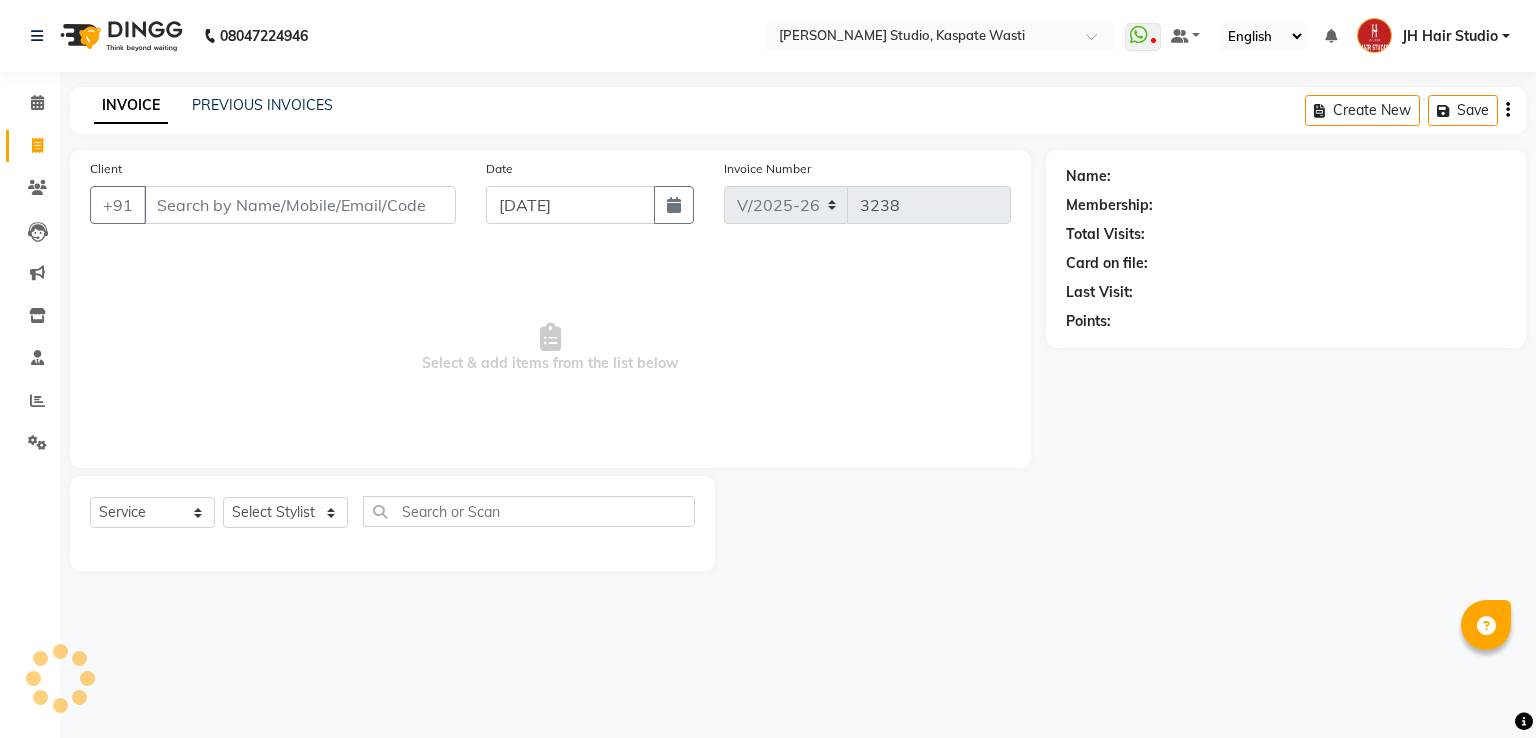 select on "130" 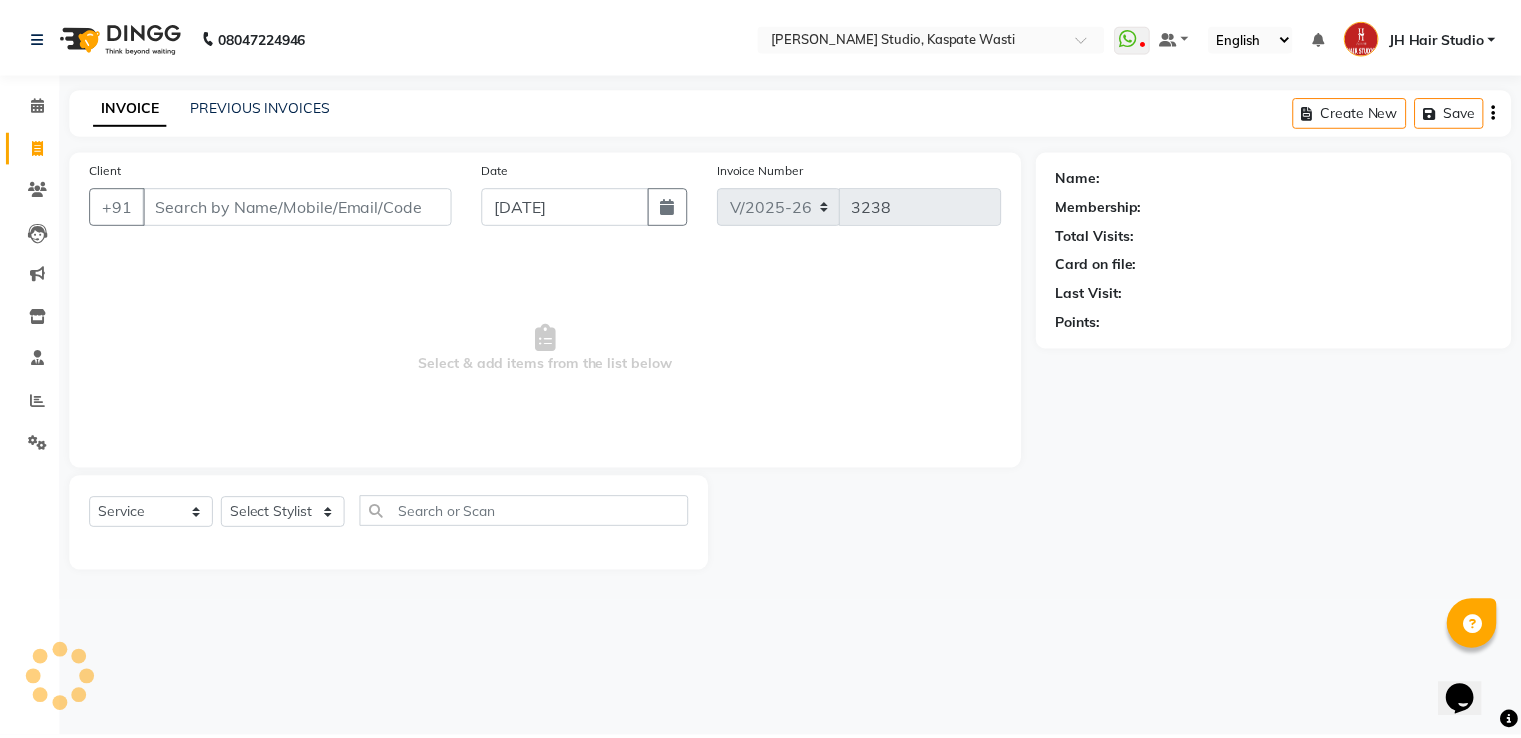 scroll, scrollTop: 0, scrollLeft: 0, axis: both 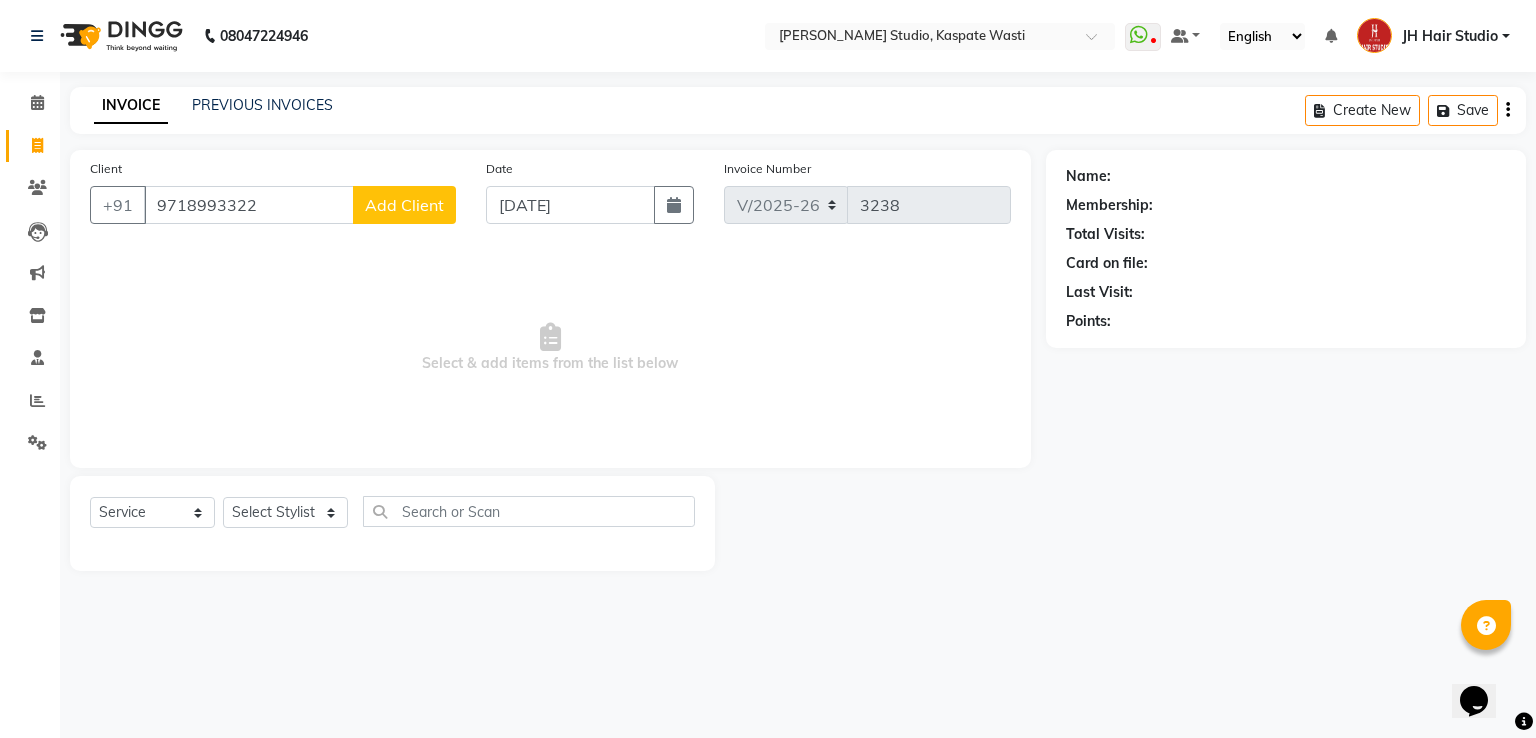 click on "9718993322" at bounding box center (249, 205) 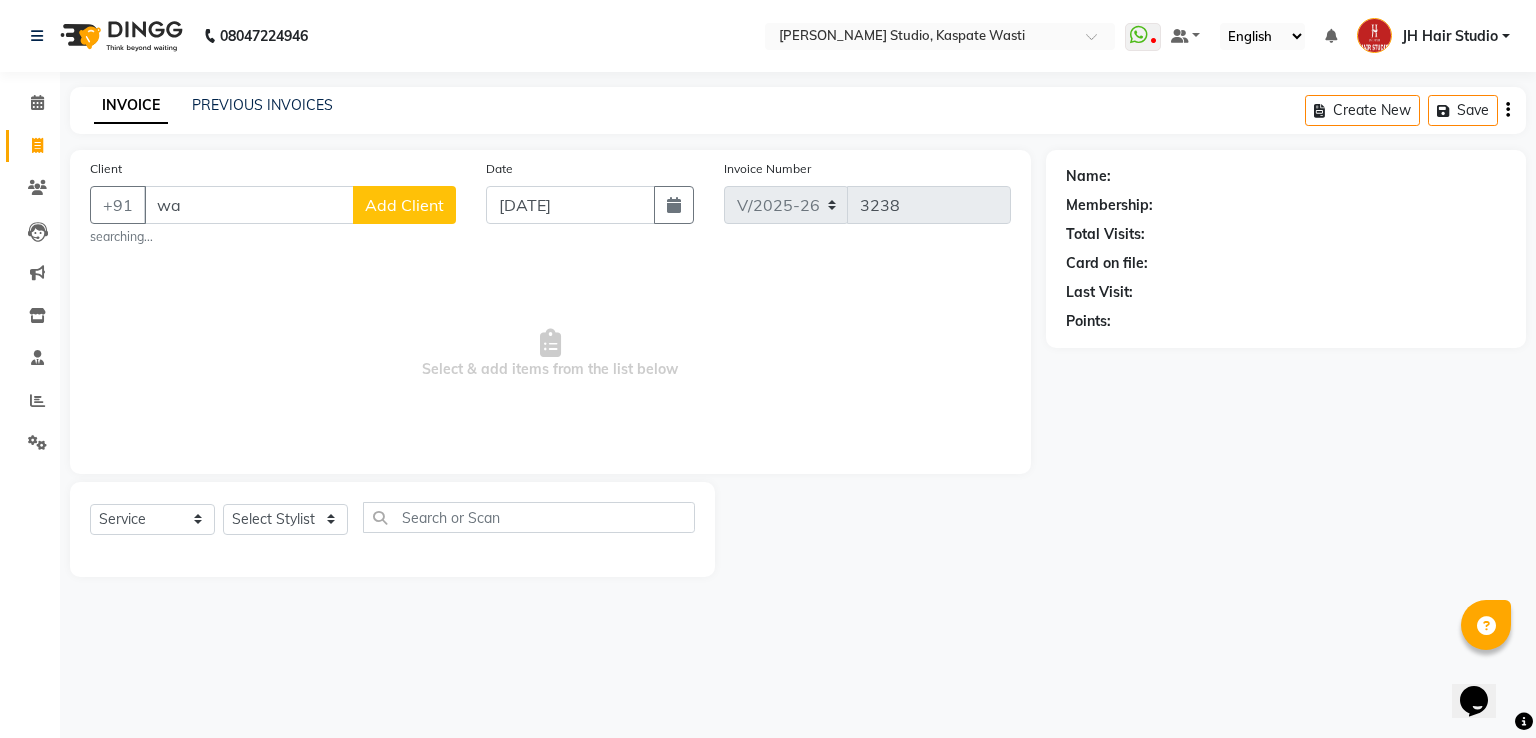 type on "w" 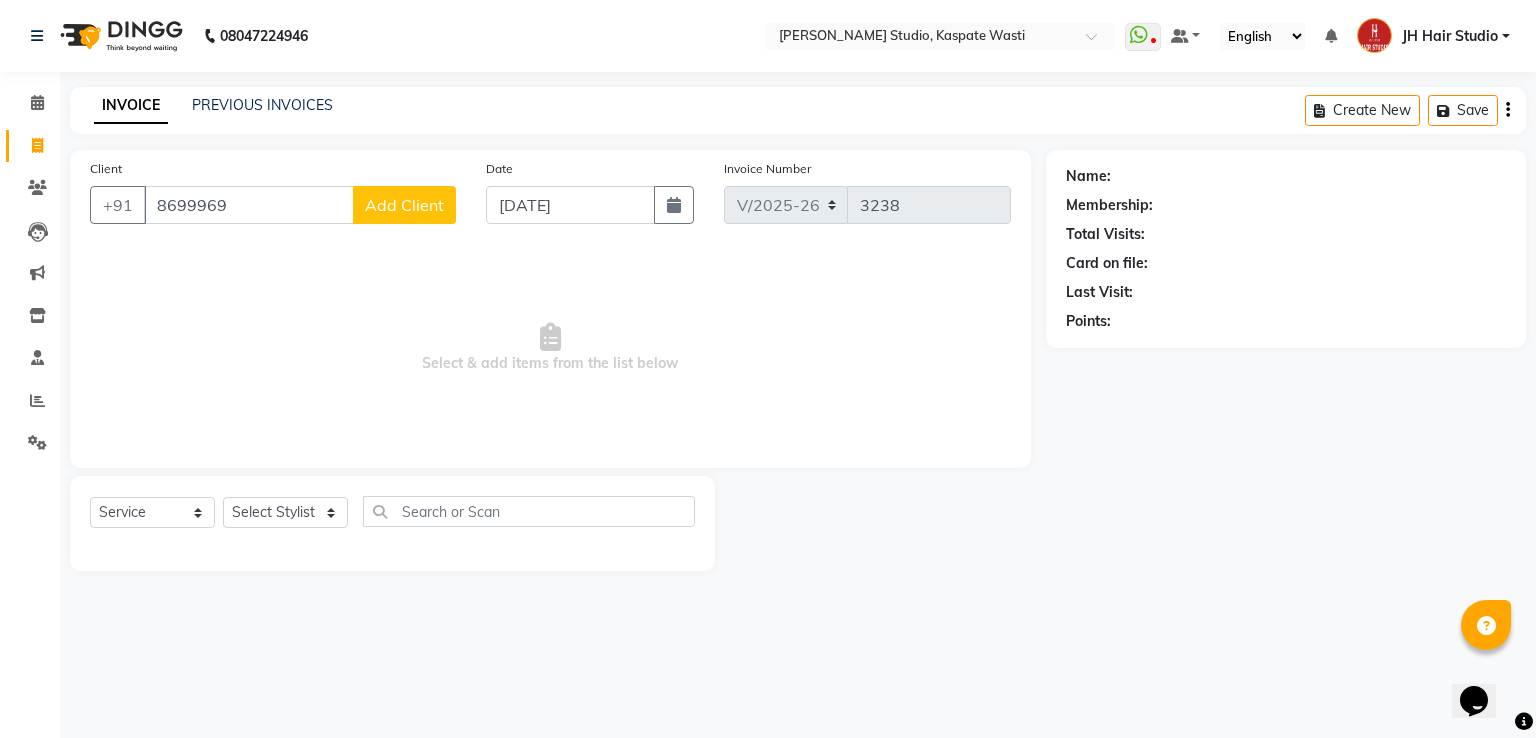 click on "8699969" at bounding box center [249, 205] 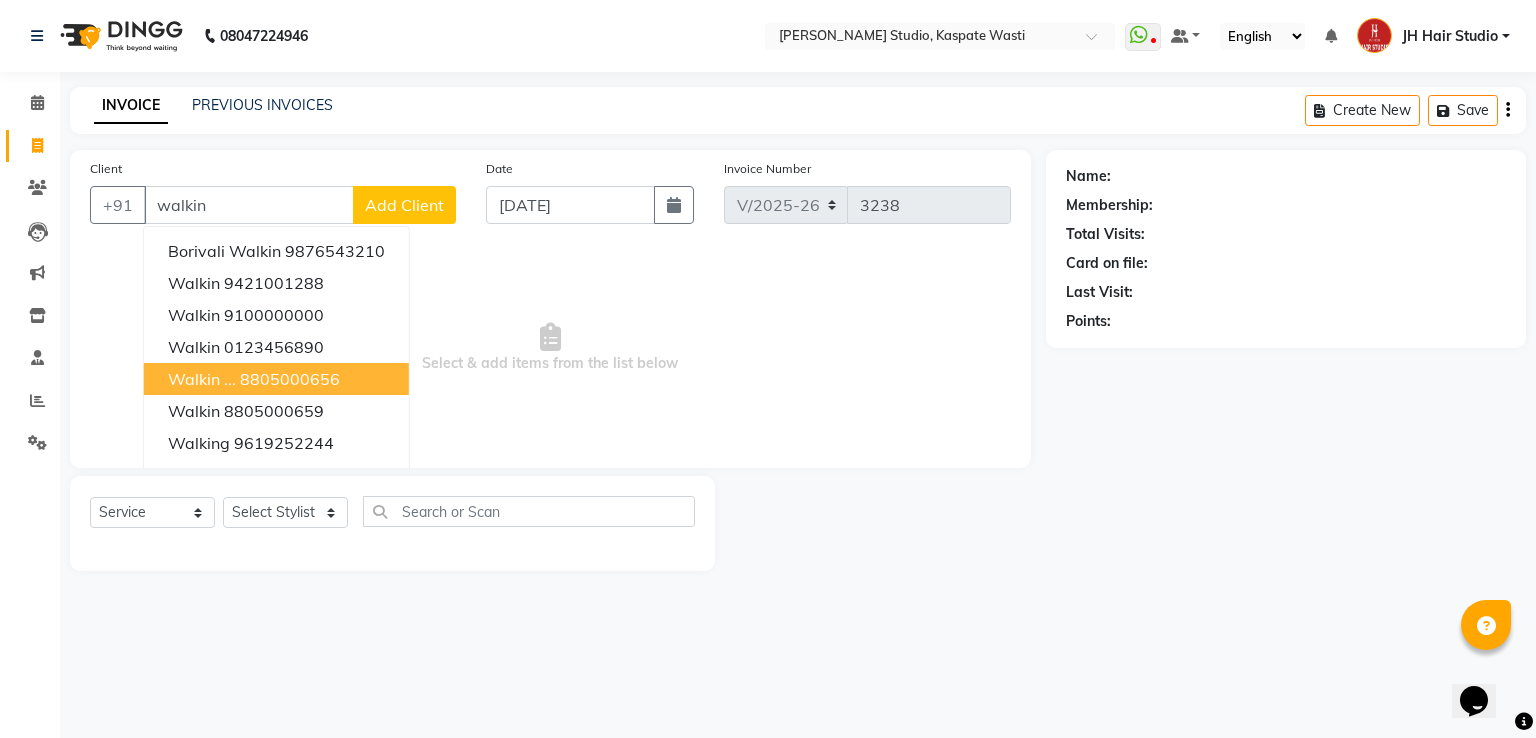 click on "8805000656" at bounding box center [290, 379] 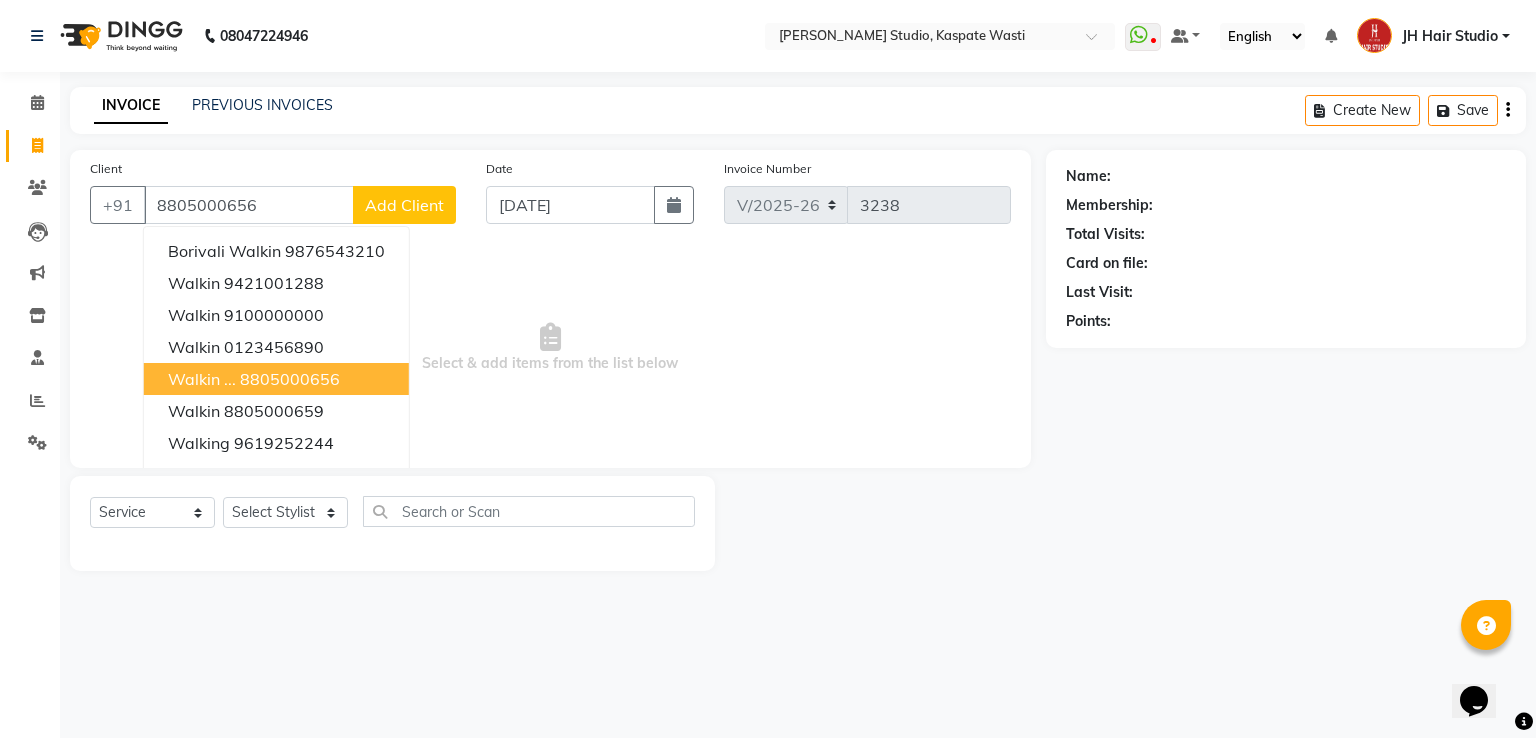 type on "8805000656" 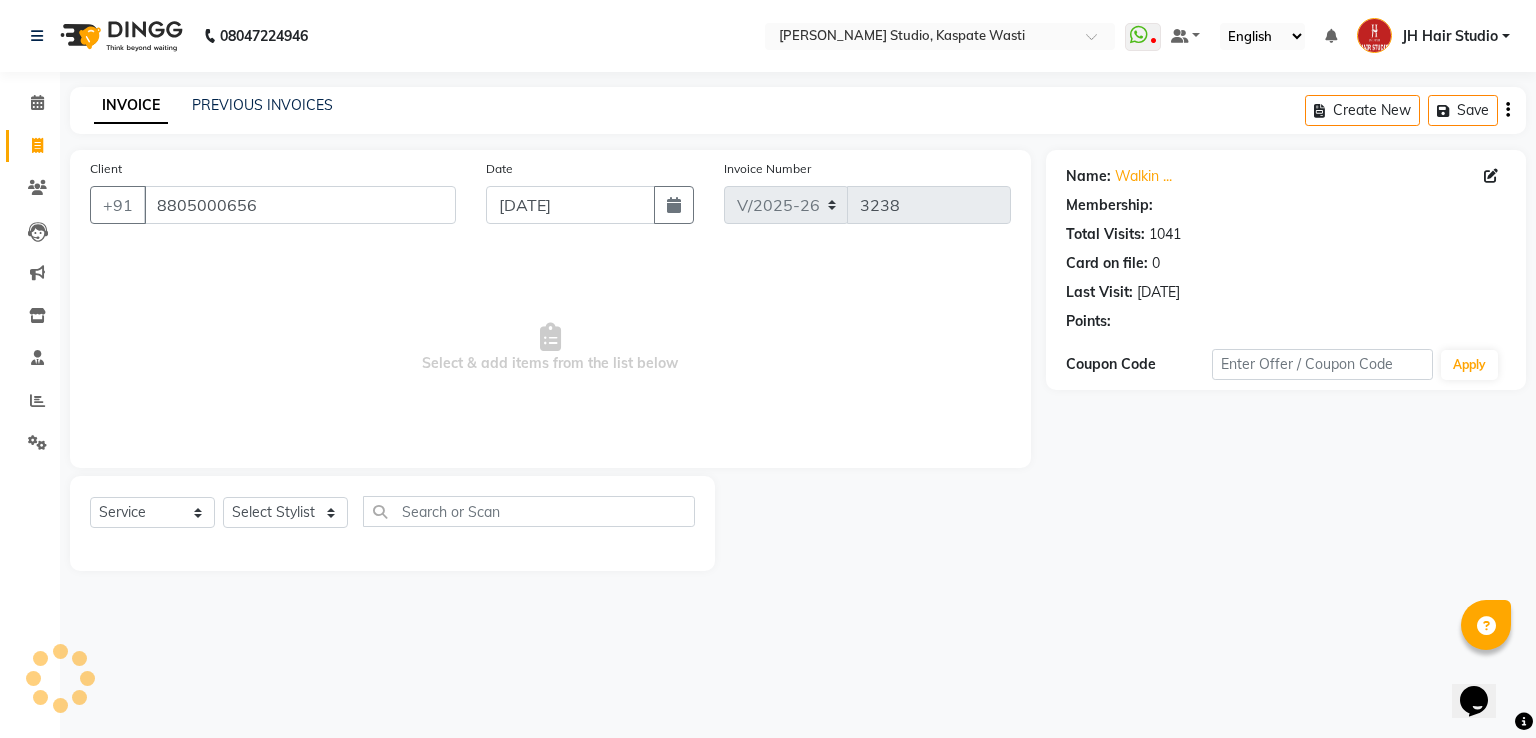 select on "1: Object" 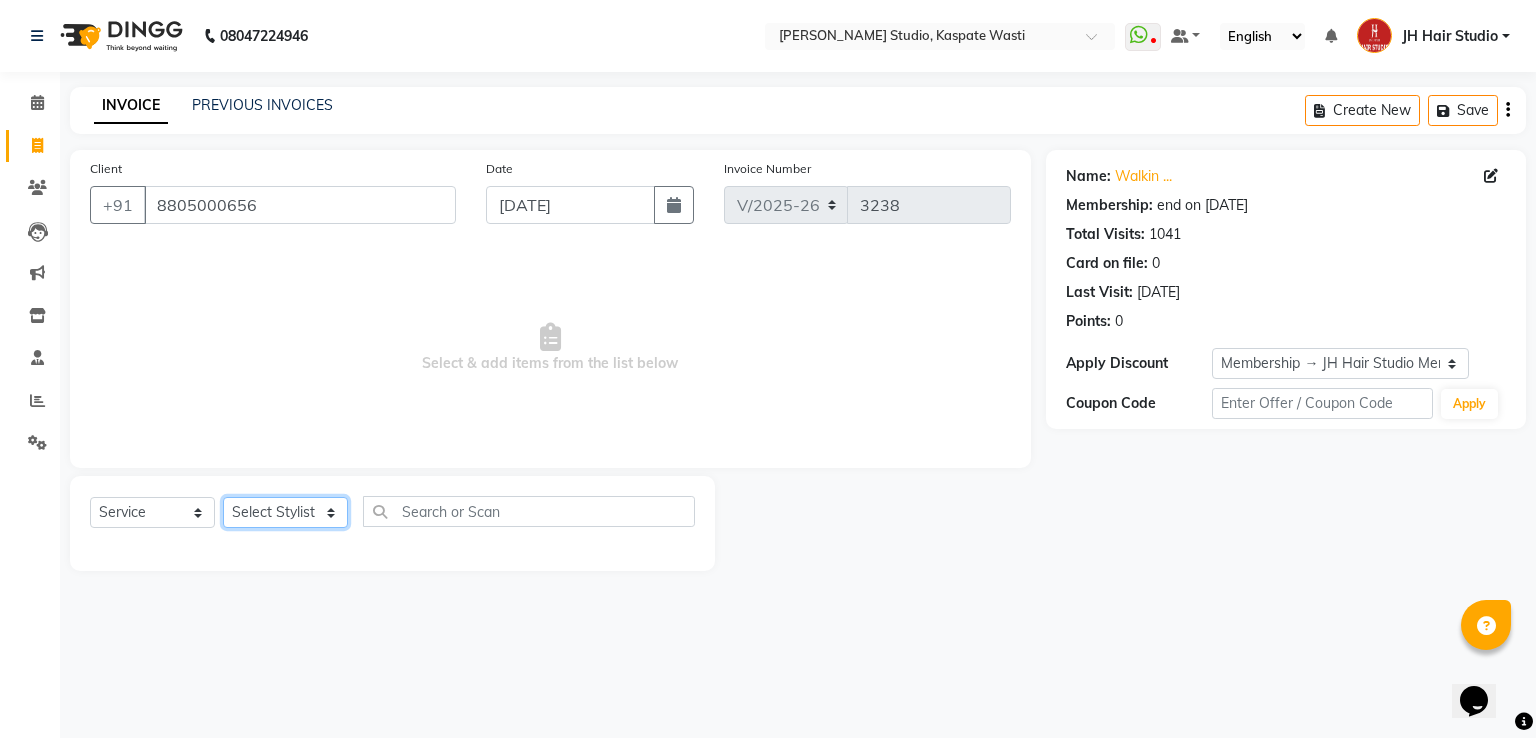 click on "Select Stylist [PERSON_NAME] [JH]  [PERSON_NAME][JH] [F1] GANESH [ F1] RAM [F1]Sanjay [F1][PERSON_NAME]  [F1][PERSON_NAME]  F1 Suraj  [F1] USHA [PERSON_NAME][JH] Harish[JH] JH Hair Studio [PERSON_NAME][JH] [PERSON_NAME][JH] SID NEW [JH] [PERSON_NAME] [F3] [PERSON_NAME] [JH]" 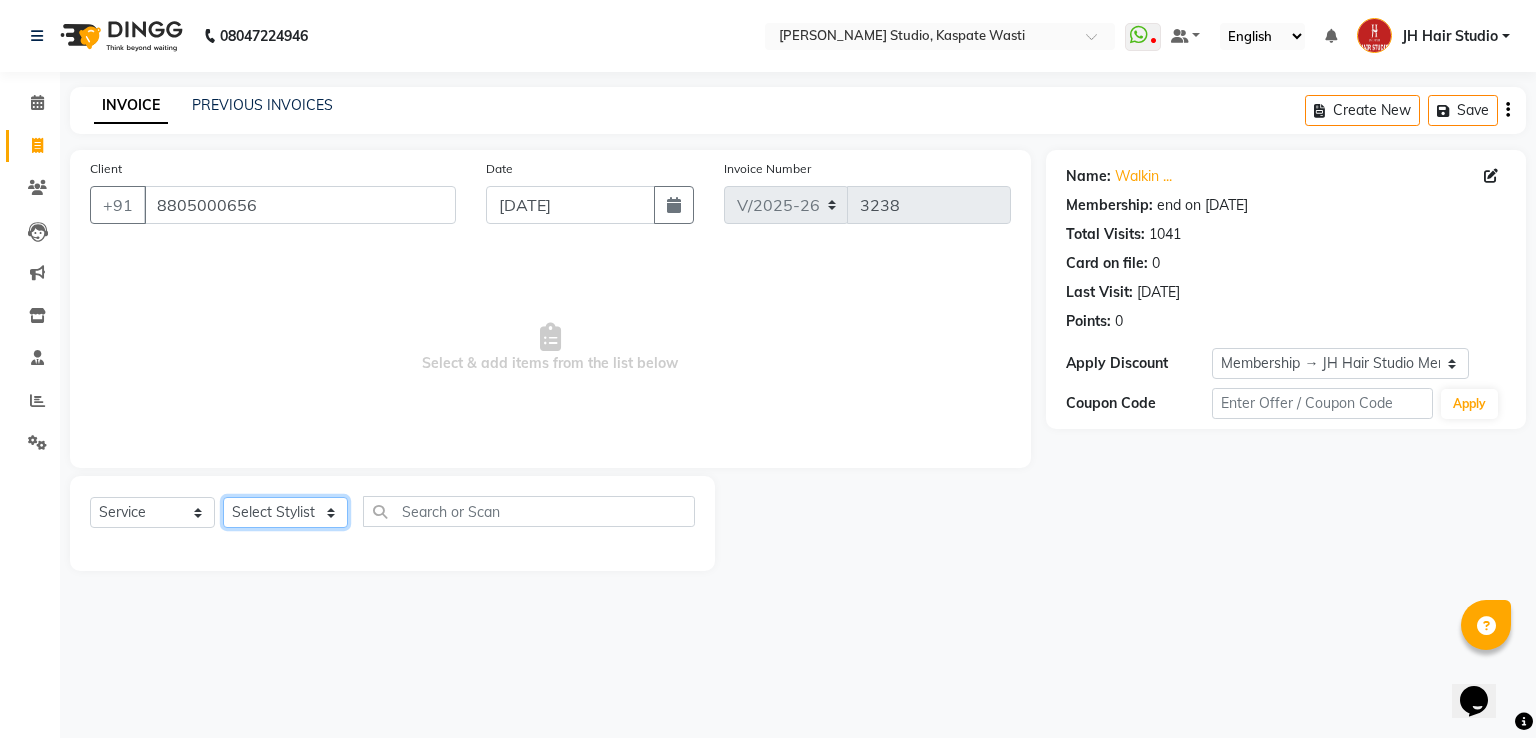 select on "63820" 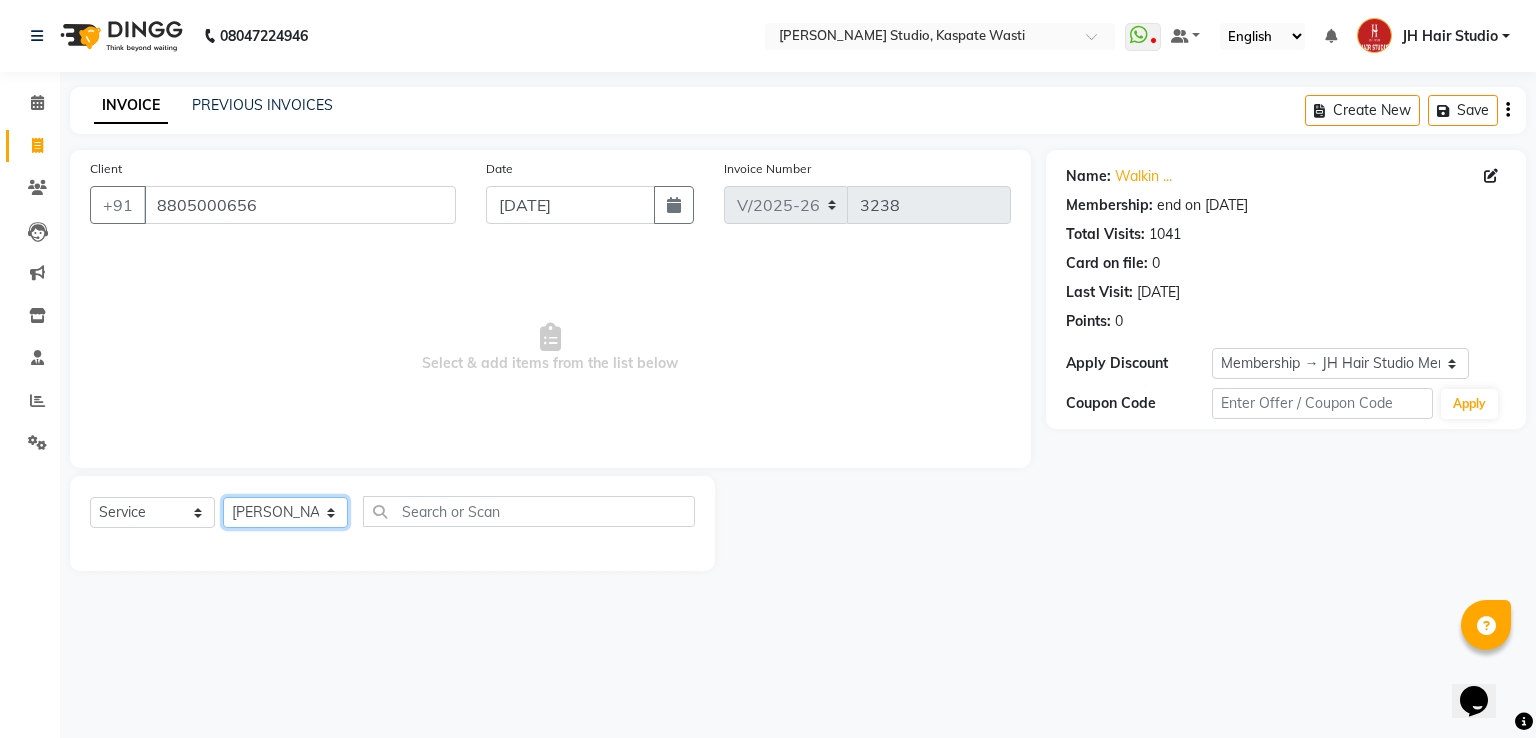 click on "Select Stylist [PERSON_NAME] [JH]  [PERSON_NAME][JH] [F1] GANESH [ F1] RAM [F1]Sanjay [F1][PERSON_NAME]  [F1][PERSON_NAME]  F1 Suraj  [F1] USHA [PERSON_NAME][JH] Harish[JH] JH Hair Studio [PERSON_NAME][JH] [PERSON_NAME][JH] SID NEW [JH] [PERSON_NAME] [F3] [PERSON_NAME] [JH]" 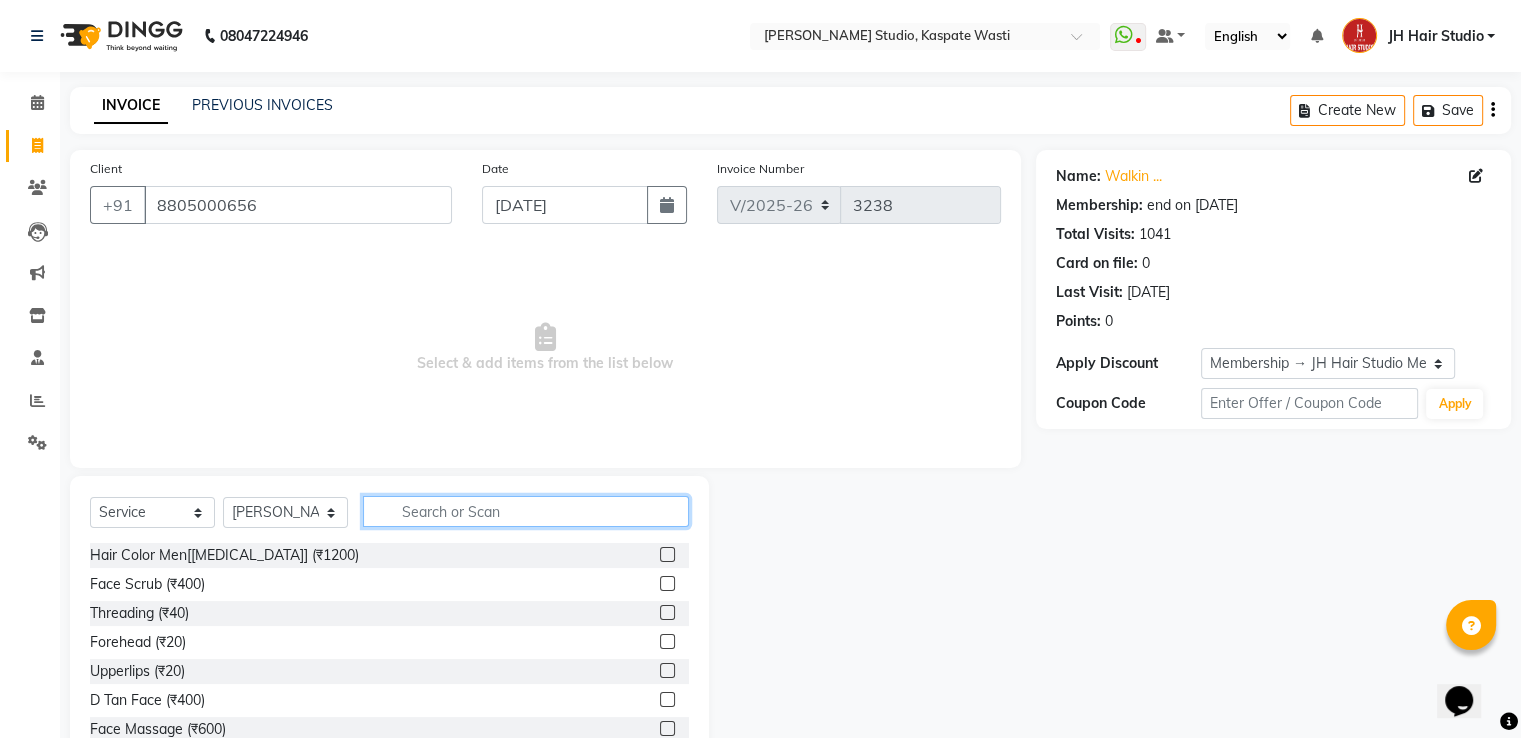 click 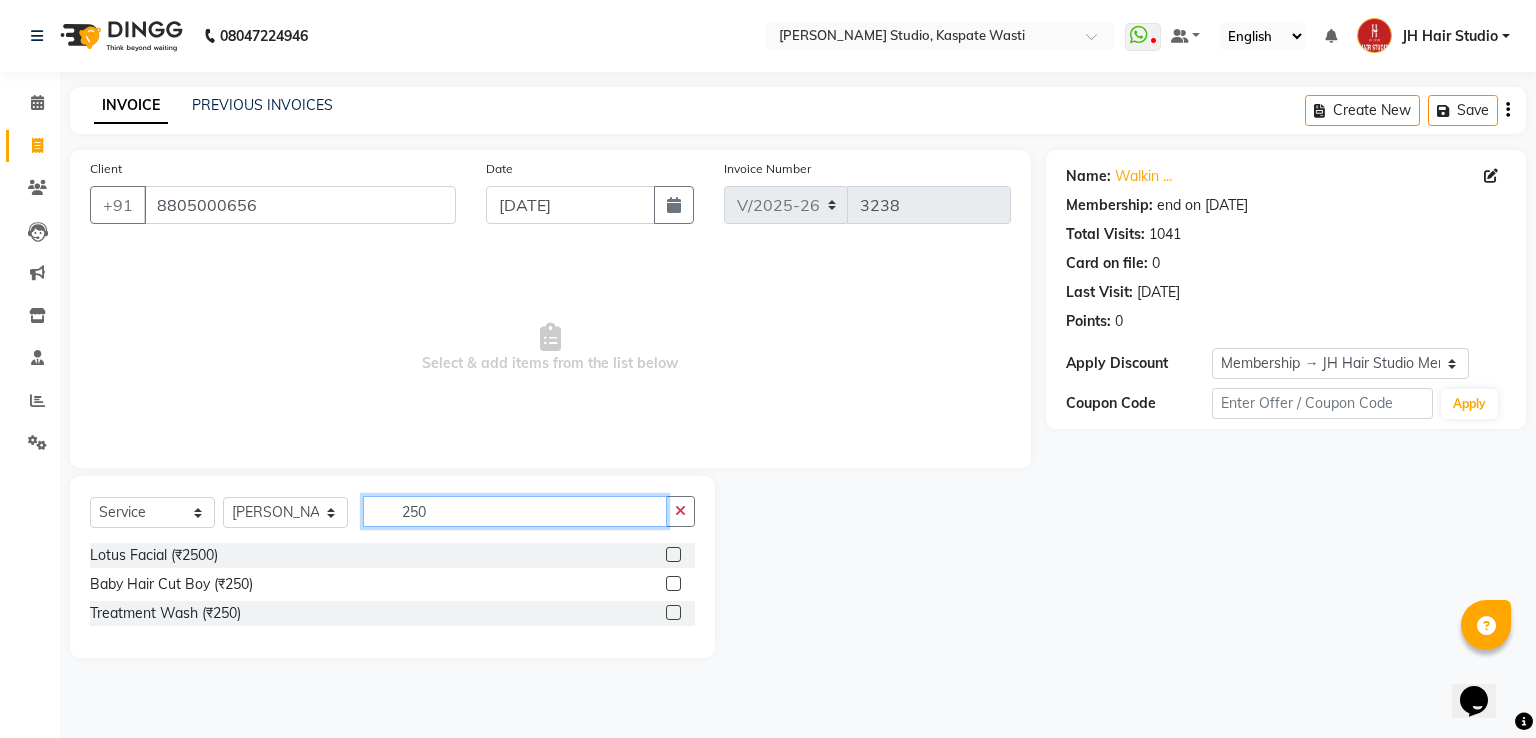 type on "250" 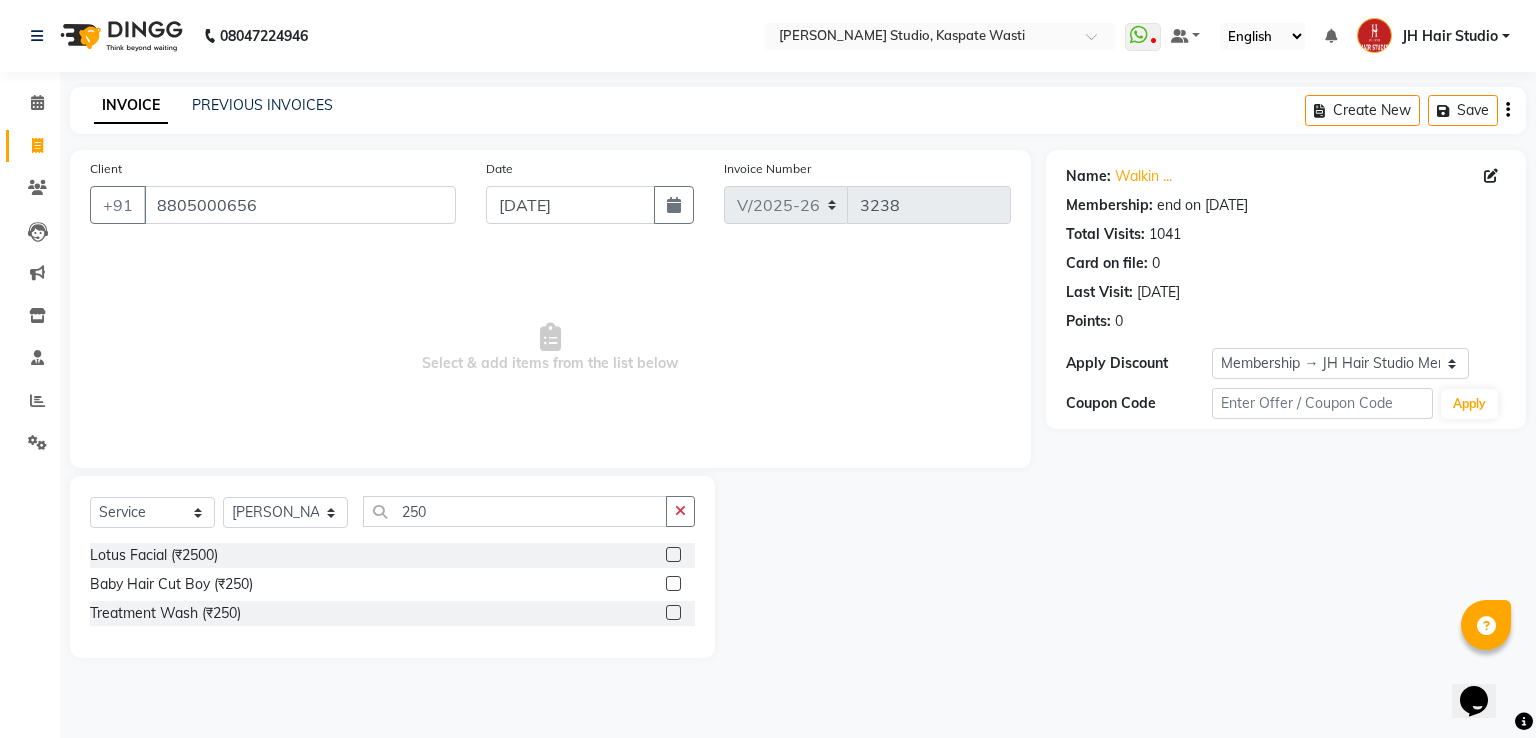 click 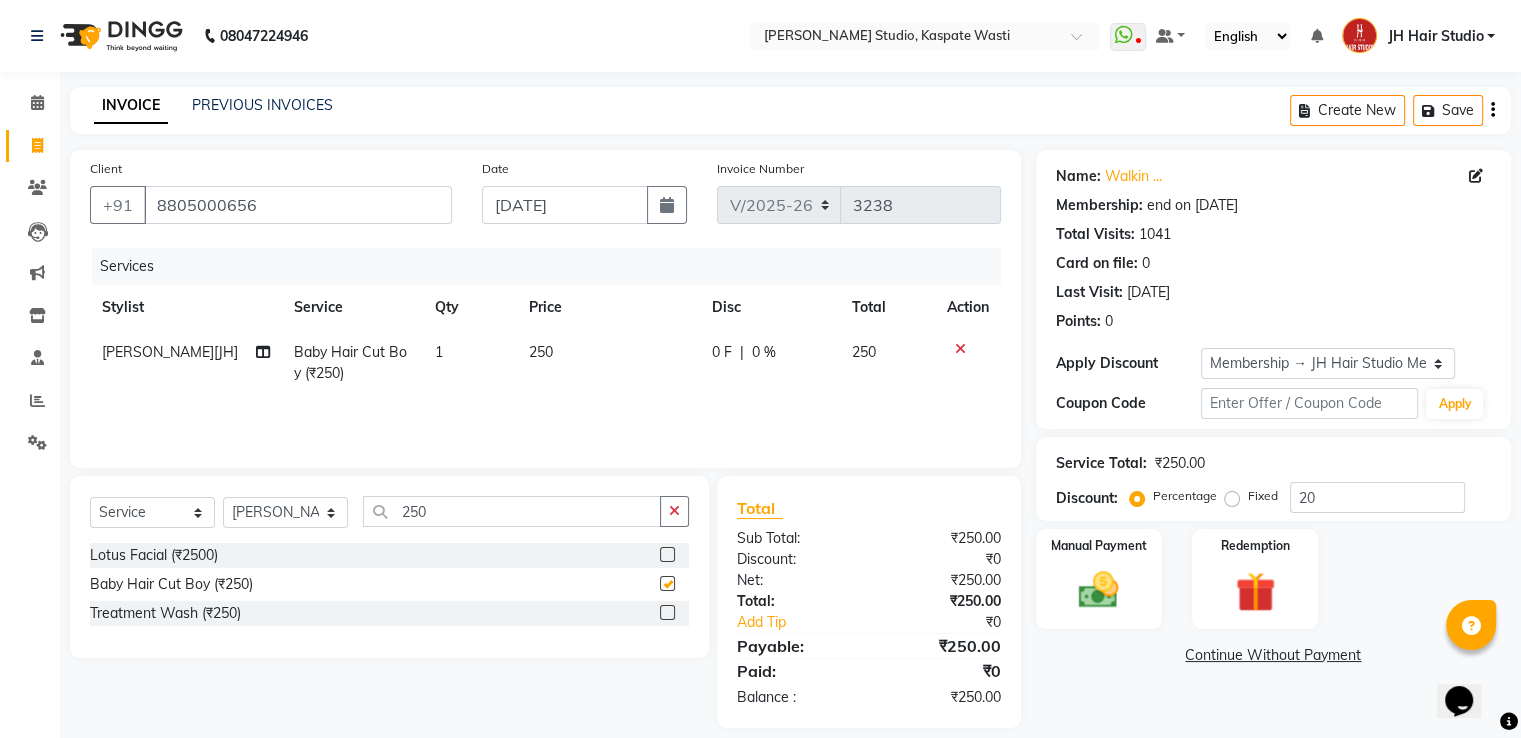 checkbox on "false" 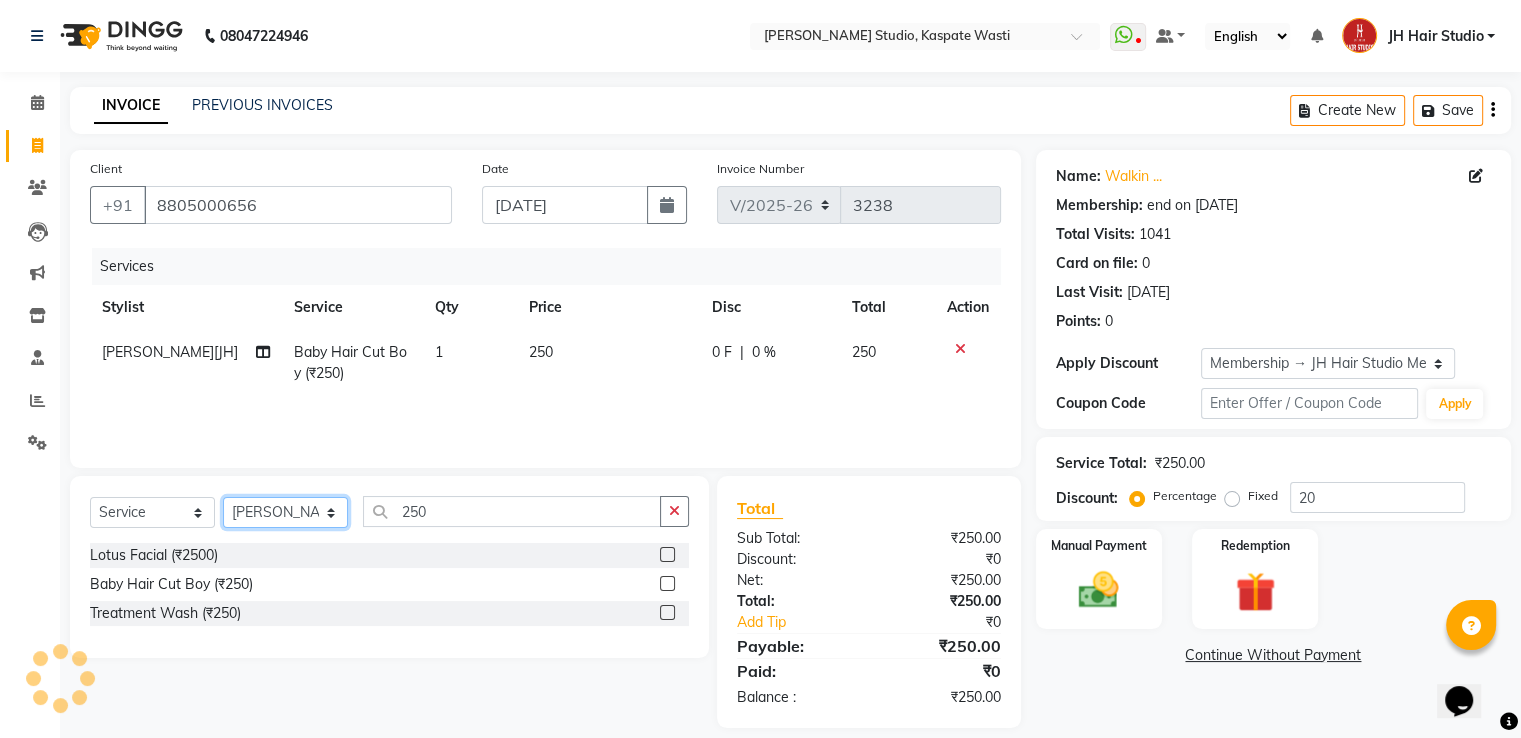 click on "Select Stylist [PERSON_NAME] [JH]  [PERSON_NAME][JH] [F1] GANESH [ F1] RAM [F1]Sanjay [F1][PERSON_NAME]  [F1][PERSON_NAME]  F1 Suraj  [F1] USHA [PERSON_NAME][JH] Harish[JH] JH Hair Studio [PERSON_NAME][JH] [PERSON_NAME][JH] SID NEW [JH] [PERSON_NAME] [F3] [PERSON_NAME] [JH]" 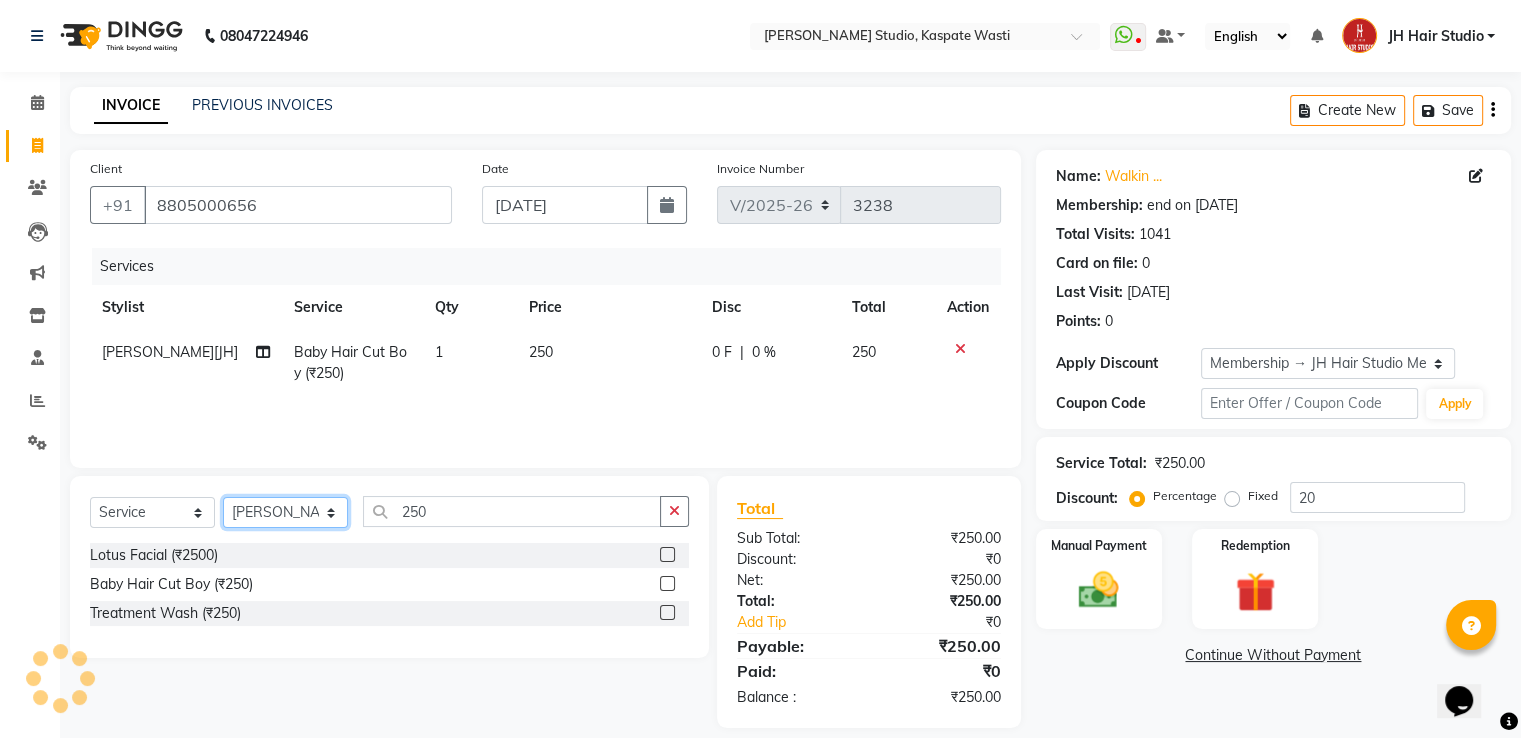 select on "47594" 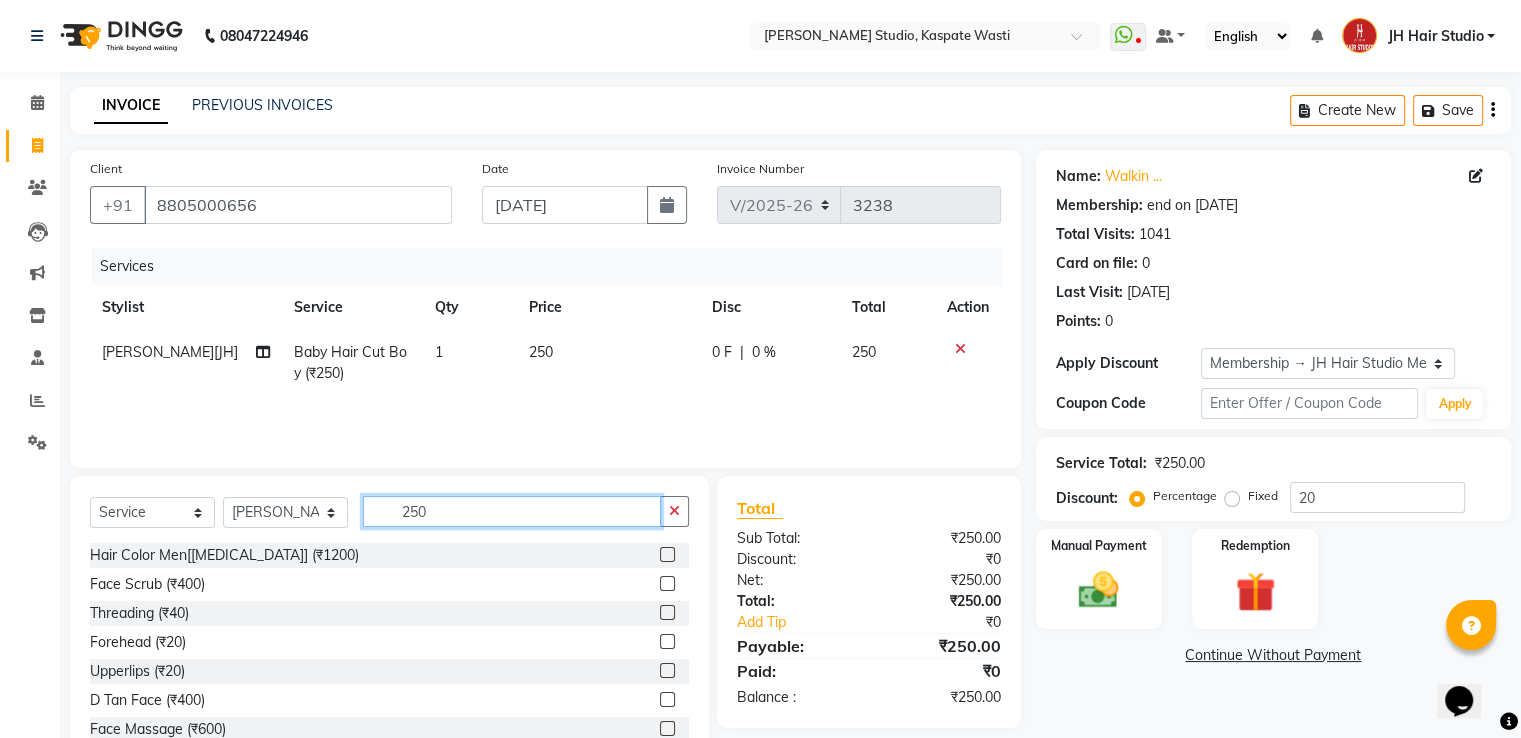 click on "250" 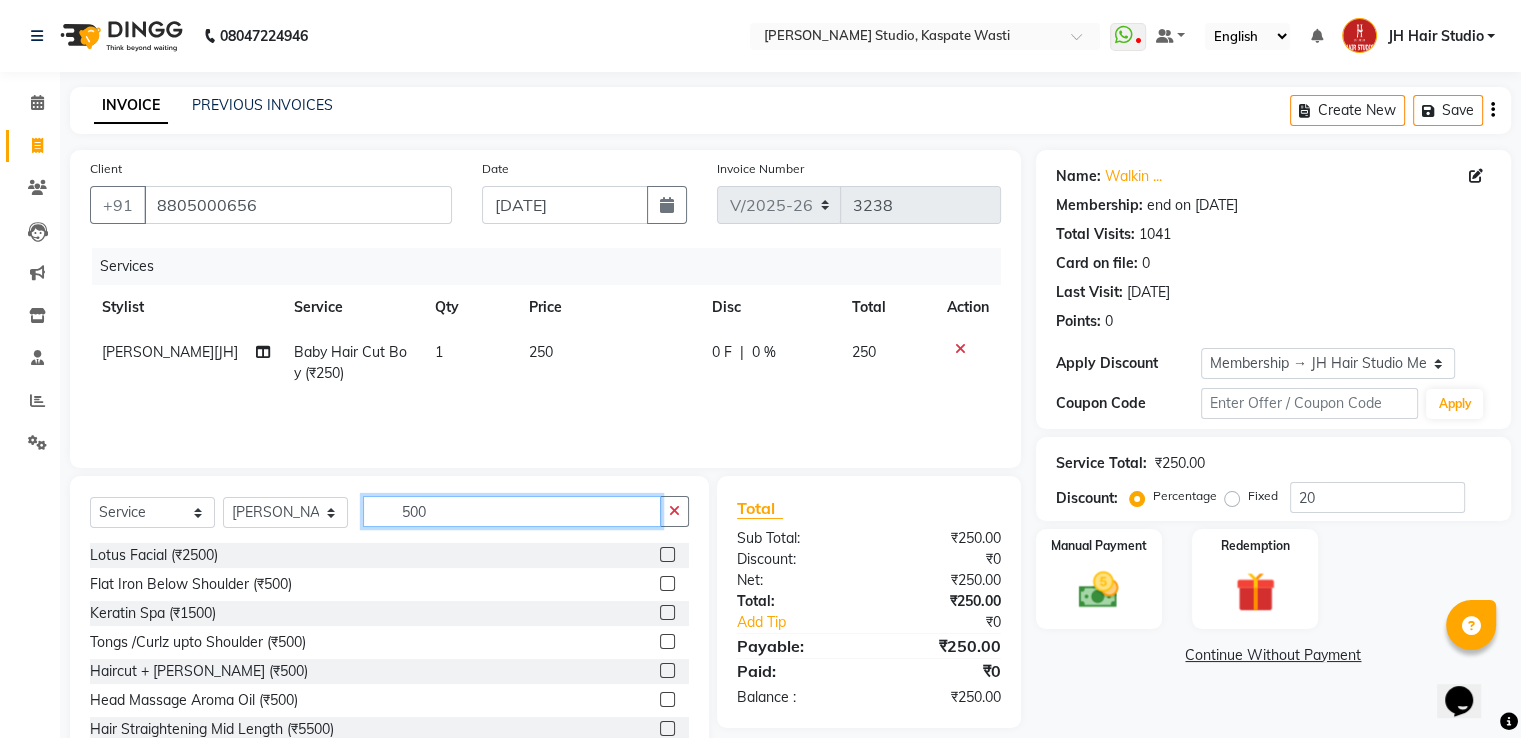 type on "500" 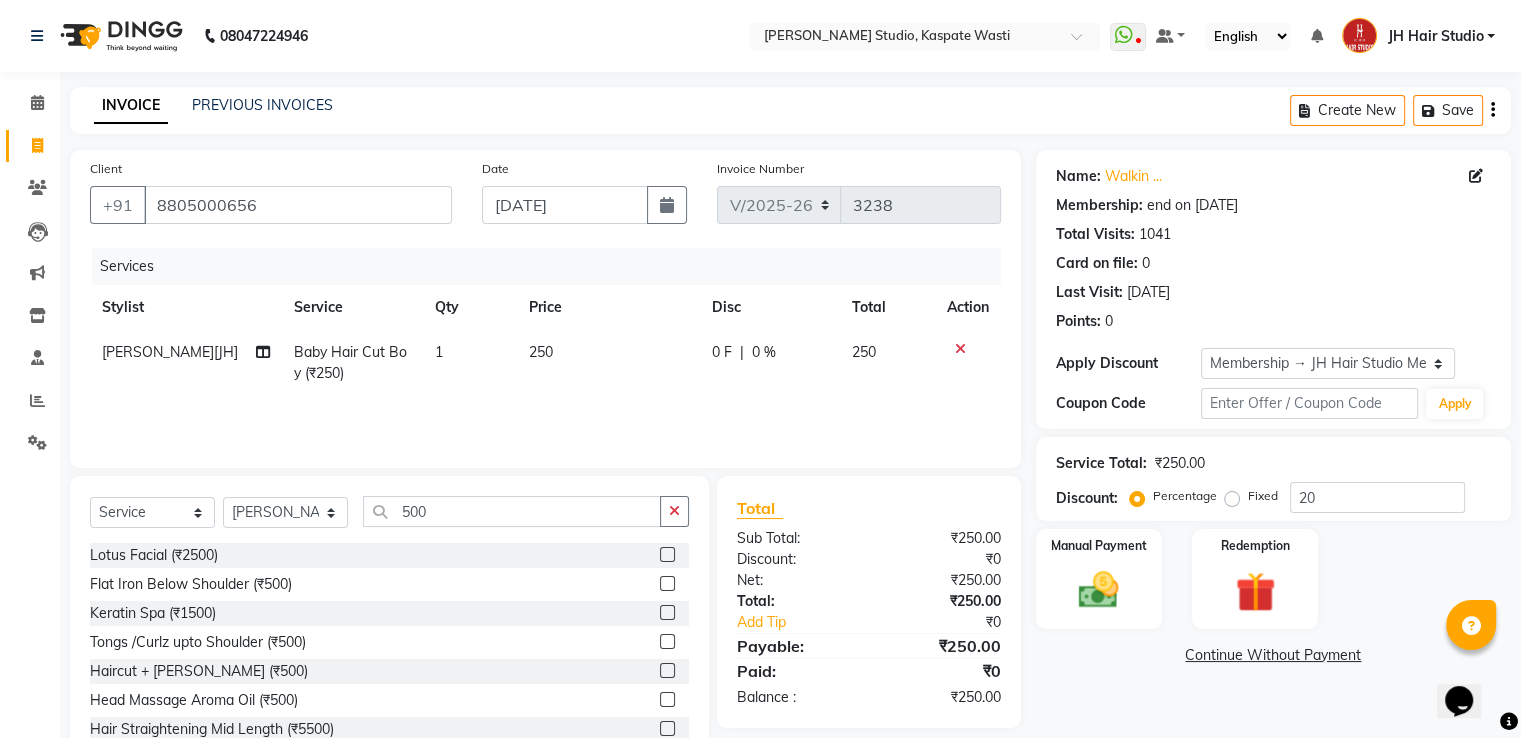 click 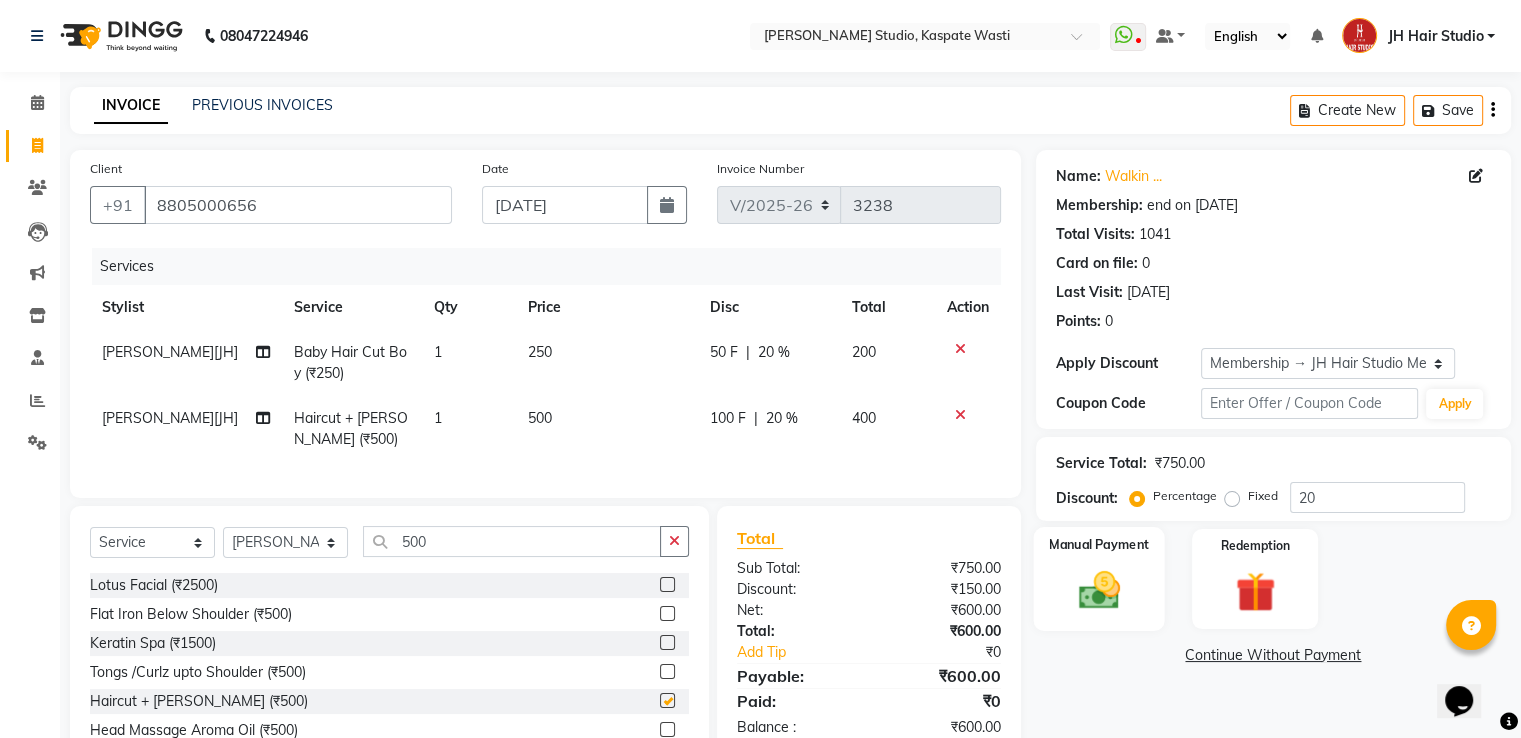 checkbox on "false" 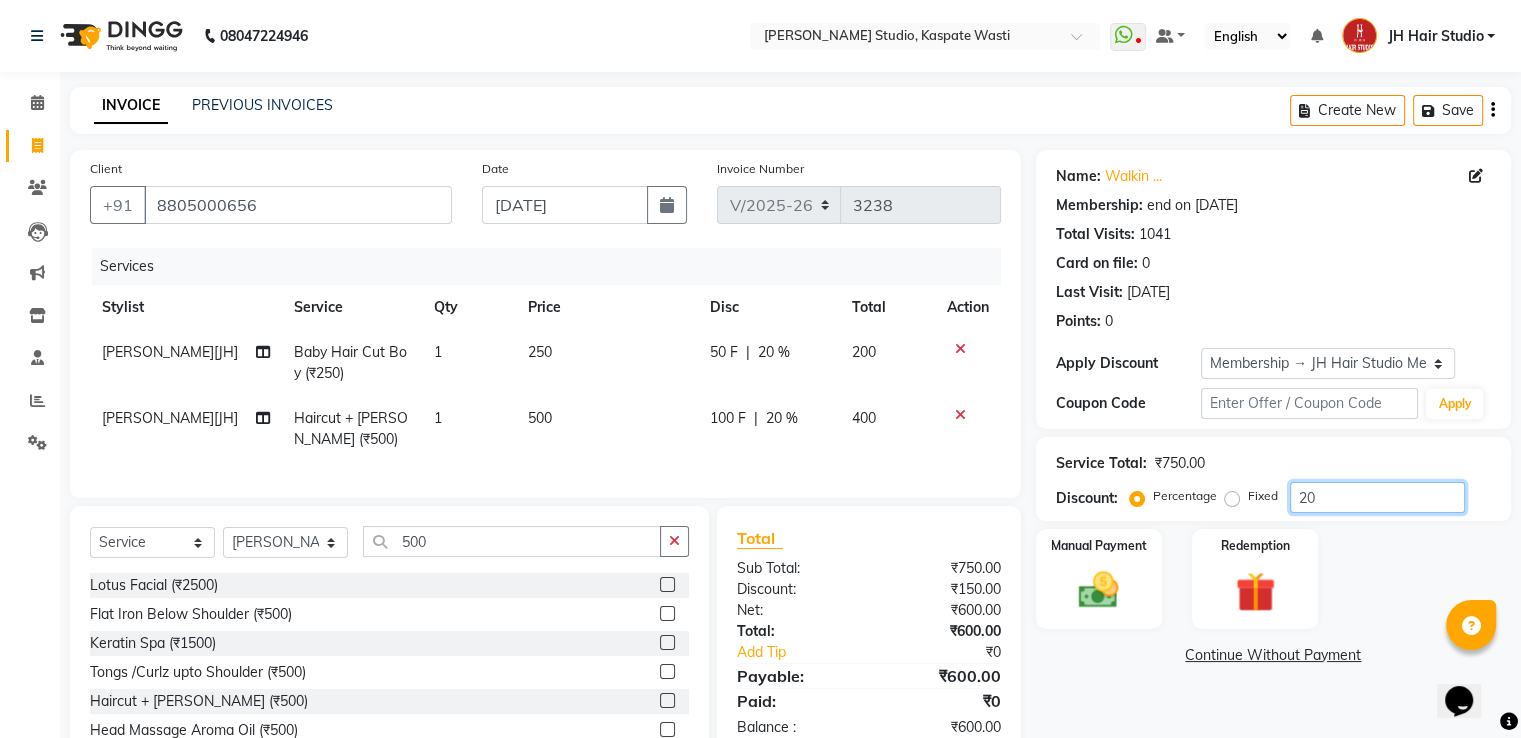 click on "20" 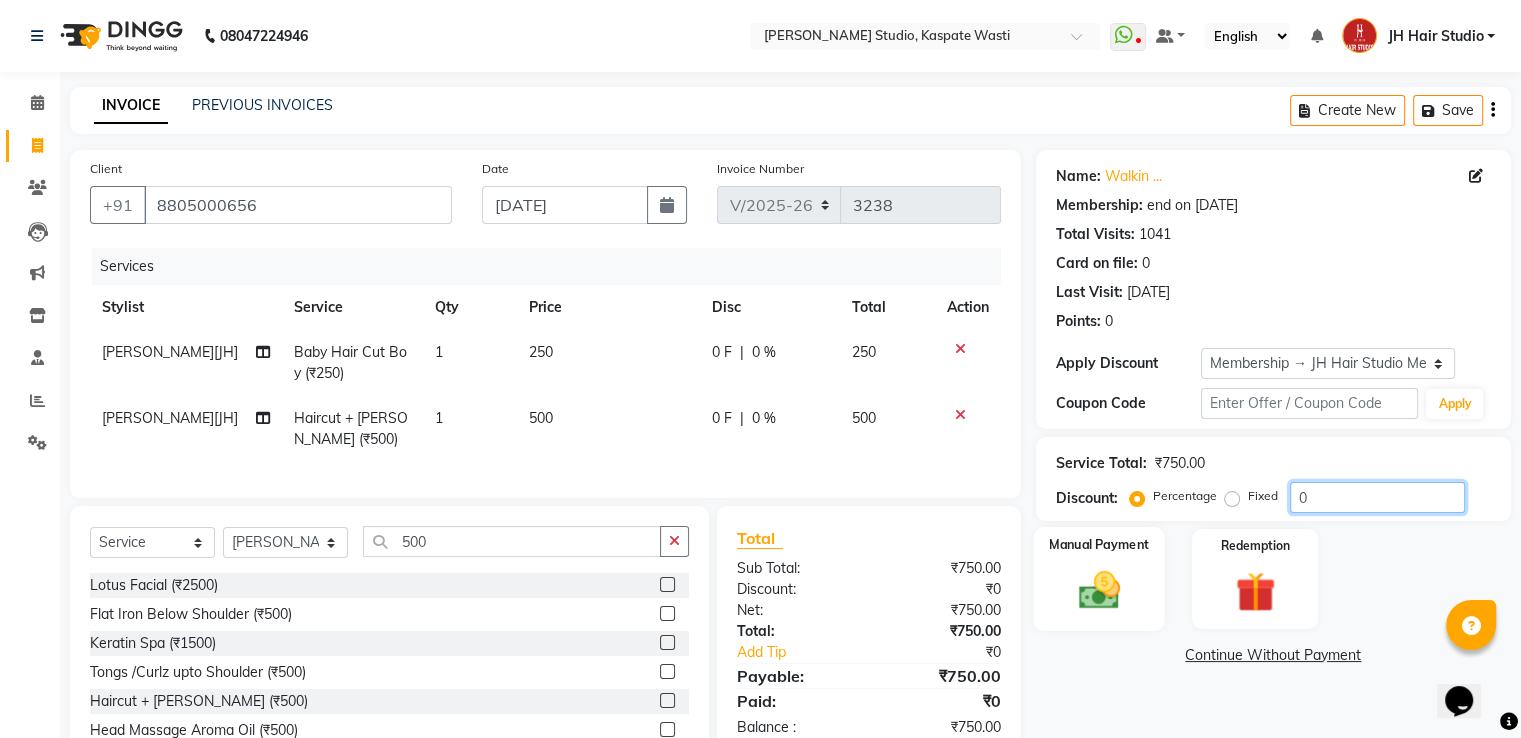 type on "0" 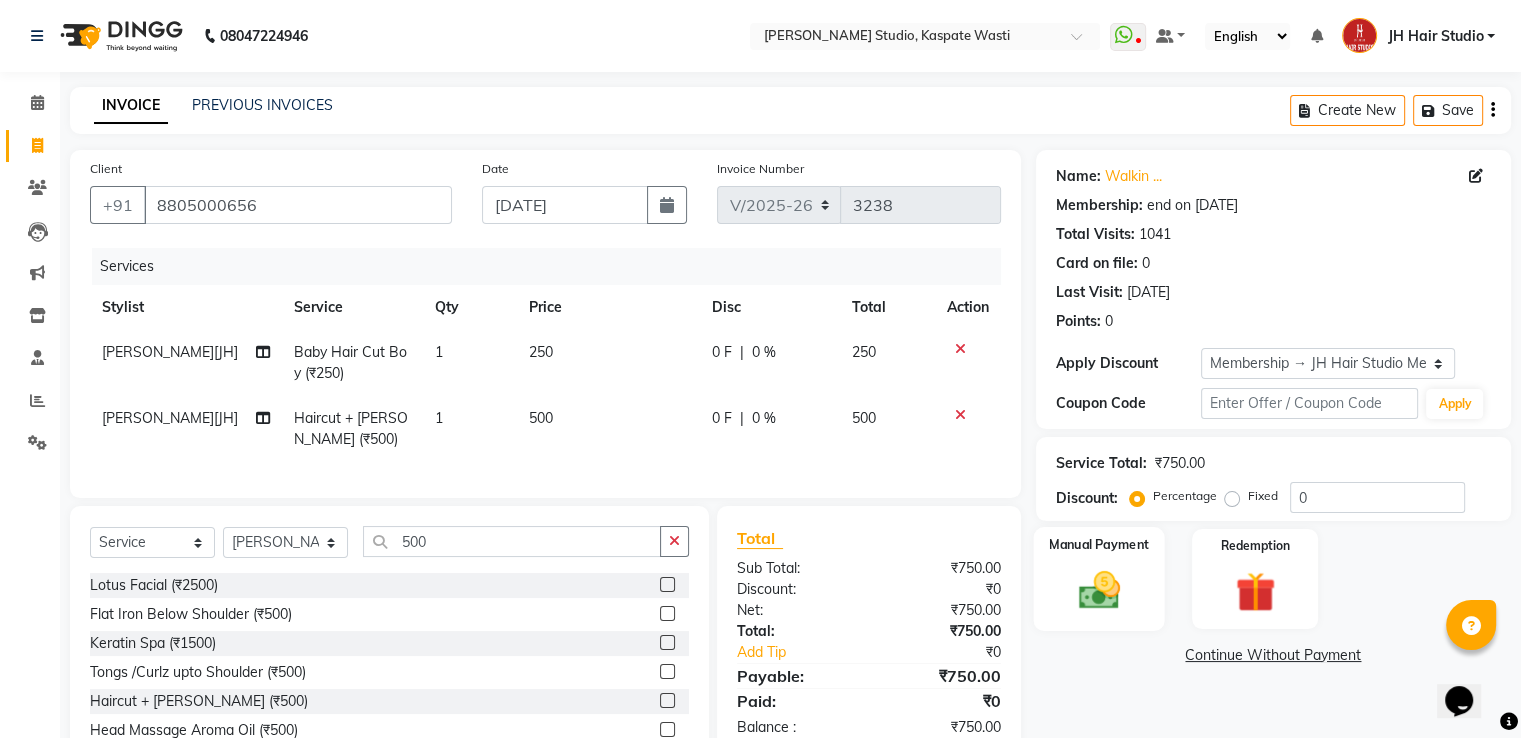 click 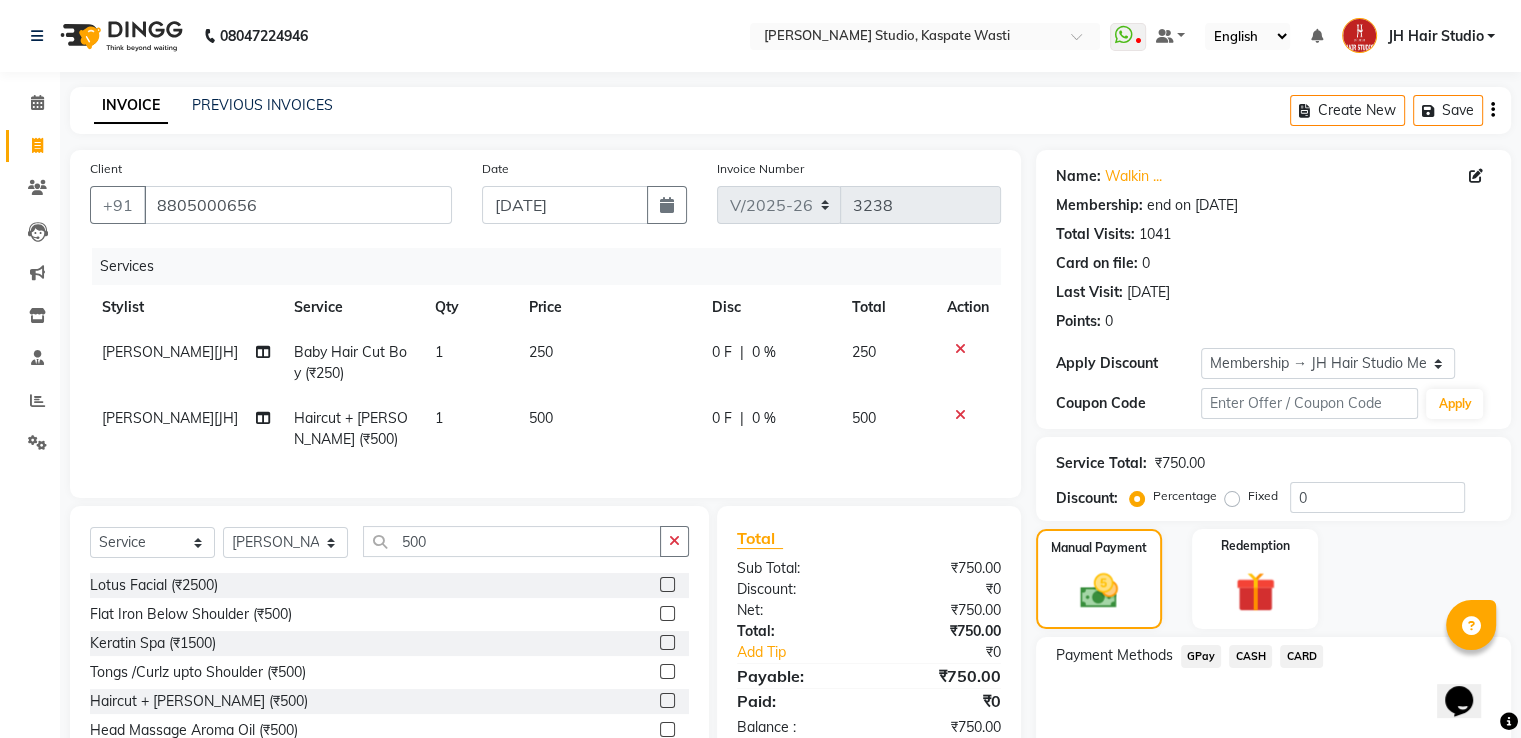 click on "GPay" 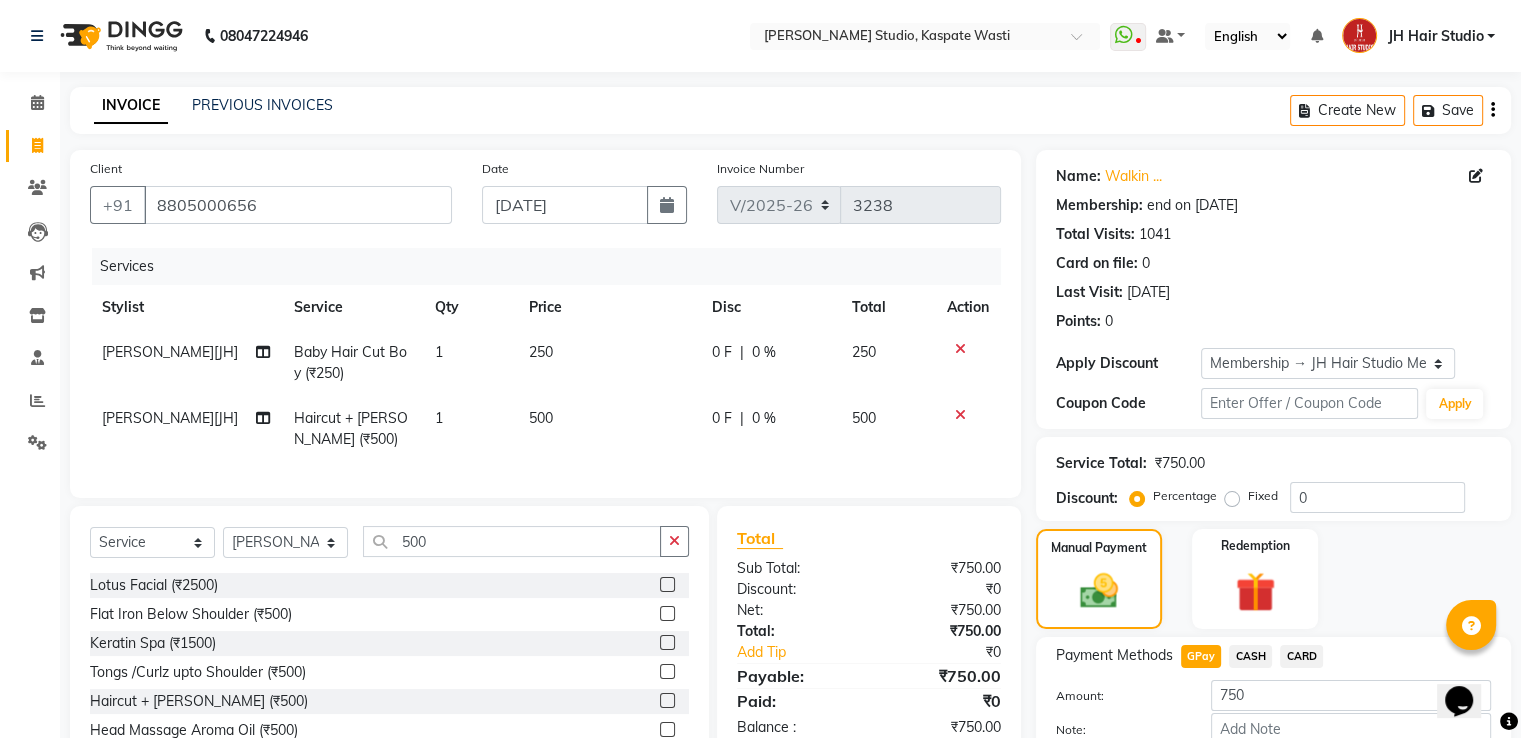 scroll, scrollTop: 120, scrollLeft: 0, axis: vertical 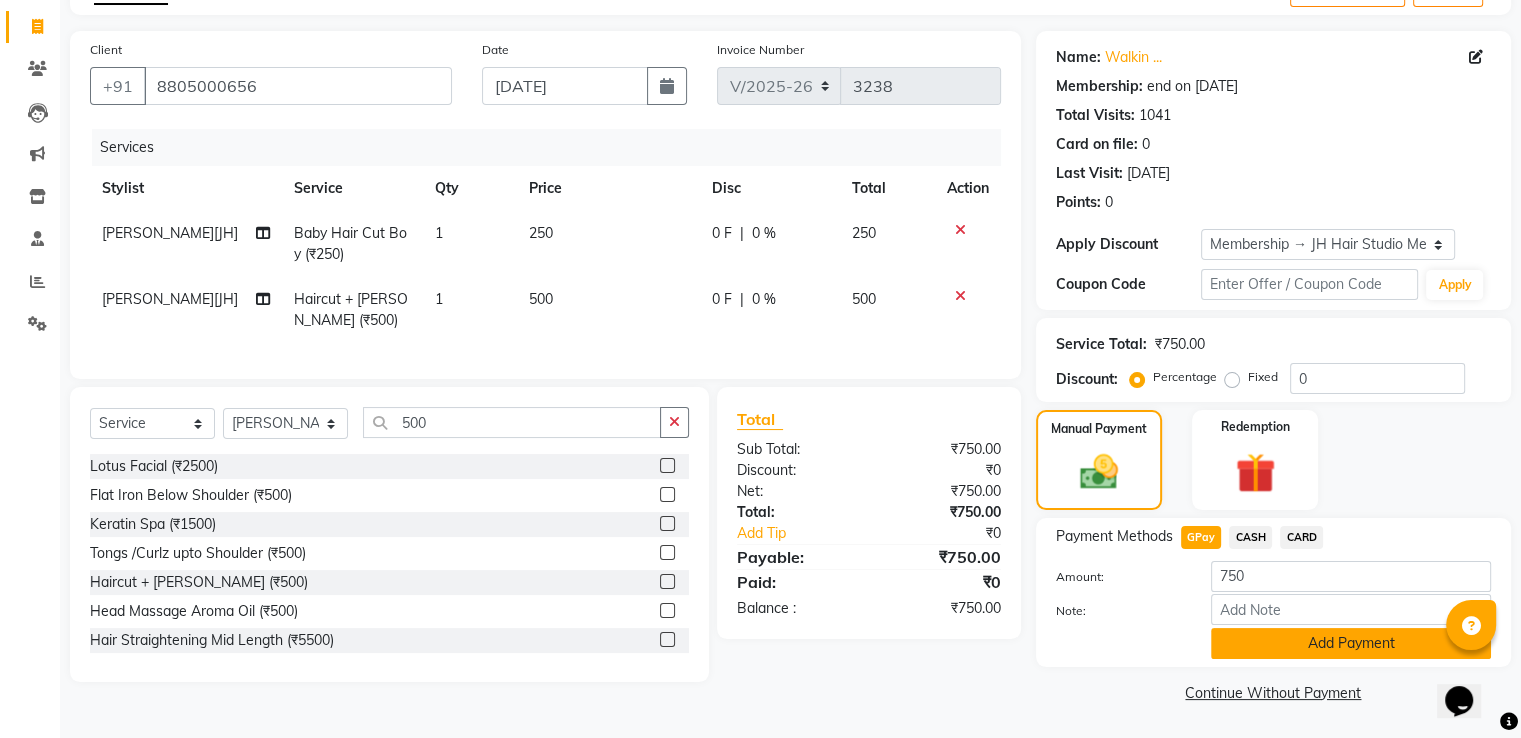 click on "Add Payment" 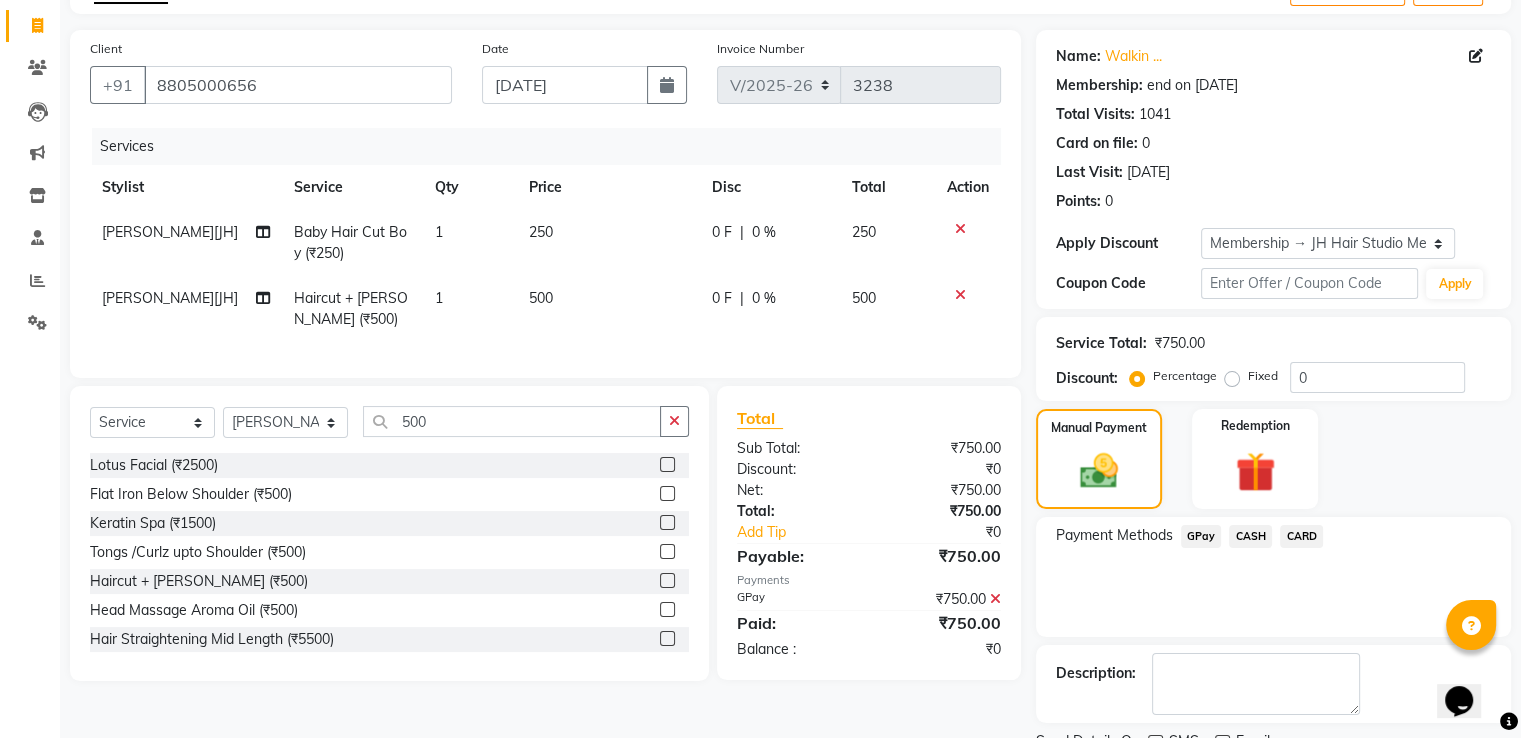 scroll, scrollTop: 201, scrollLeft: 0, axis: vertical 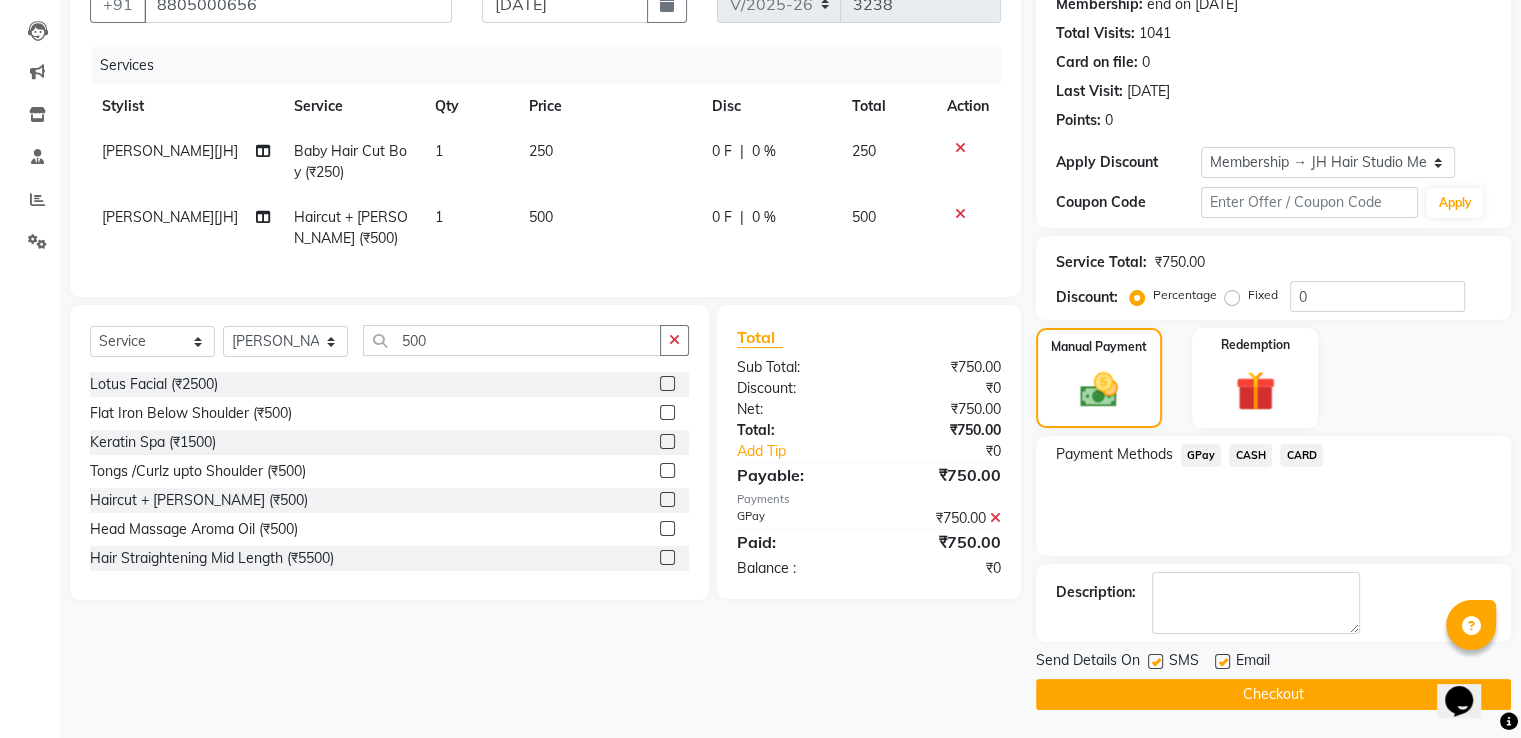 click on "Checkout" 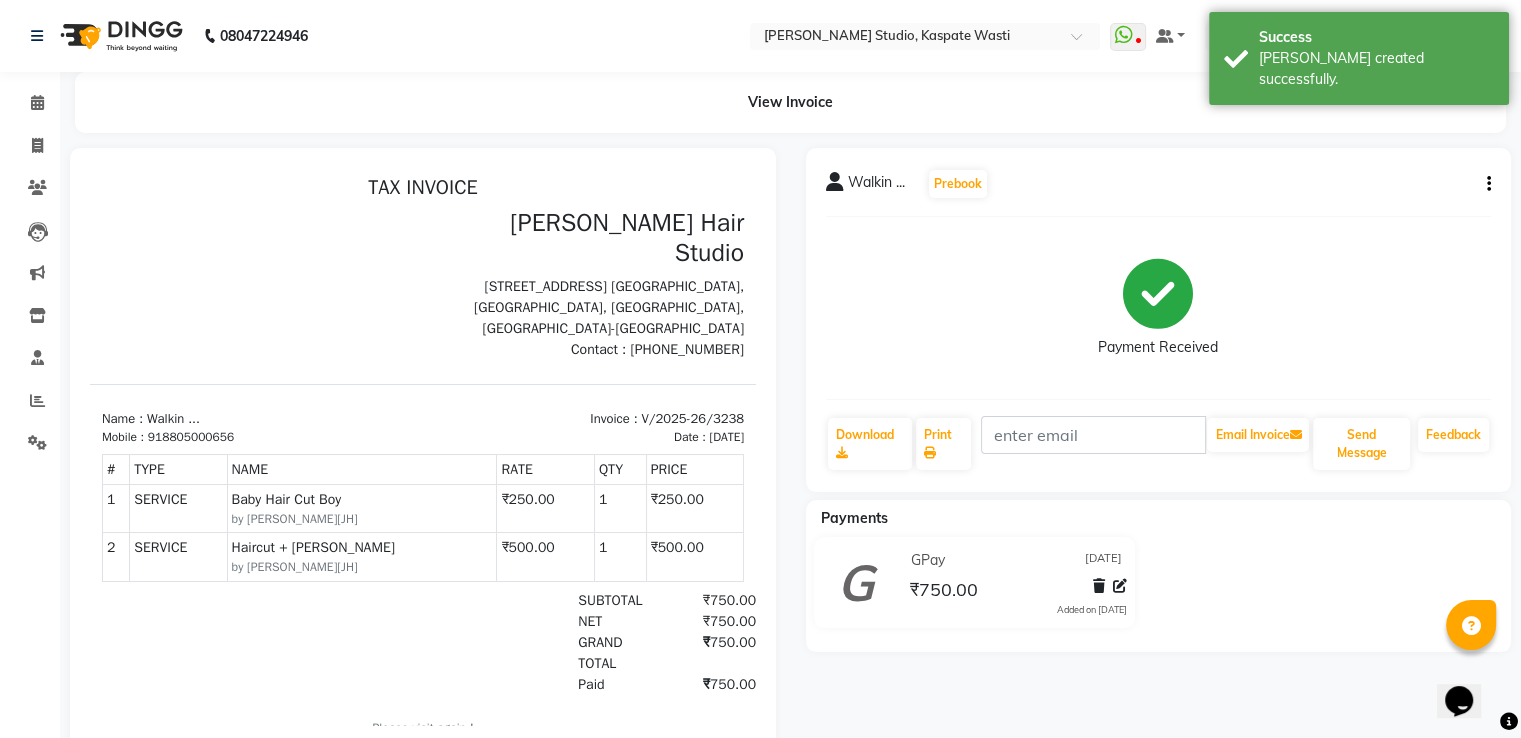 scroll, scrollTop: 0, scrollLeft: 0, axis: both 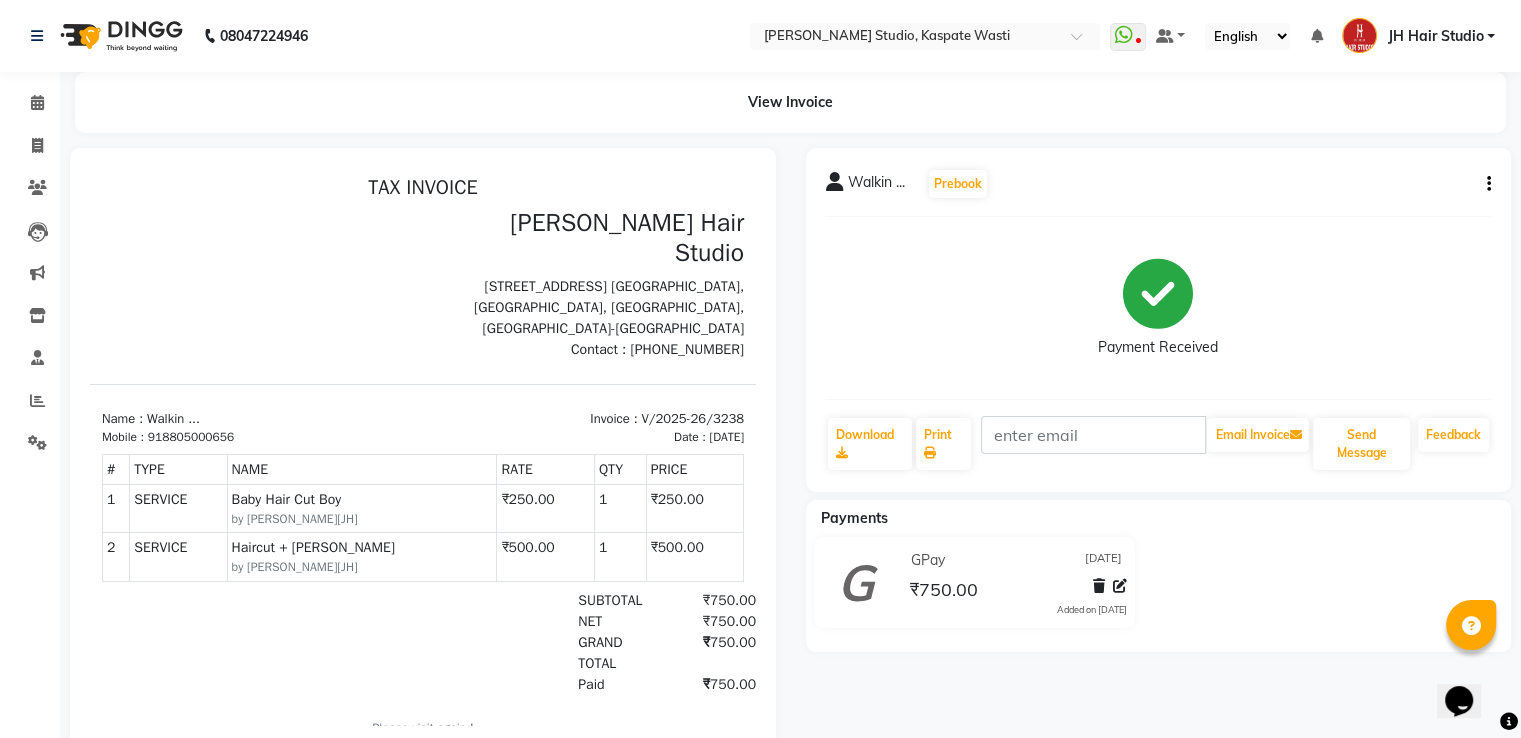 click 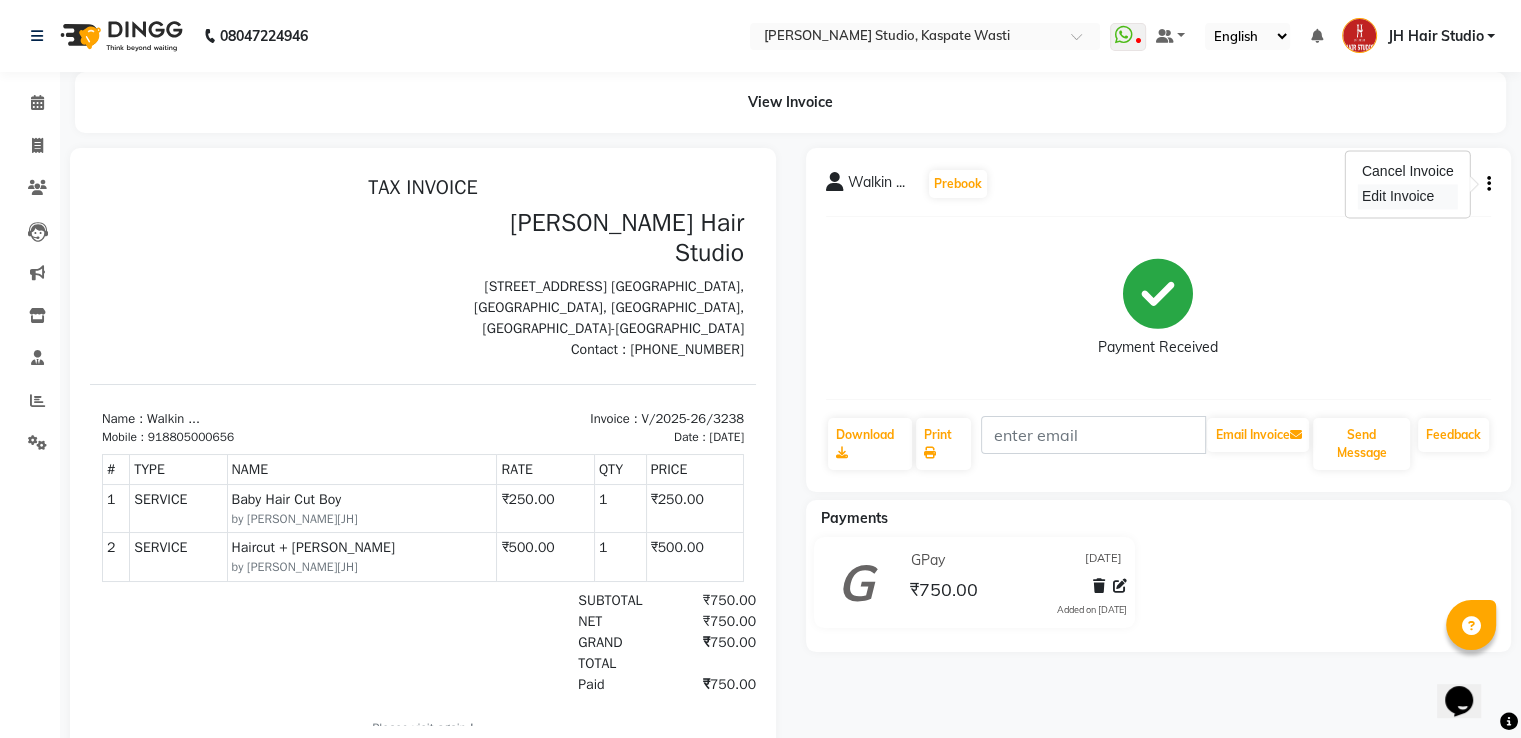 click on "Edit Invoice" at bounding box center (1408, 196) 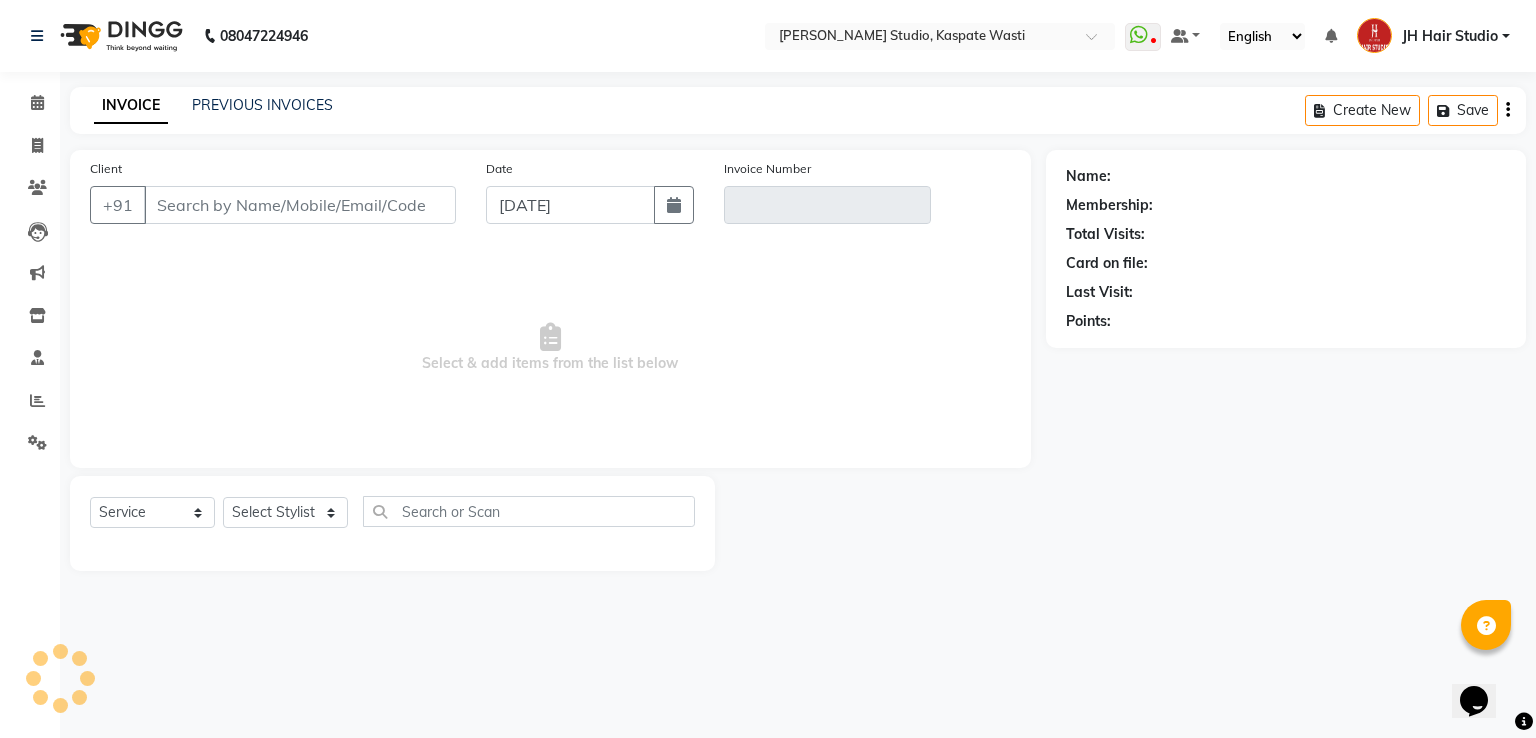 type on "8805000656" 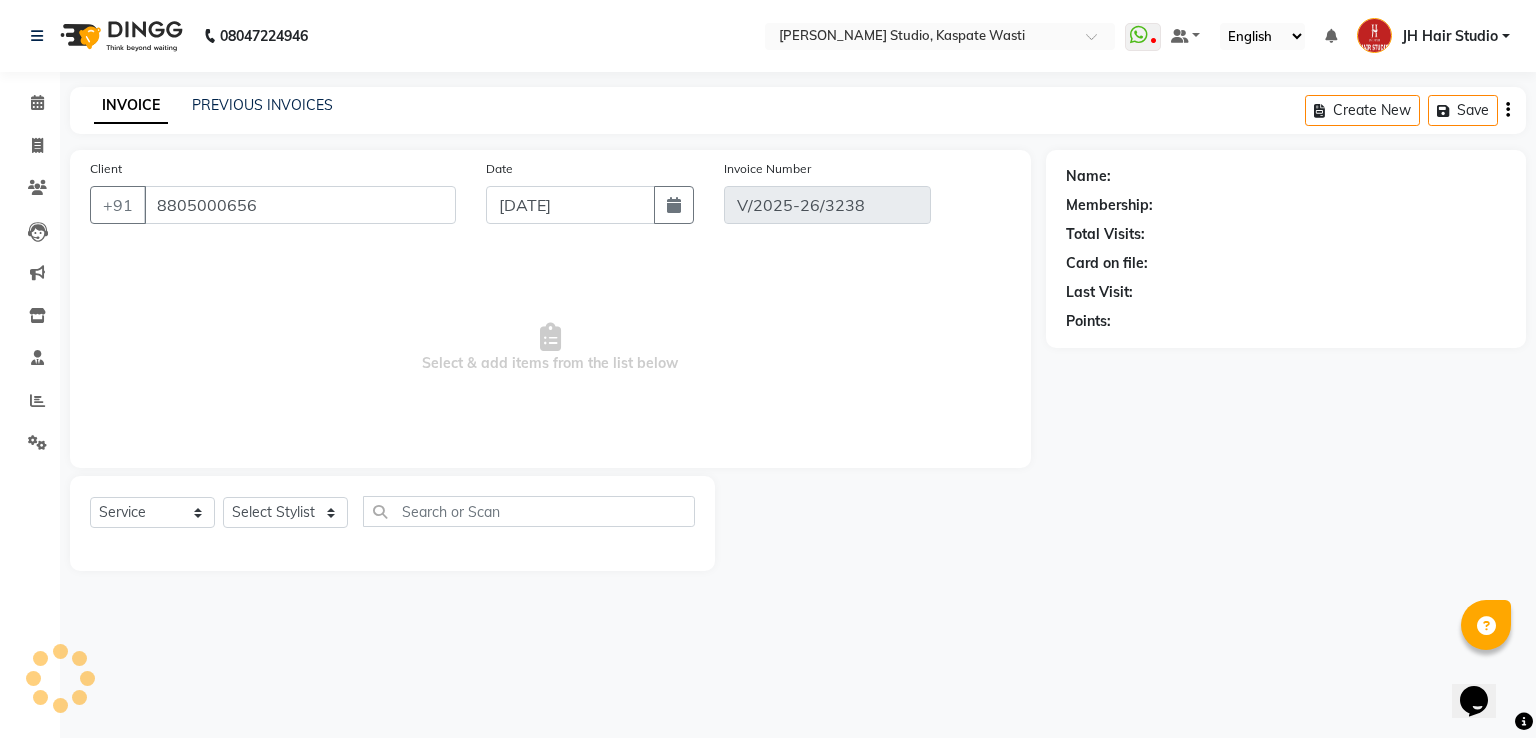 select on "1: Object" 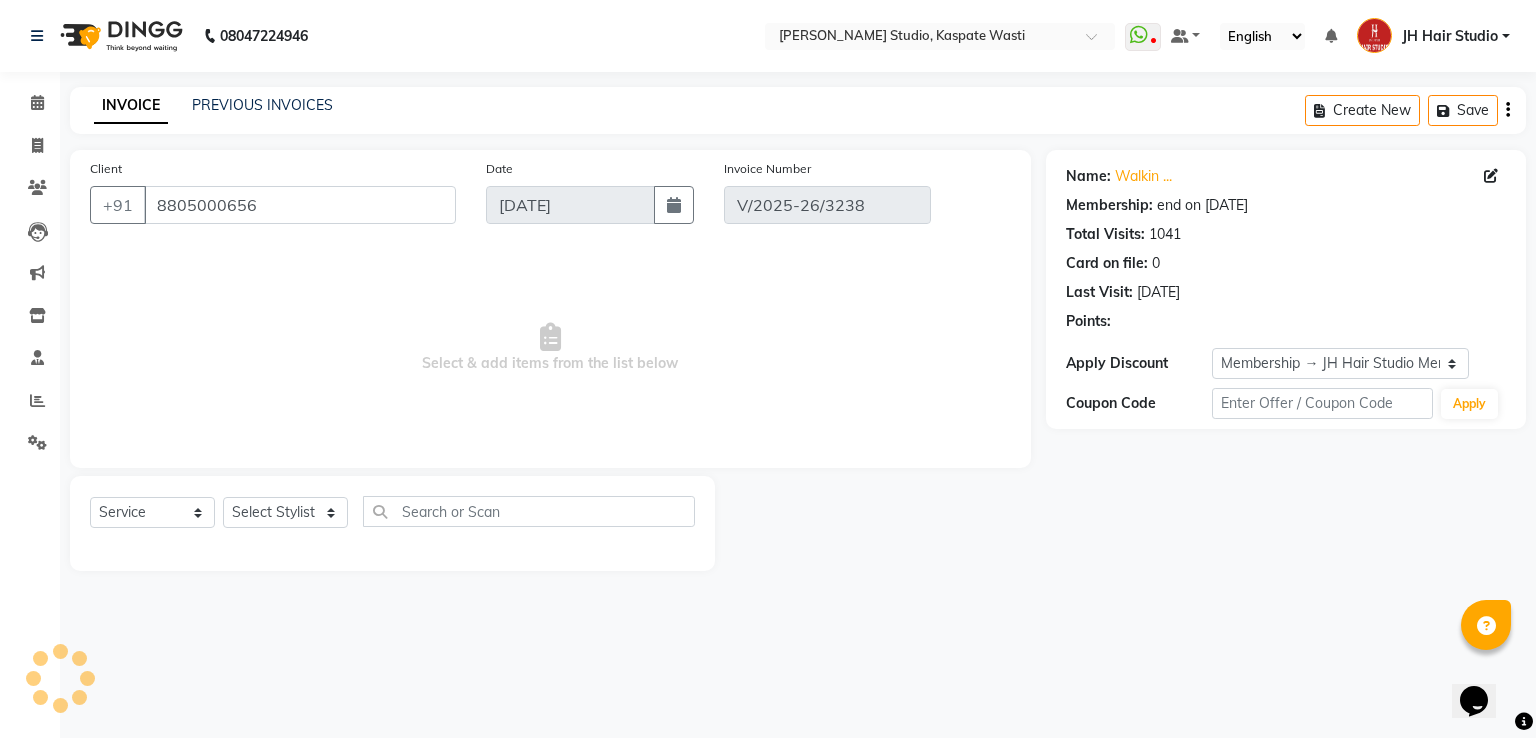 select on "select" 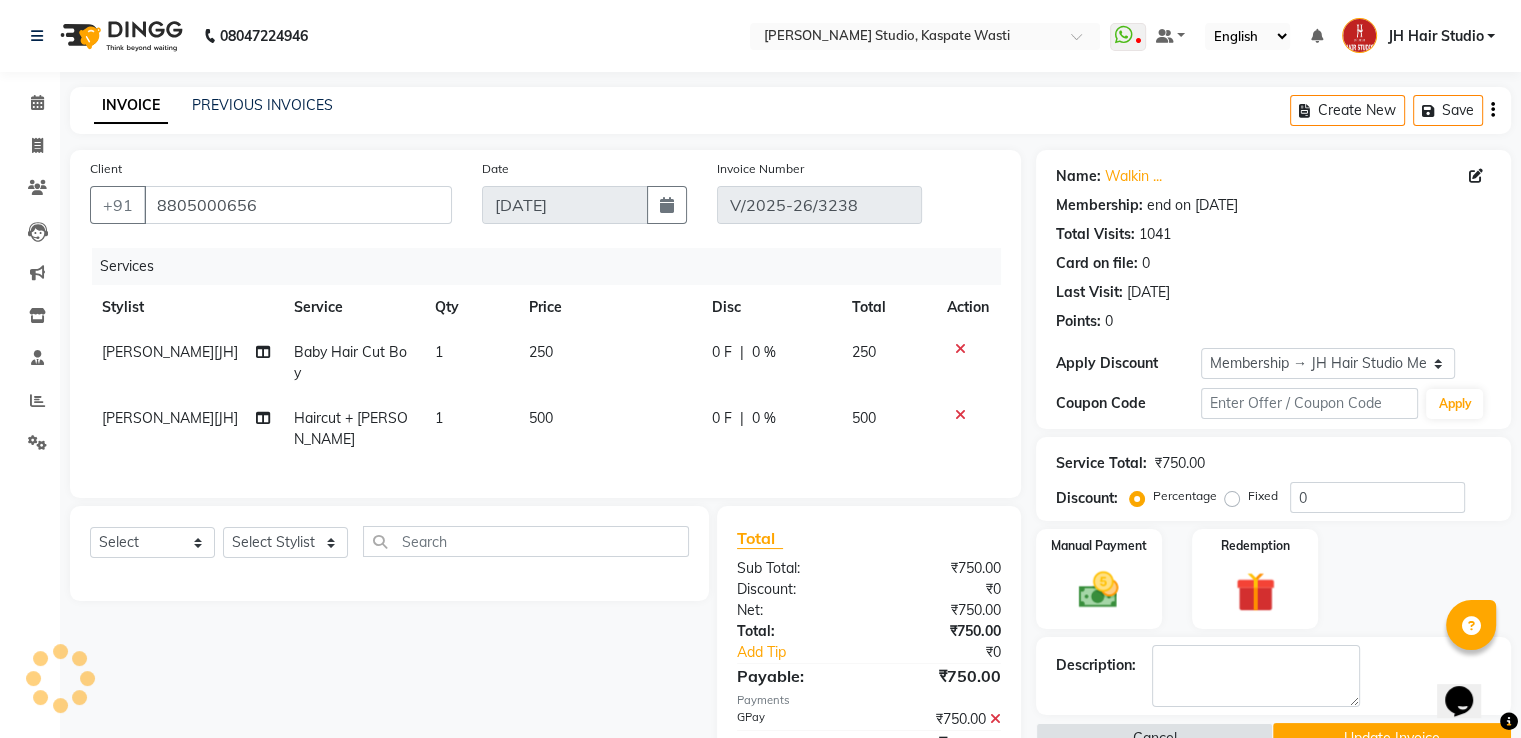 type on "20" 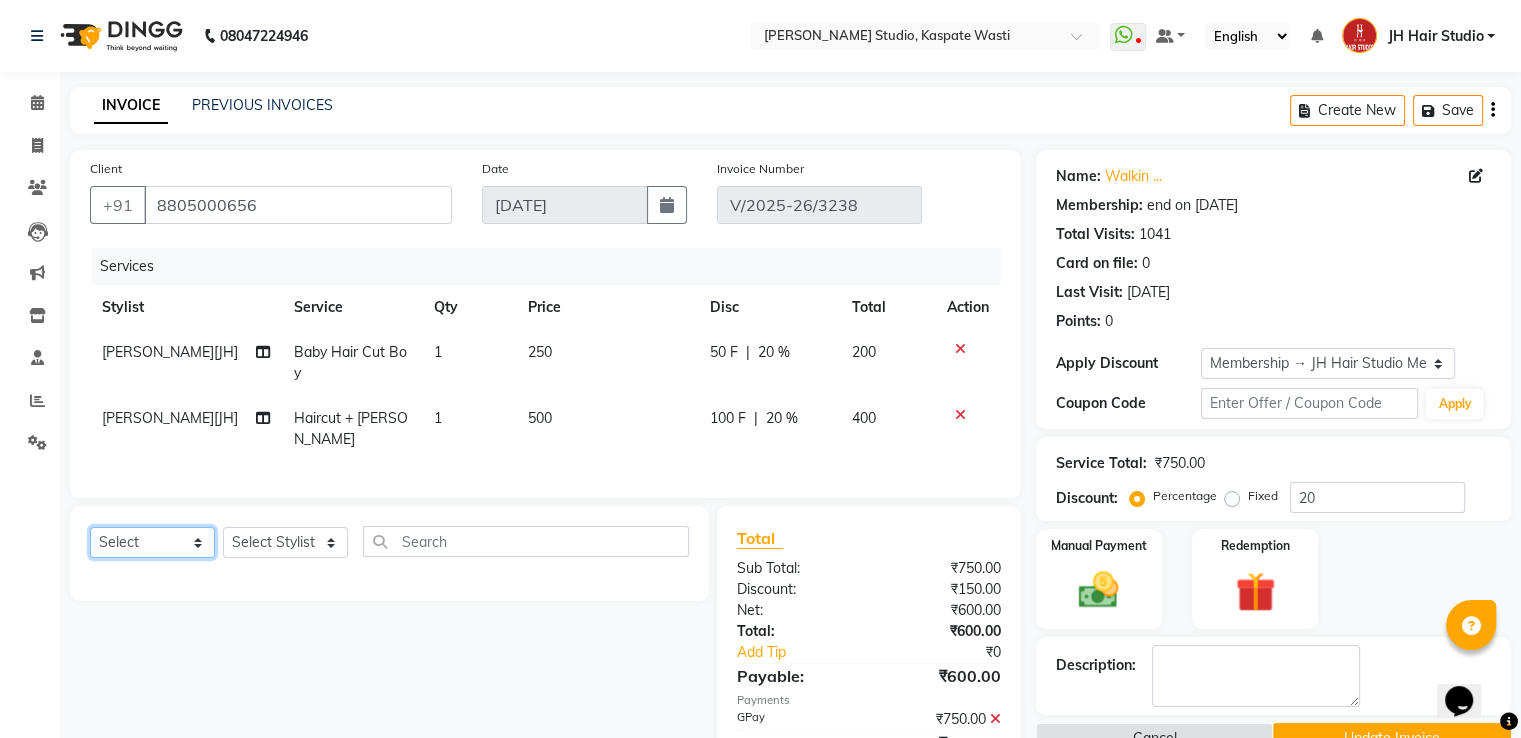 click on "Select  Service  Product  Membership  Package Voucher Prepaid Gift Card" 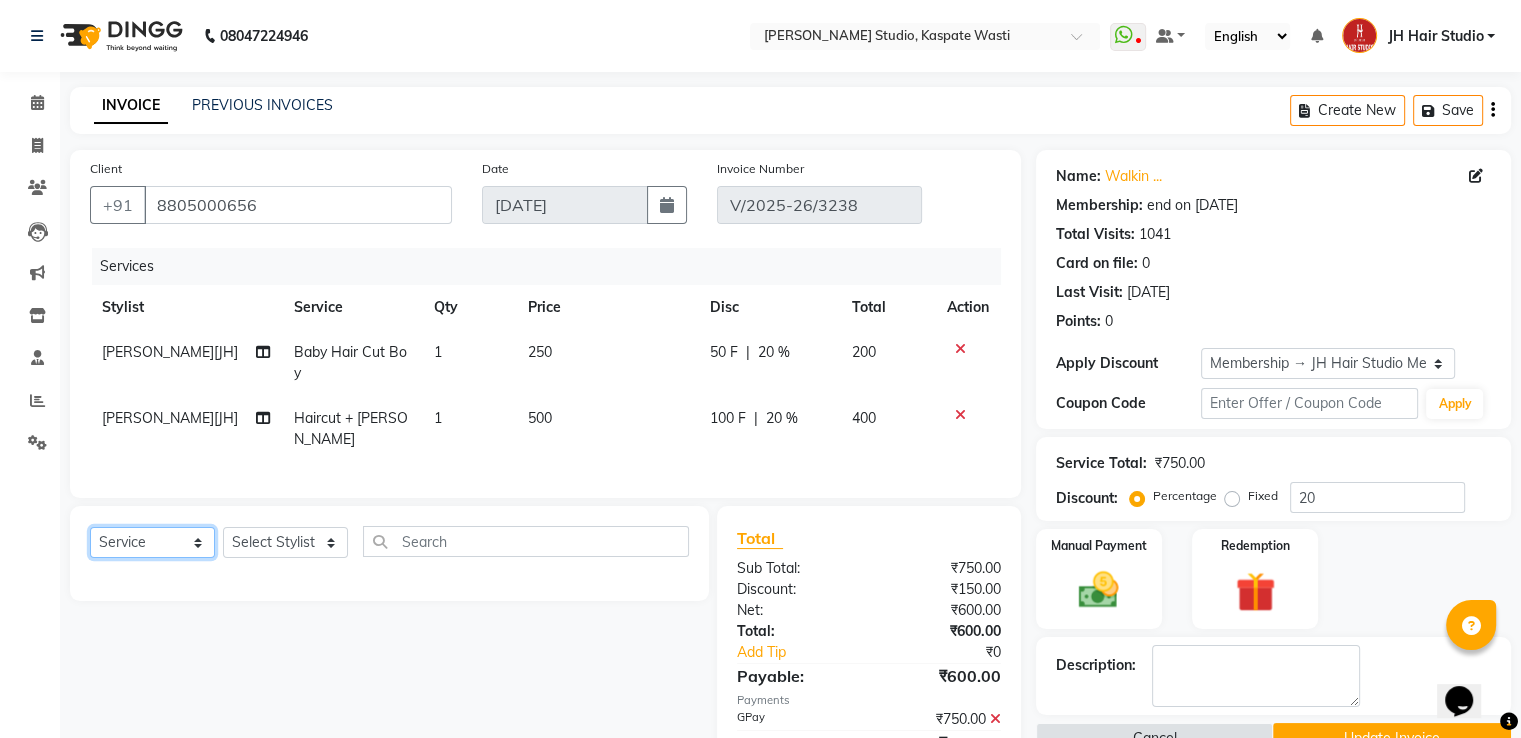 click on "Select  Service  Product  Membership  Package Voucher Prepaid Gift Card" 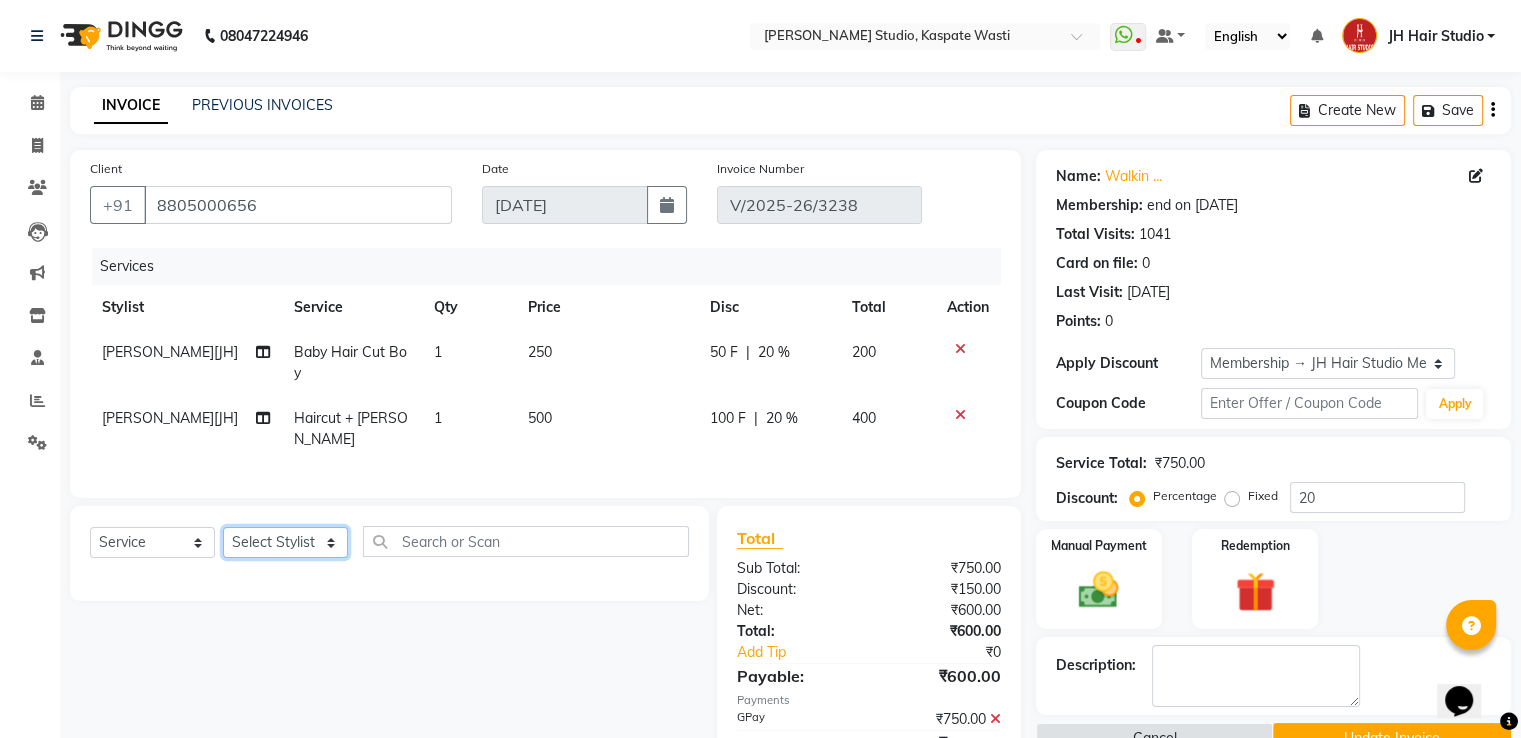 click on "Select Stylist [PERSON_NAME] [JH]  [PERSON_NAME][JH] [F1] GANESH [ F1] RAM [F1]Sanjay [F1][PERSON_NAME]  [F1][PERSON_NAME]  F1 Suraj  [F1] USHA [PERSON_NAME][JH] Harish[JH] JH Hair Studio [PERSON_NAME][JH] [PERSON_NAME][JH] SID NEW [JH] [PERSON_NAME] [F3] [PERSON_NAME] [JH]" 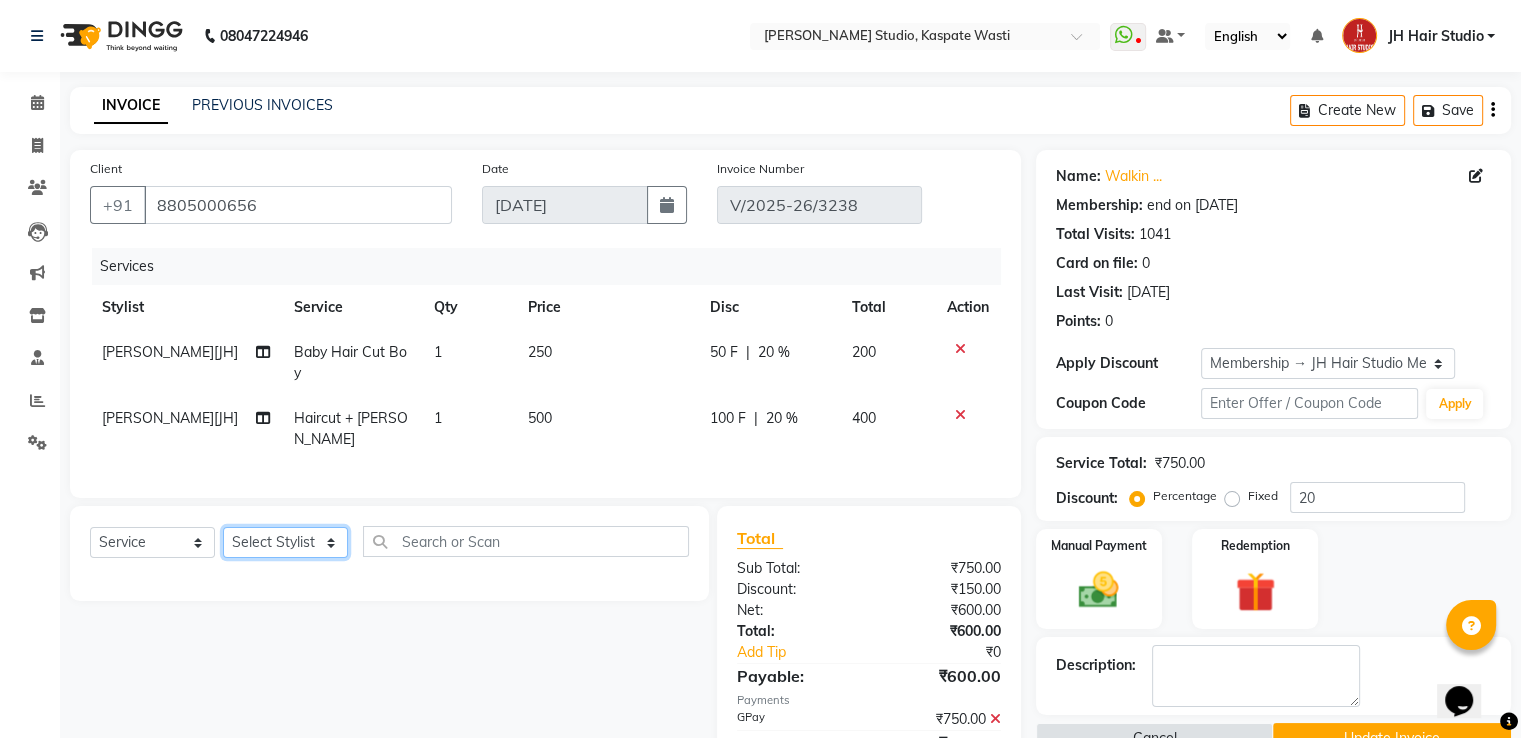 select on "70614" 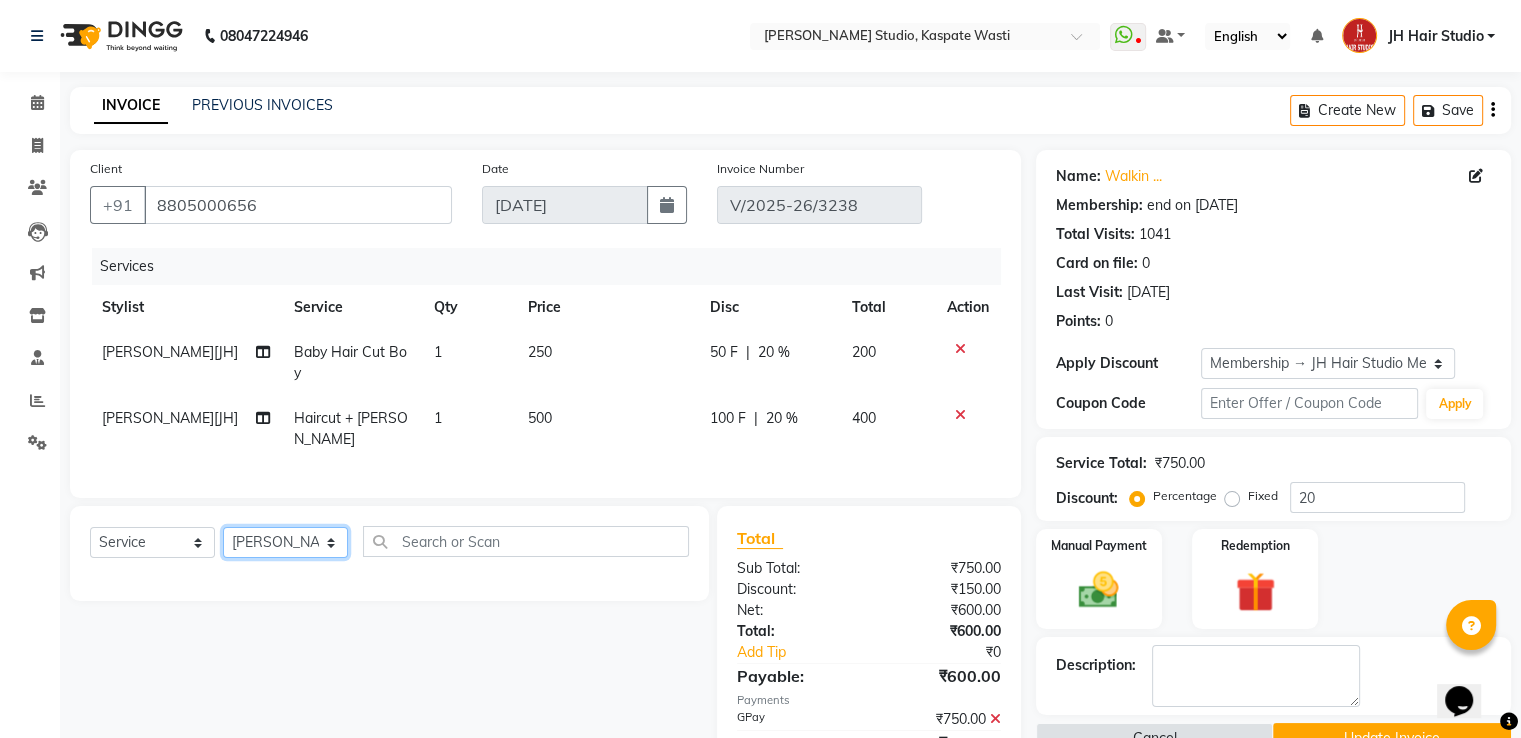 click on "Select Stylist [PERSON_NAME] [JH]  [PERSON_NAME][JH] [F1] GANESH [ F1] RAM [F1]Sanjay [F1][PERSON_NAME]  [F1][PERSON_NAME]  F1 Suraj  [F1] USHA [PERSON_NAME][JH] Harish[JH] JH Hair Studio [PERSON_NAME][JH] [PERSON_NAME][JH] SID NEW [JH] [PERSON_NAME] [F3] [PERSON_NAME] [JH]" 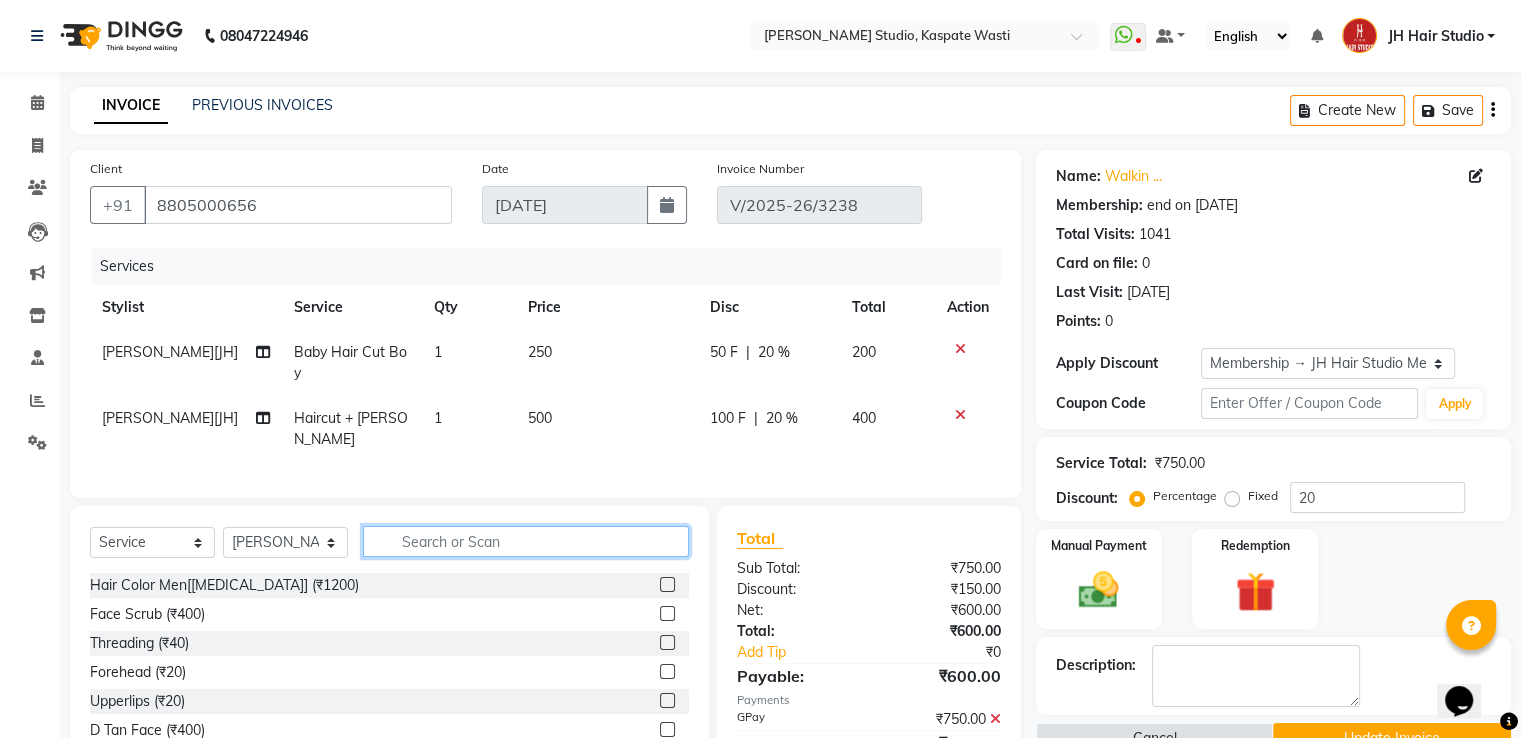 click 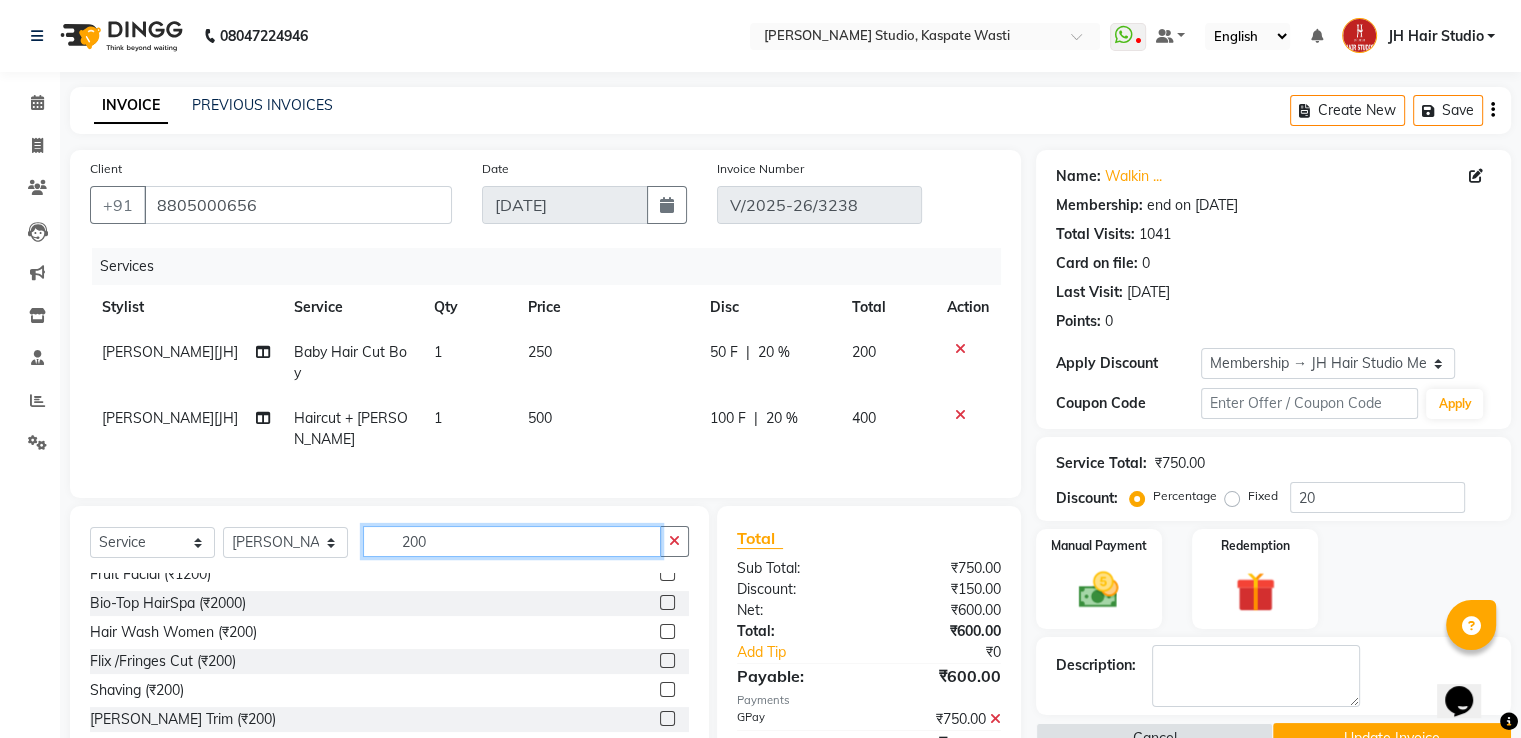 scroll, scrollTop: 45, scrollLeft: 0, axis: vertical 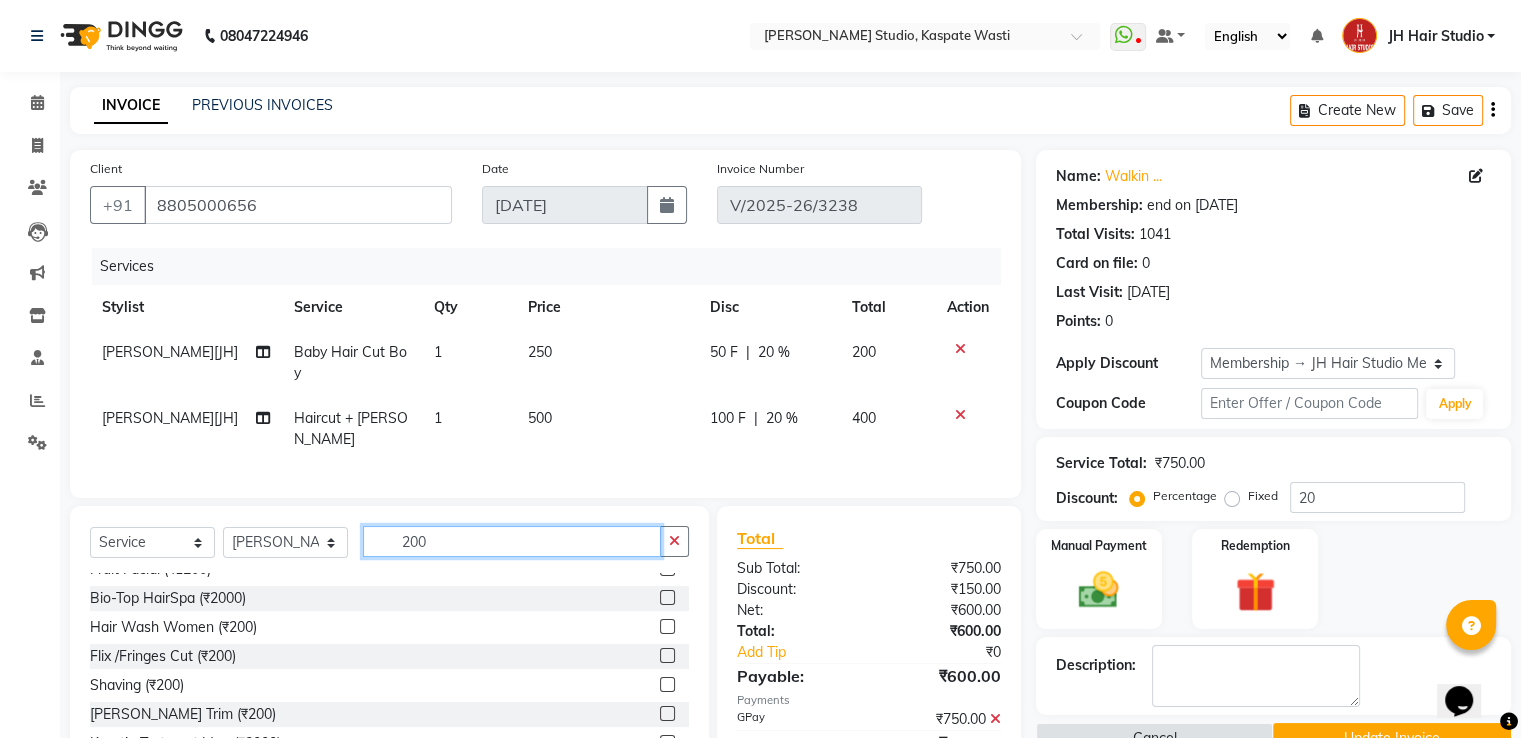 type on "200" 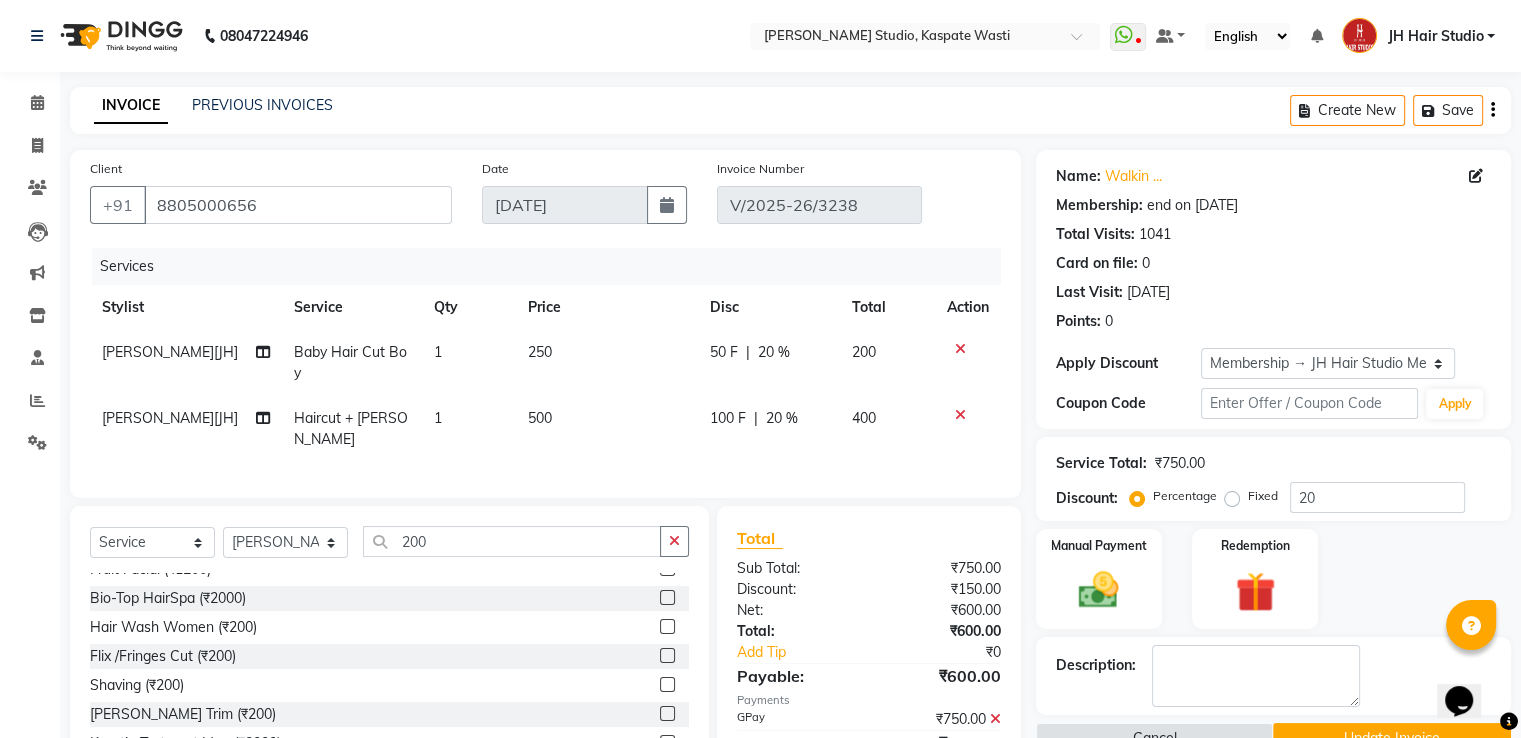 click 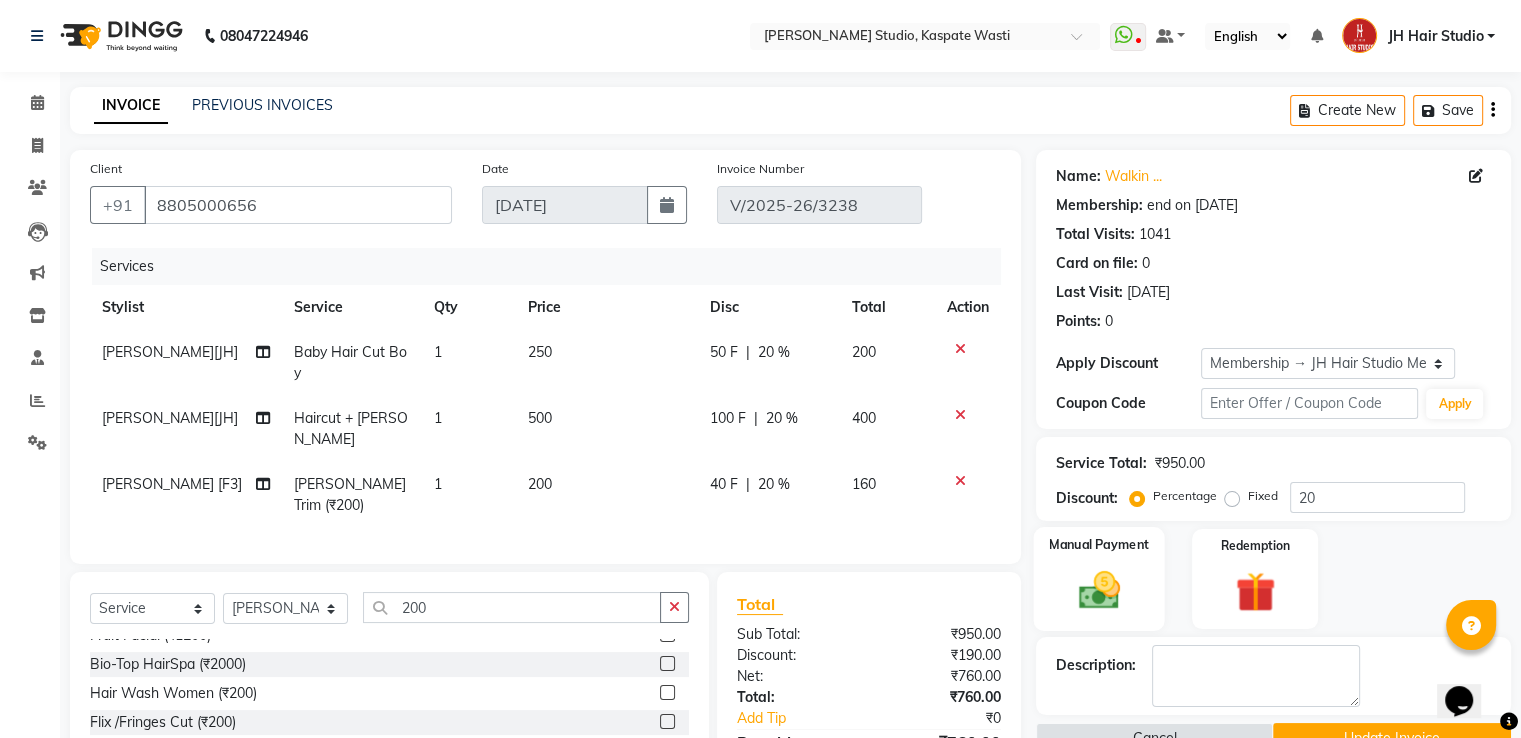 checkbox on "false" 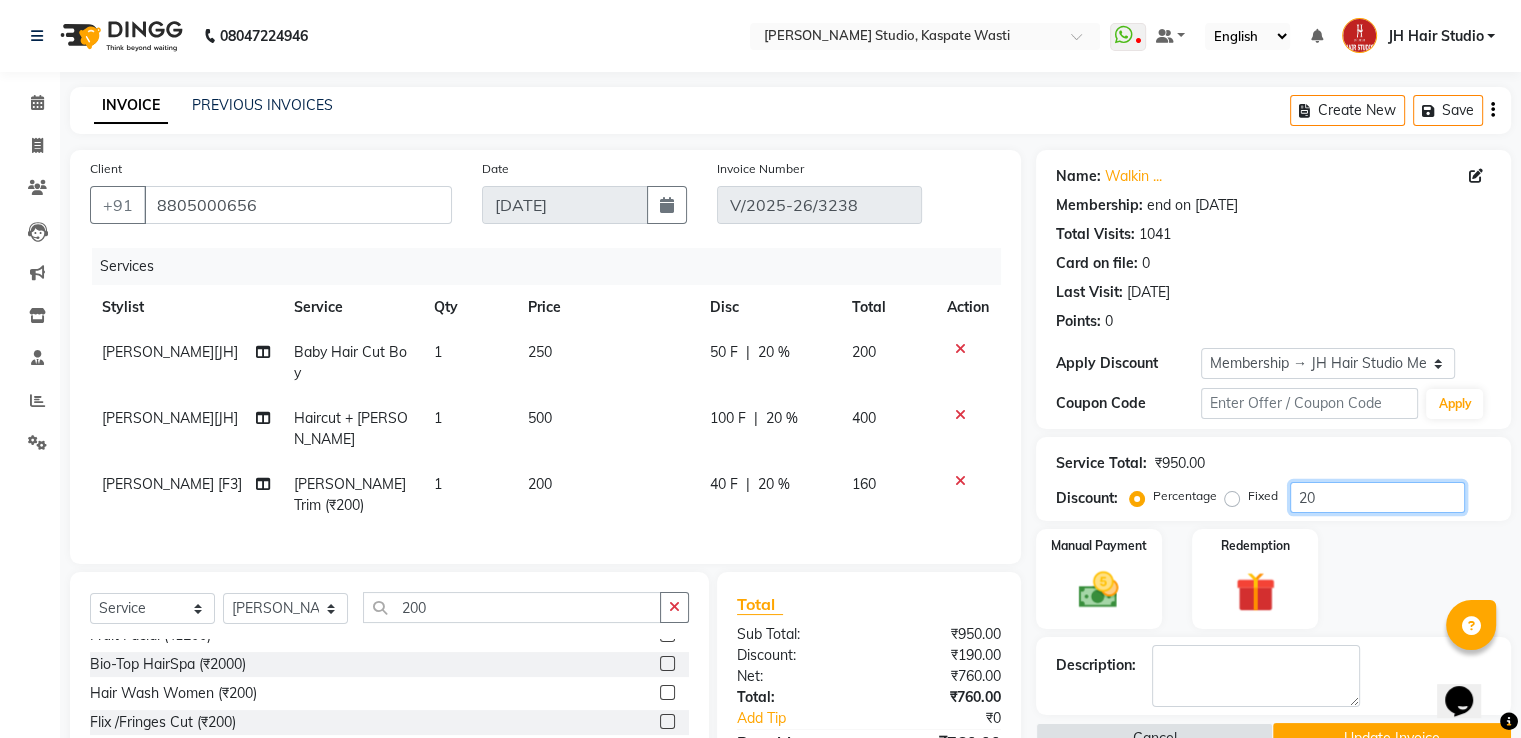 click on "20" 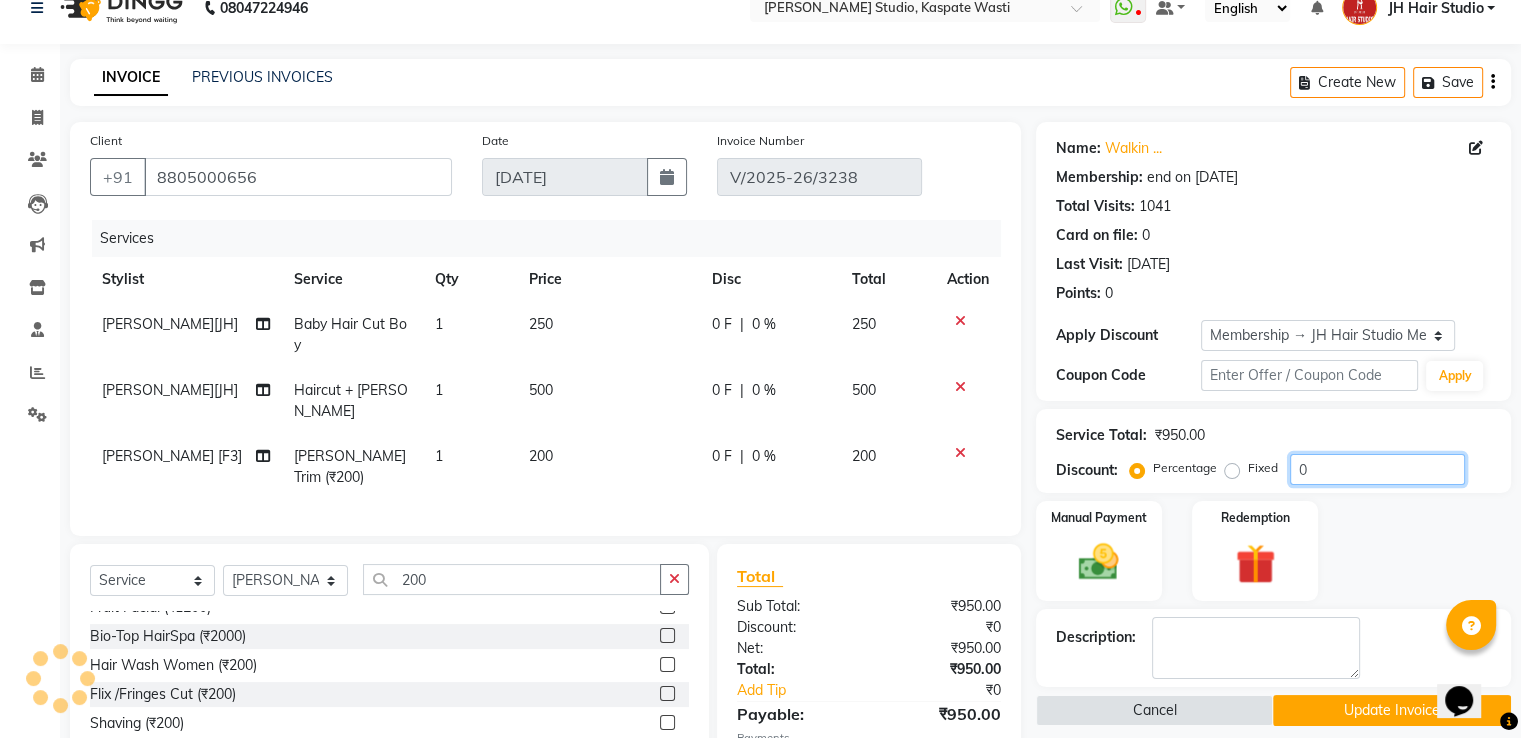 scroll, scrollTop: 44, scrollLeft: 0, axis: vertical 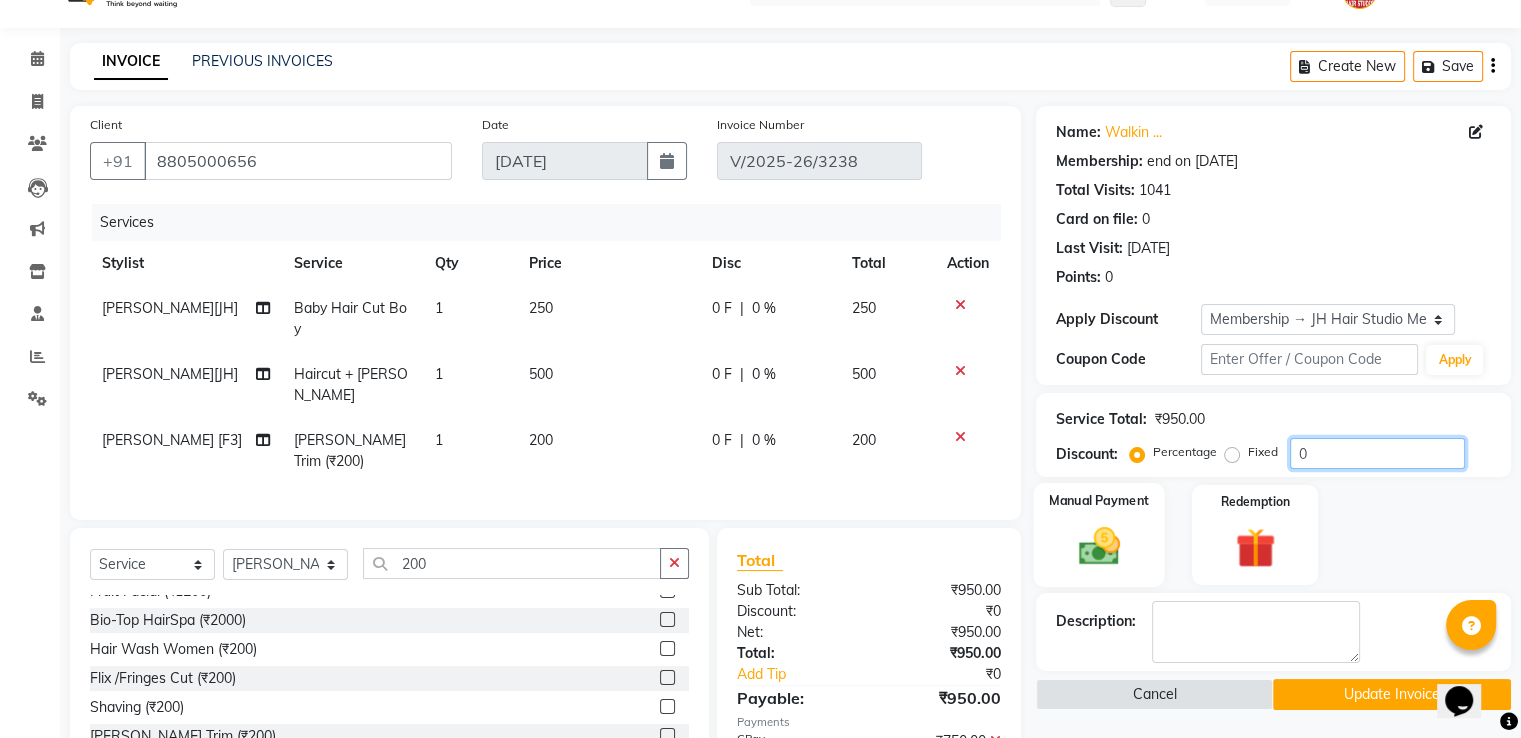 type on "0" 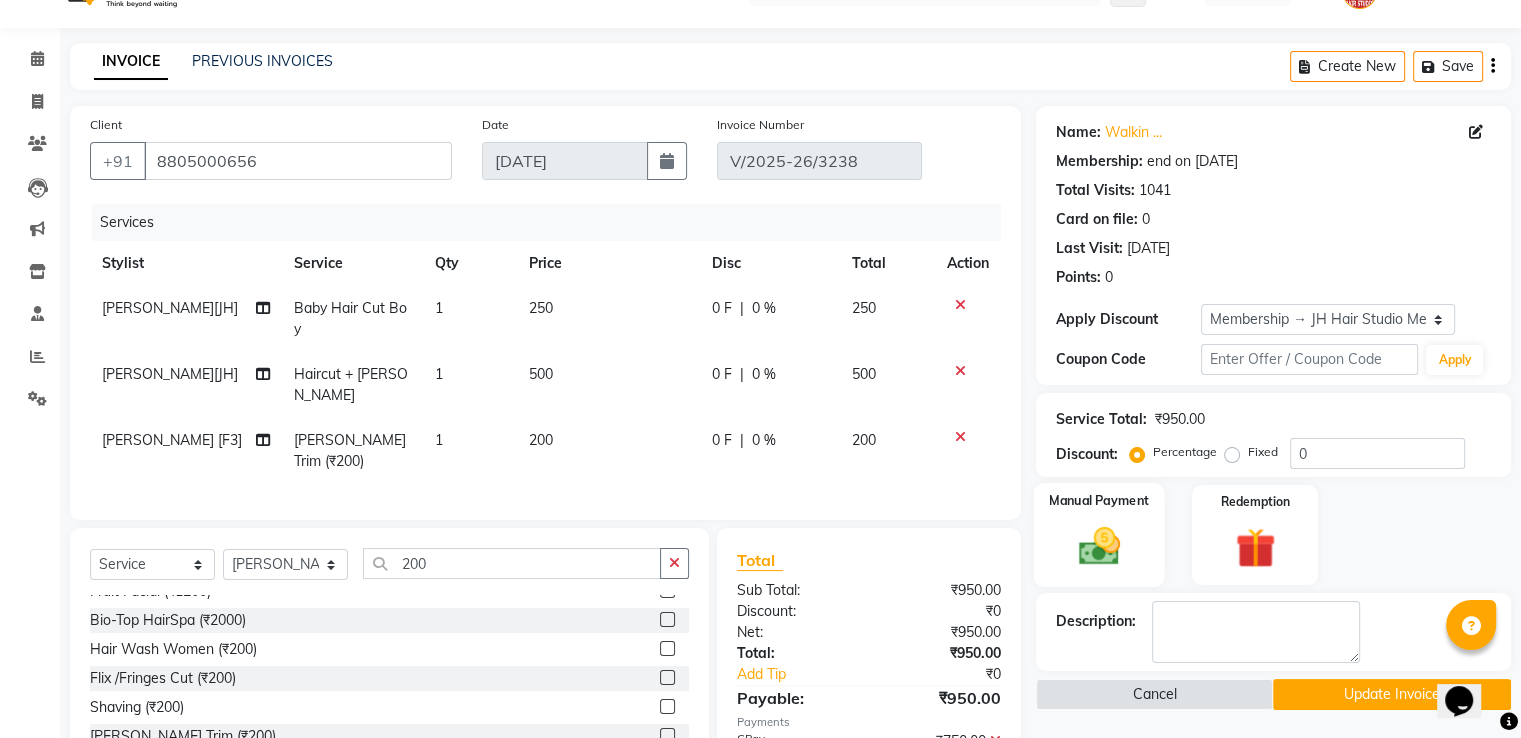 click 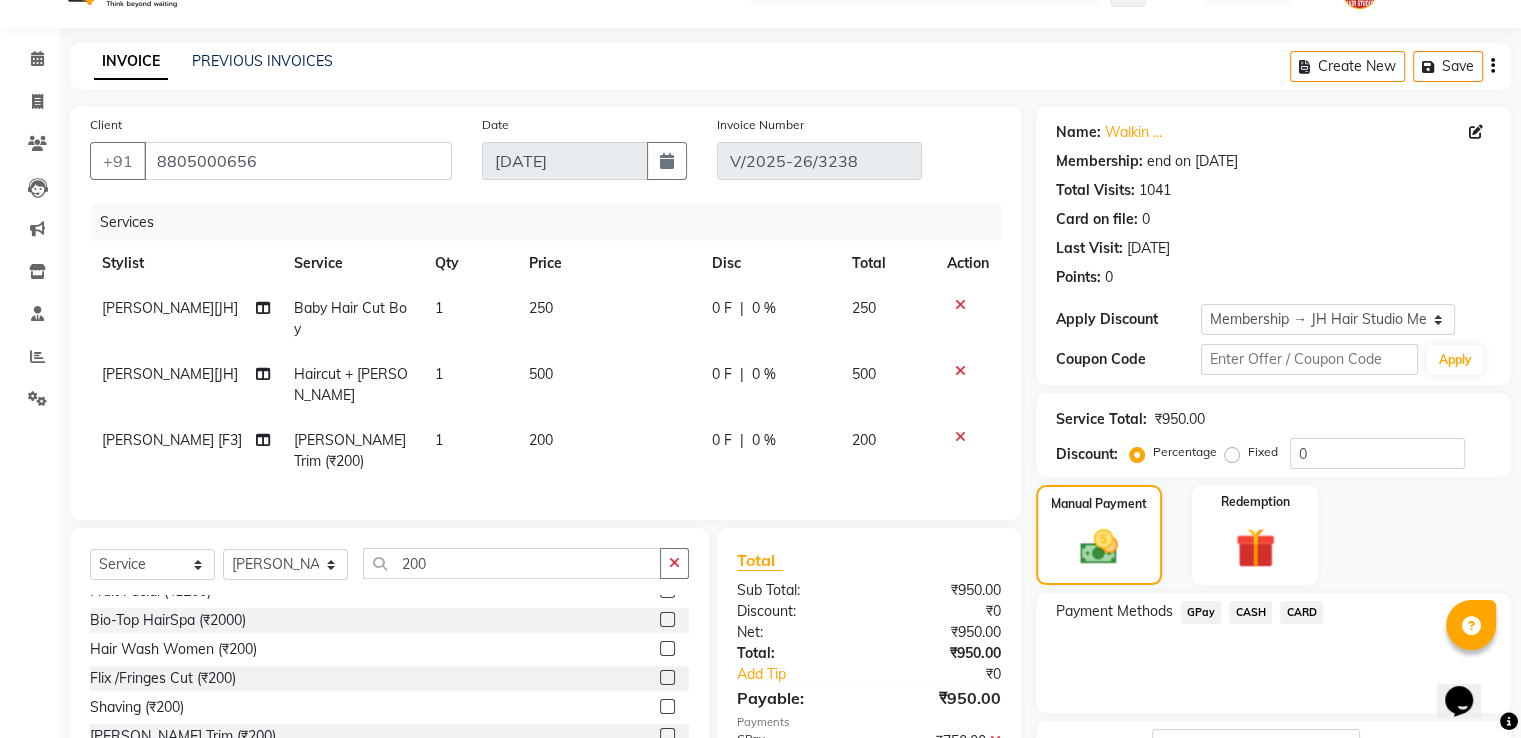 click on "GPay" 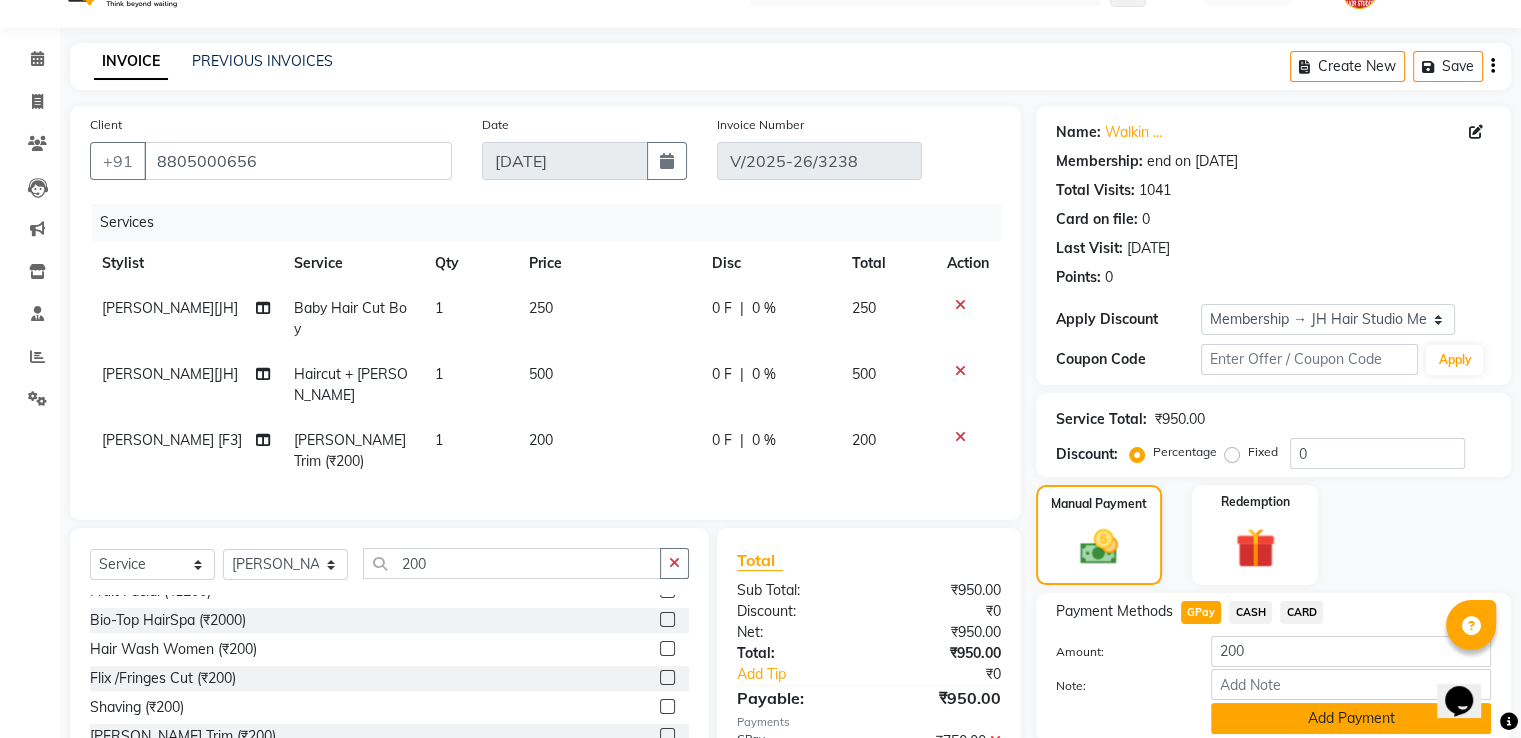 click on "Add Payment" 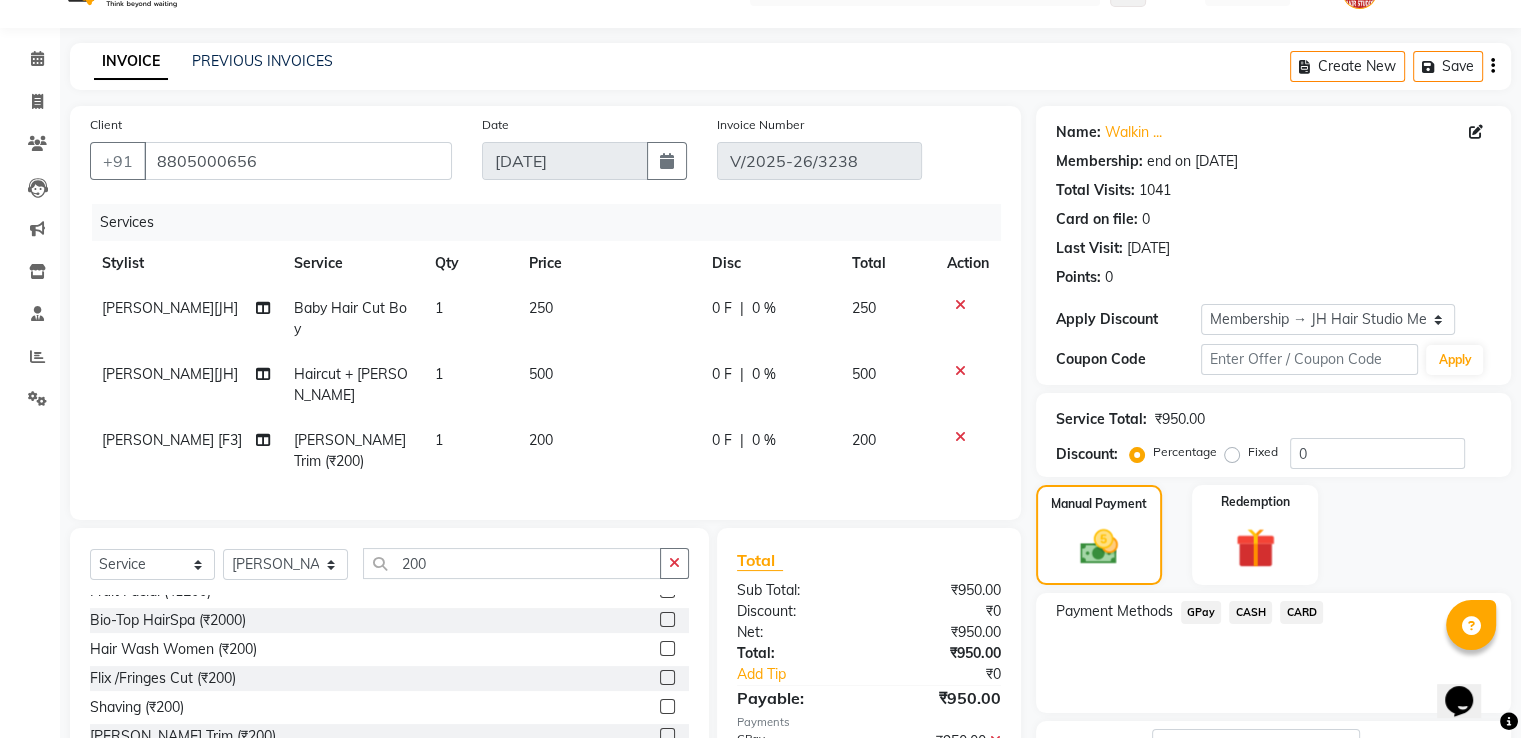 scroll, scrollTop: 172, scrollLeft: 0, axis: vertical 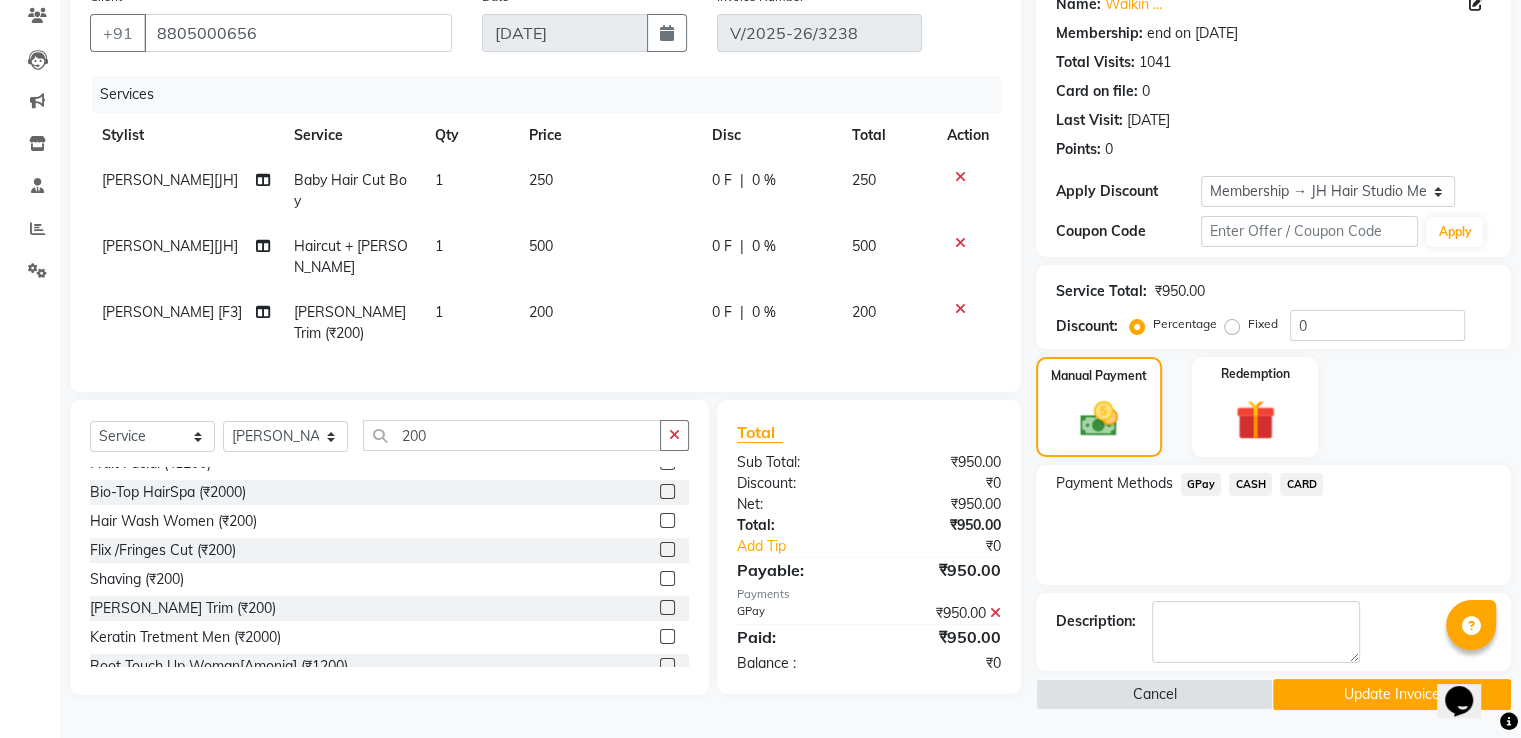 click on "Update Invoice" 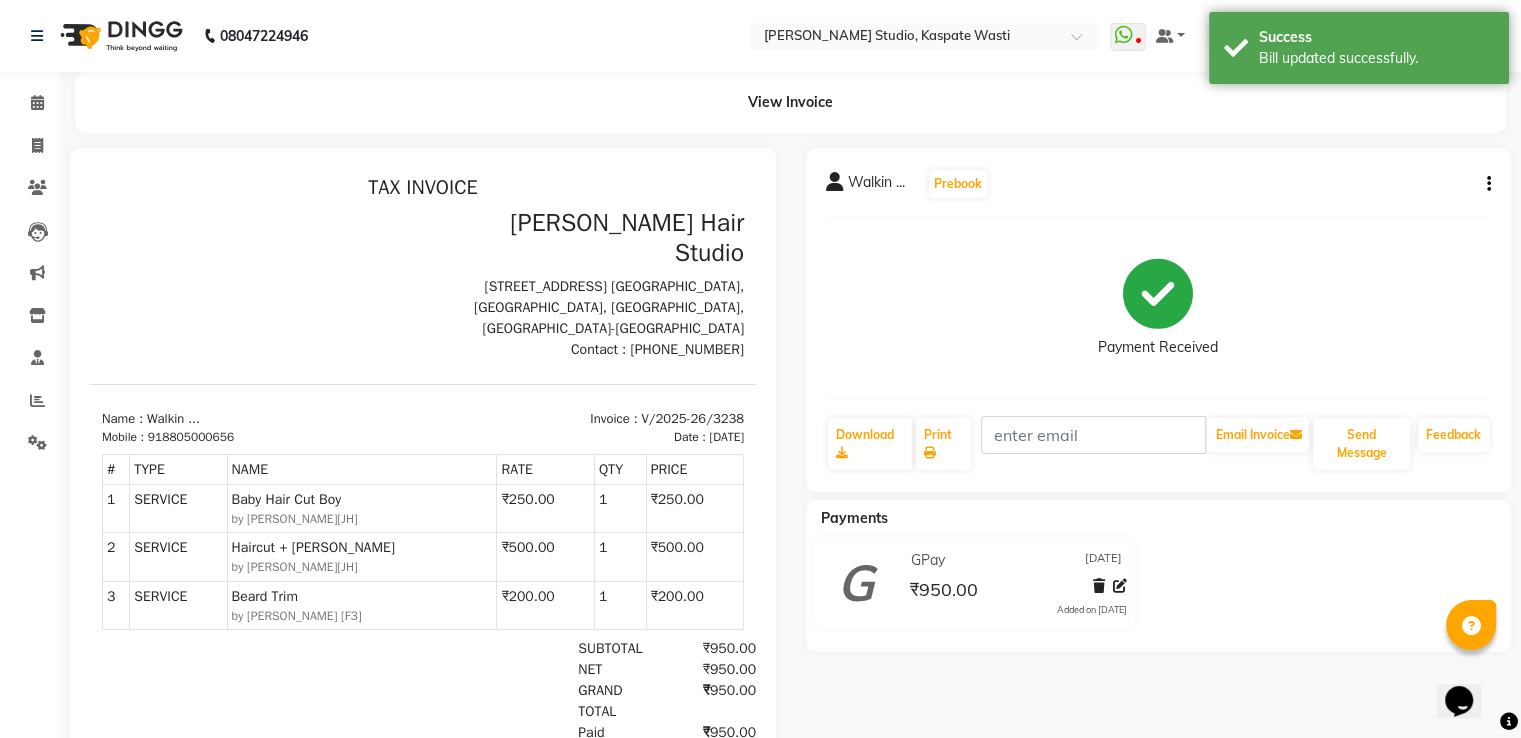 scroll, scrollTop: 0, scrollLeft: 0, axis: both 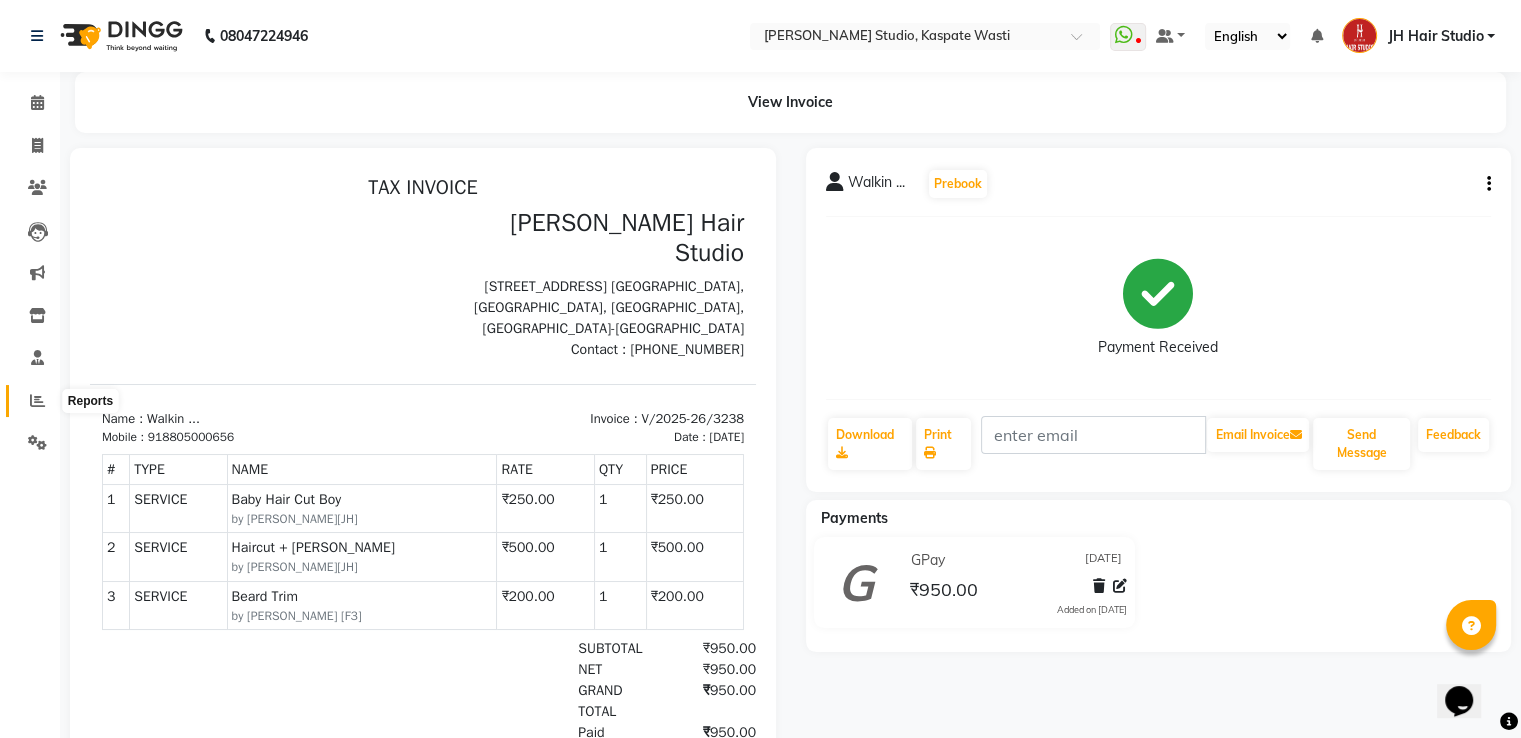 click 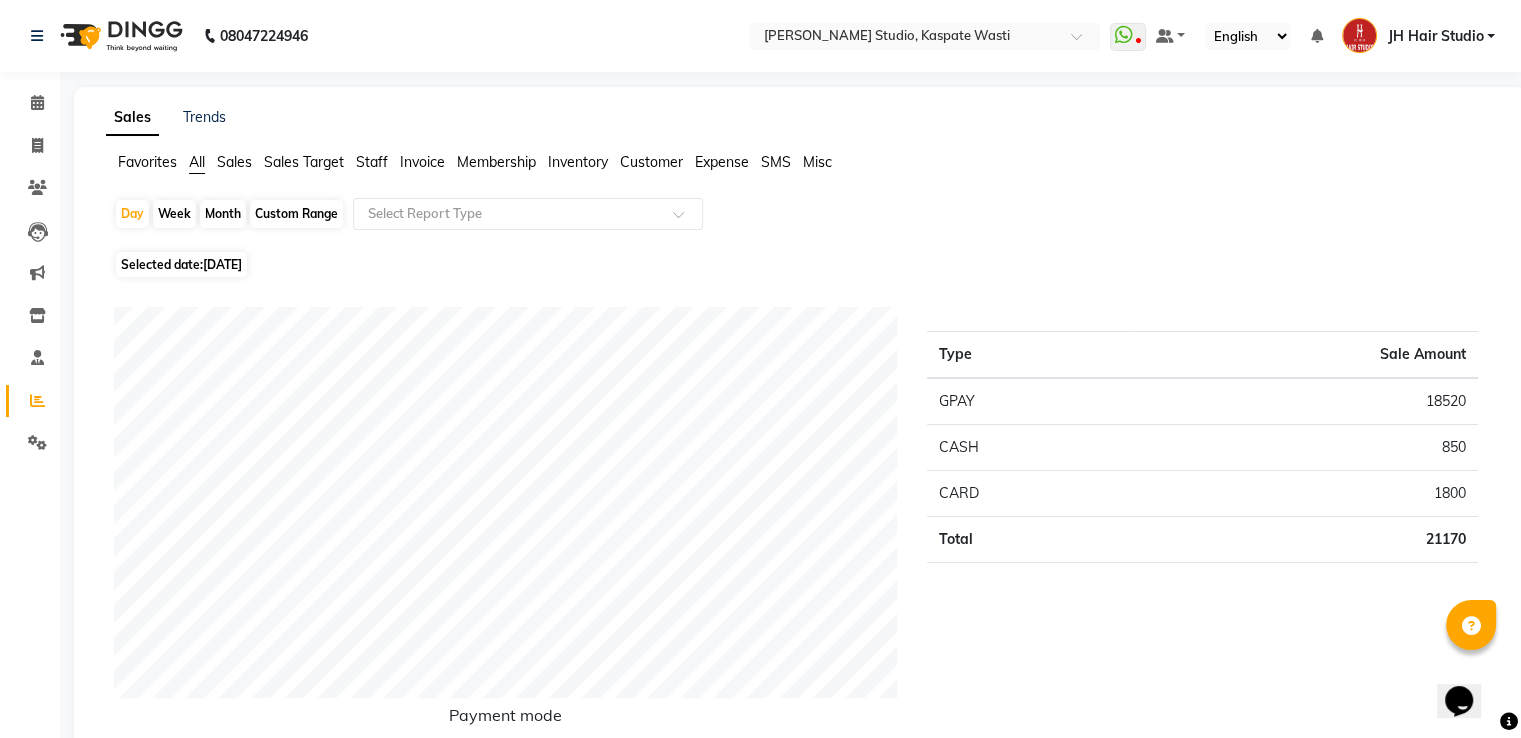 scroll, scrollTop: 644, scrollLeft: 0, axis: vertical 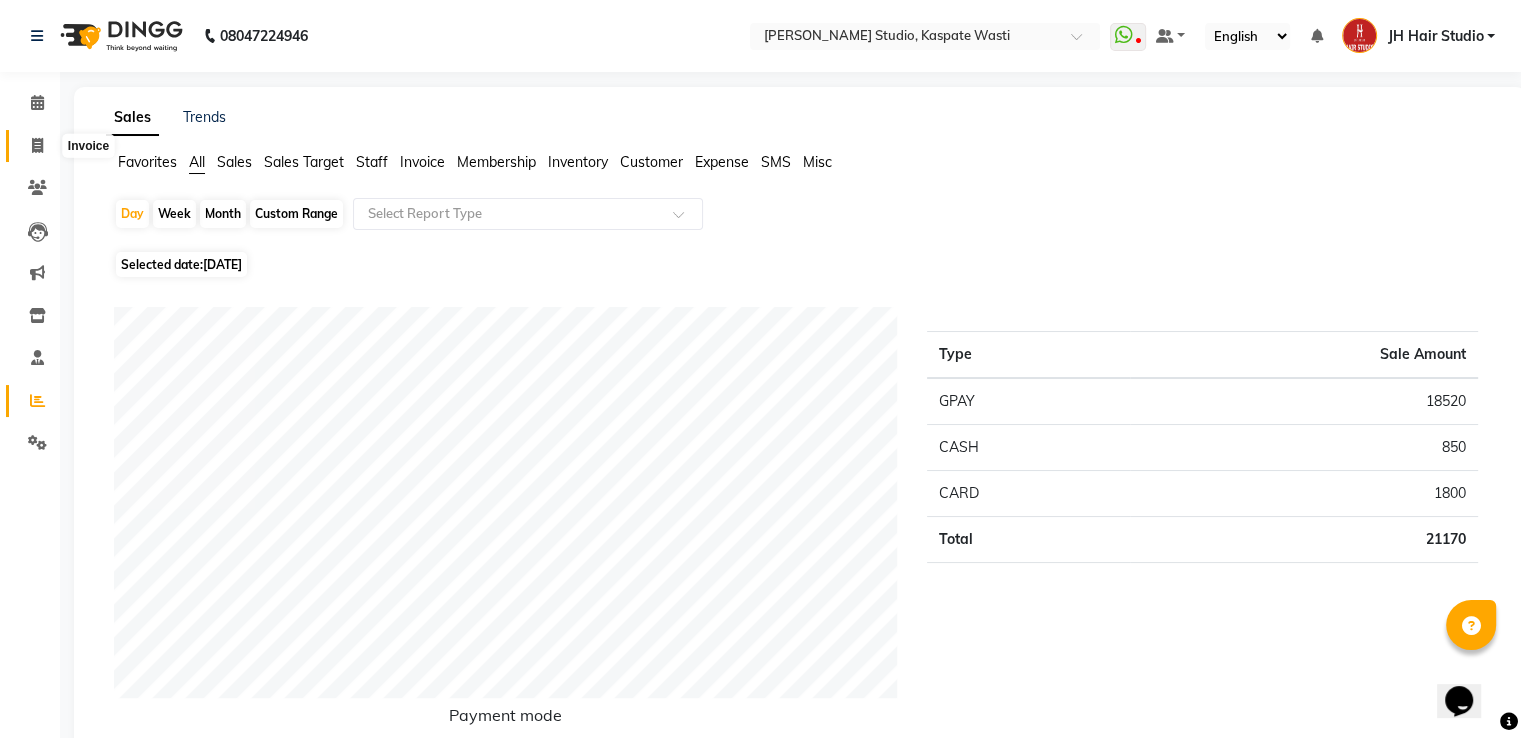 click 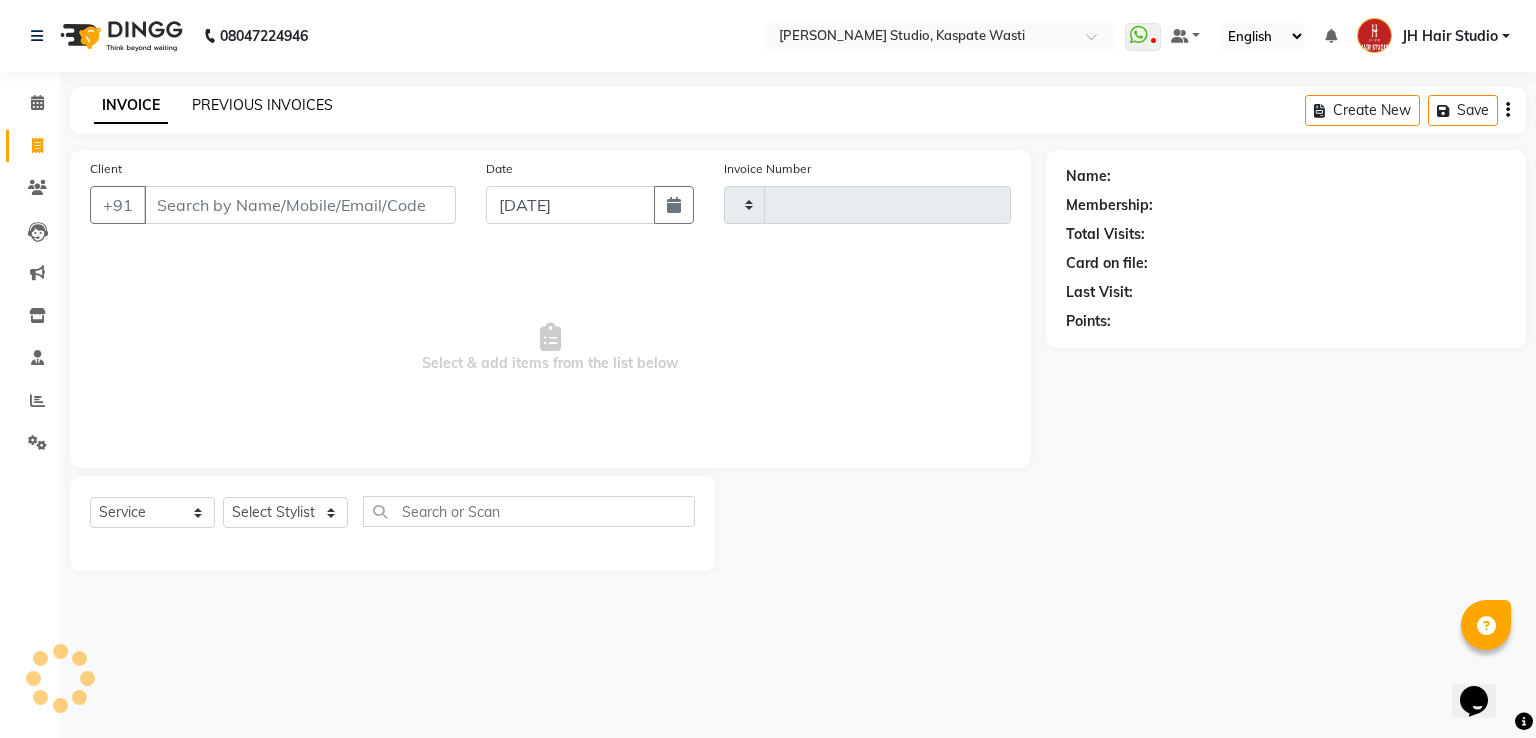type on "3239" 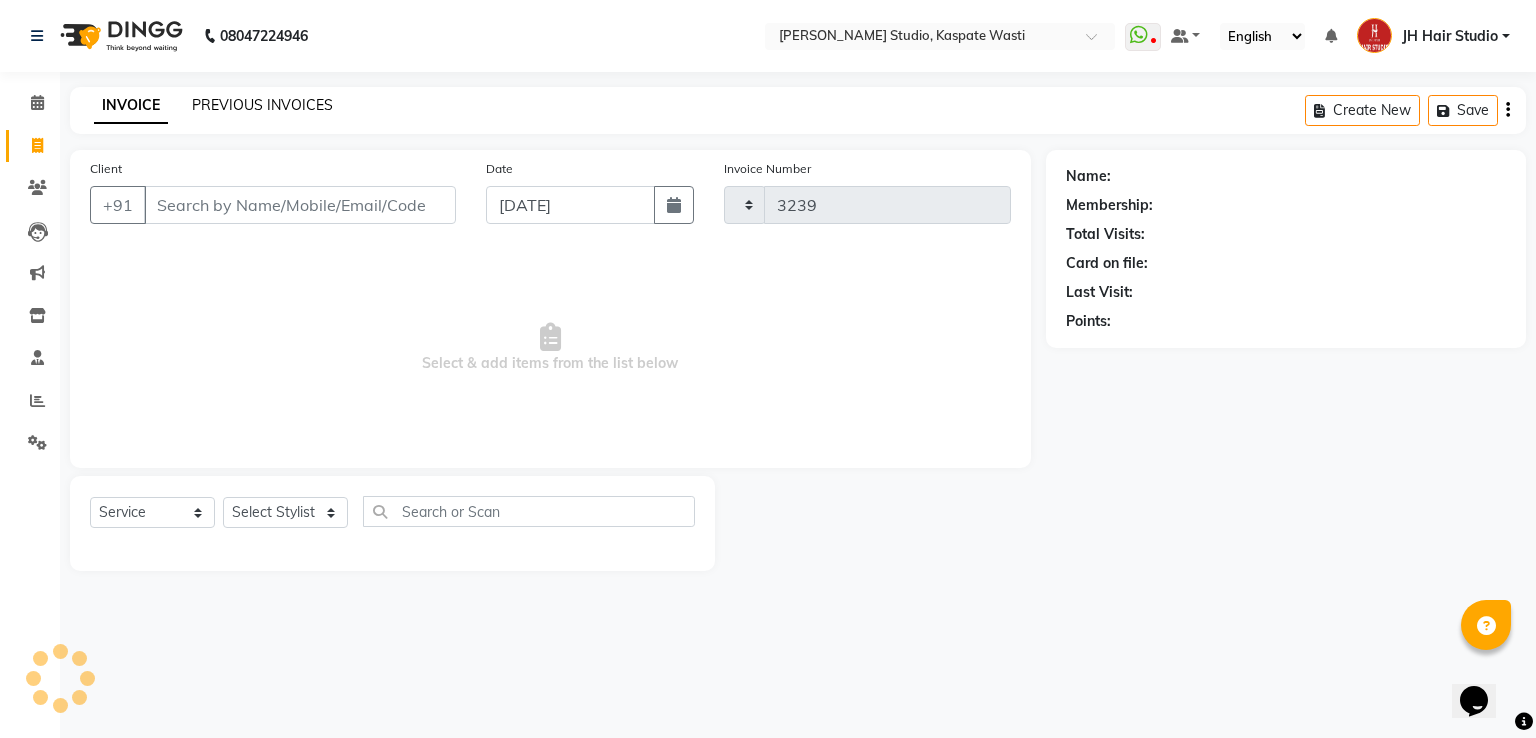 select on "130" 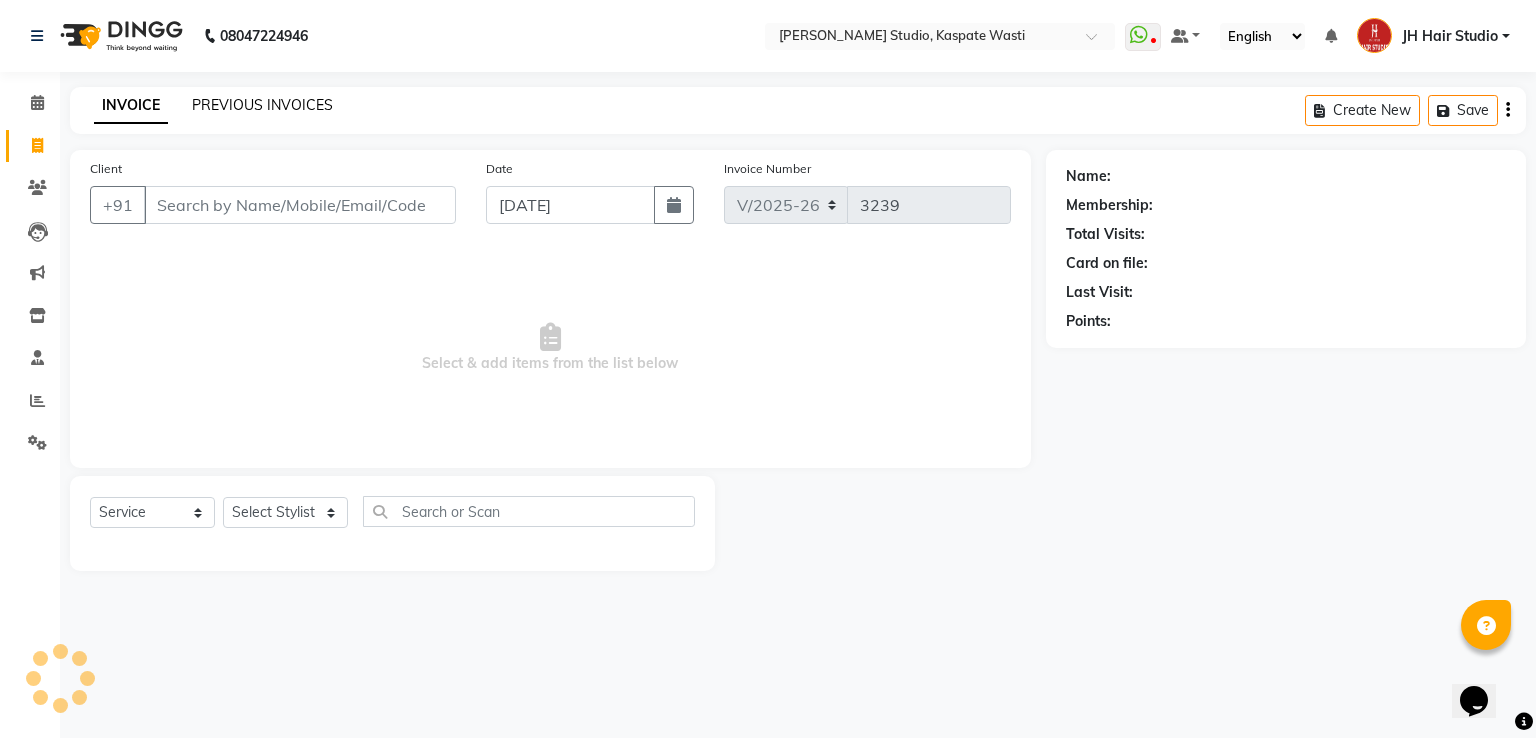 click on "PREVIOUS INVOICES" 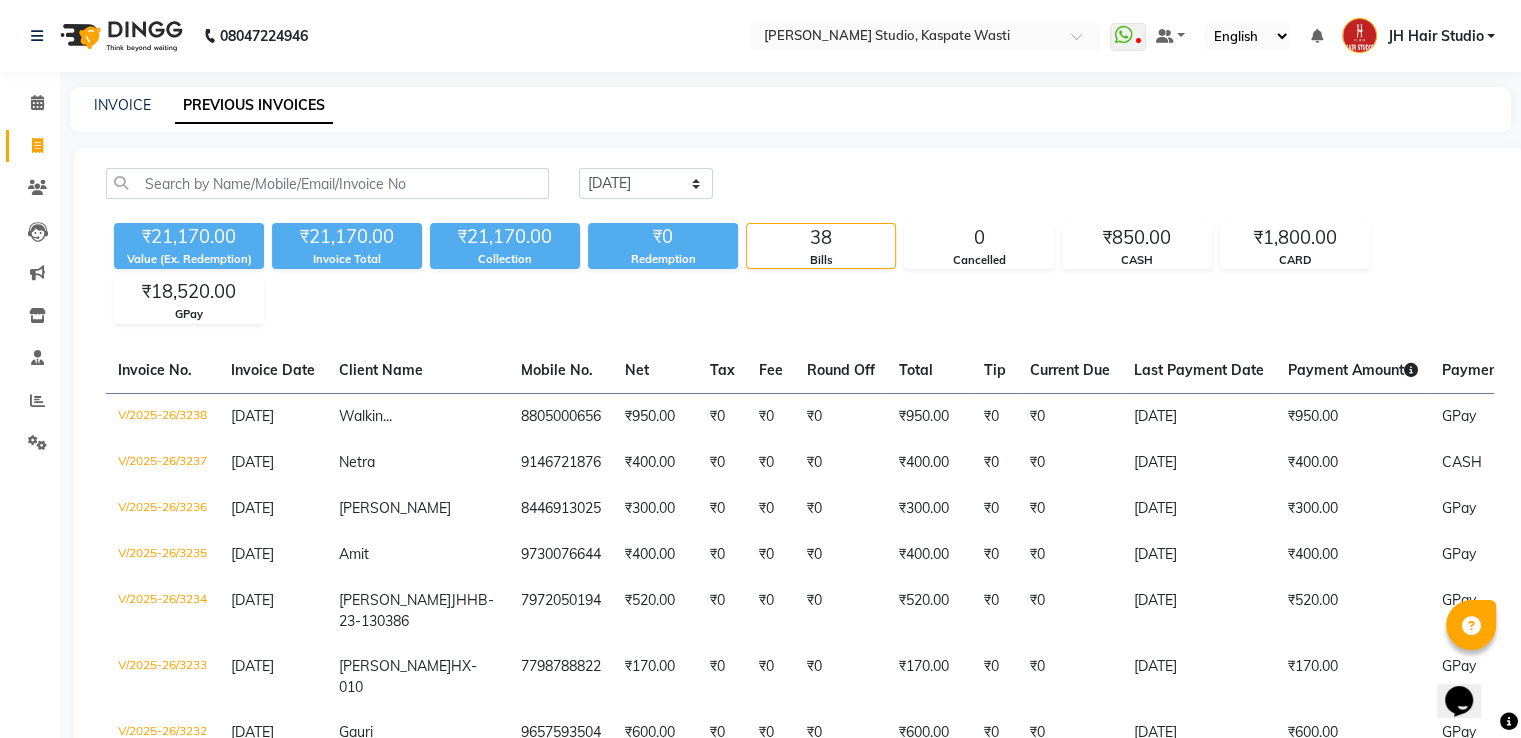 scroll, scrollTop: 644, scrollLeft: 0, axis: vertical 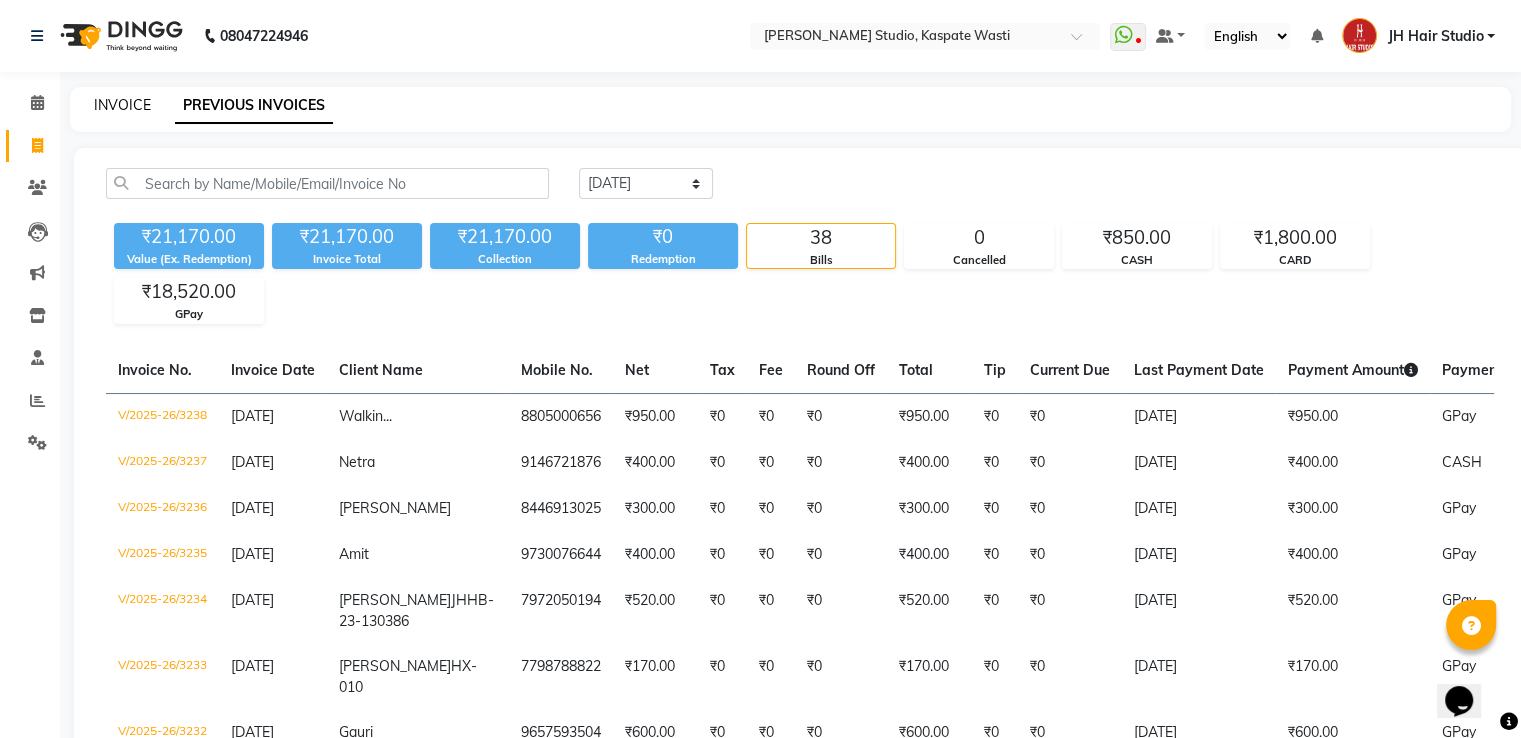click on "INVOICE" 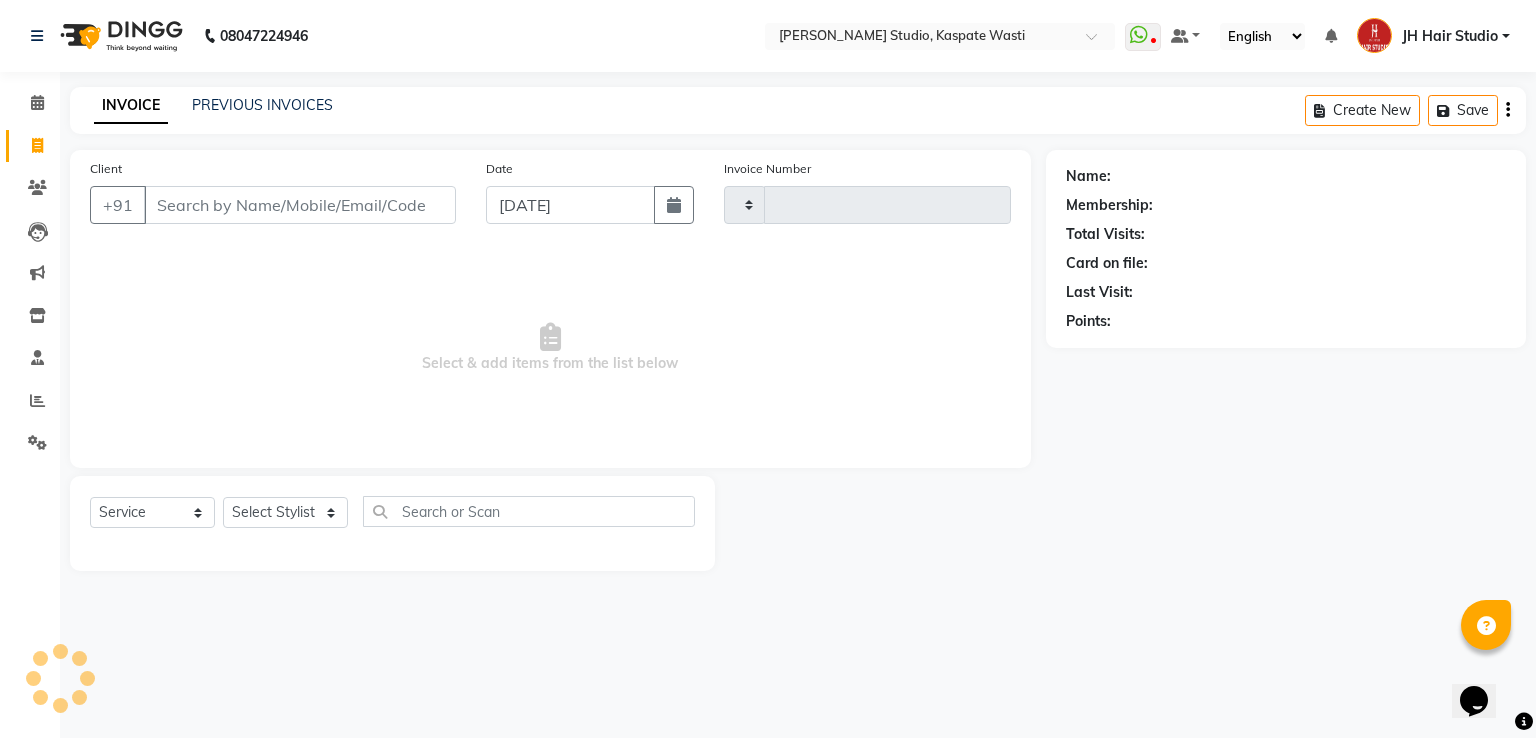 type on "3239" 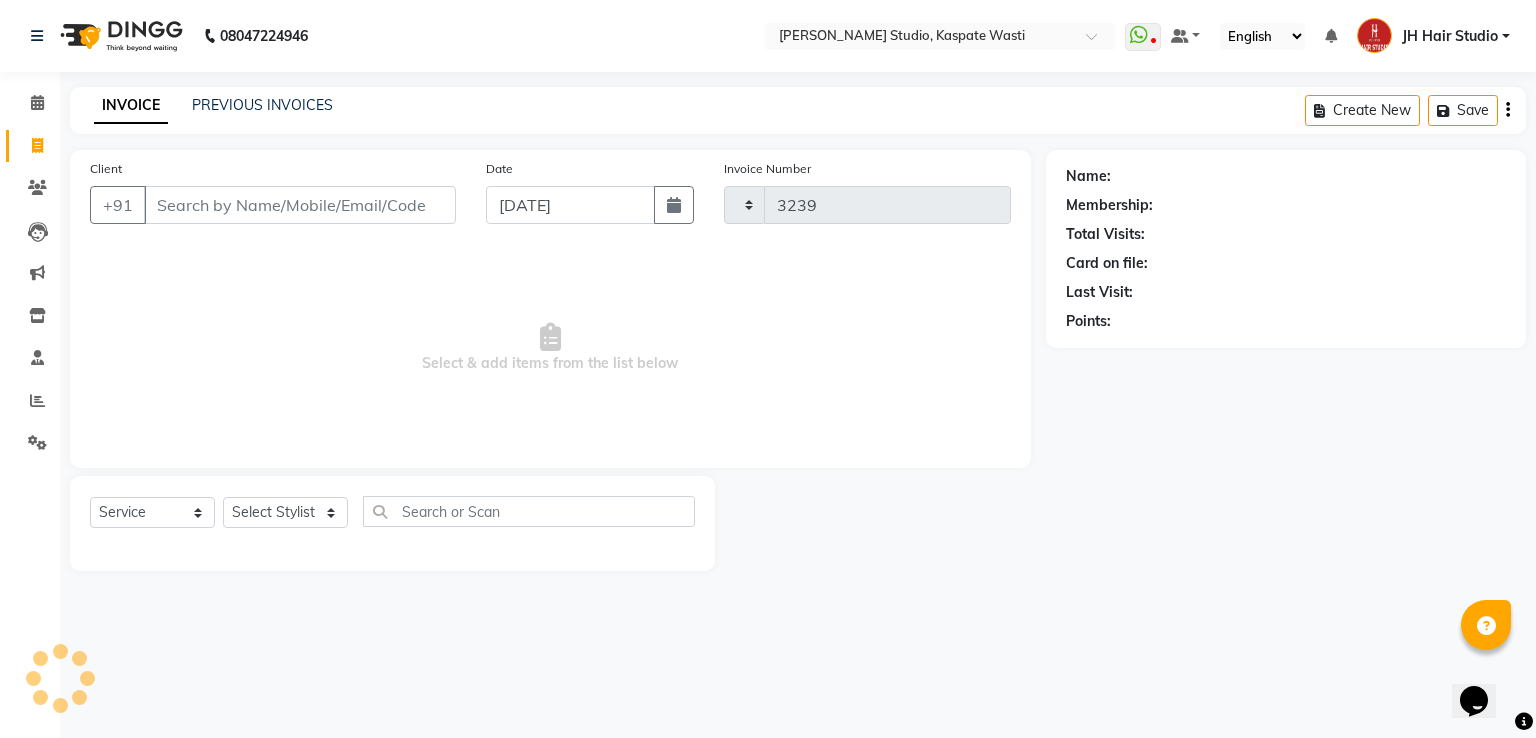 select on "130" 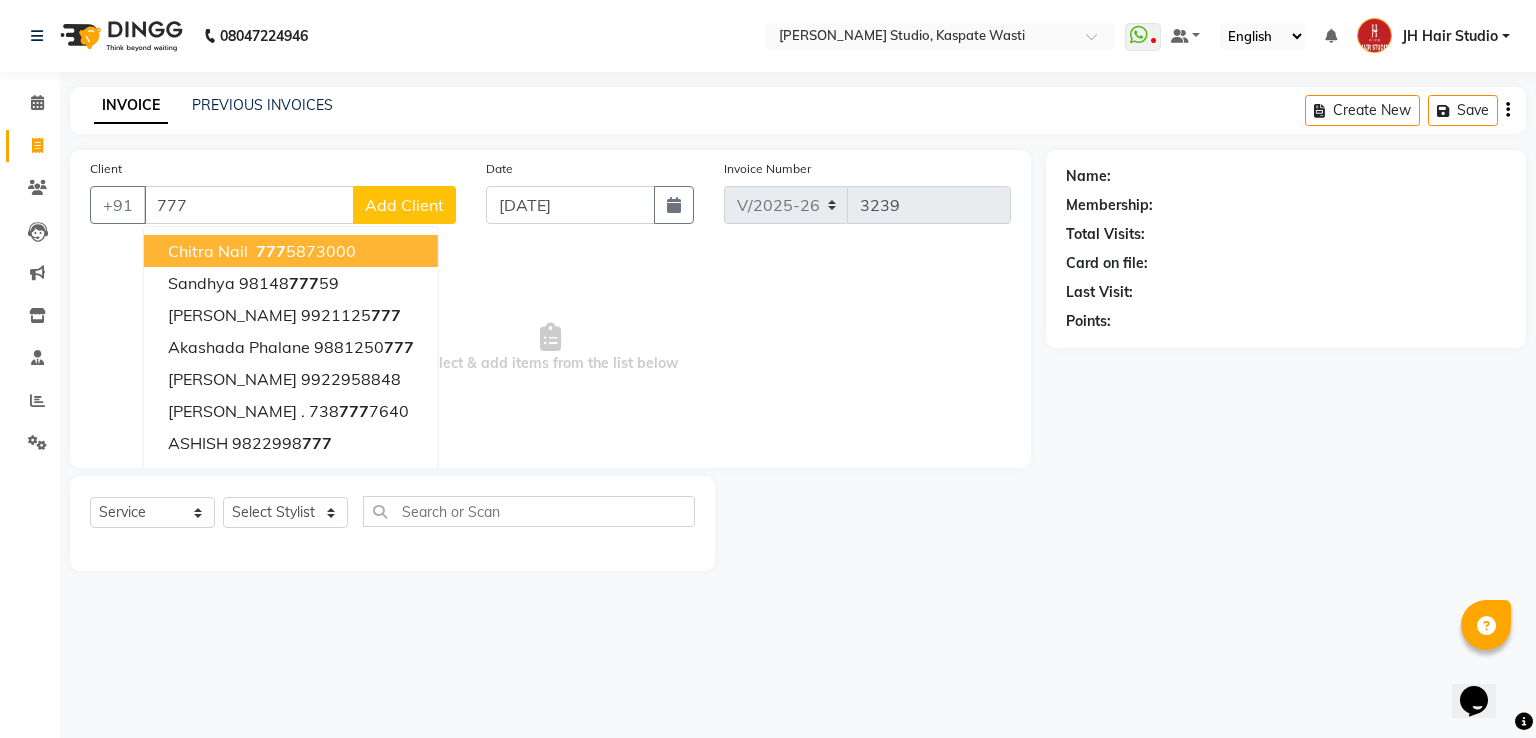 click on "777" at bounding box center [249, 205] 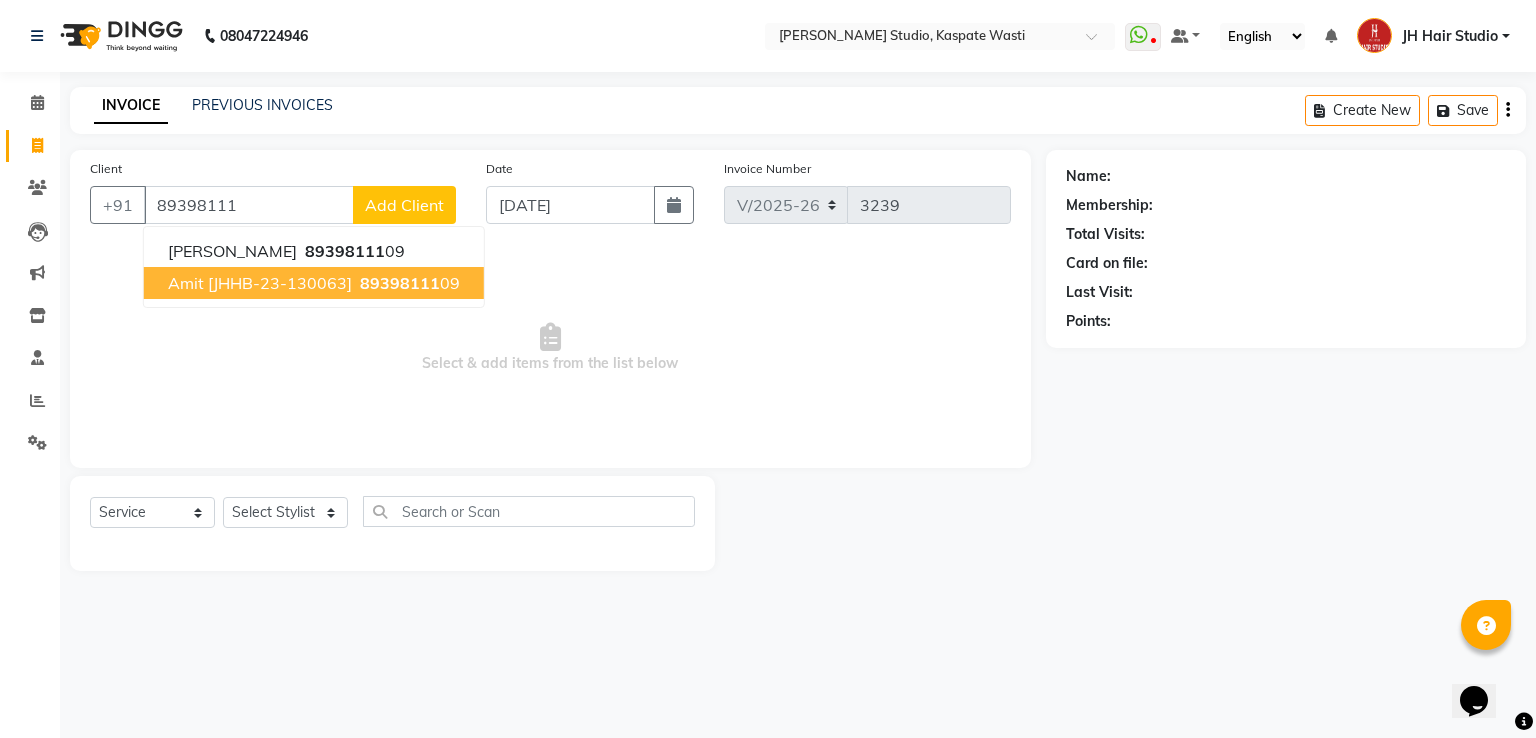click on "Amit [JHHB-23-130063]" at bounding box center [260, 283] 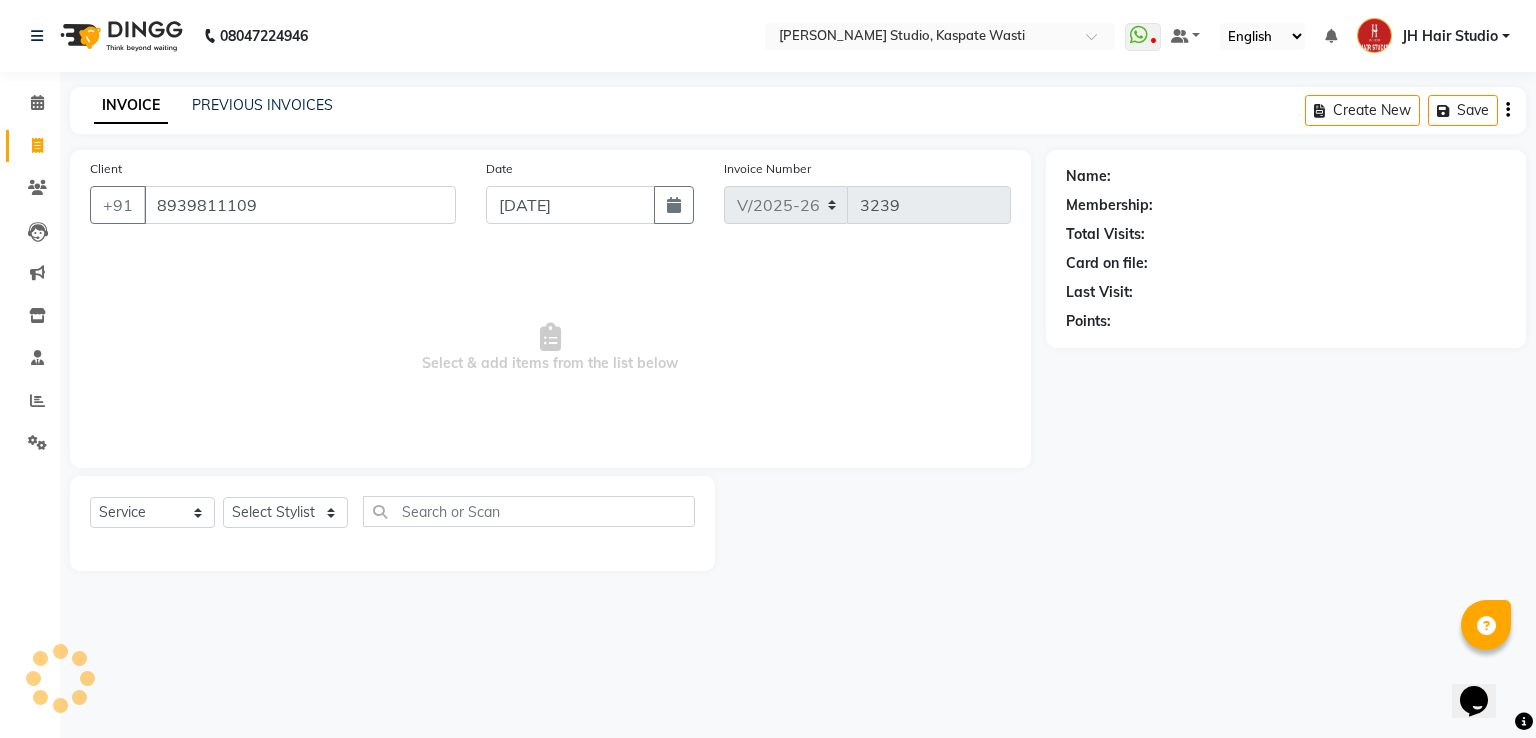type on "8939811109" 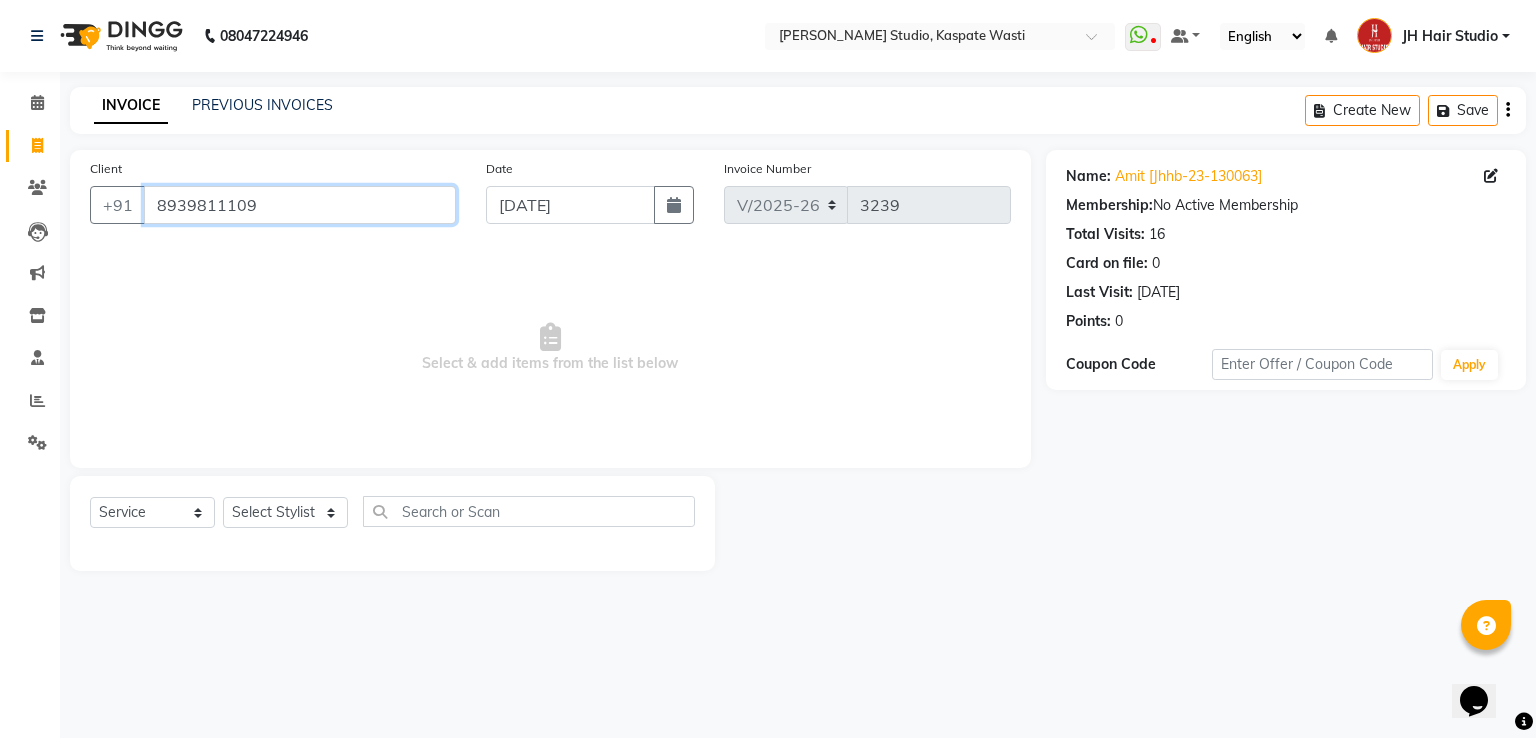click on "8939811109" at bounding box center (300, 205) 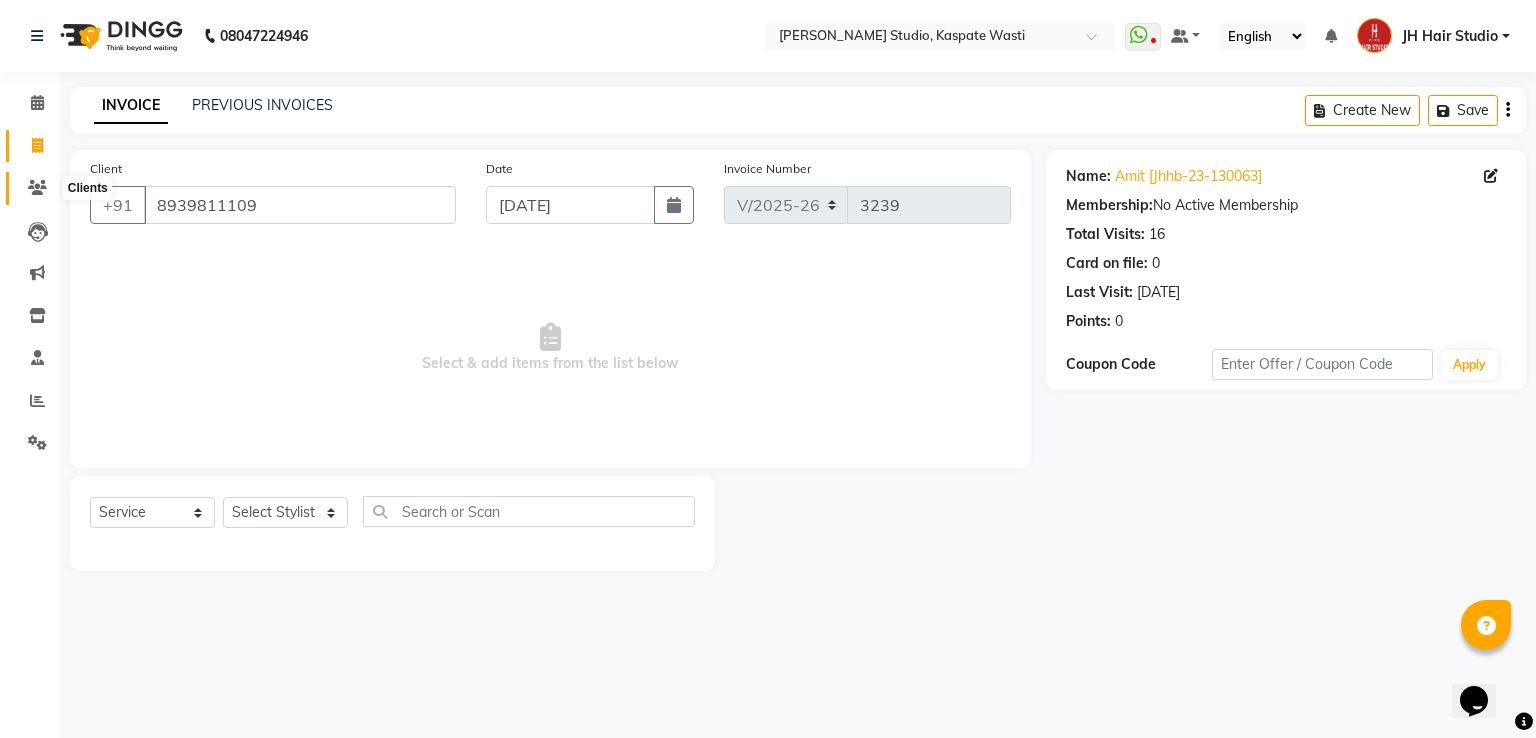 click 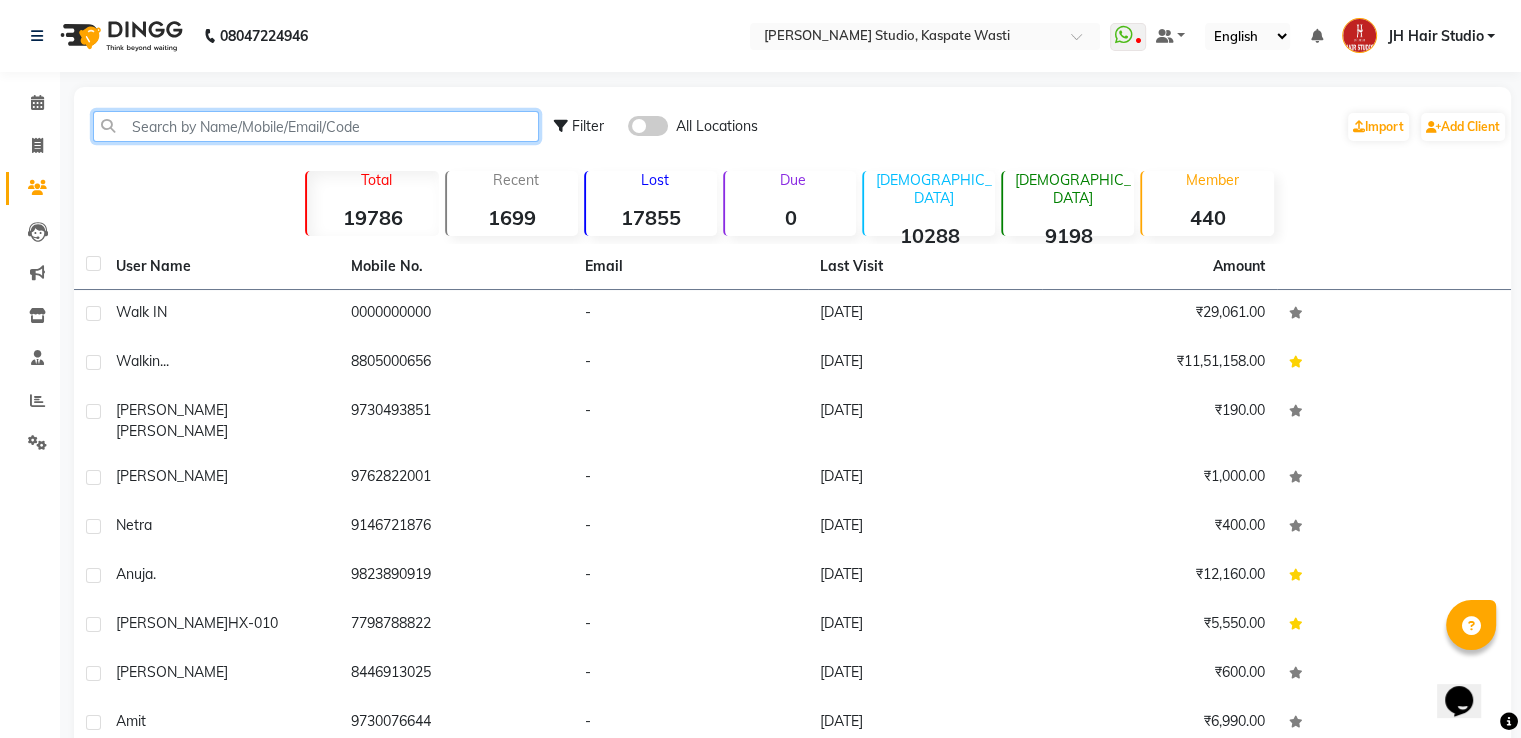 click 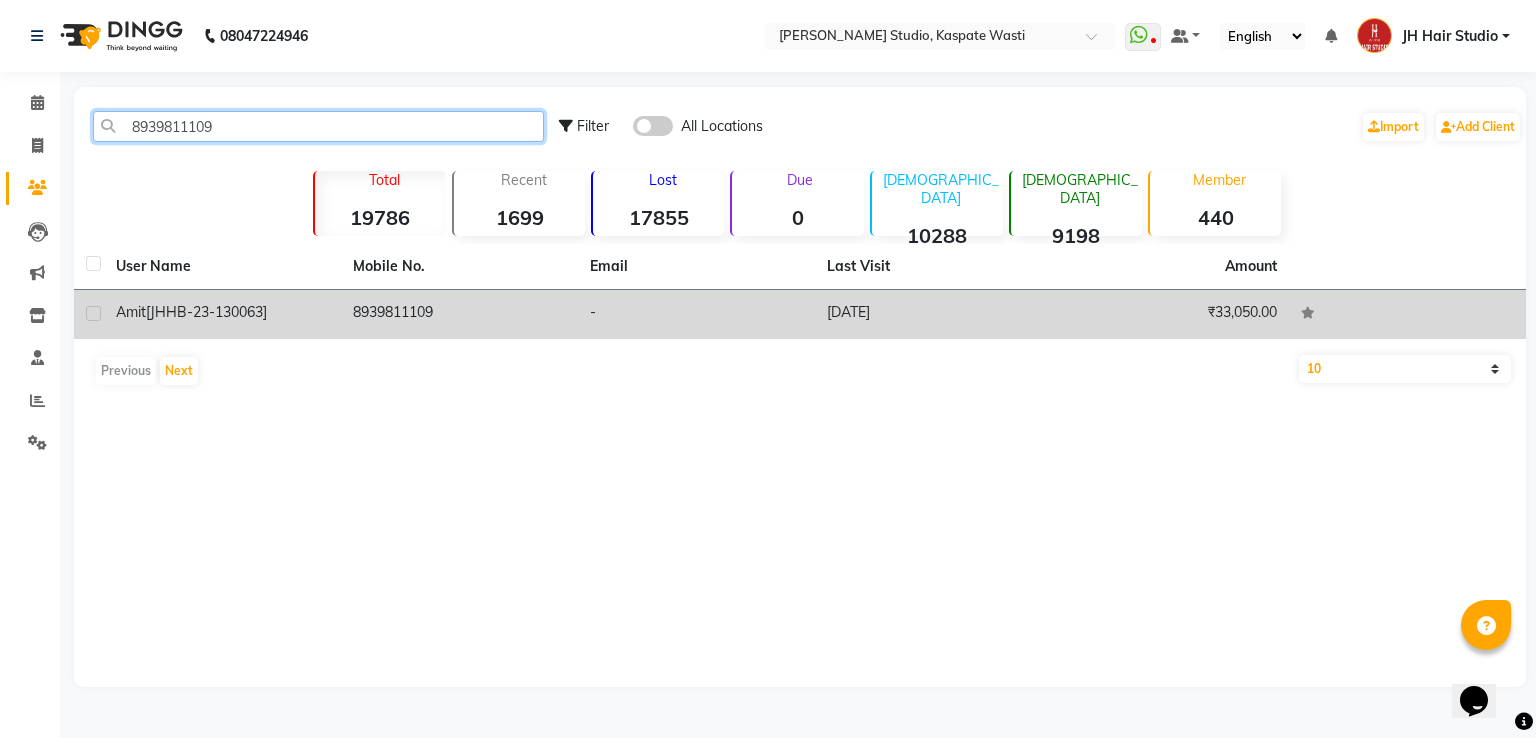 type on "8939811109" 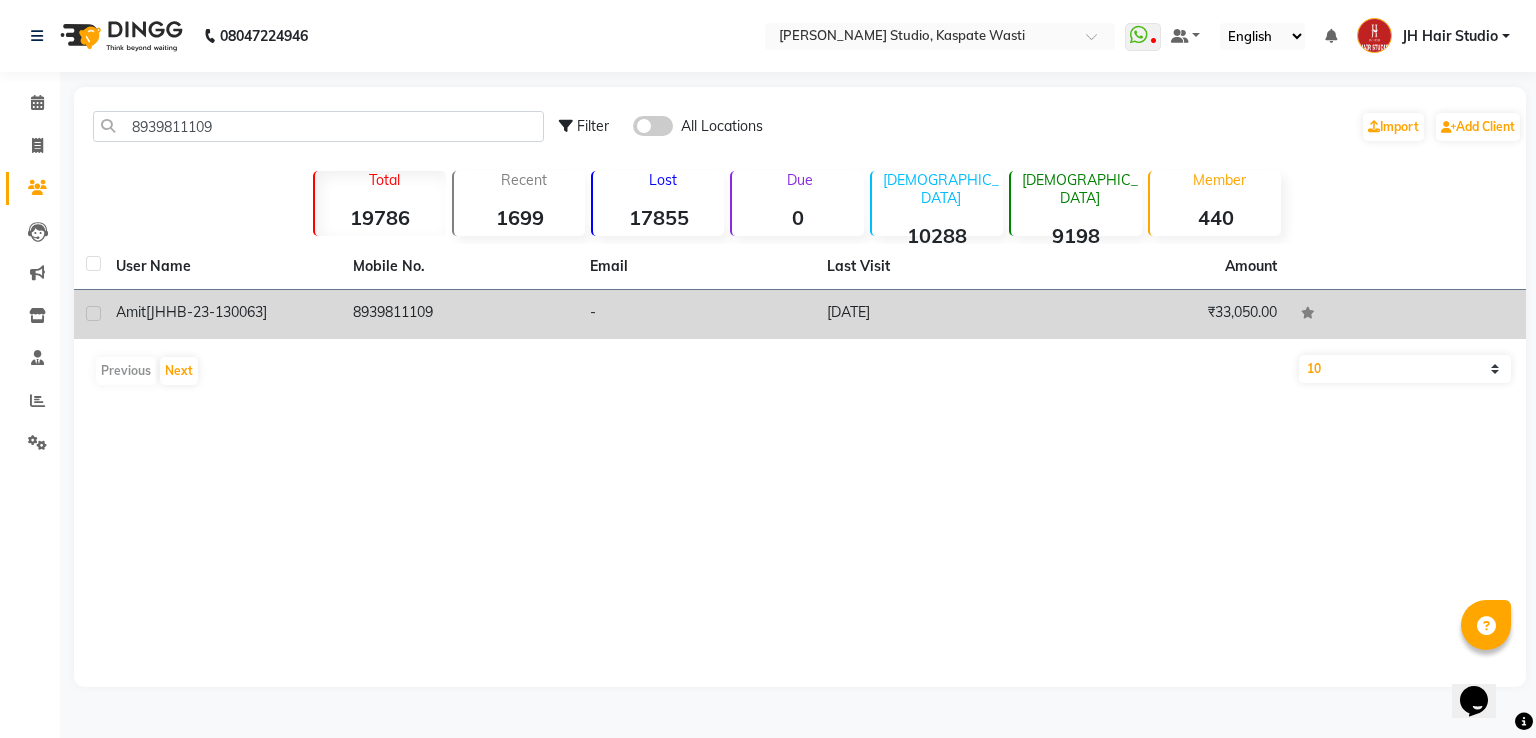 click on "8939811109" 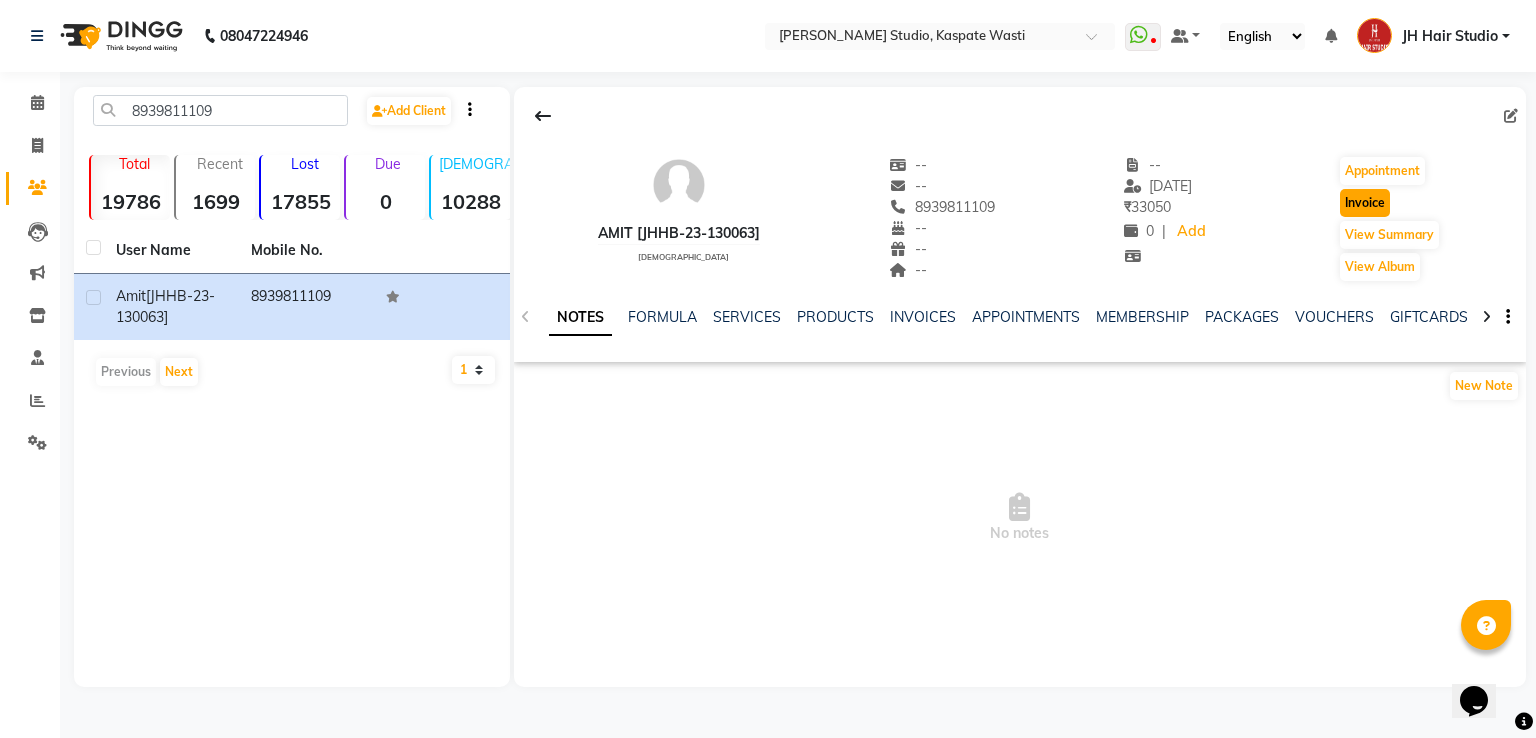 click on "Invoice" 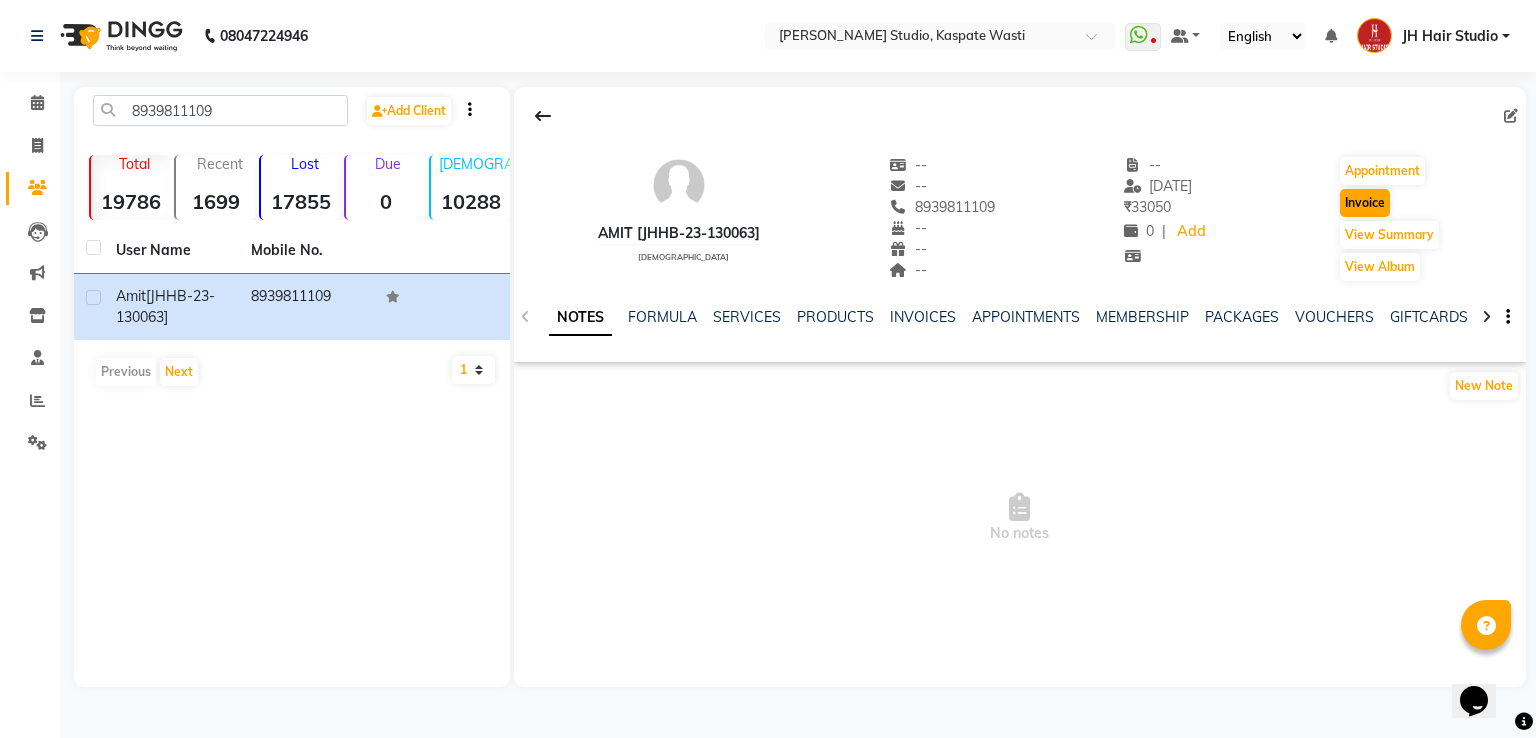 select on "service" 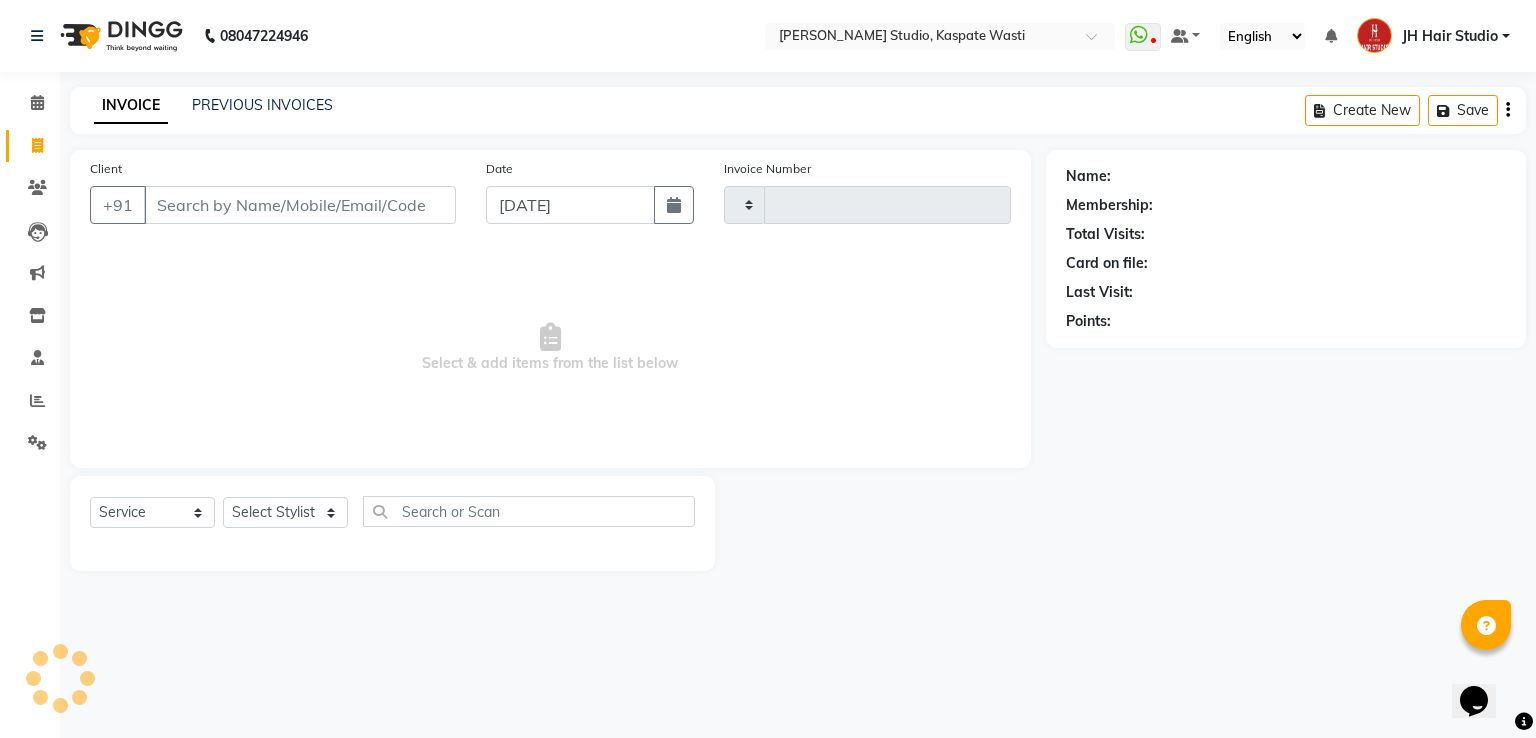 type on "3239" 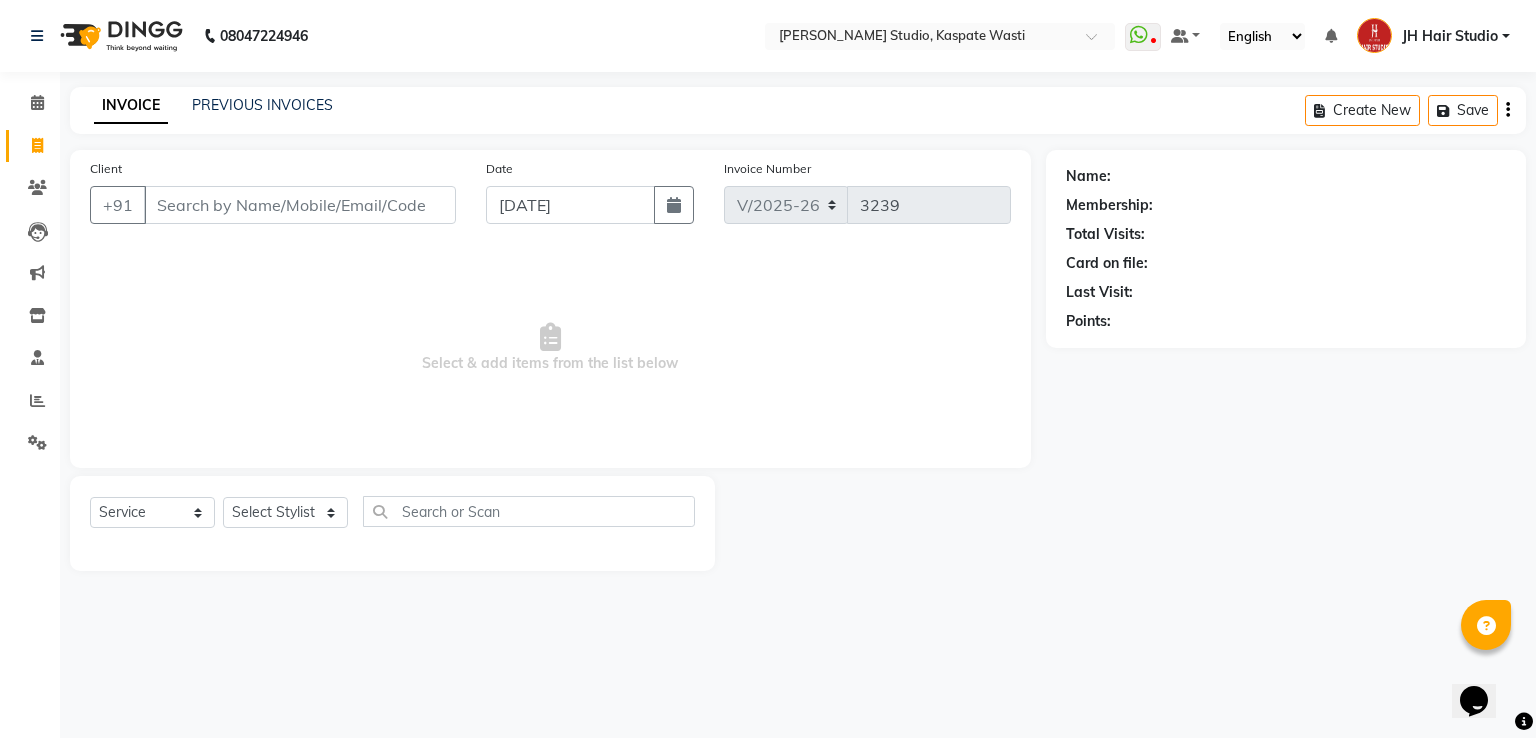type on "8939811109" 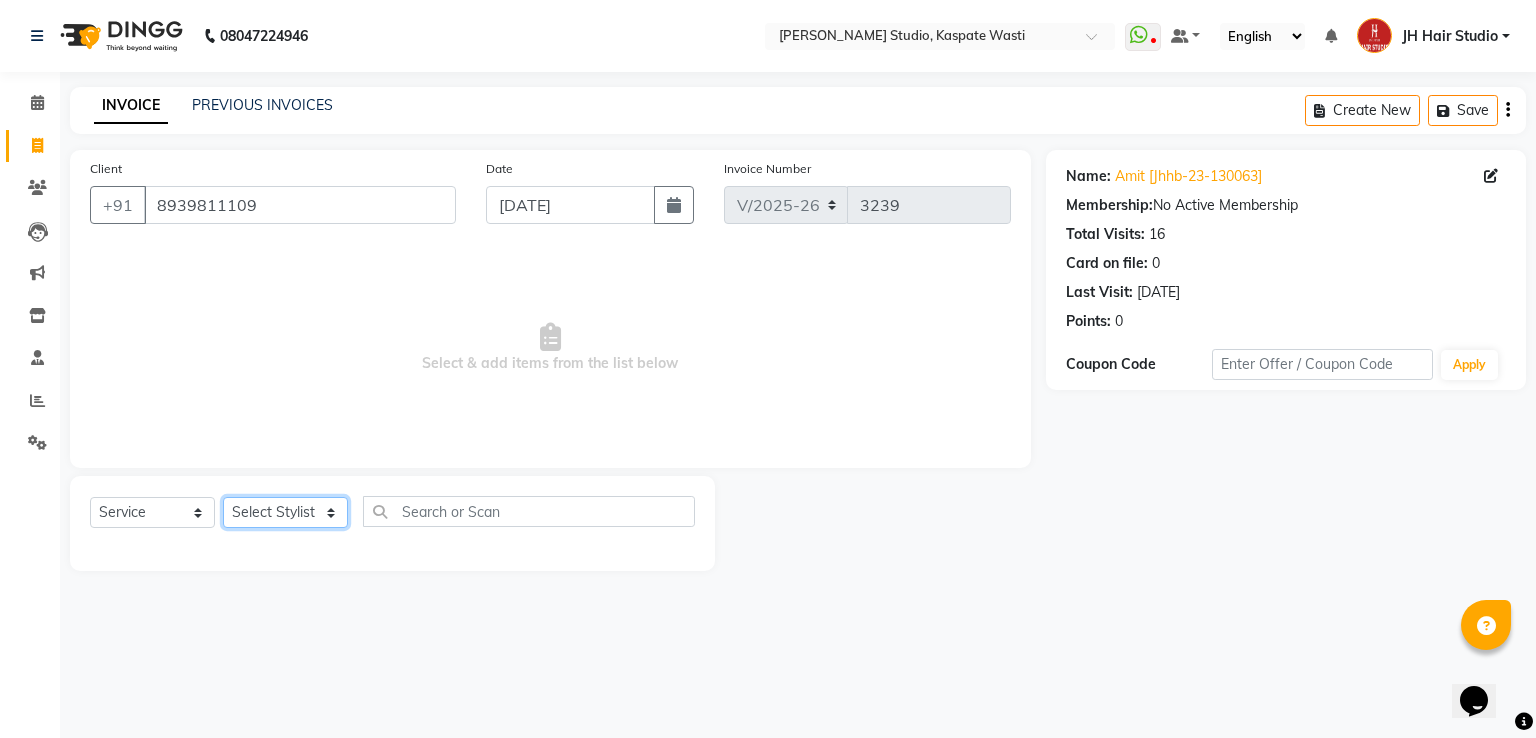 click on "Select Stylist [PERSON_NAME] [JH]  [PERSON_NAME][JH] [F1] GANESH [ F1] RAM [F1]Sanjay [F1][PERSON_NAME]  [F1][PERSON_NAME]  F1 Suraj  [F1] USHA [PERSON_NAME][JH] Harish[JH] JH Hair Studio [PERSON_NAME][JH] [PERSON_NAME][JH] SID NEW [JH] [PERSON_NAME] [F3] [PERSON_NAME] [JH]" 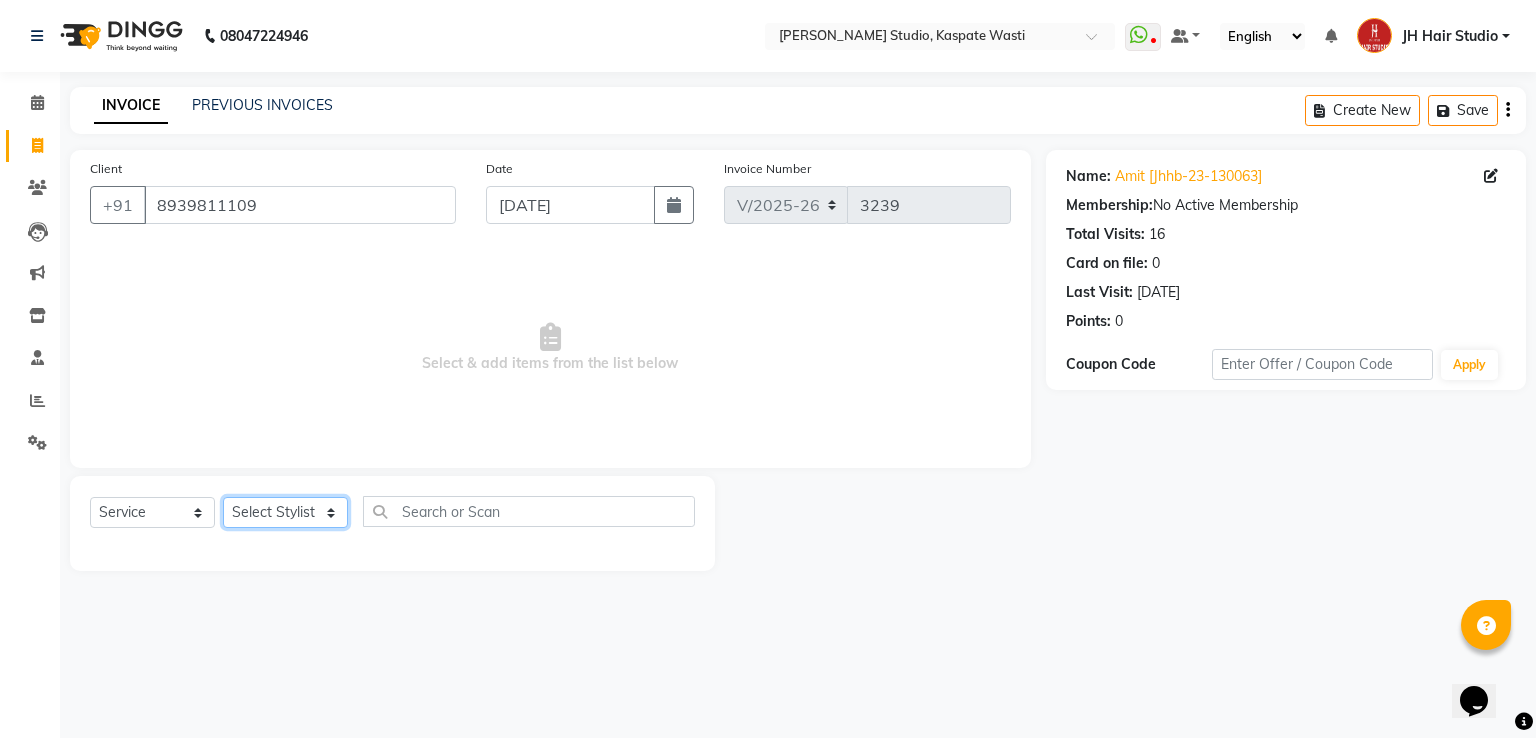 select on "68687" 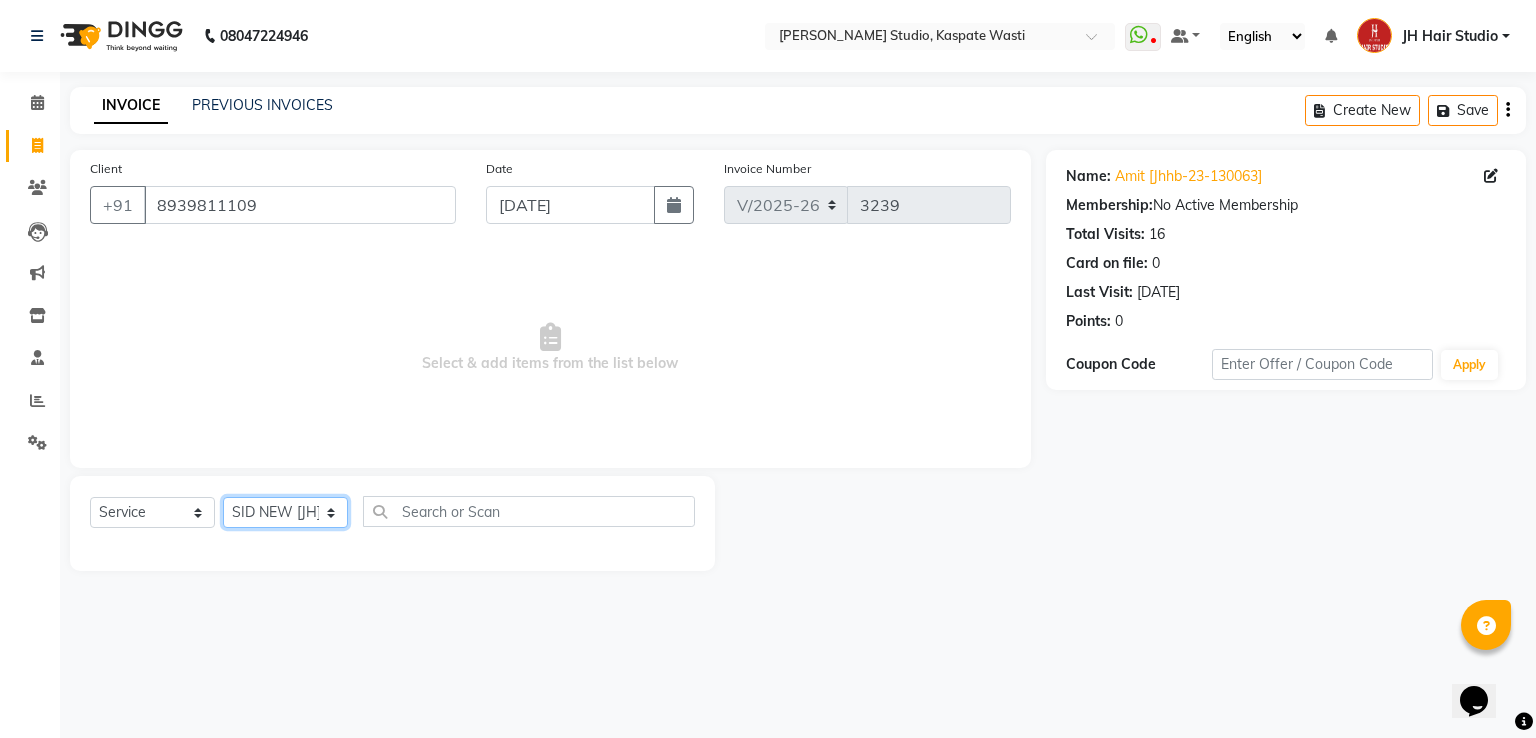 click on "Select Stylist [PERSON_NAME] [JH]  [PERSON_NAME][JH] [F1] GANESH [ F1] RAM [F1]Sanjay [F1][PERSON_NAME]  [F1][PERSON_NAME]  F1 Suraj  [F1] USHA [PERSON_NAME][JH] Harish[JH] JH Hair Studio [PERSON_NAME][JH] [PERSON_NAME][JH] SID NEW [JH] [PERSON_NAME] [F3] [PERSON_NAME] [JH]" 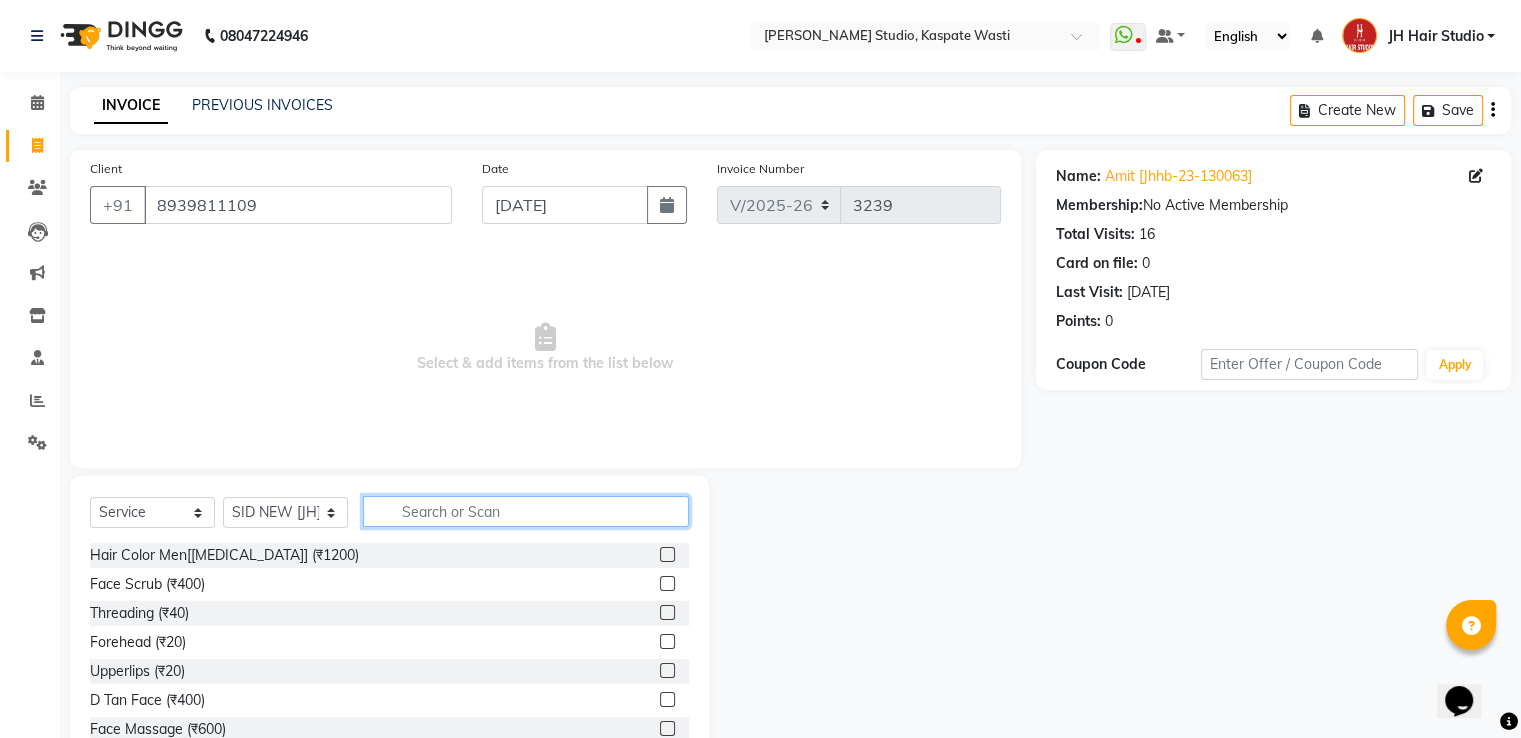 click 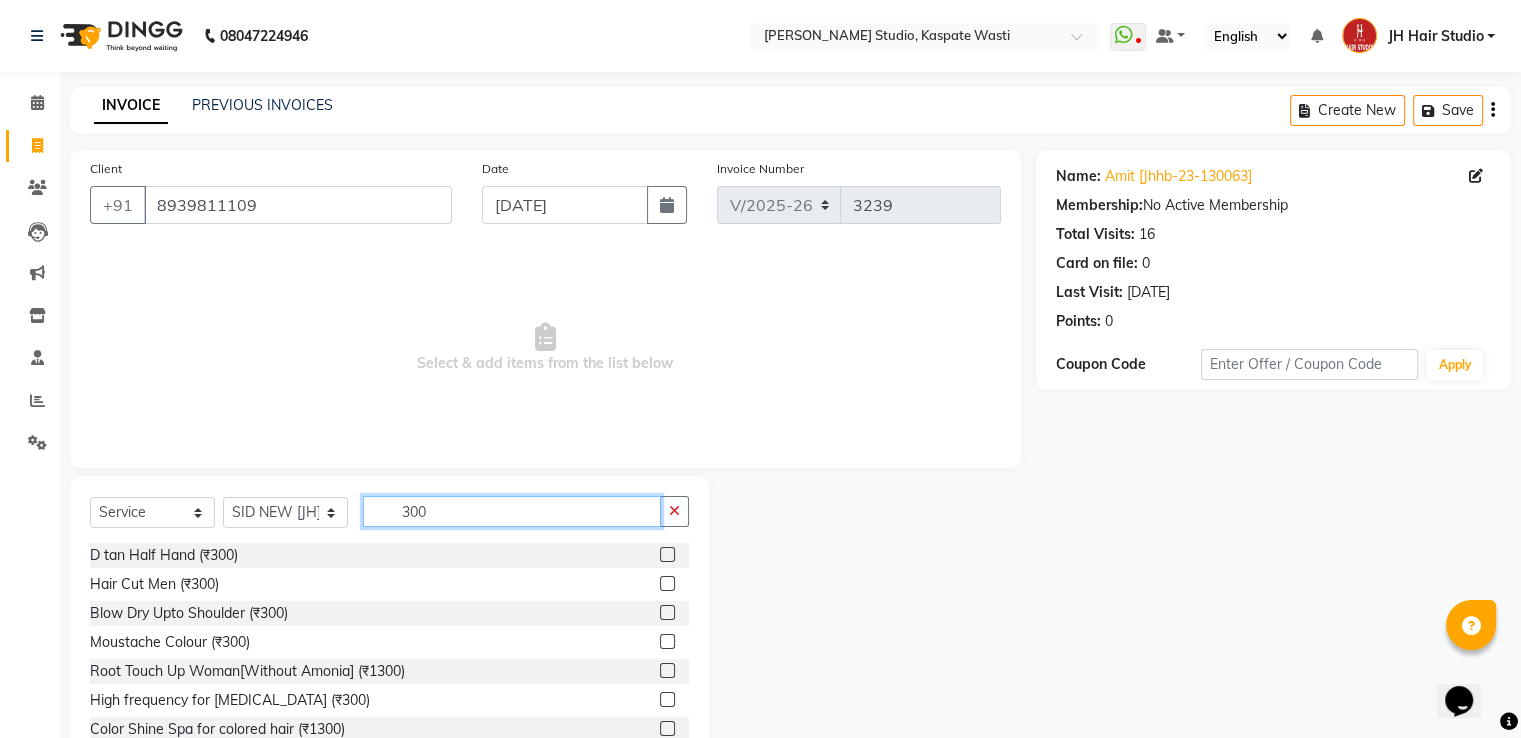 type on "300" 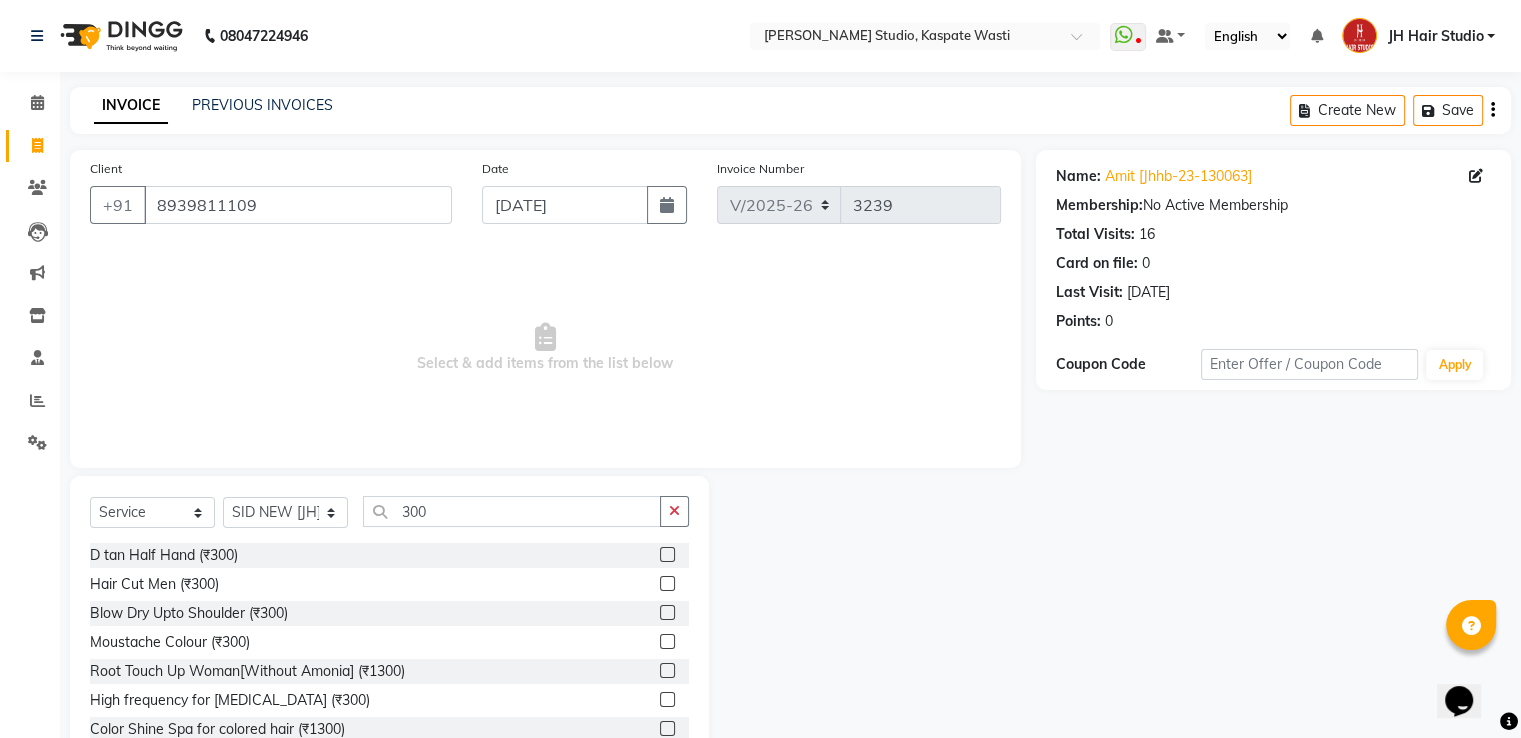 click 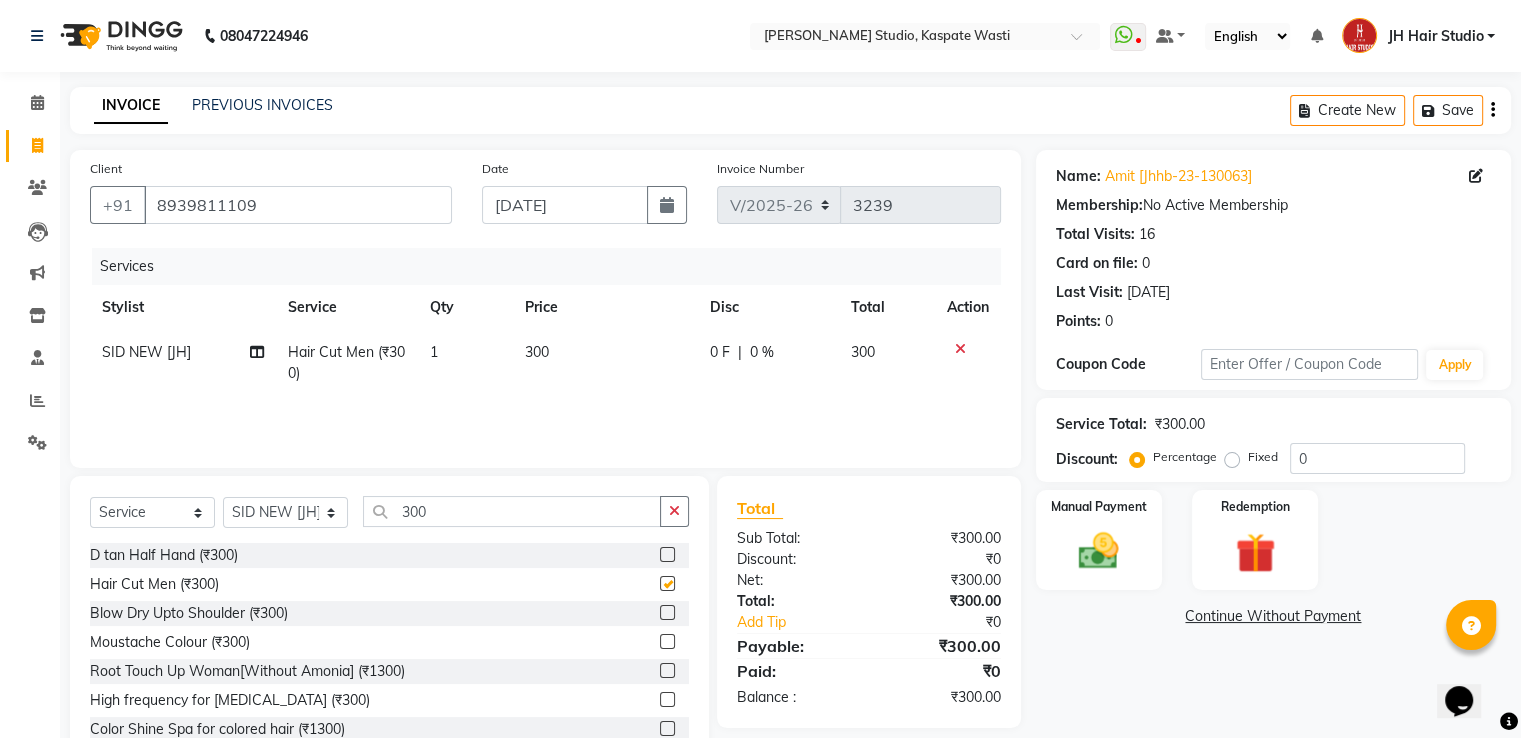 checkbox on "false" 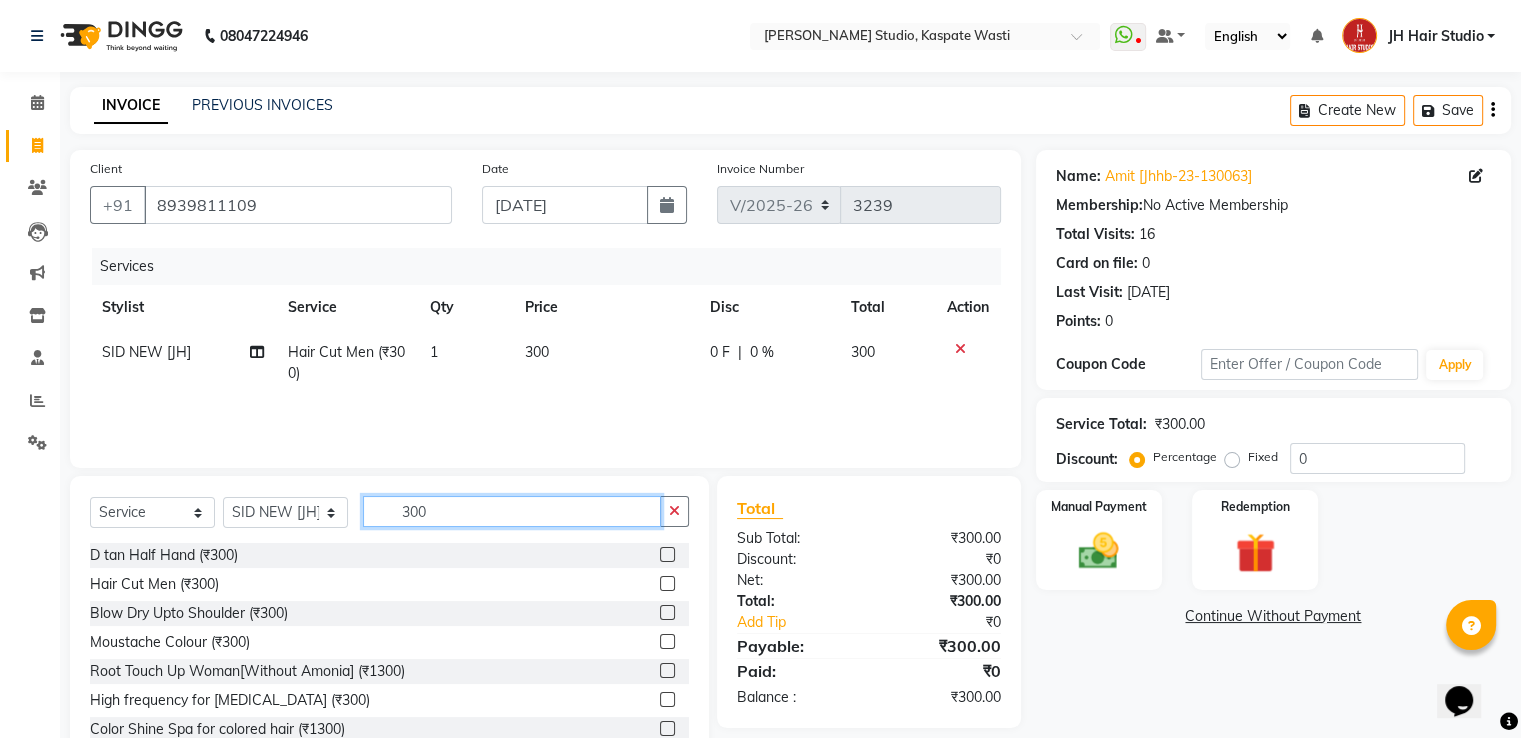 click on "300" 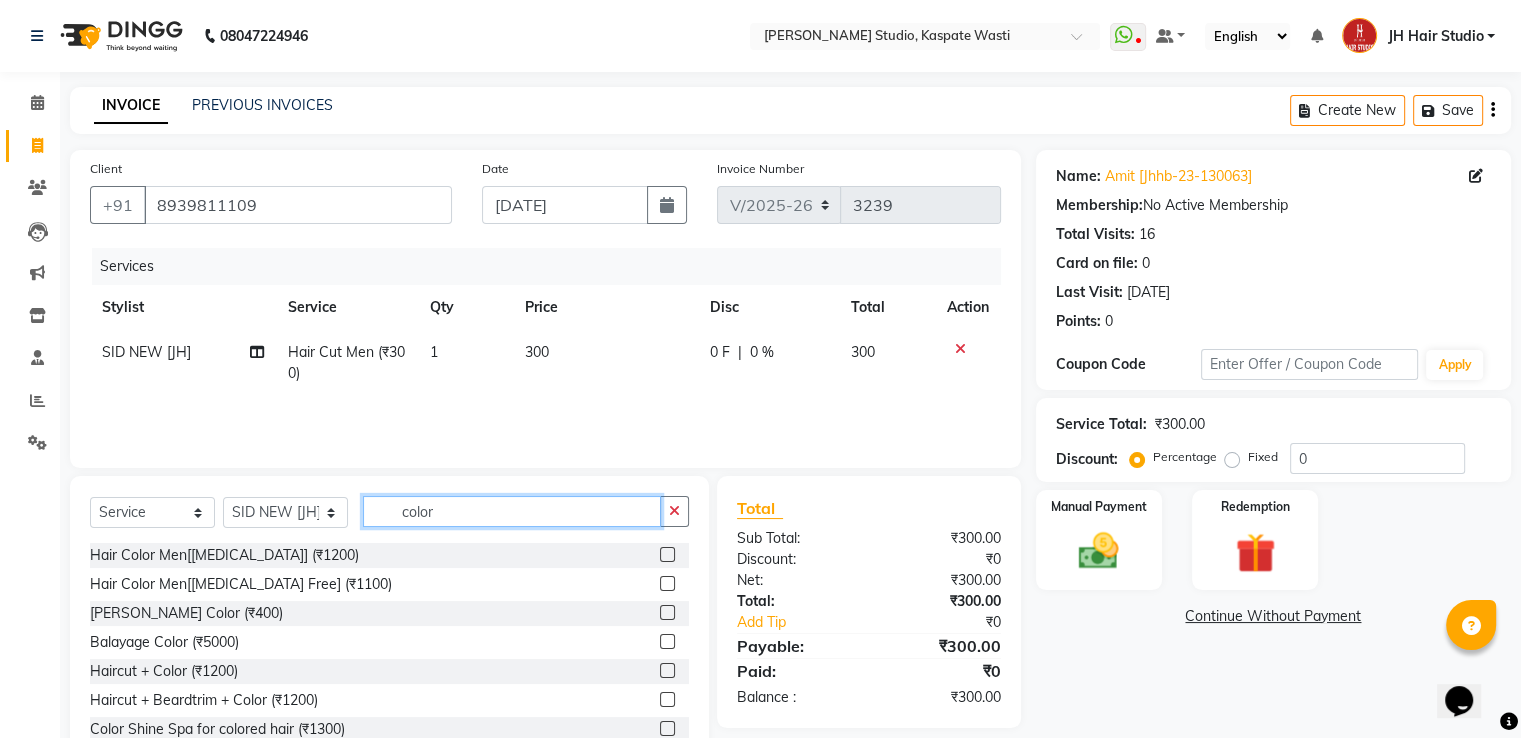 type on "color" 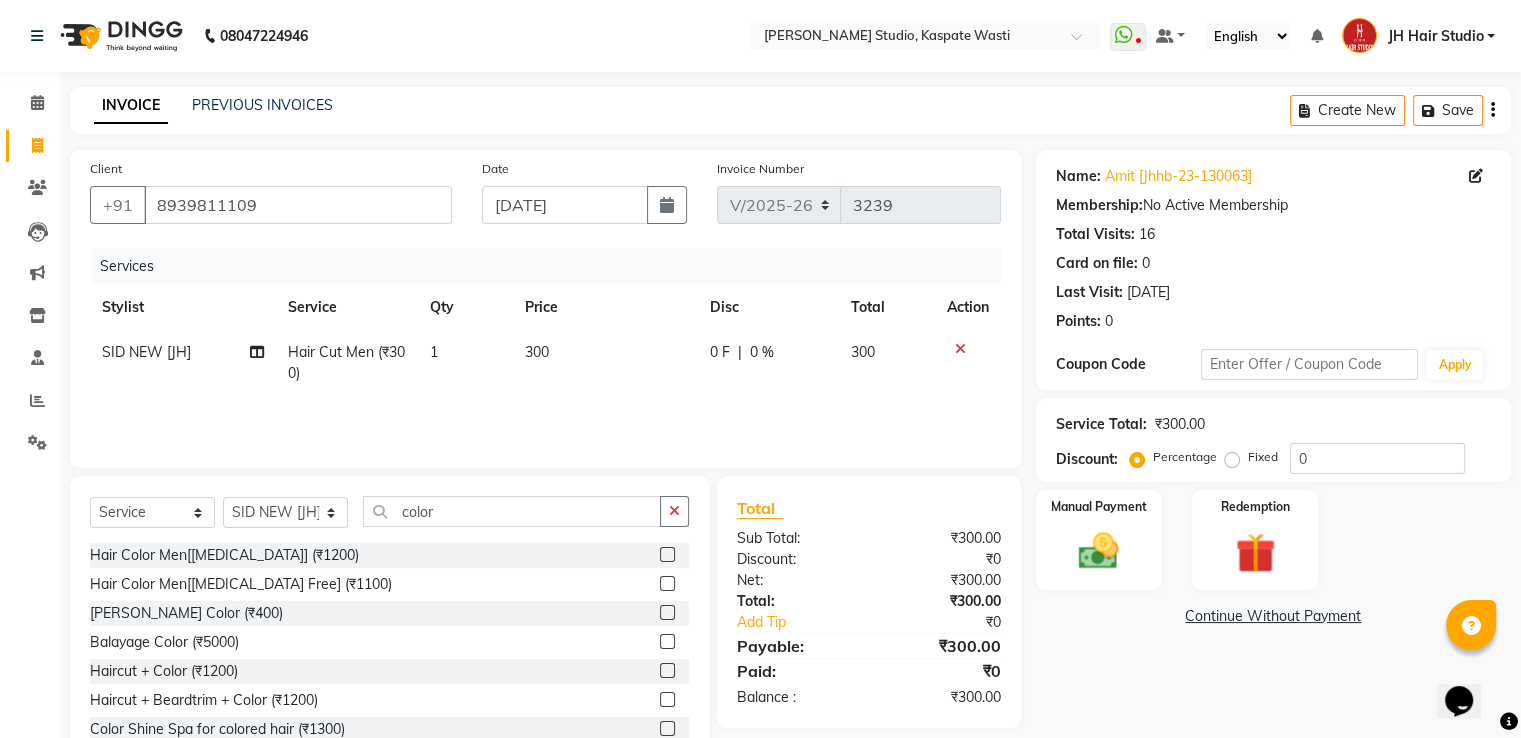 click 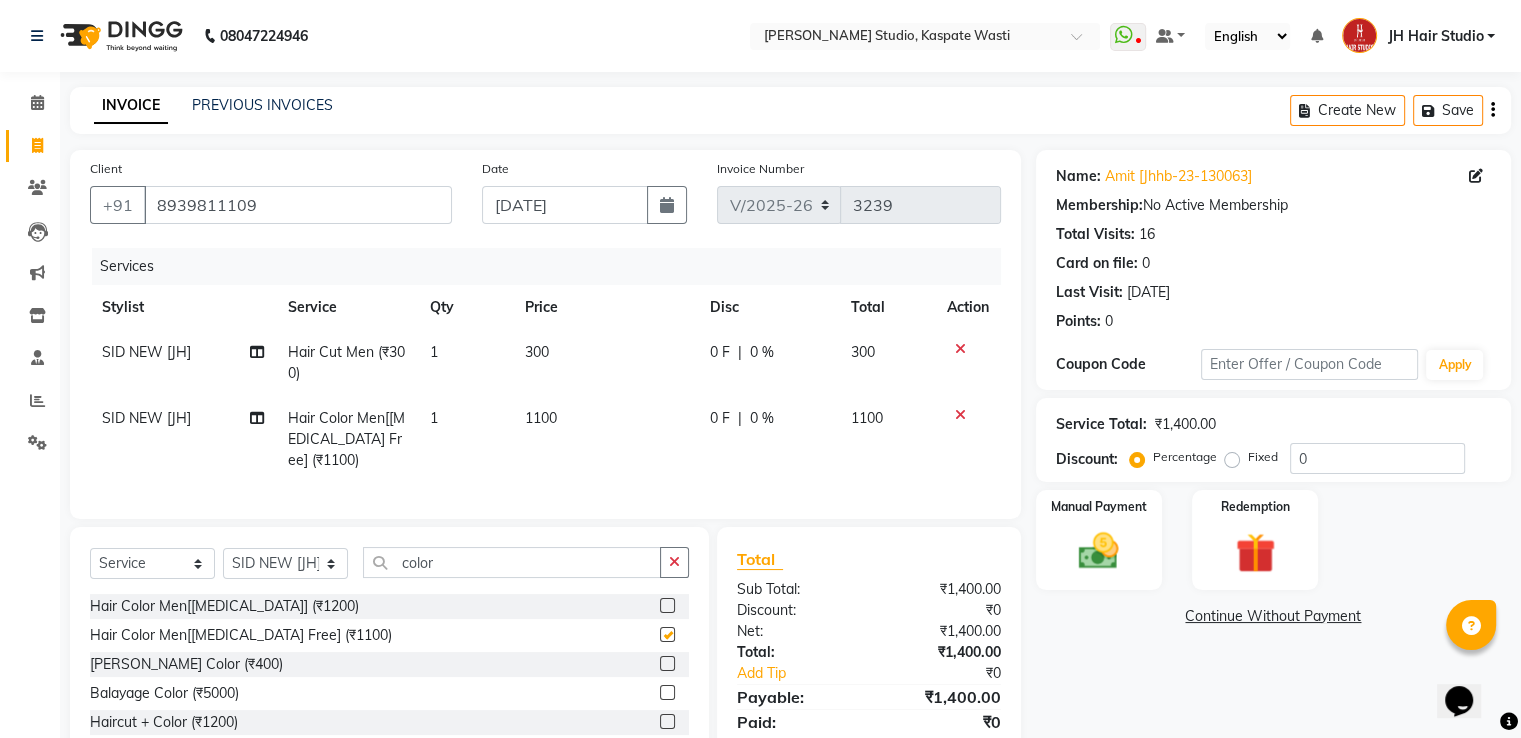 checkbox on "false" 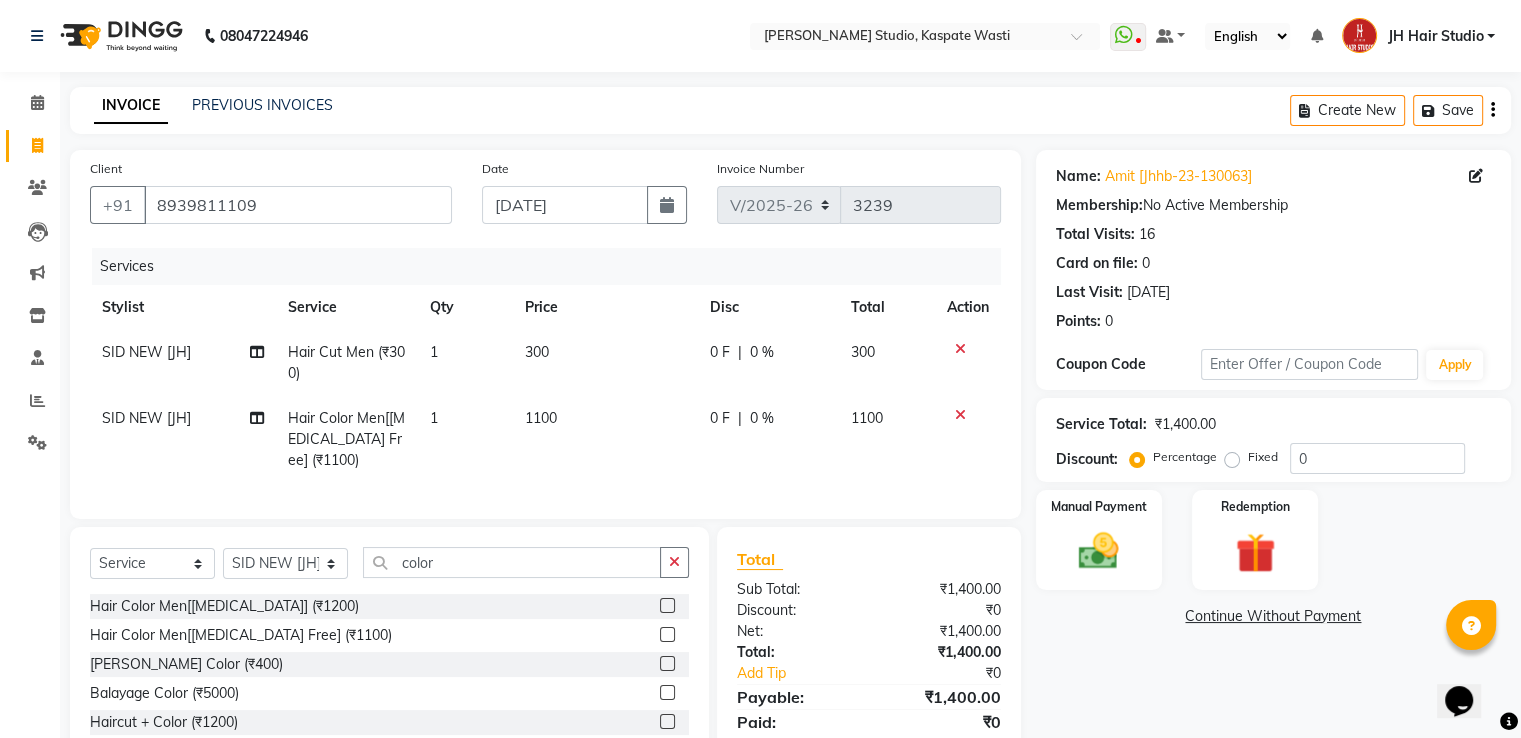 click on "1100" 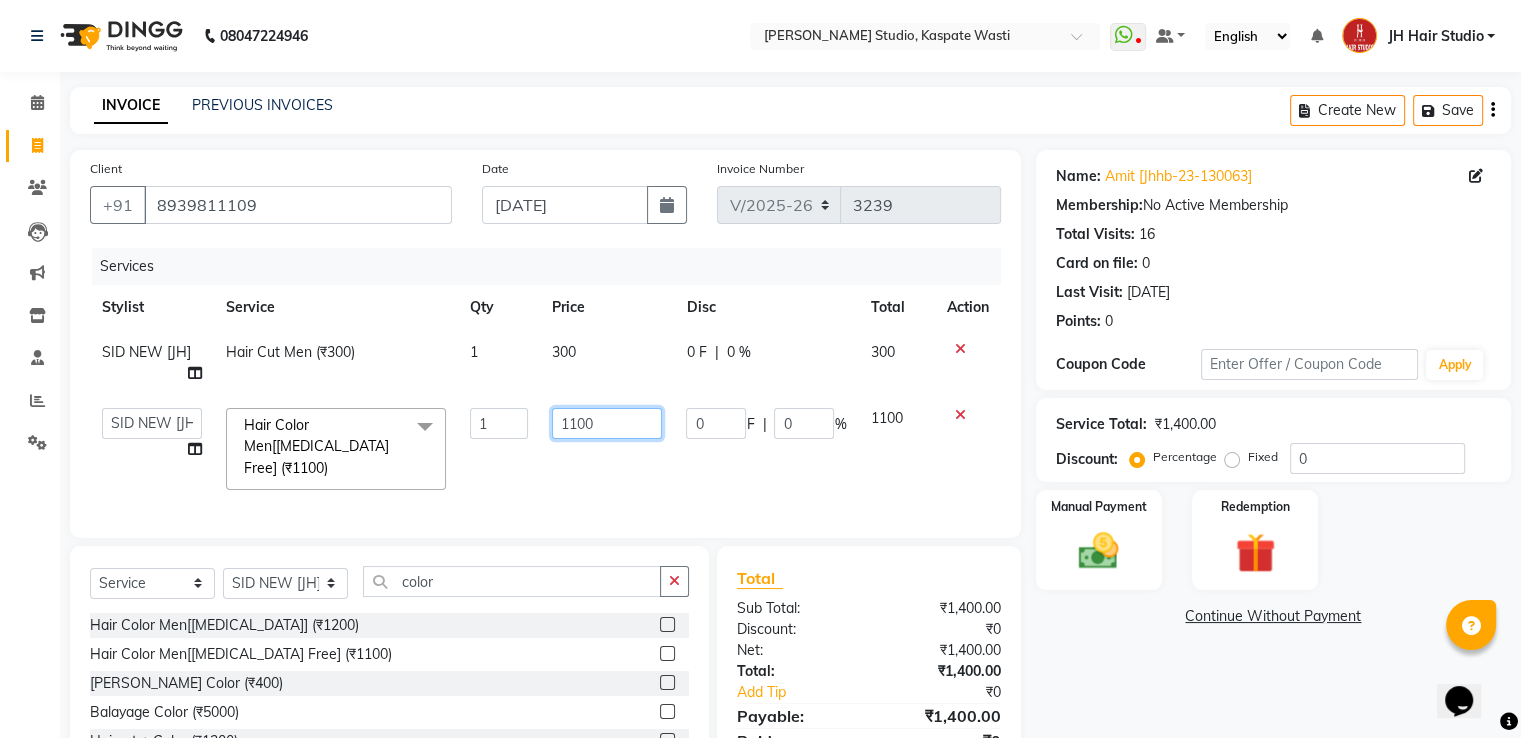 click on "1100" 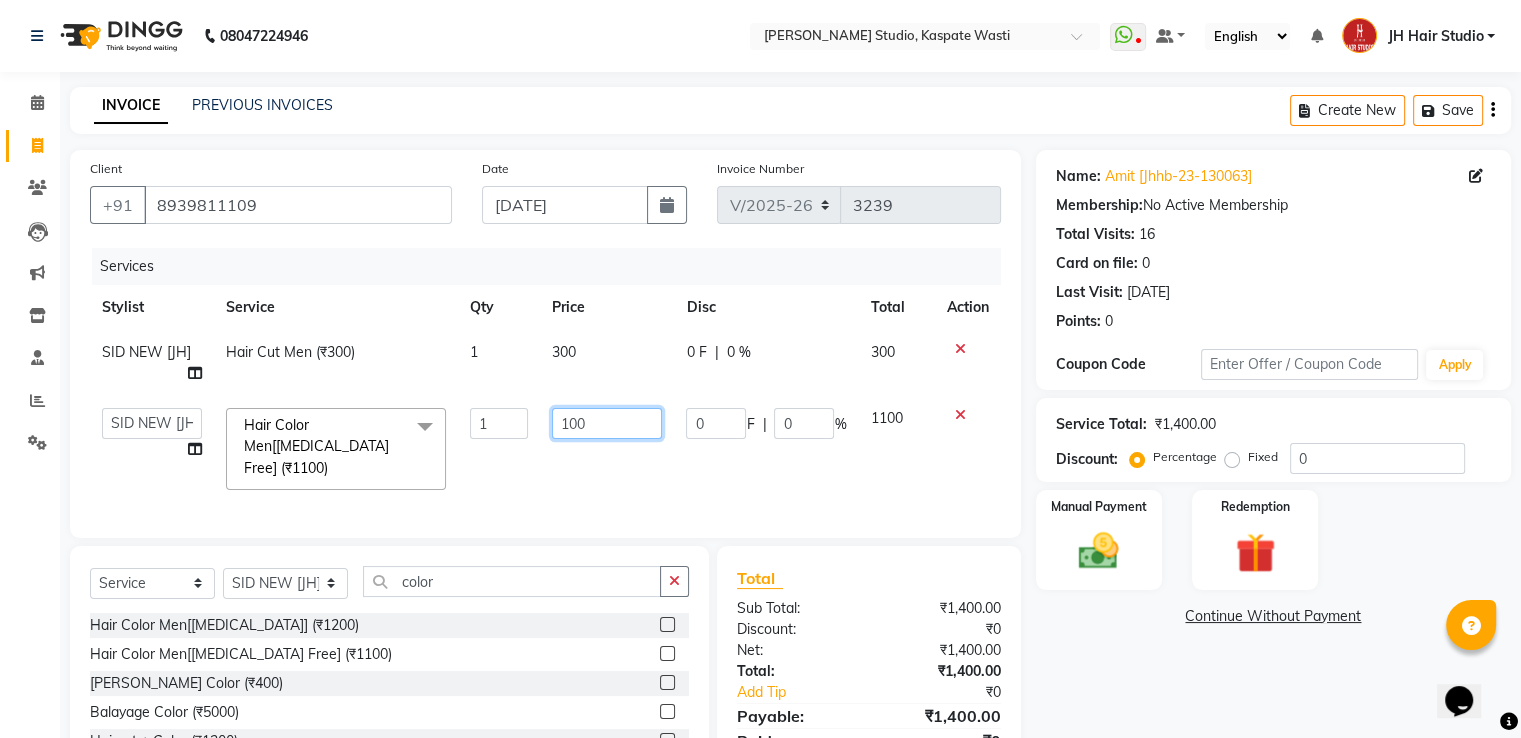type on "1300" 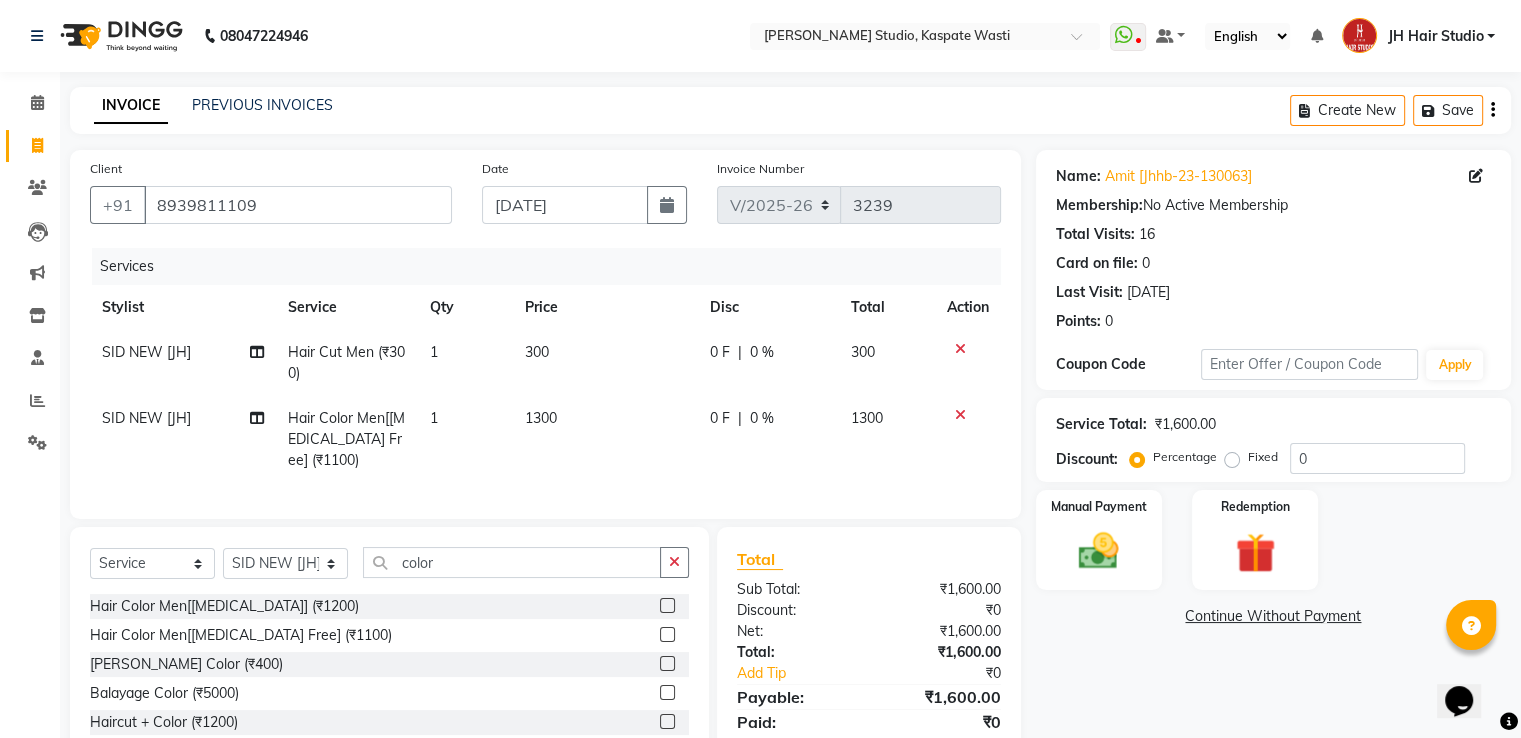click on "1300" 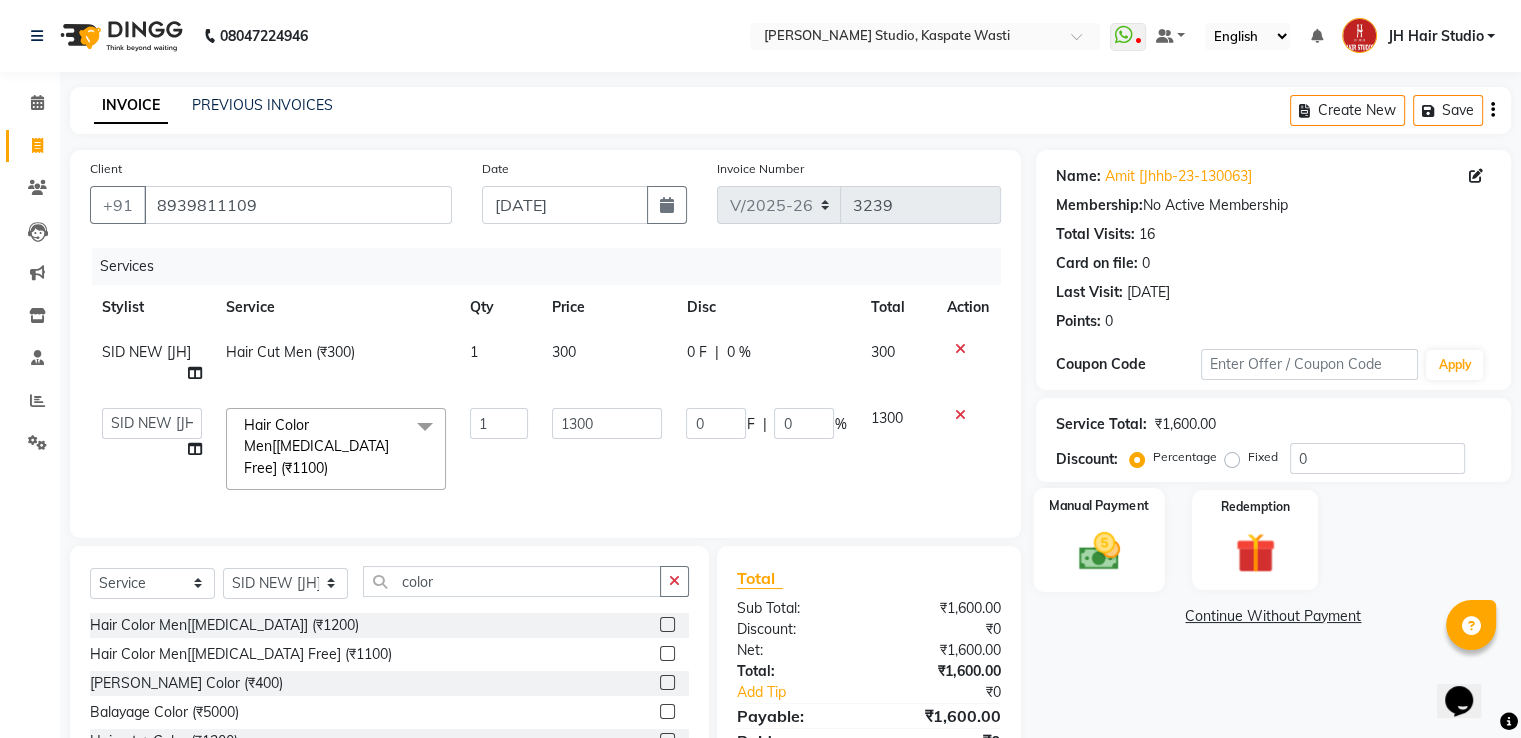 click 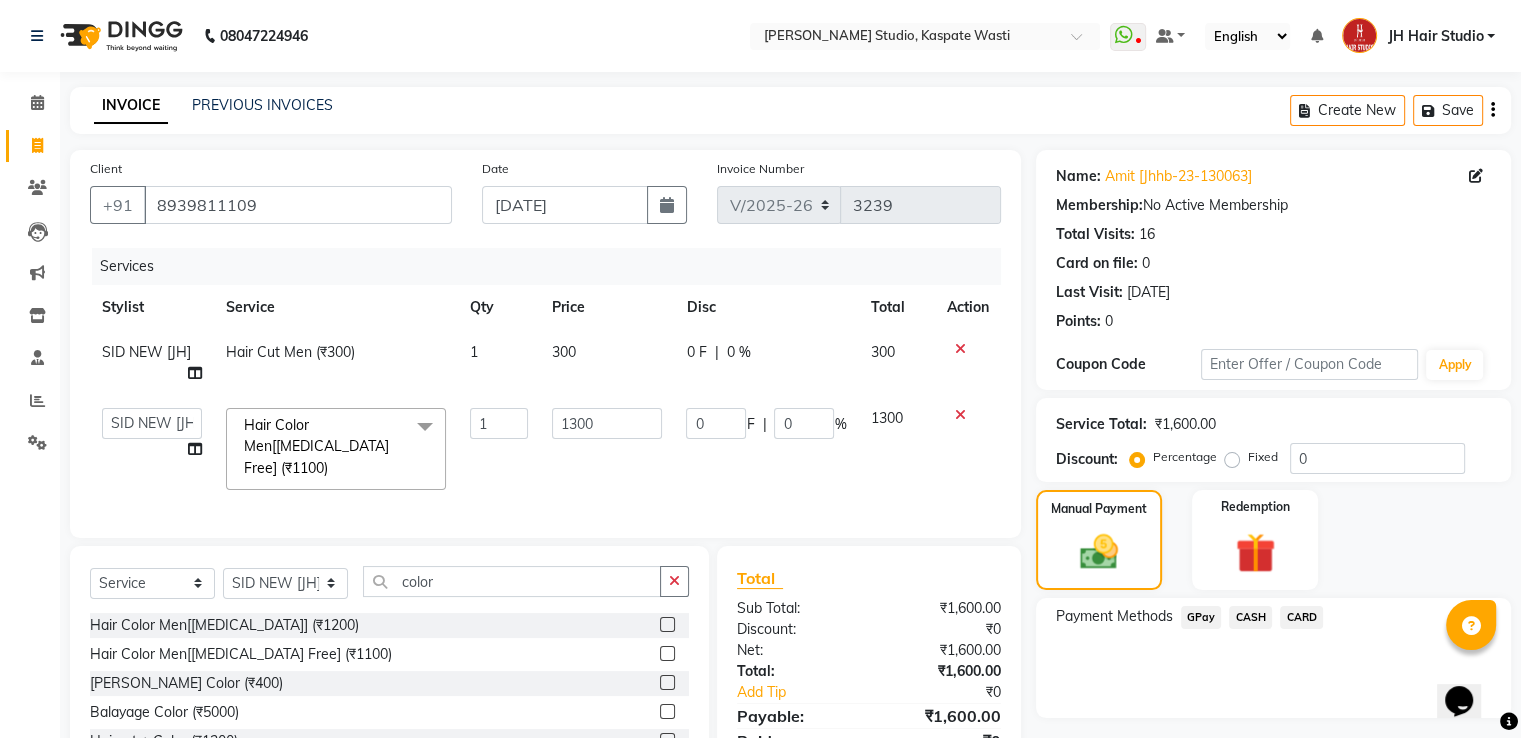 click on "GPay" 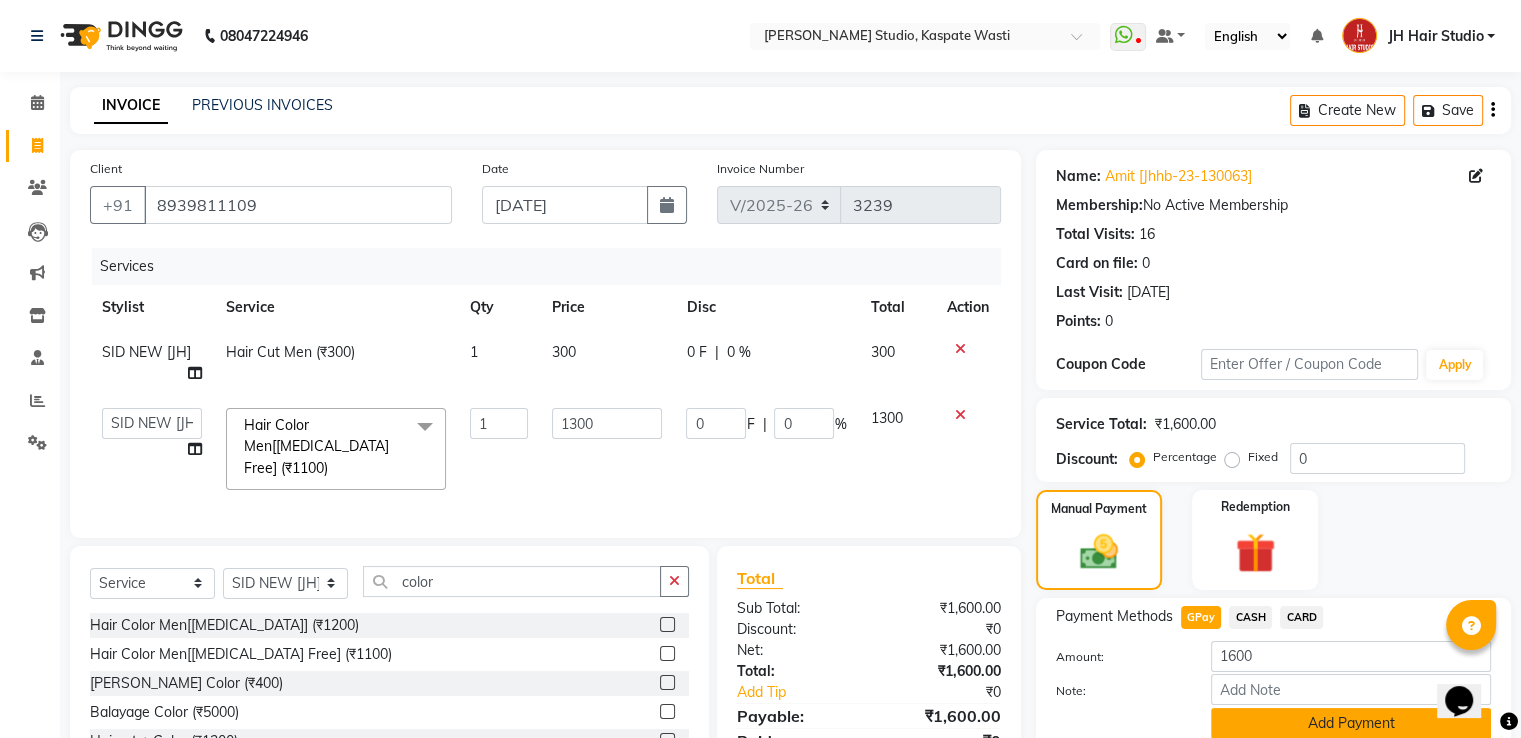click on "Add Payment" 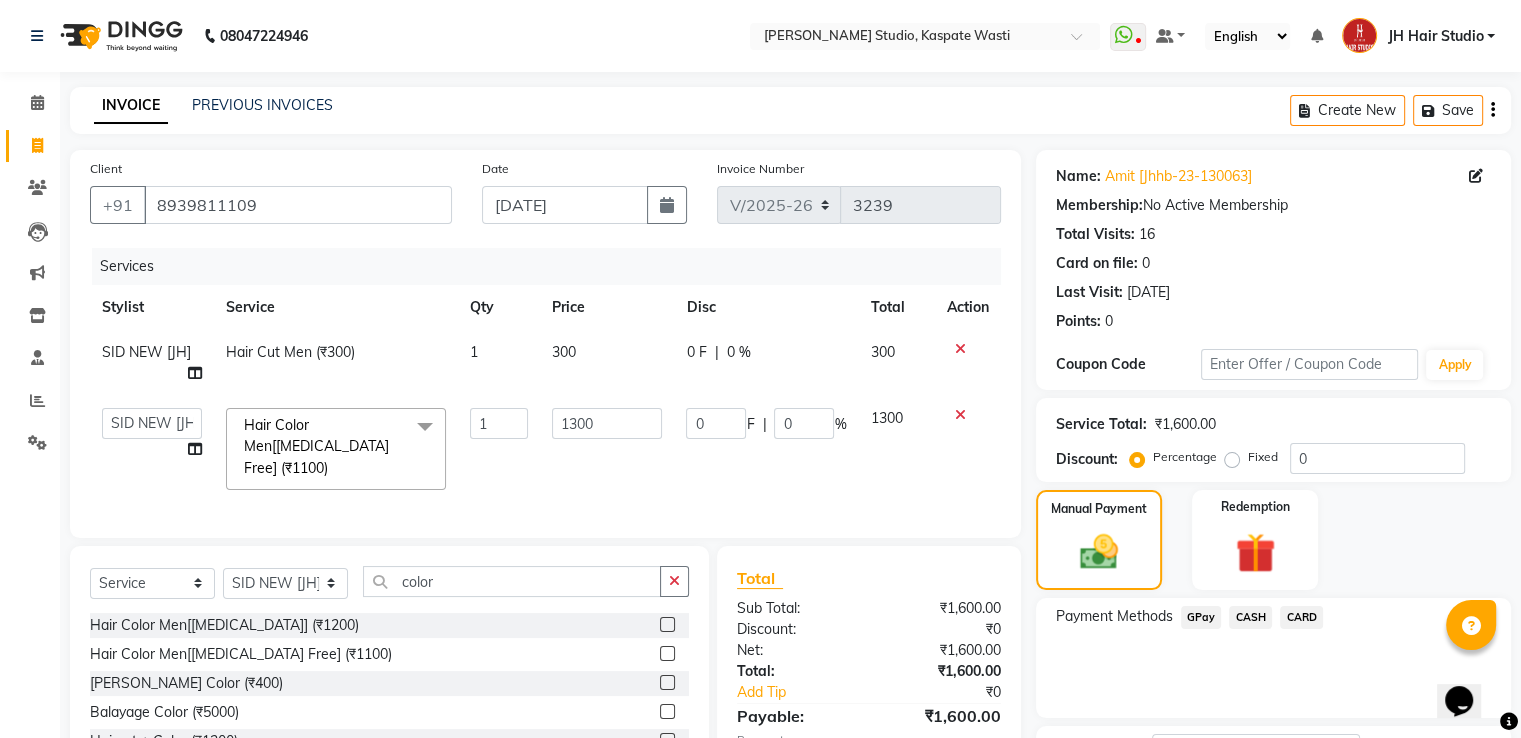 scroll, scrollTop: 163, scrollLeft: 0, axis: vertical 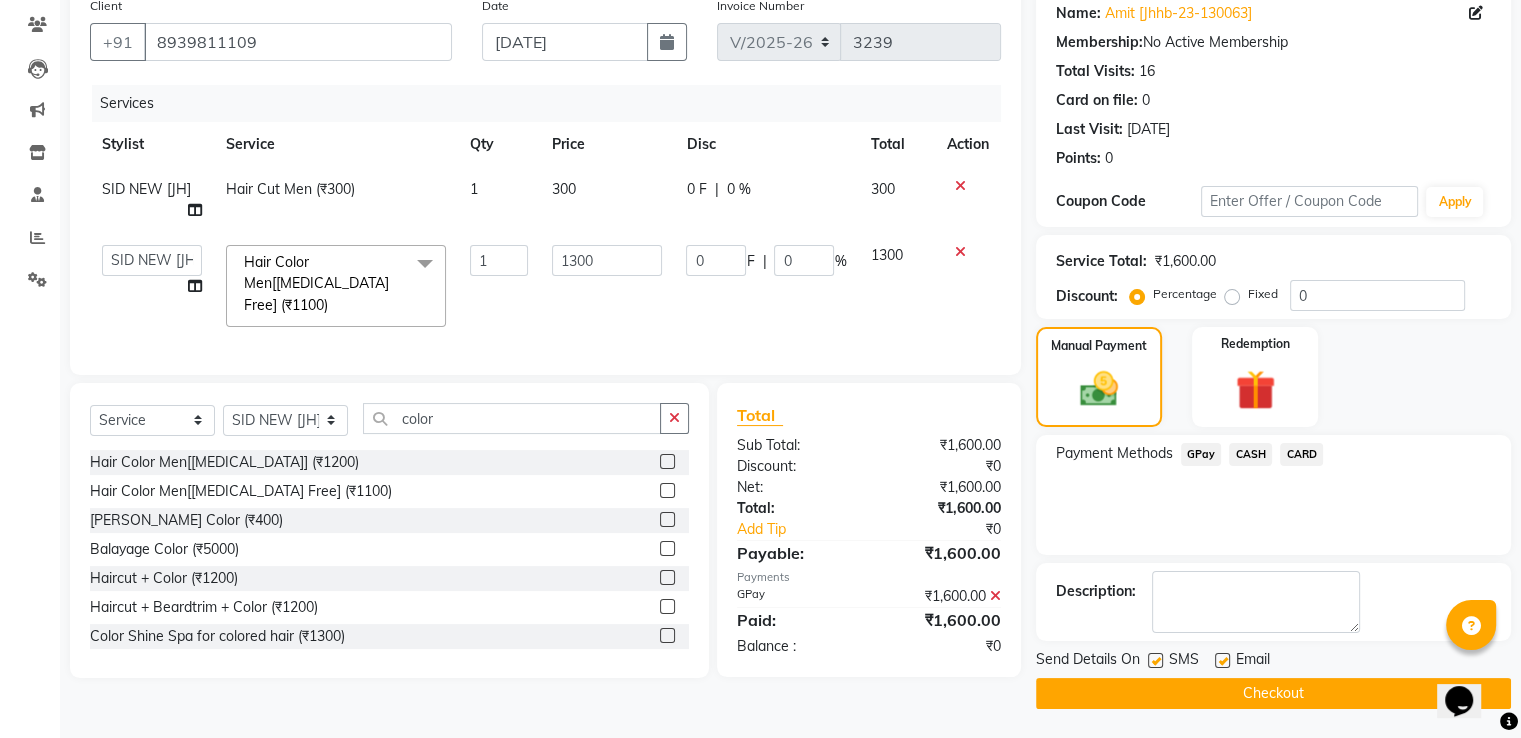 click on "Checkout" 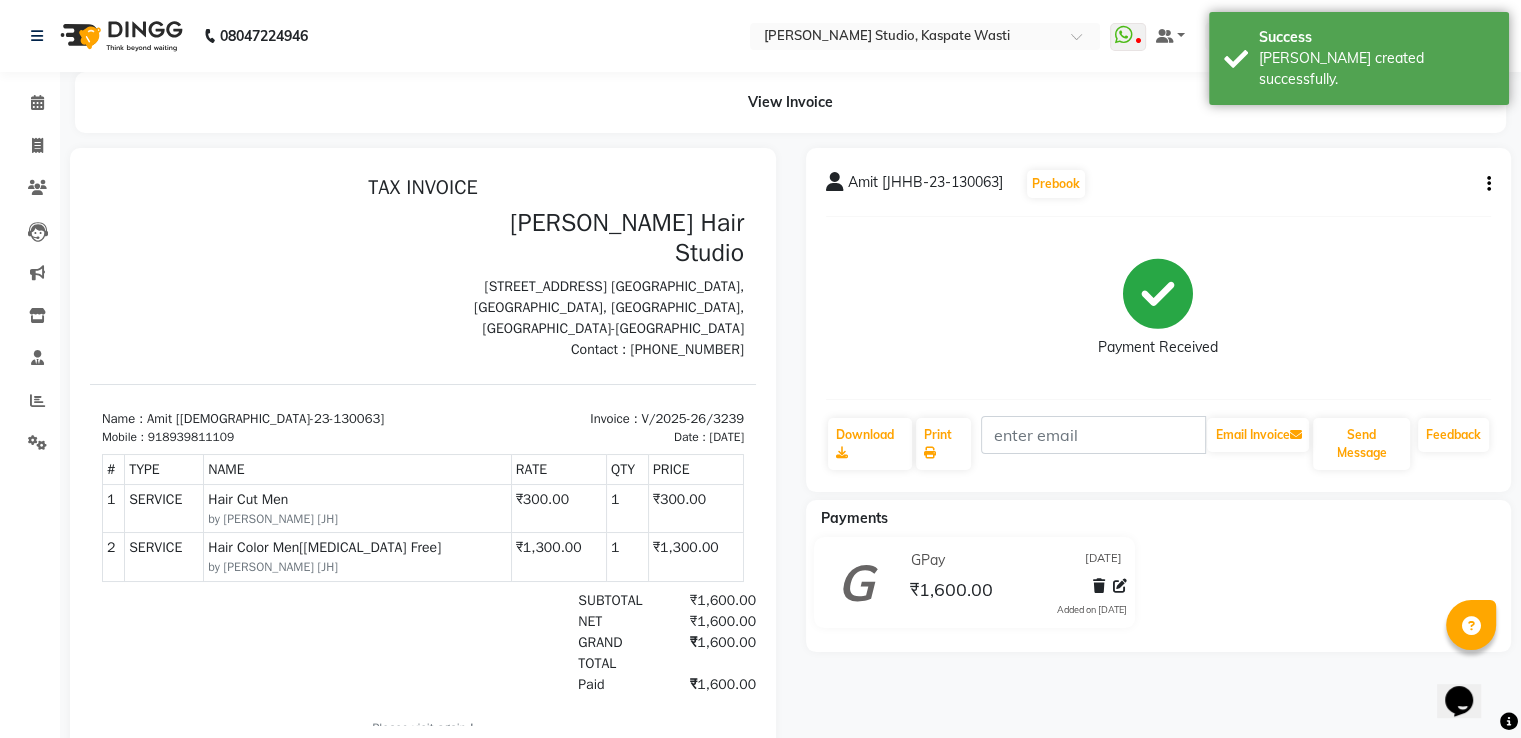 scroll, scrollTop: 0, scrollLeft: 0, axis: both 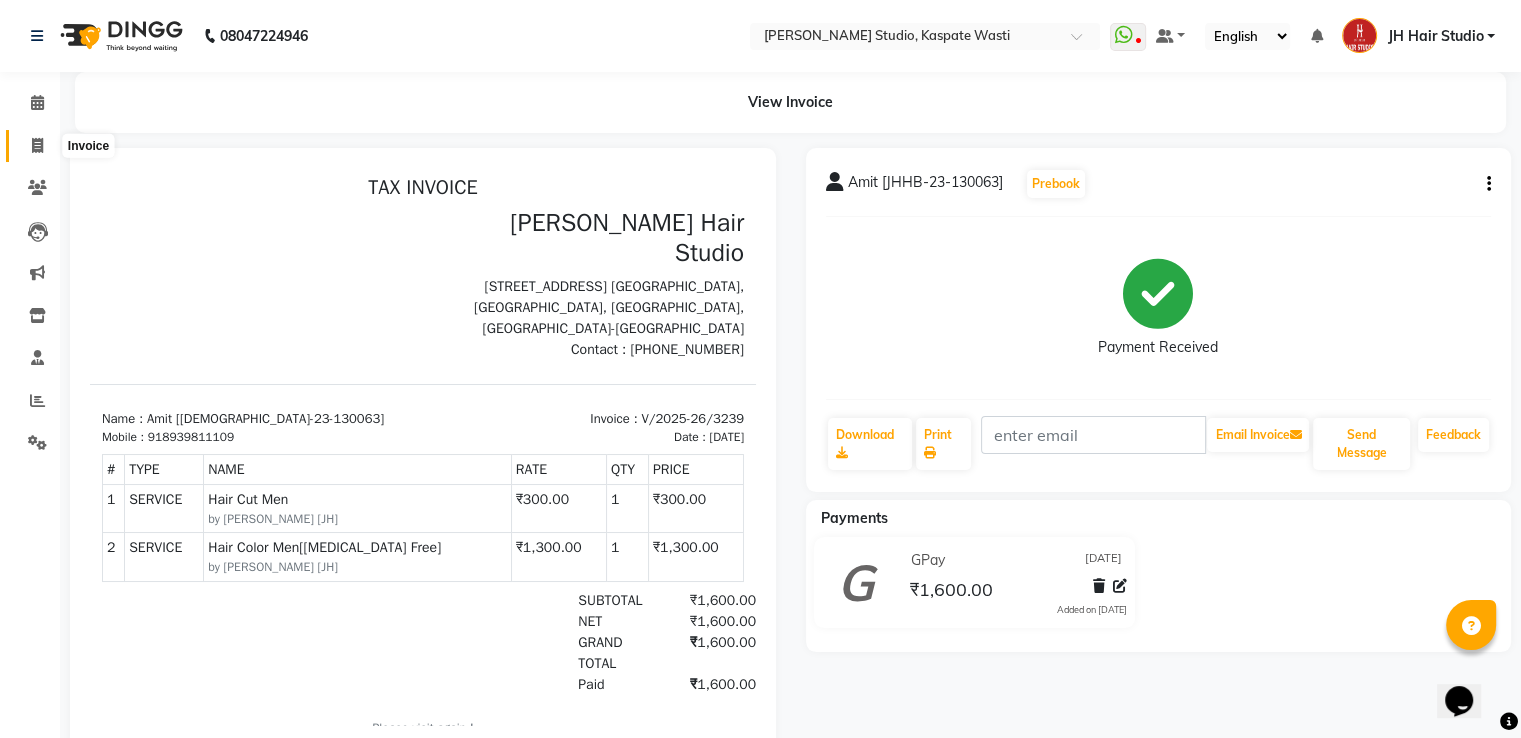 click 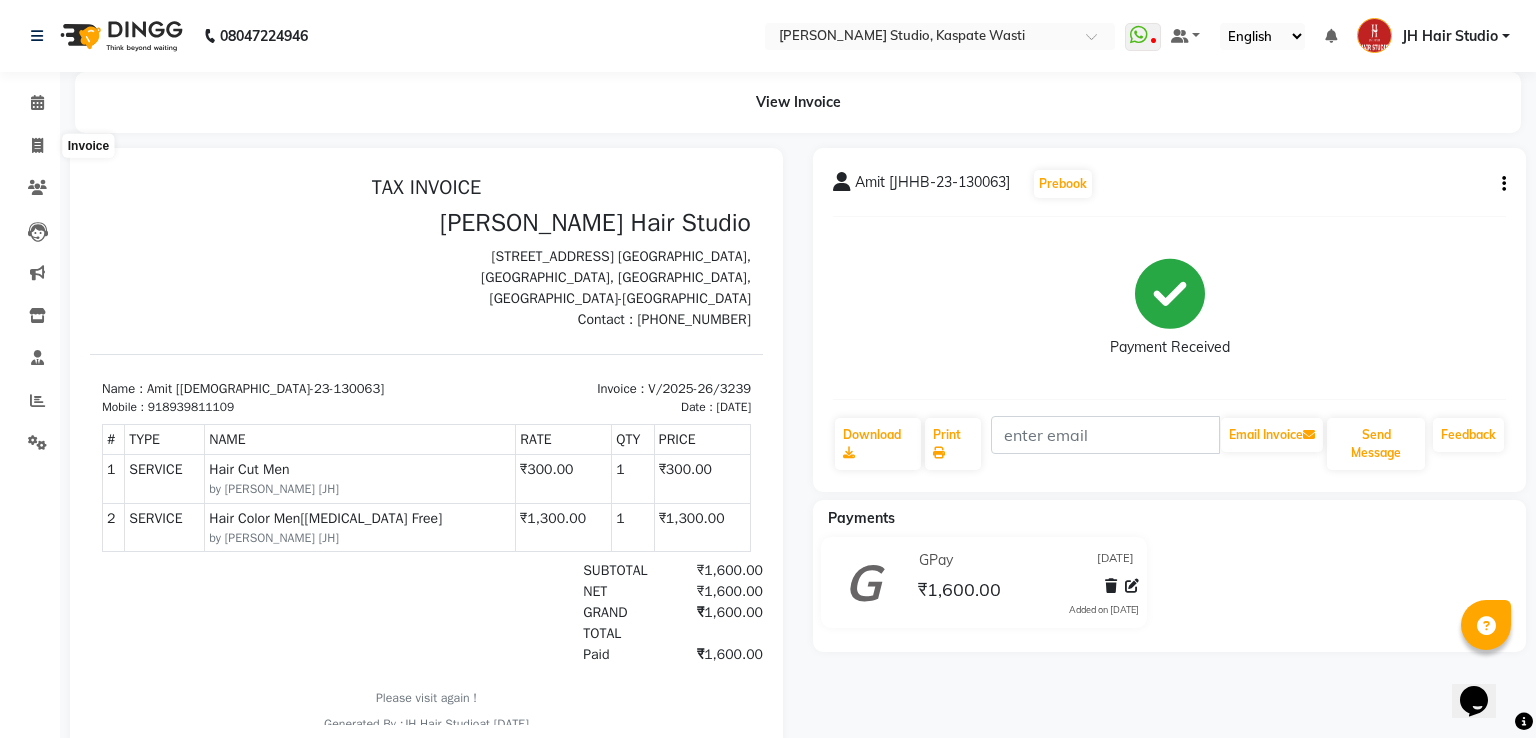 select on "service" 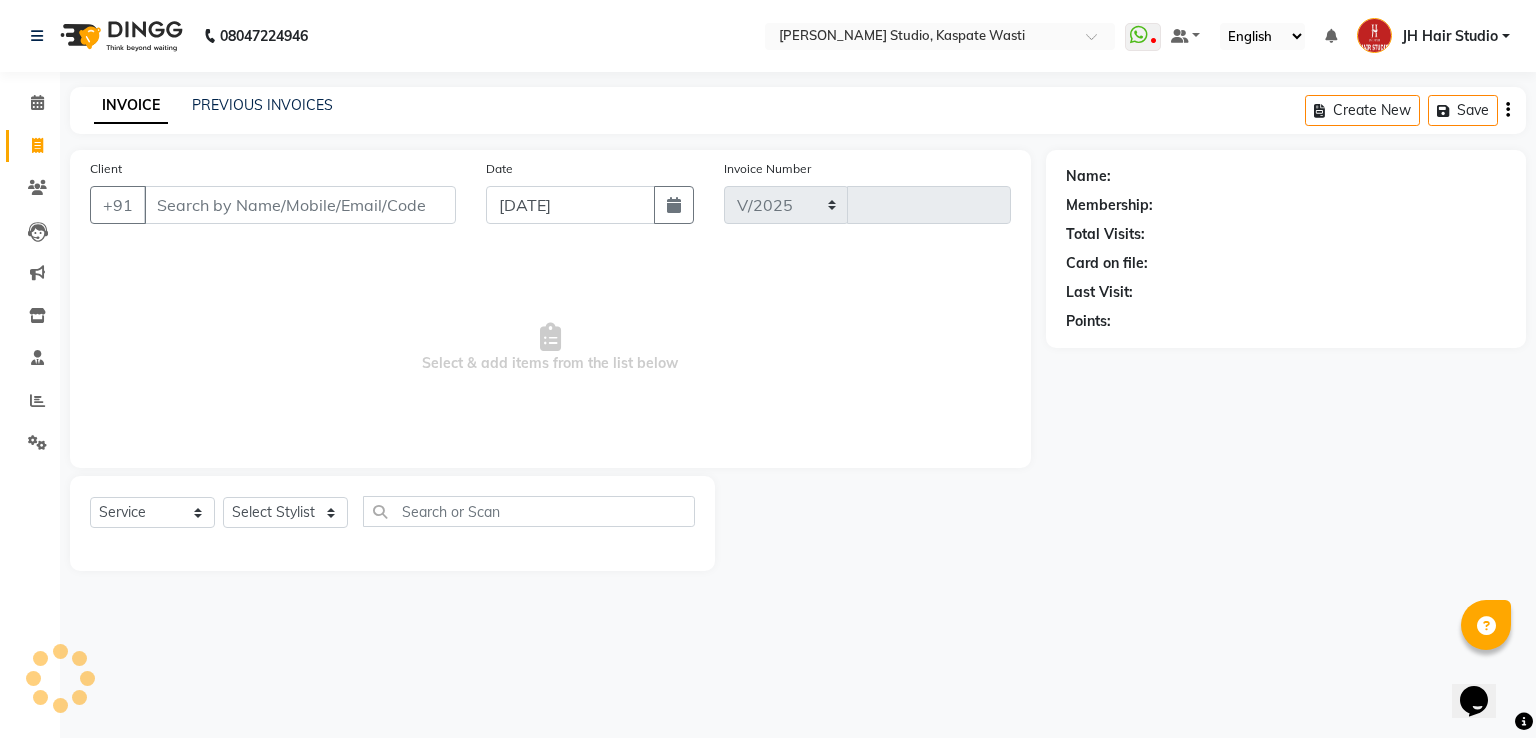select on "130" 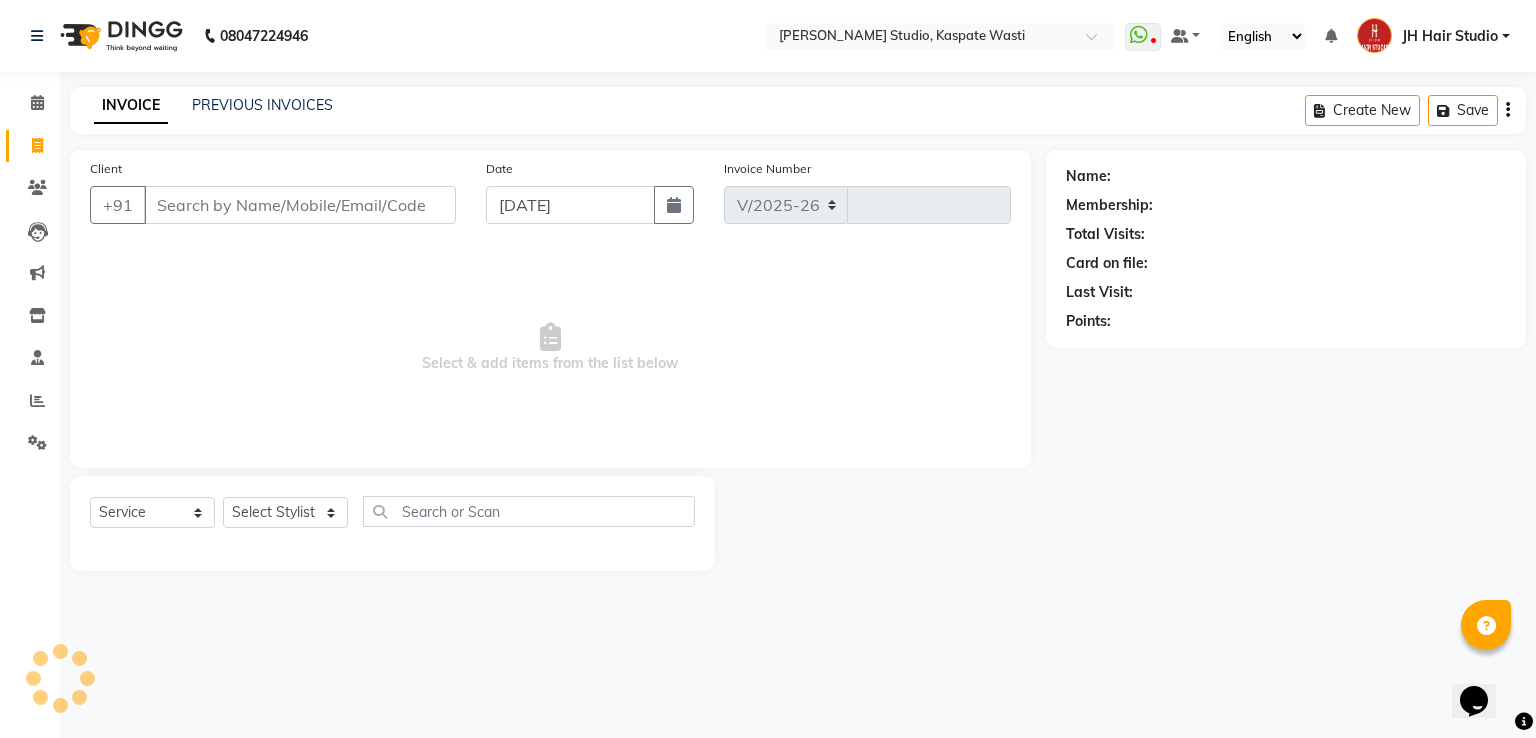 type on "3240" 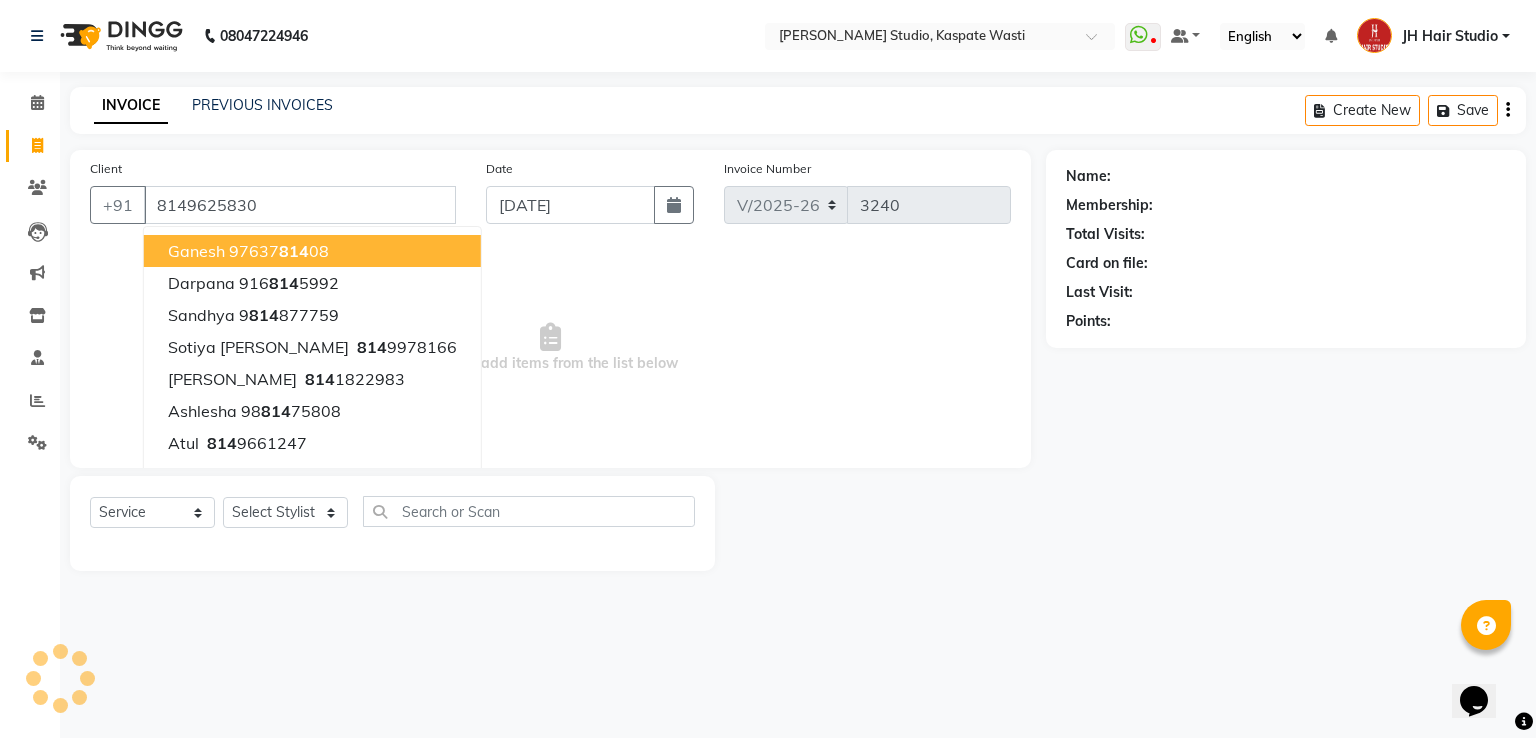 type on "8149625830" 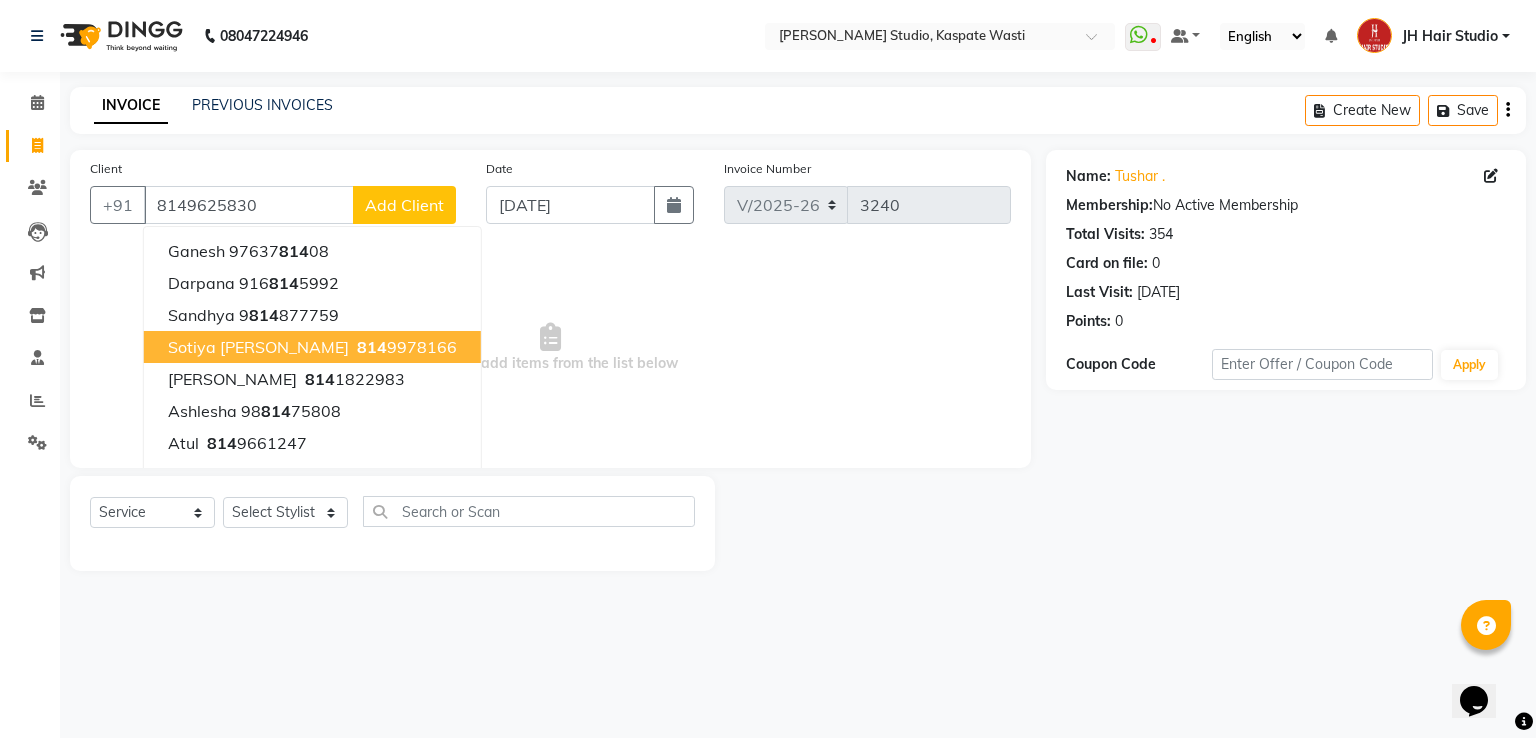 click on "Select & add items from the list below" at bounding box center (550, 348) 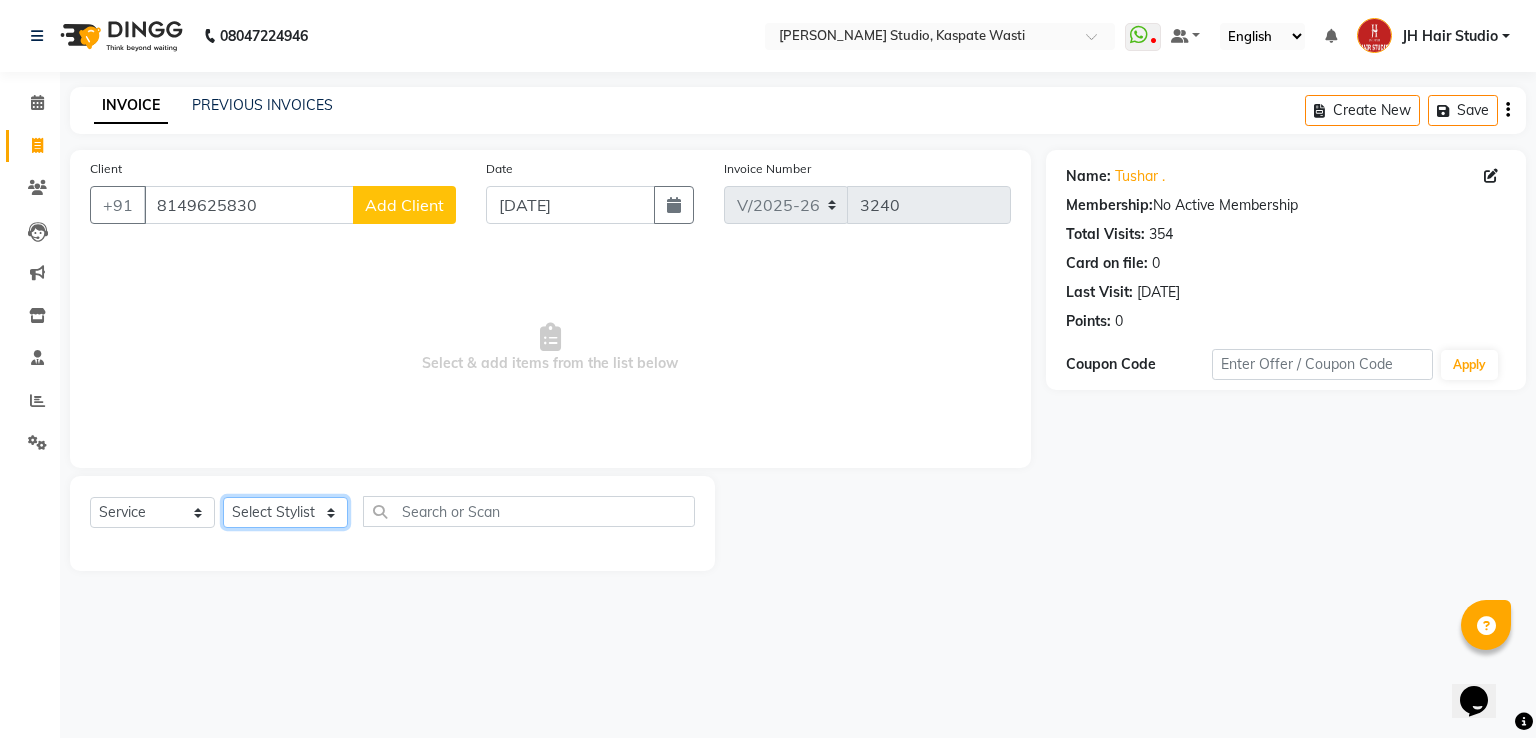 click on "Select Stylist [PERSON_NAME] [JH]  [PERSON_NAME][JH] [F1] GANESH [ F1] RAM [F1]Sanjay [F1][PERSON_NAME]  [F1][PERSON_NAME]  F1 Suraj  [F1] USHA [PERSON_NAME][JH] Harish[JH] JH Hair Studio [PERSON_NAME][JH] [PERSON_NAME][JH] SID NEW [JH] [PERSON_NAME] [F3] [PERSON_NAME] [JH]" 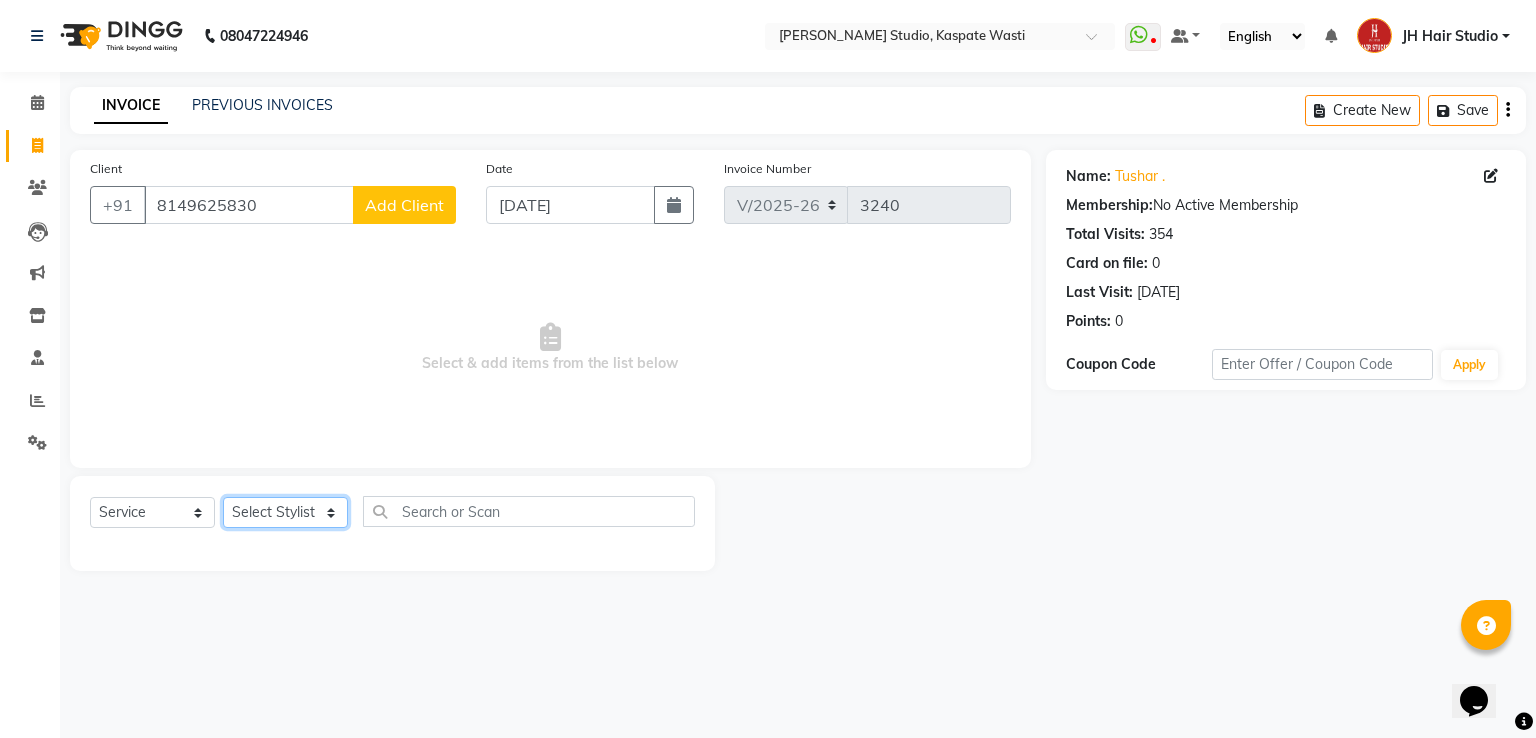 select on "63820" 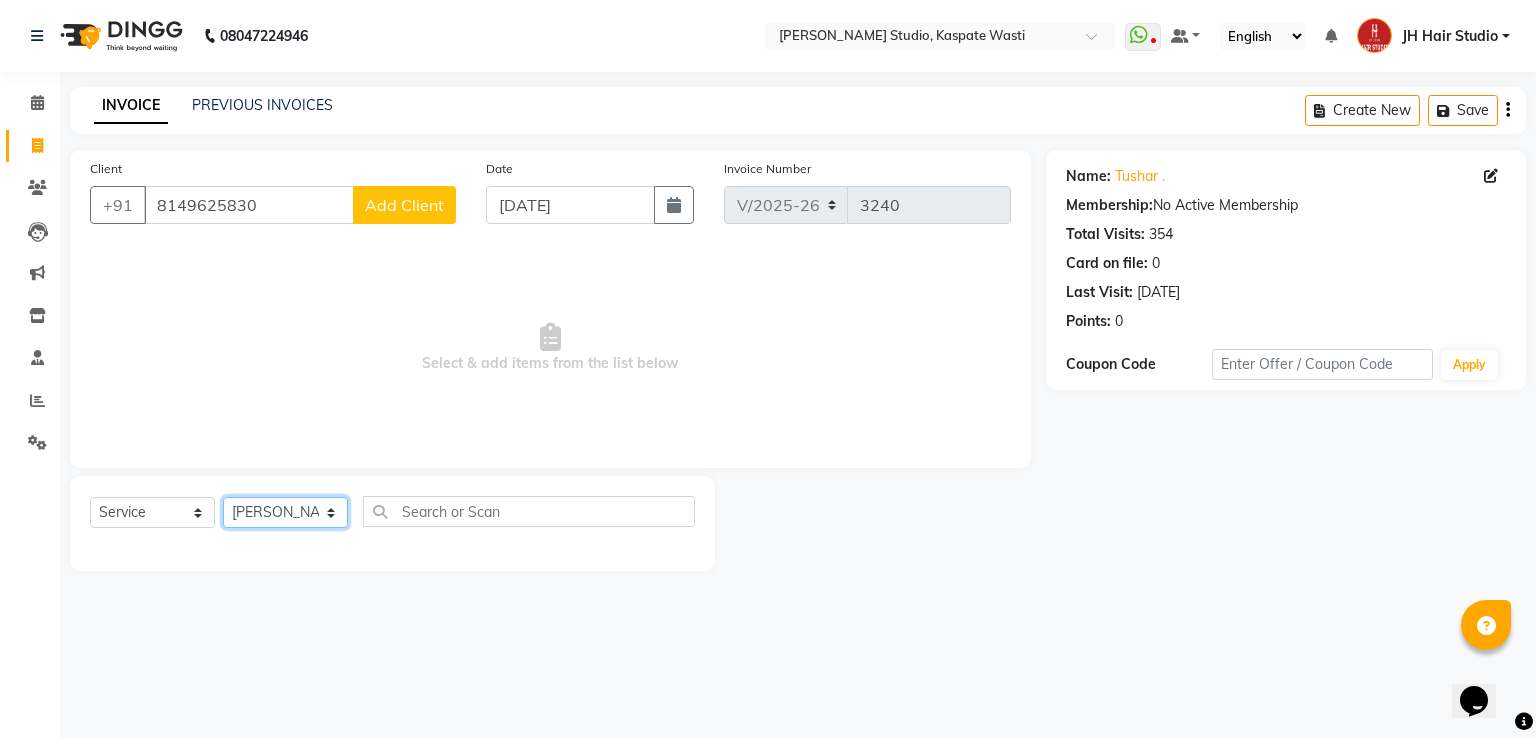 click on "Select Stylist [PERSON_NAME] [JH]  [PERSON_NAME][JH] [F1] GANESH [ F1] RAM [F1]Sanjay [F1][PERSON_NAME]  [F1][PERSON_NAME]  F1 Suraj  [F1] USHA [PERSON_NAME][JH] Harish[JH] JH Hair Studio [PERSON_NAME][JH] [PERSON_NAME][JH] SID NEW [JH] [PERSON_NAME] [F3] [PERSON_NAME] [JH]" 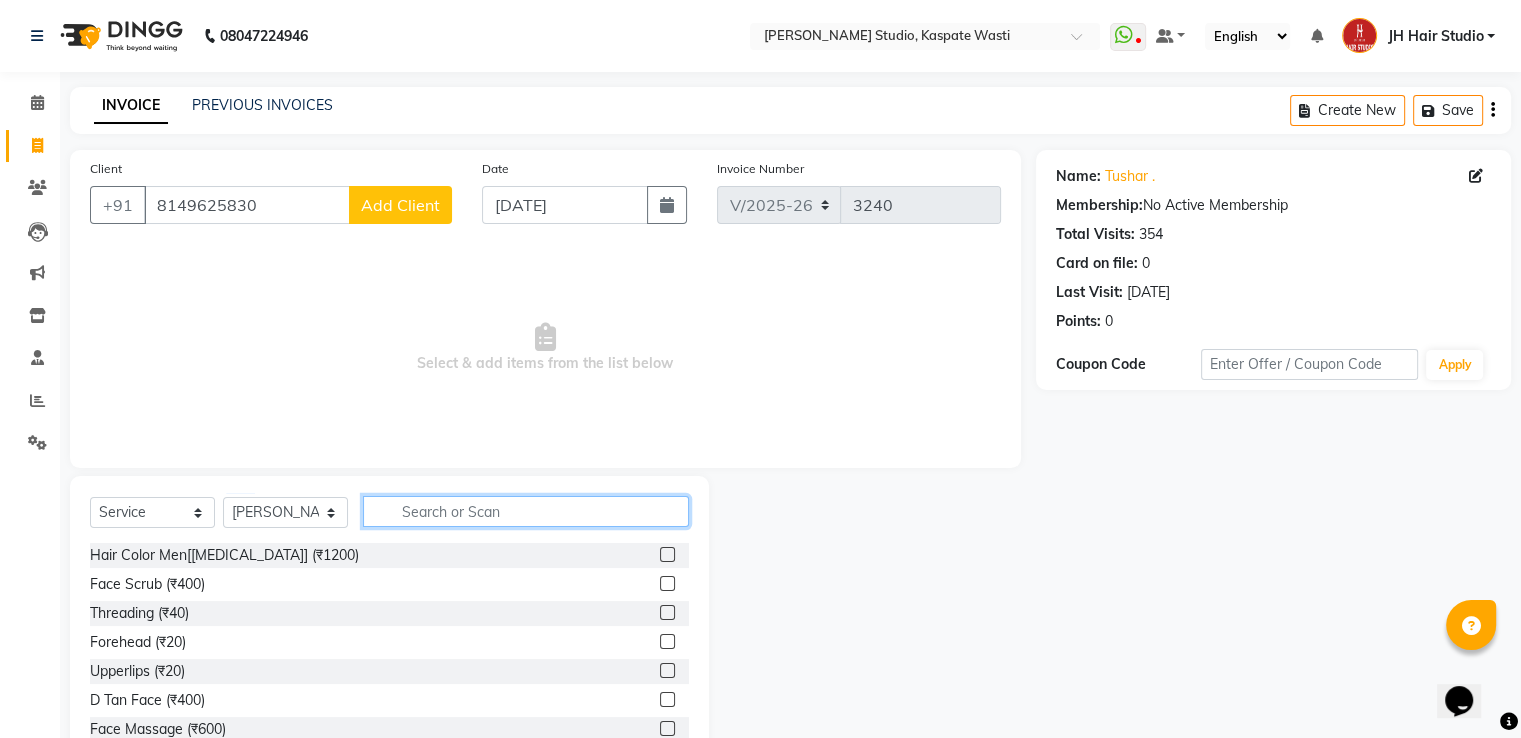 click 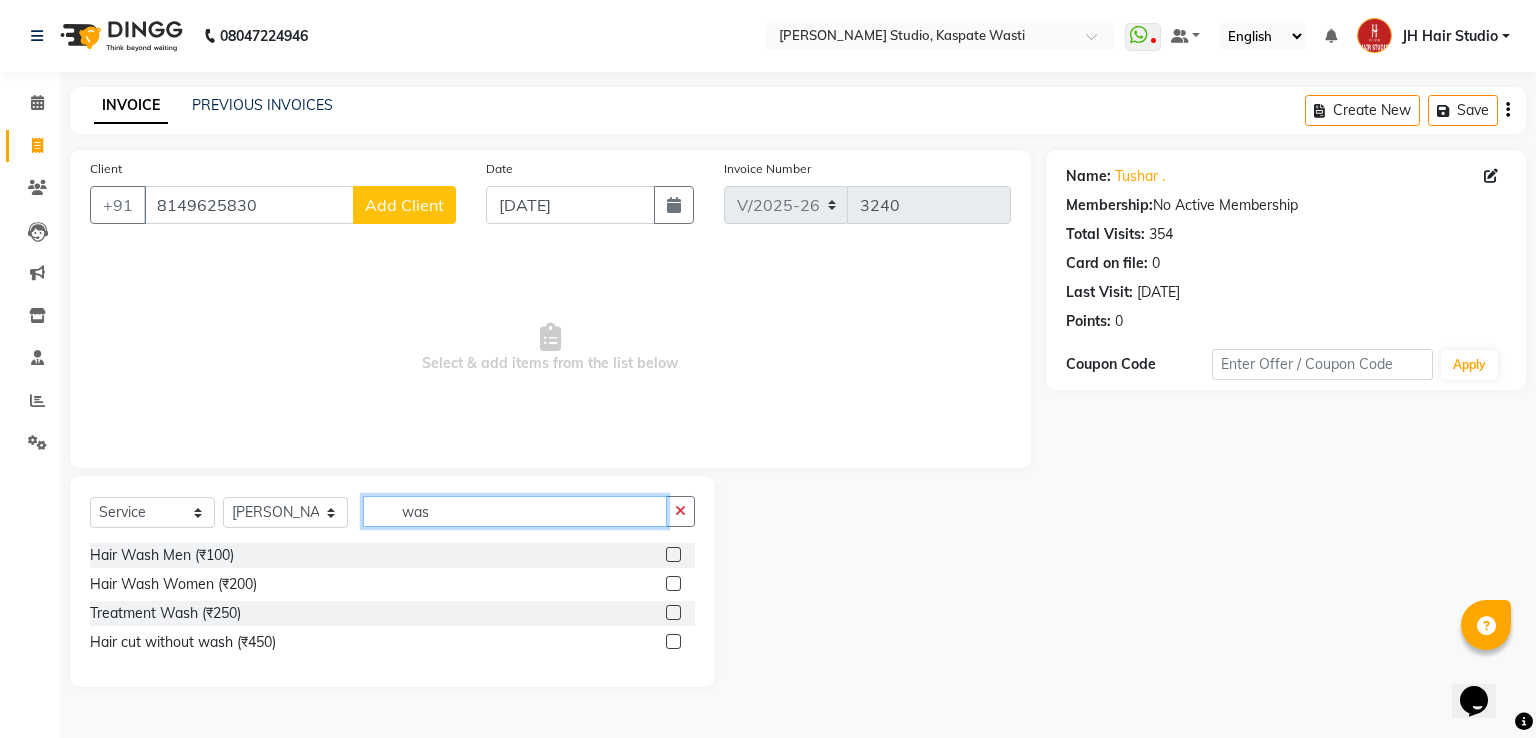 type on "was" 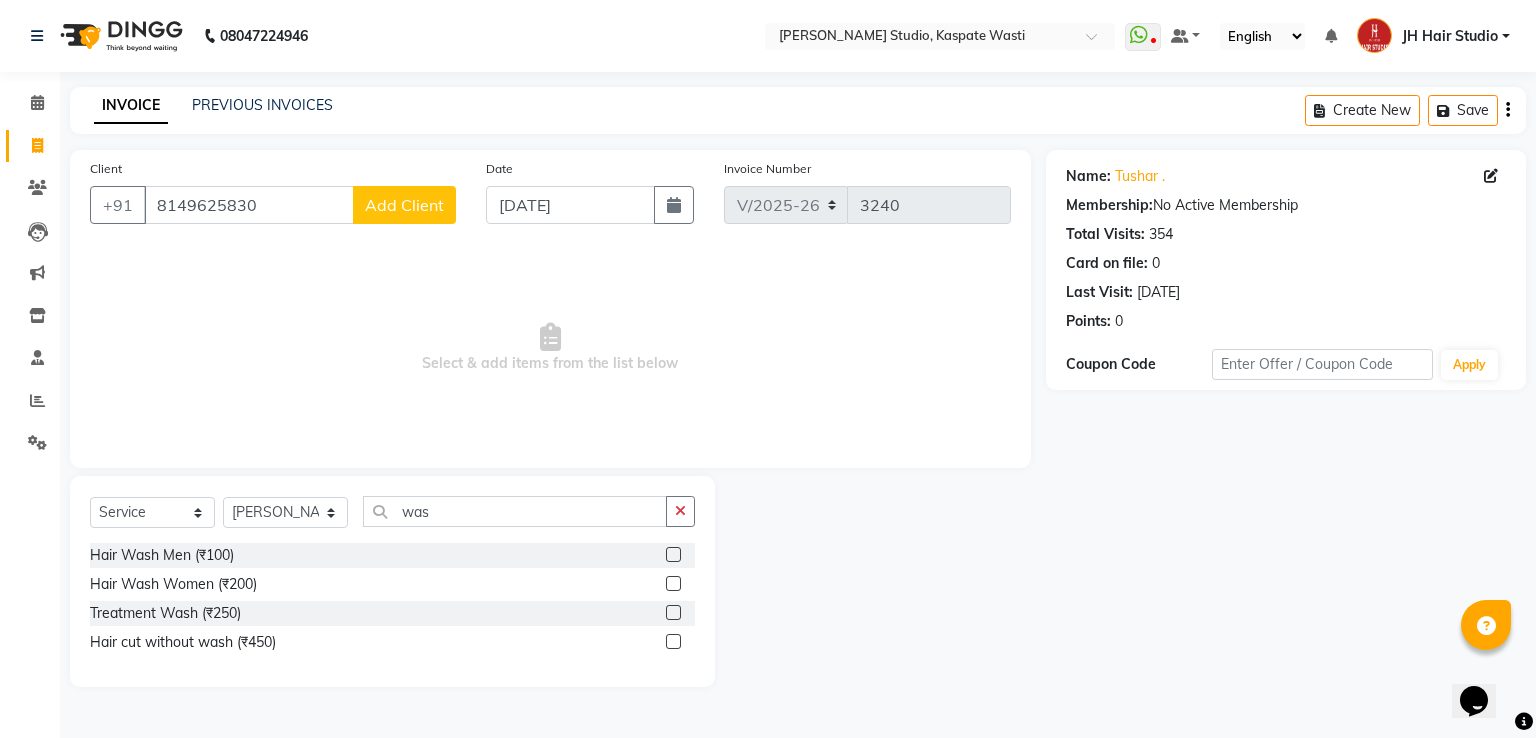 click 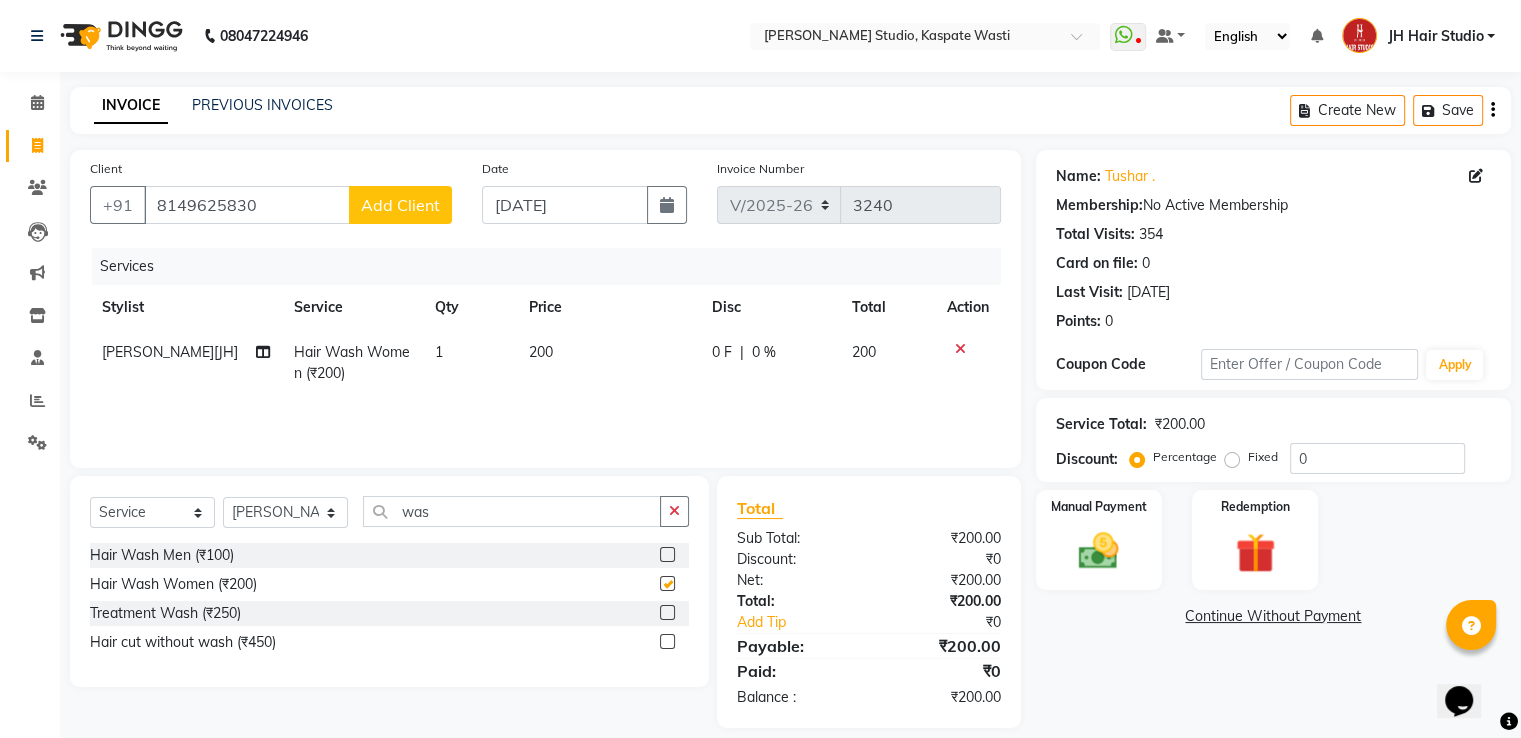 checkbox on "false" 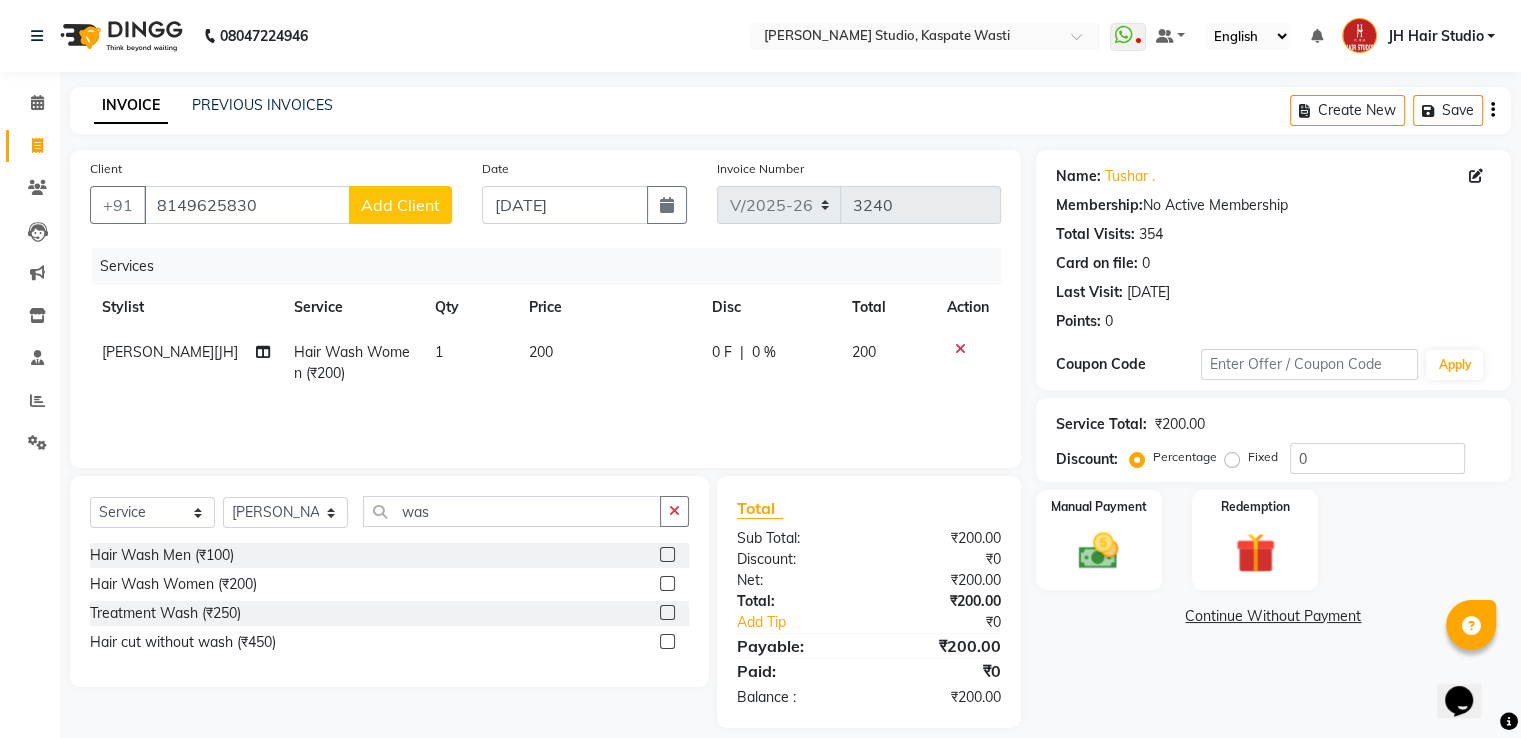 click on "200" 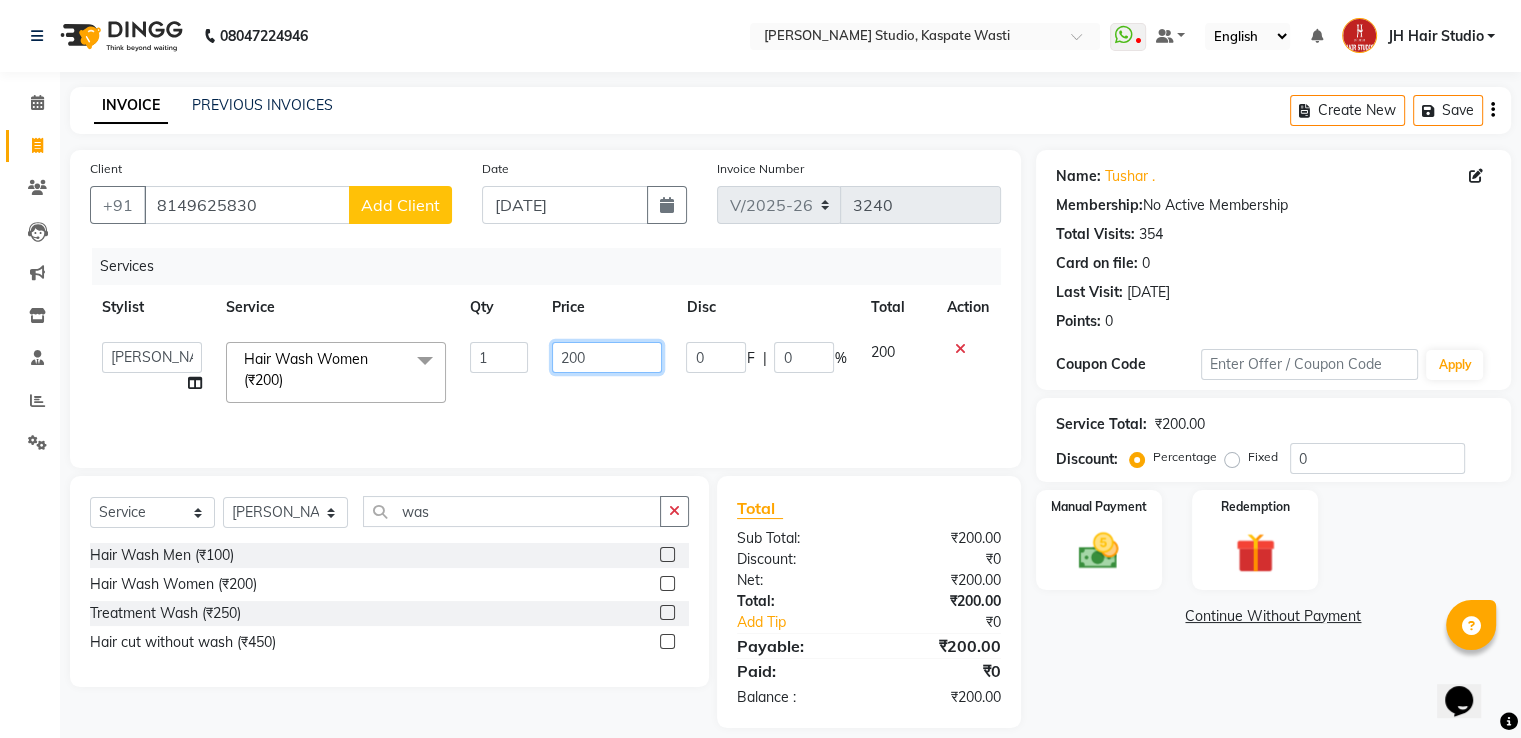 click on "200" 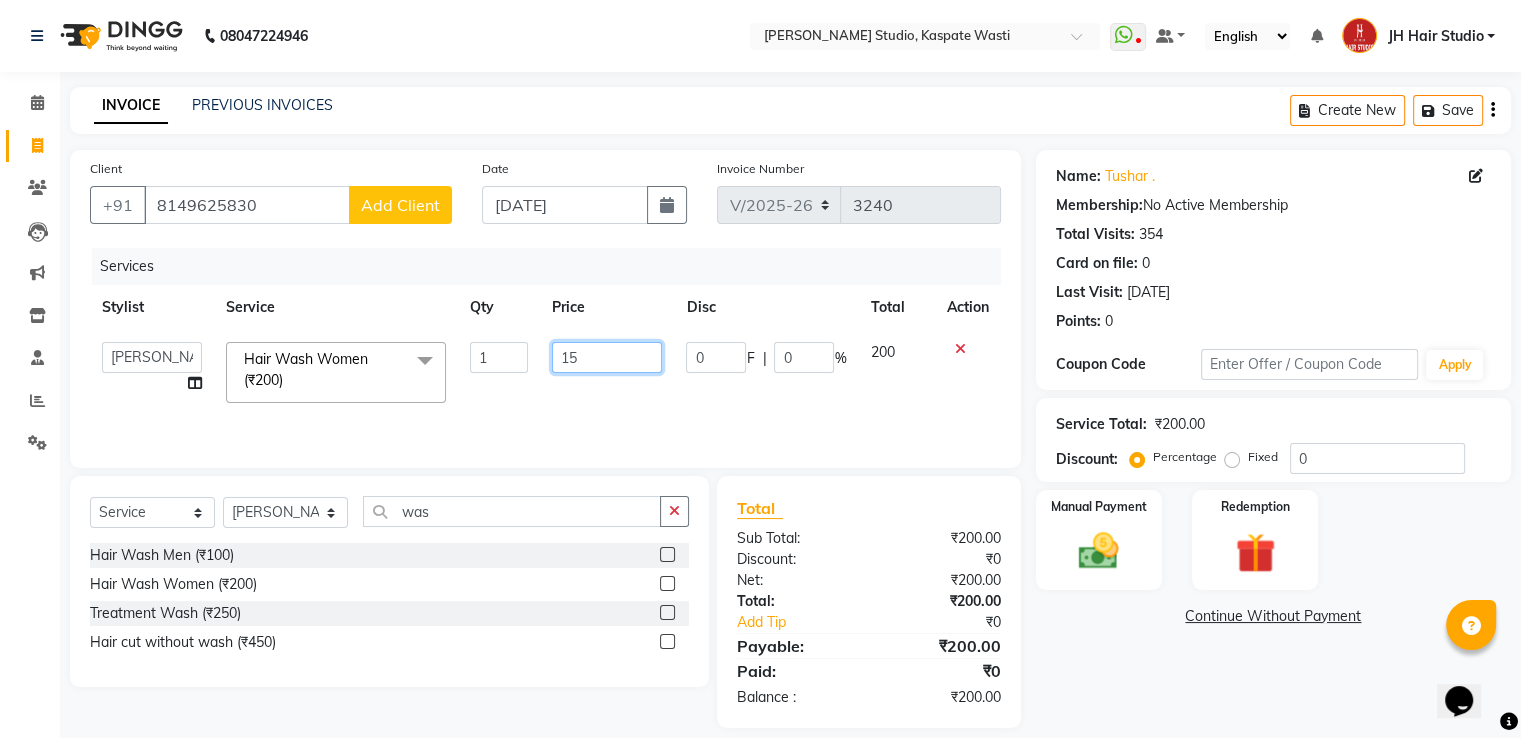 type on "150" 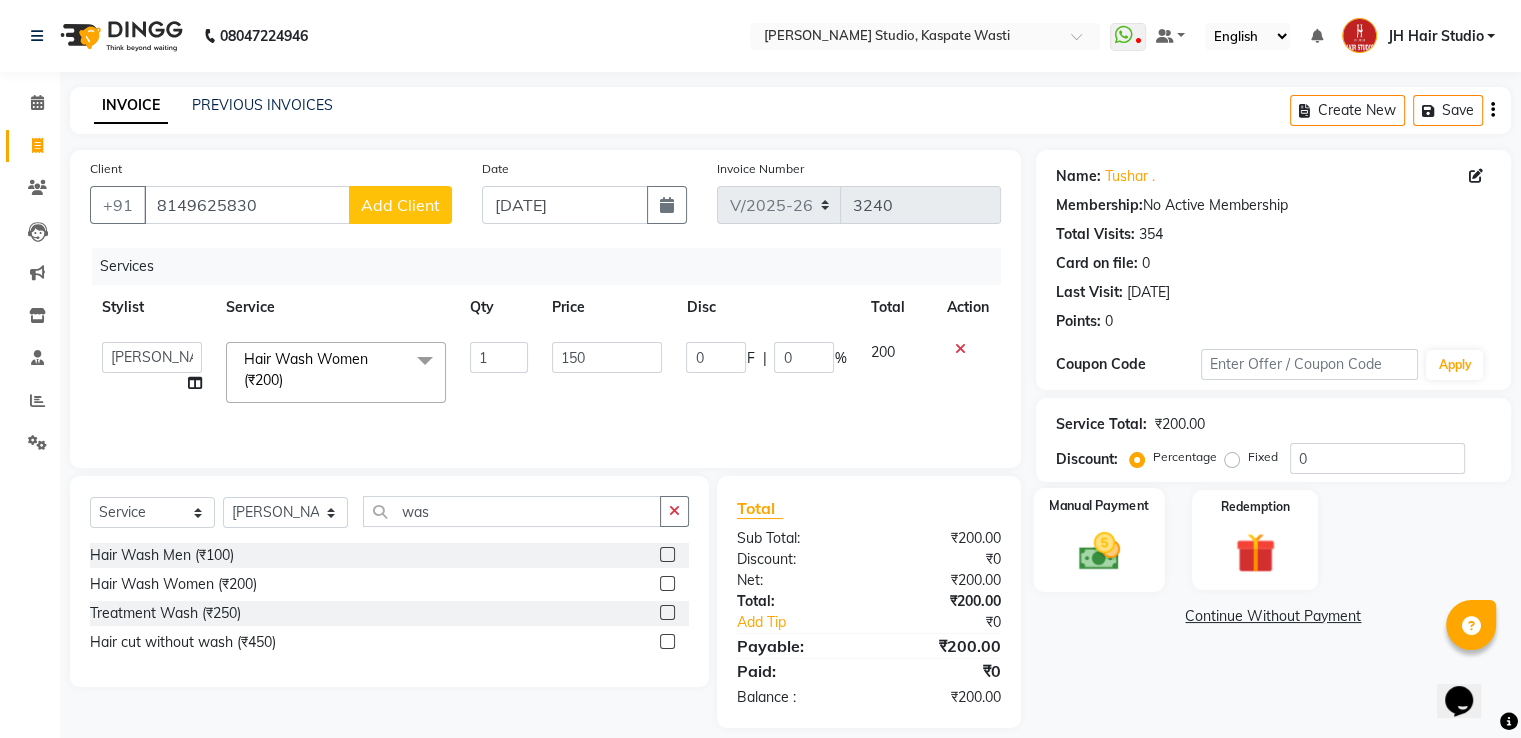 click 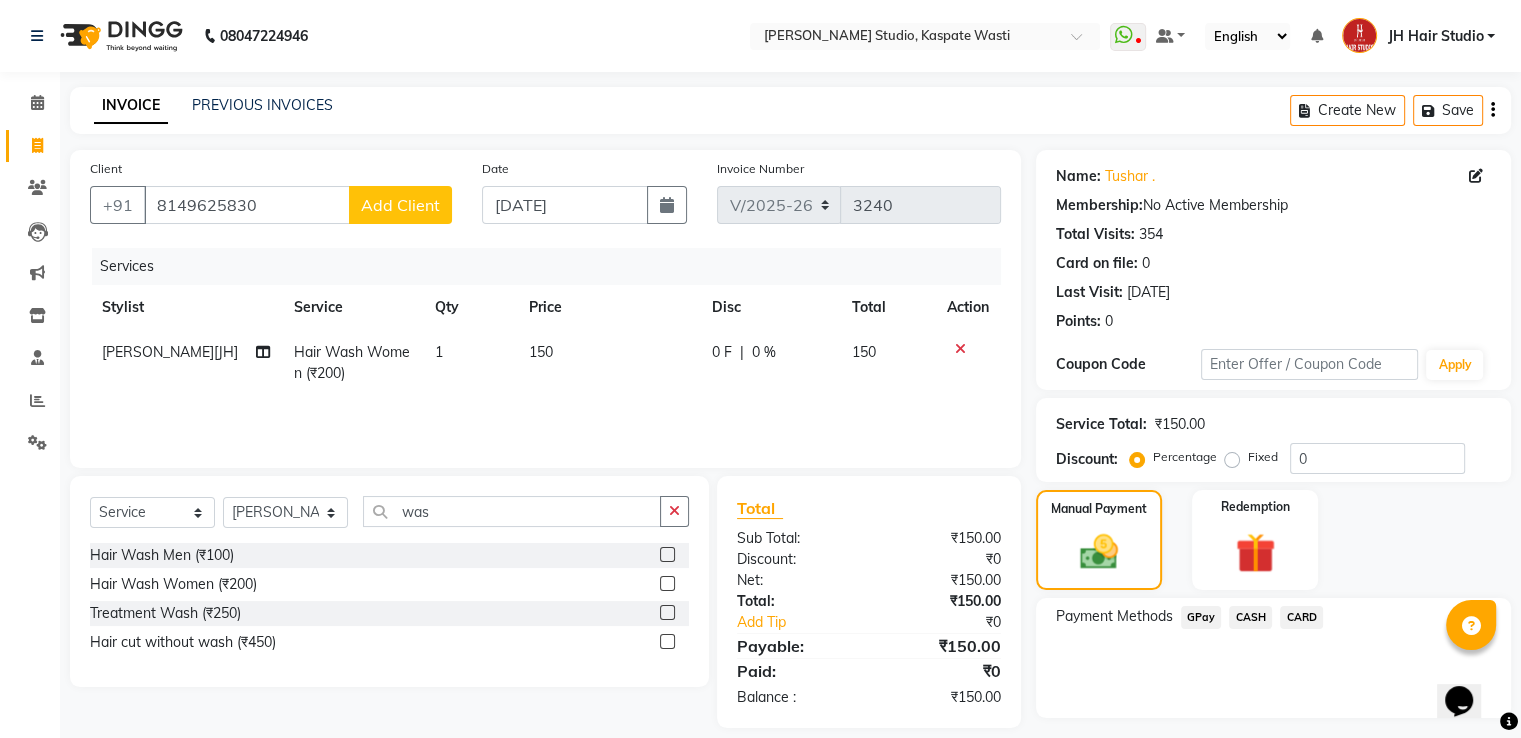 click on "GPay" 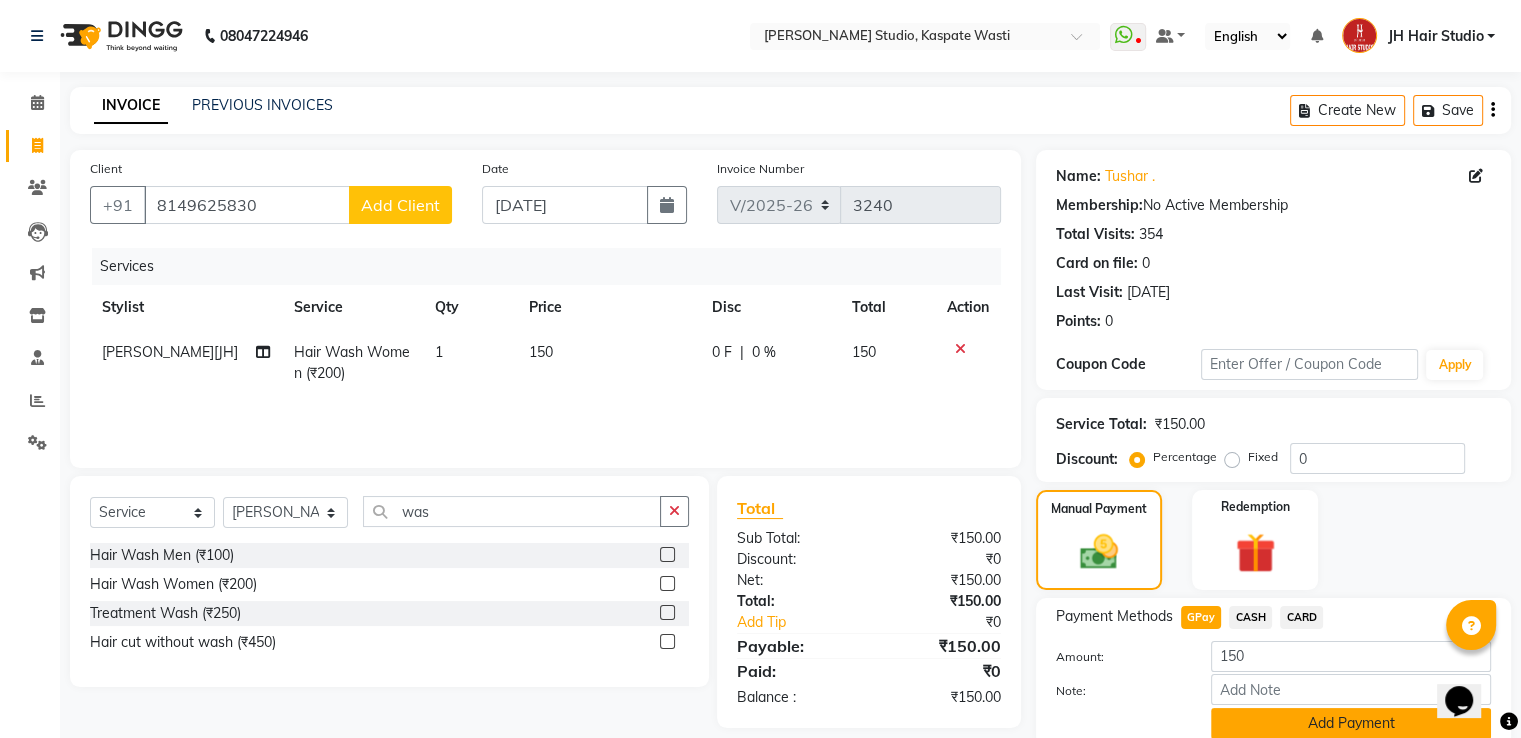click on "Add Payment" 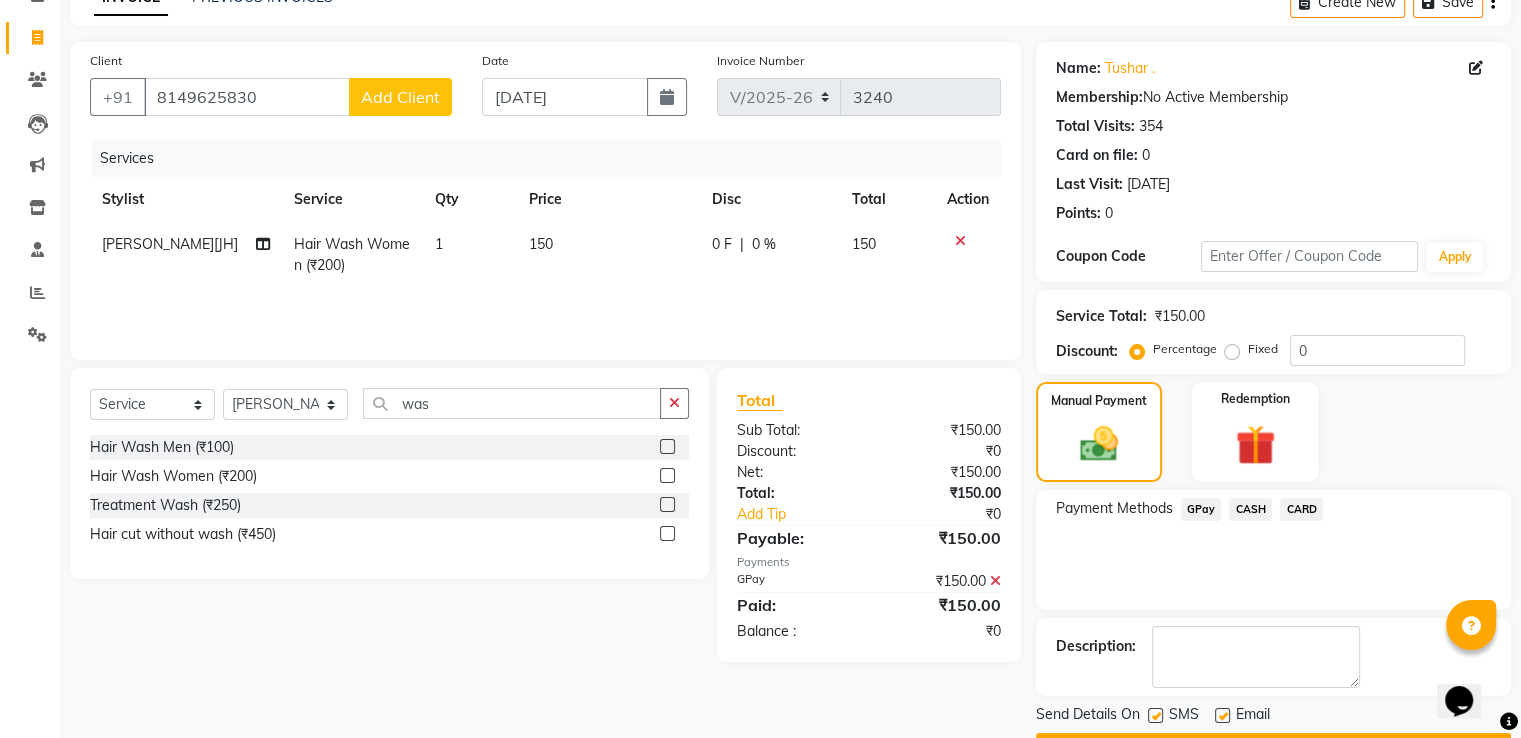 scroll, scrollTop: 163, scrollLeft: 0, axis: vertical 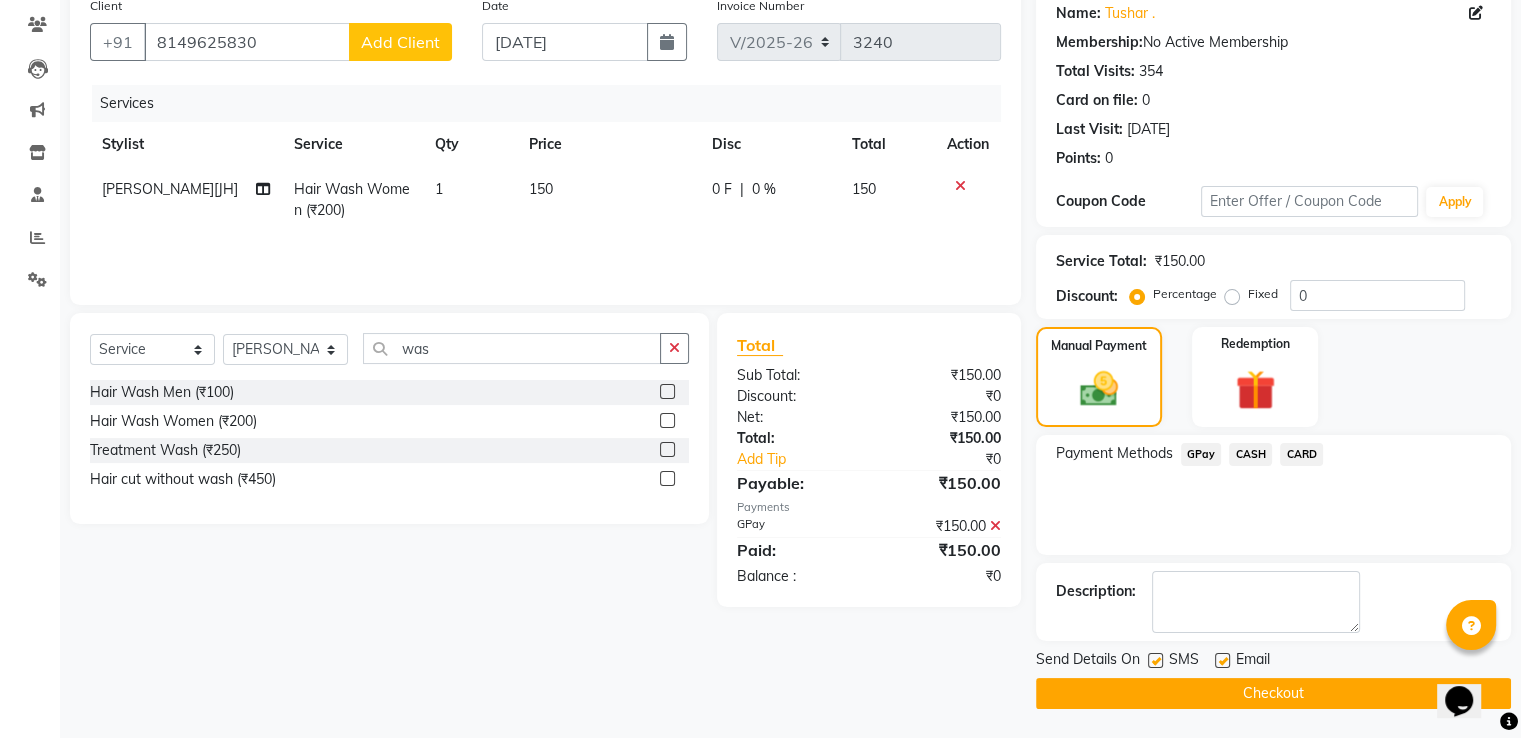 click on "Checkout" 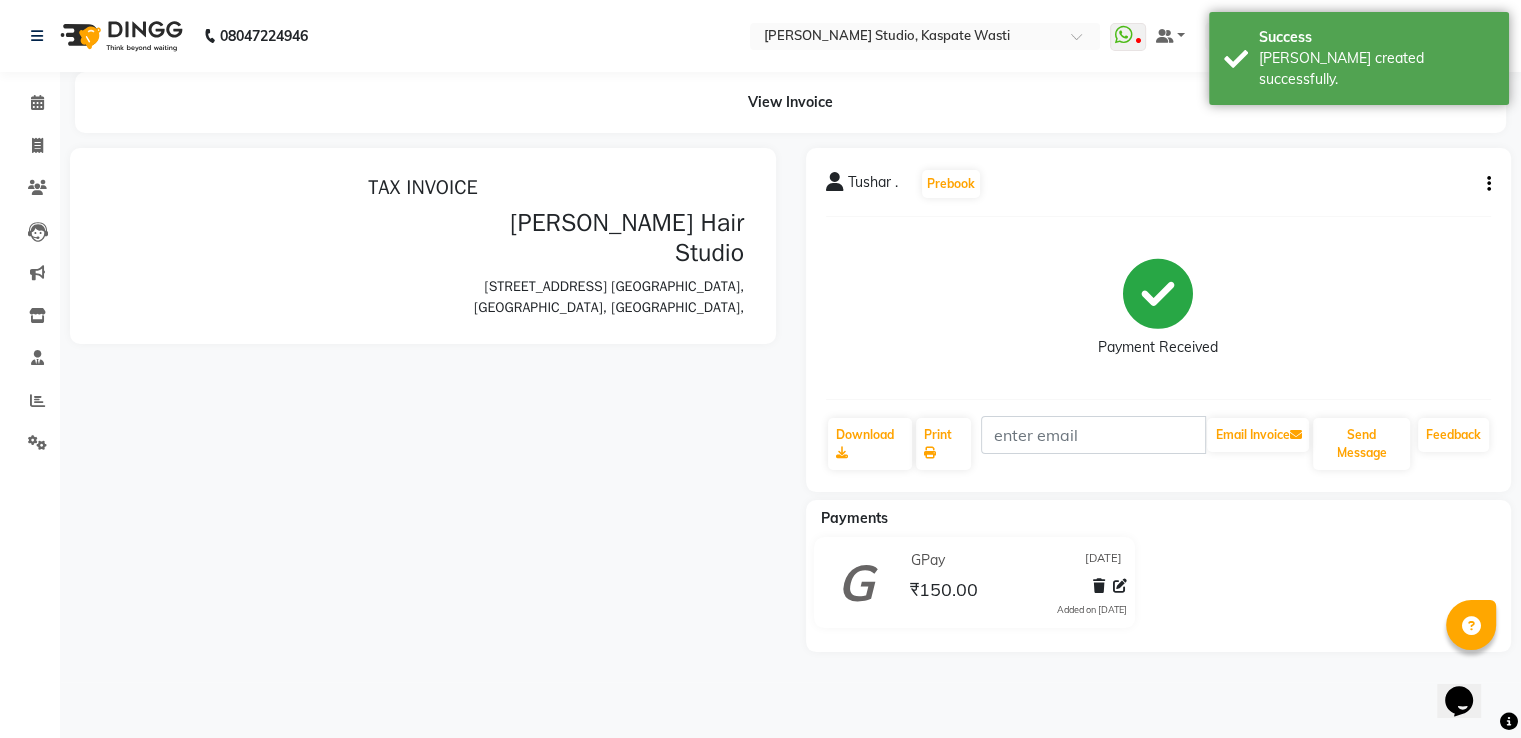 scroll, scrollTop: 0, scrollLeft: 0, axis: both 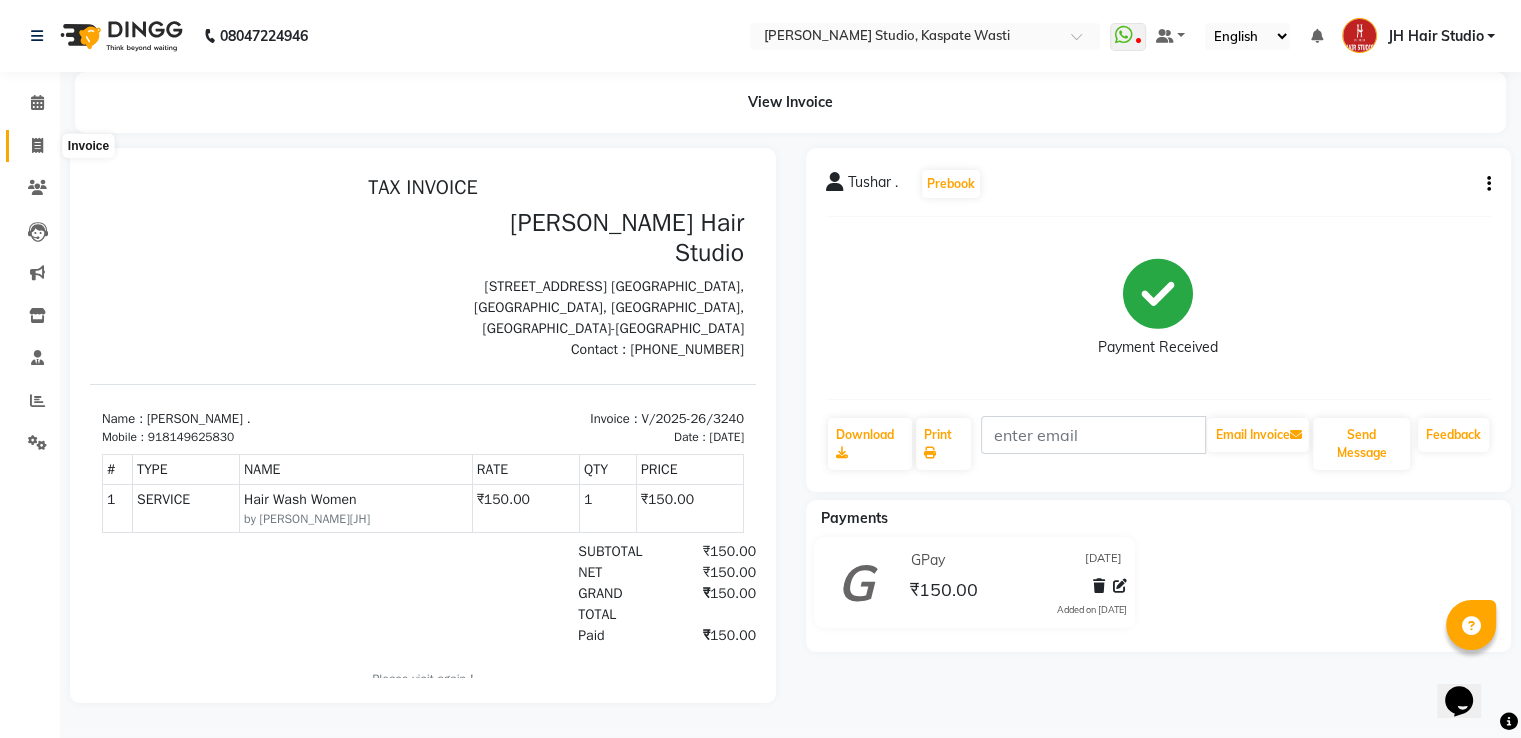 click 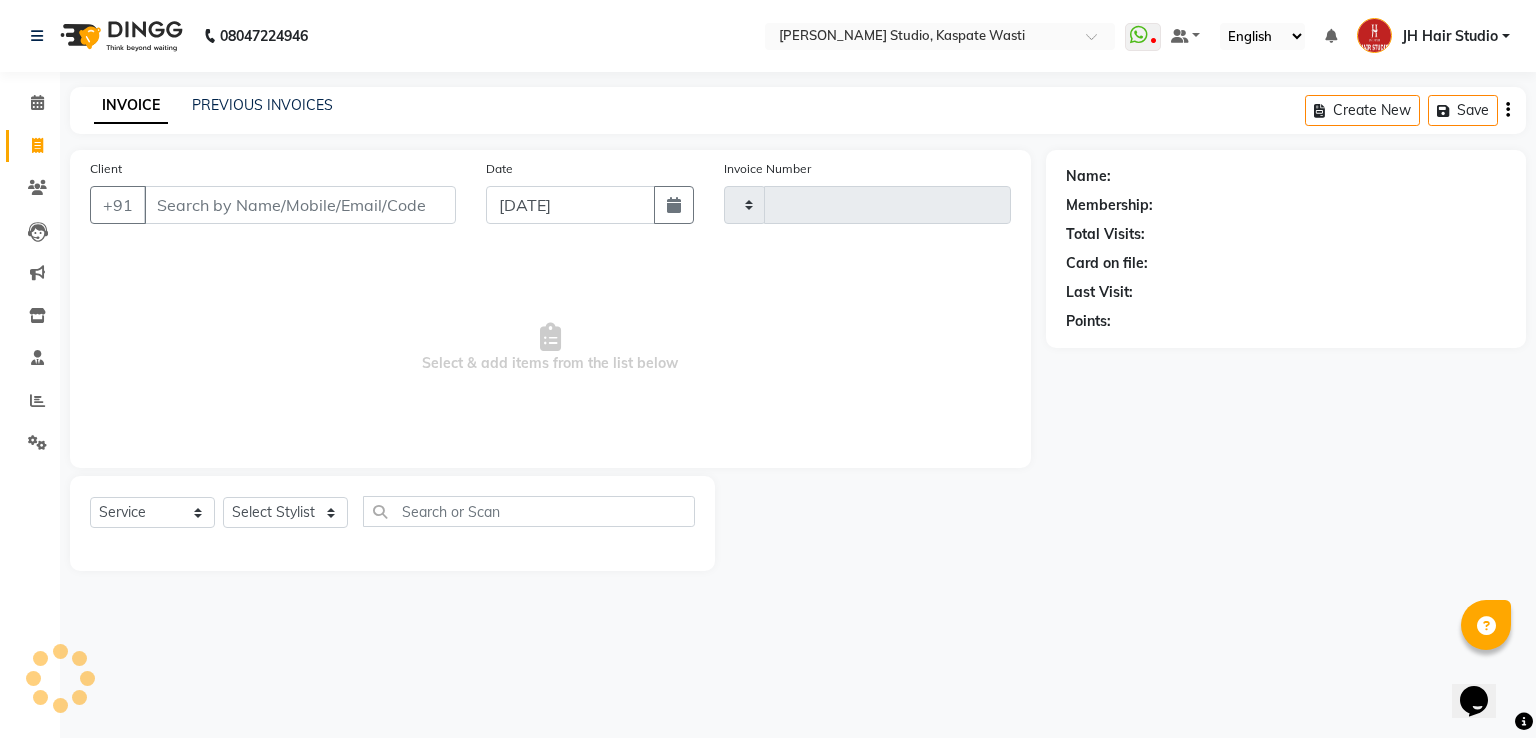 type on "3241" 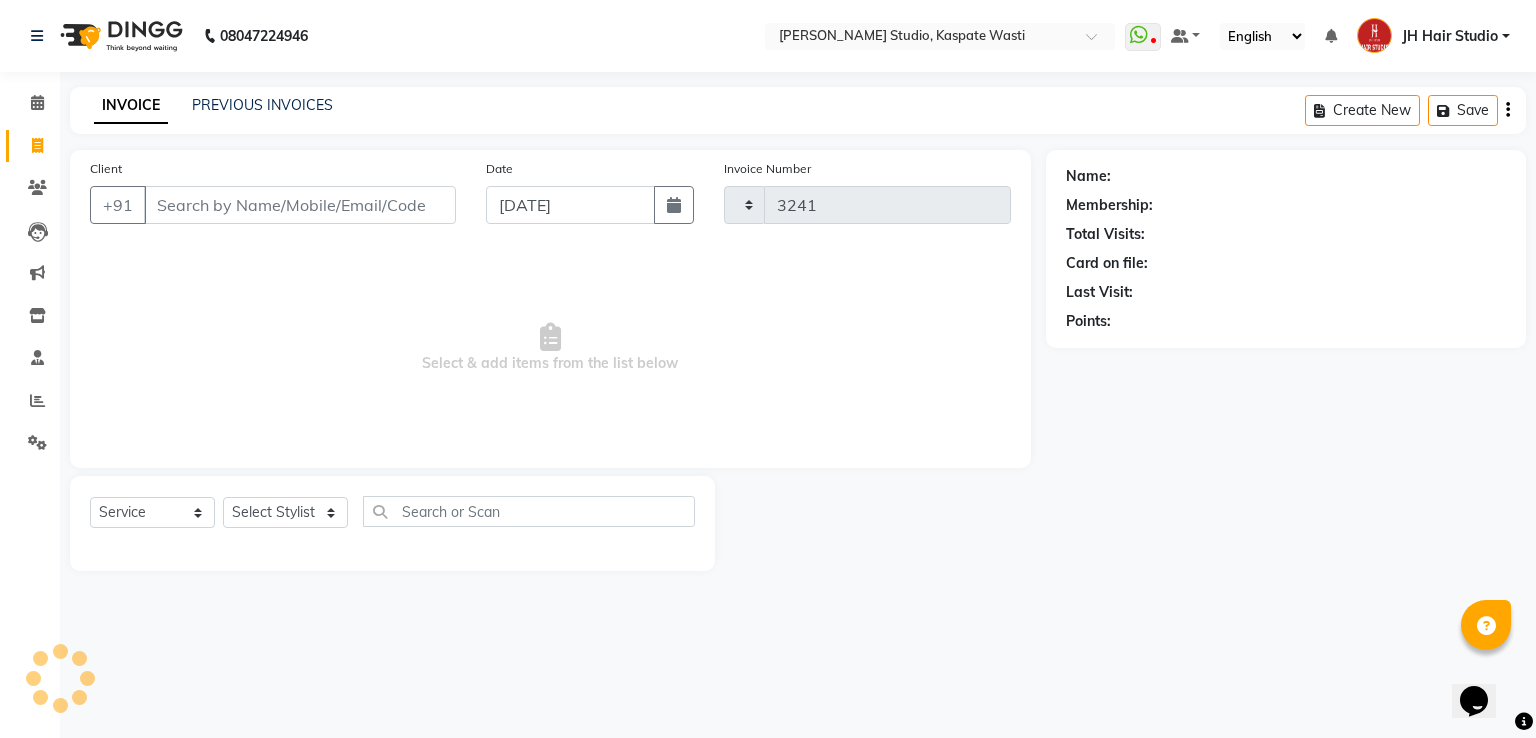 select on "130" 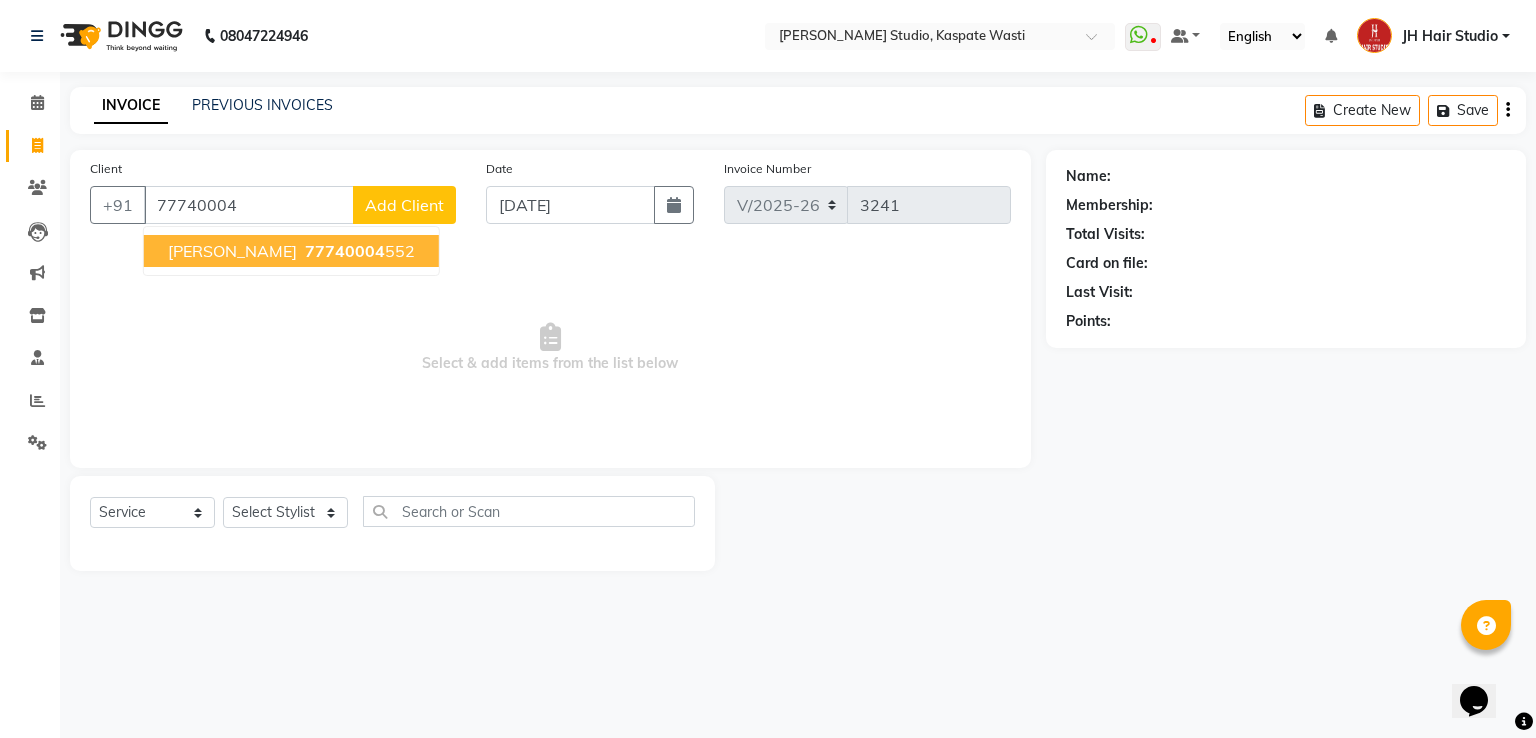 click on "77740004" at bounding box center [345, 251] 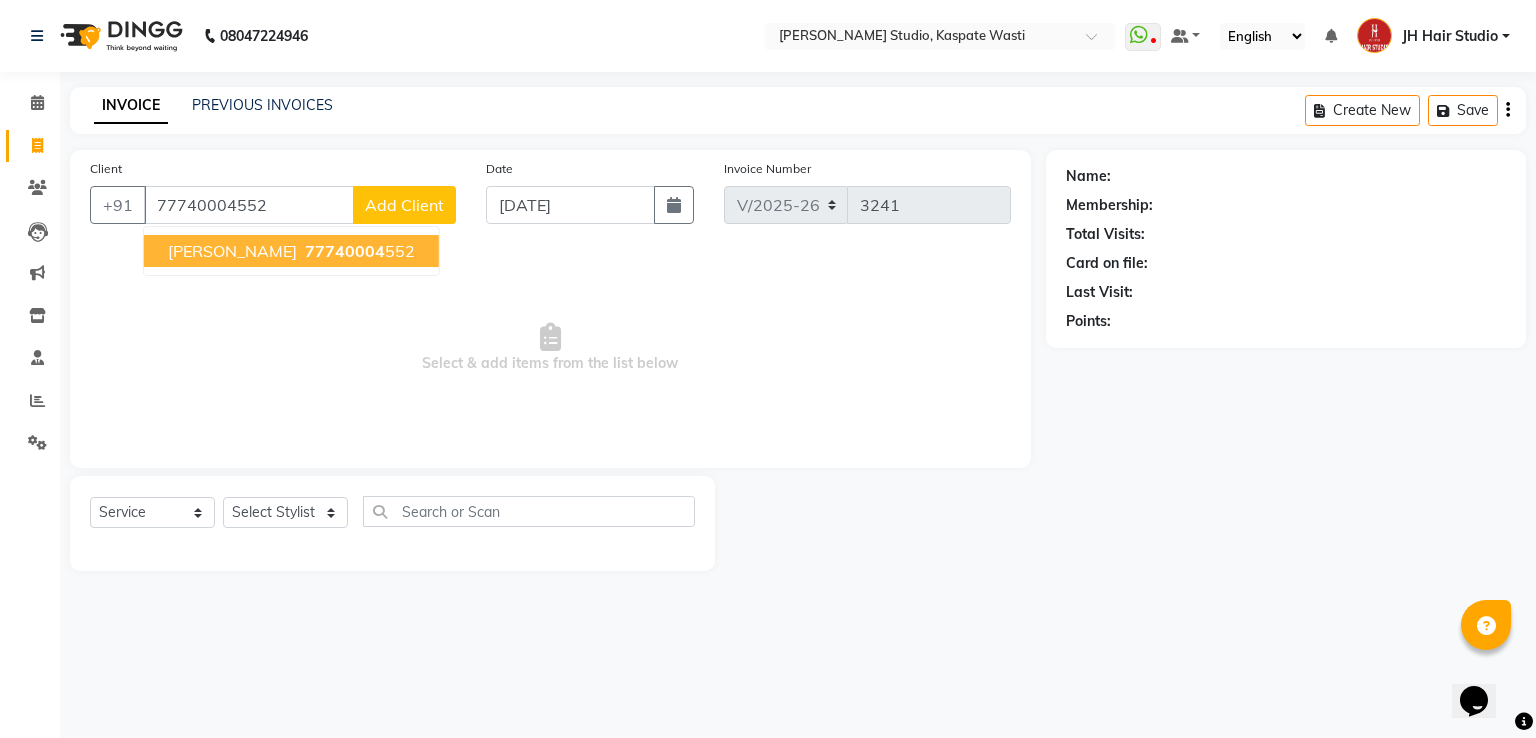 type on "77740004552" 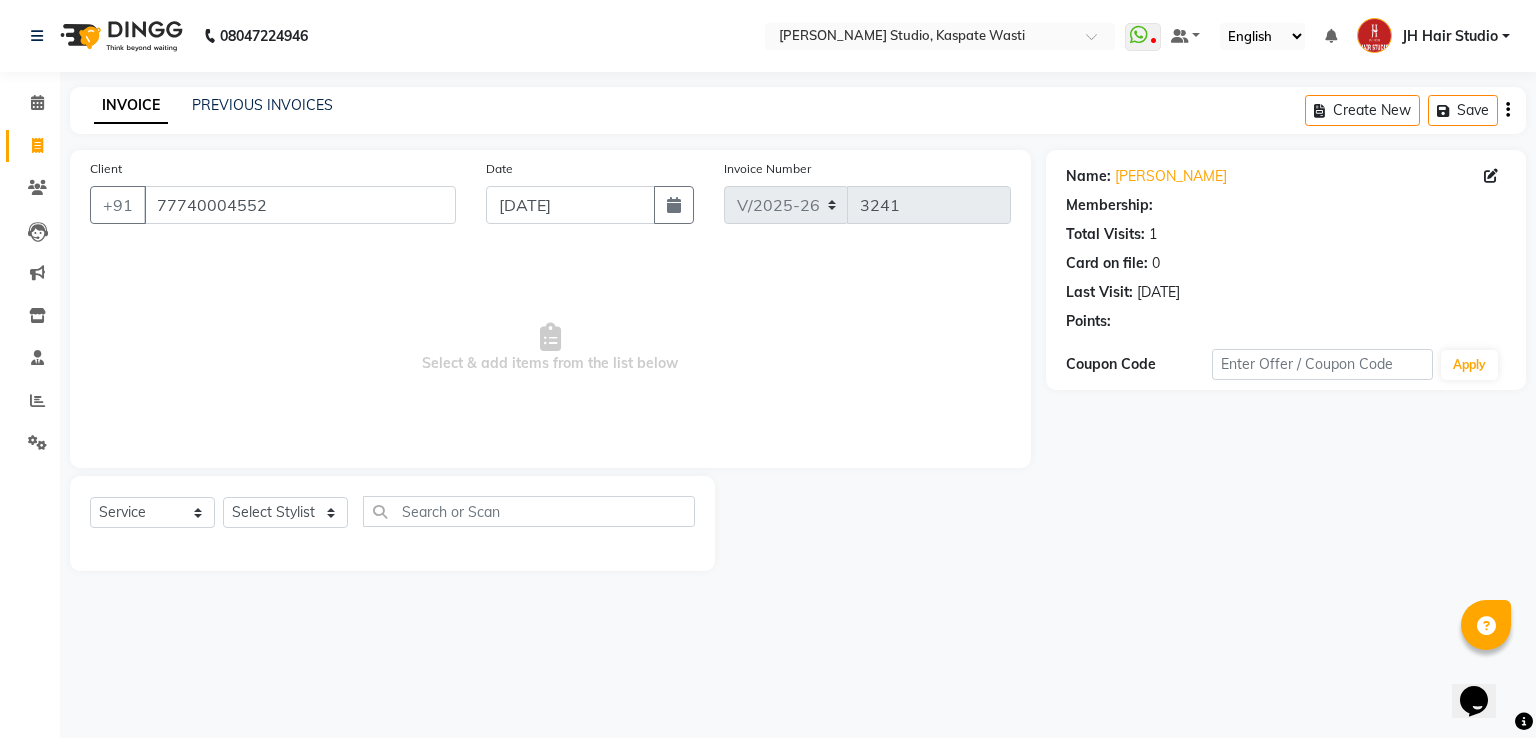 select on "1: Object" 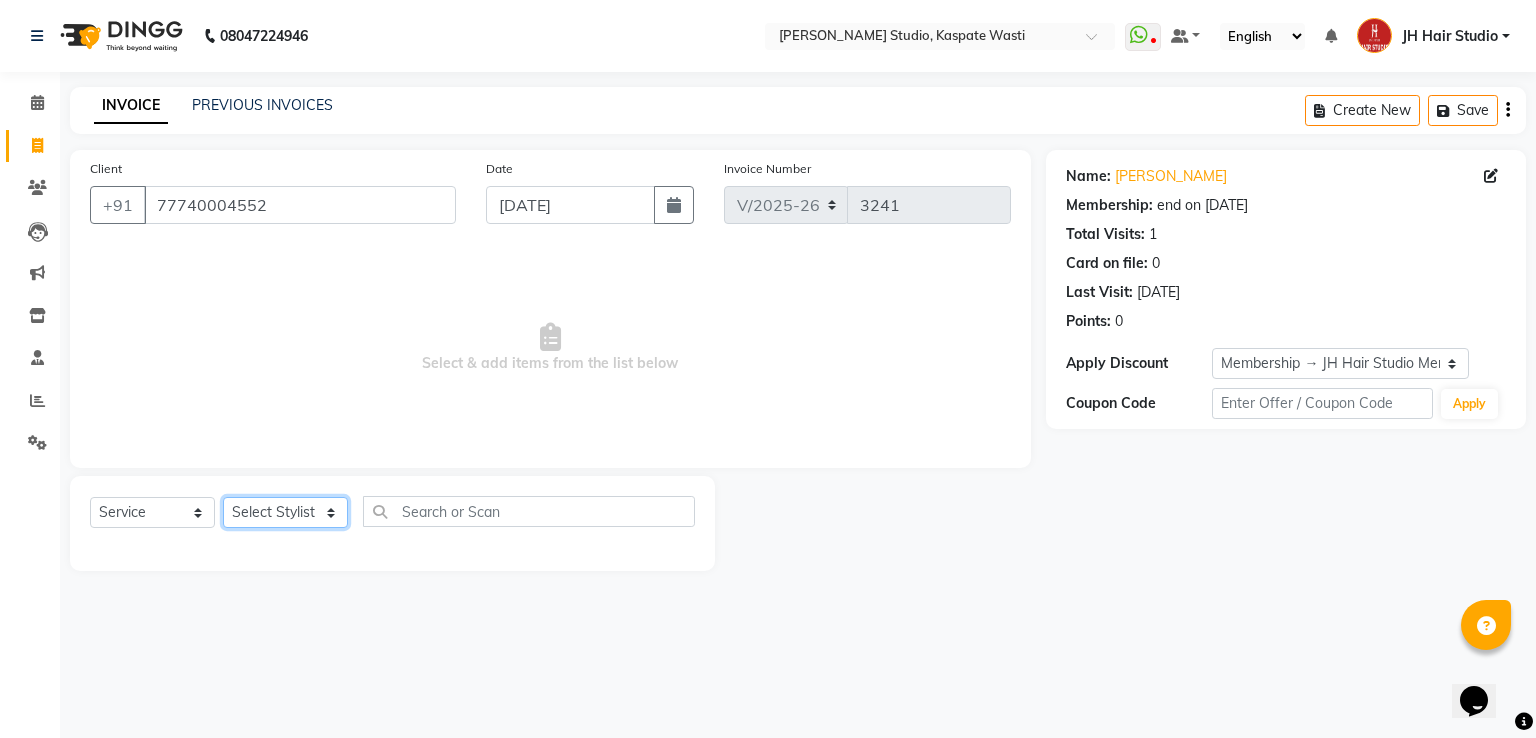 click on "Select Stylist [PERSON_NAME] [JH]  [PERSON_NAME][JH] [F1] GANESH [ F1] RAM [F1]Sanjay [F1][PERSON_NAME]  [F1][PERSON_NAME]  F1 Suraj  [F1] USHA [PERSON_NAME][JH] Harish[JH] JH Hair Studio [PERSON_NAME][JH] [PERSON_NAME][JH] SID NEW [JH] [PERSON_NAME] [F3] [PERSON_NAME] [JH]" 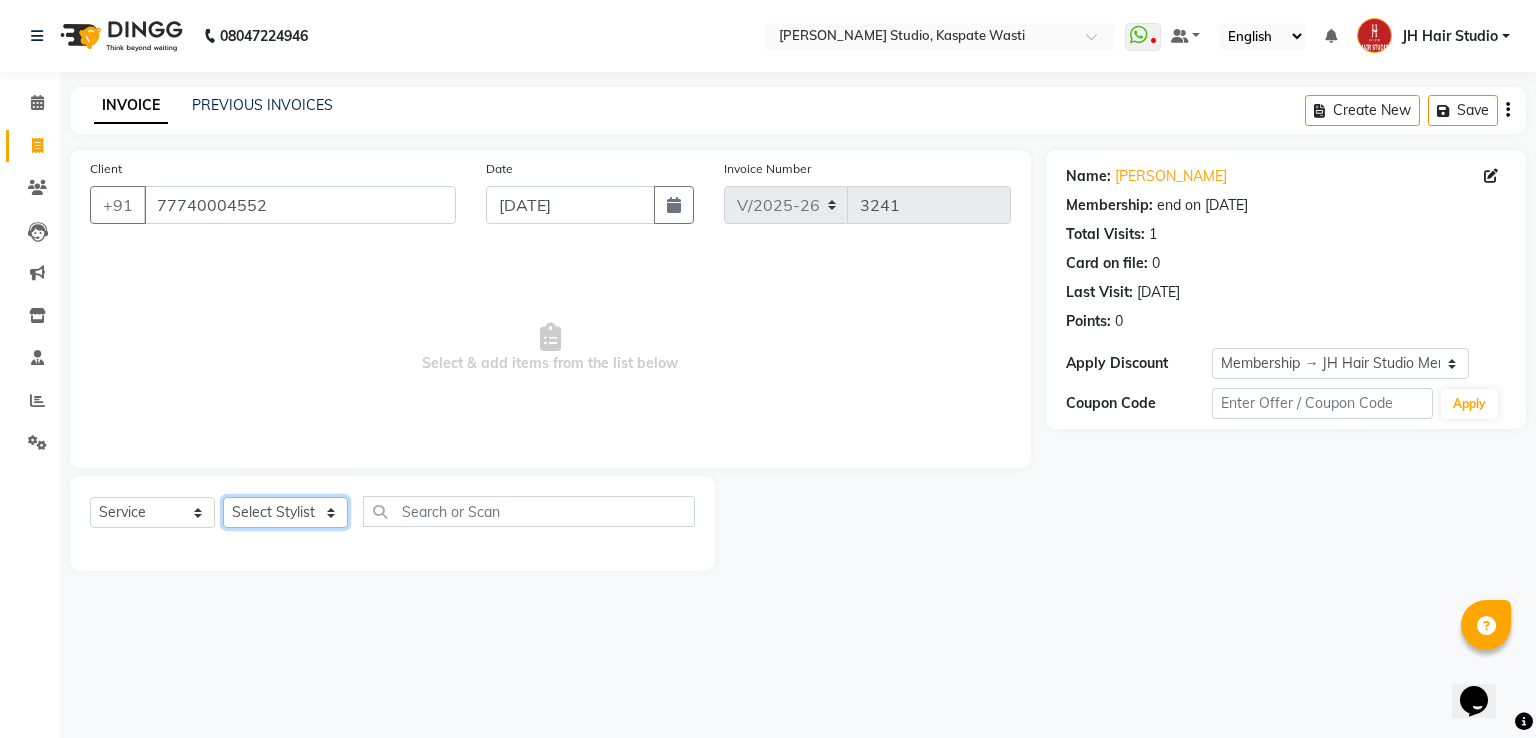select on "3887" 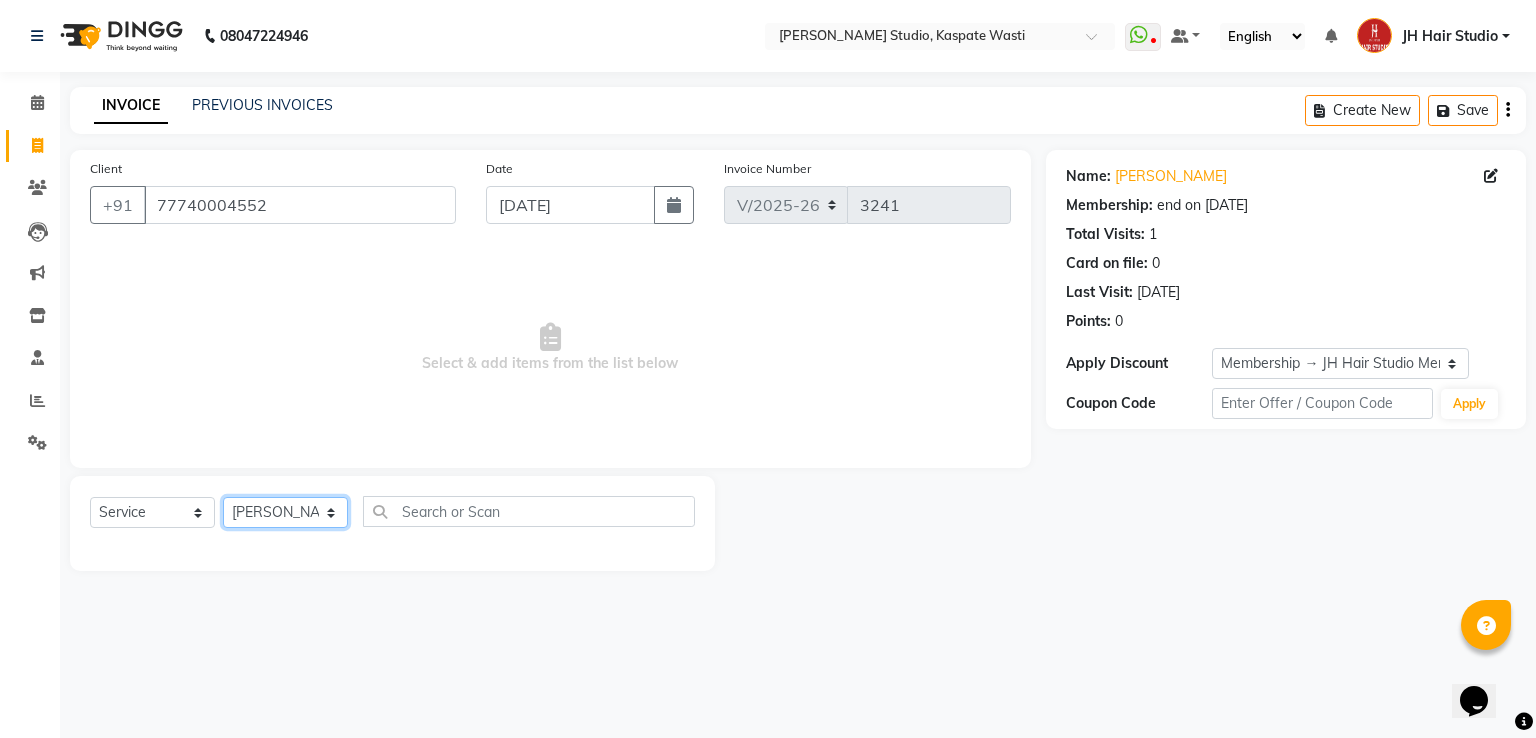 click on "Select Stylist [PERSON_NAME] [JH]  [PERSON_NAME][JH] [F1] GANESH [ F1] RAM [F1]Sanjay [F1][PERSON_NAME]  [F1][PERSON_NAME]  F1 Suraj  [F1] USHA [PERSON_NAME][JH] Harish[JH] JH Hair Studio [PERSON_NAME][JH] [PERSON_NAME][JH] SID NEW [JH] [PERSON_NAME] [F3] [PERSON_NAME] [JH]" 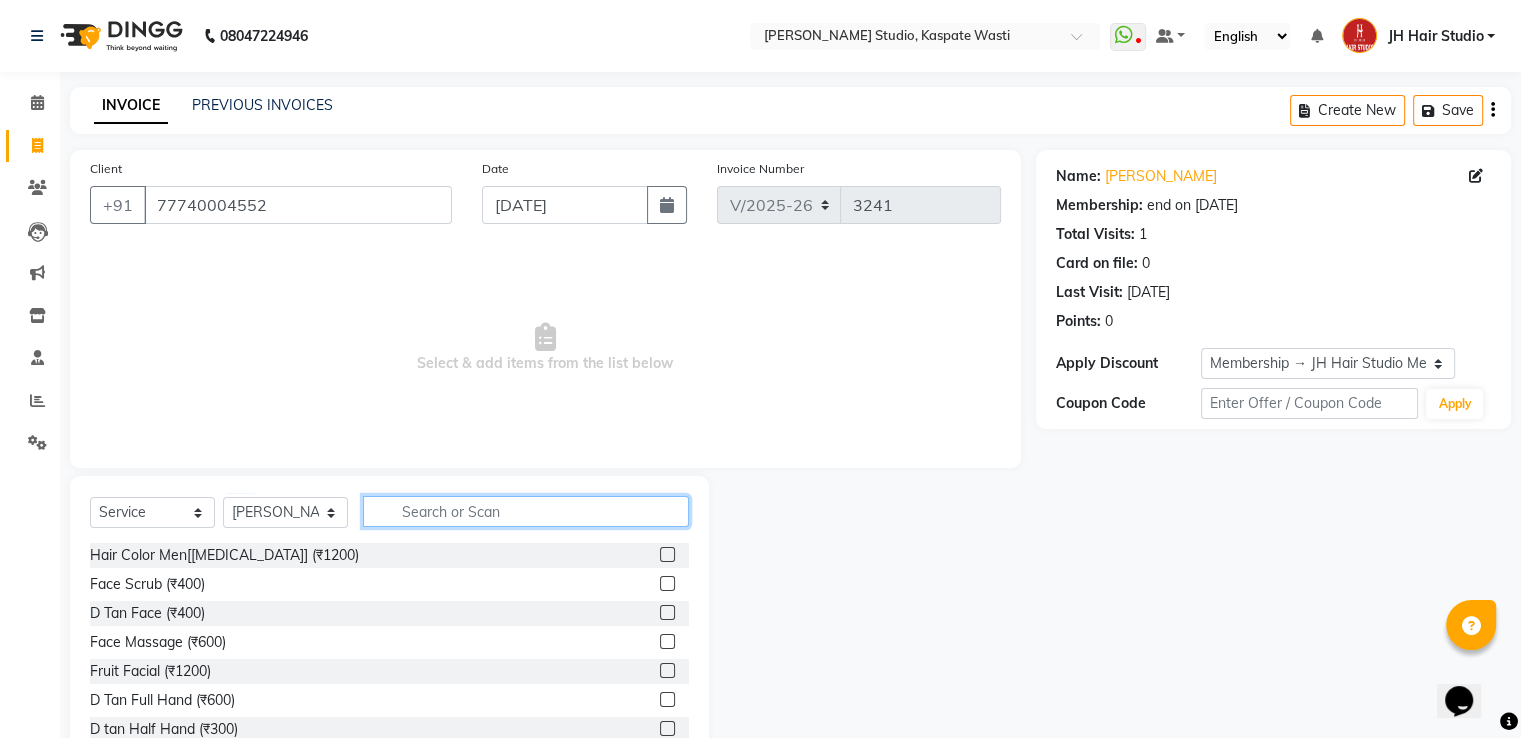 click 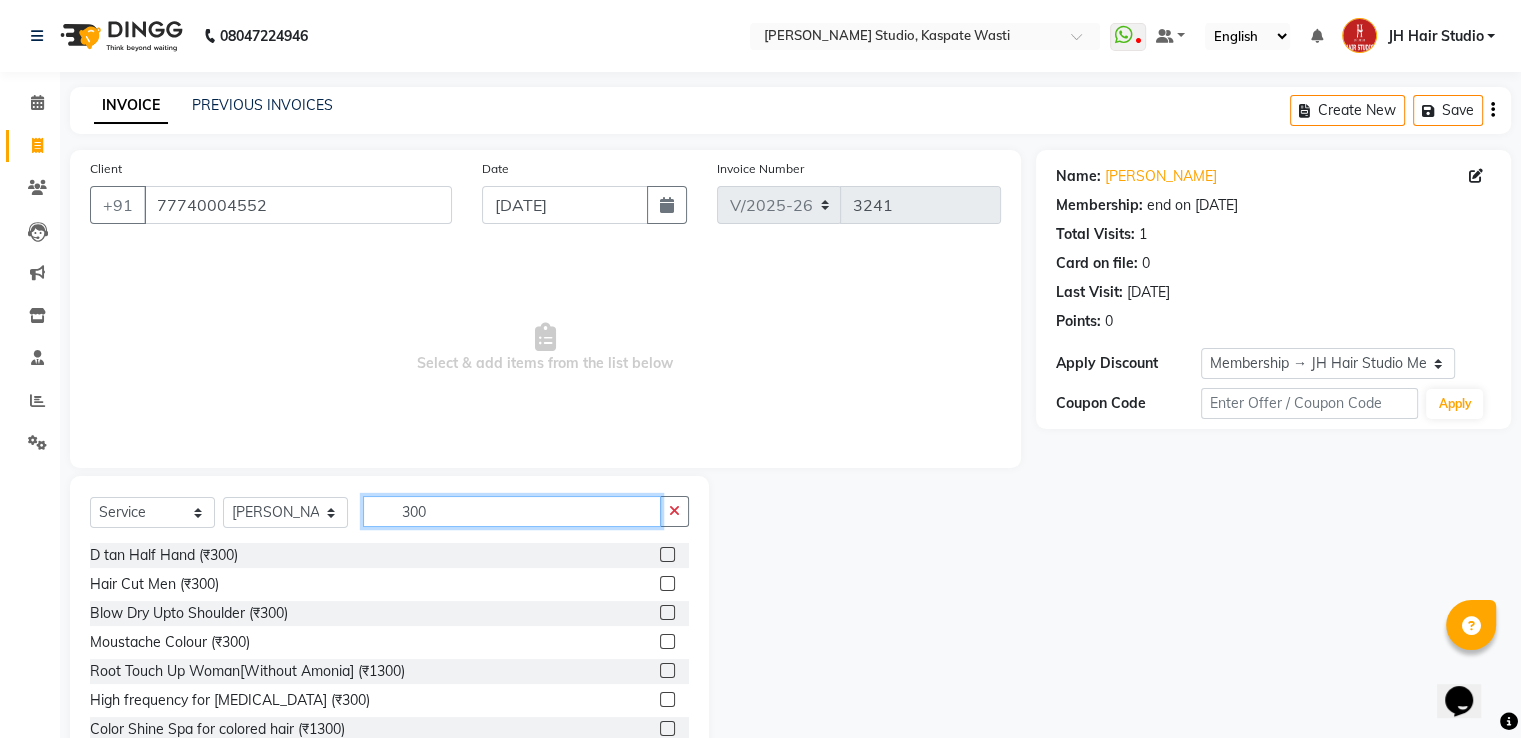 type on "300" 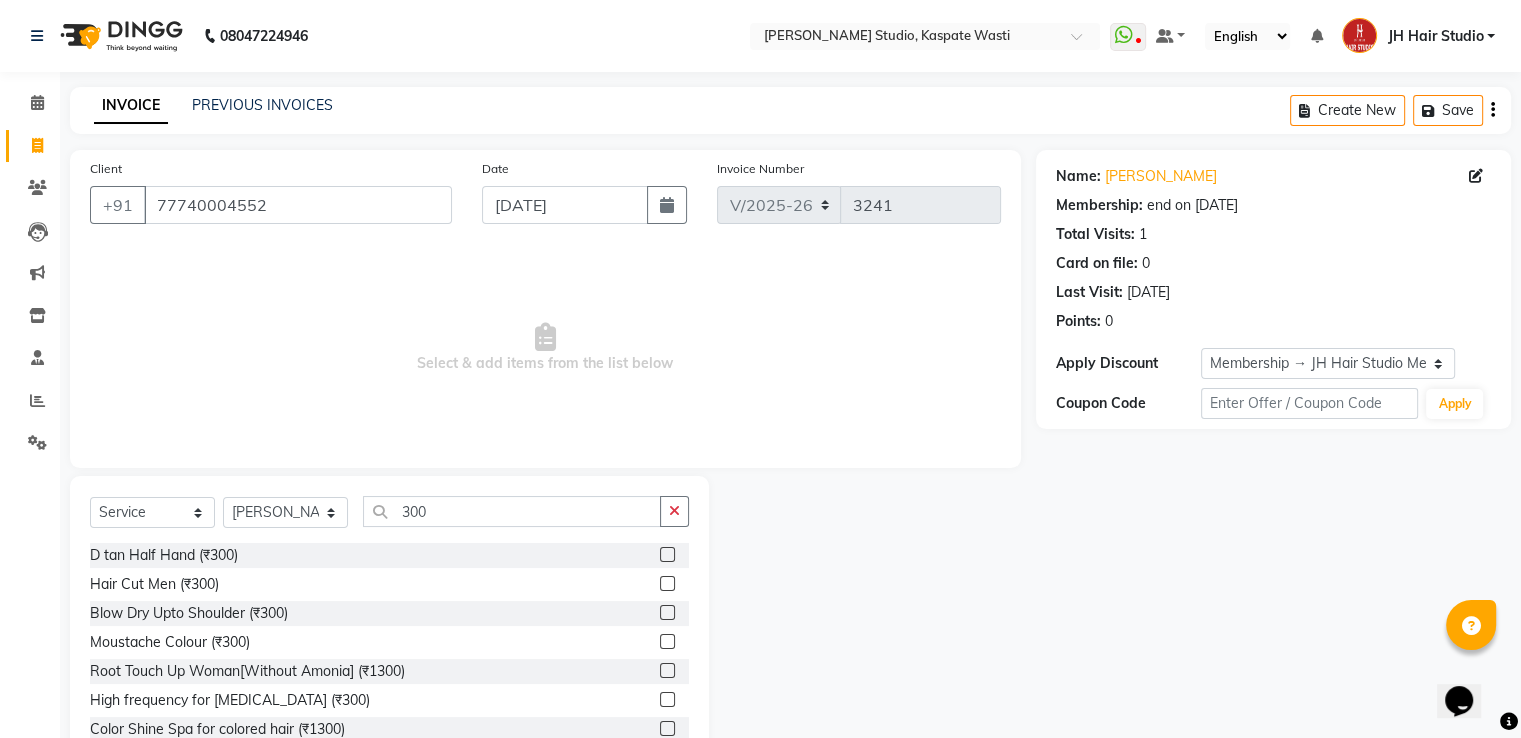 click 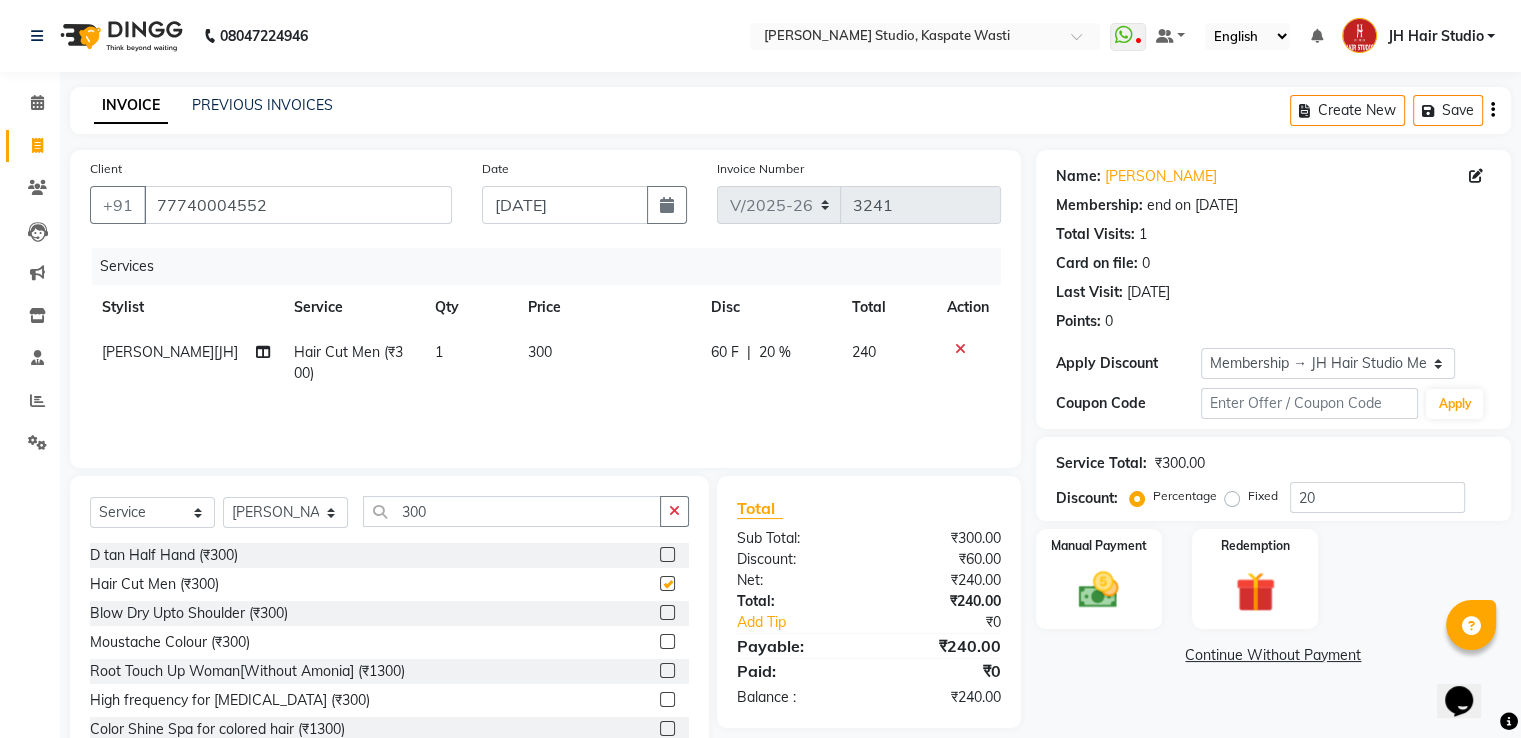 checkbox on "false" 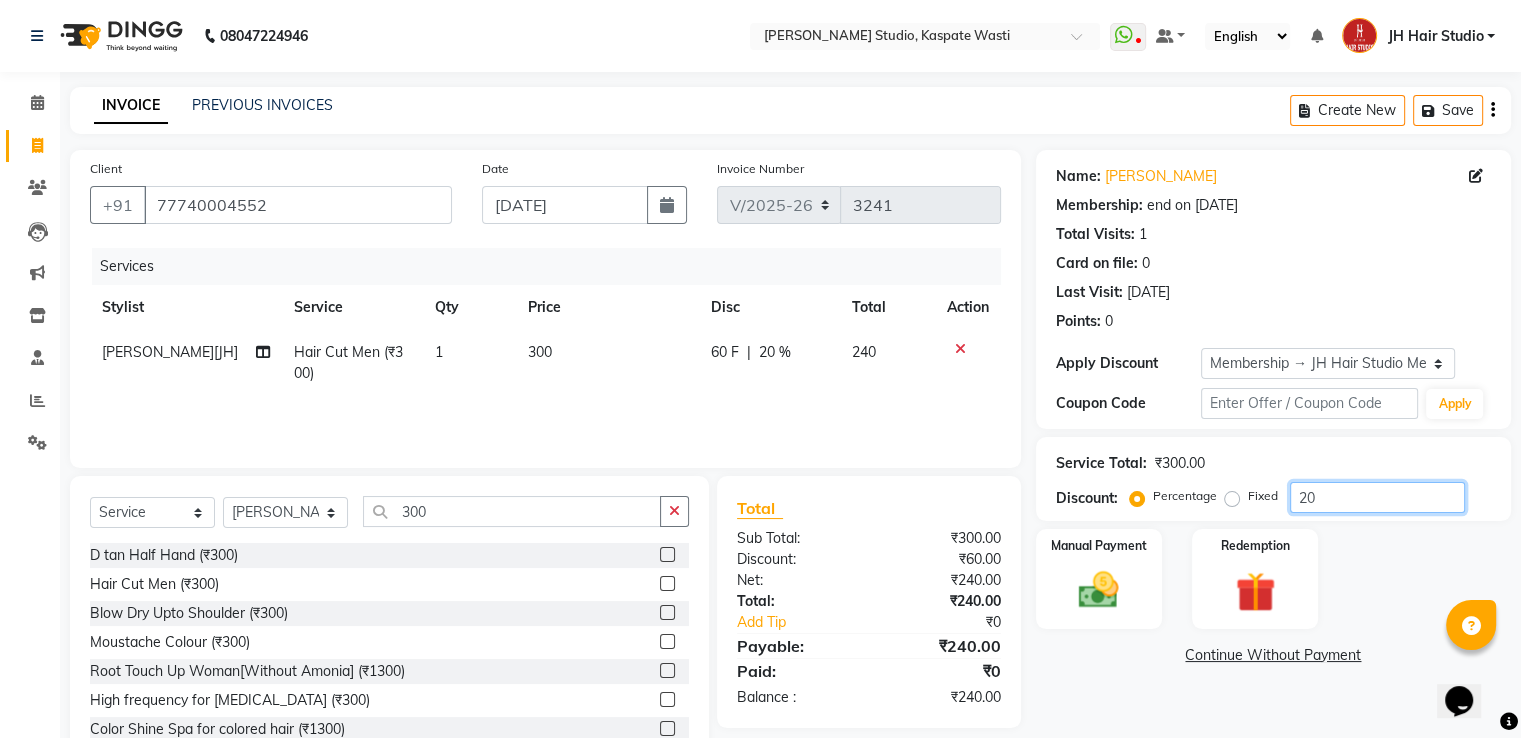 click on "20" 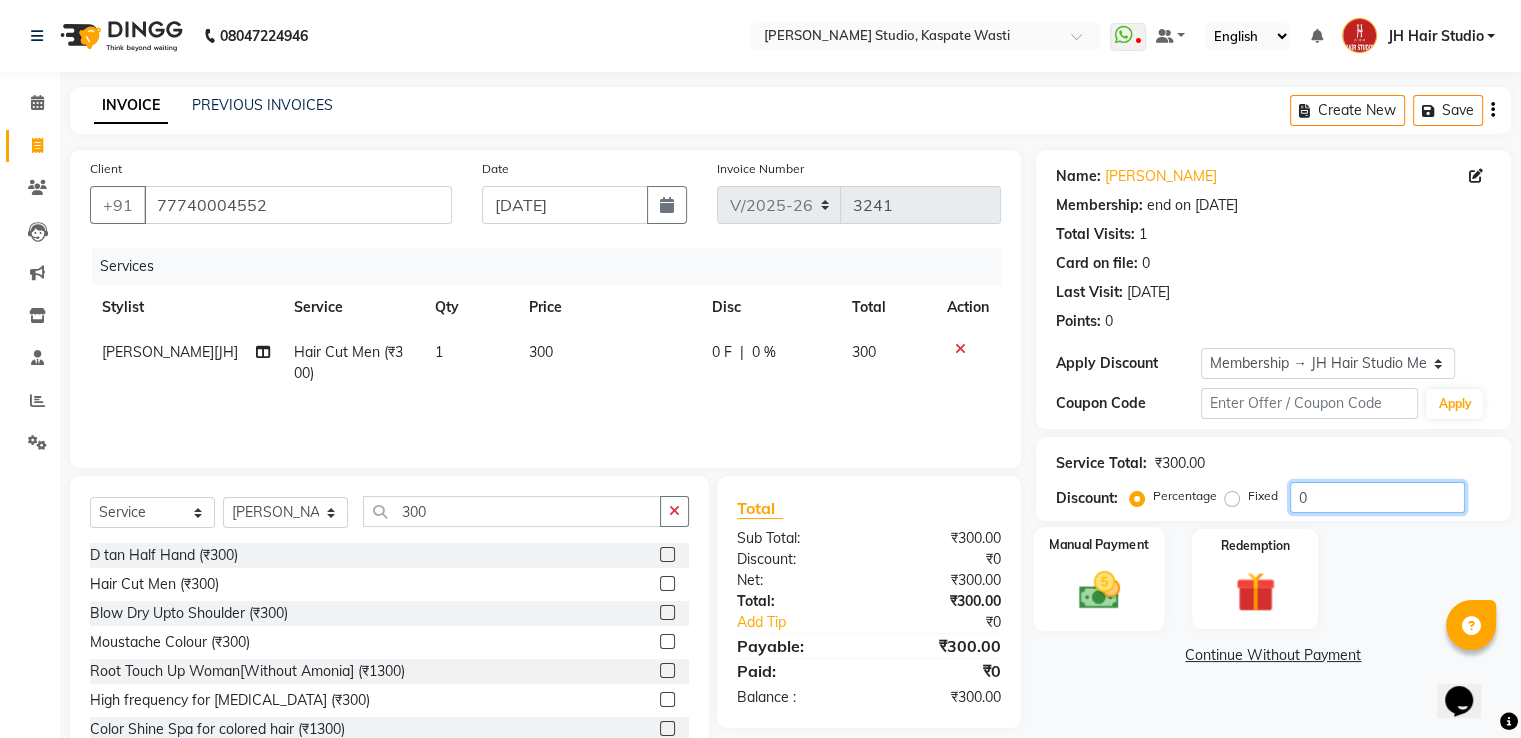 type on "0" 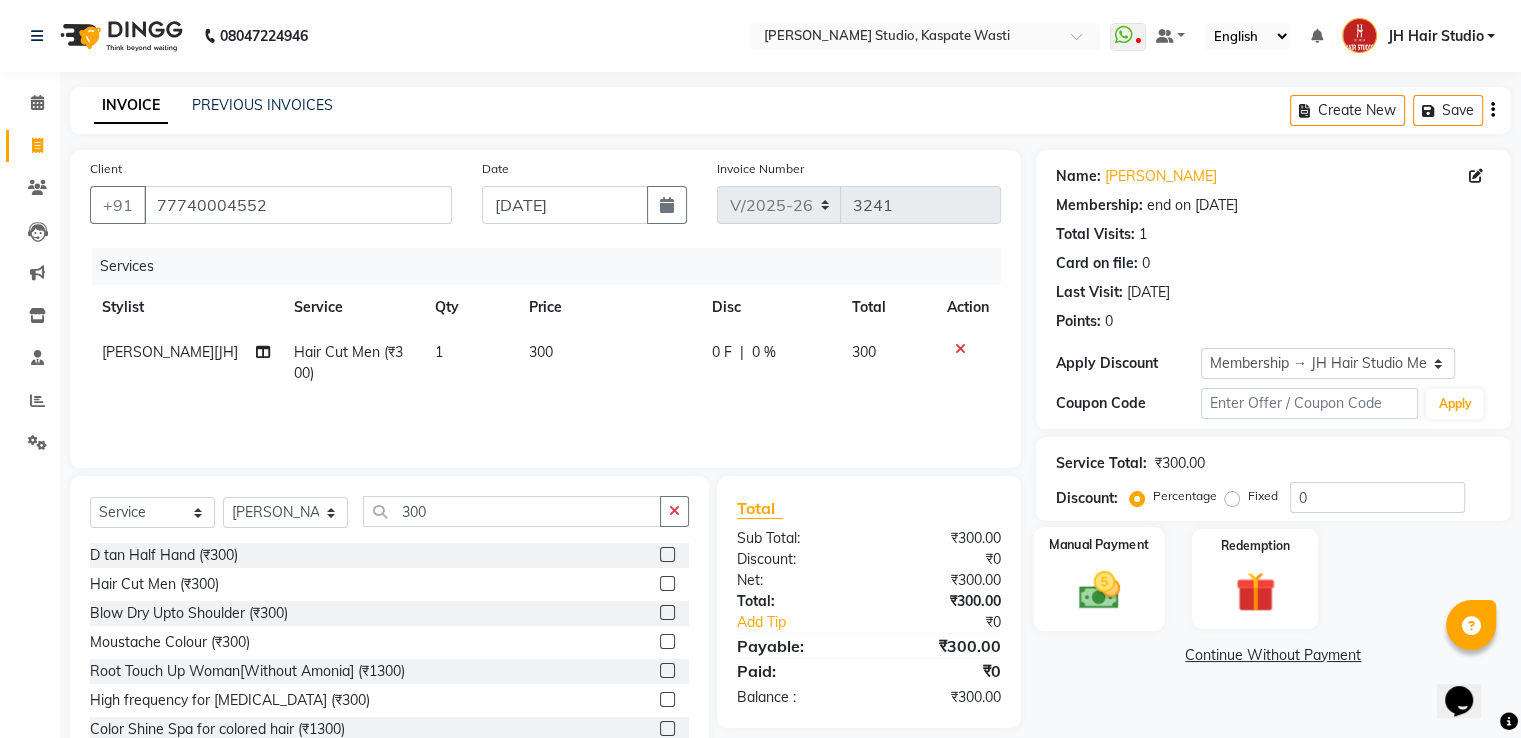 click 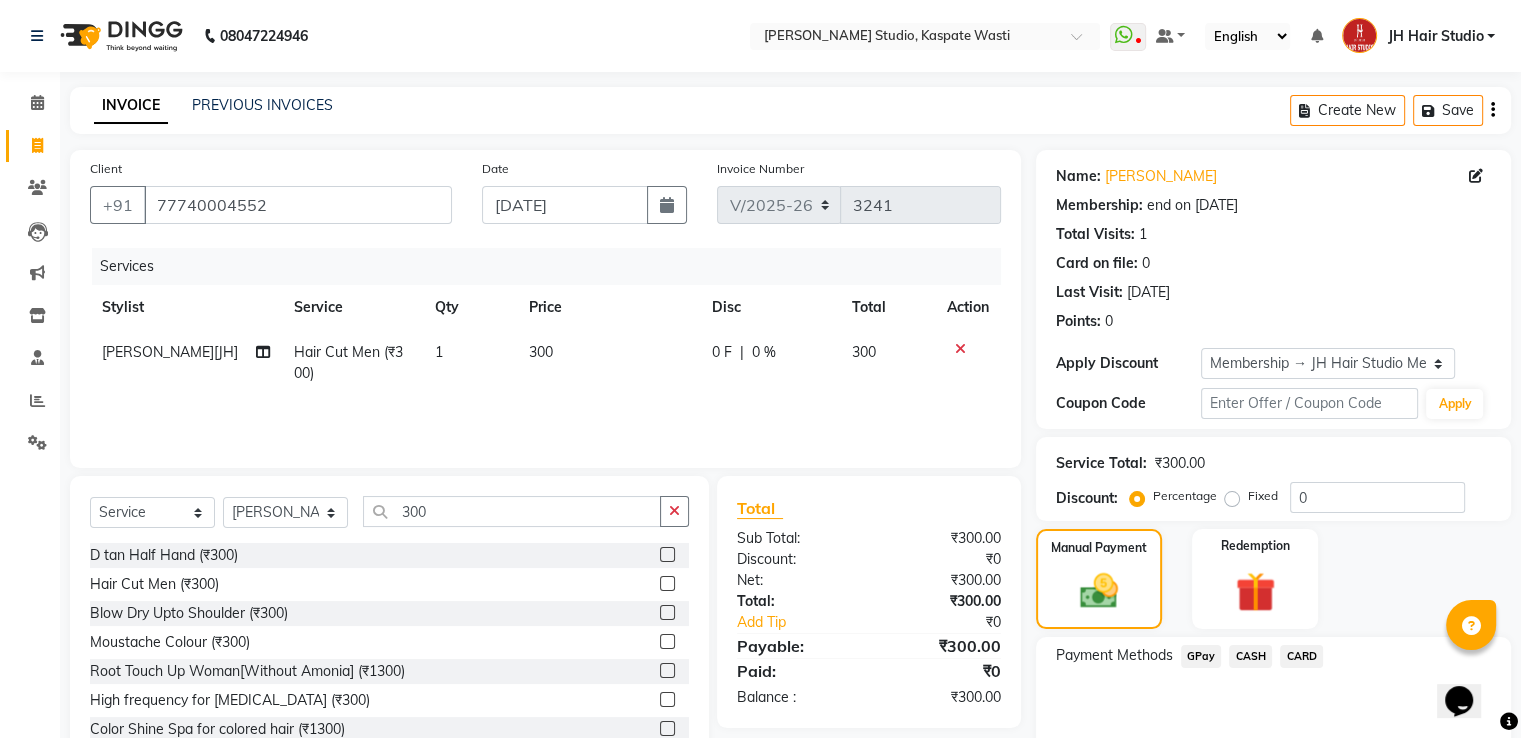click on "GPay" 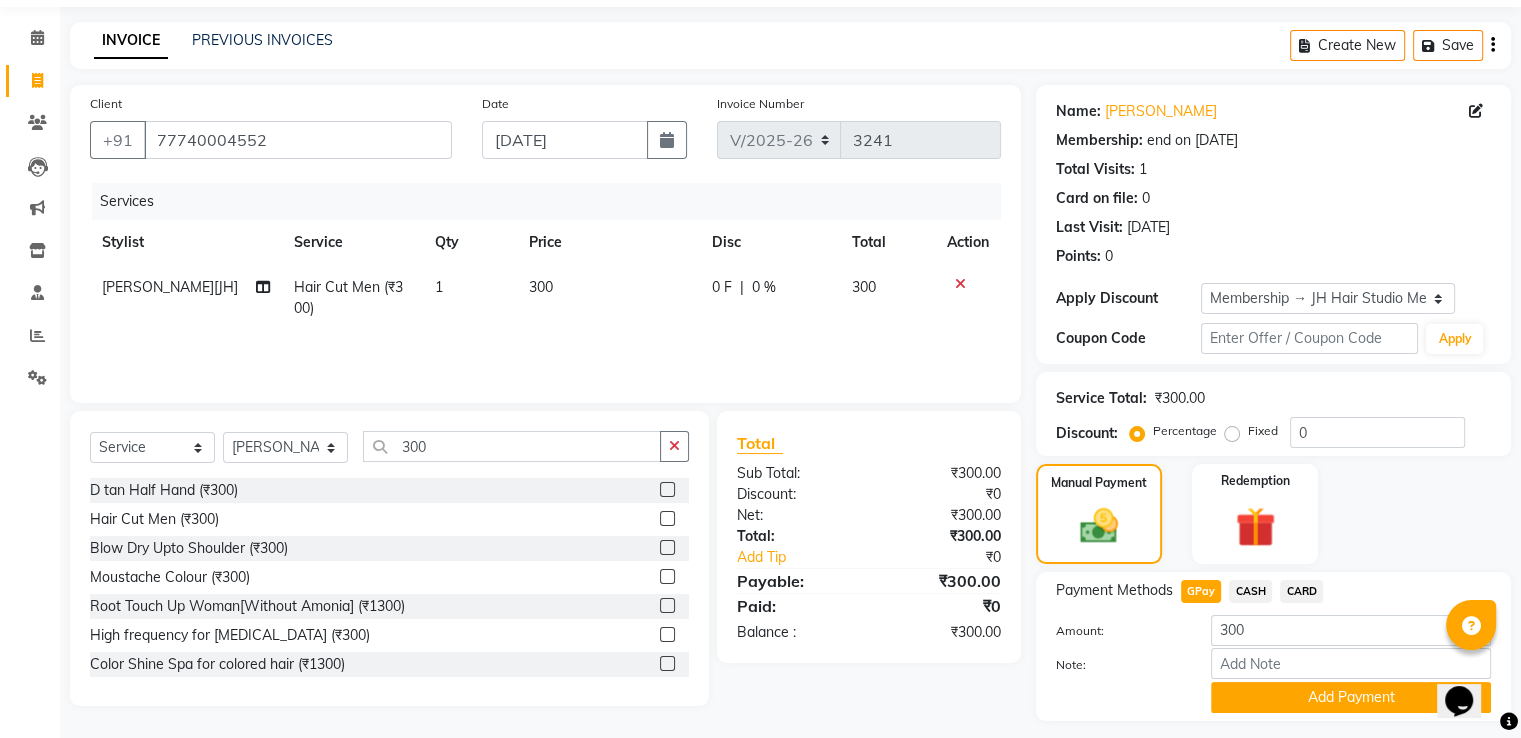 scroll, scrollTop: 120, scrollLeft: 0, axis: vertical 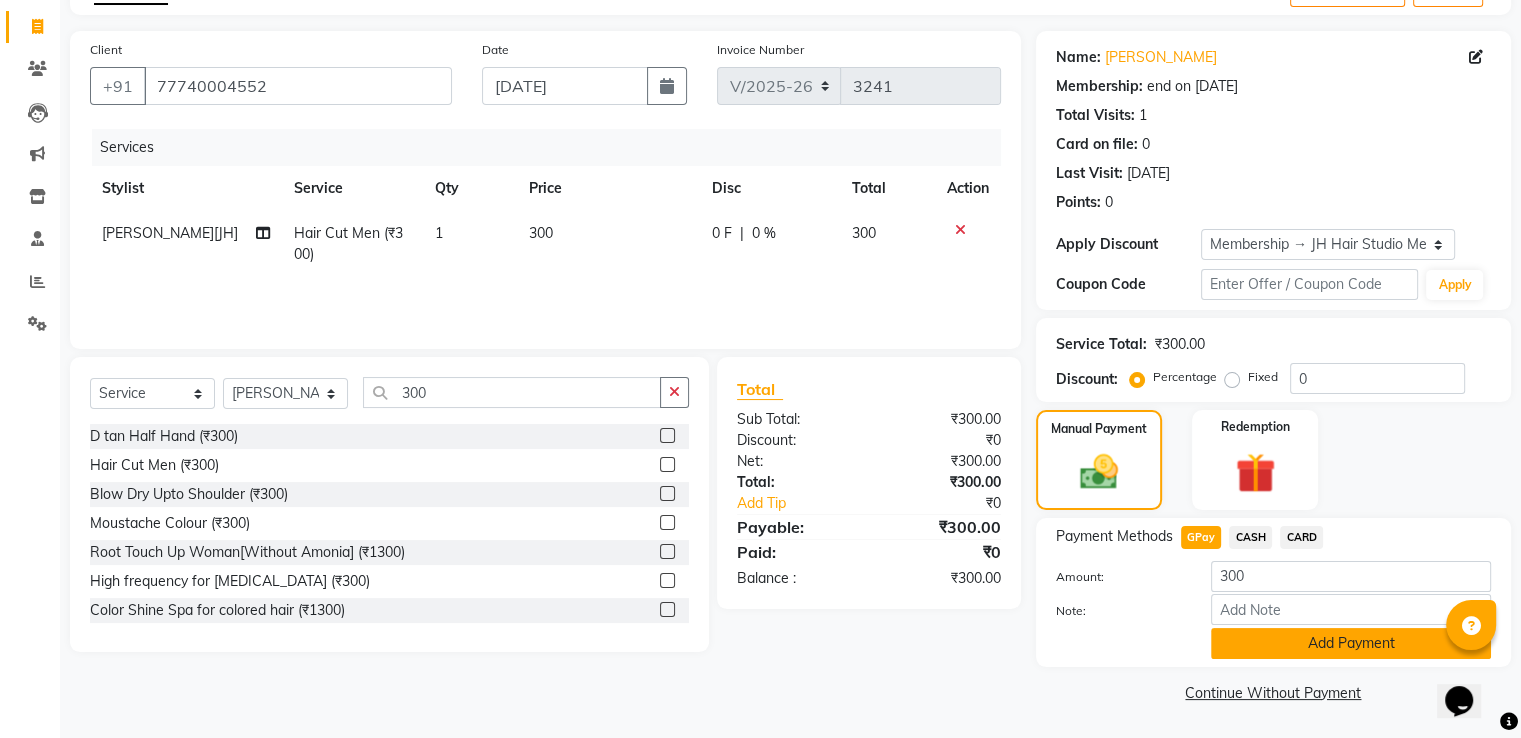 click on "Add Payment" 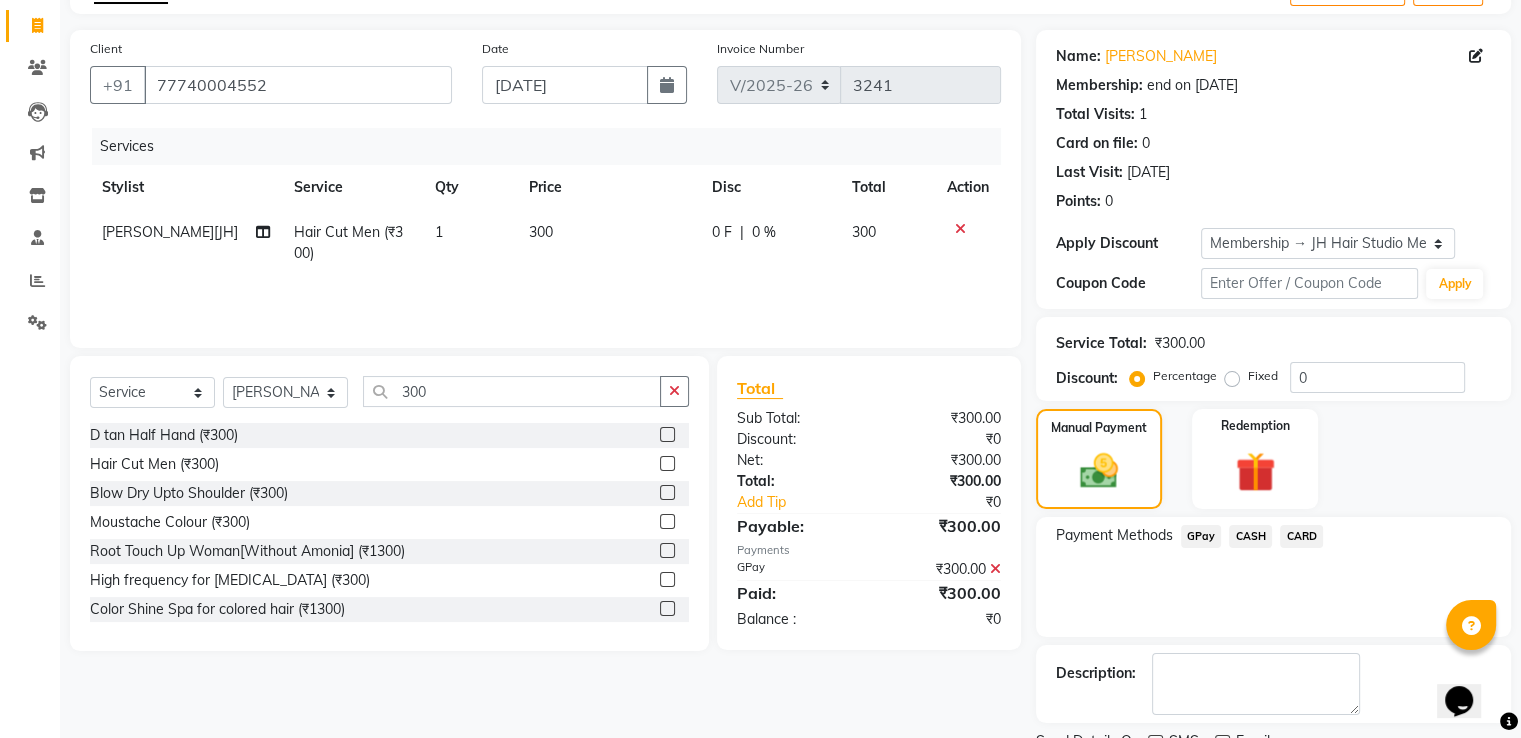 scroll, scrollTop: 201, scrollLeft: 0, axis: vertical 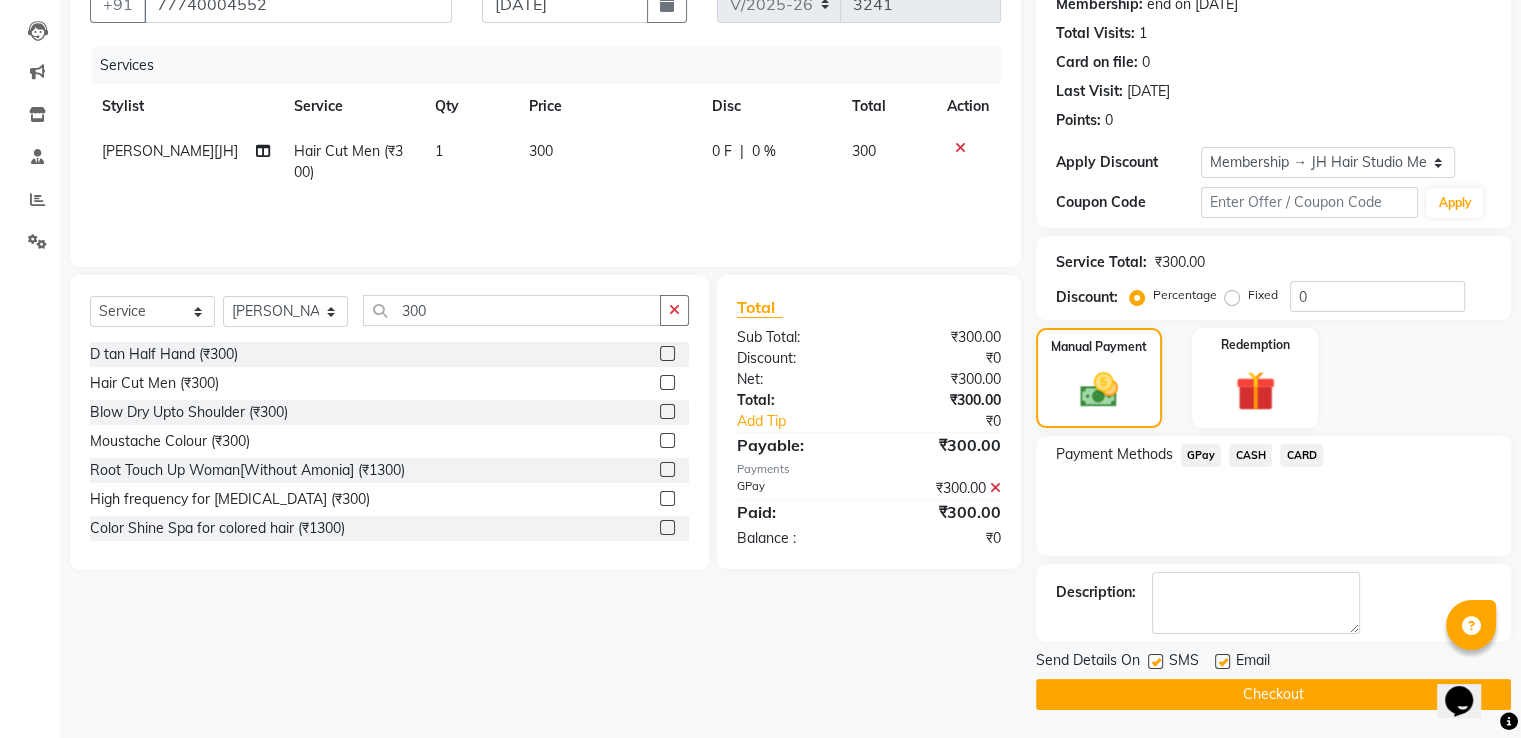 click on "Checkout" 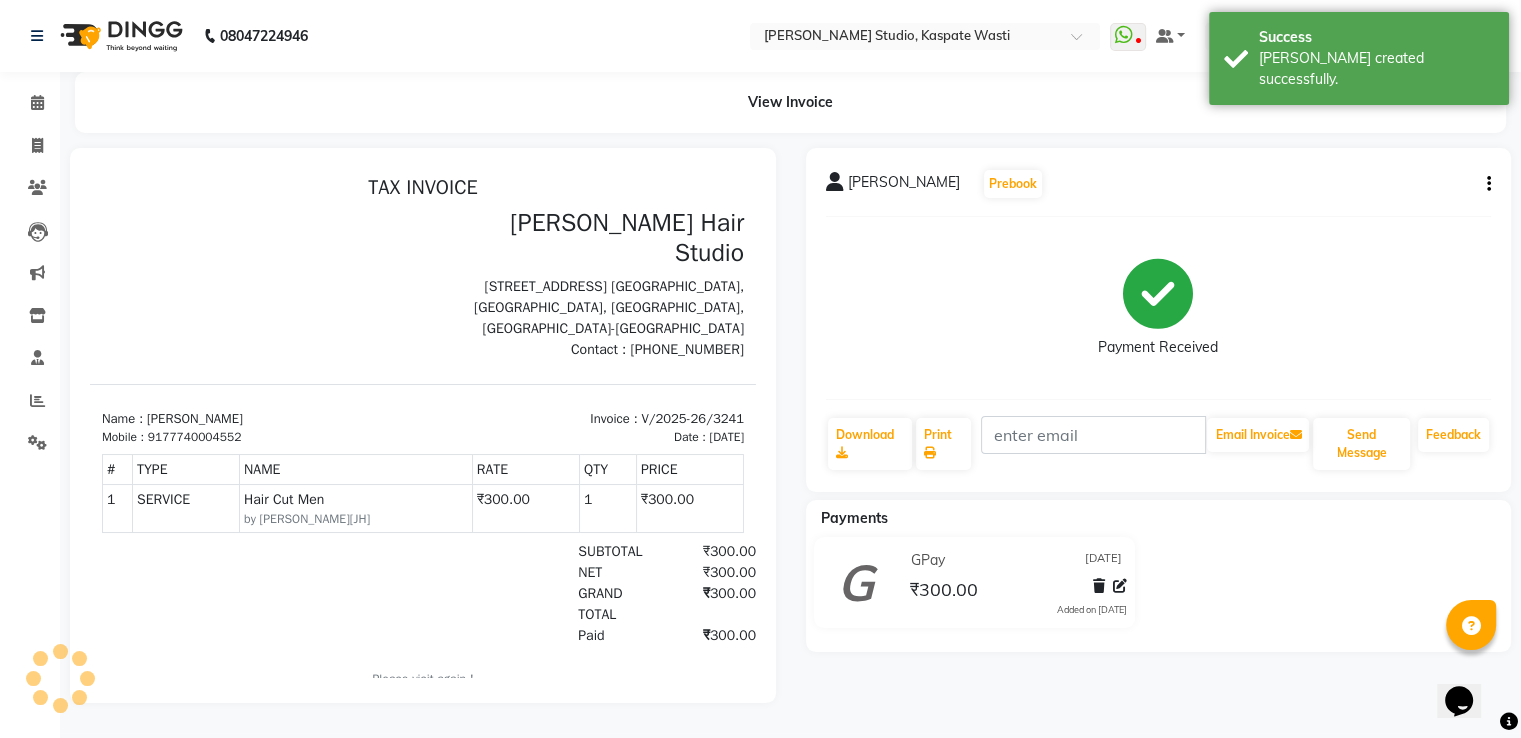 scroll, scrollTop: 0, scrollLeft: 0, axis: both 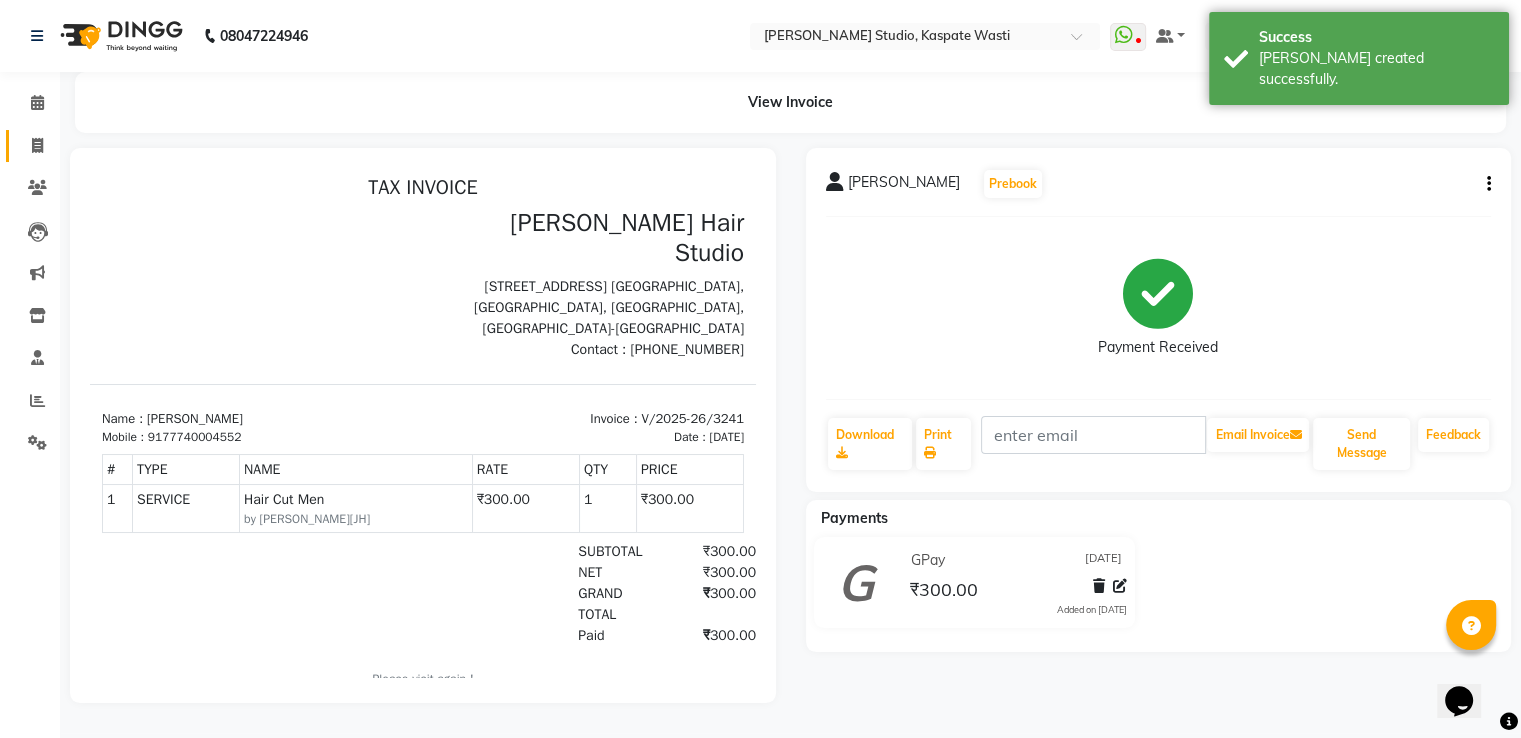 click on "Invoice" 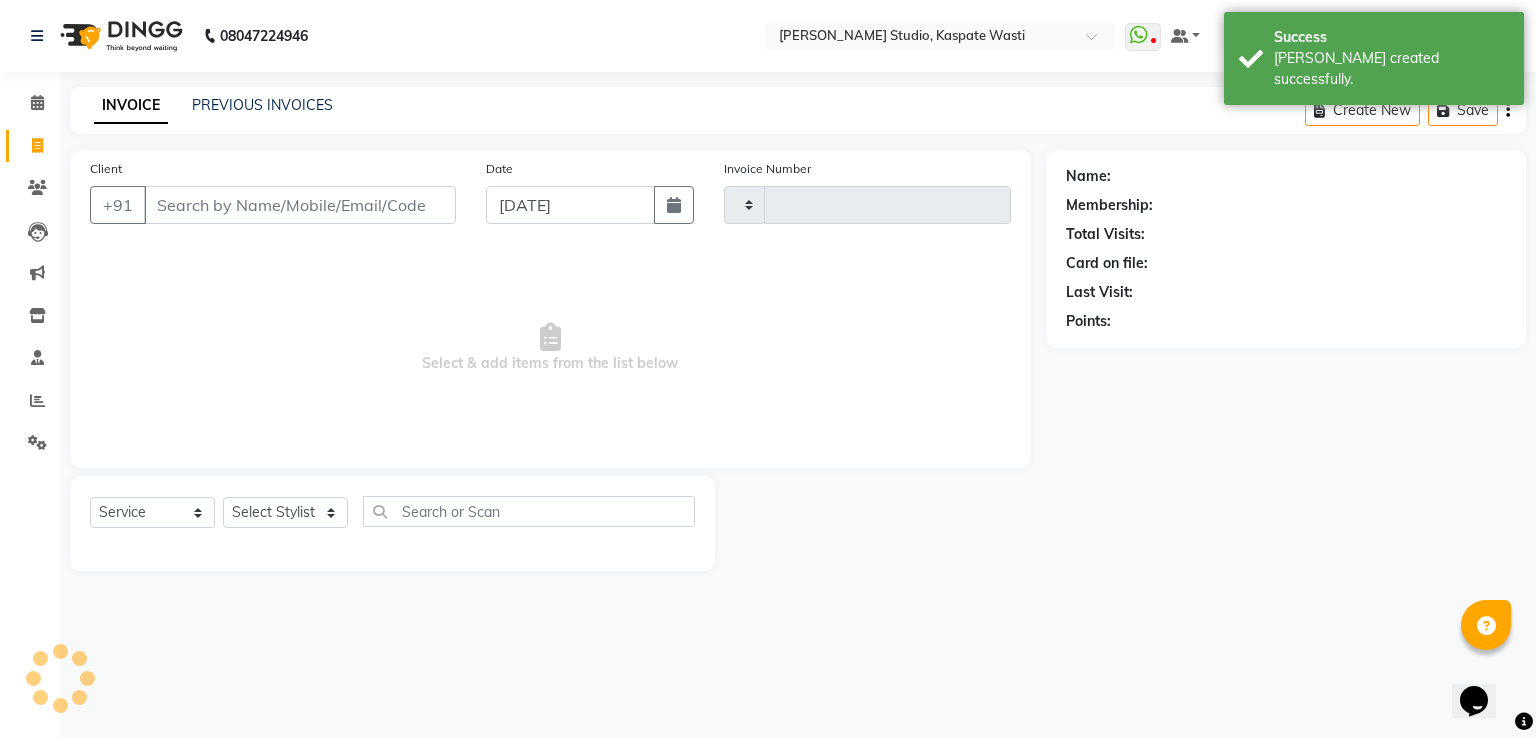 type on "3242" 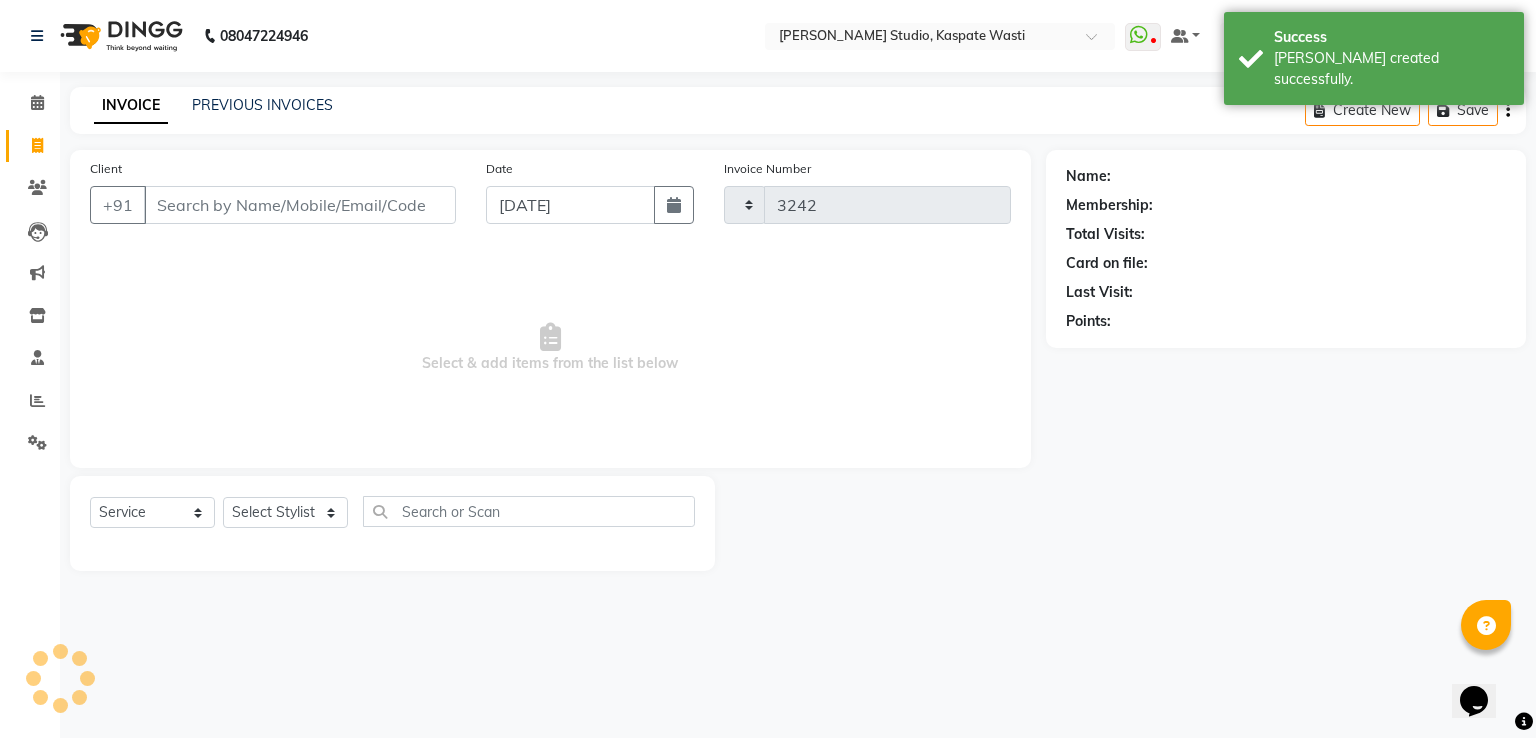 select on "130" 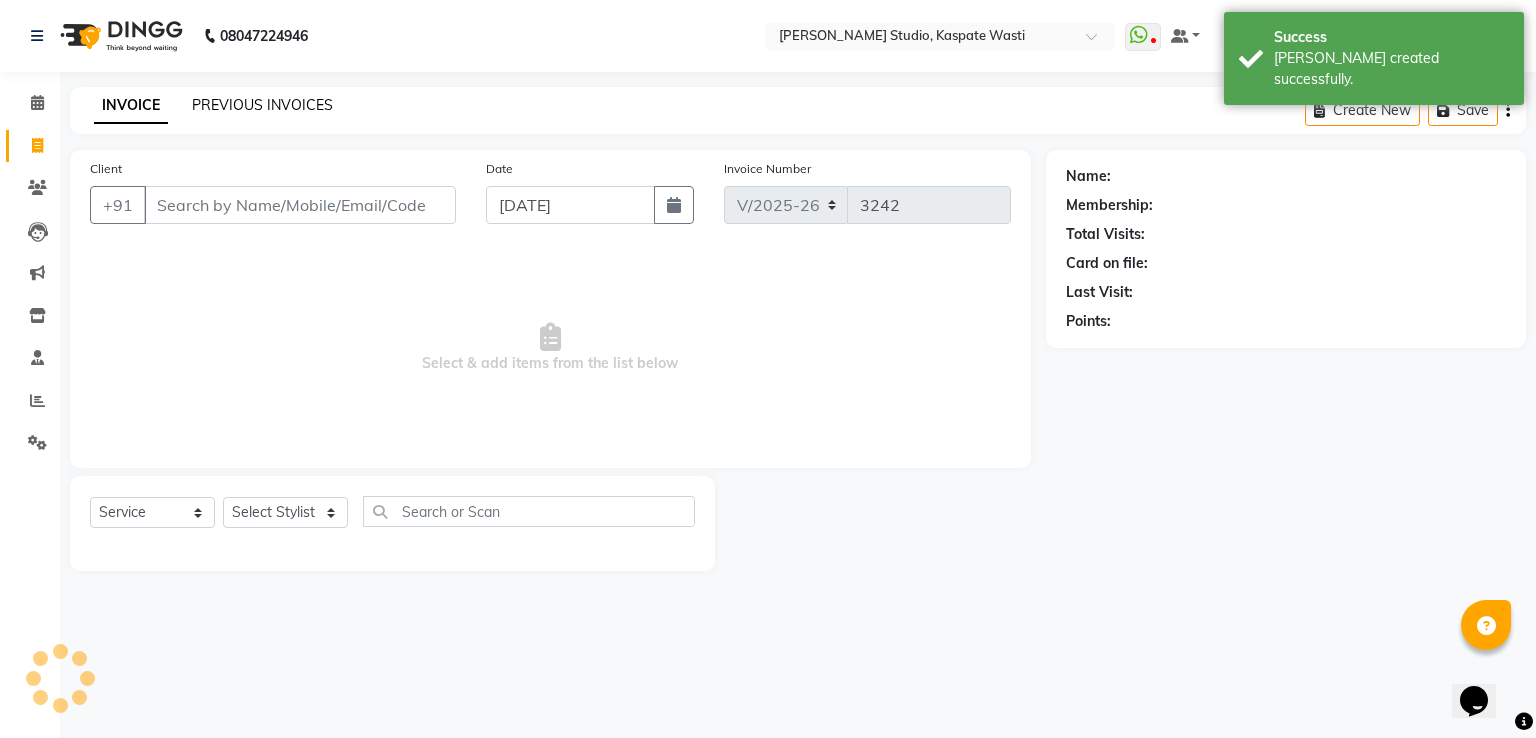 click on "PREVIOUS INVOICES" 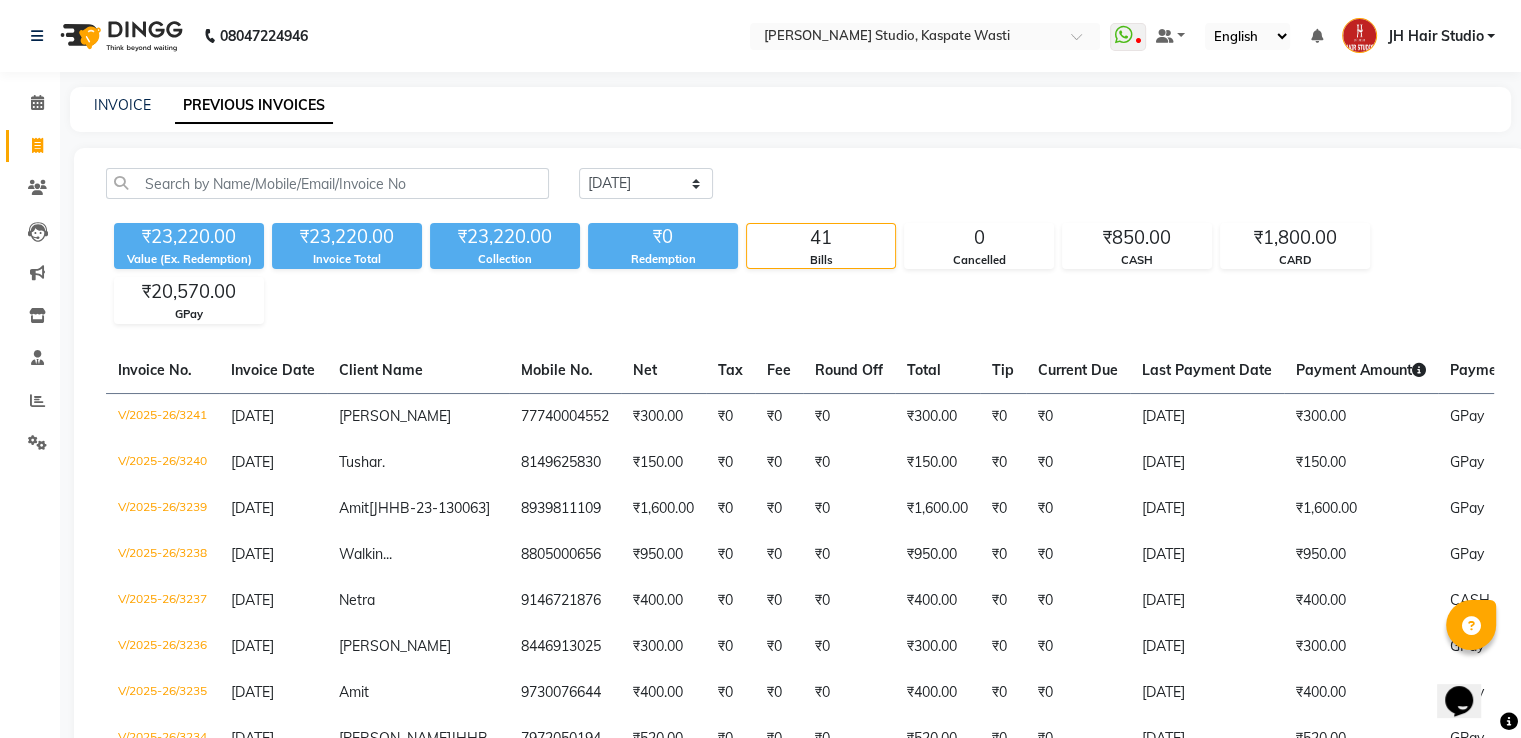 click on "PREVIOUS INVOICES" 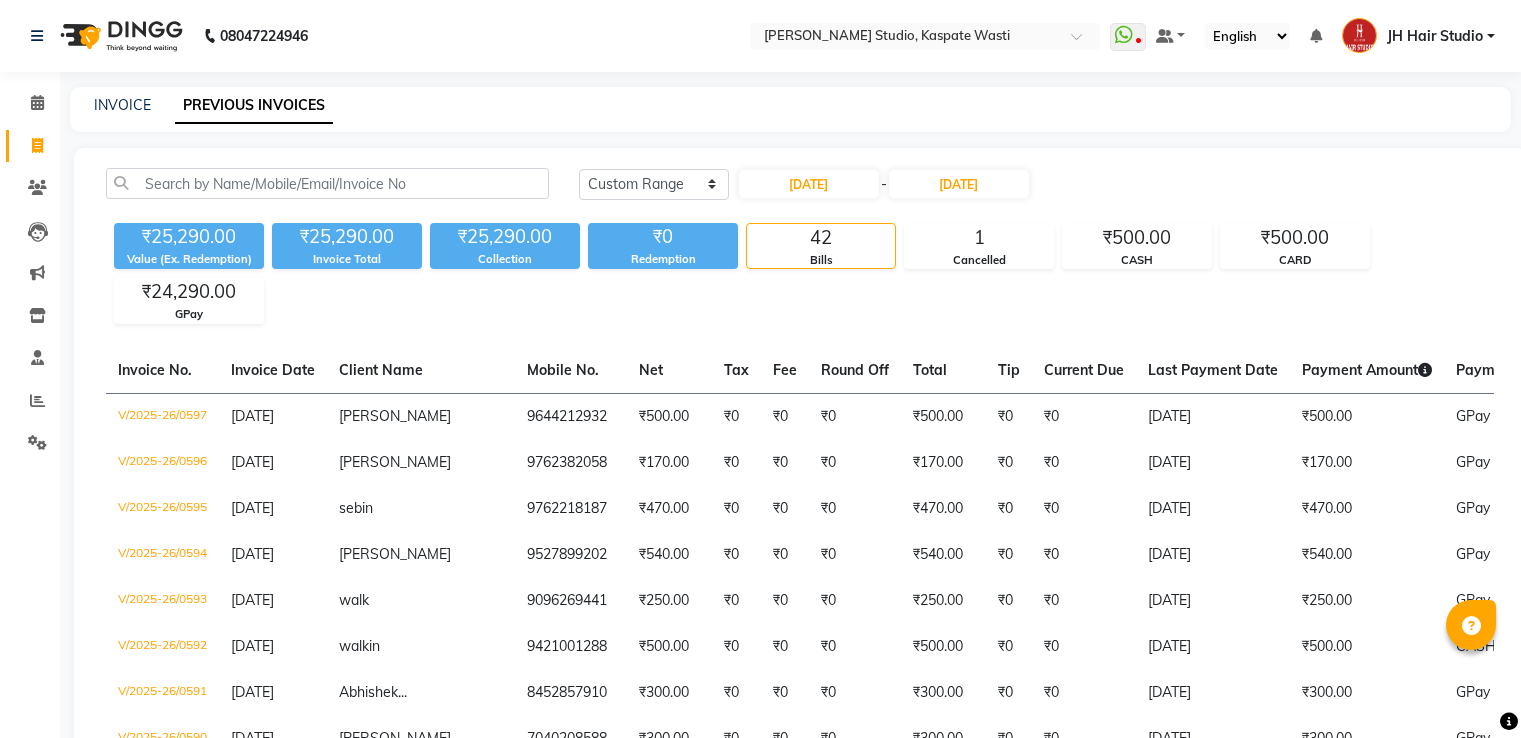 select on "range" 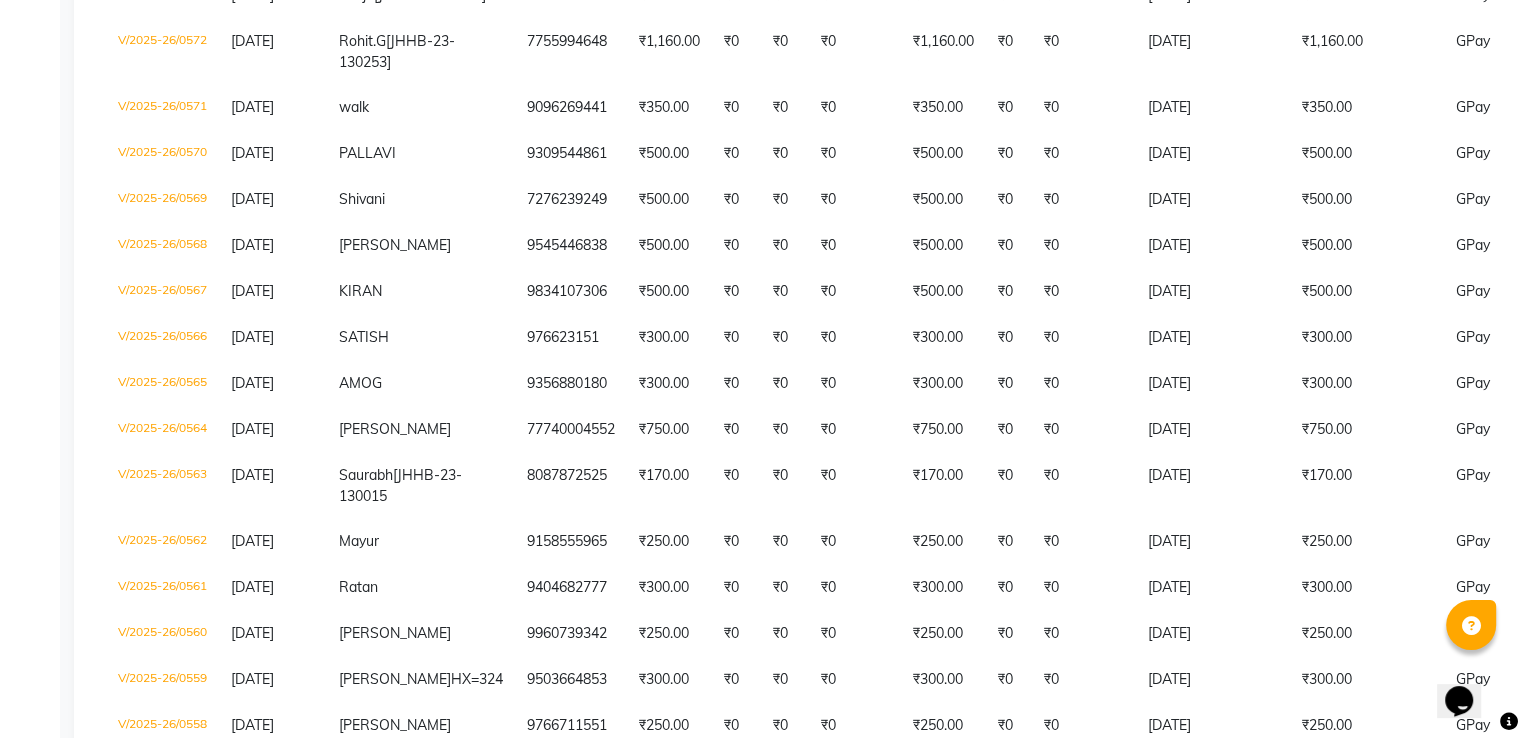 scroll, scrollTop: 0, scrollLeft: 0, axis: both 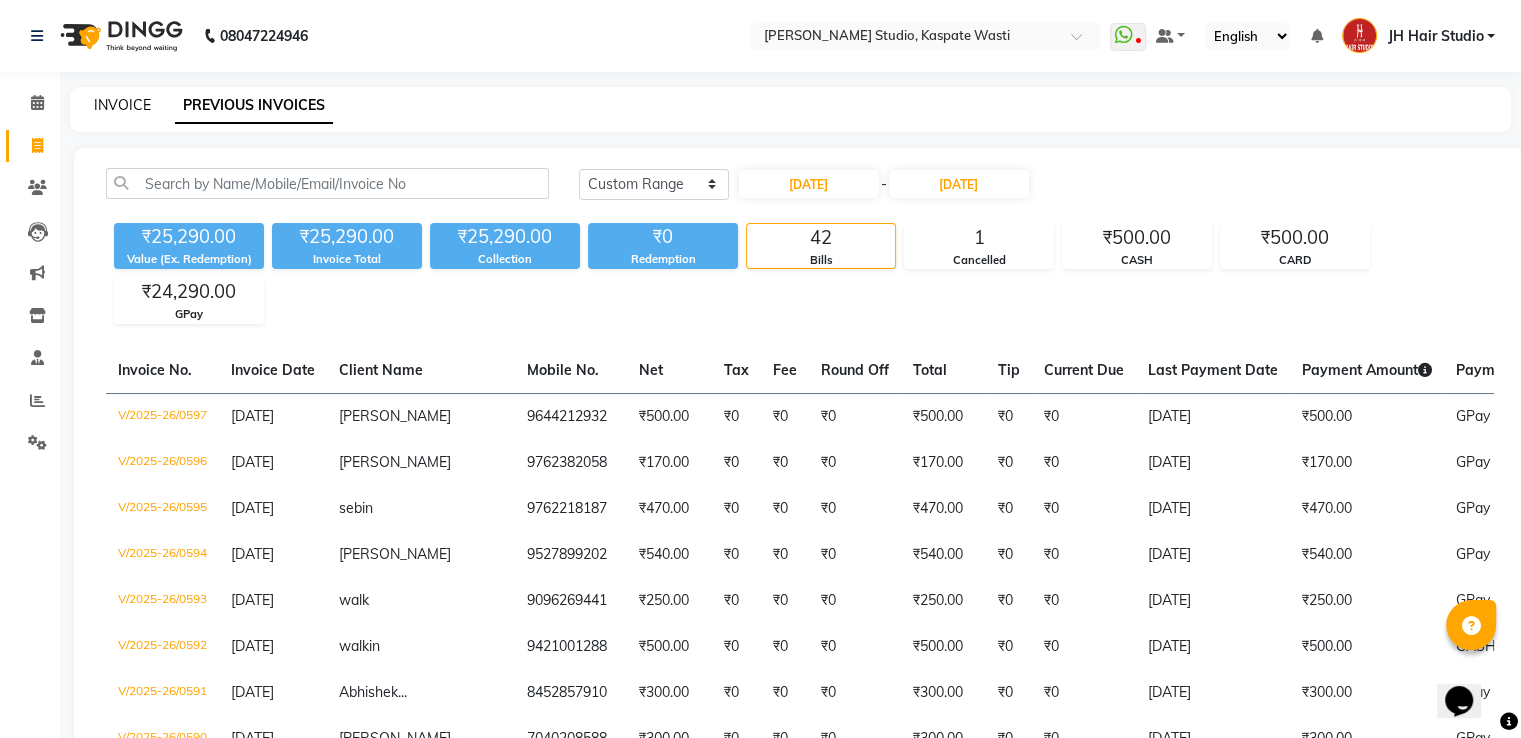 click on "INVOICE" 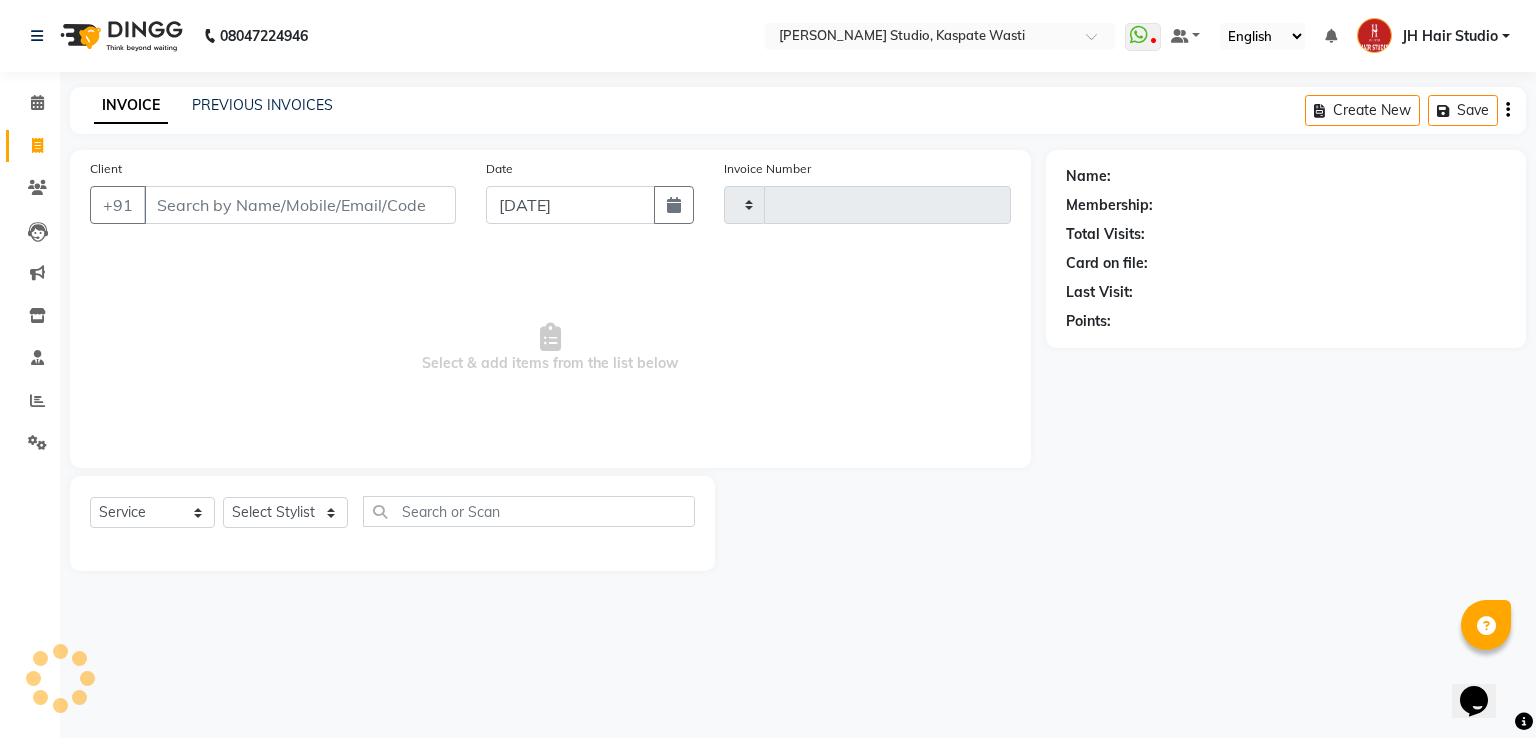 type on "3242" 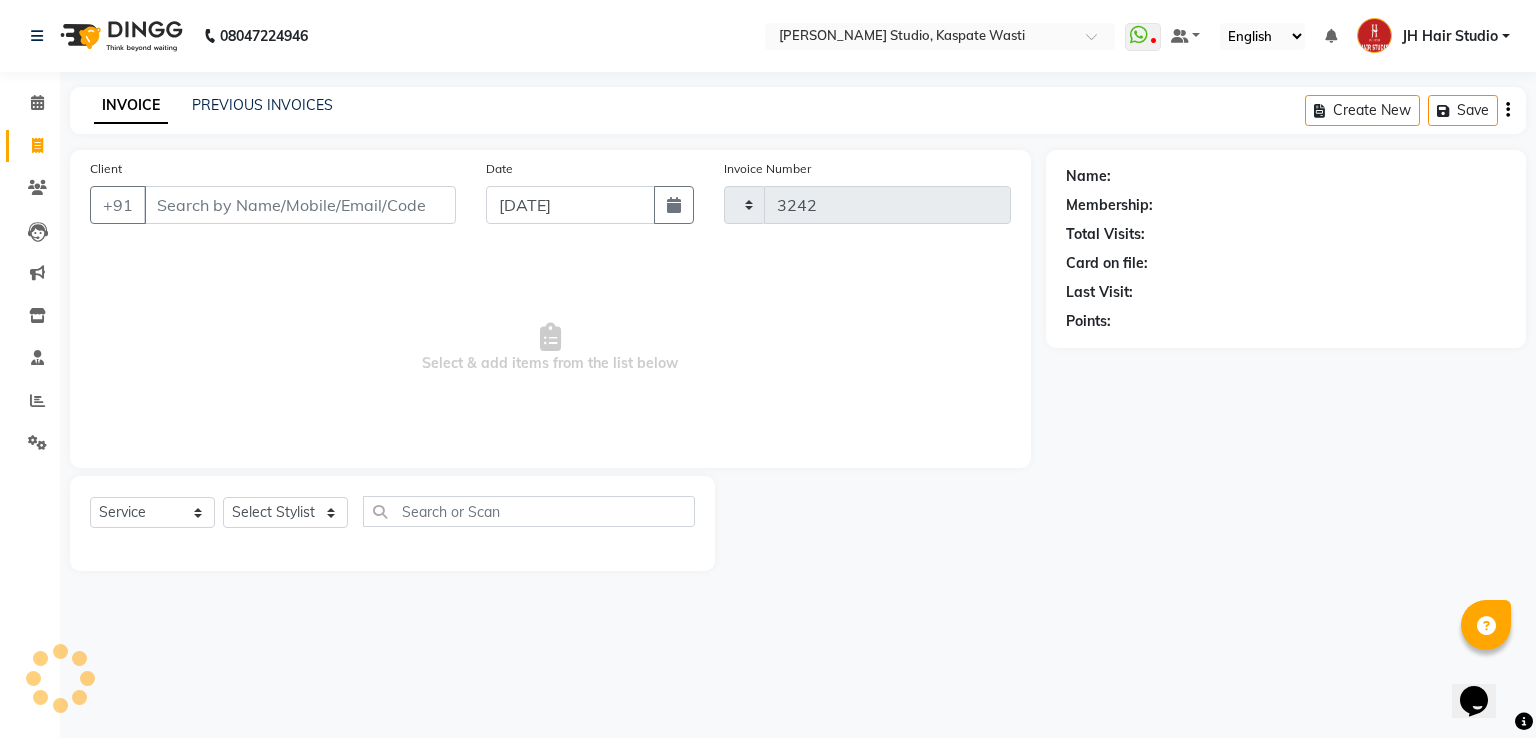 select on "130" 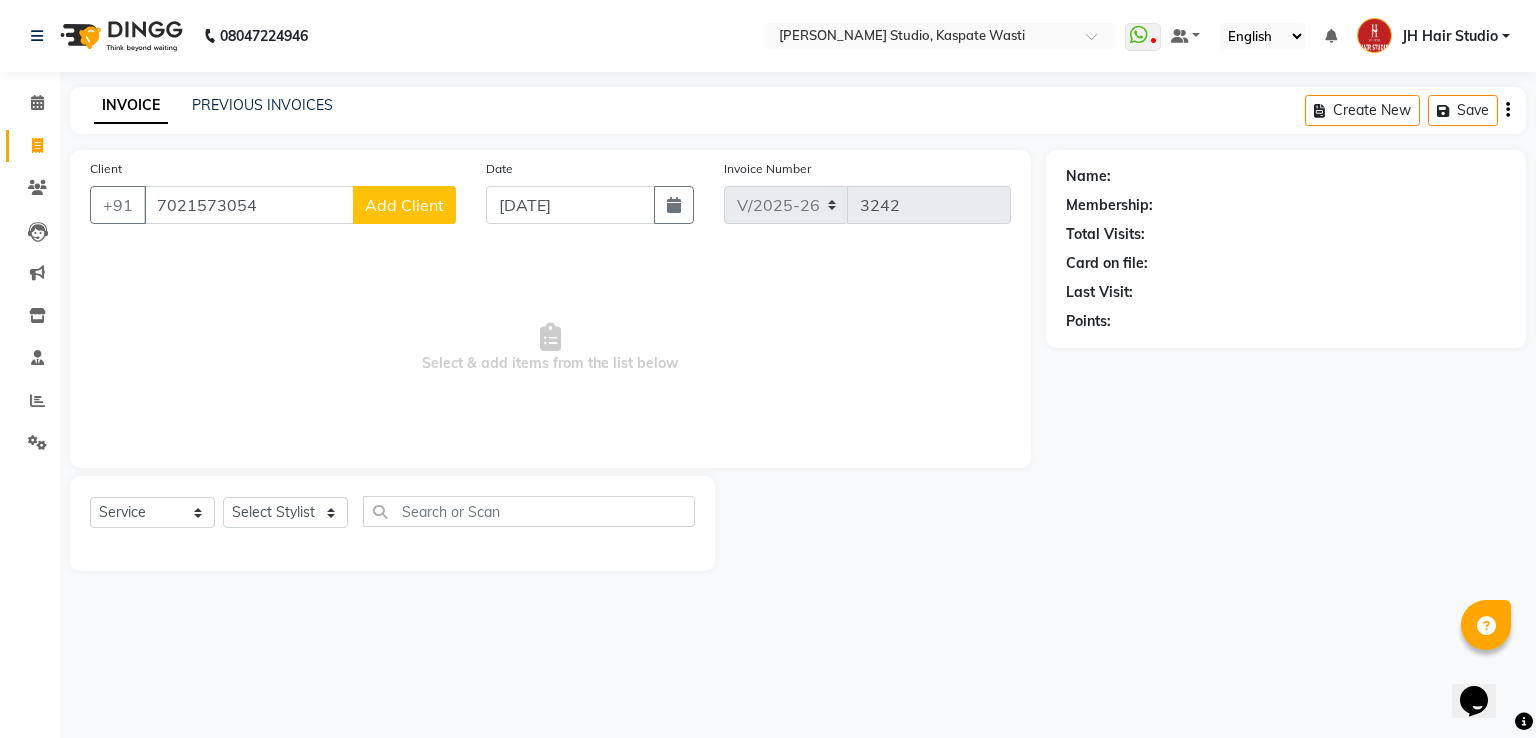 type on "7021573054" 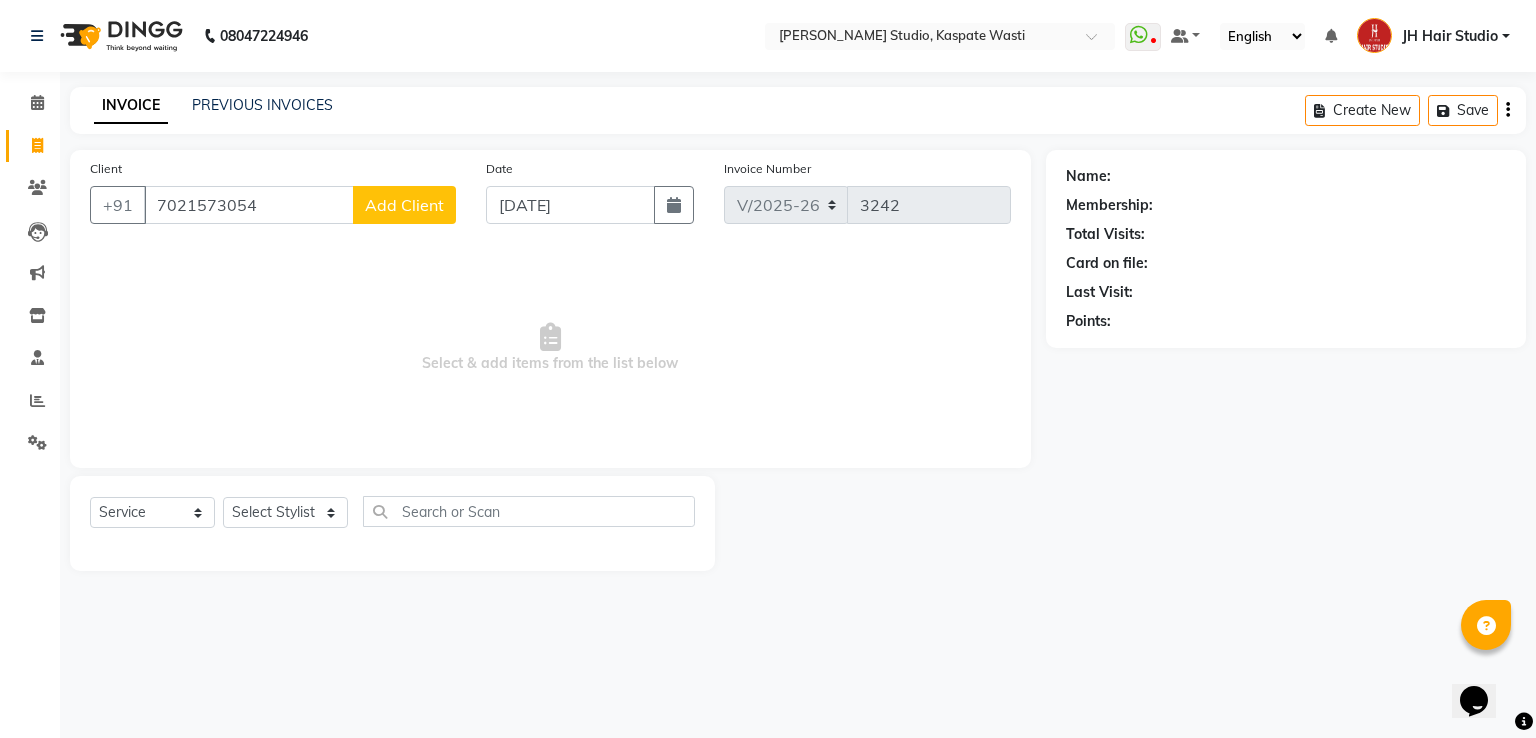 select on "22" 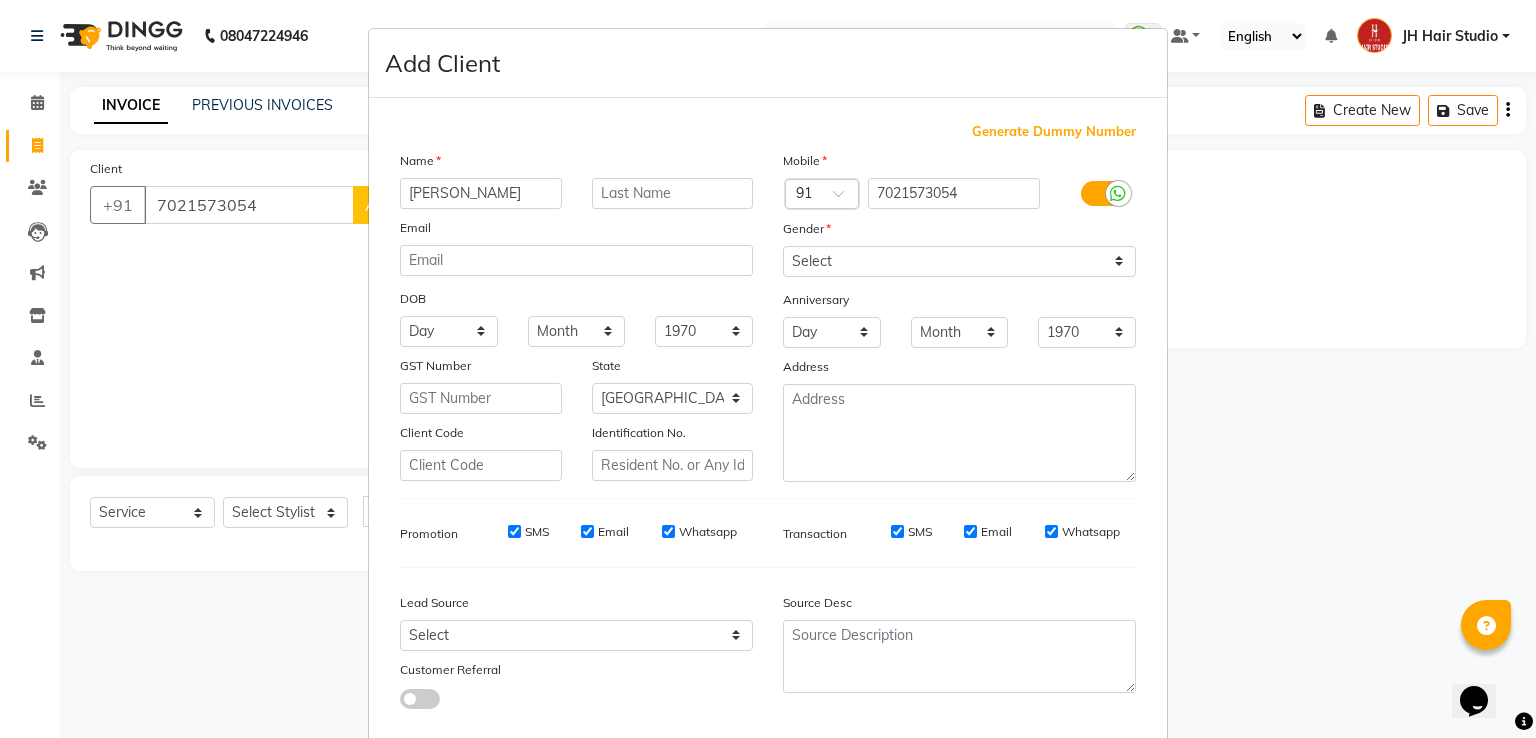 type on "[PERSON_NAME]" 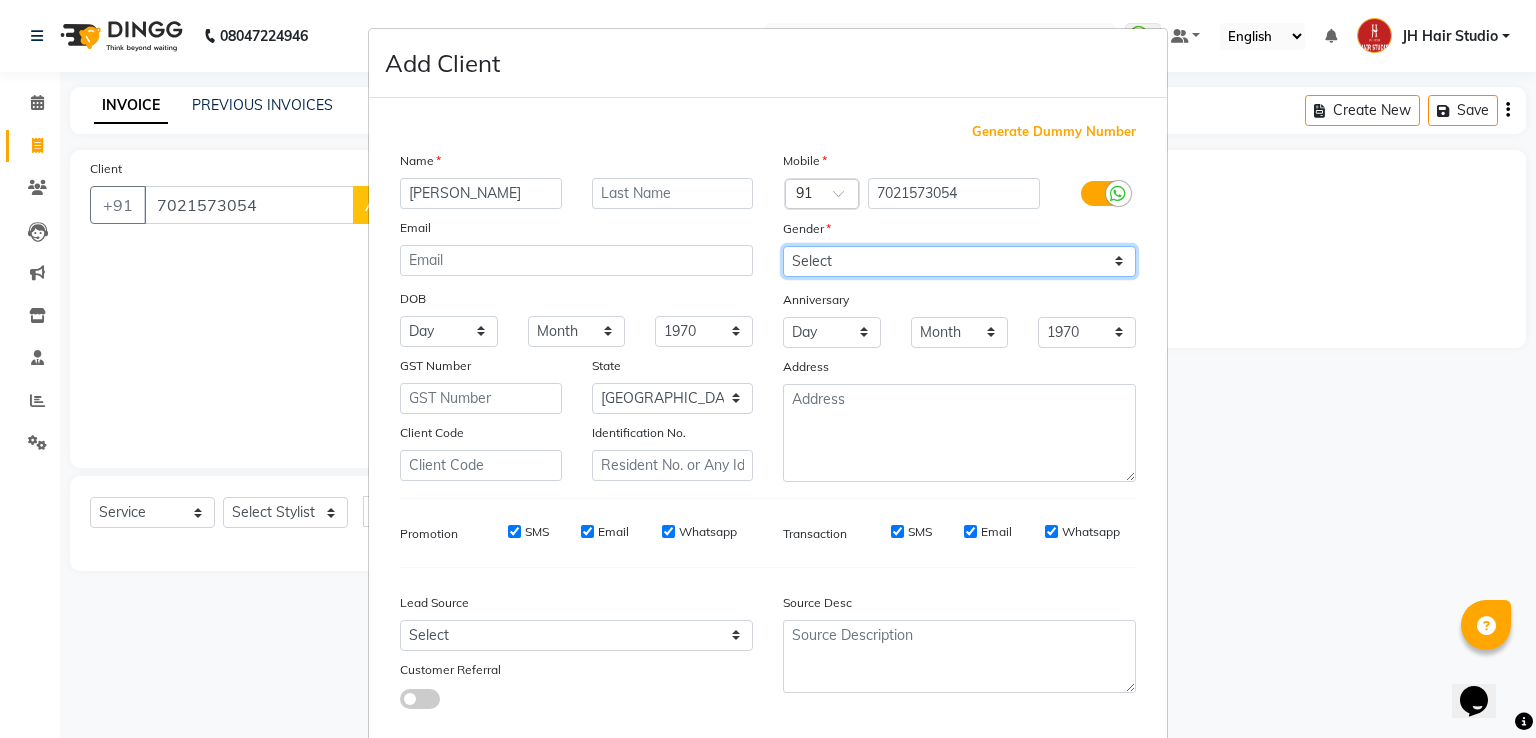 click on "Select [DEMOGRAPHIC_DATA] [DEMOGRAPHIC_DATA] Other Prefer Not To Say" at bounding box center [959, 261] 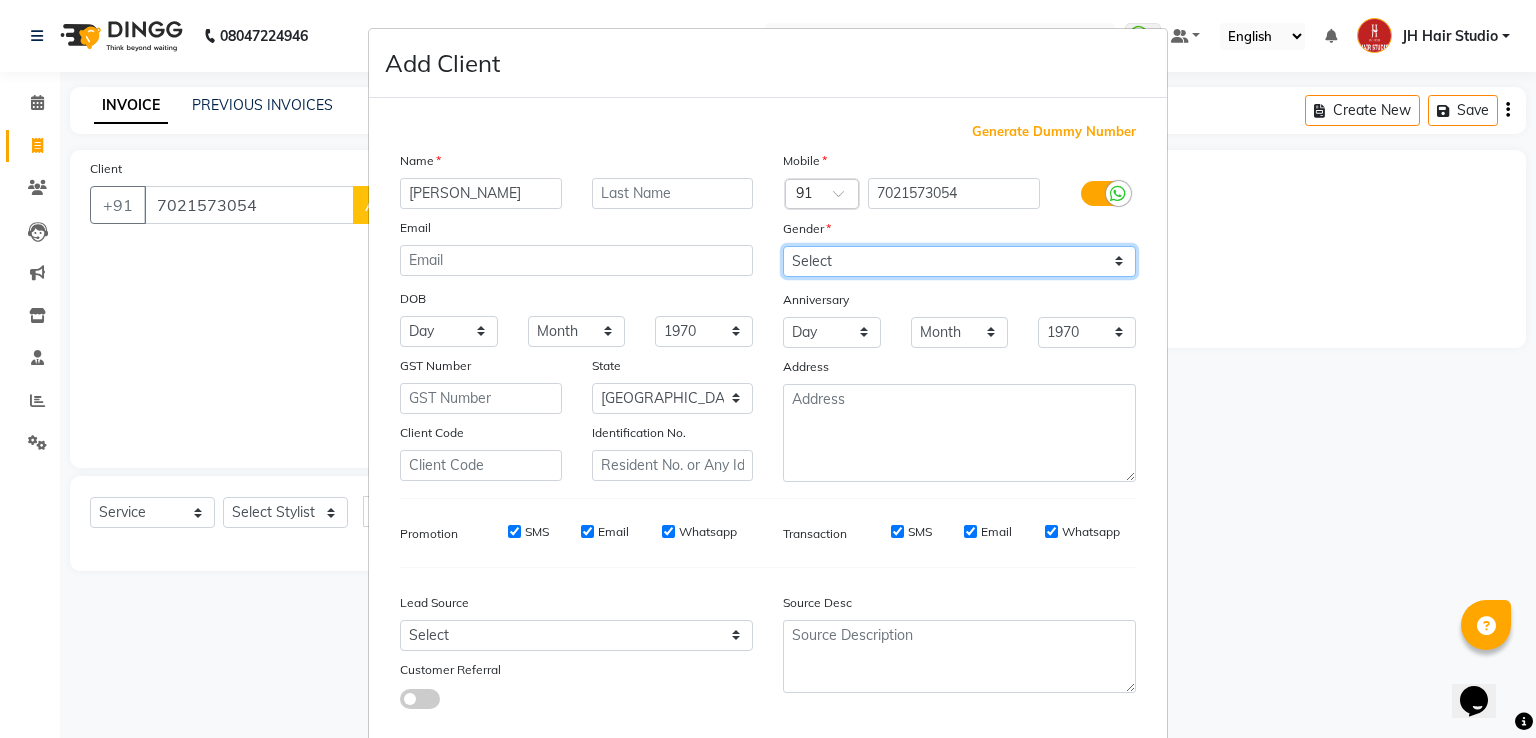 select on "[DEMOGRAPHIC_DATA]" 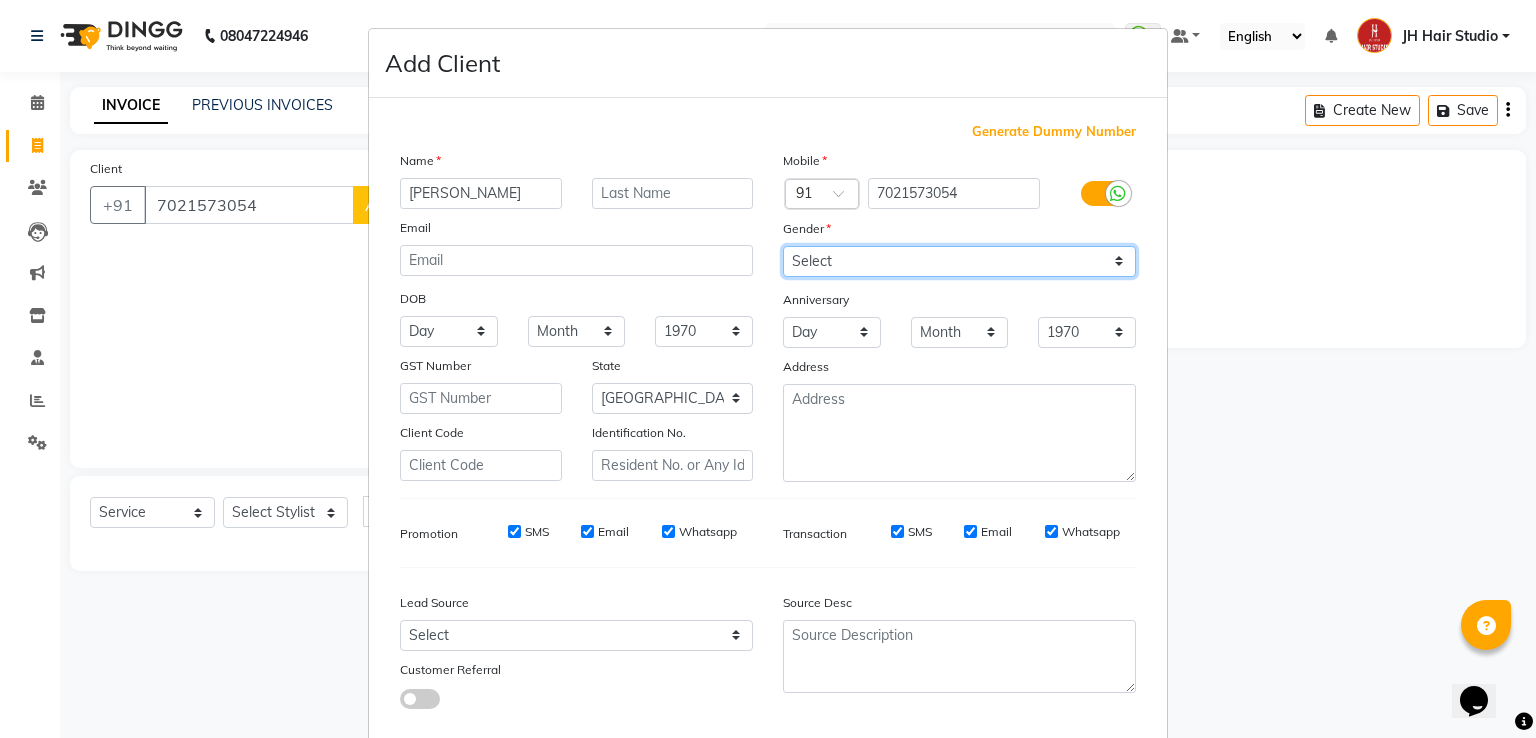 click on "Select [DEMOGRAPHIC_DATA] [DEMOGRAPHIC_DATA] Other Prefer Not To Say" at bounding box center (959, 261) 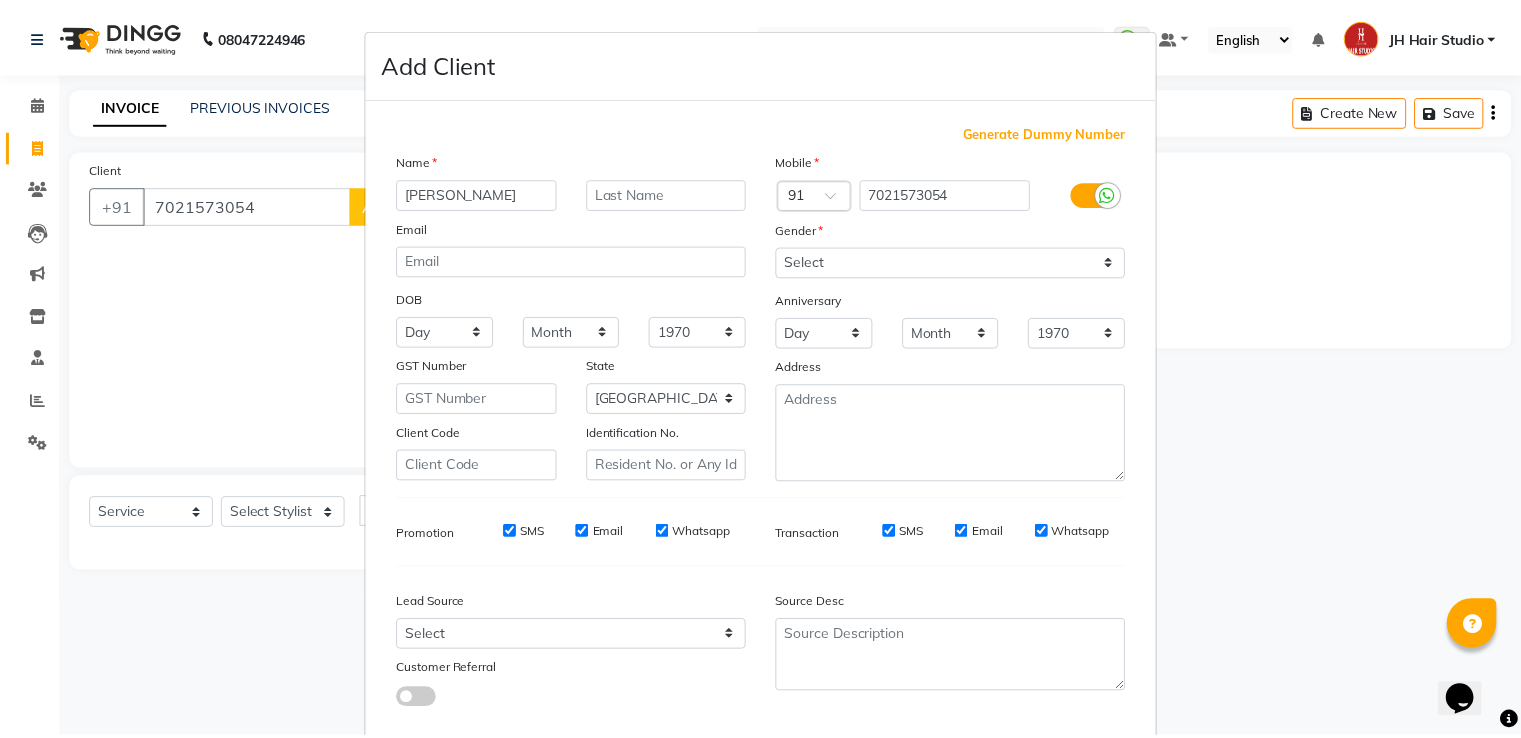 scroll, scrollTop: 119, scrollLeft: 0, axis: vertical 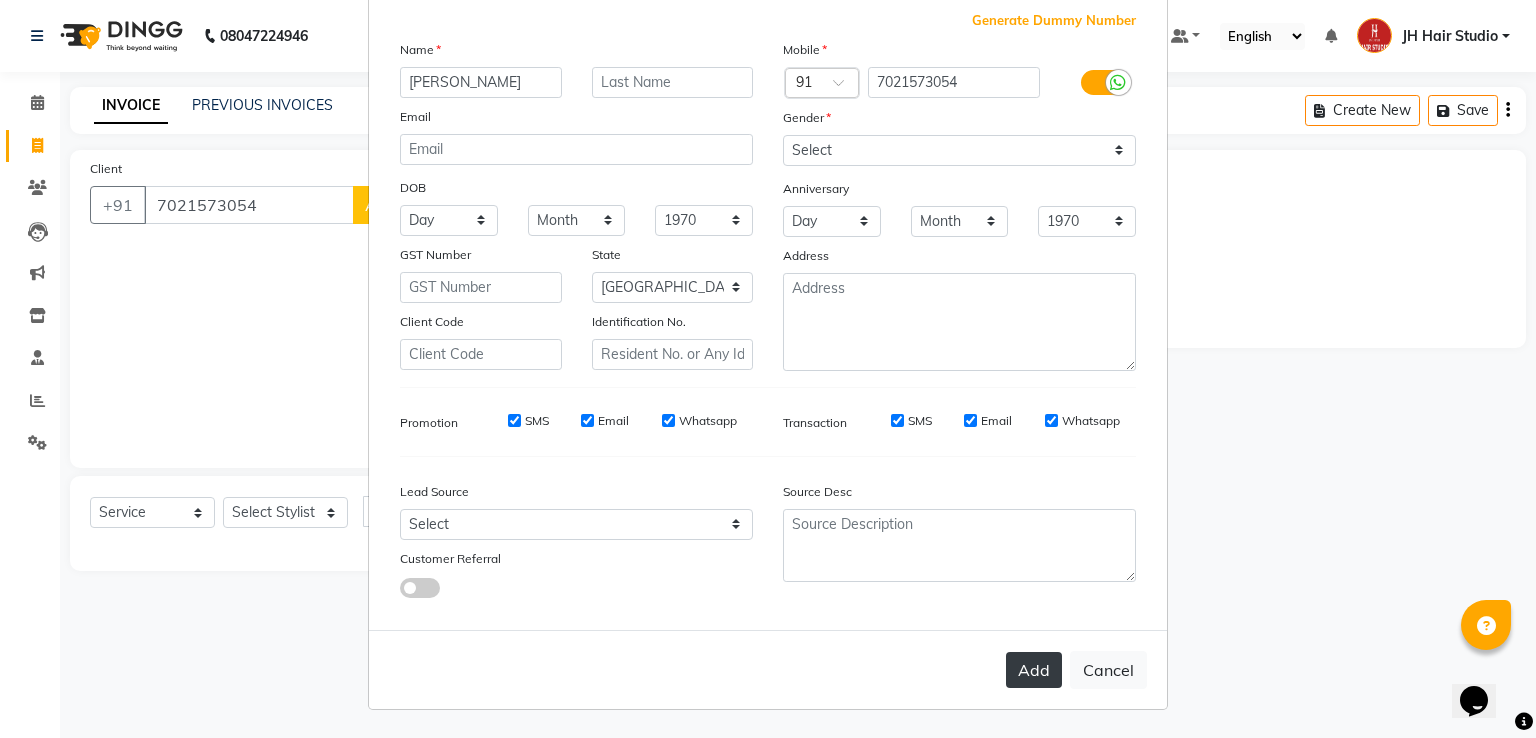 click on "Add" at bounding box center [1034, 670] 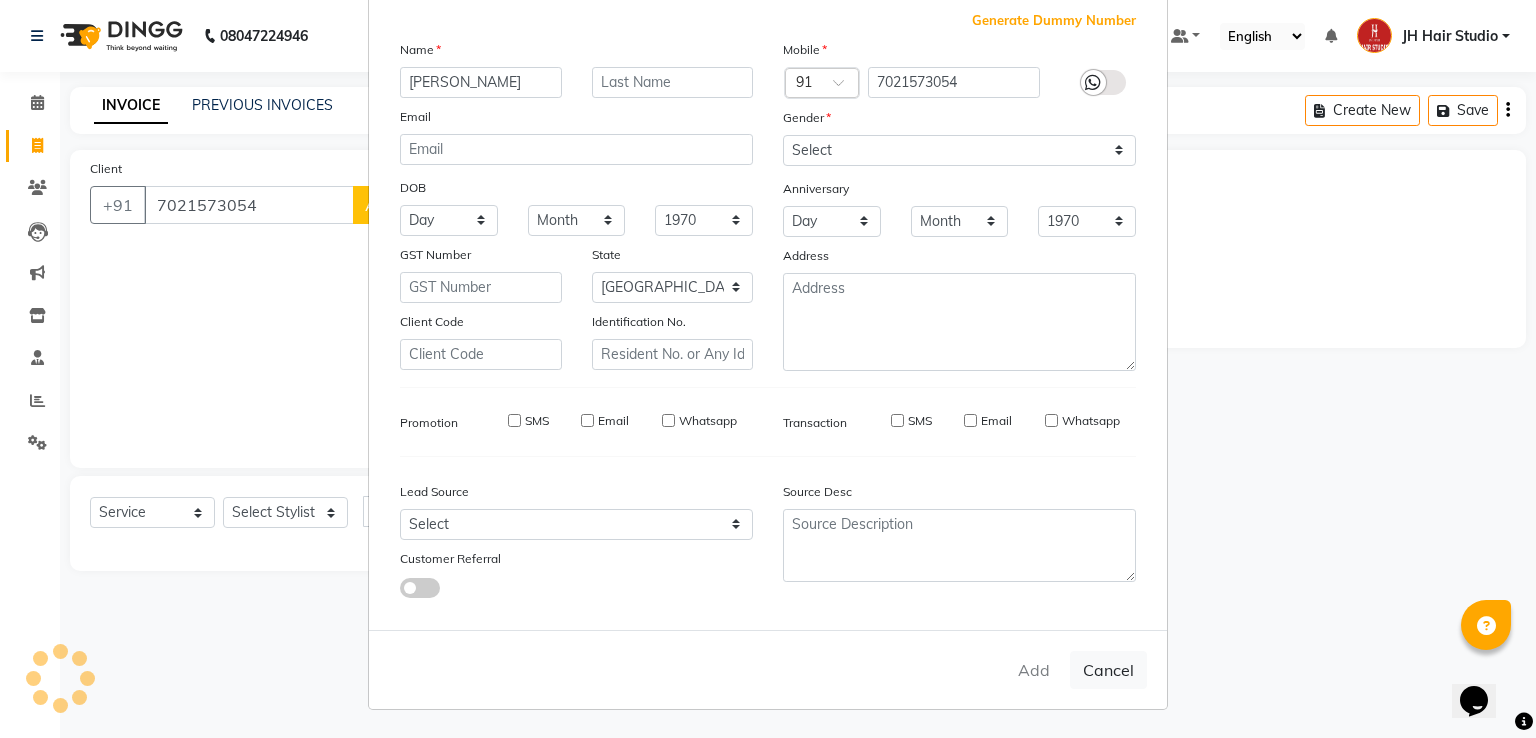 type 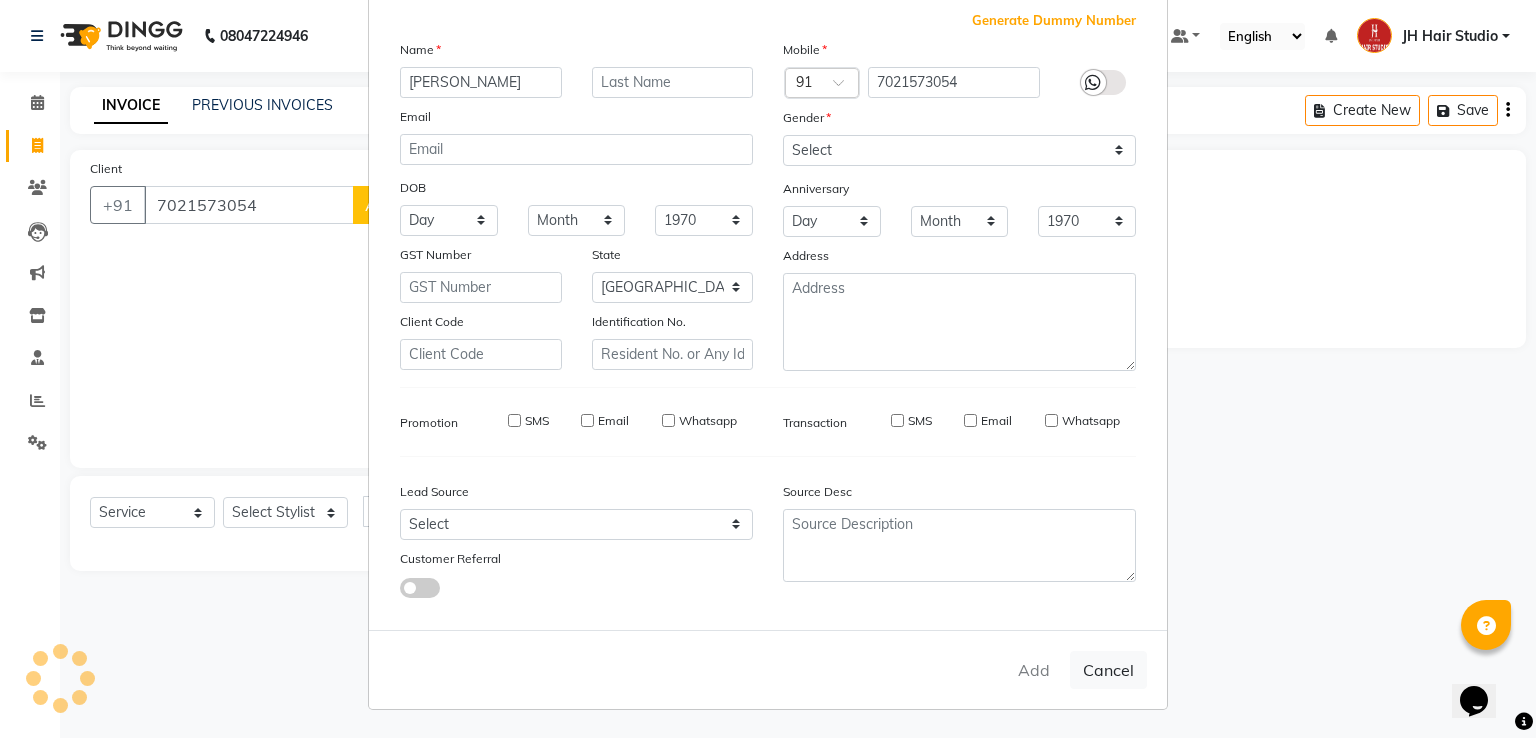 select 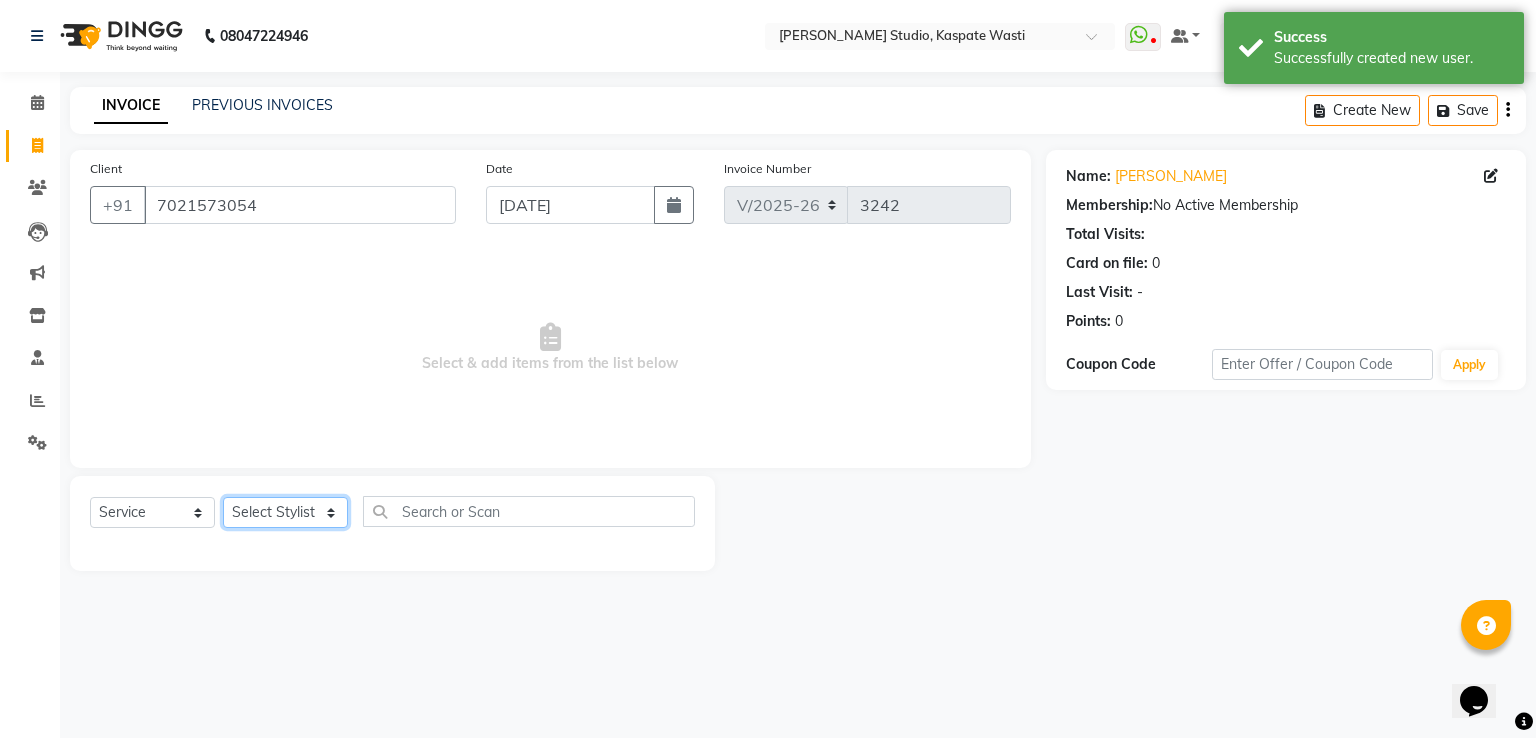 click on "Select Stylist [PERSON_NAME] [JH]  [PERSON_NAME][JH] [F1] GANESH [ F1] RAM [F1]Sanjay [F1][PERSON_NAME]  [F1][PERSON_NAME]  F1 Suraj  [F1] USHA [PERSON_NAME][JH] Harish[JH] JH Hair Studio [PERSON_NAME][JH] [PERSON_NAME][JH] SID NEW [JH] [PERSON_NAME] [F3] [PERSON_NAME] [JH]" 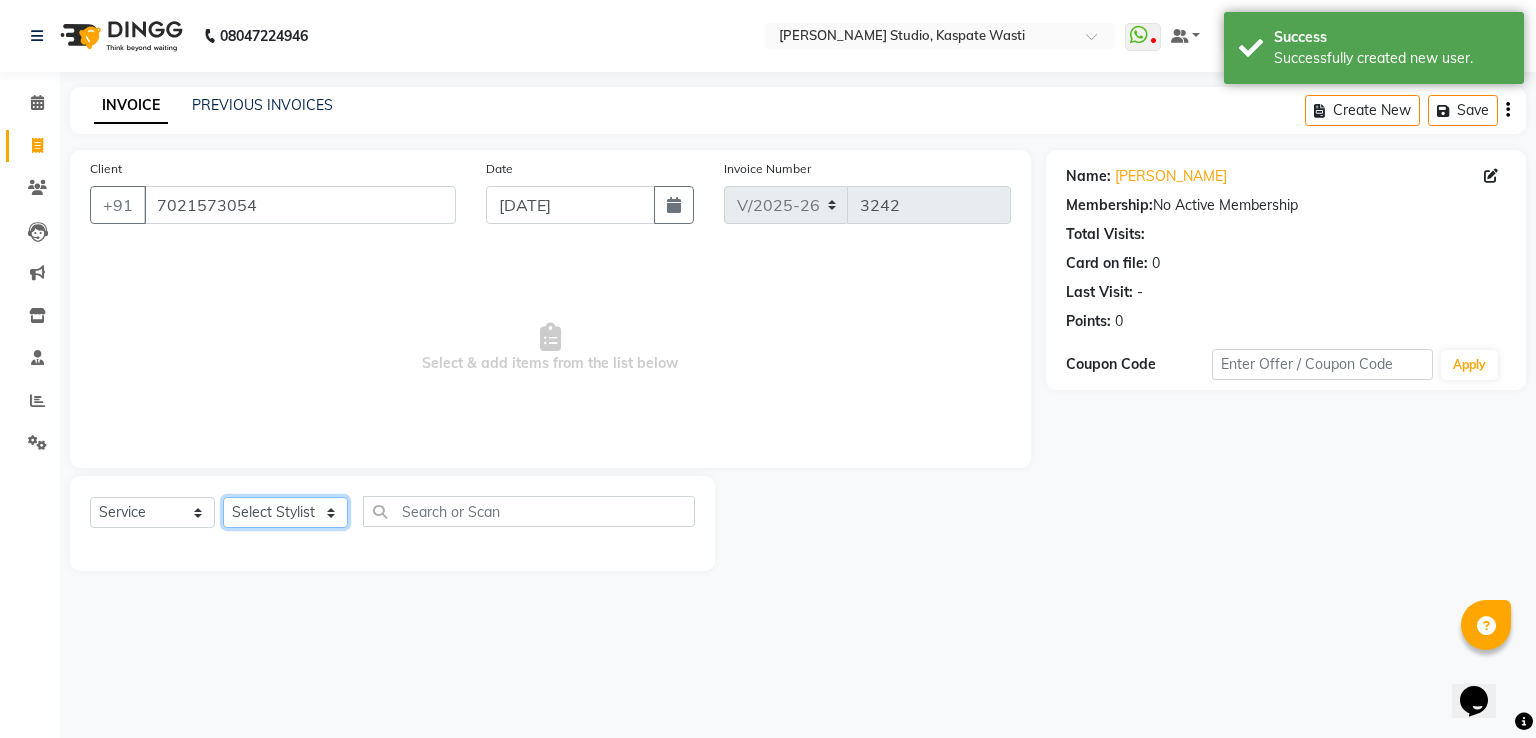select on "68687" 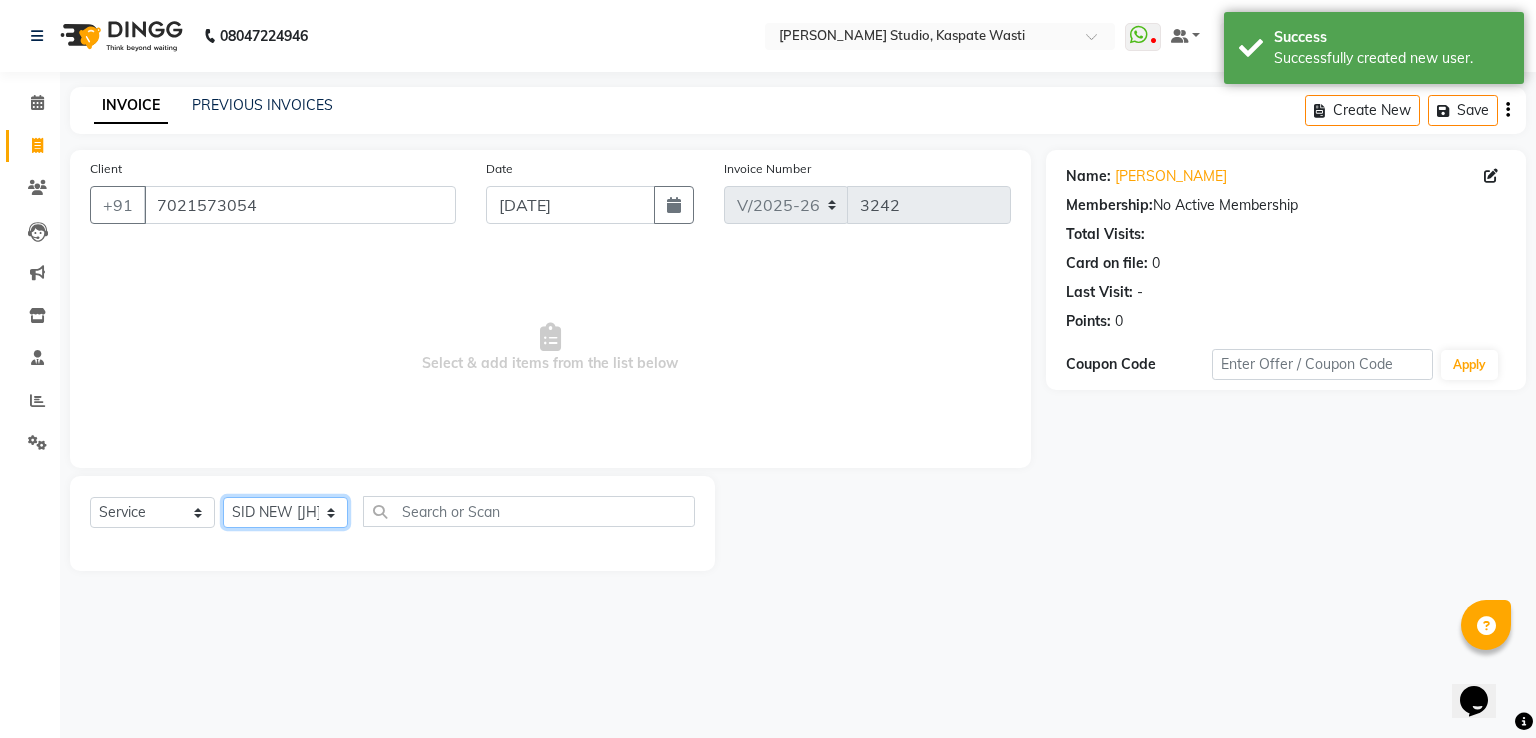 click on "Select Stylist [PERSON_NAME] [JH]  [PERSON_NAME][JH] [F1] GANESH [ F1] RAM [F1]Sanjay [F1][PERSON_NAME]  [F1][PERSON_NAME]  F1 Suraj  [F1] USHA [PERSON_NAME][JH] Harish[JH] JH Hair Studio [PERSON_NAME][JH] [PERSON_NAME][JH] SID NEW [JH] [PERSON_NAME] [F3] [PERSON_NAME] [JH]" 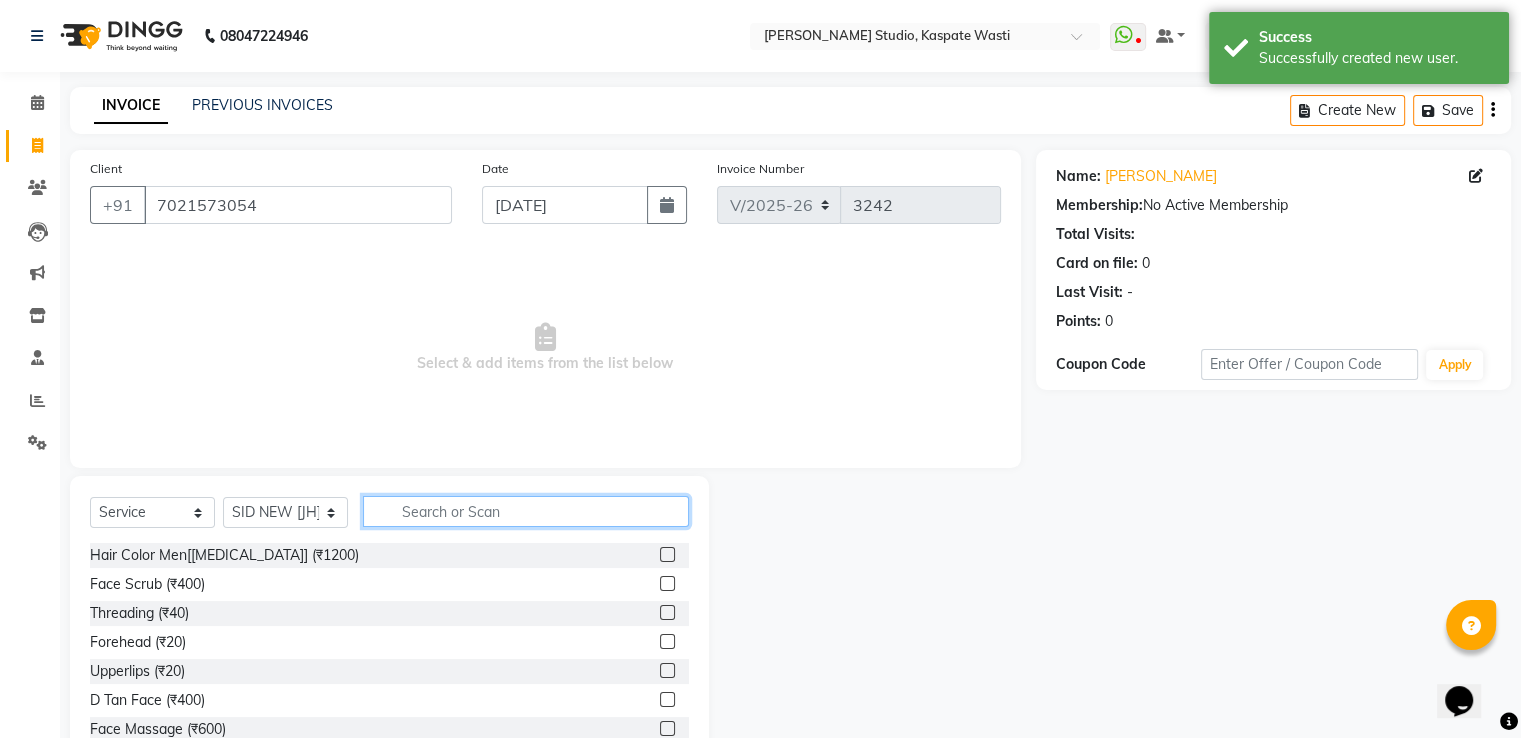 click 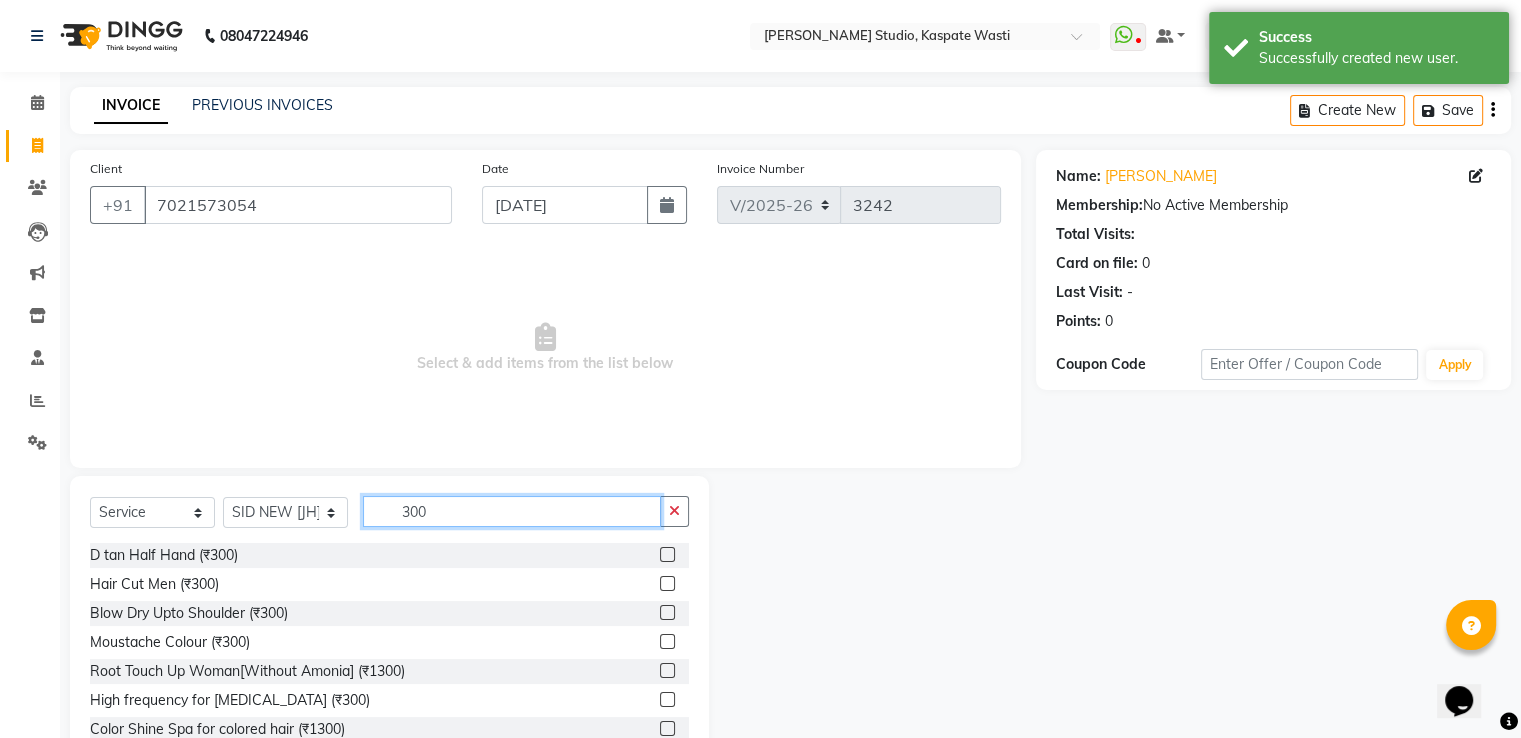 type on "300" 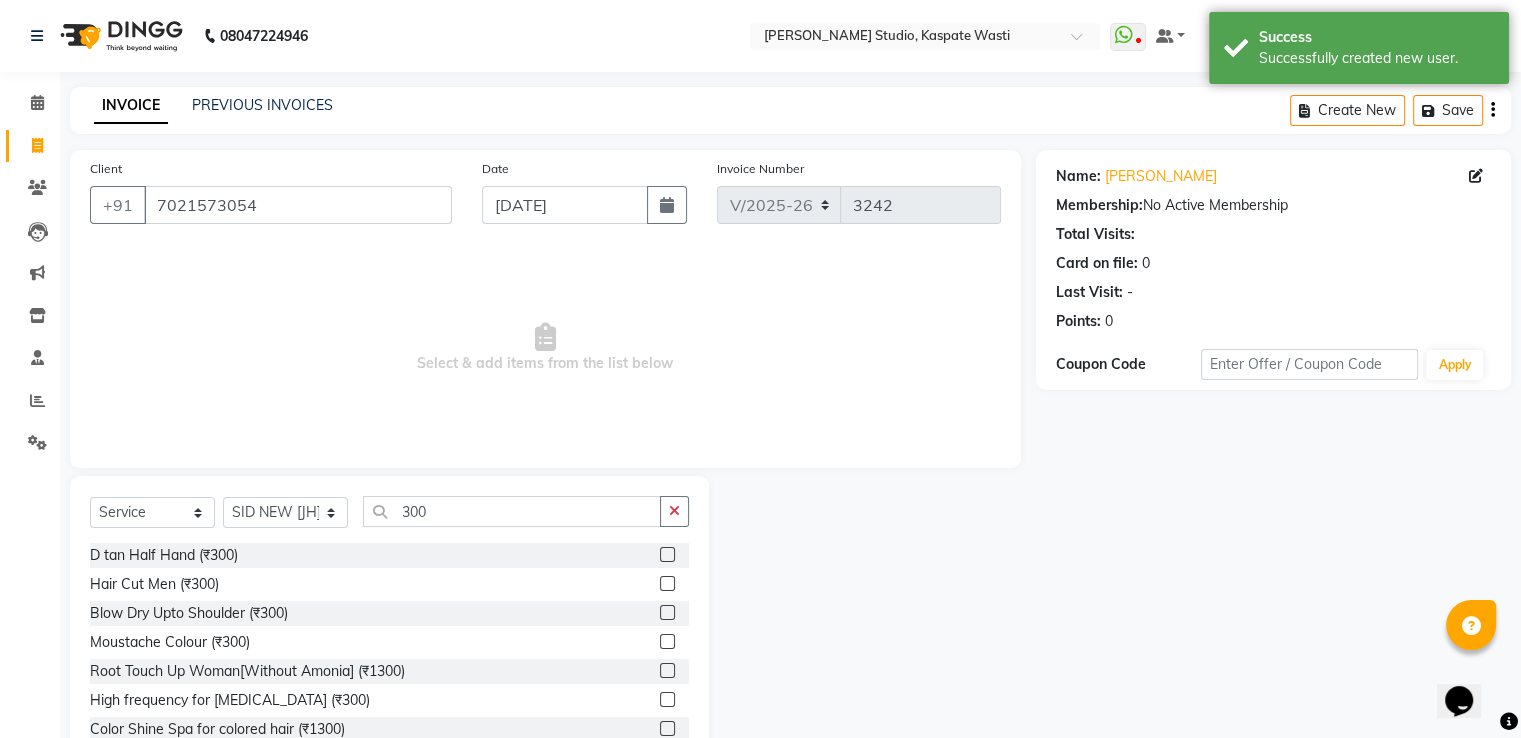 click 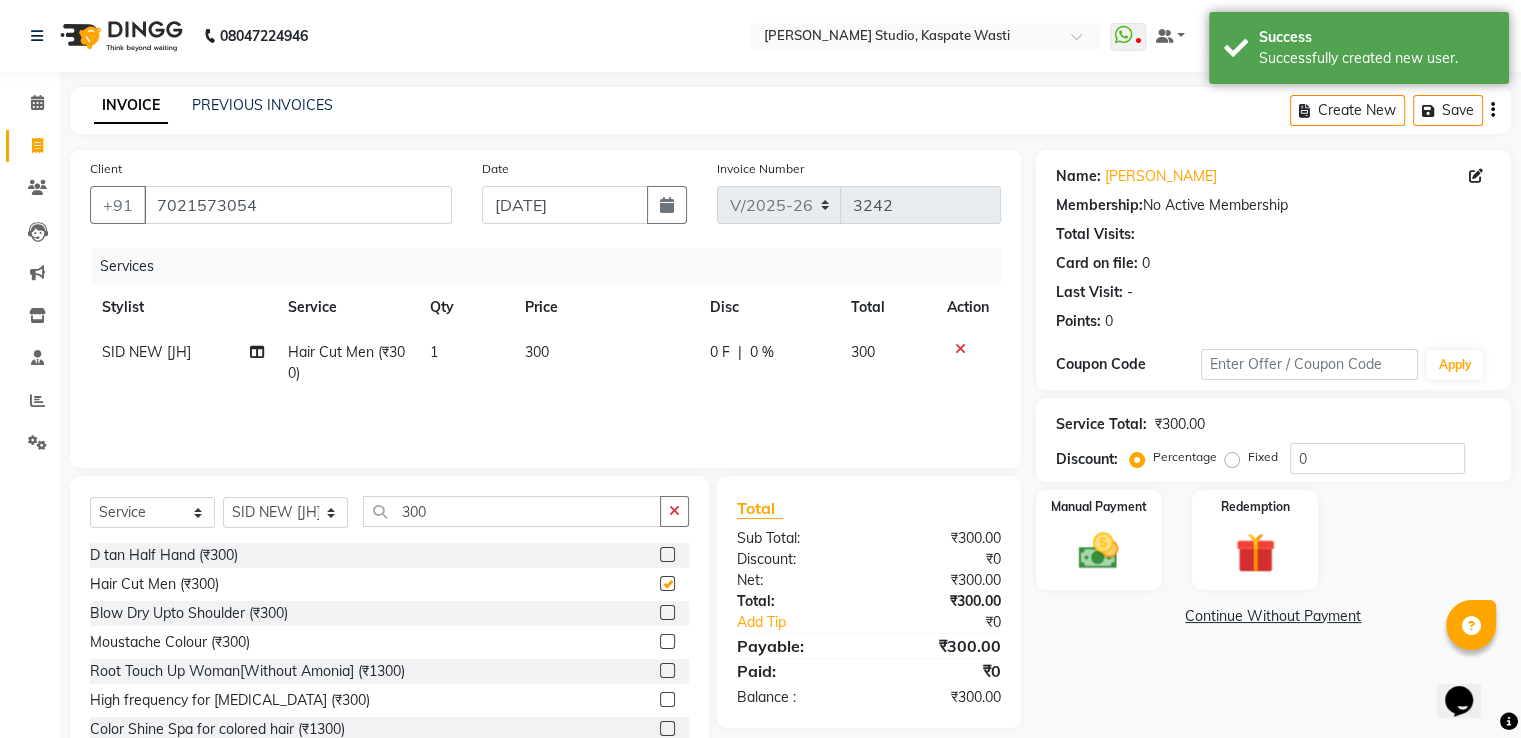 checkbox on "false" 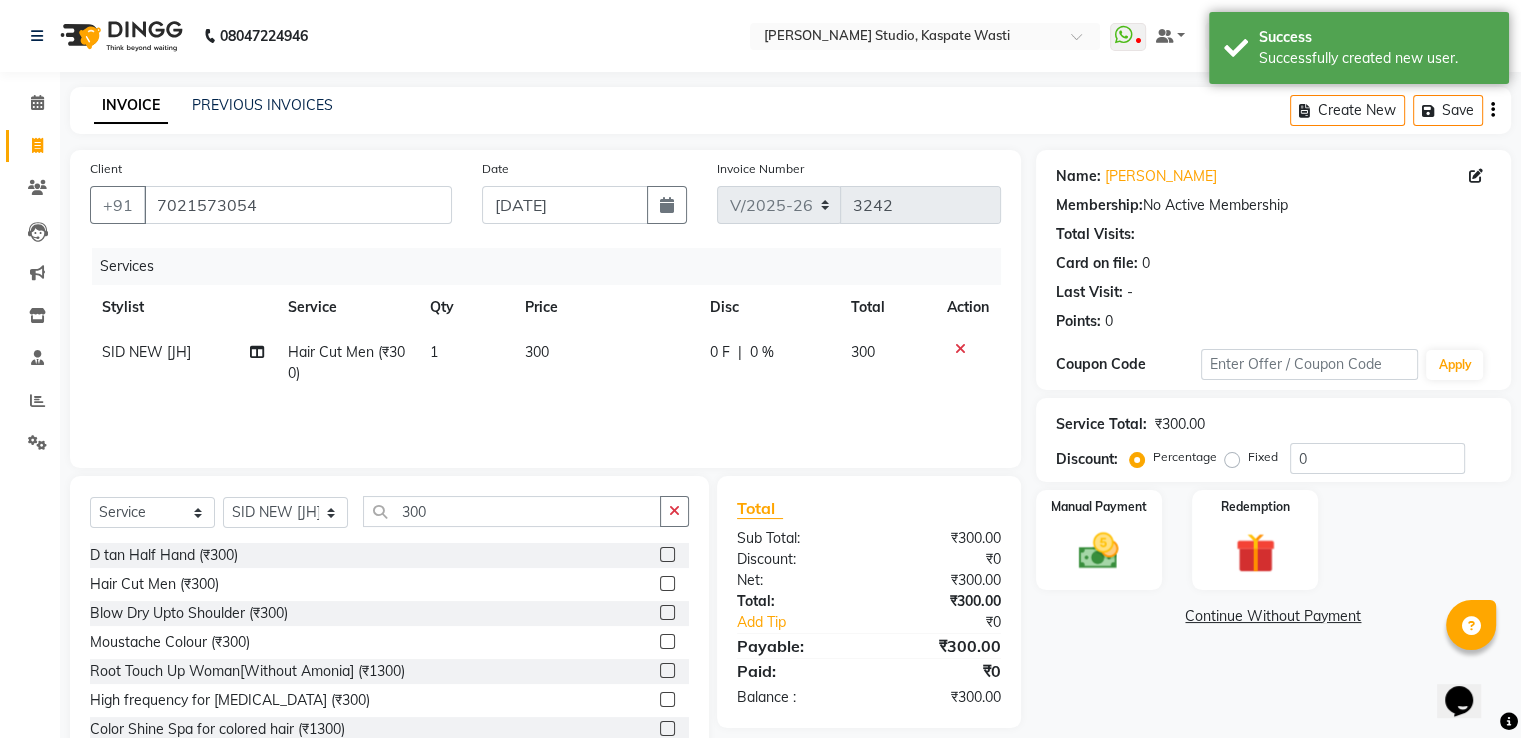 click on "Name: [PERSON_NAME]  Membership:  No Active Membership  Total Visits:   Card on file:  0 Last Visit:   - Points:   0  Coupon Code Apply Service Total:  ₹300.00  Discount:  Percentage   Fixed  0 Manual Payment Redemption  Continue Without Payment" 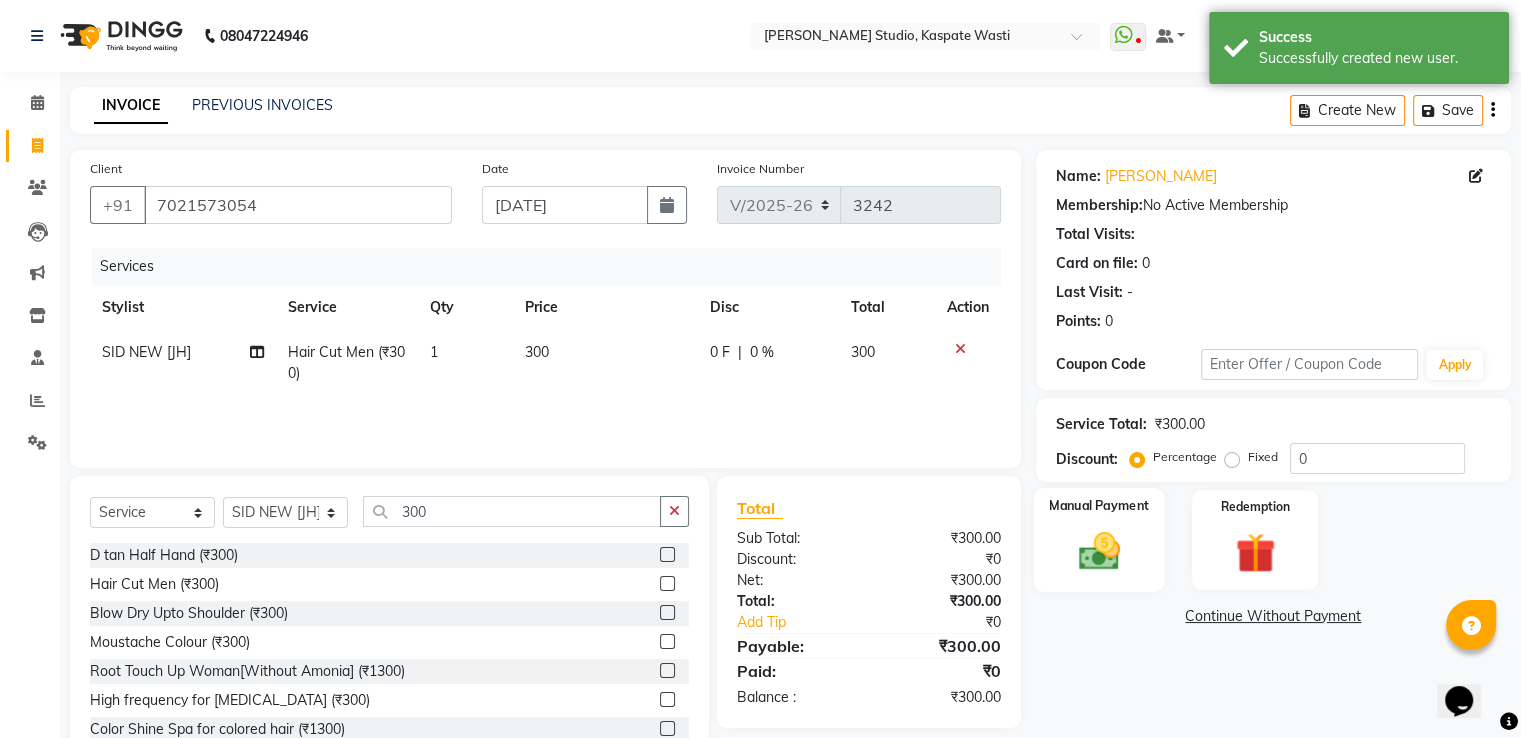 click 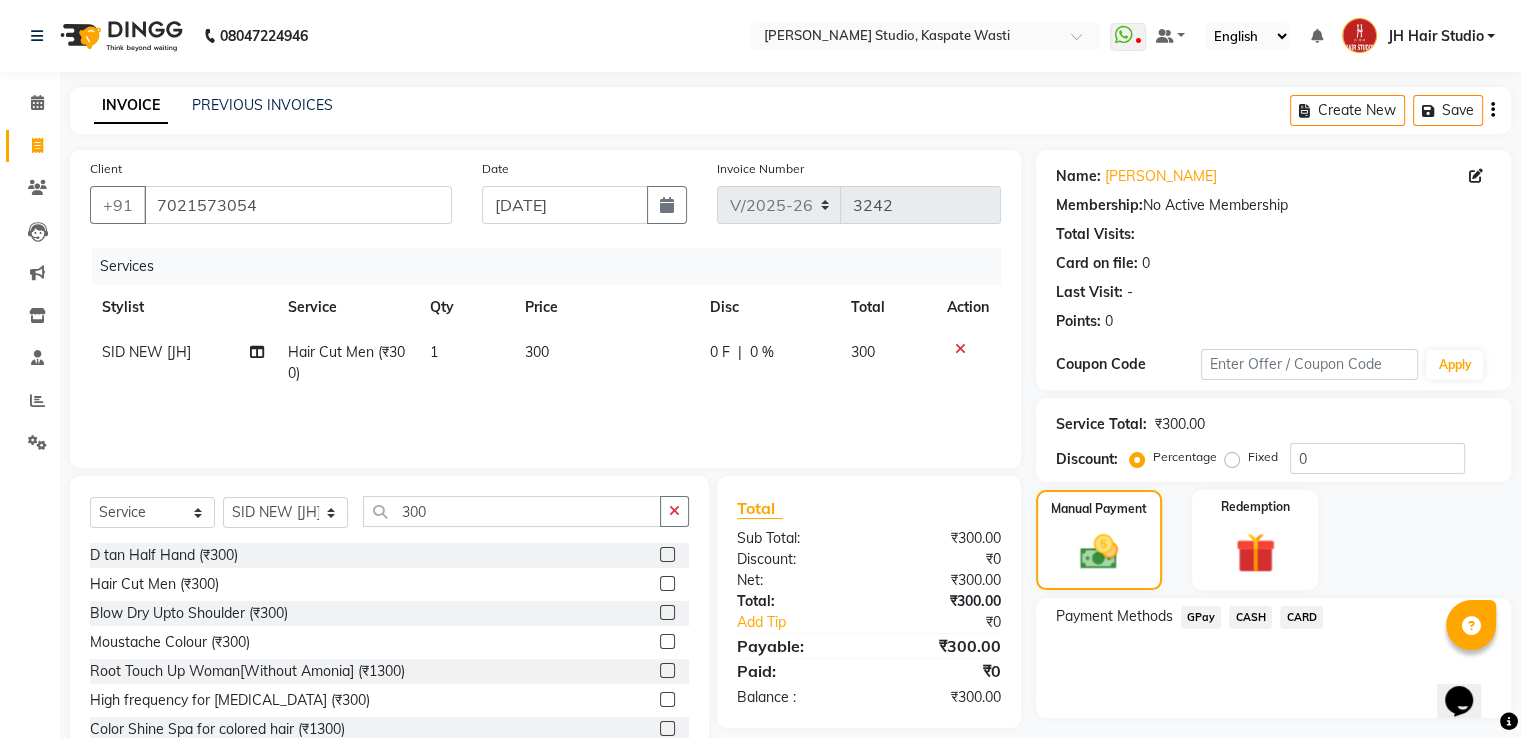 click on "GPay" 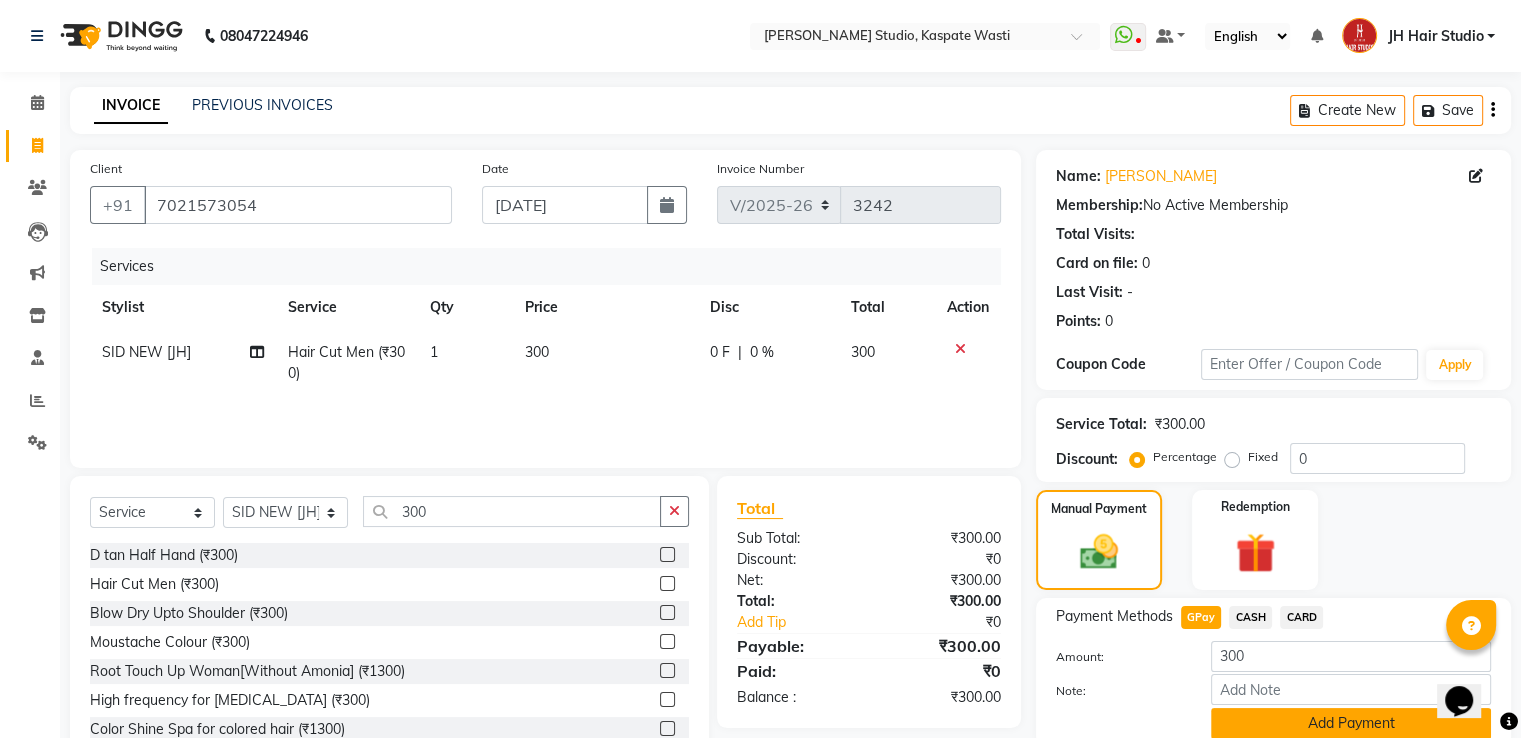 click on "Add Payment" 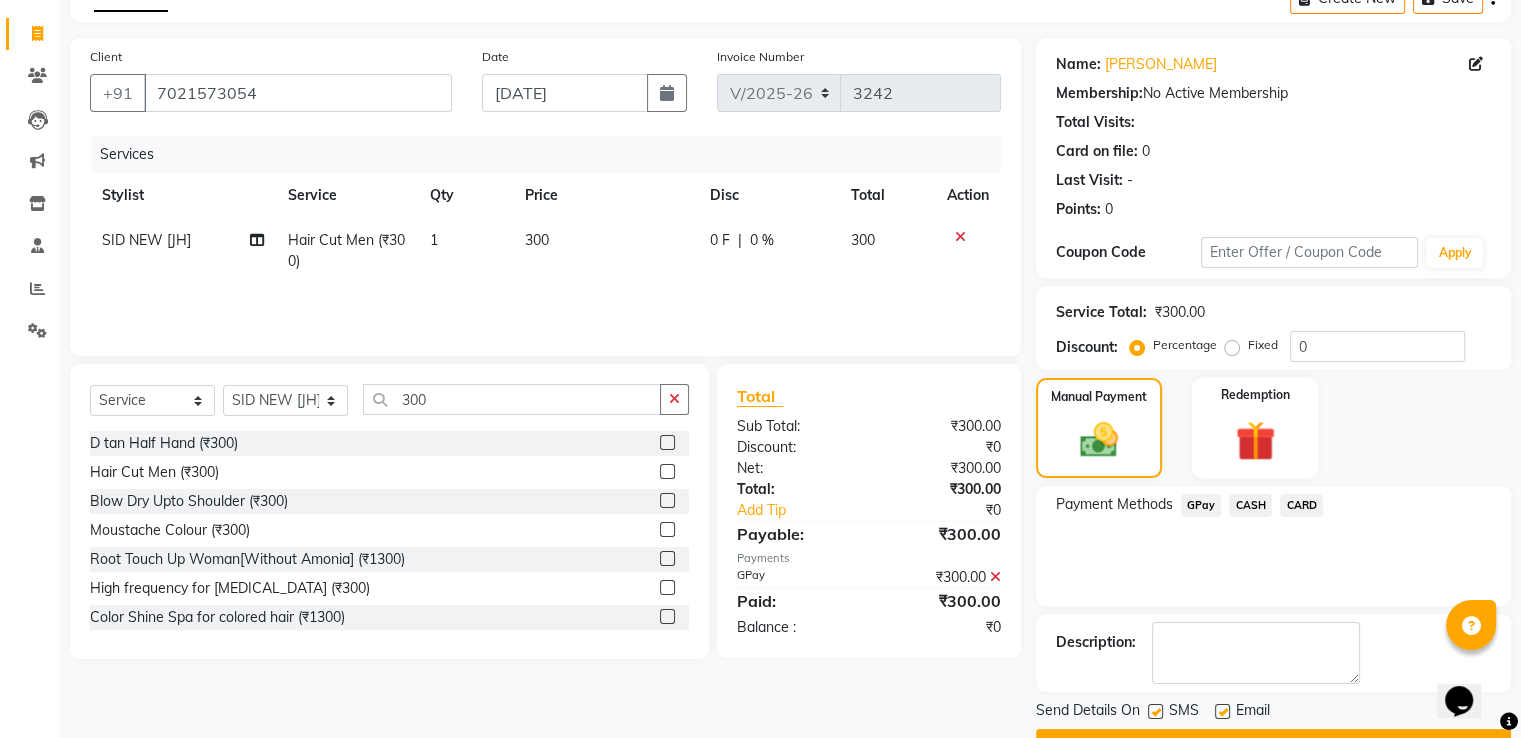 scroll, scrollTop: 163, scrollLeft: 0, axis: vertical 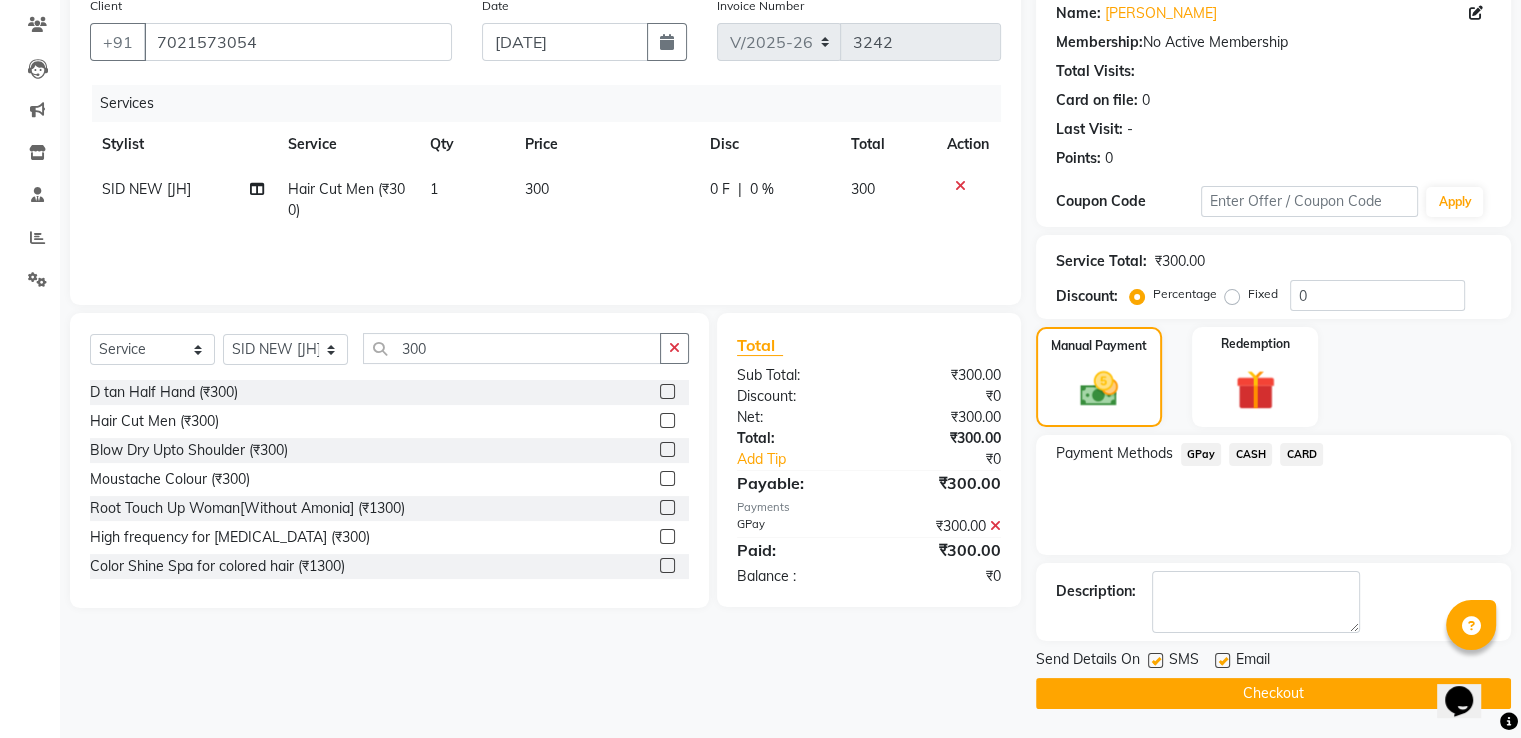 click on "Checkout" 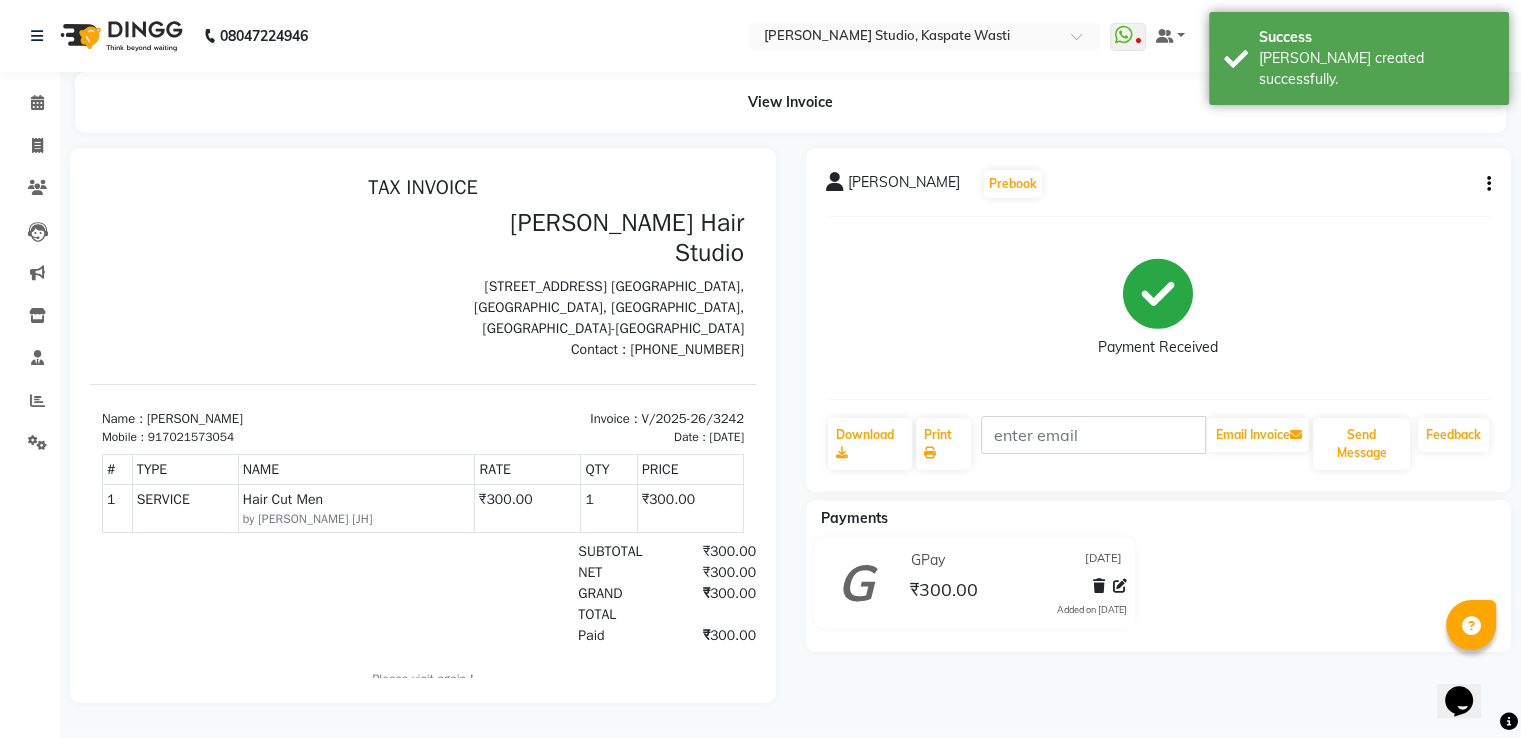 scroll, scrollTop: 0, scrollLeft: 0, axis: both 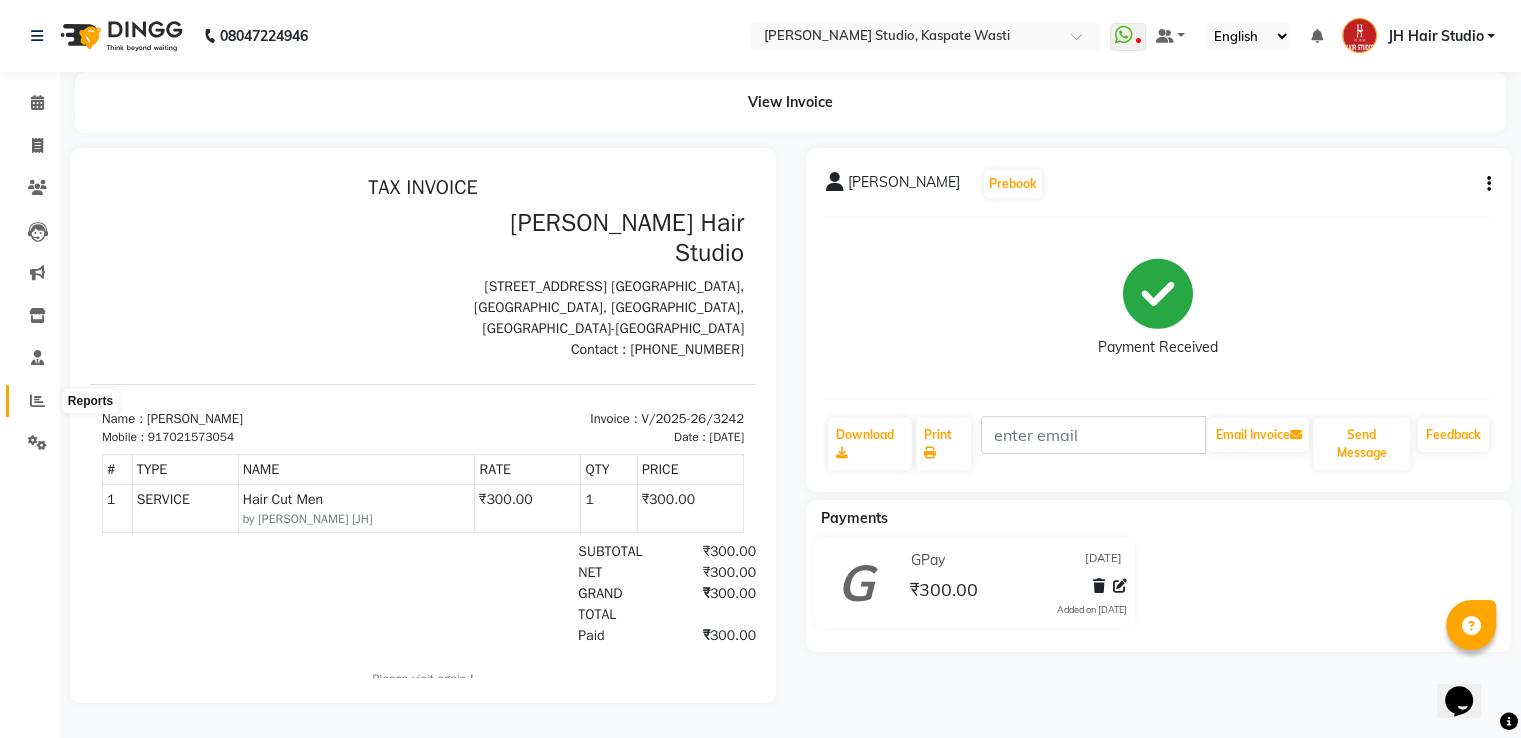 click 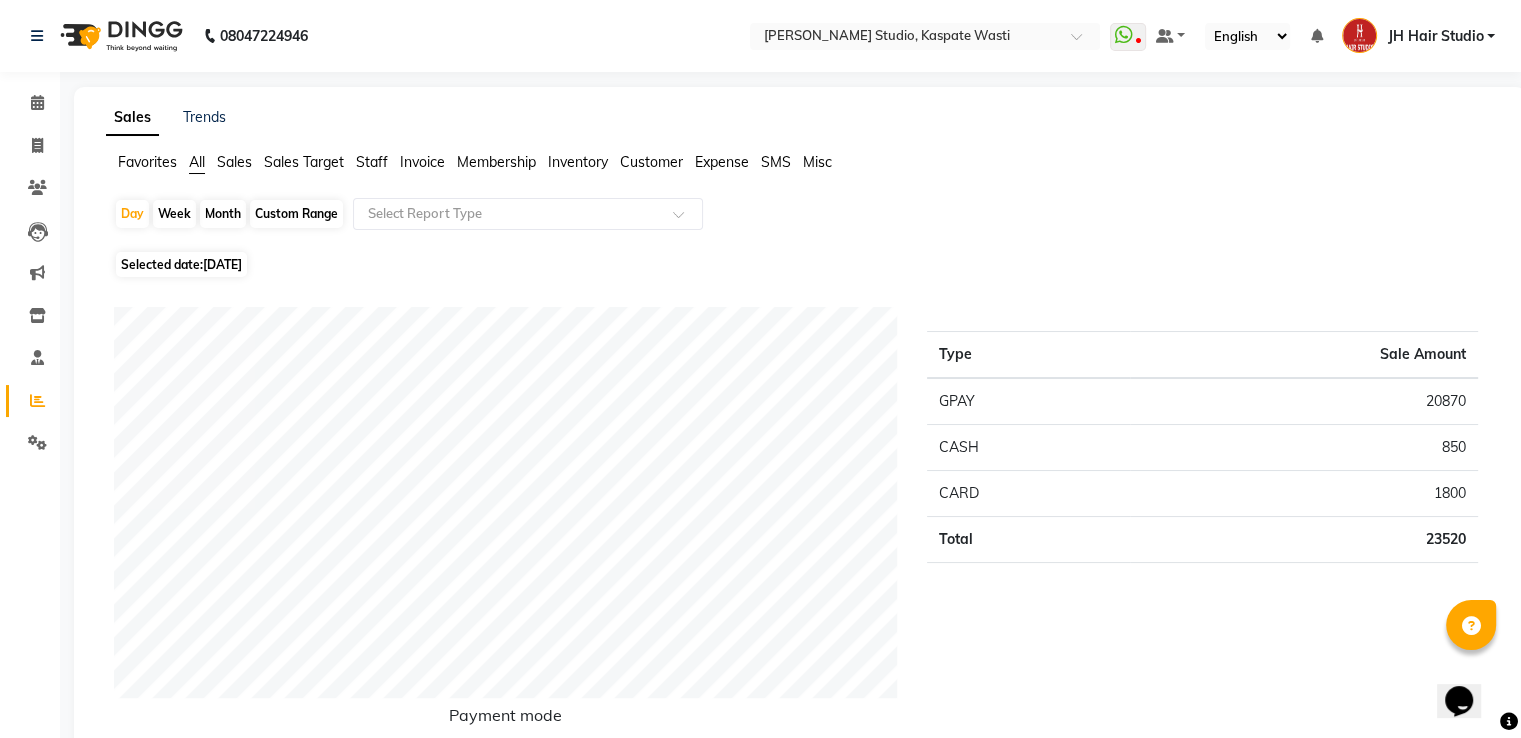 scroll, scrollTop: 644, scrollLeft: 0, axis: vertical 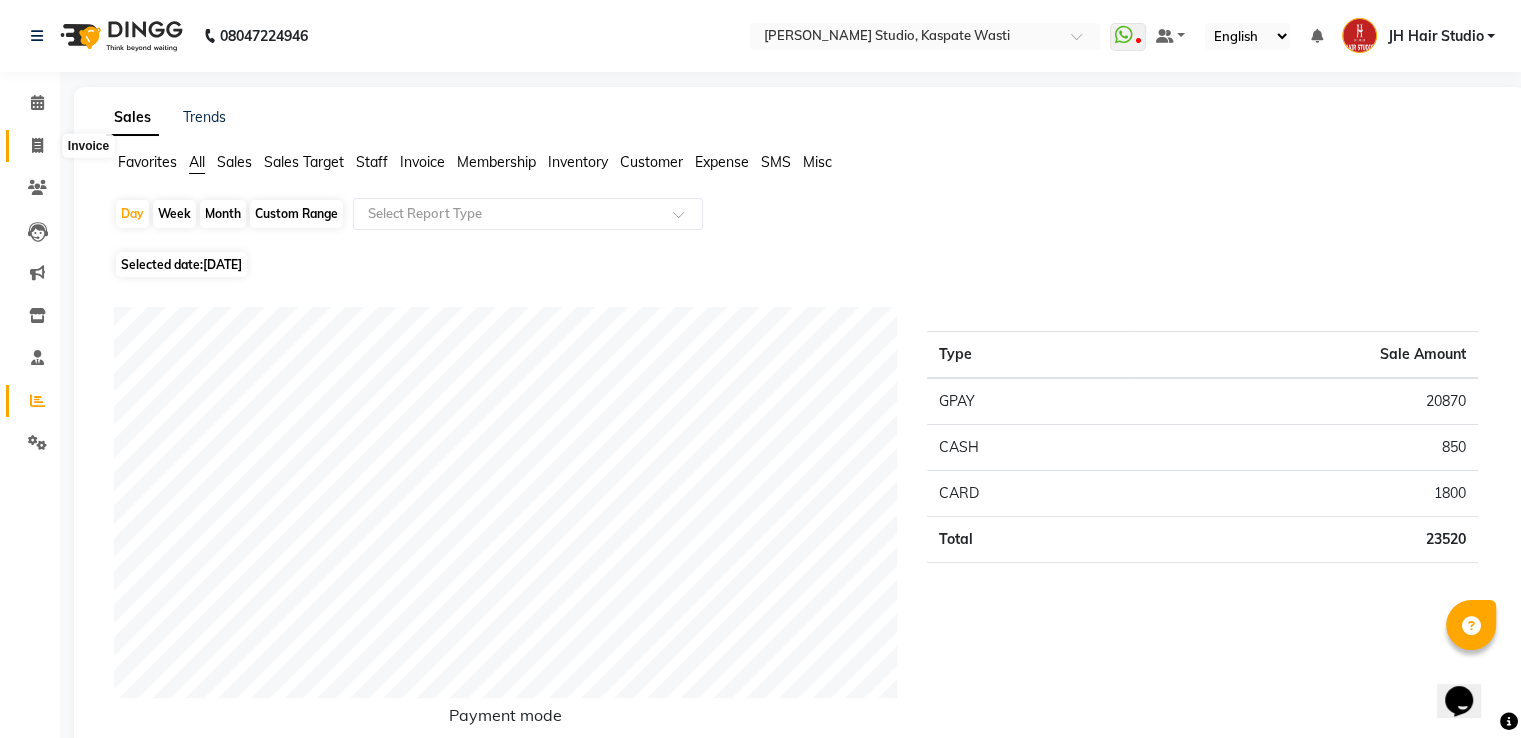 click 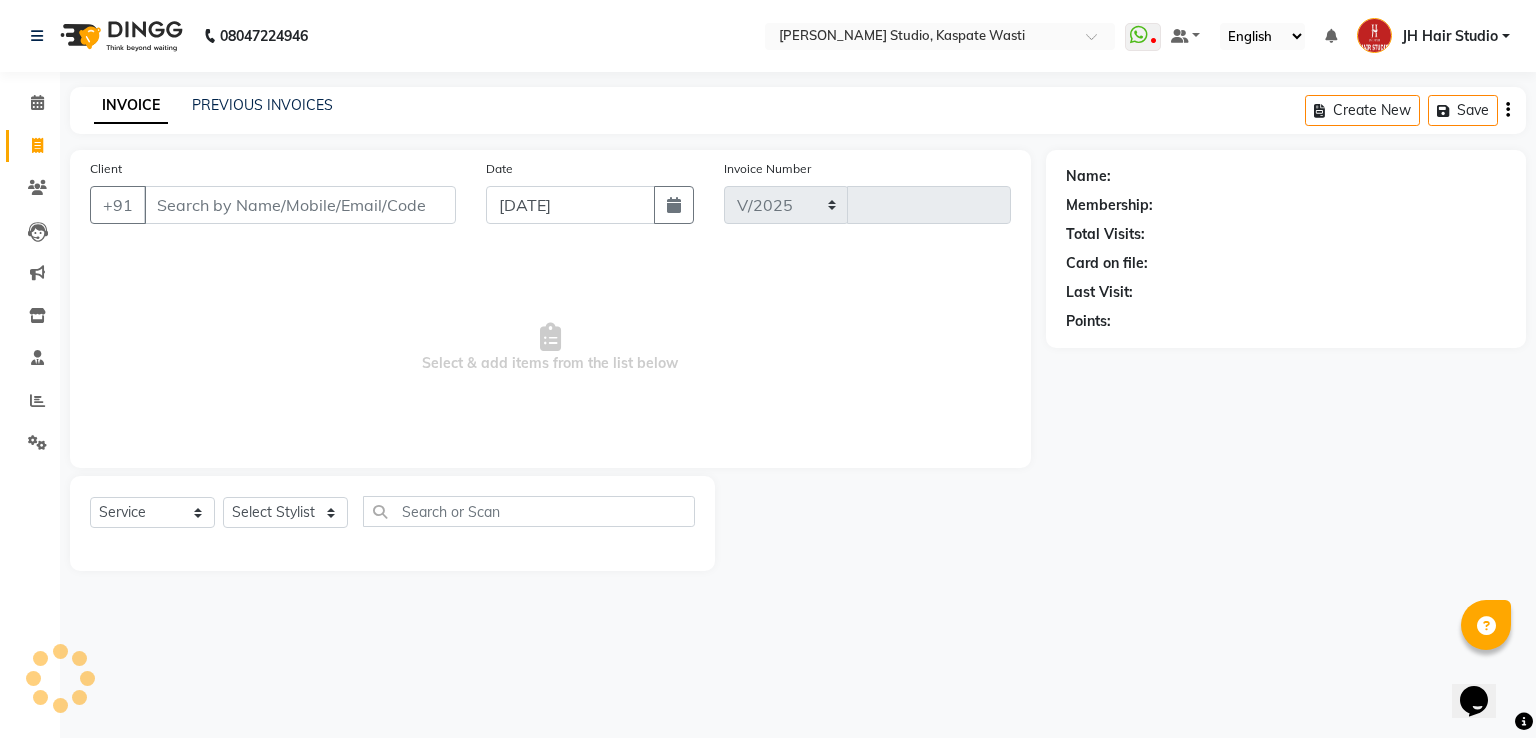 select on "130" 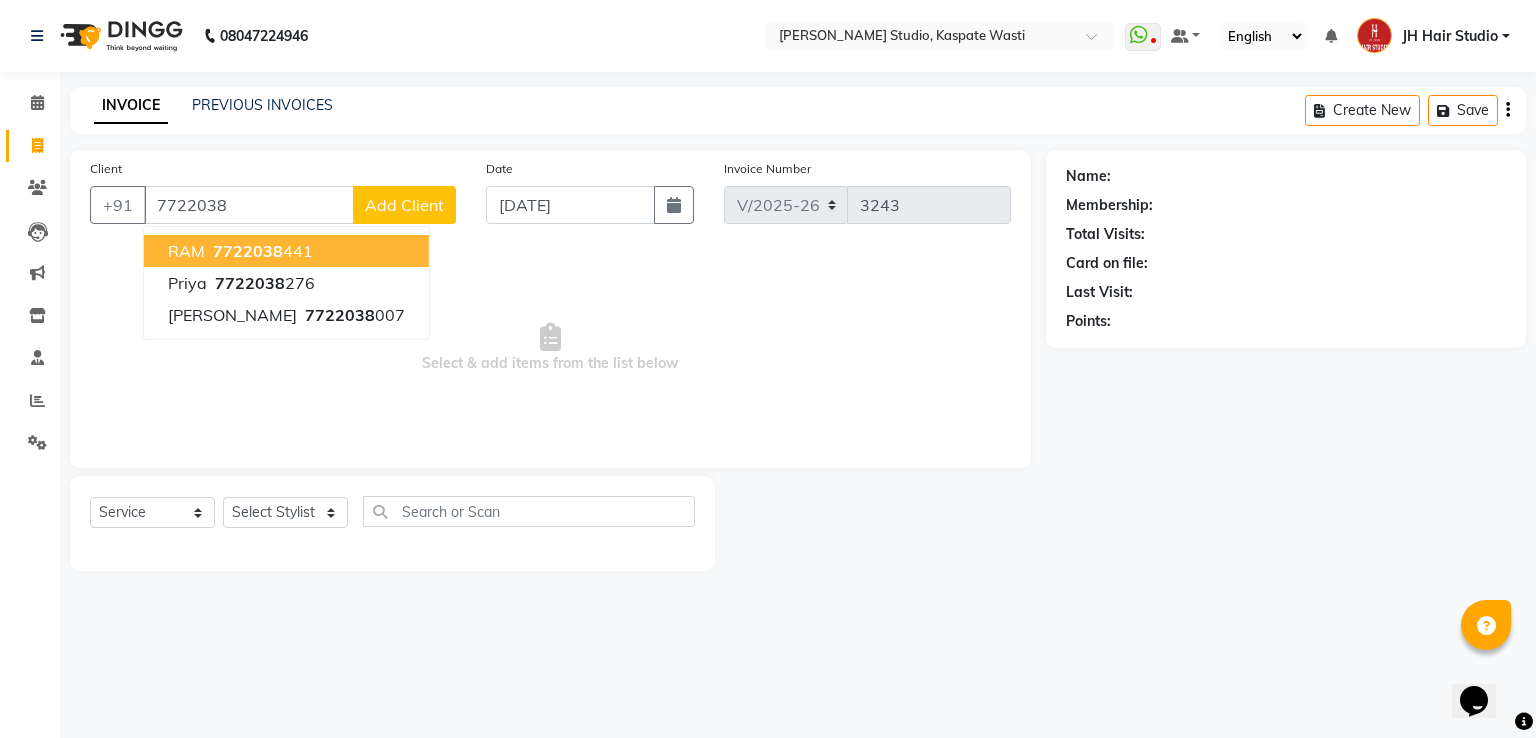 click on "7722038" at bounding box center (248, 251) 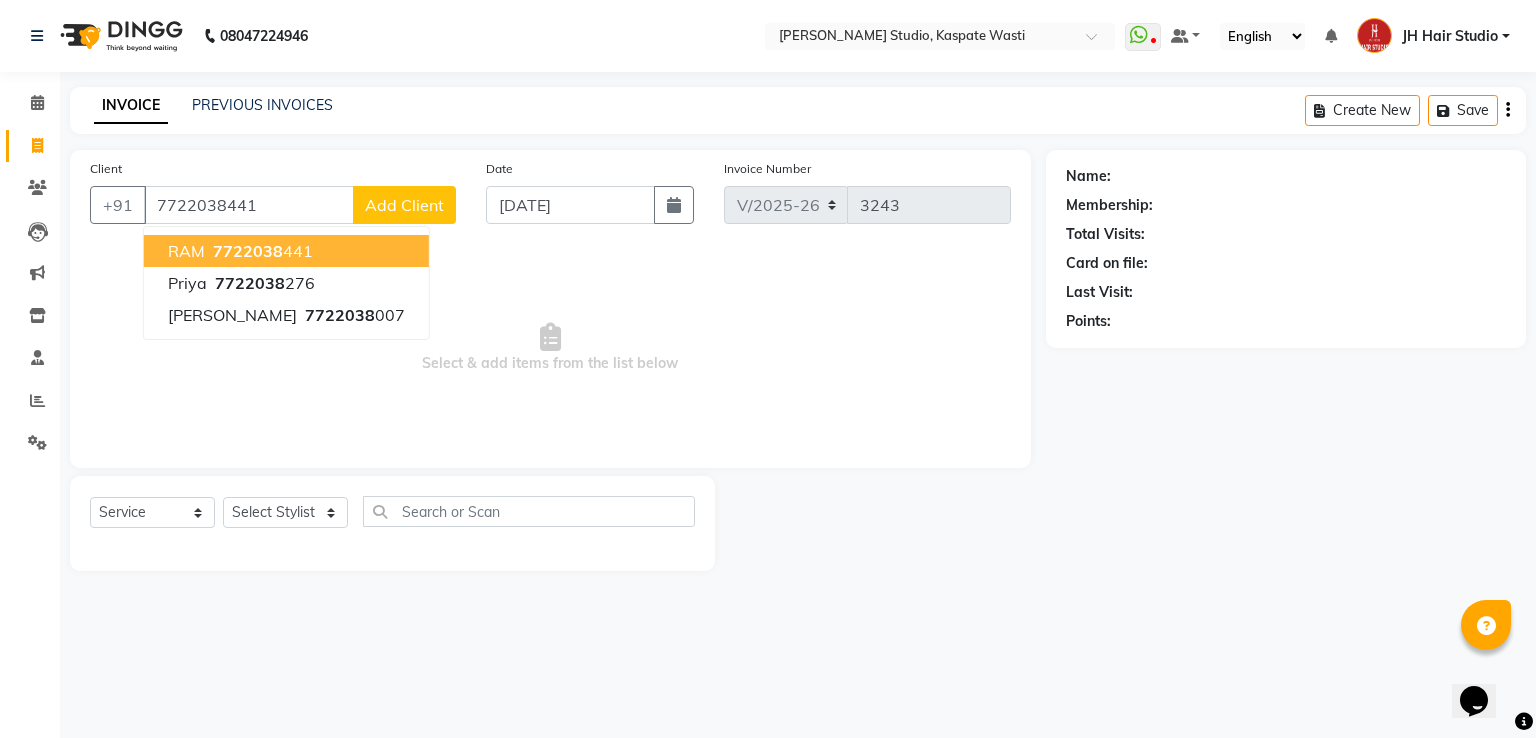 type on "7722038441" 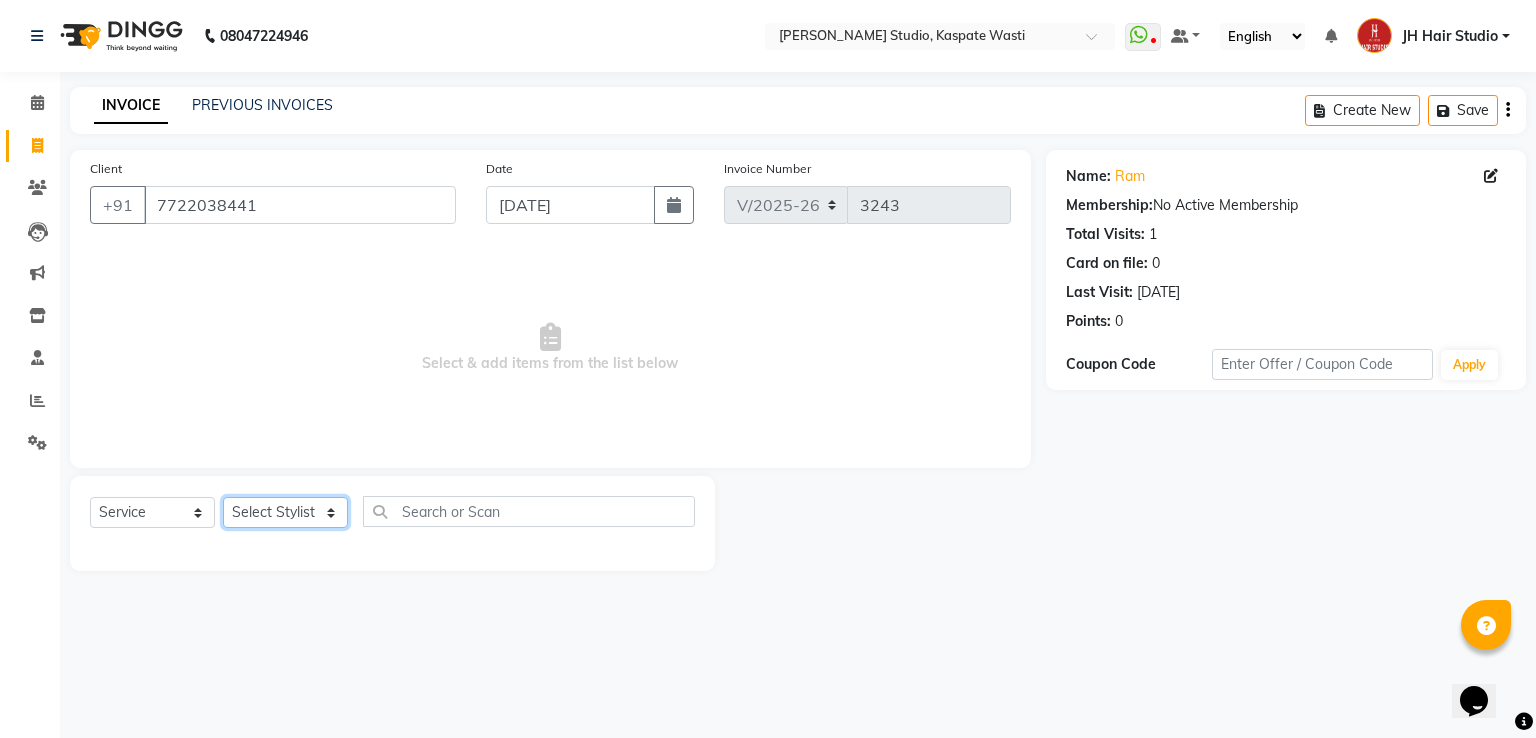 click on "Select Stylist [PERSON_NAME] [JH]  [PERSON_NAME][JH] [F1] GANESH [ F1] RAM [F1]Sanjay [F1][PERSON_NAME]  [F1][PERSON_NAME]  F1 Suraj  [F1] USHA [PERSON_NAME][JH] Harish[JH] JH Hair Studio [PERSON_NAME][JH] [PERSON_NAME][JH] SID NEW [JH] [PERSON_NAME] [F3] [PERSON_NAME] [JH]" 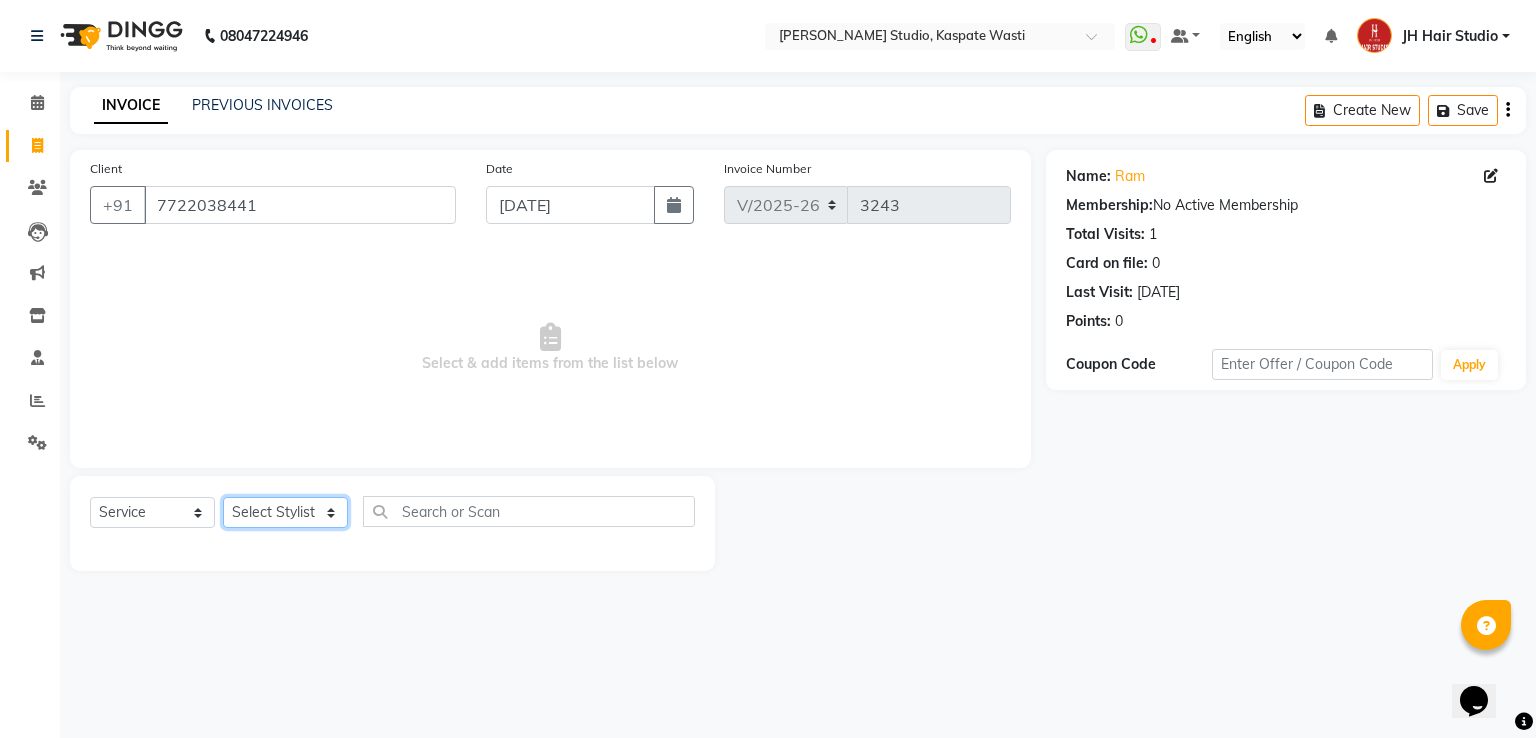 select on "84207" 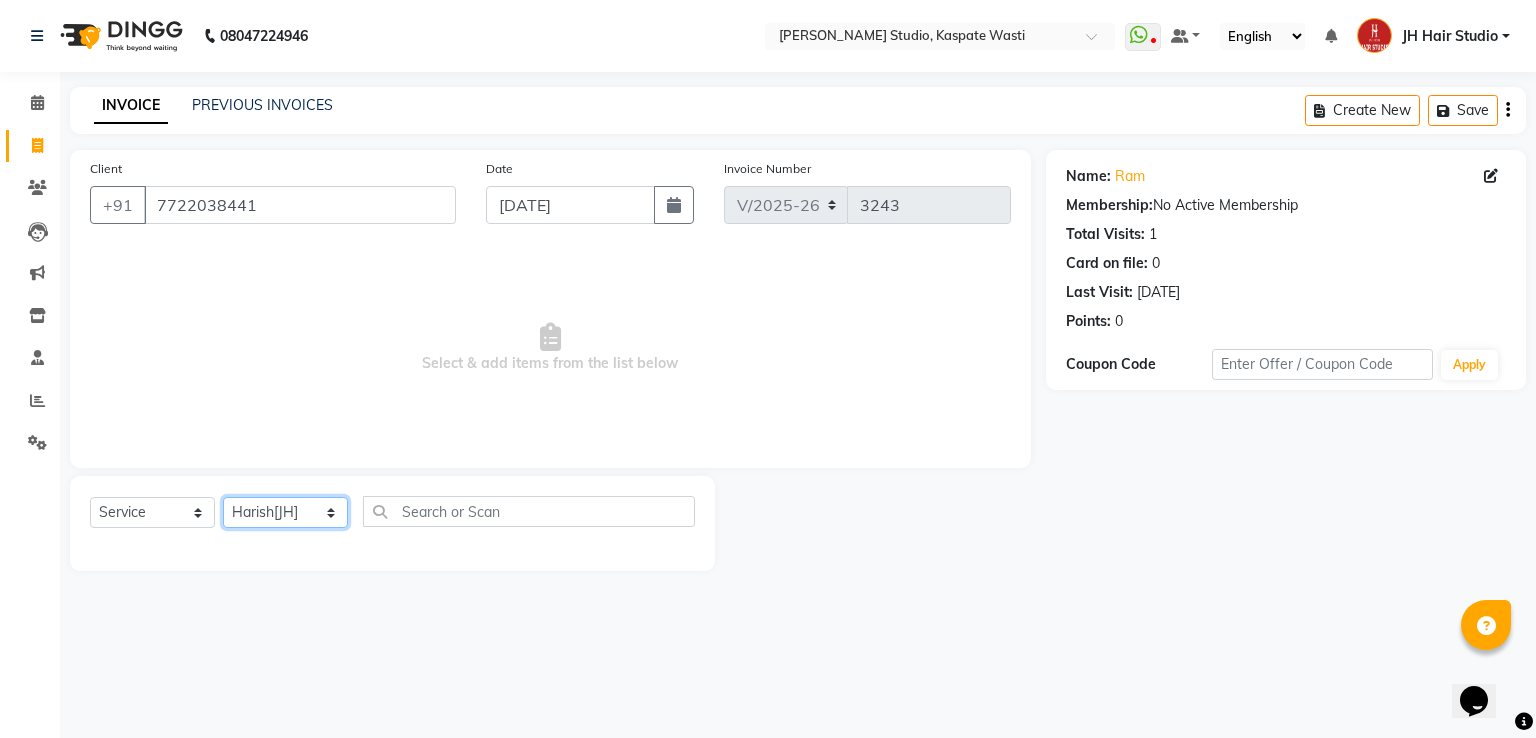 click on "Select Stylist [PERSON_NAME] [JH]  [PERSON_NAME][JH] [F1] GANESH [ F1] RAM [F1]Sanjay [F1][PERSON_NAME]  [F1][PERSON_NAME]  F1 Suraj  [F1] USHA [PERSON_NAME][JH] Harish[JH] JH Hair Studio [PERSON_NAME][JH] [PERSON_NAME][JH] SID NEW [JH] [PERSON_NAME] [F3] [PERSON_NAME] [JH]" 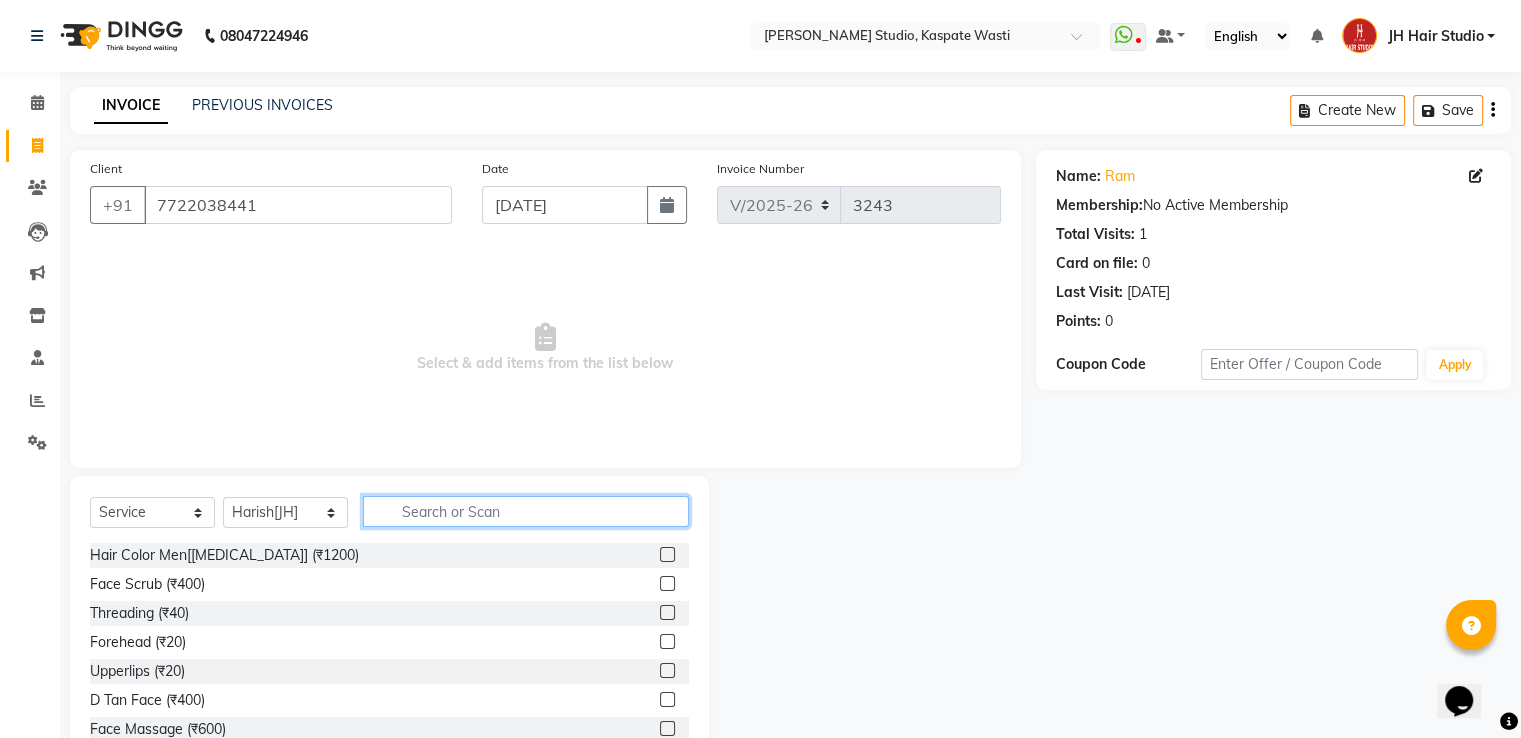 click 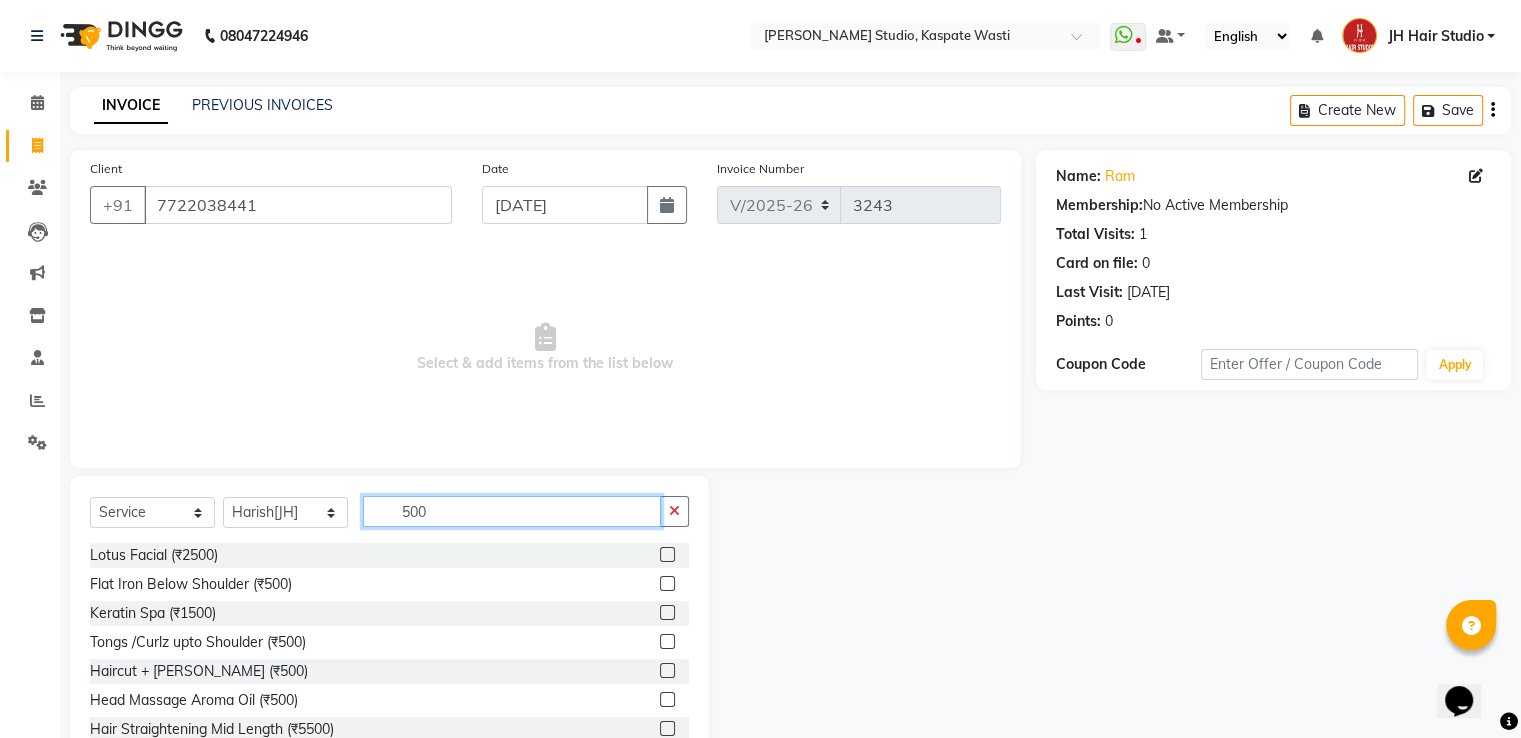 type on "500" 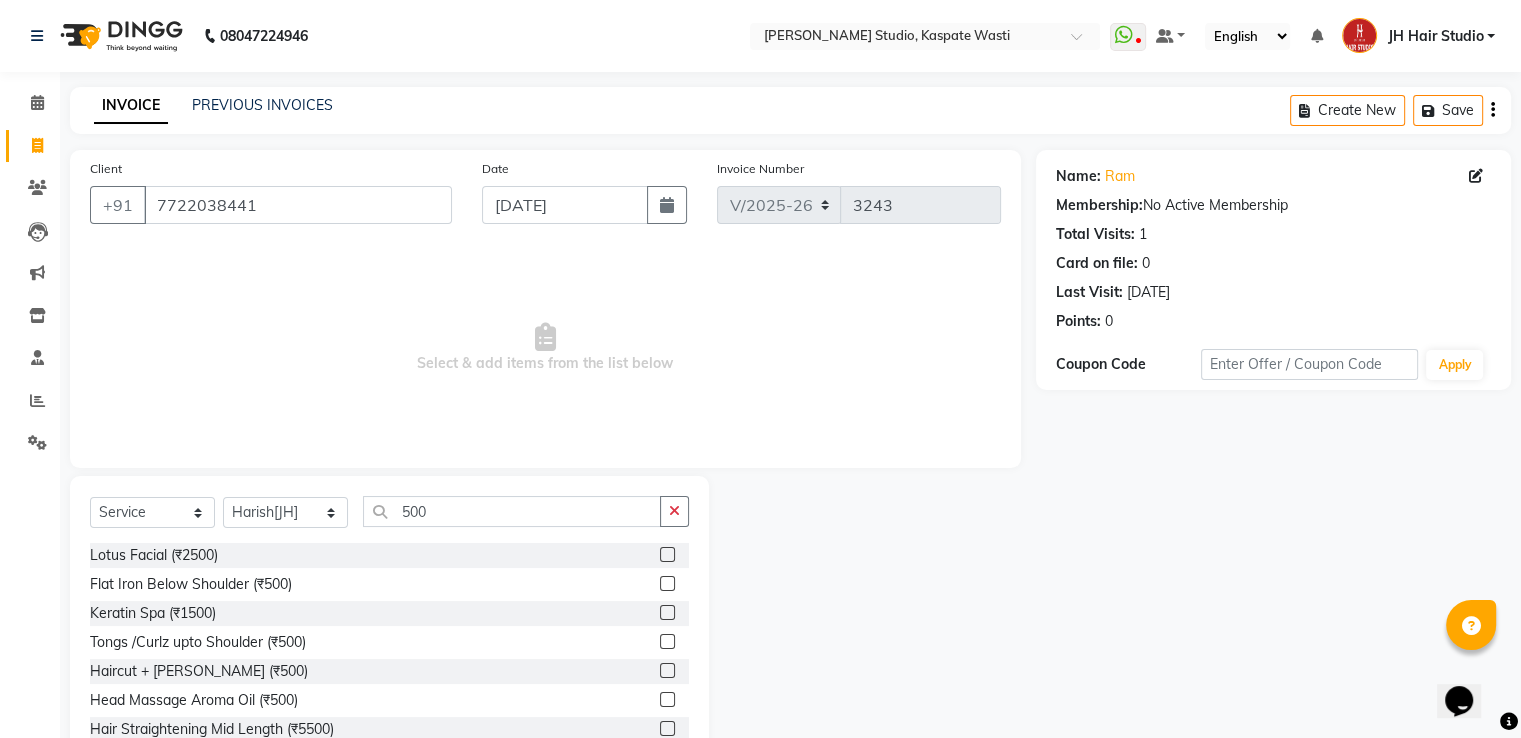 click 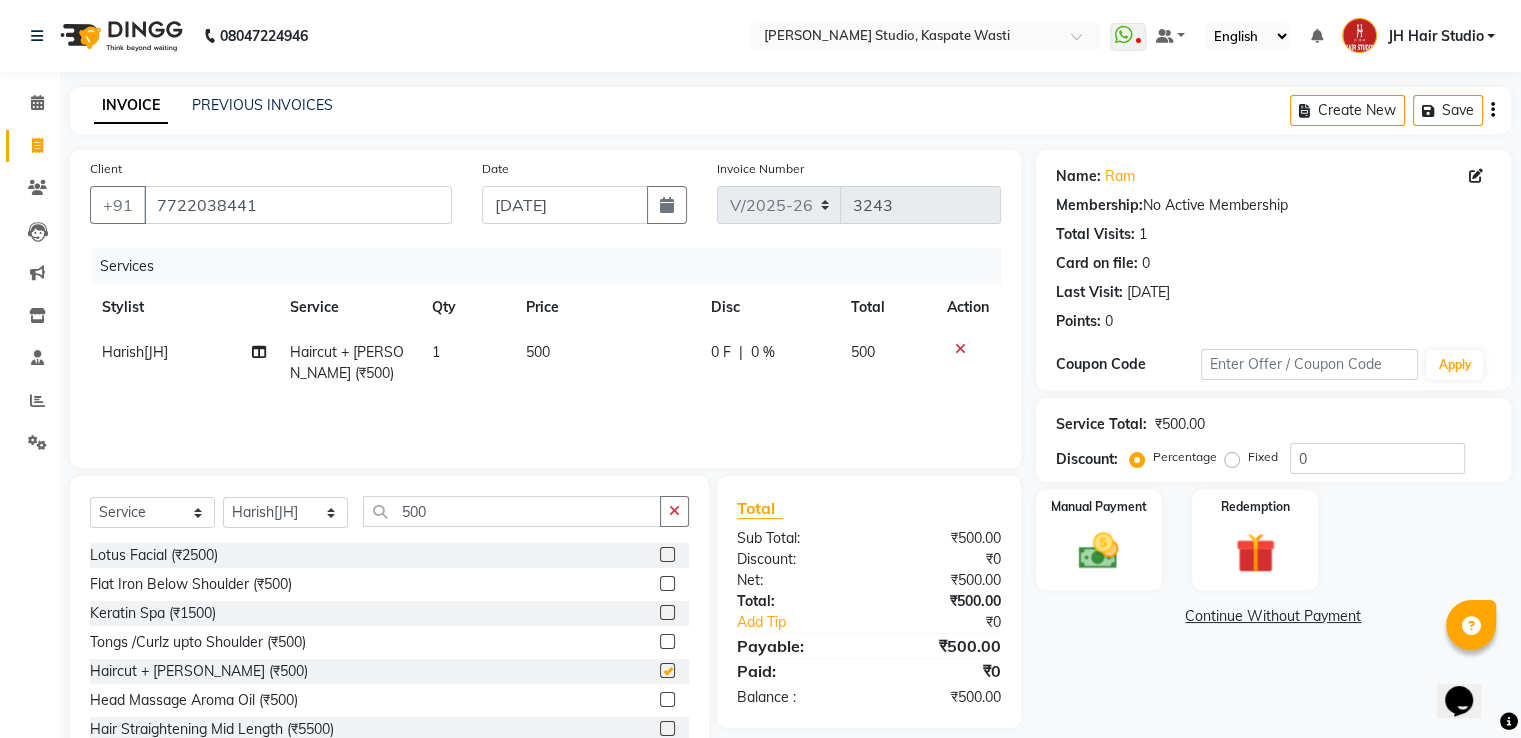 checkbox on "false" 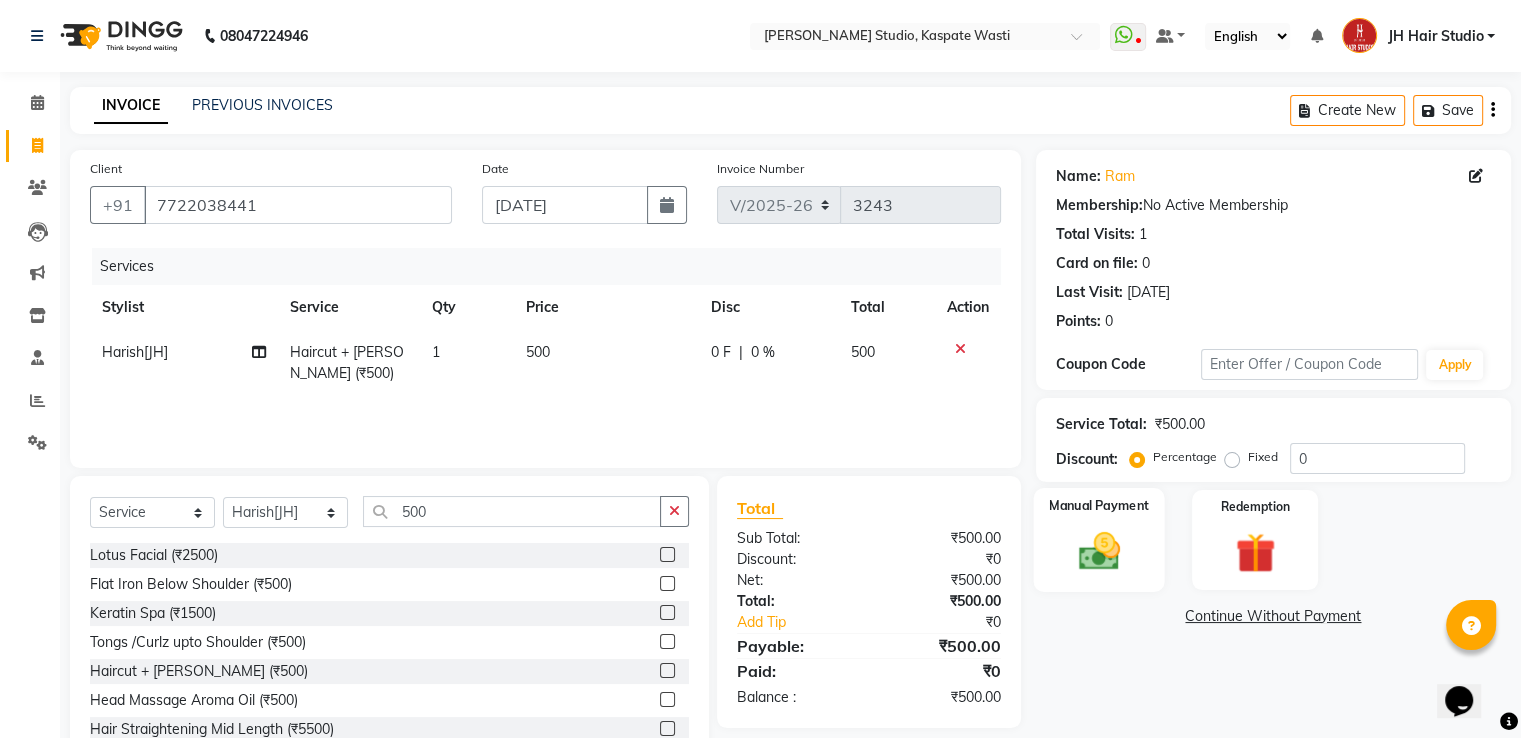 click 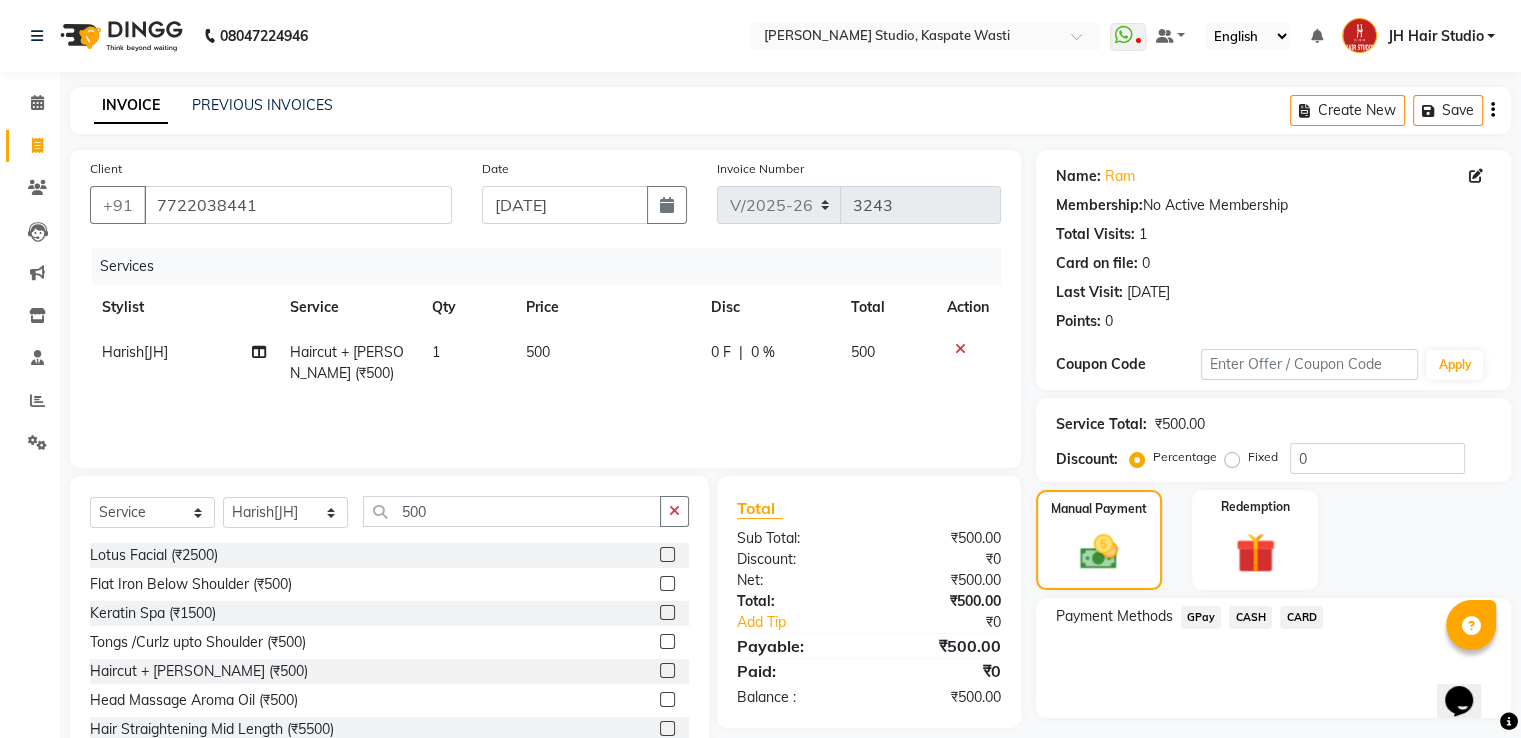 click on "CASH" 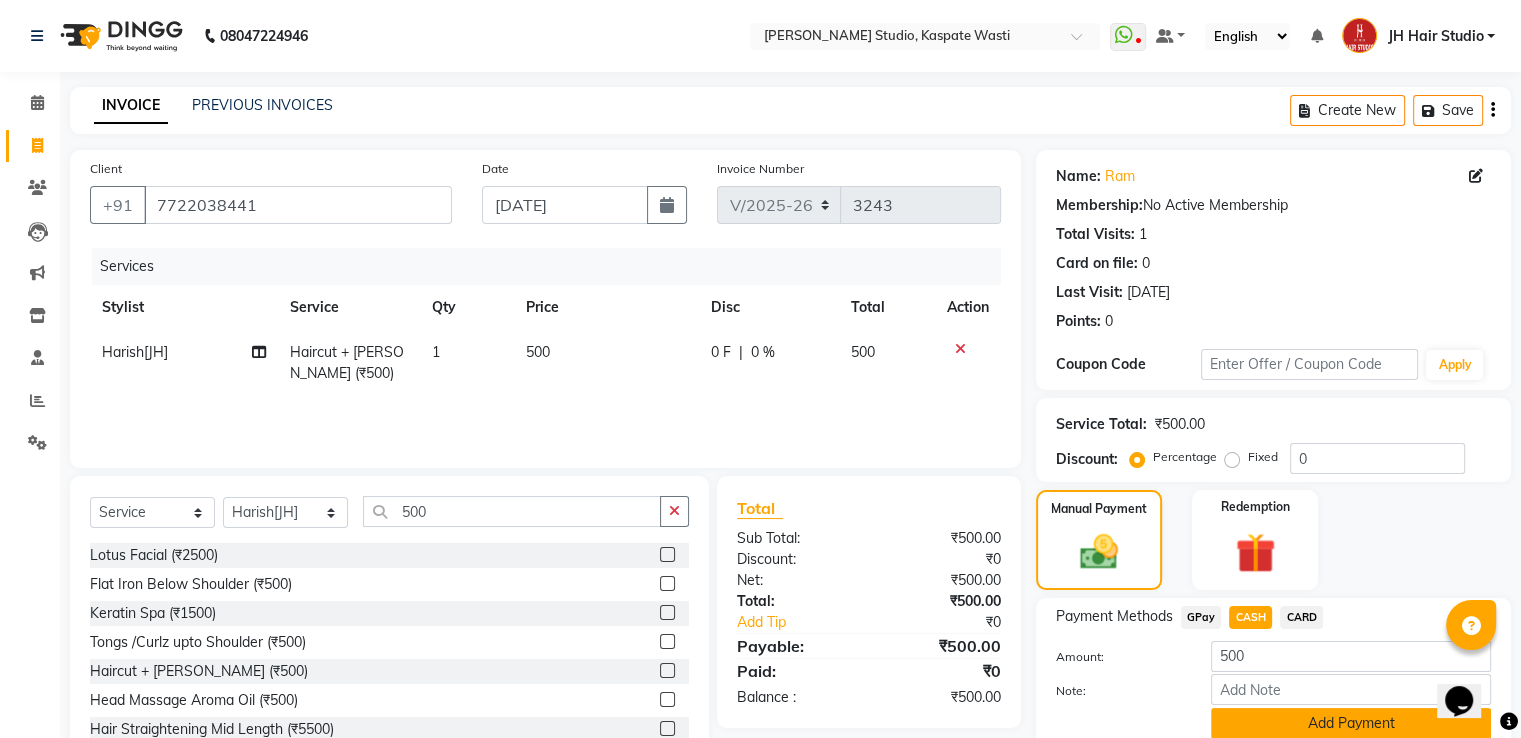 click on "Add Payment" 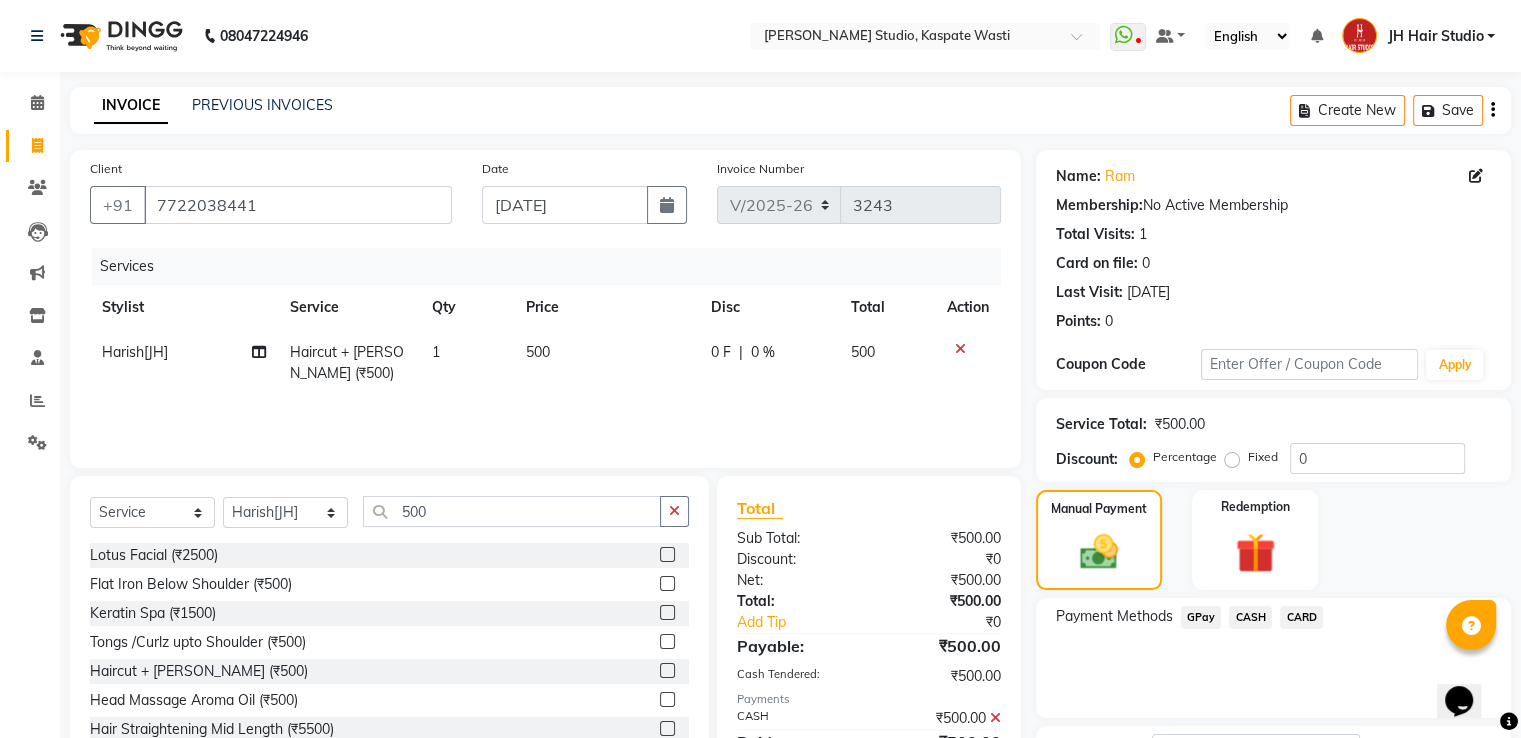 scroll, scrollTop: 163, scrollLeft: 0, axis: vertical 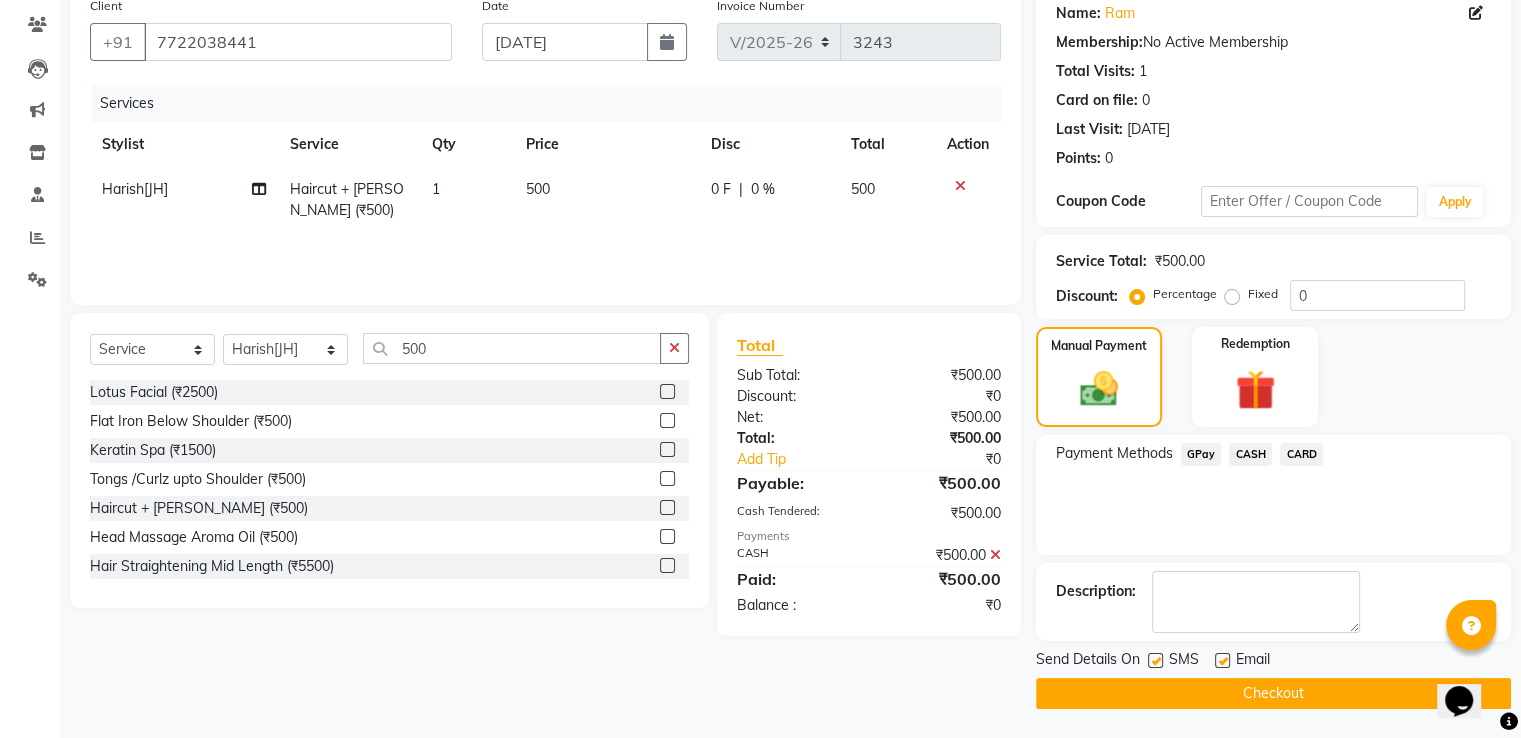 click on "Checkout" 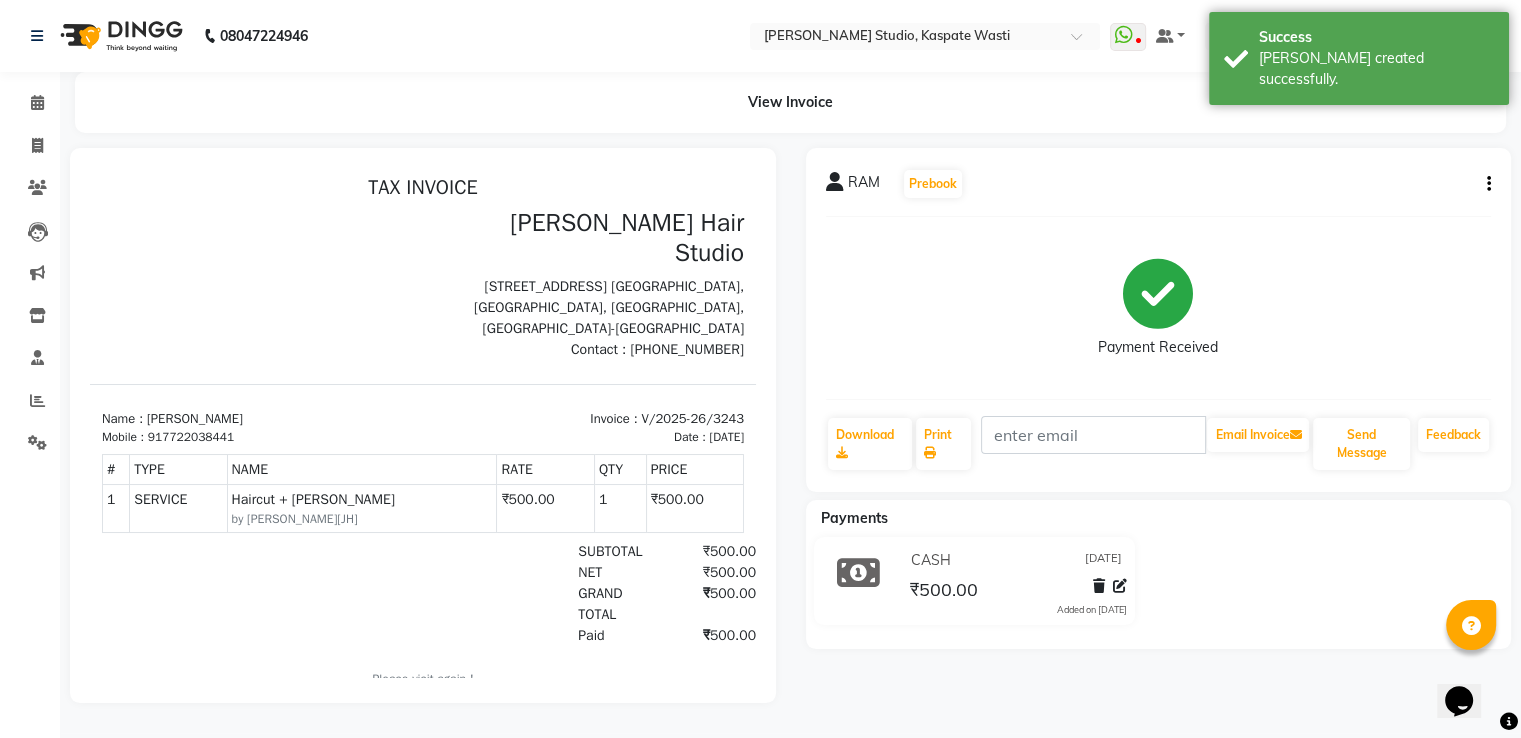 scroll, scrollTop: 0, scrollLeft: 0, axis: both 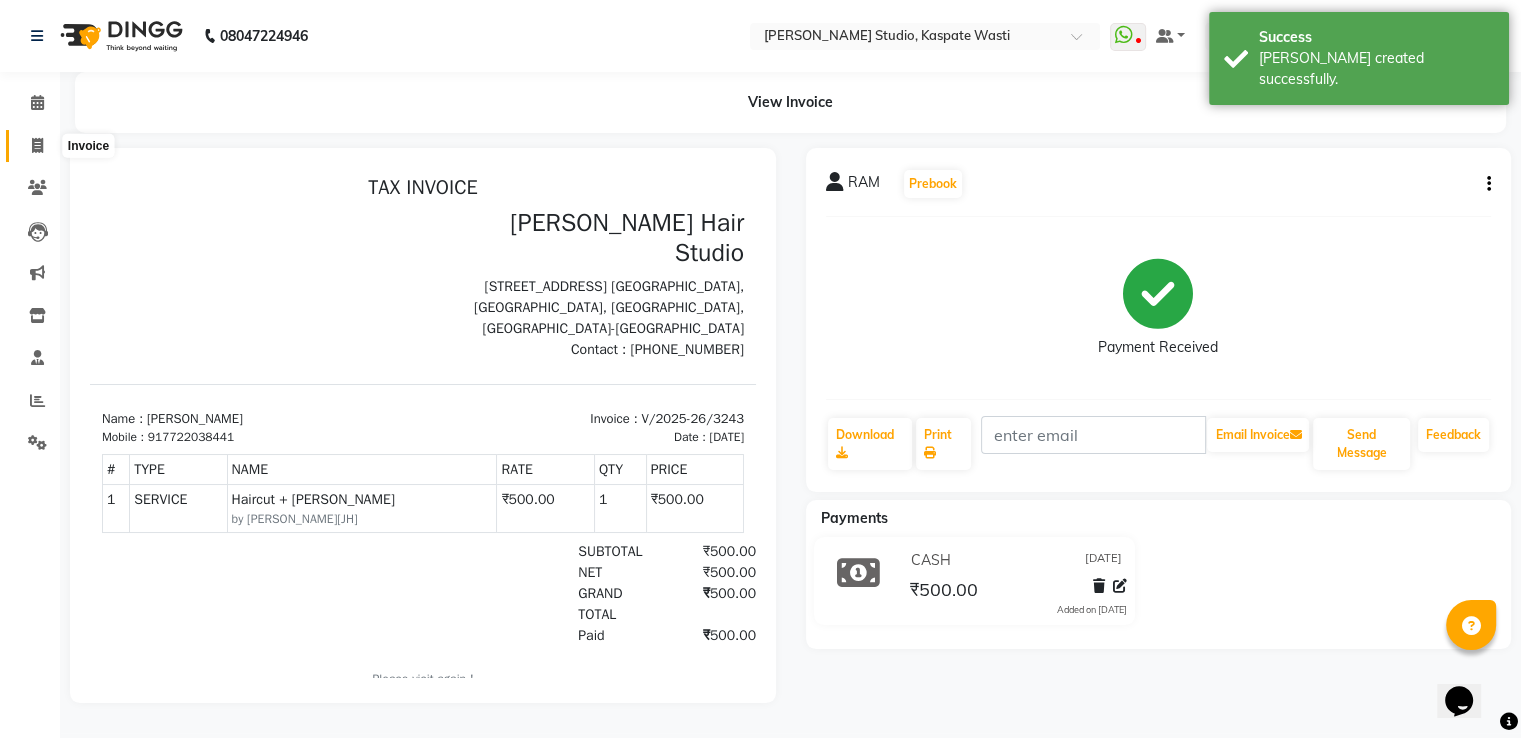 click 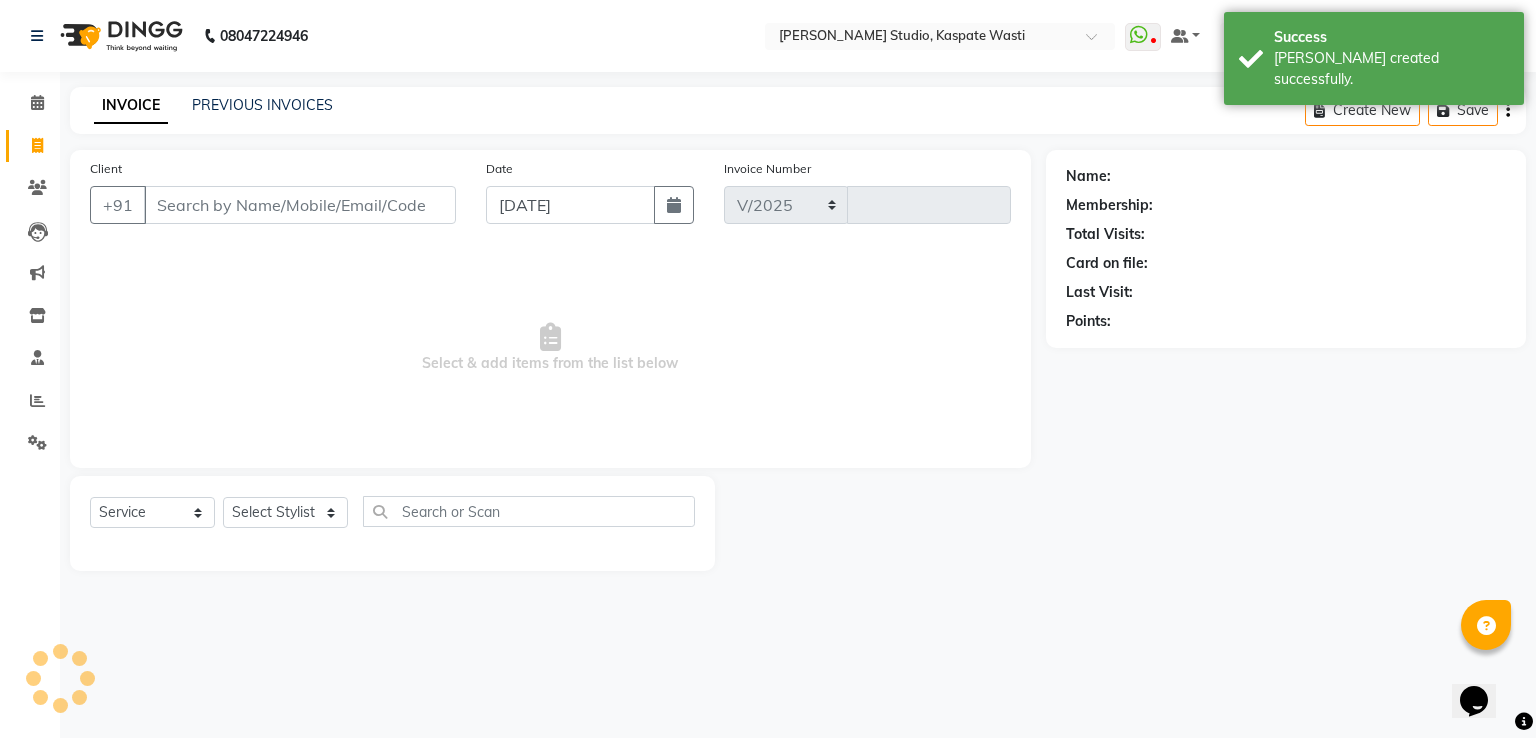 select on "130" 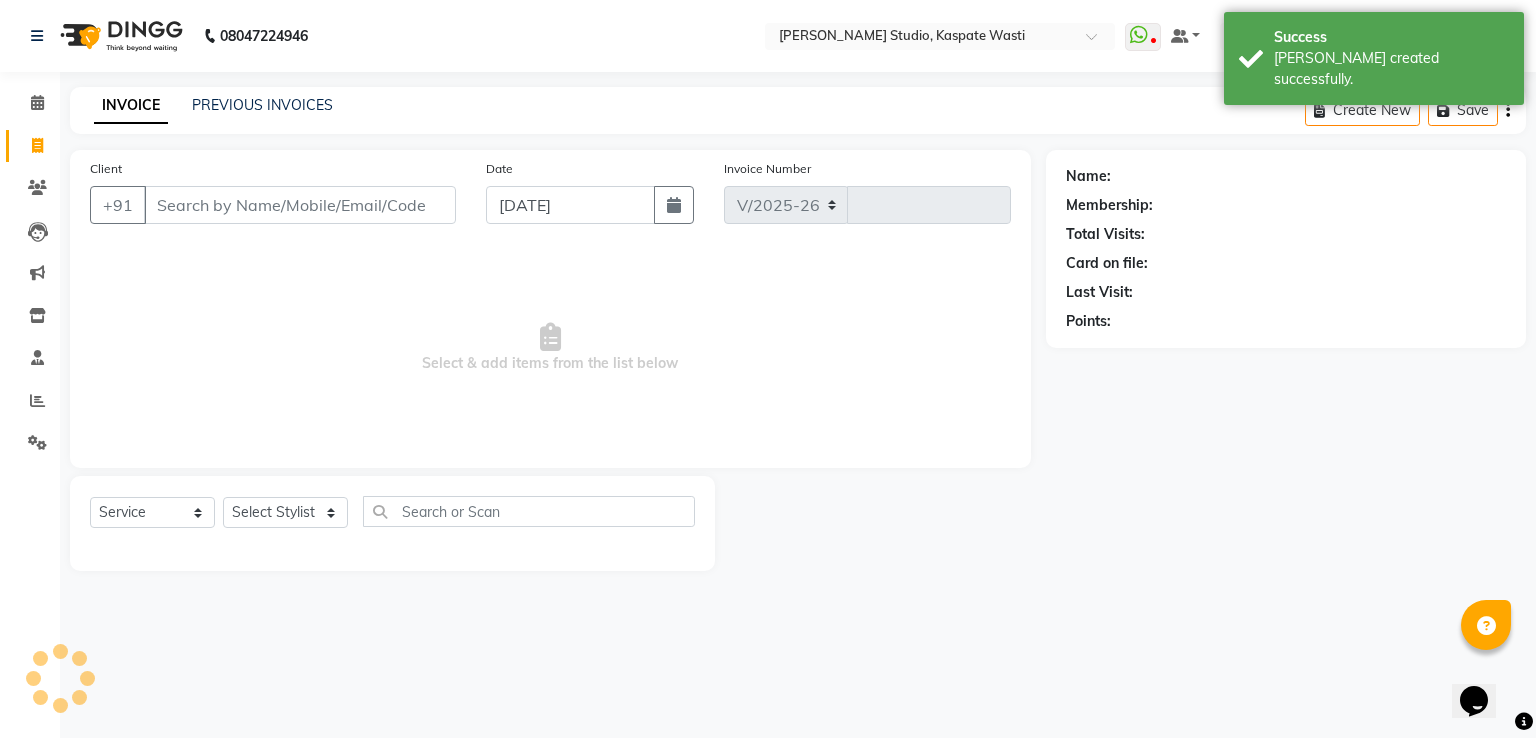 type on "3244" 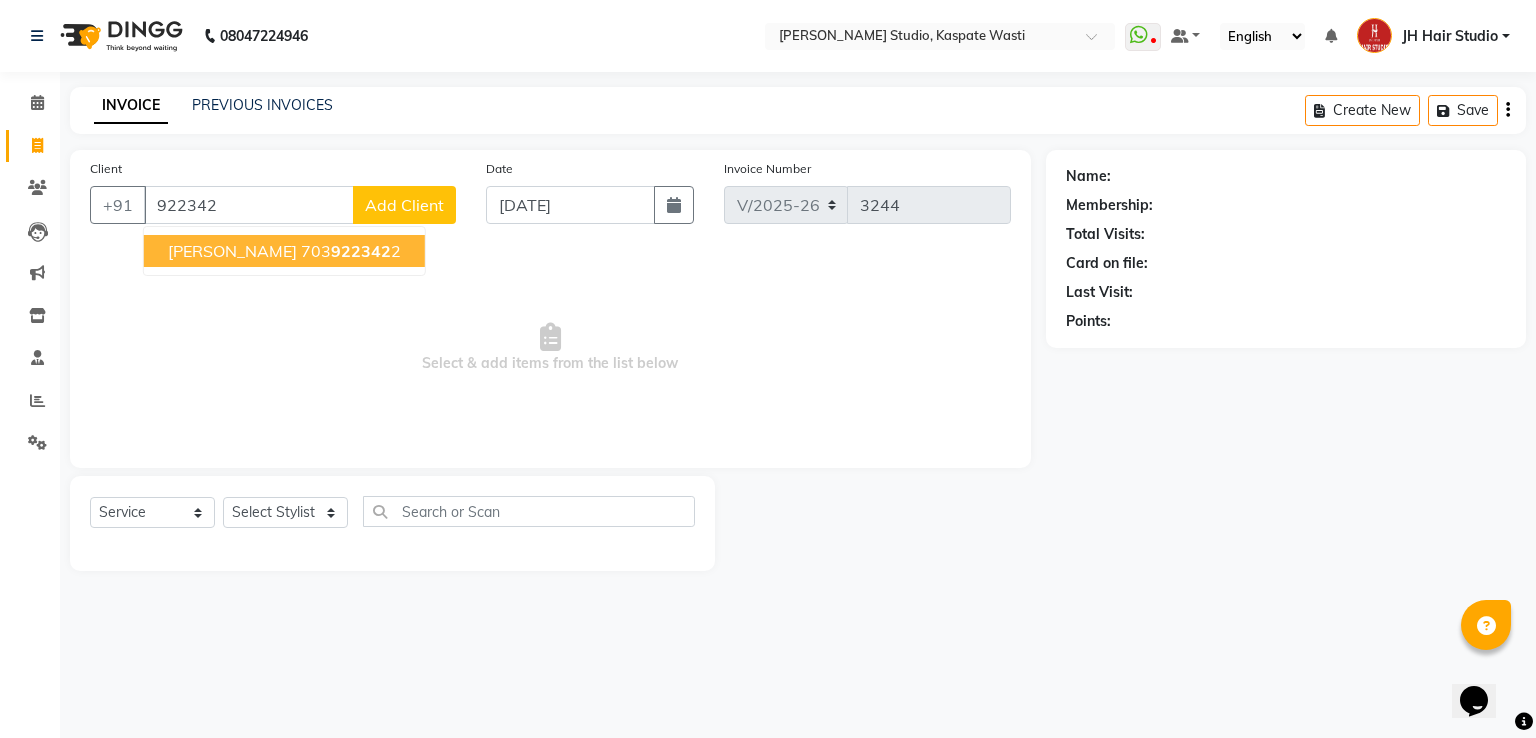 click on "922342" at bounding box center (361, 251) 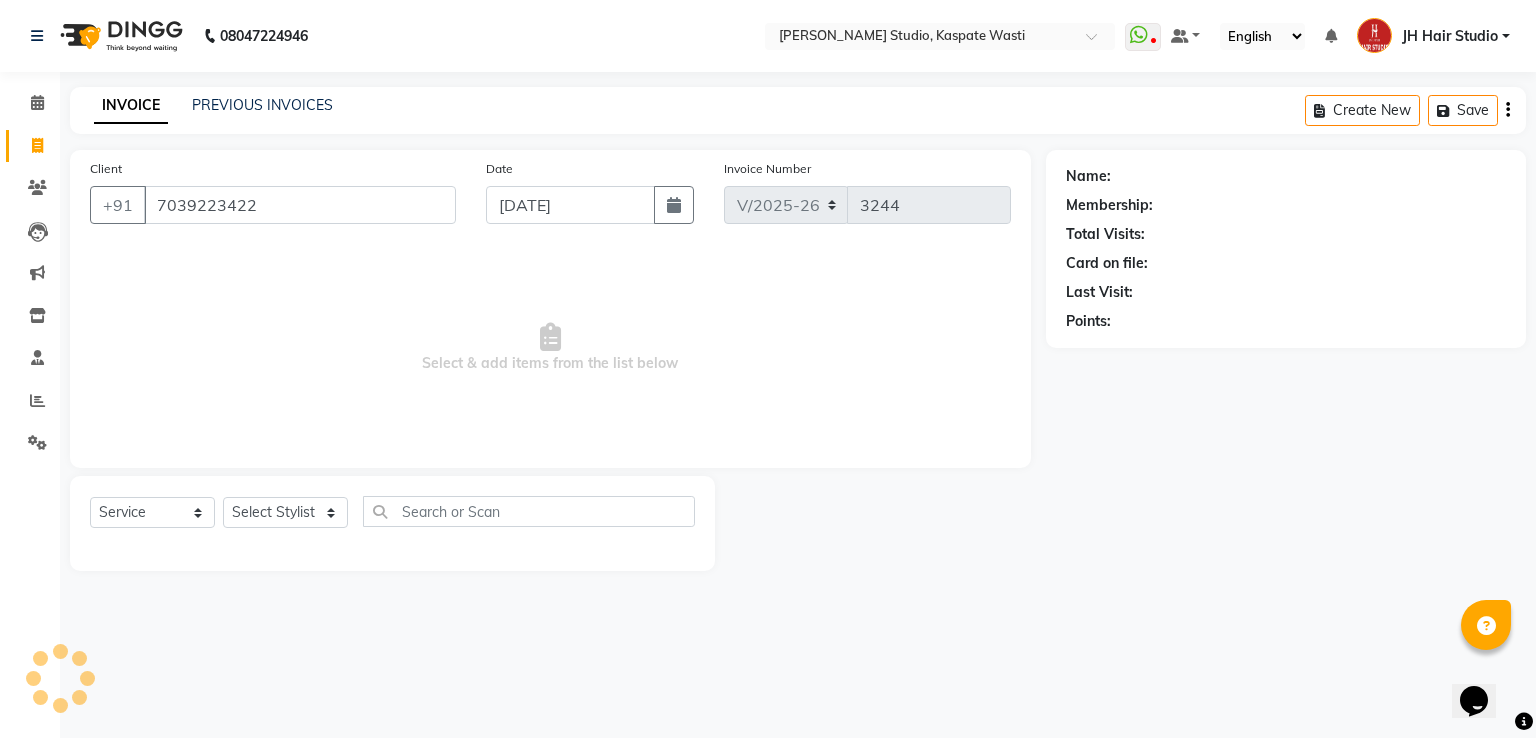 type on "7039223422" 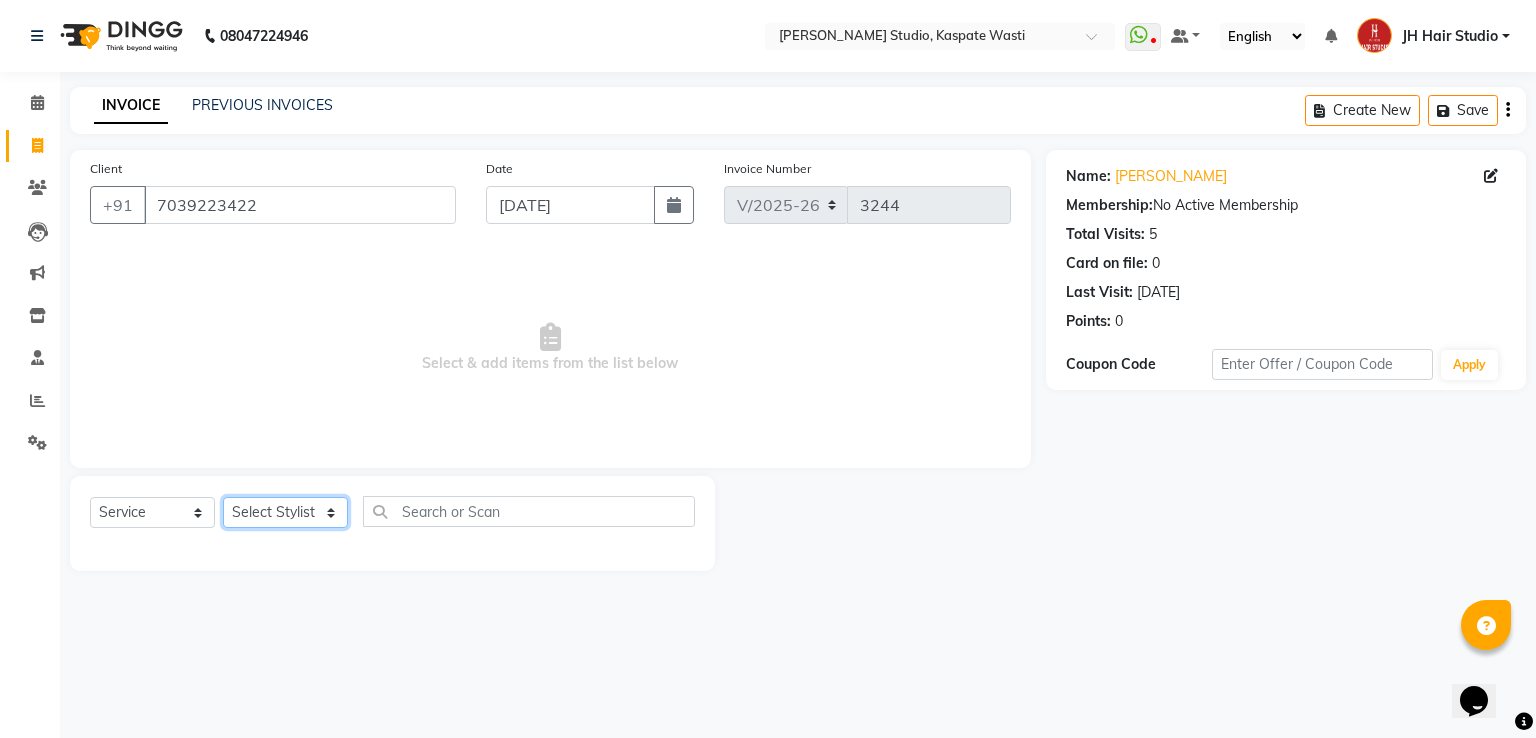 click on "Select Stylist [PERSON_NAME] [JH]  [PERSON_NAME][JH] [F1] GANESH [ F1] RAM [F1]Sanjay [F1][PERSON_NAME]  [F1][PERSON_NAME]  F1 Suraj  [F1] USHA [PERSON_NAME][JH] Harish[JH] JH Hair Studio [PERSON_NAME][JH] [PERSON_NAME][JH] SID NEW [JH] [PERSON_NAME] [F3] [PERSON_NAME] [JH]" 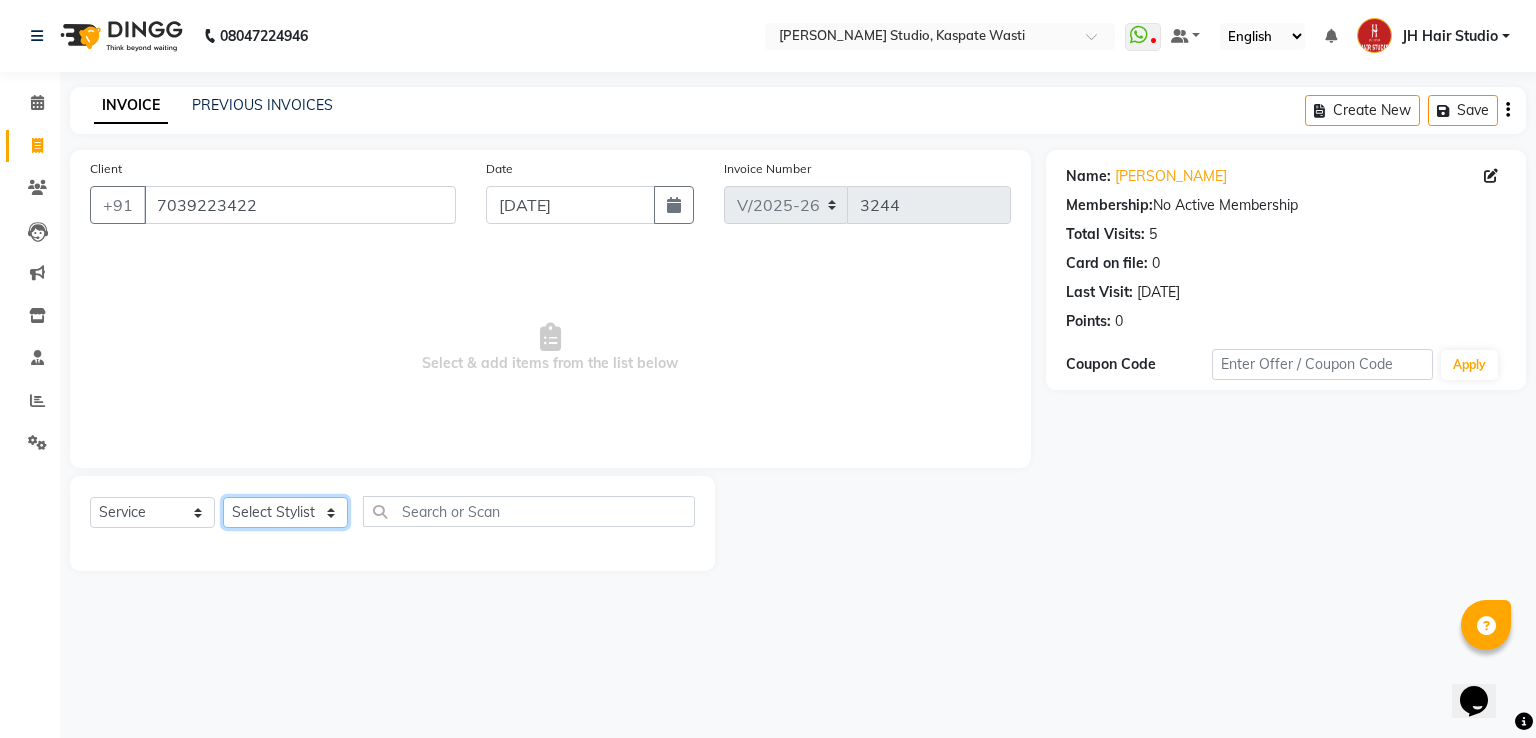 select on "3887" 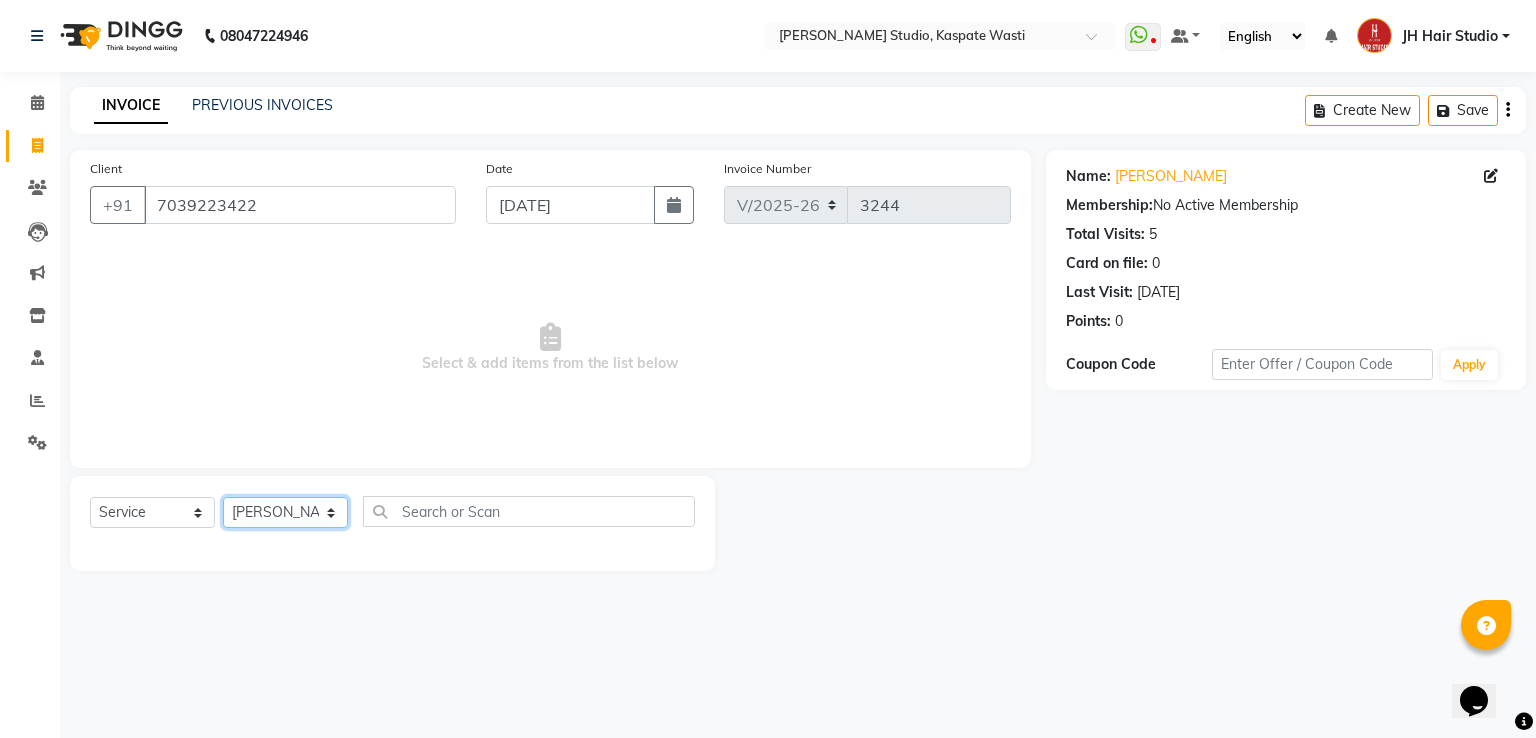 click on "Select Stylist [PERSON_NAME] [JH]  [PERSON_NAME][JH] [F1] GANESH [ F1] RAM [F1]Sanjay [F1][PERSON_NAME]  [F1][PERSON_NAME]  F1 Suraj  [F1] USHA [PERSON_NAME][JH] Harish[JH] JH Hair Studio [PERSON_NAME][JH] [PERSON_NAME][JH] SID NEW [JH] [PERSON_NAME] [F3] [PERSON_NAME] [JH]" 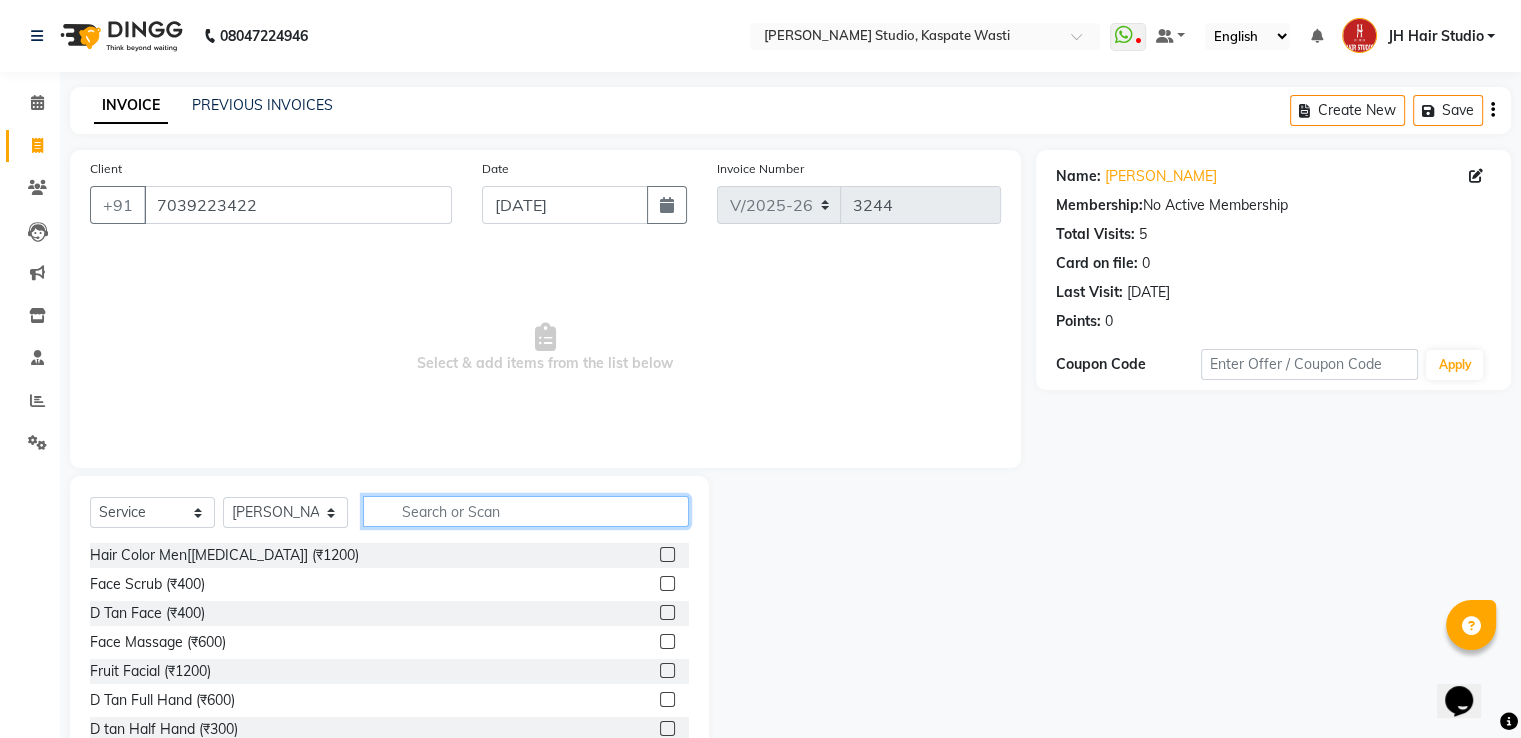 click 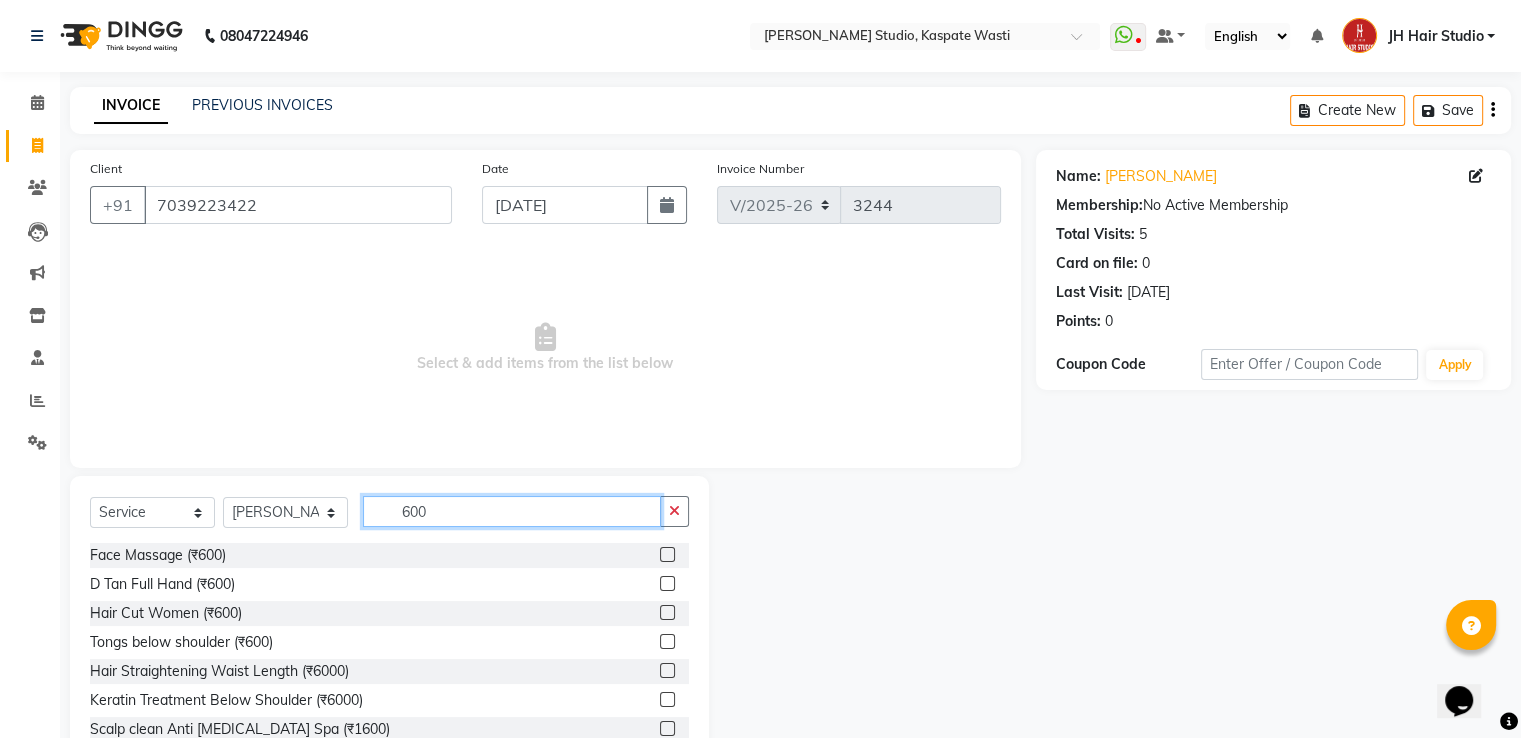 type on "600" 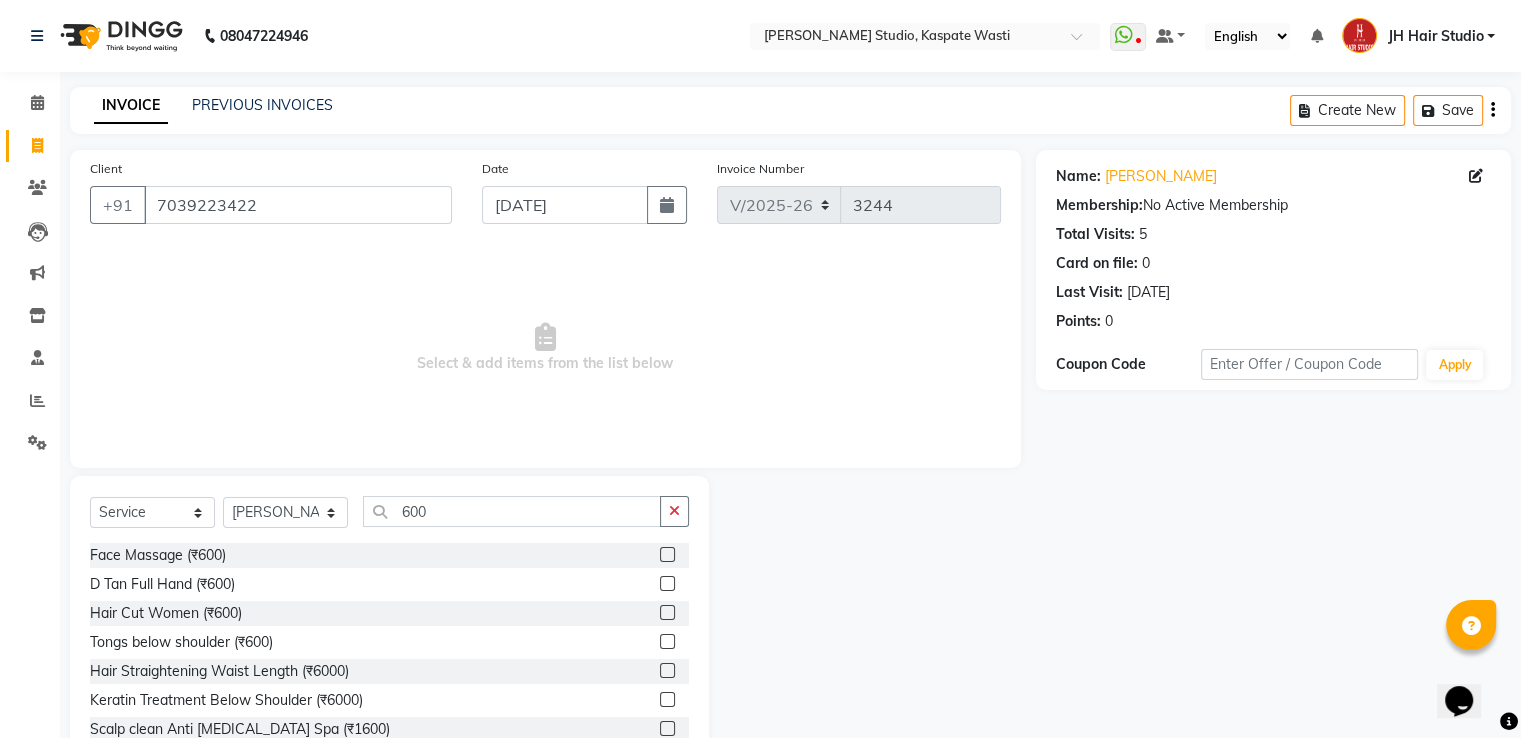 click 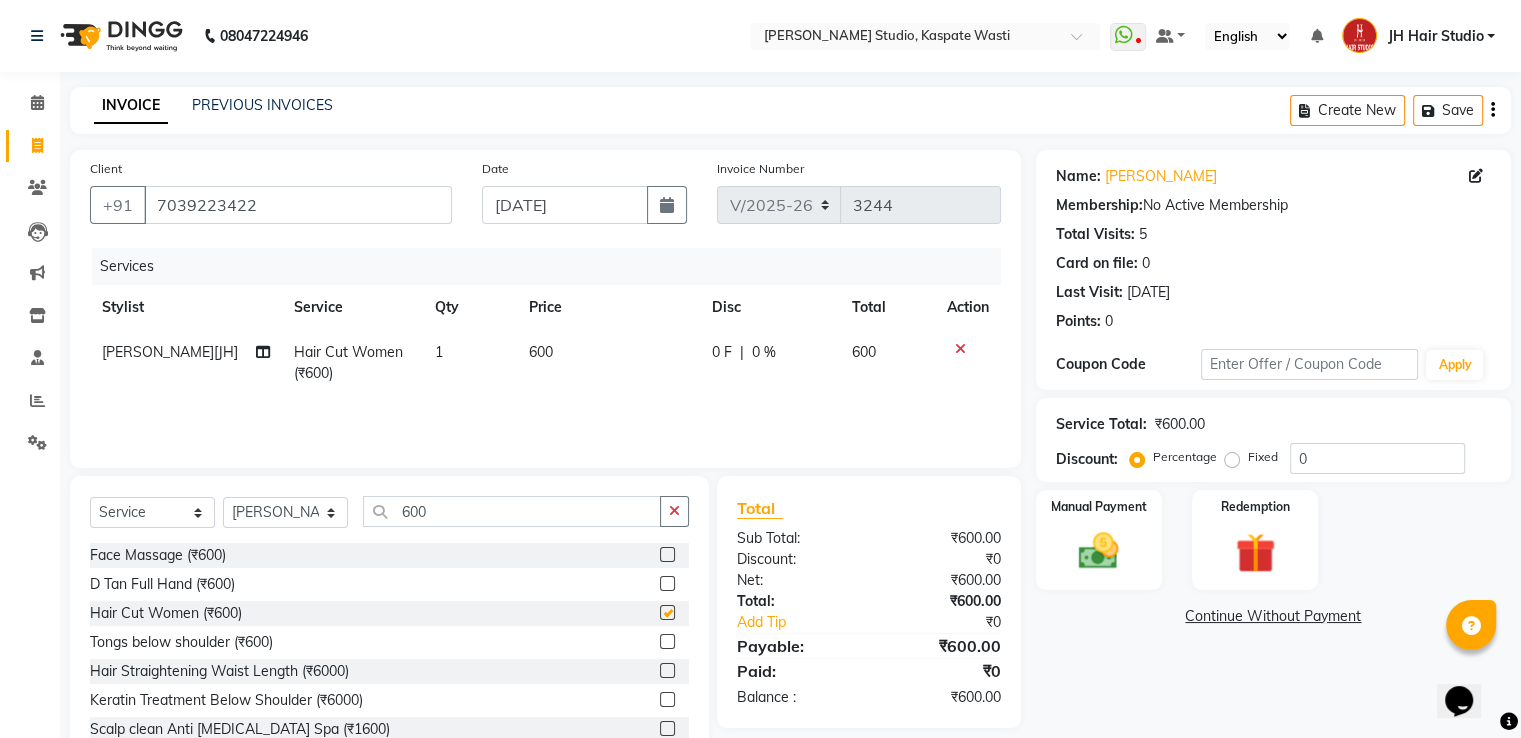 checkbox on "false" 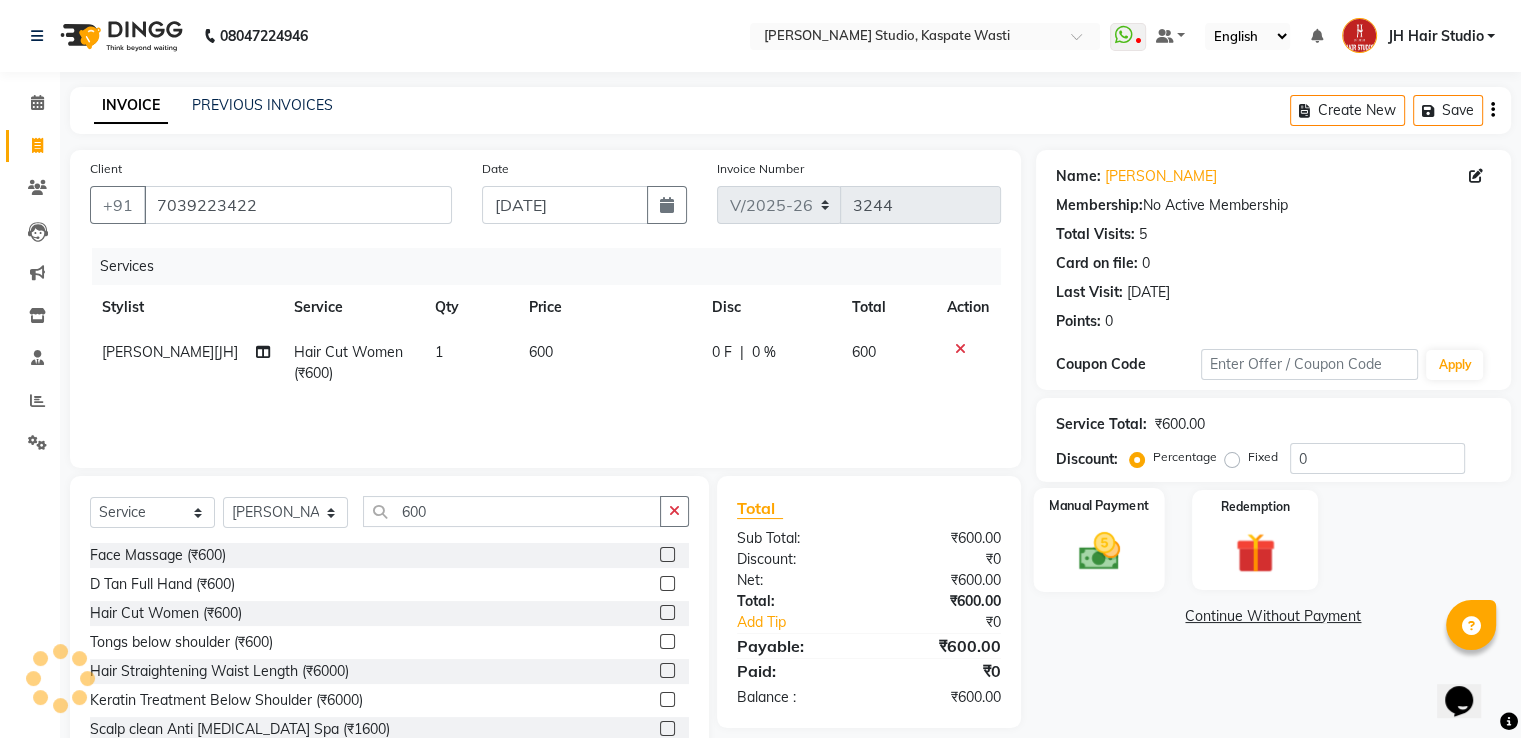click 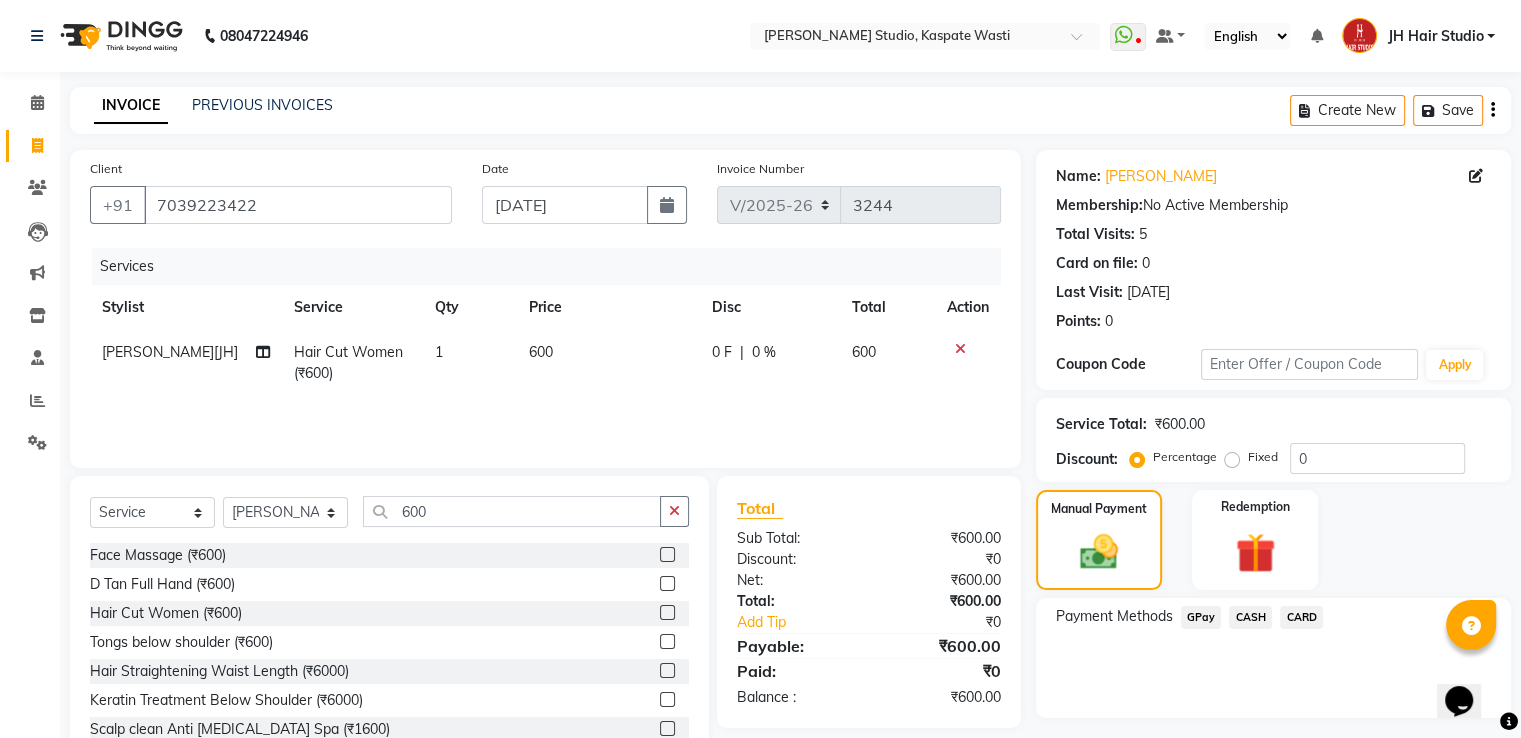 click on "GPay" 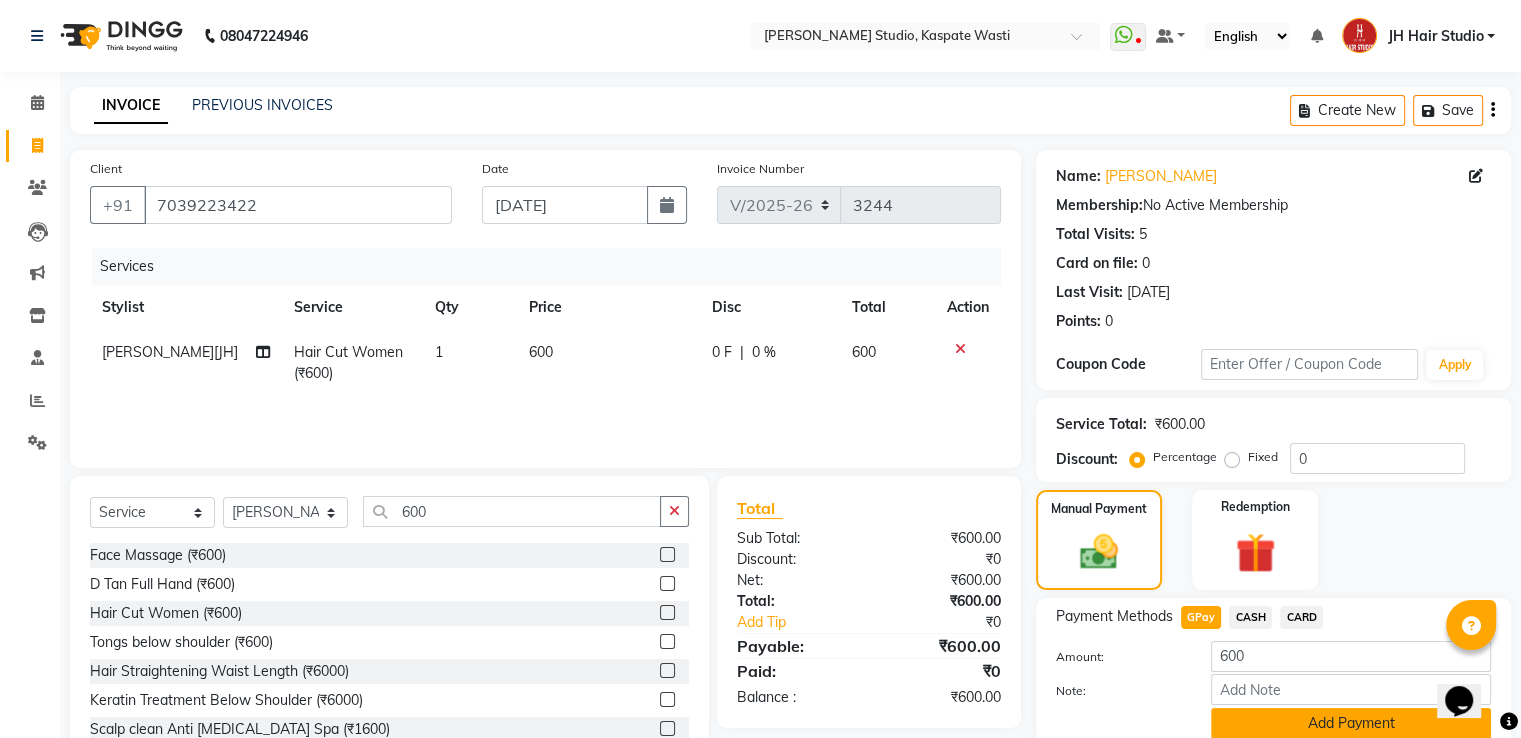 click on "Add Payment" 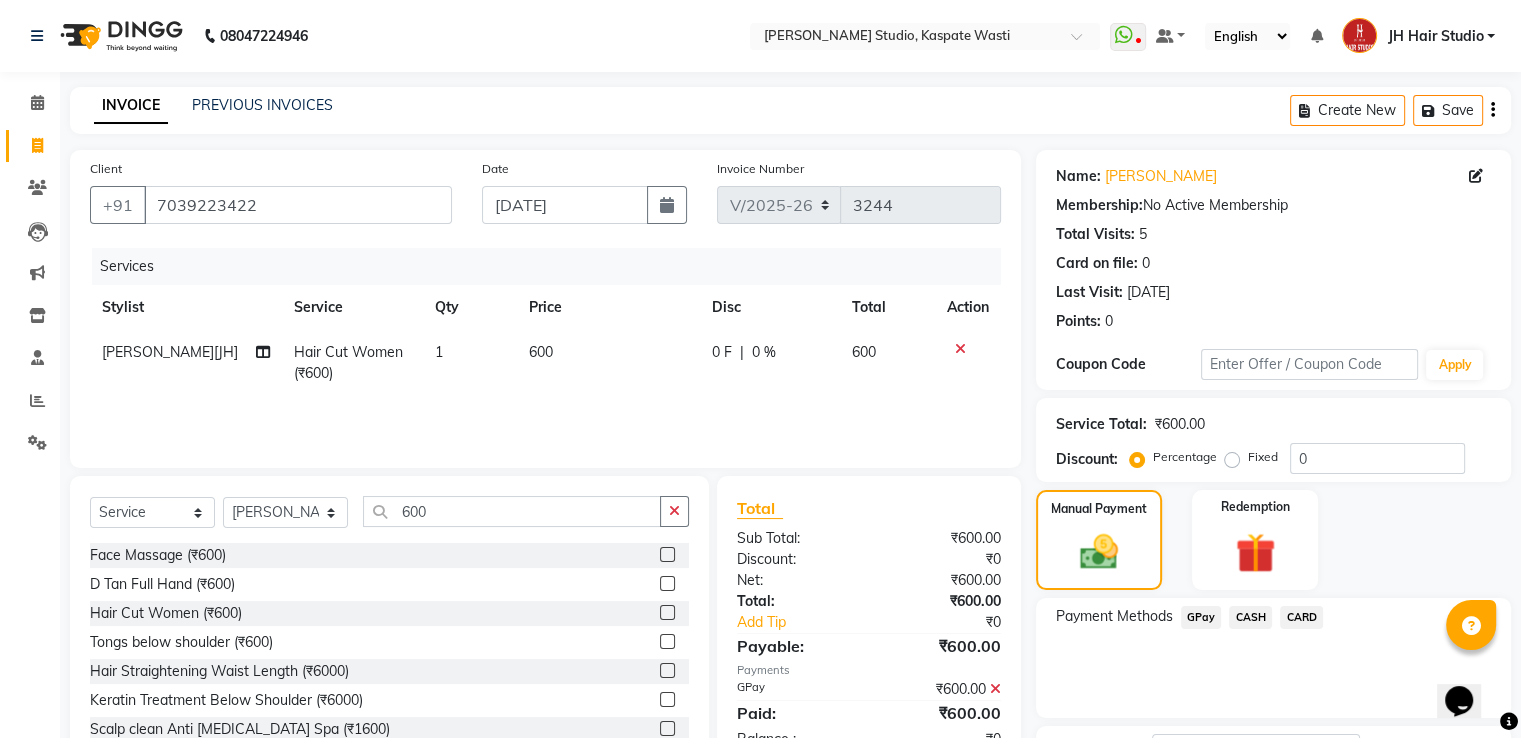 scroll, scrollTop: 163, scrollLeft: 0, axis: vertical 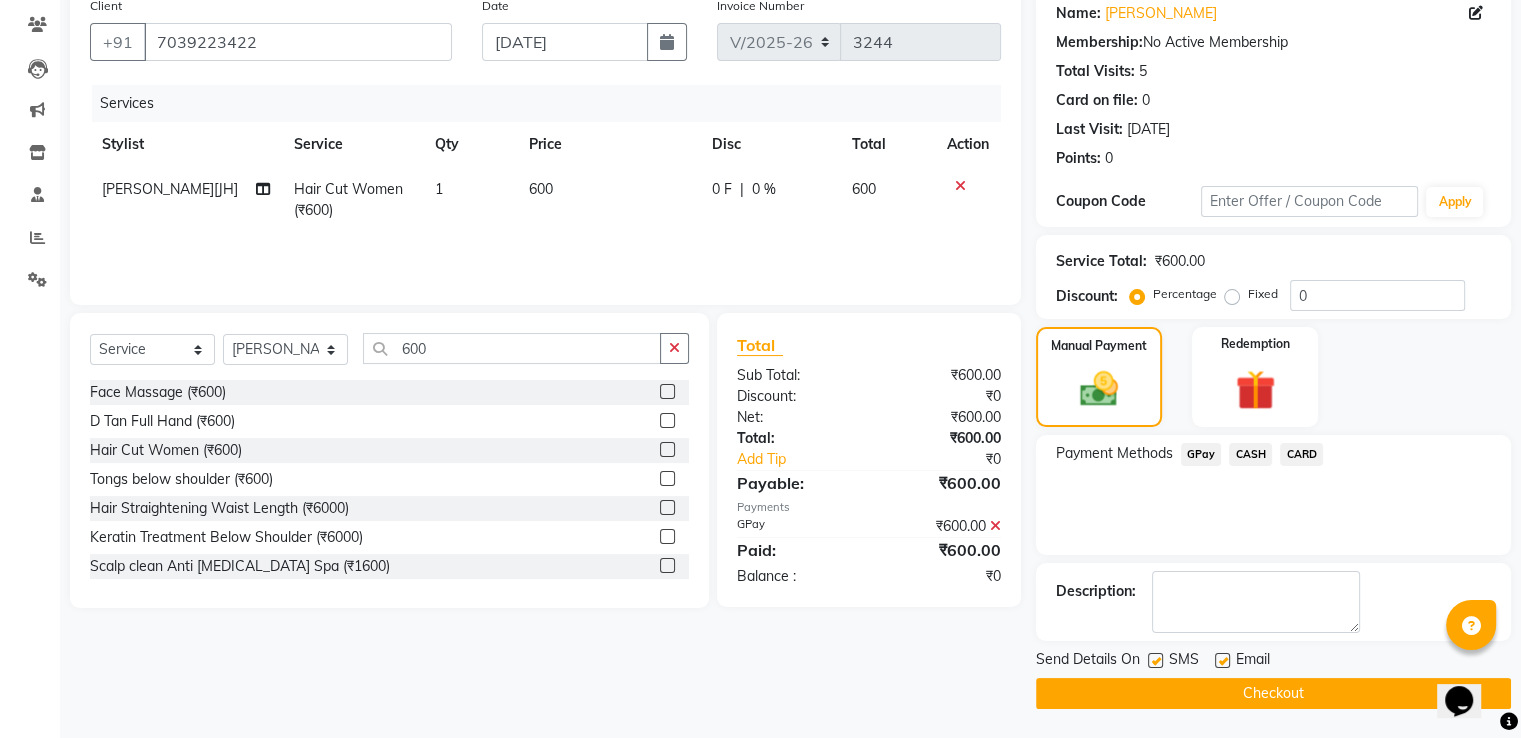 click on "Checkout" 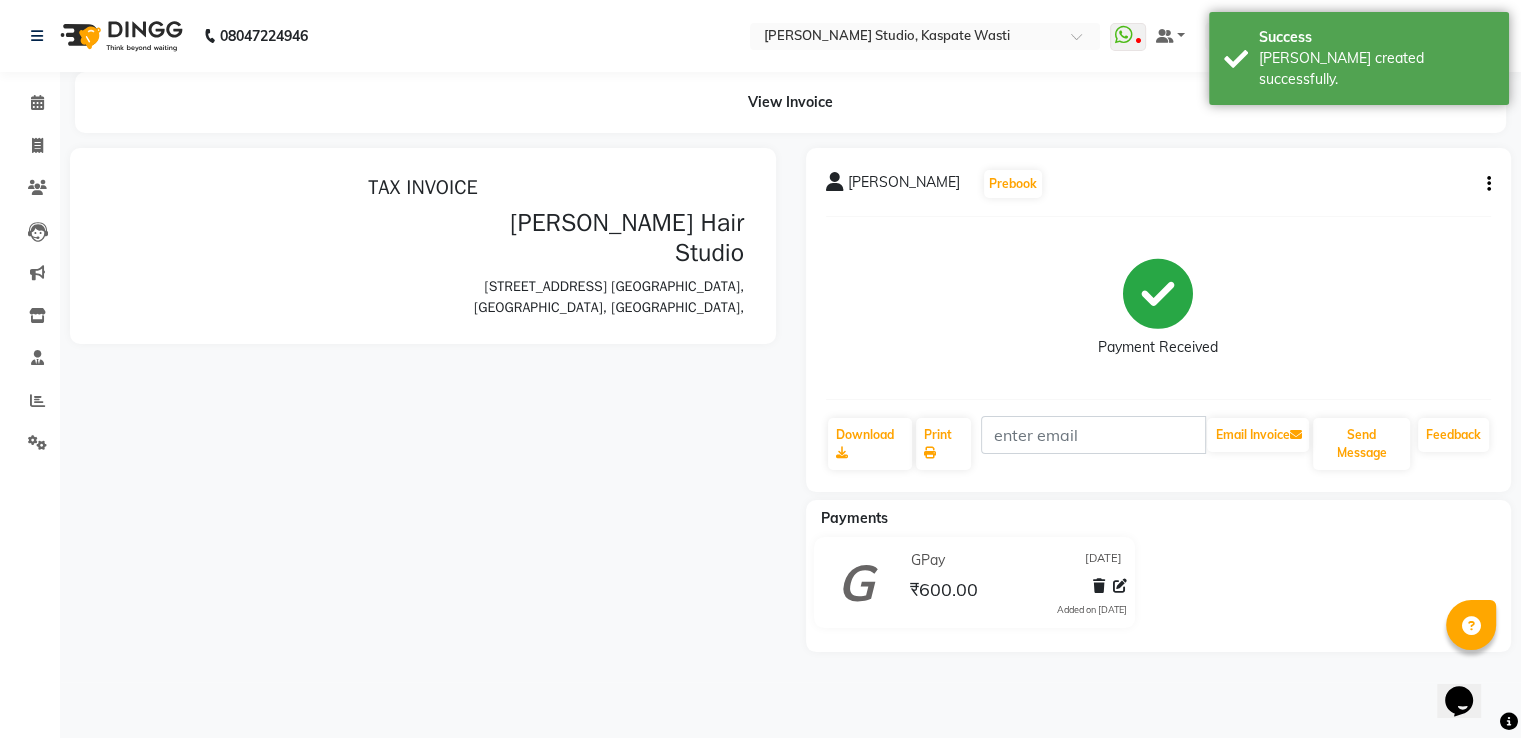scroll, scrollTop: 0, scrollLeft: 0, axis: both 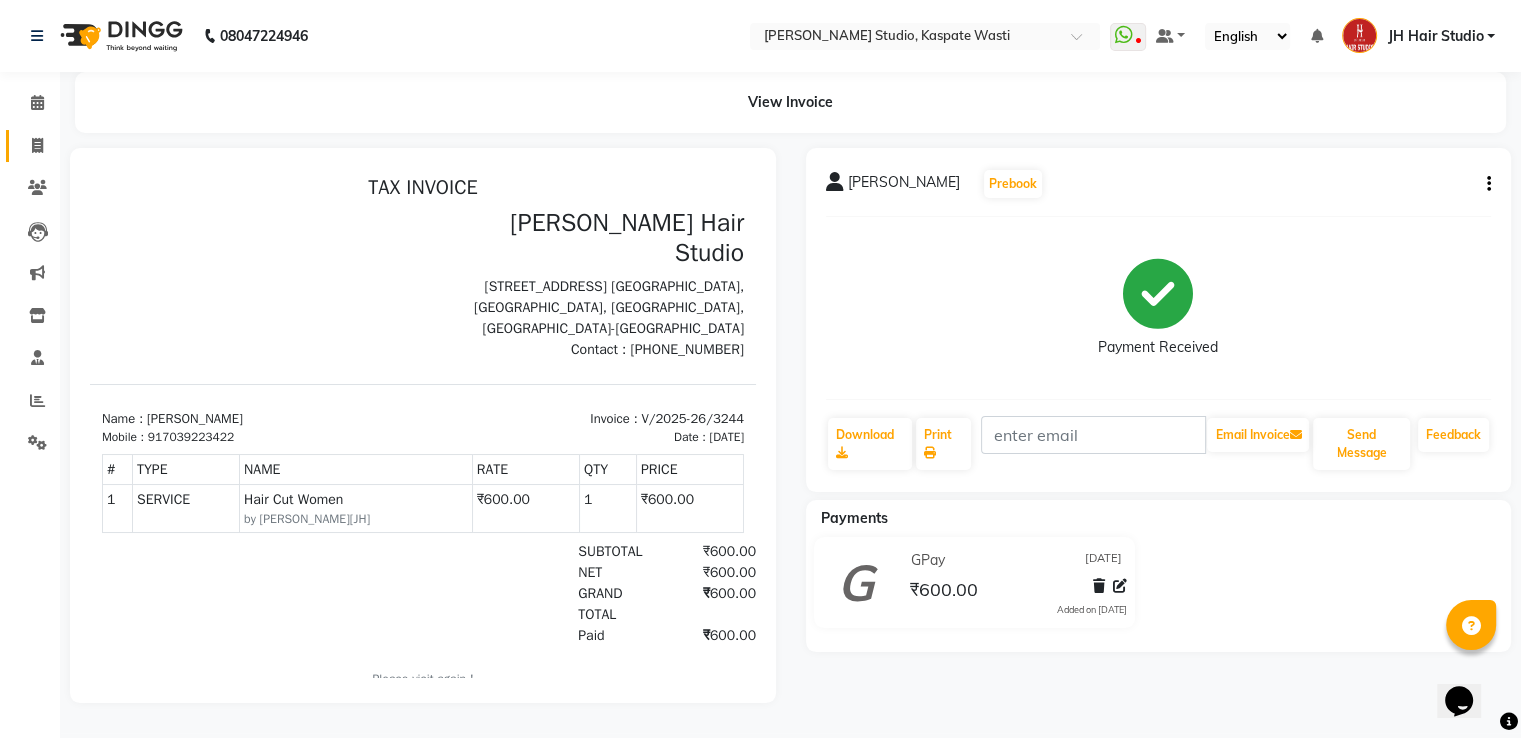 click on "Invoice" 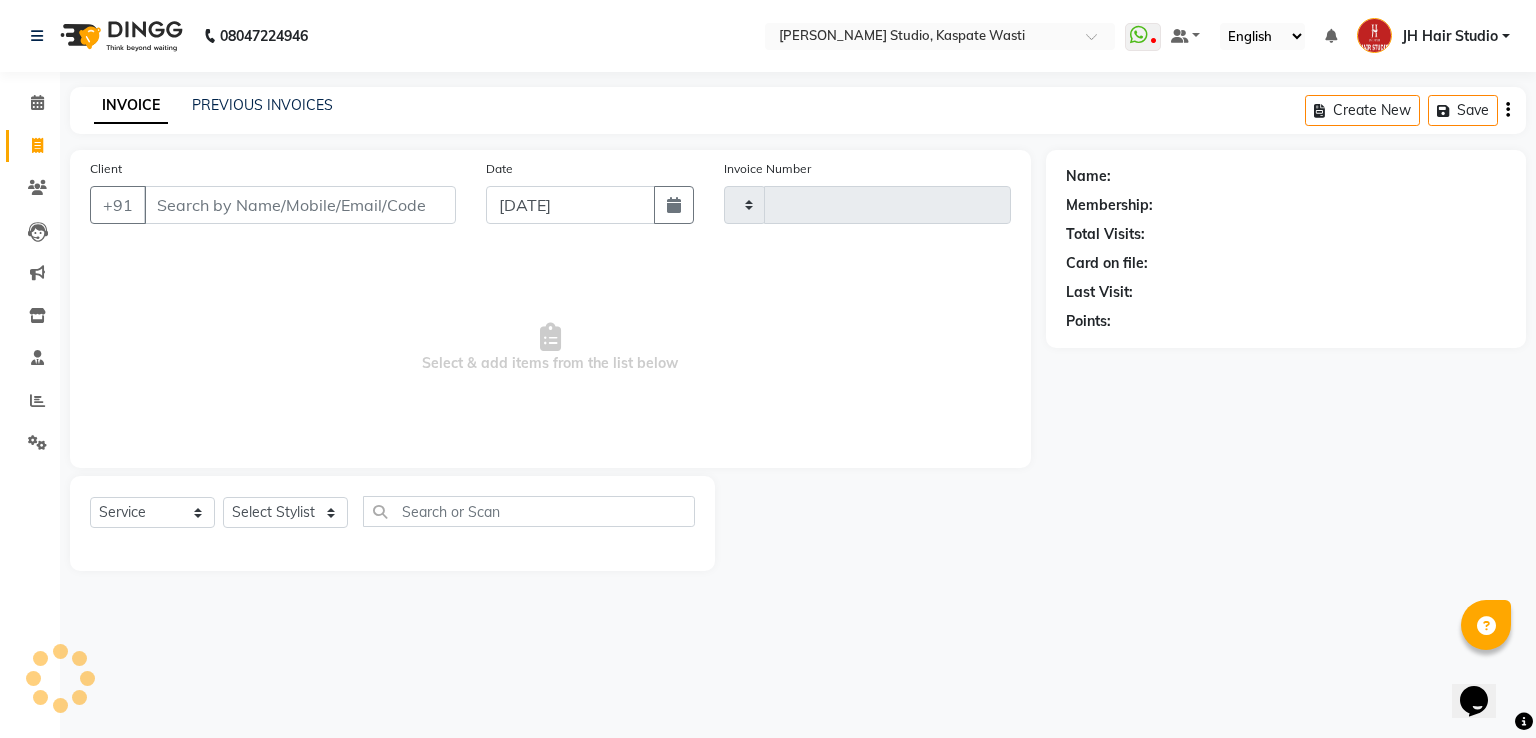 type on "3245" 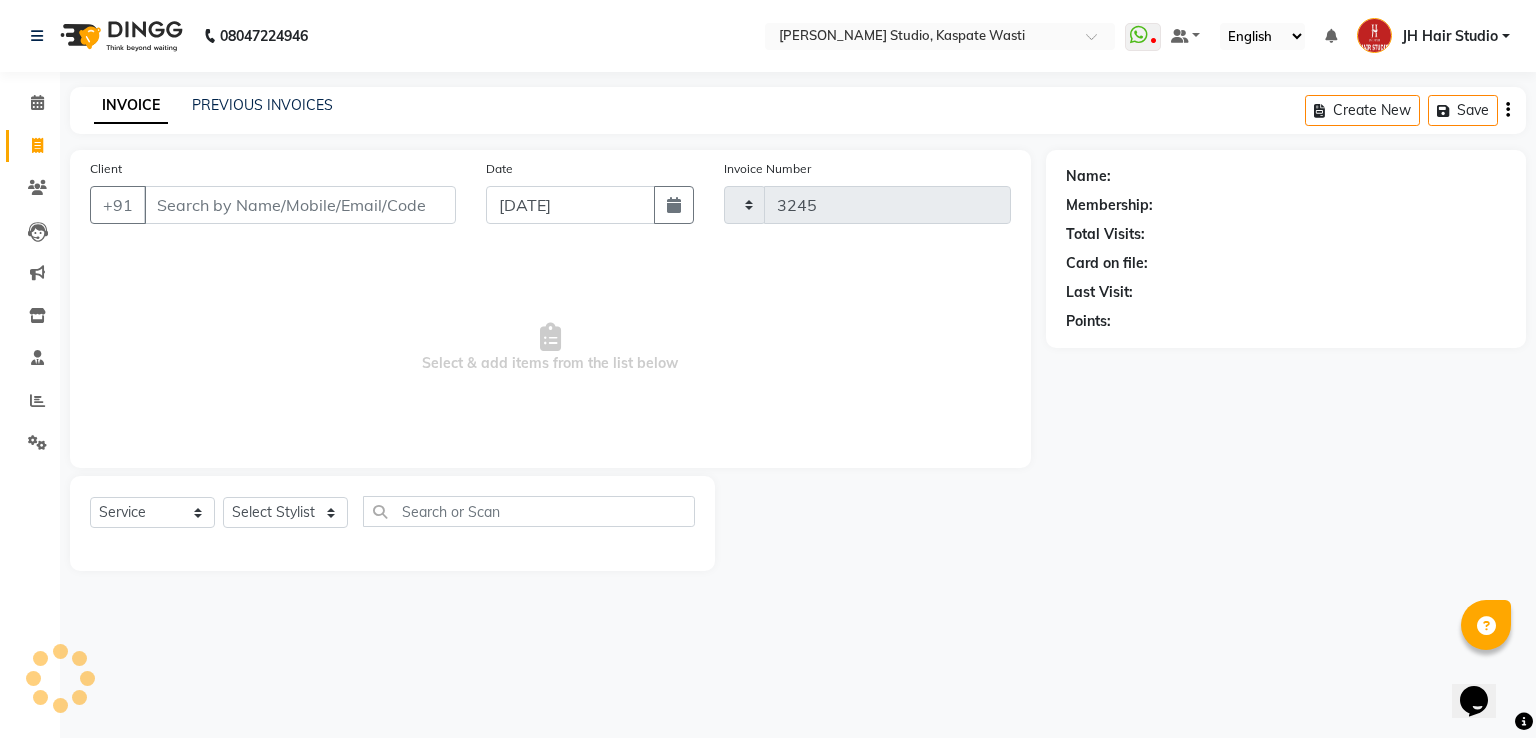 select on "130" 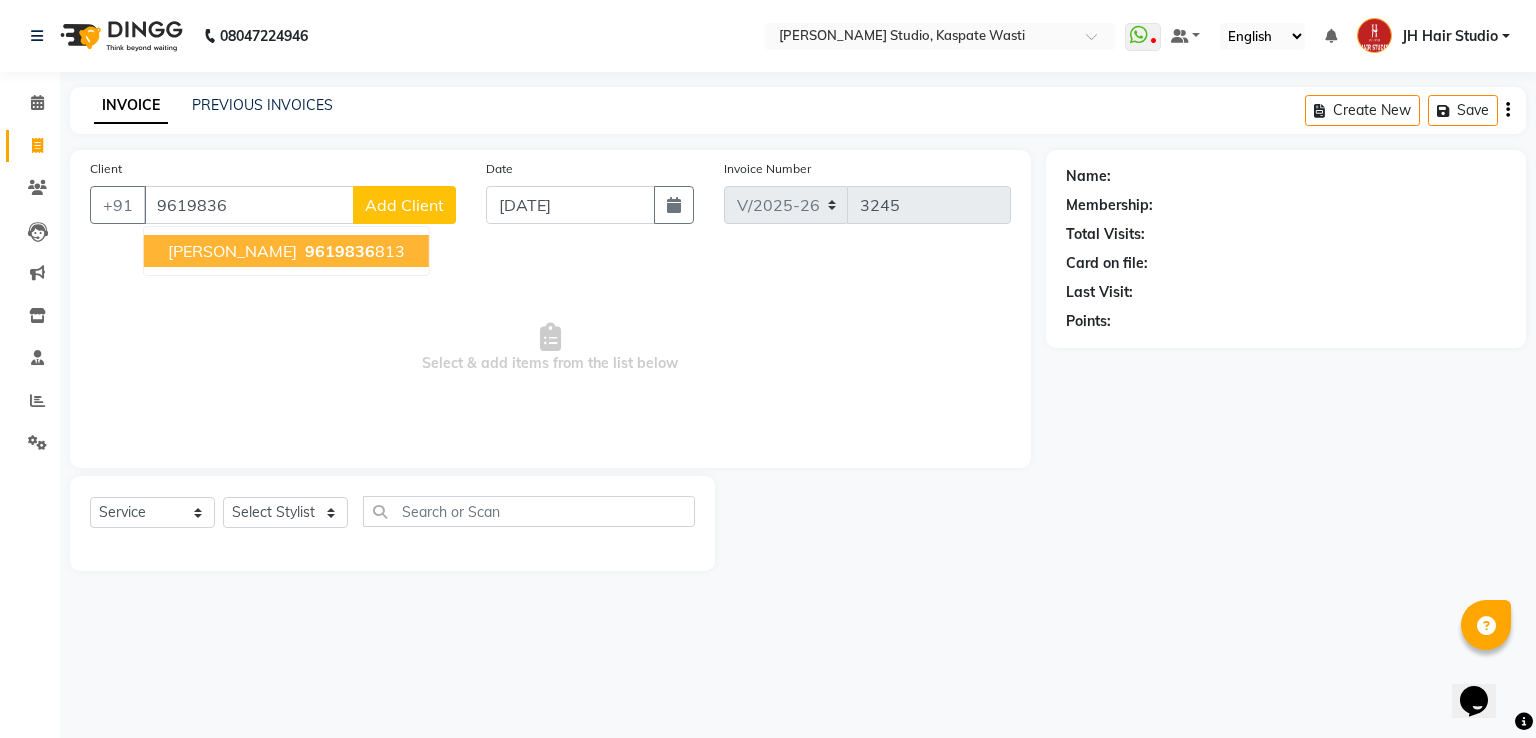 click on "9619836" at bounding box center (340, 251) 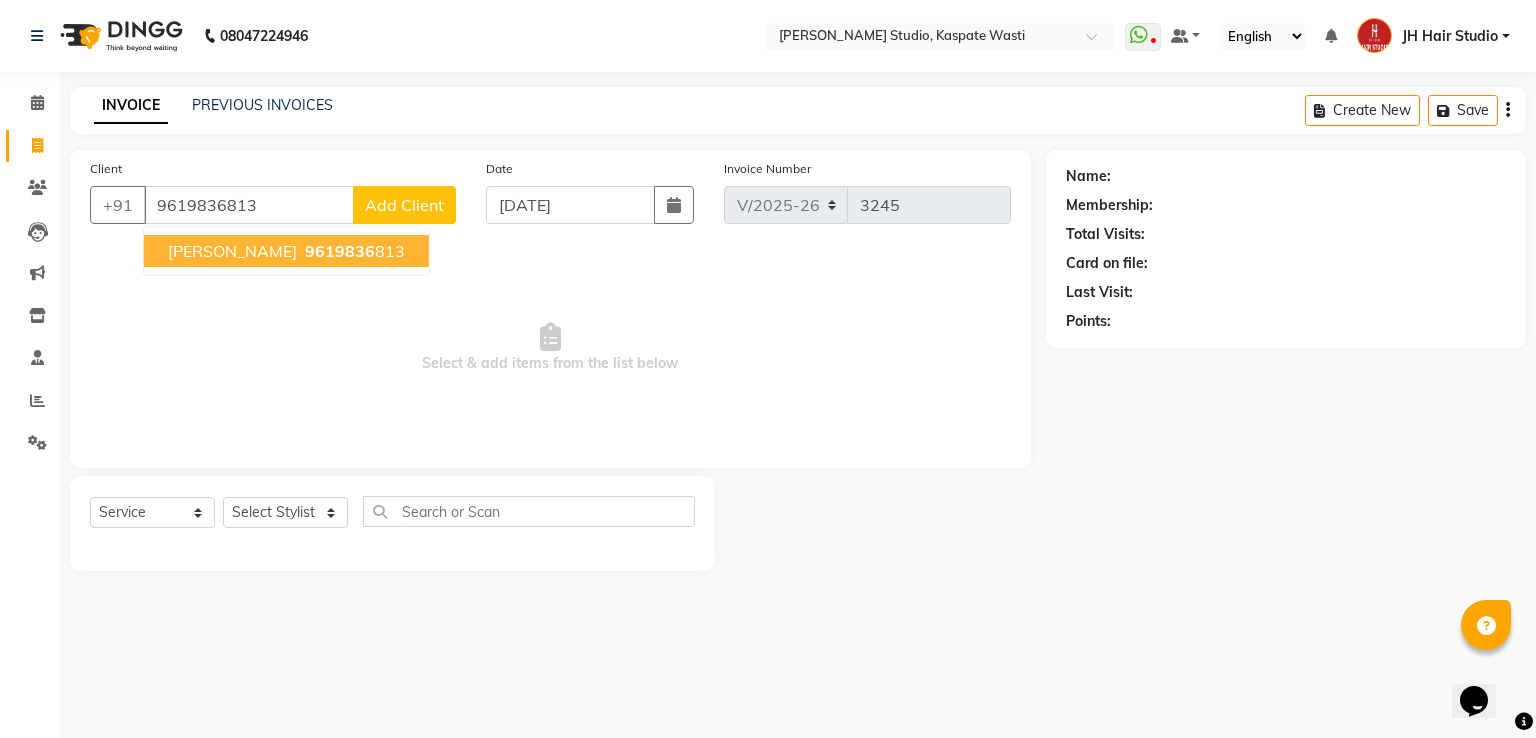 type on "9619836813" 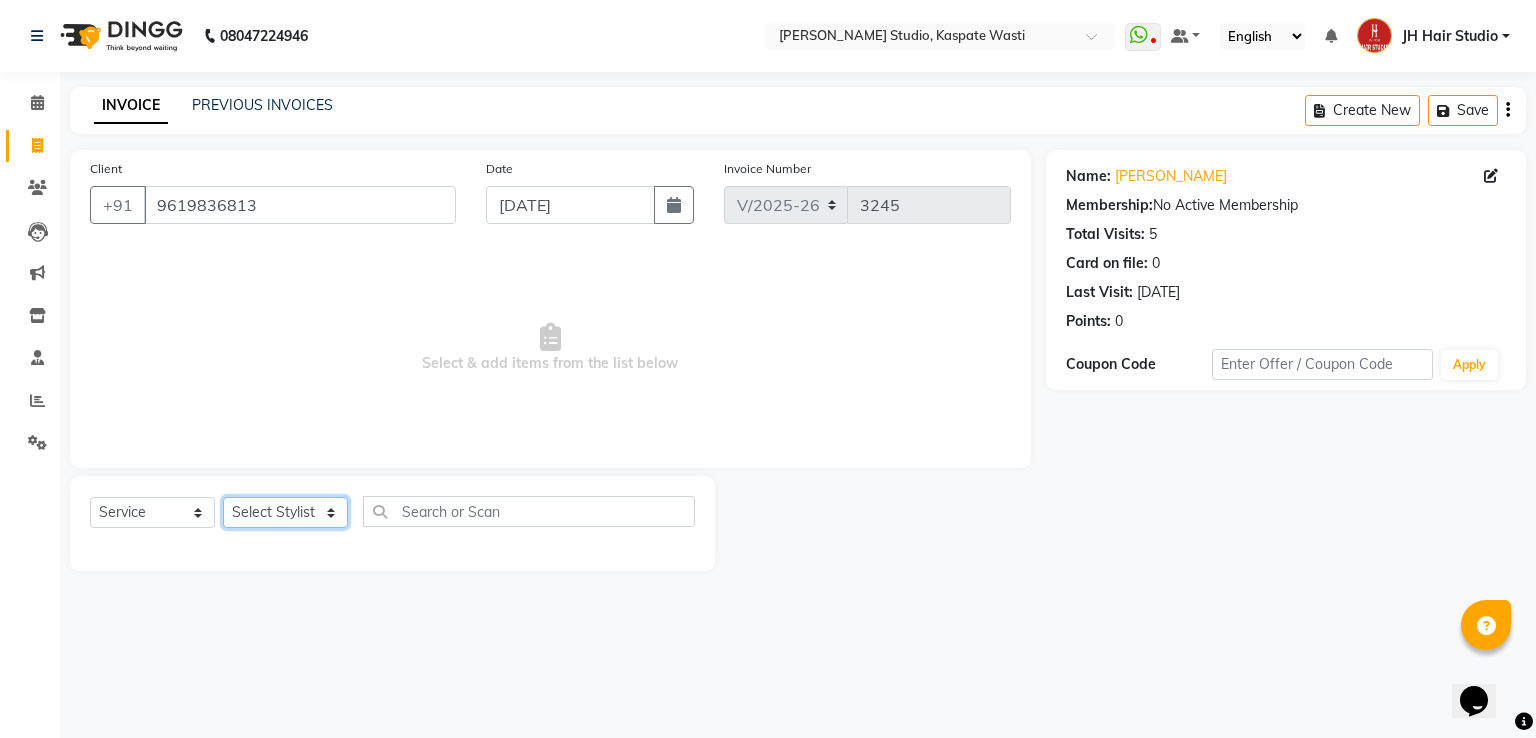 click on "Select Stylist [PERSON_NAME] [JH]  [PERSON_NAME][JH] [F1] GANESH [ F1] RAM [F1]Sanjay [F1][PERSON_NAME]  [F1][PERSON_NAME]  F1 Suraj  [F1] USHA [PERSON_NAME][JH] Harish[JH] JH Hair Studio [PERSON_NAME][JH] [PERSON_NAME][JH] SID NEW [JH] [PERSON_NAME] [F3] [PERSON_NAME] [JH]" 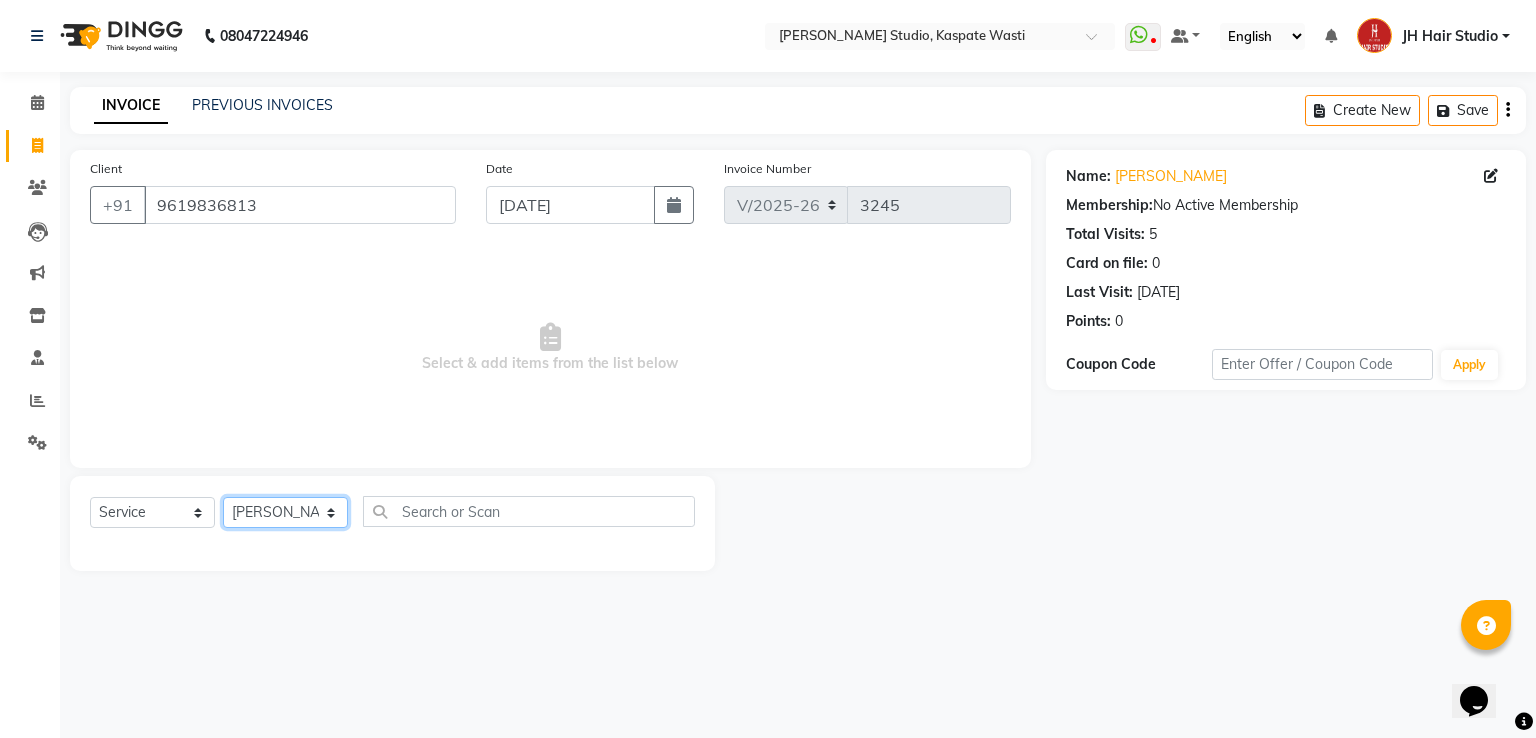 click on "Select Stylist [PERSON_NAME] [JH]  [PERSON_NAME][JH] [F1] GANESH [ F1] RAM [F1]Sanjay [F1][PERSON_NAME]  [F1][PERSON_NAME]  F1 Suraj  [F1] USHA [PERSON_NAME][JH] Harish[JH] JH Hair Studio [PERSON_NAME][JH] [PERSON_NAME][JH] SID NEW [JH] [PERSON_NAME] [F3] [PERSON_NAME] [JH]" 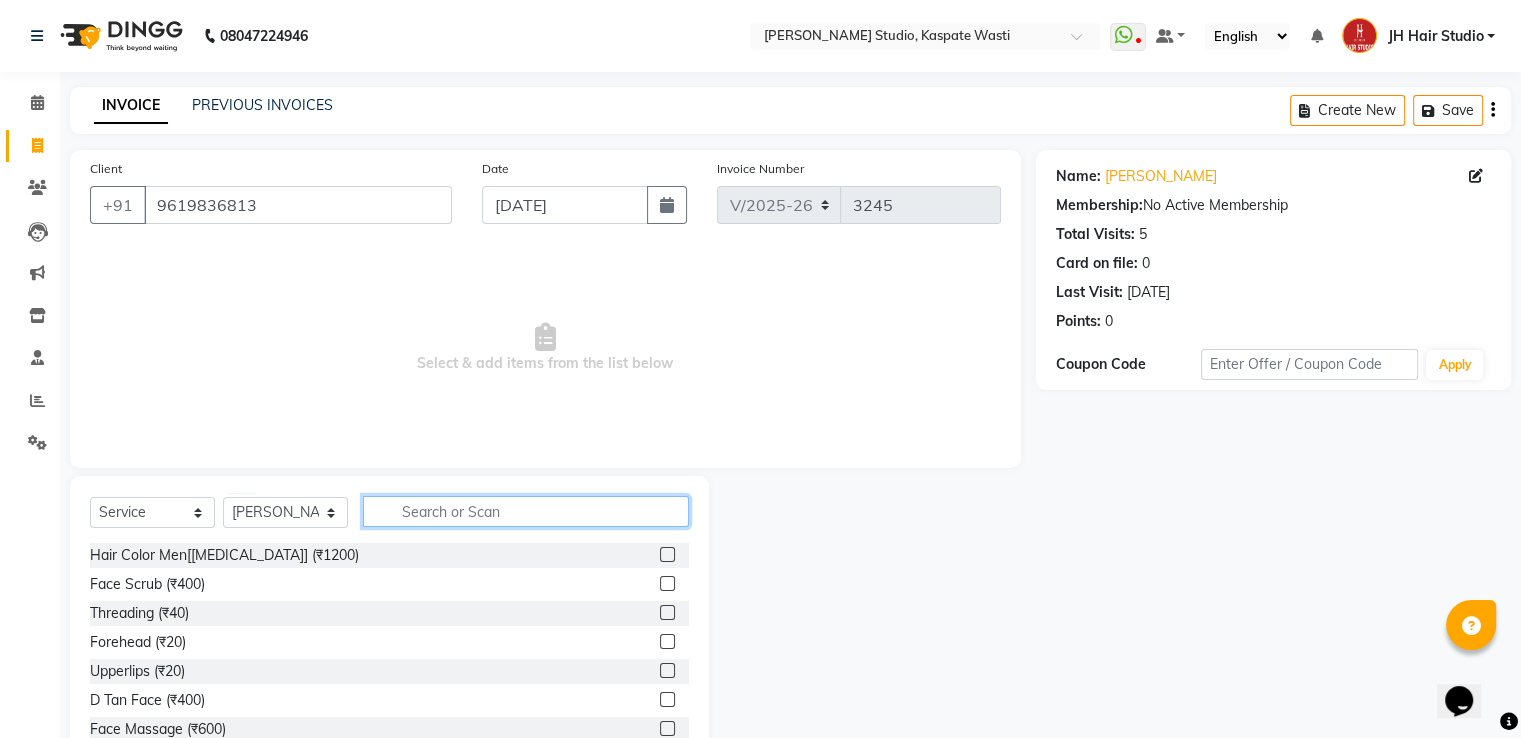 click 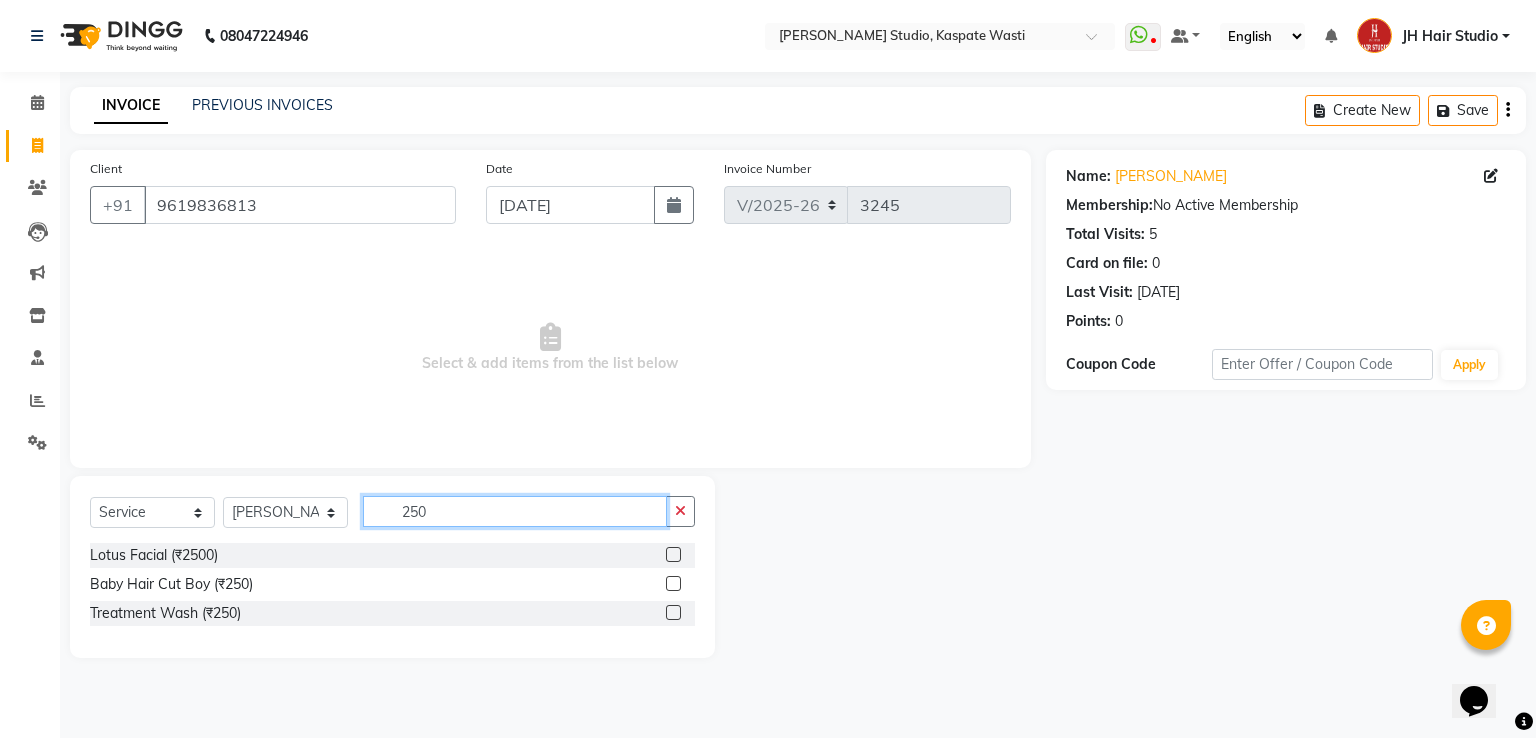 type on "250" 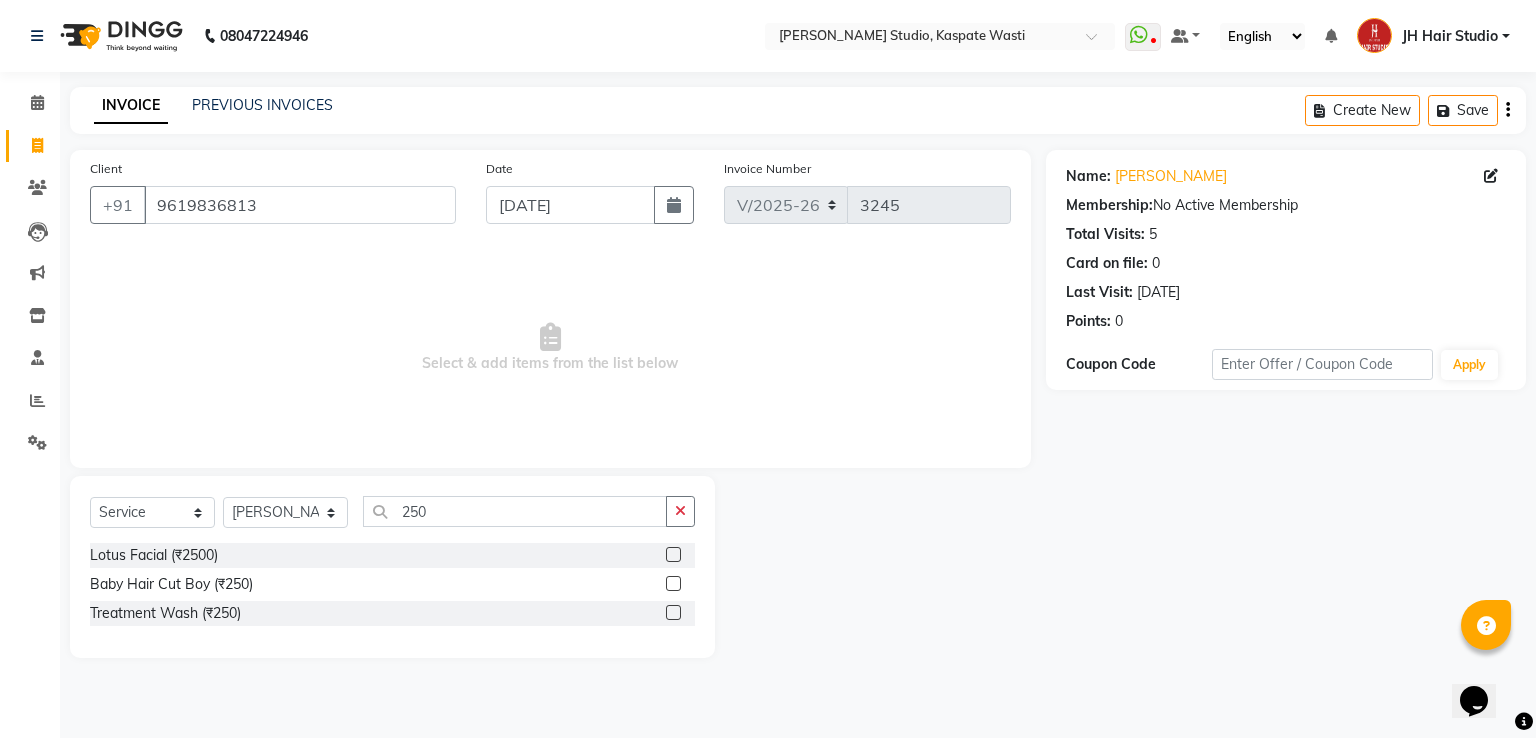 click 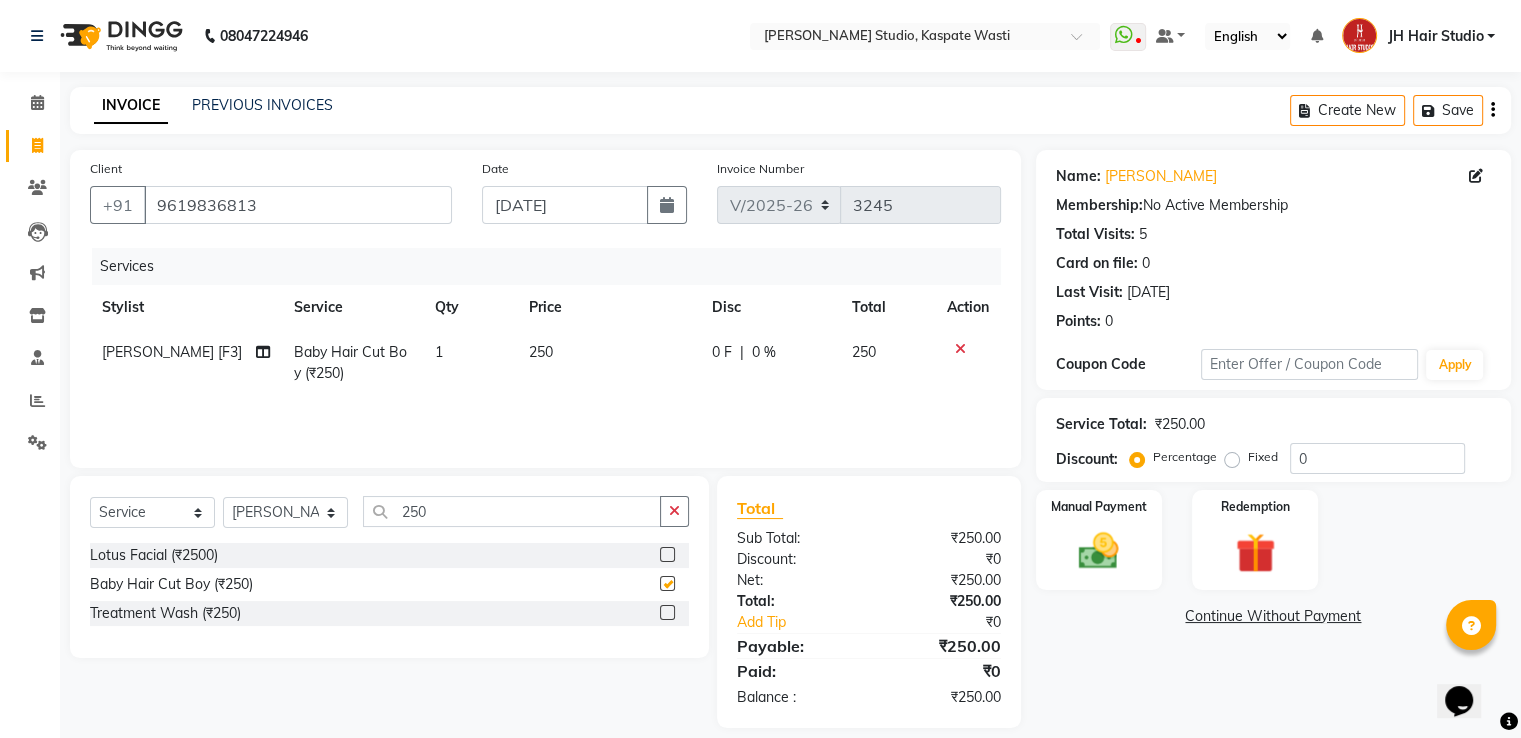checkbox on "false" 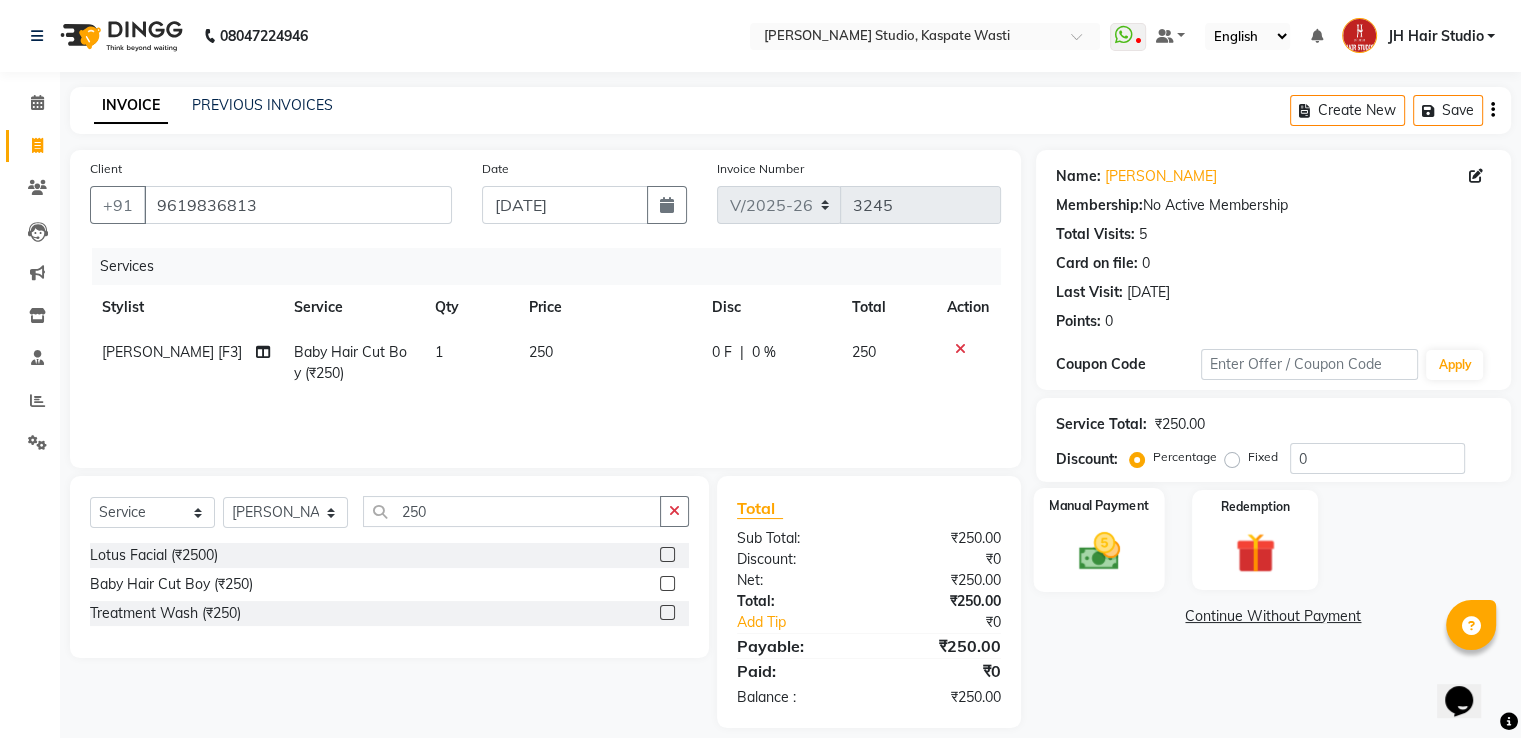 click 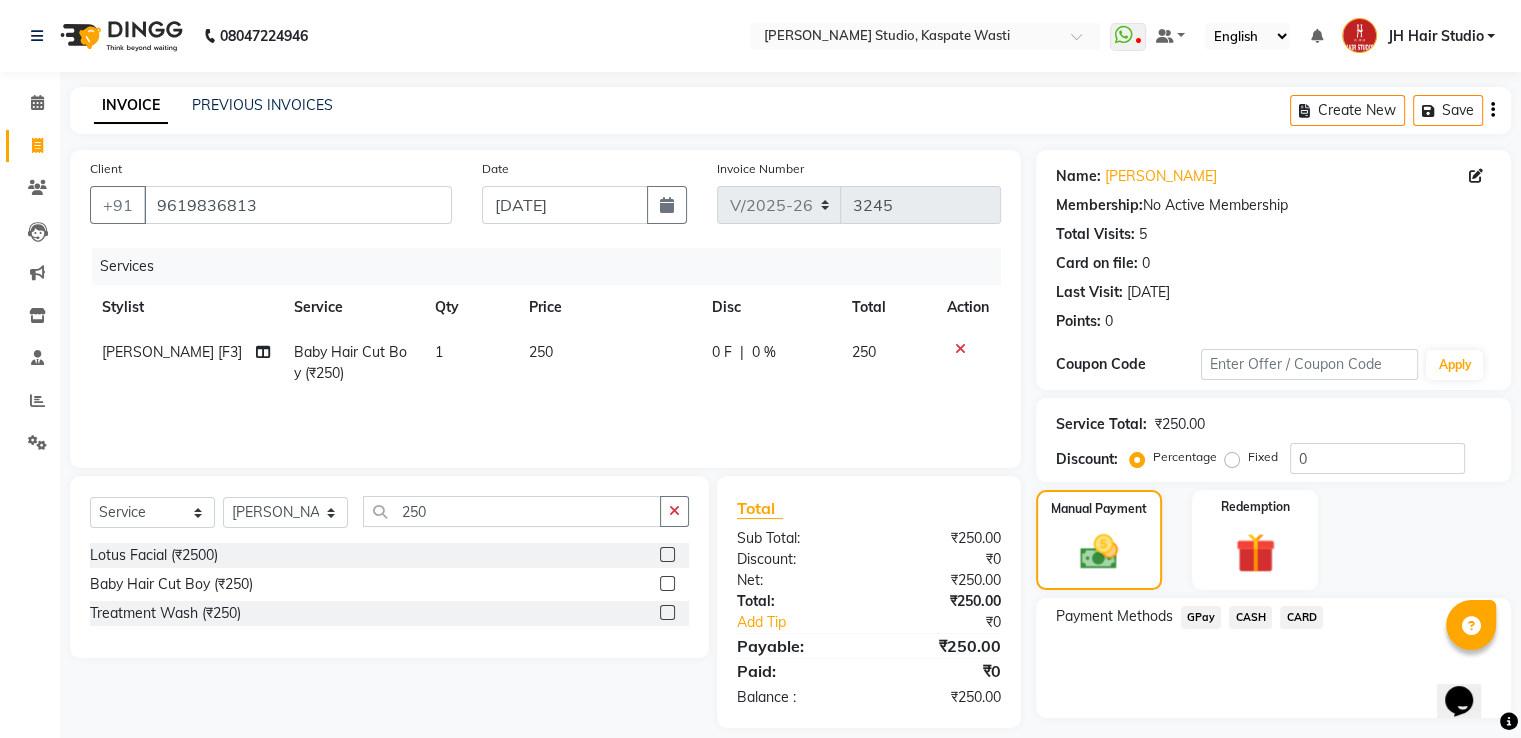 click on "GPay" 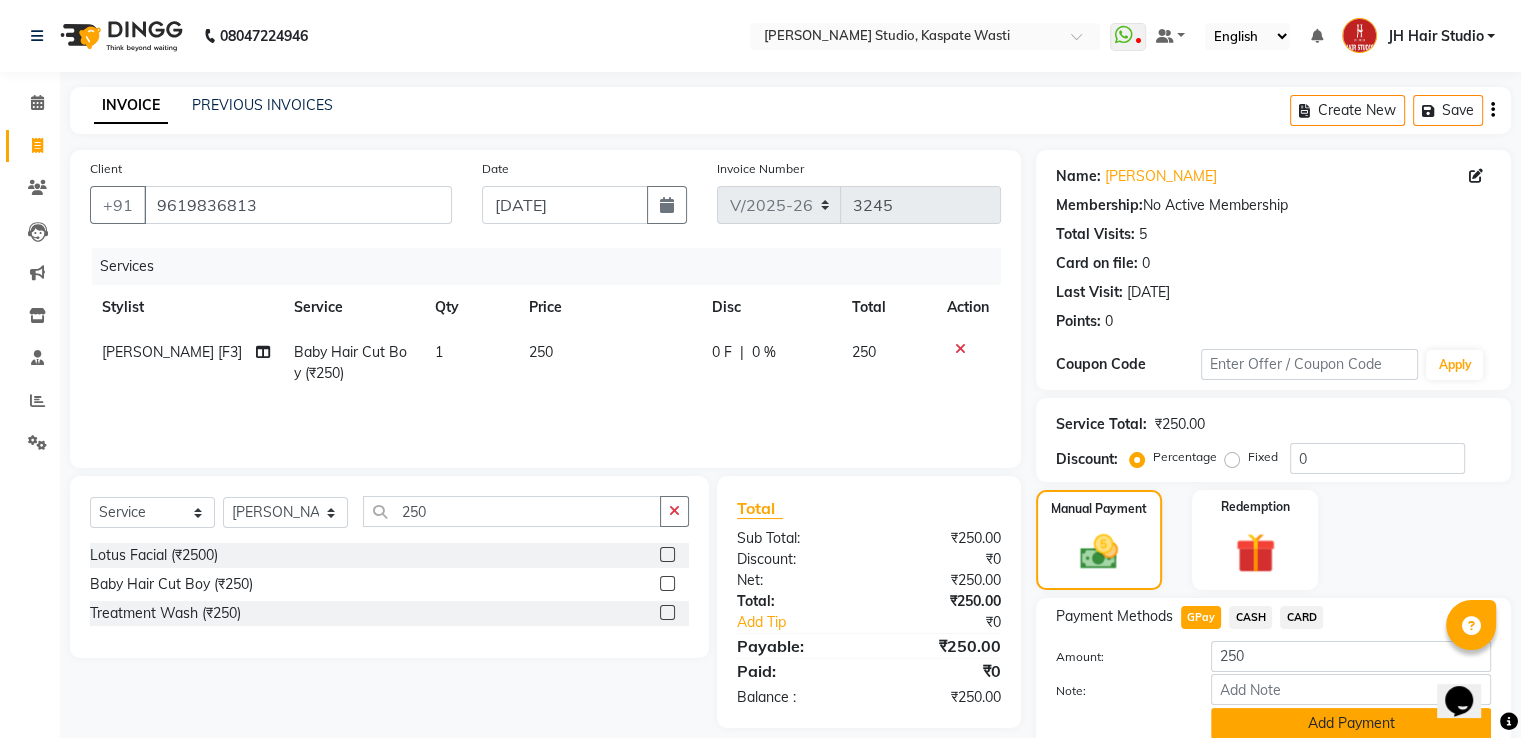 click on "Add Payment" 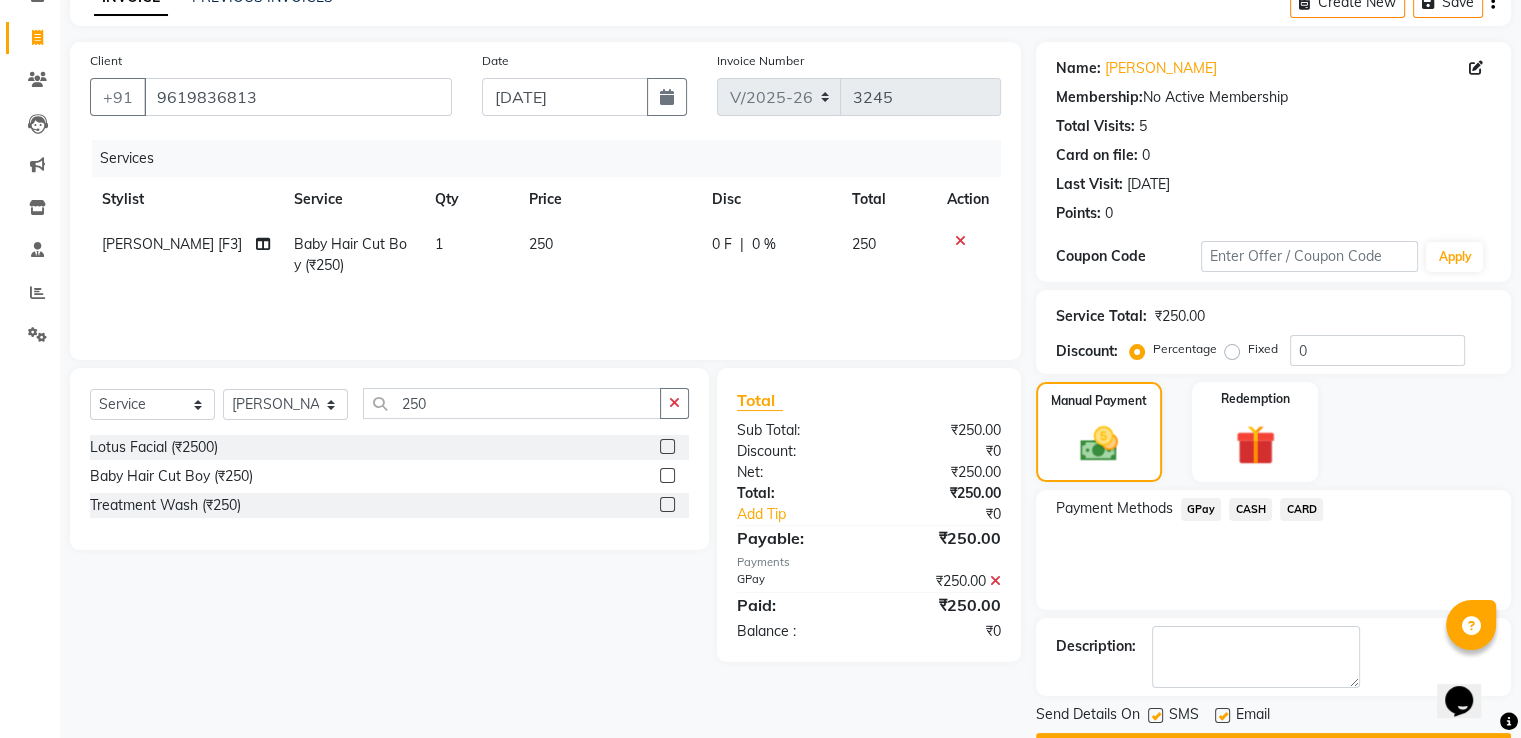scroll, scrollTop: 163, scrollLeft: 0, axis: vertical 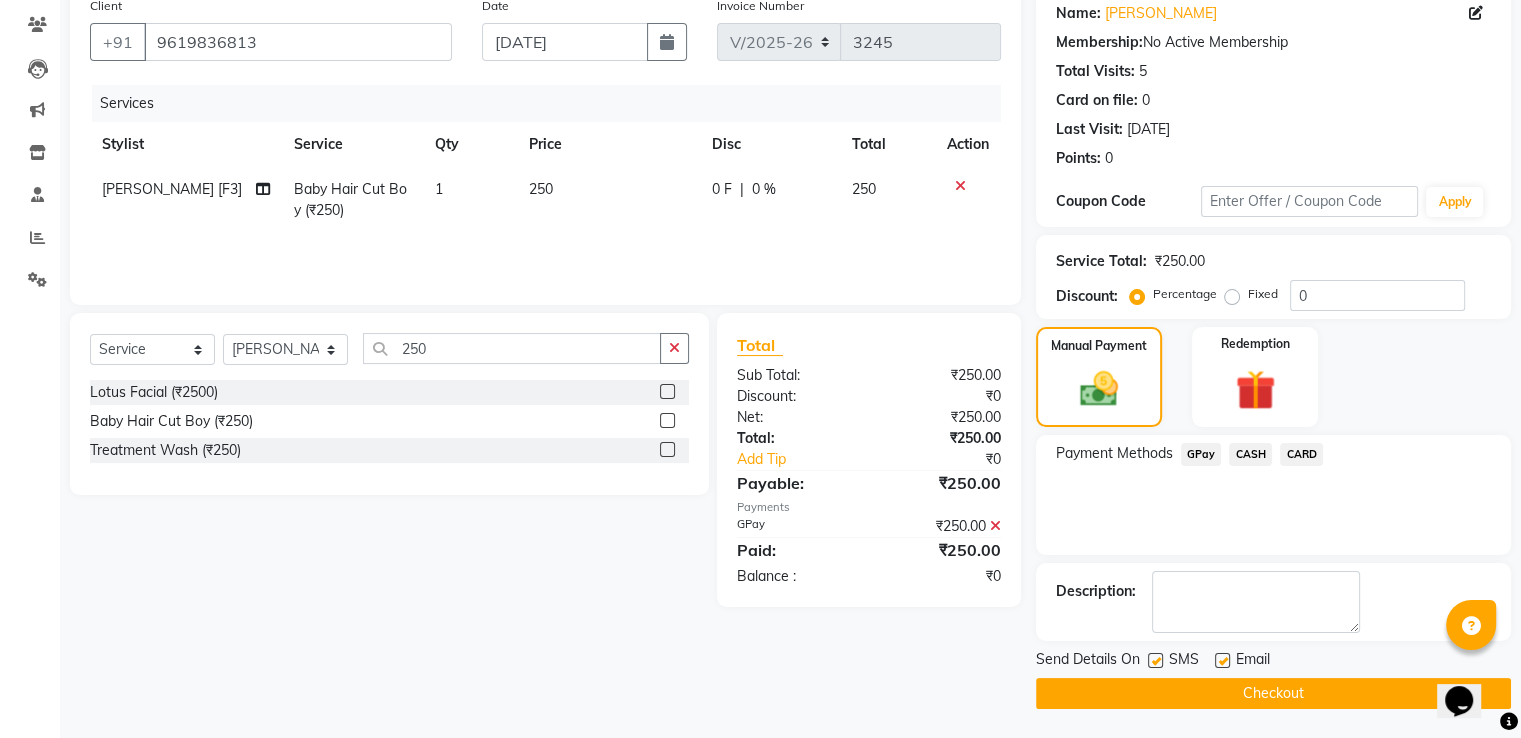 click on "Checkout" 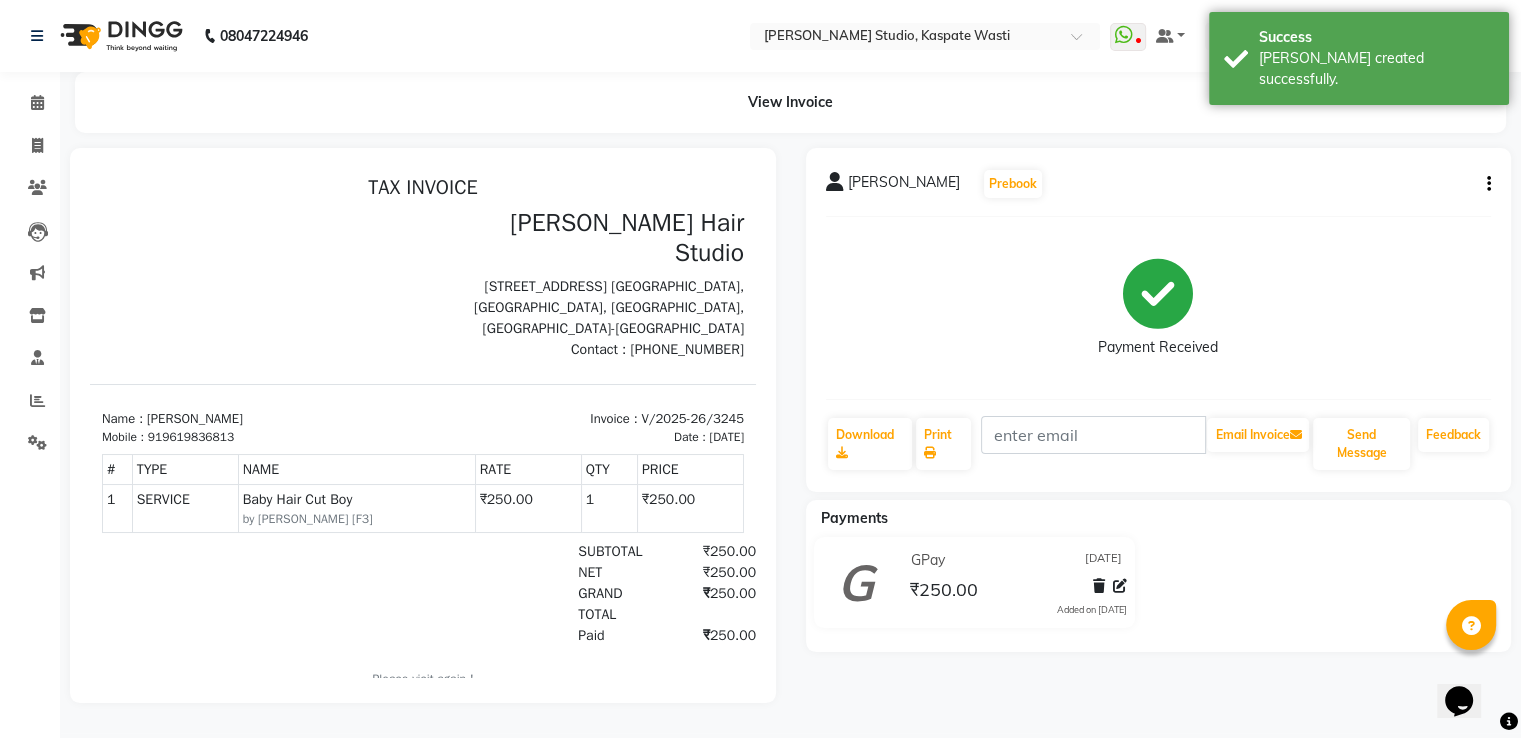 scroll, scrollTop: 0, scrollLeft: 0, axis: both 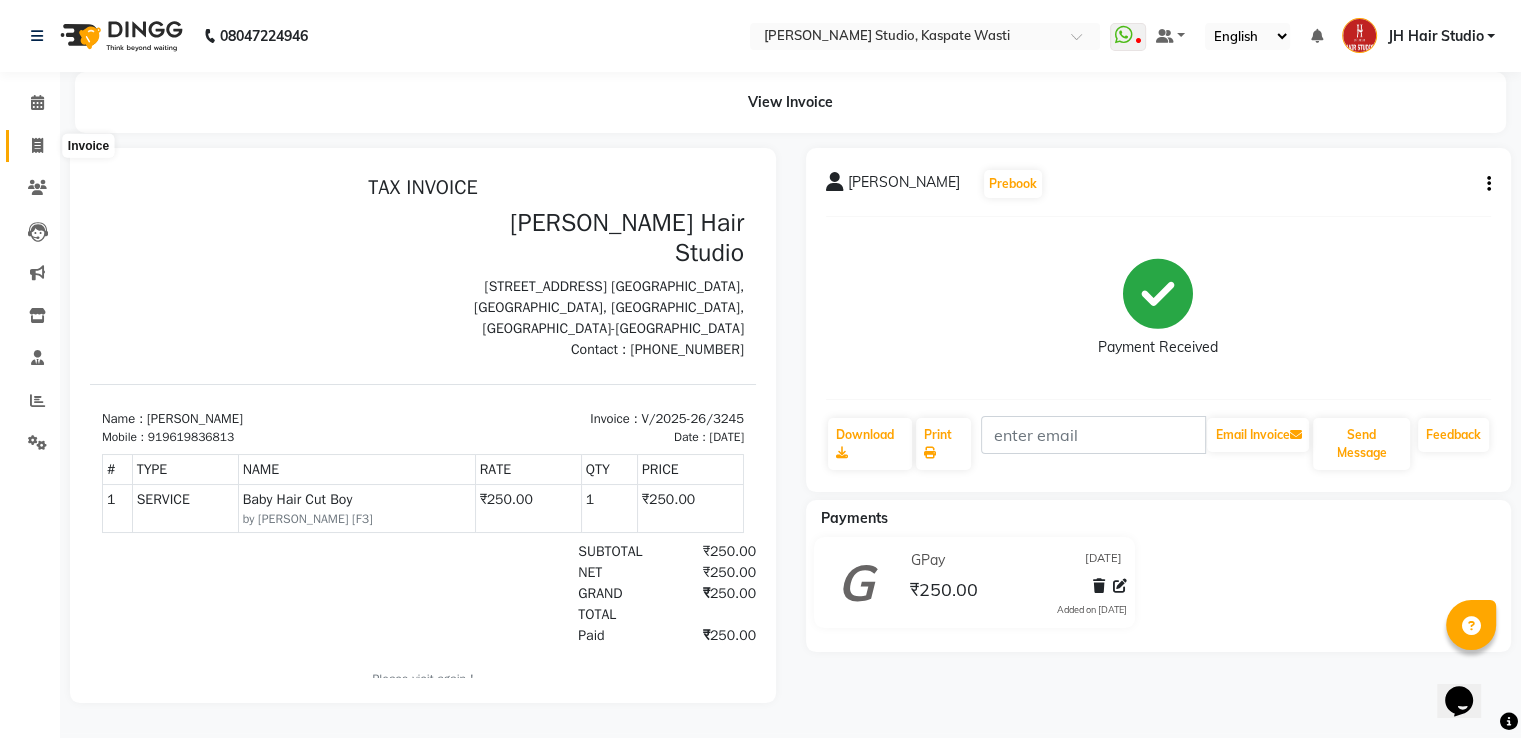 click 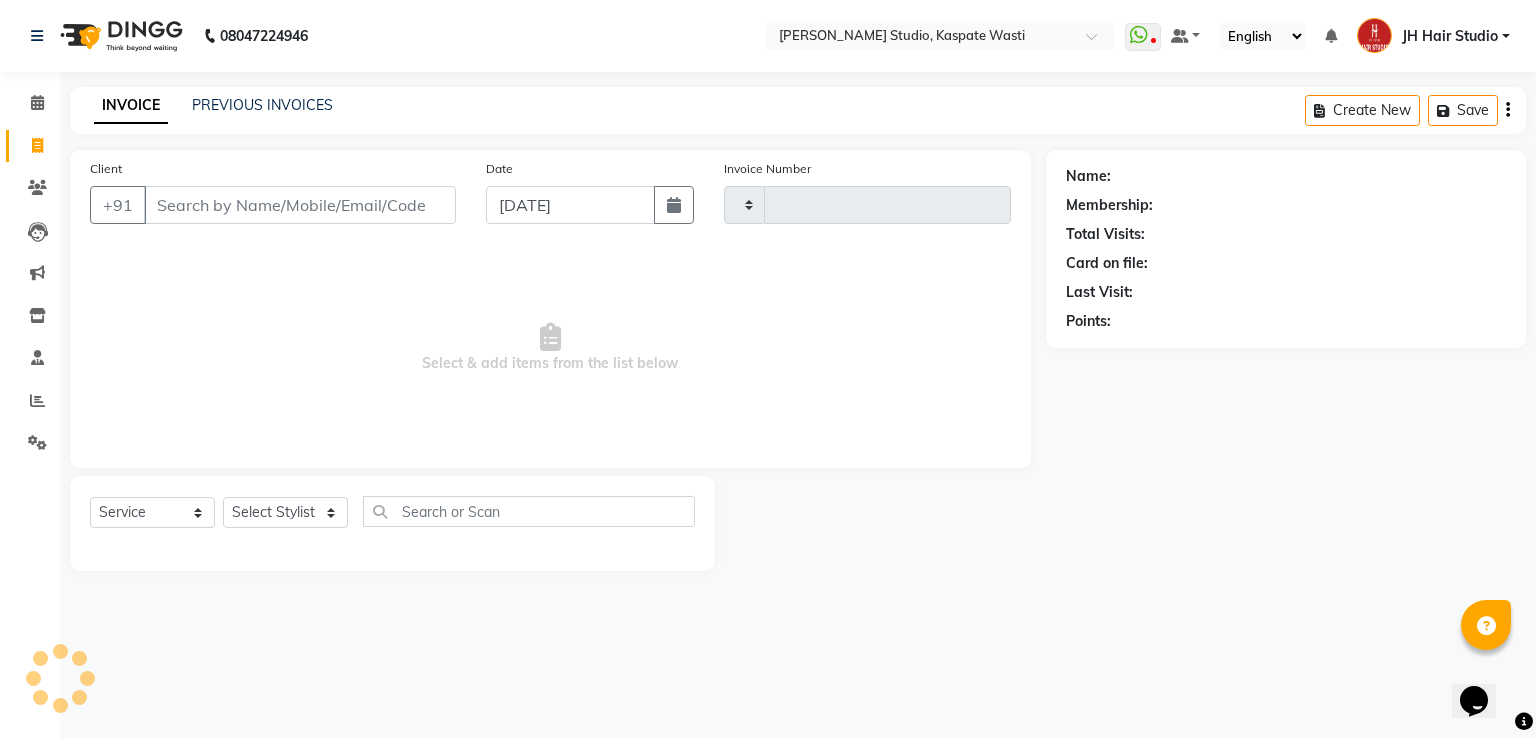 type on "3246" 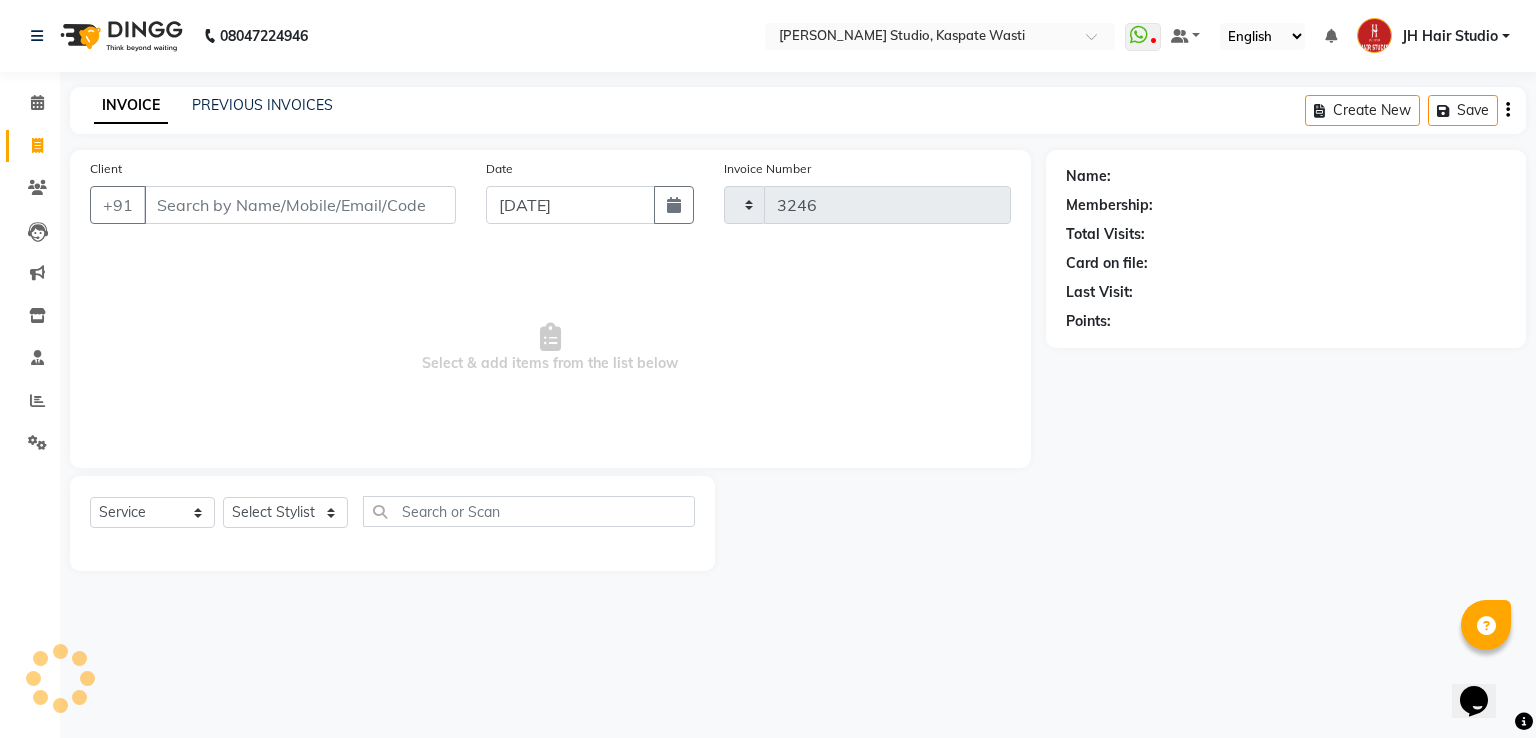 select on "130" 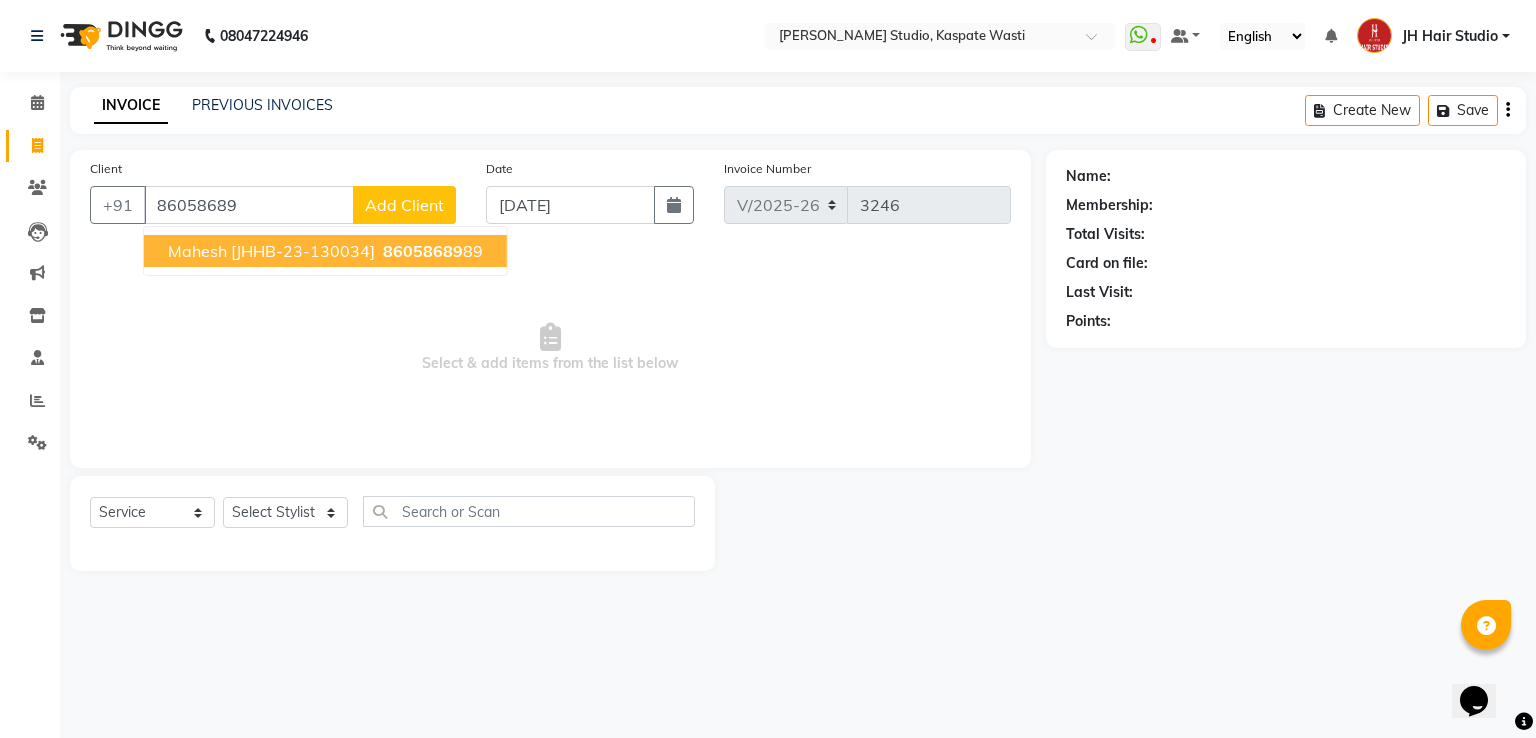 click on "Mahesh [JHHB-23-130034]" at bounding box center (271, 251) 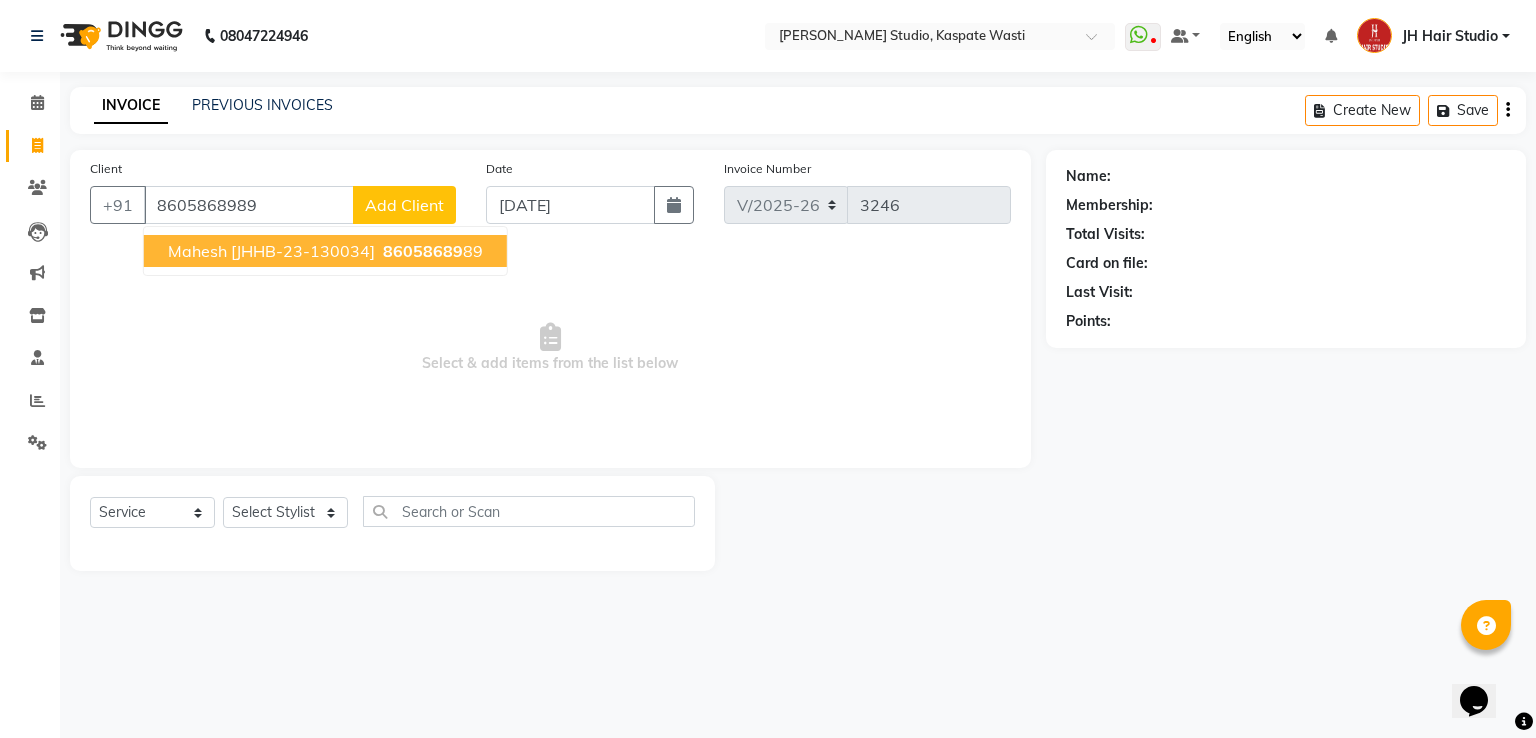 type on "8605868989" 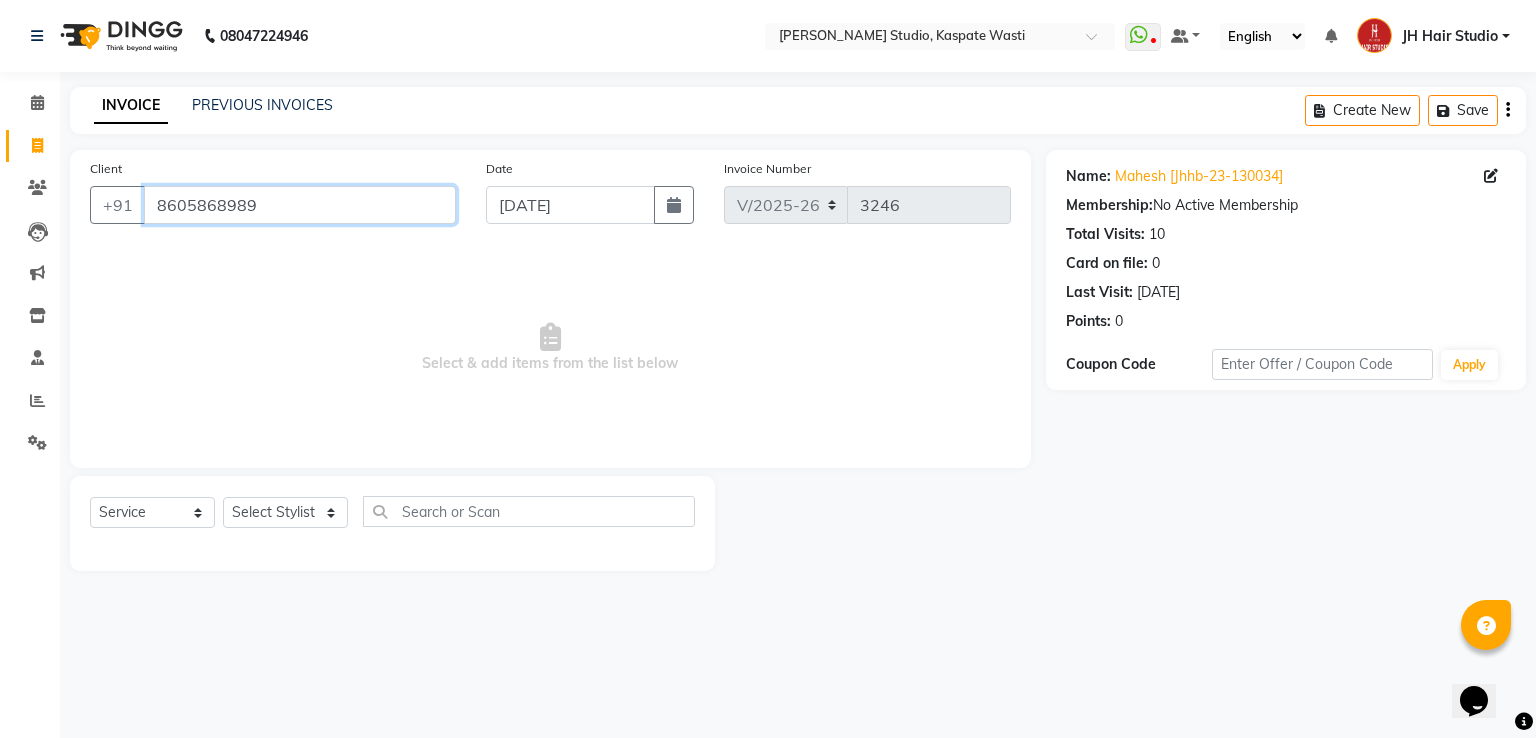 click on "8605868989" at bounding box center [300, 205] 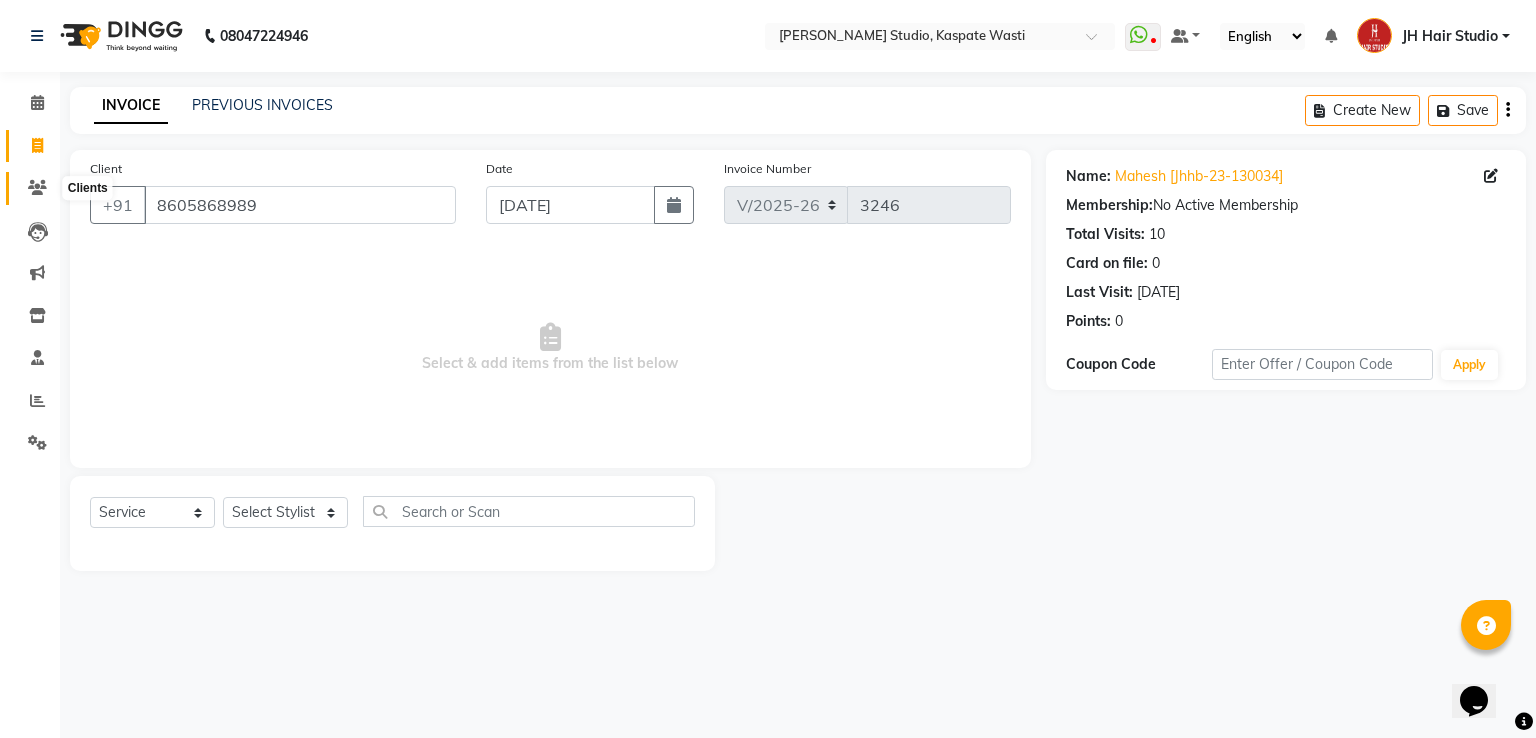 click 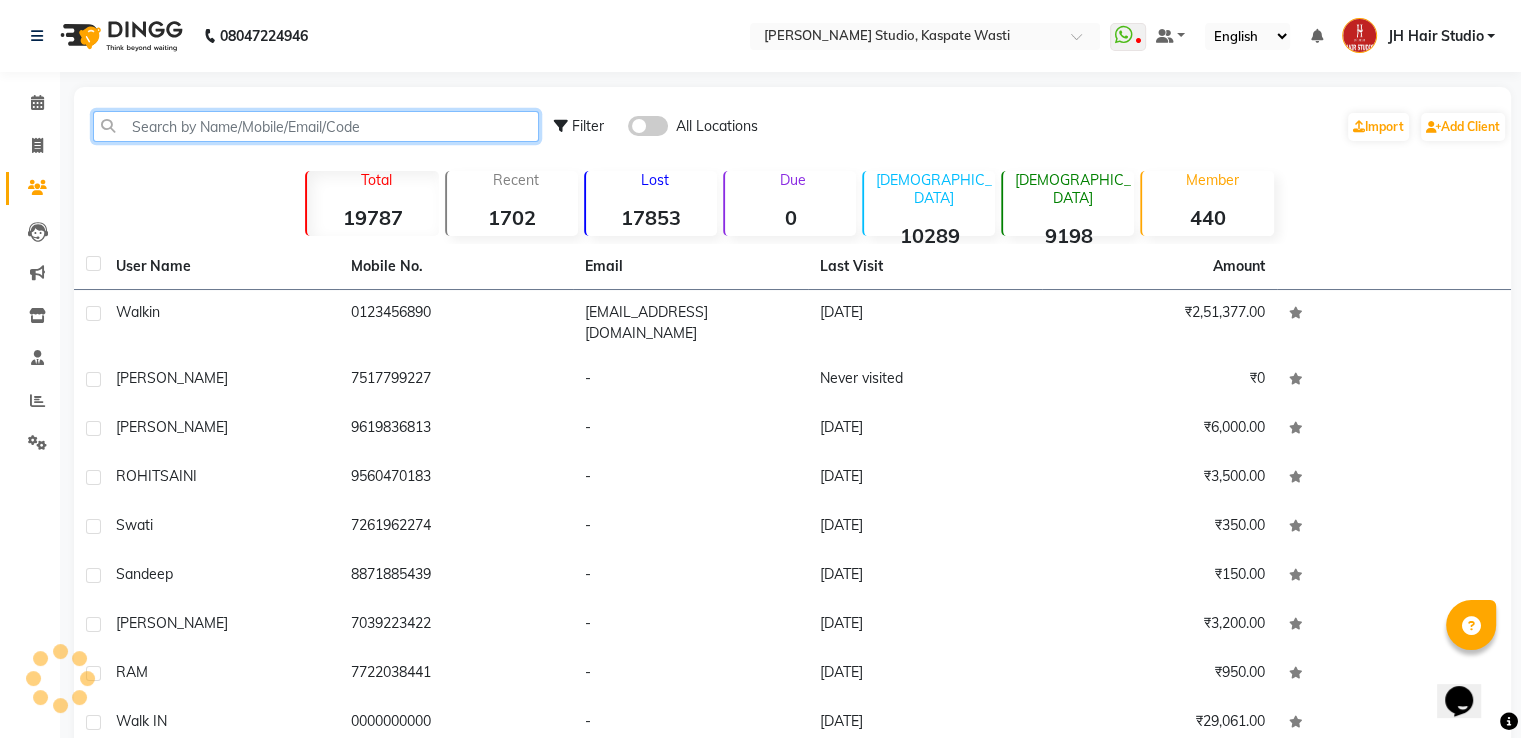 click 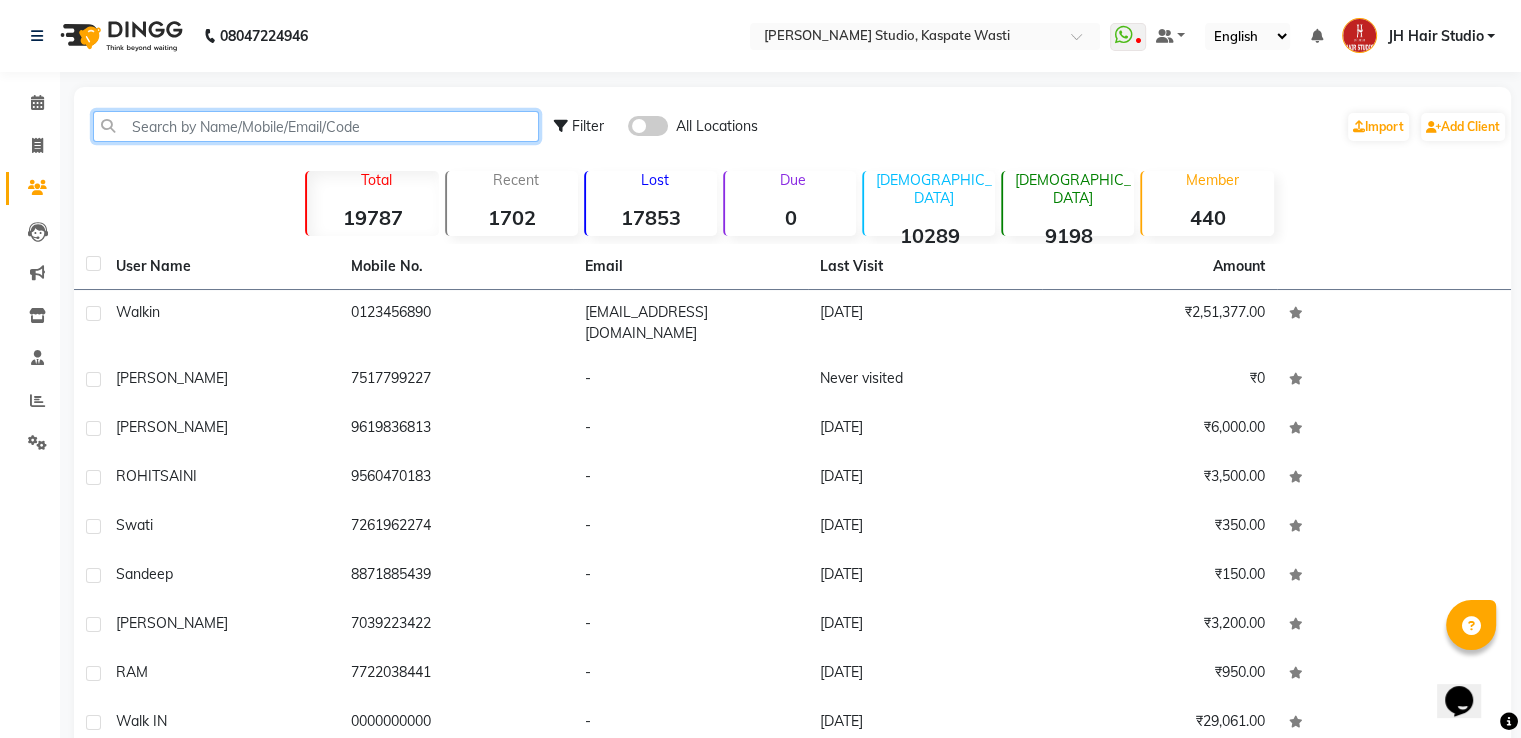 paste on "8605868989" 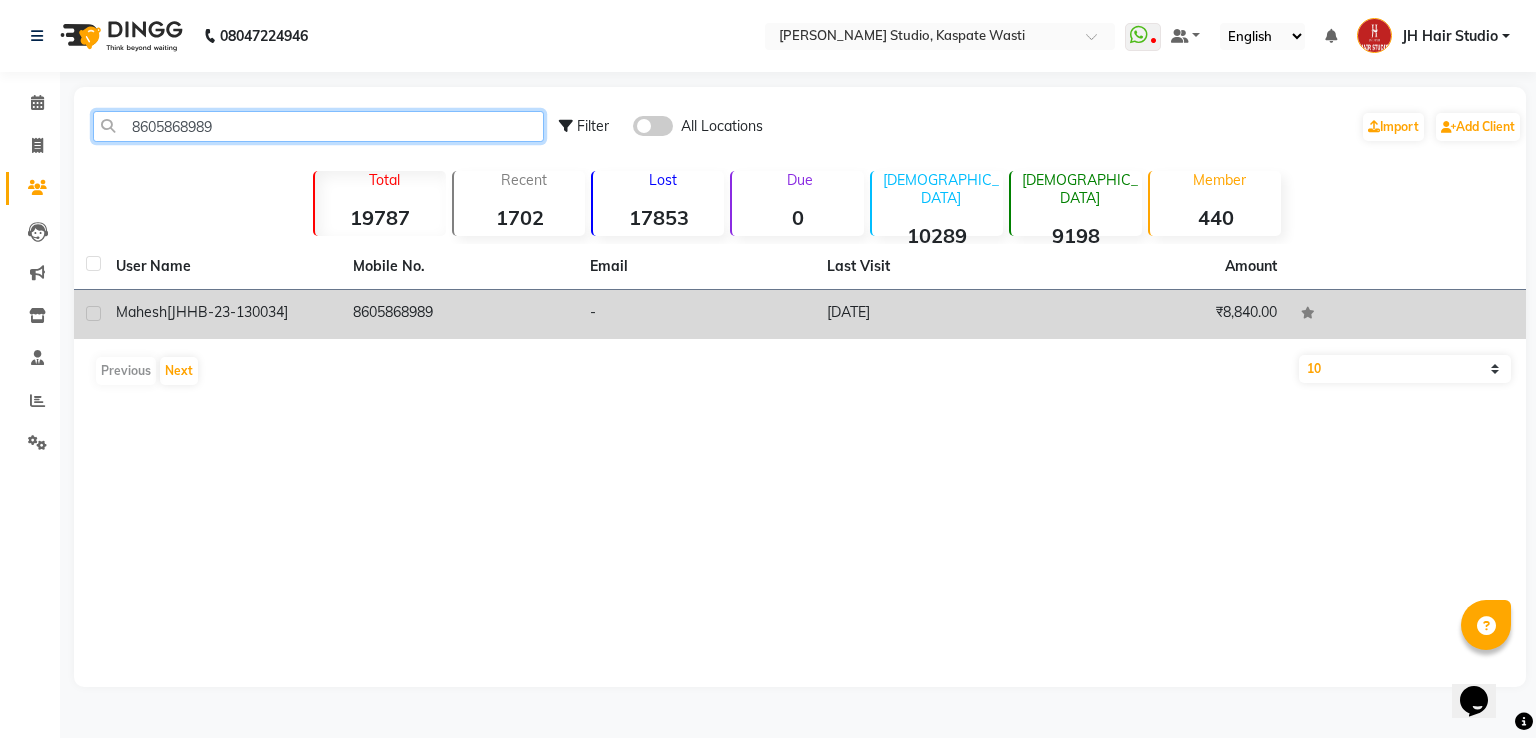 type on "8605868989" 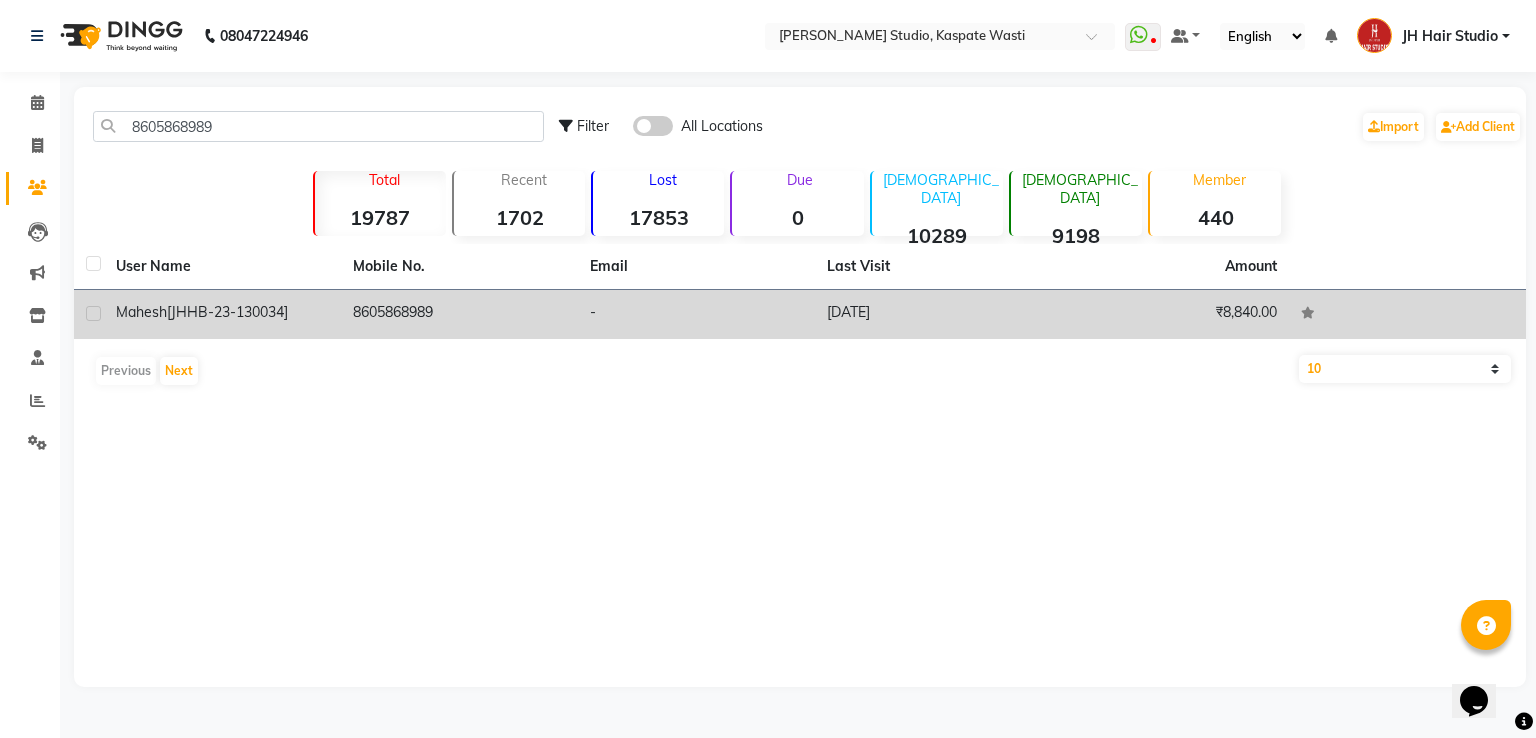 click on "8605868989" 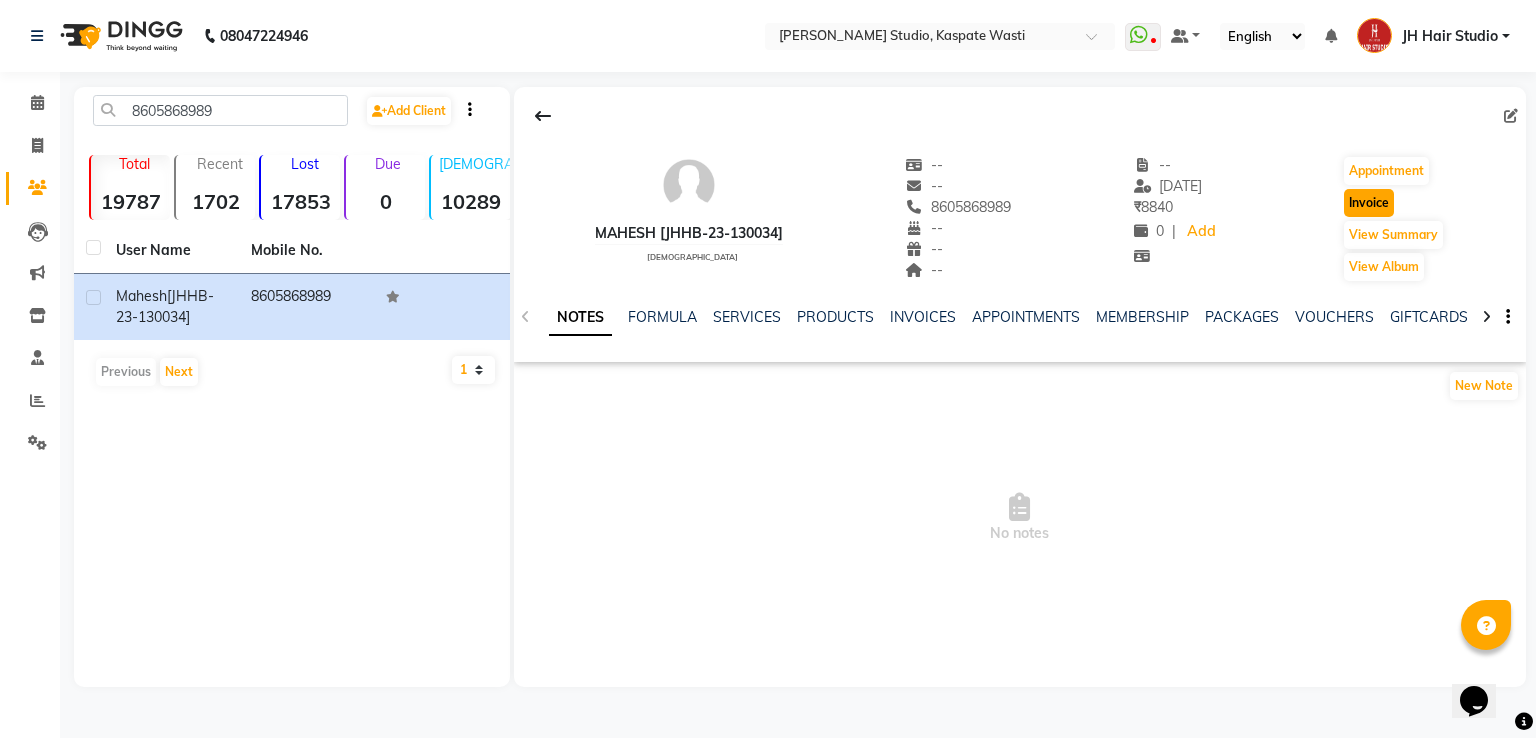 click on "Invoice" 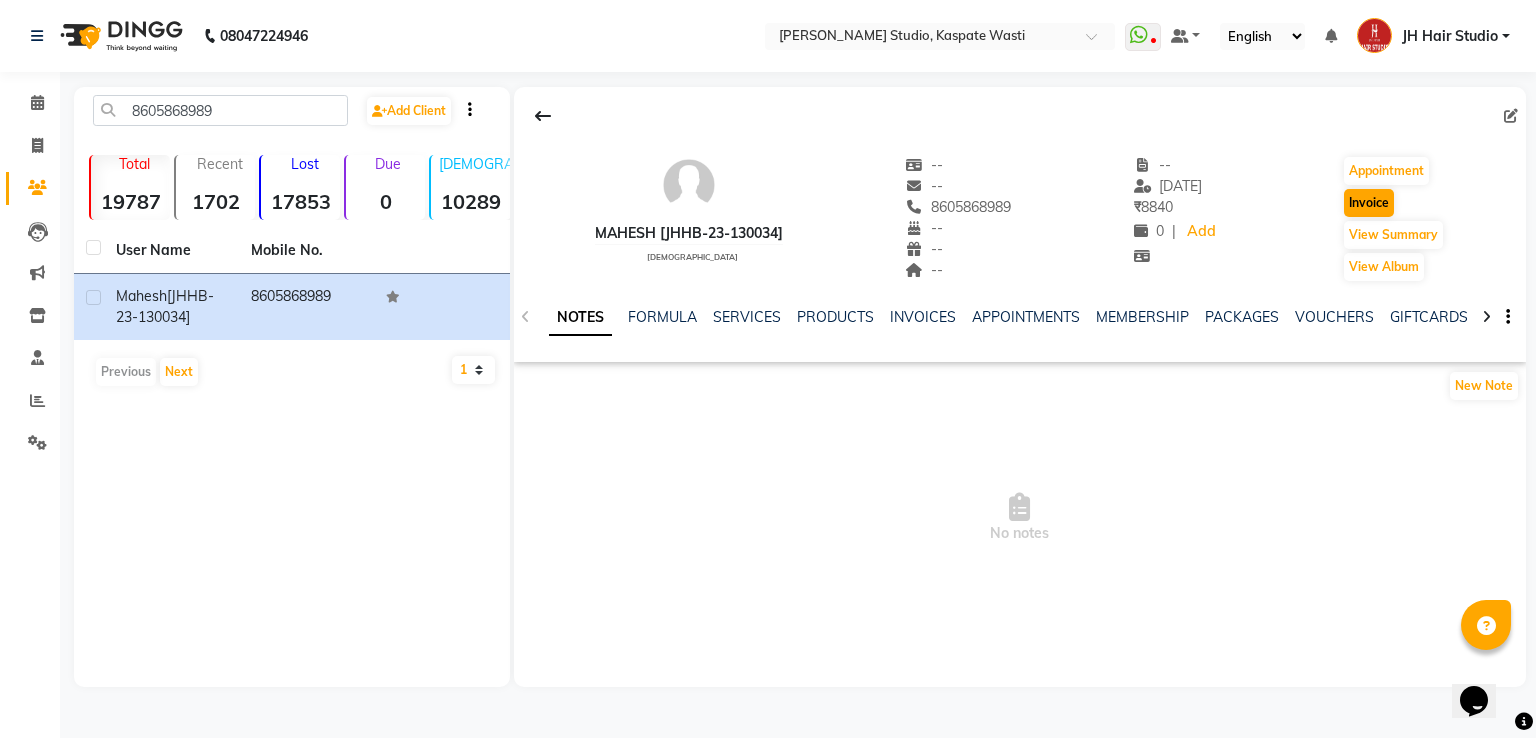select on "130" 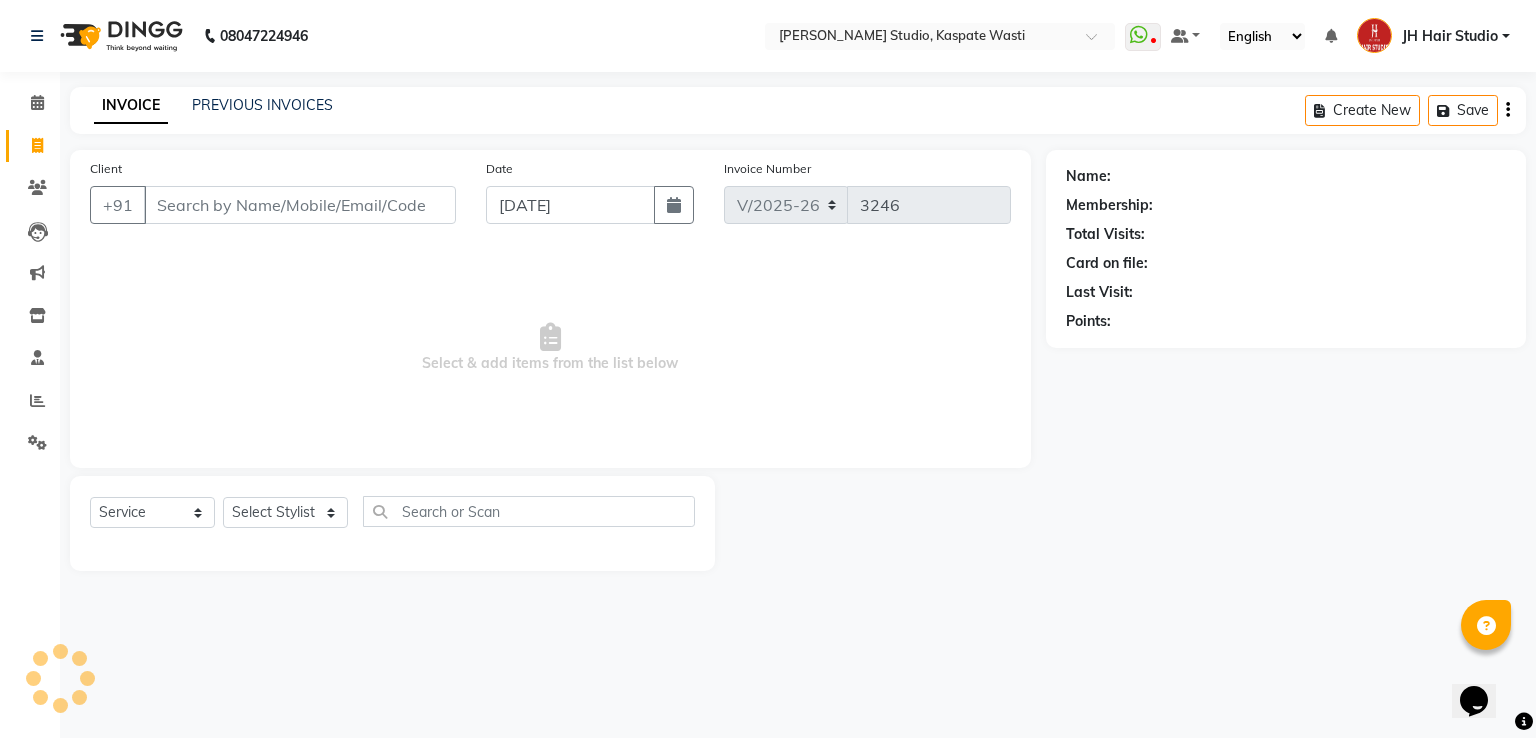 type on "8605868989" 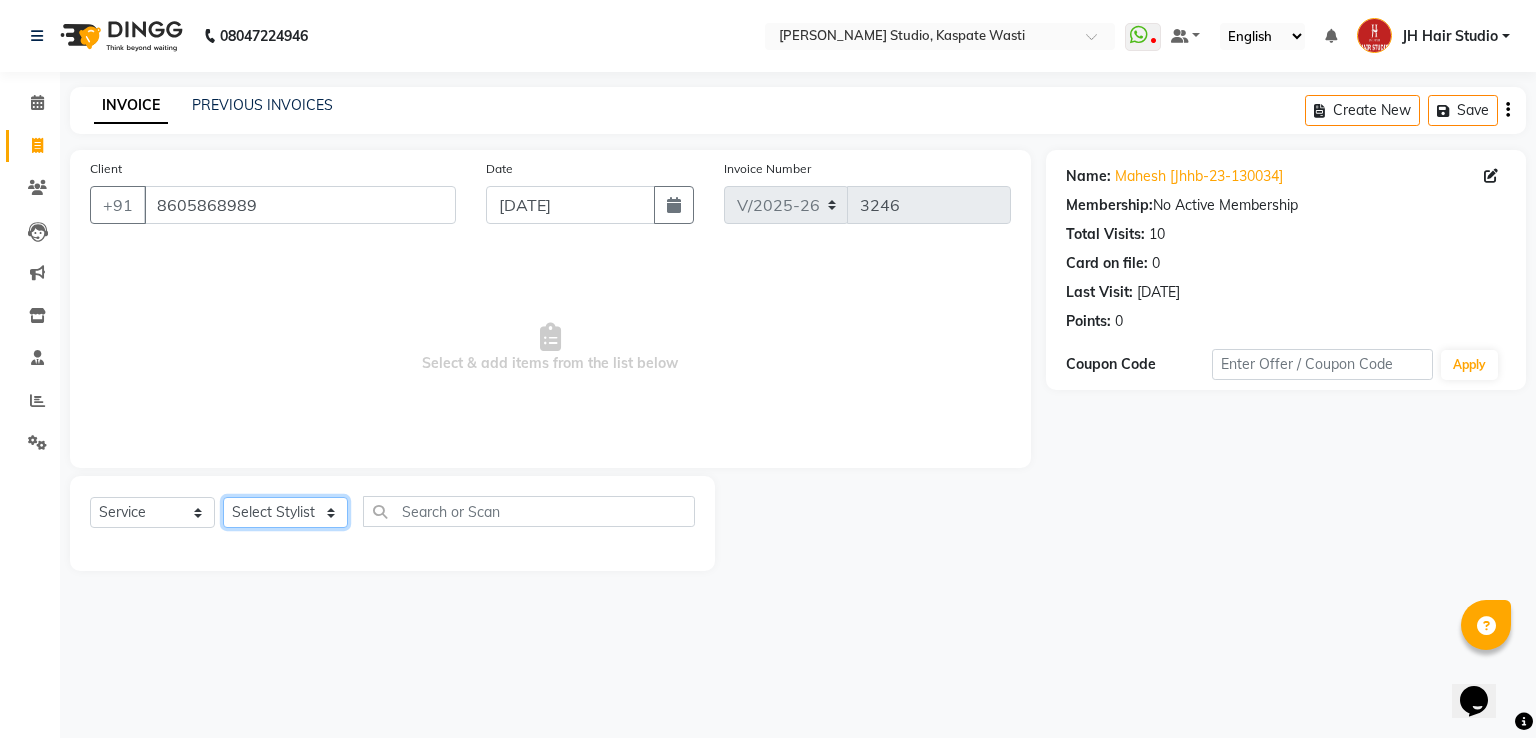 click on "Select Stylist [PERSON_NAME] [JH]  [PERSON_NAME][JH] [F1] GANESH [ F1] RAM [F1]Sanjay [F1][PERSON_NAME]  [F1][PERSON_NAME]  F1 Suraj  [F1] USHA [PERSON_NAME][JH] Harish[JH] JH Hair Studio [PERSON_NAME][JH] [PERSON_NAME][JH] SID NEW [JH] [PERSON_NAME] [F3] [PERSON_NAME] [JH]" 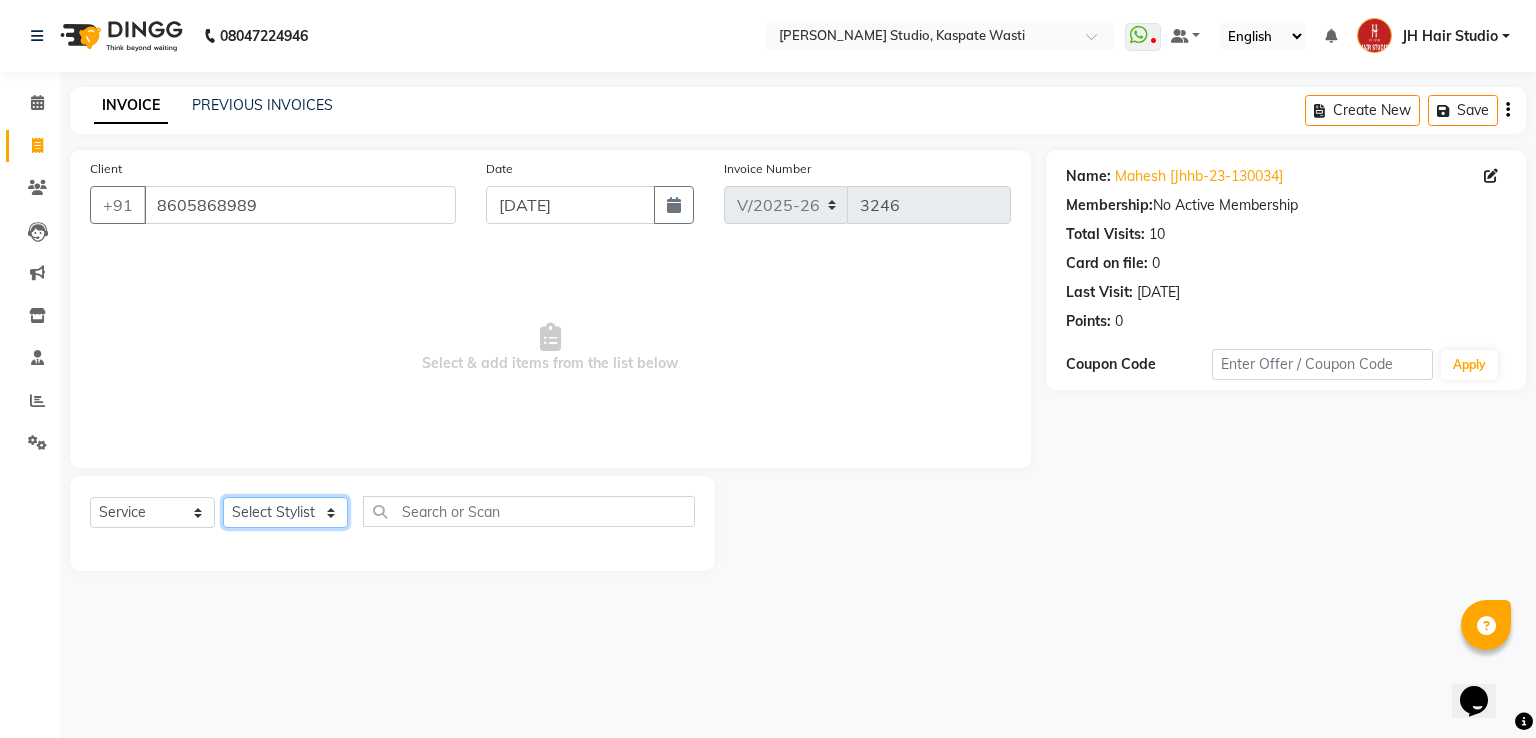 select on "63820" 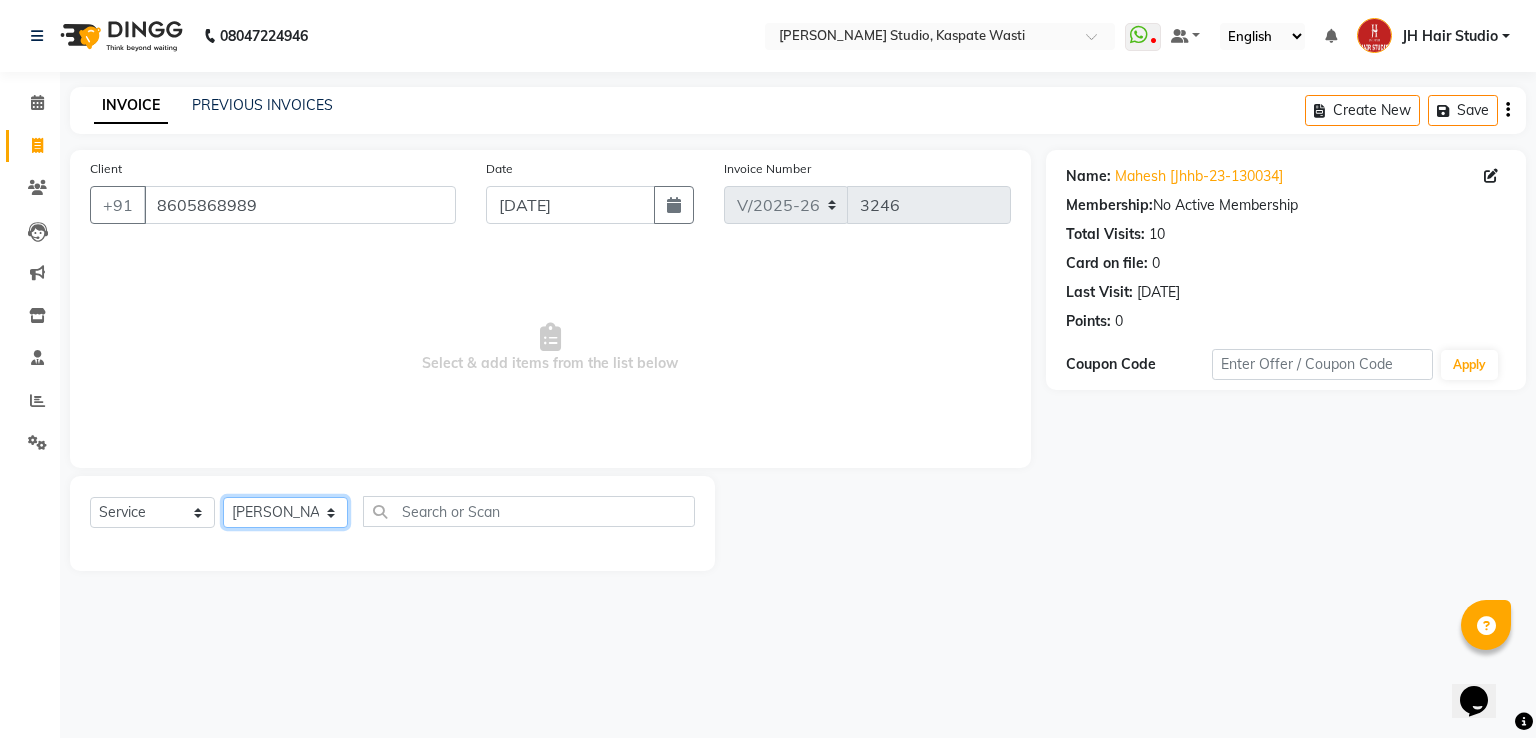 click on "Select Stylist [PERSON_NAME] [JH]  [PERSON_NAME][JH] [F1] GANESH [ F1] RAM [F1]Sanjay [F1][PERSON_NAME]  [F1][PERSON_NAME]  F1 Suraj  [F1] USHA [PERSON_NAME][JH] Harish[JH] JH Hair Studio [PERSON_NAME][JH] [PERSON_NAME][JH] SID NEW [JH] [PERSON_NAME] [F3] [PERSON_NAME] [JH]" 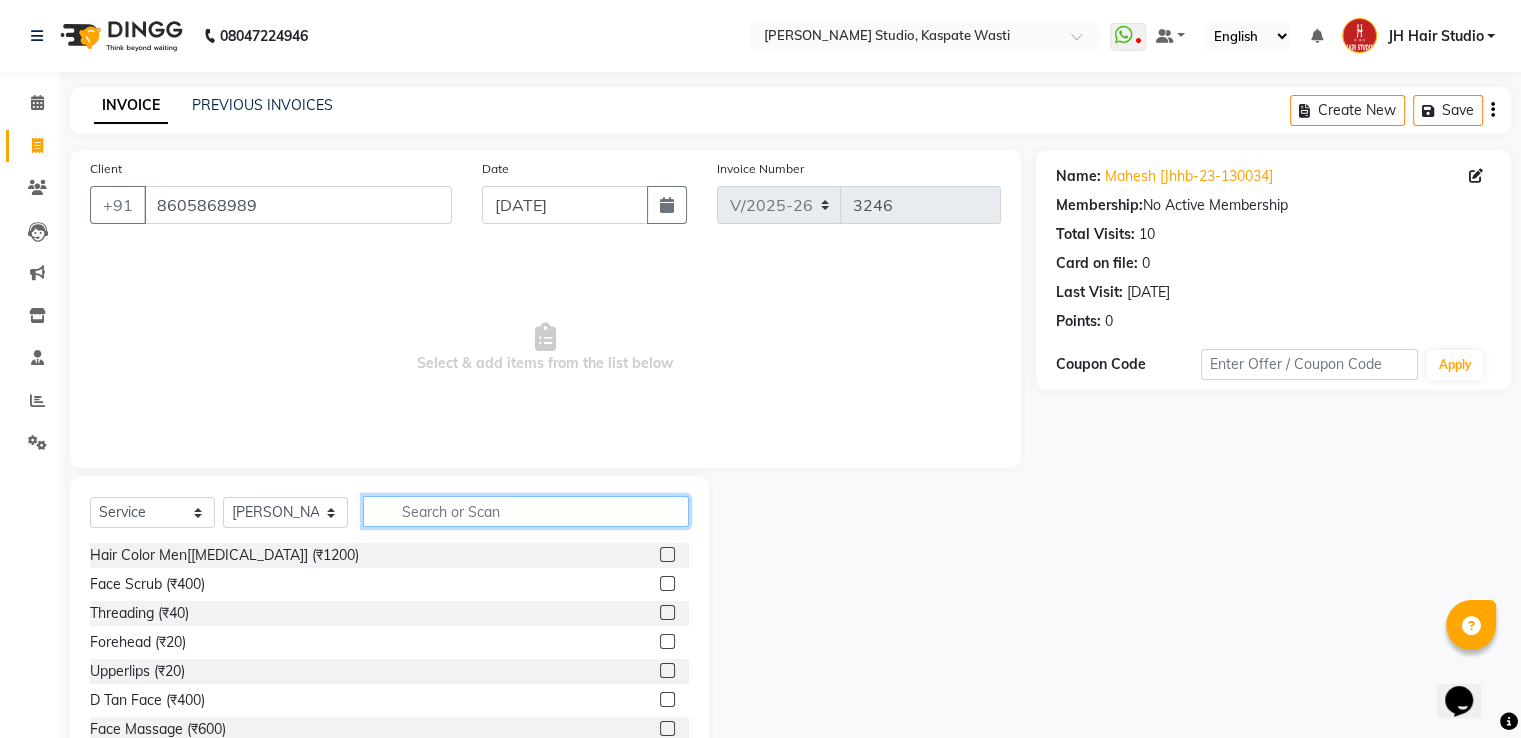 click 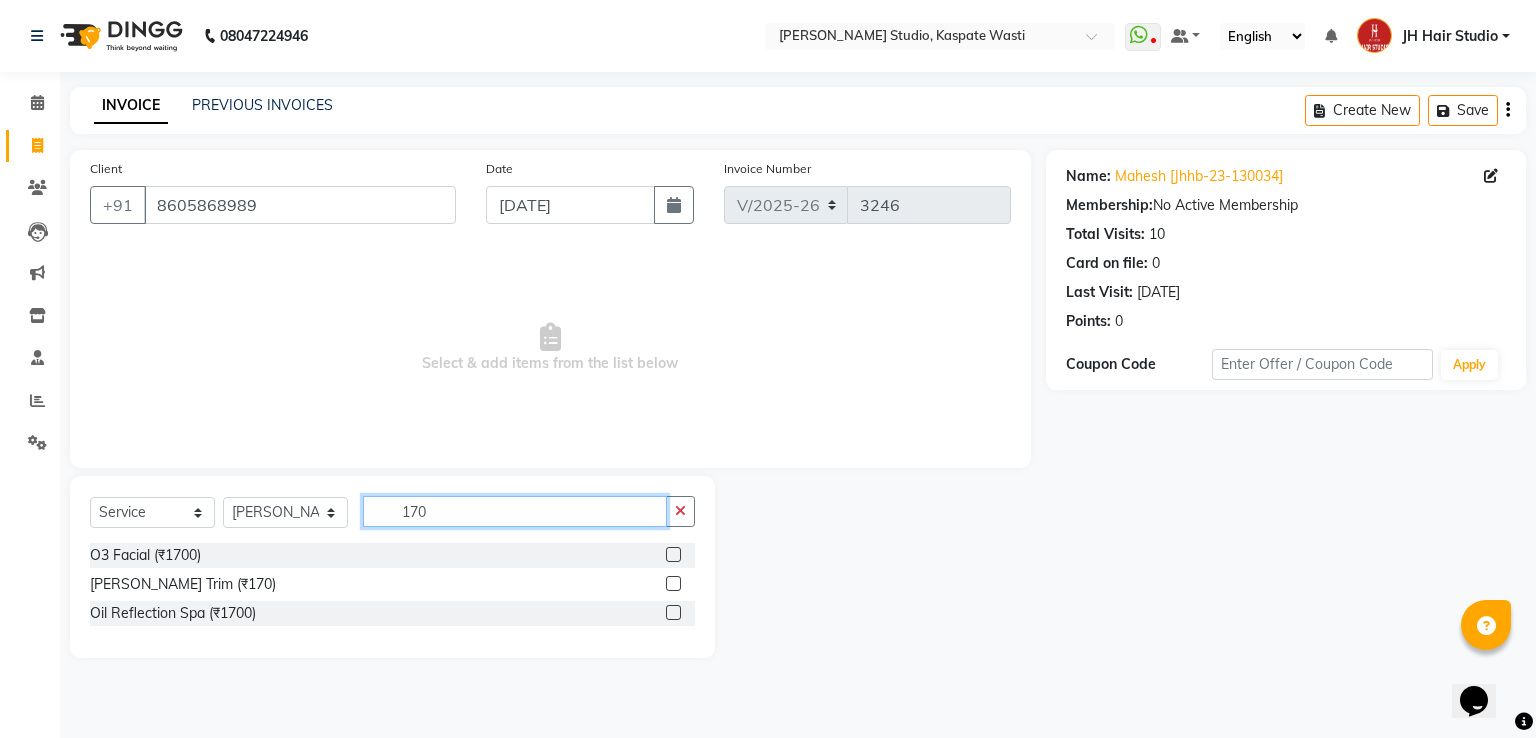 type on "170" 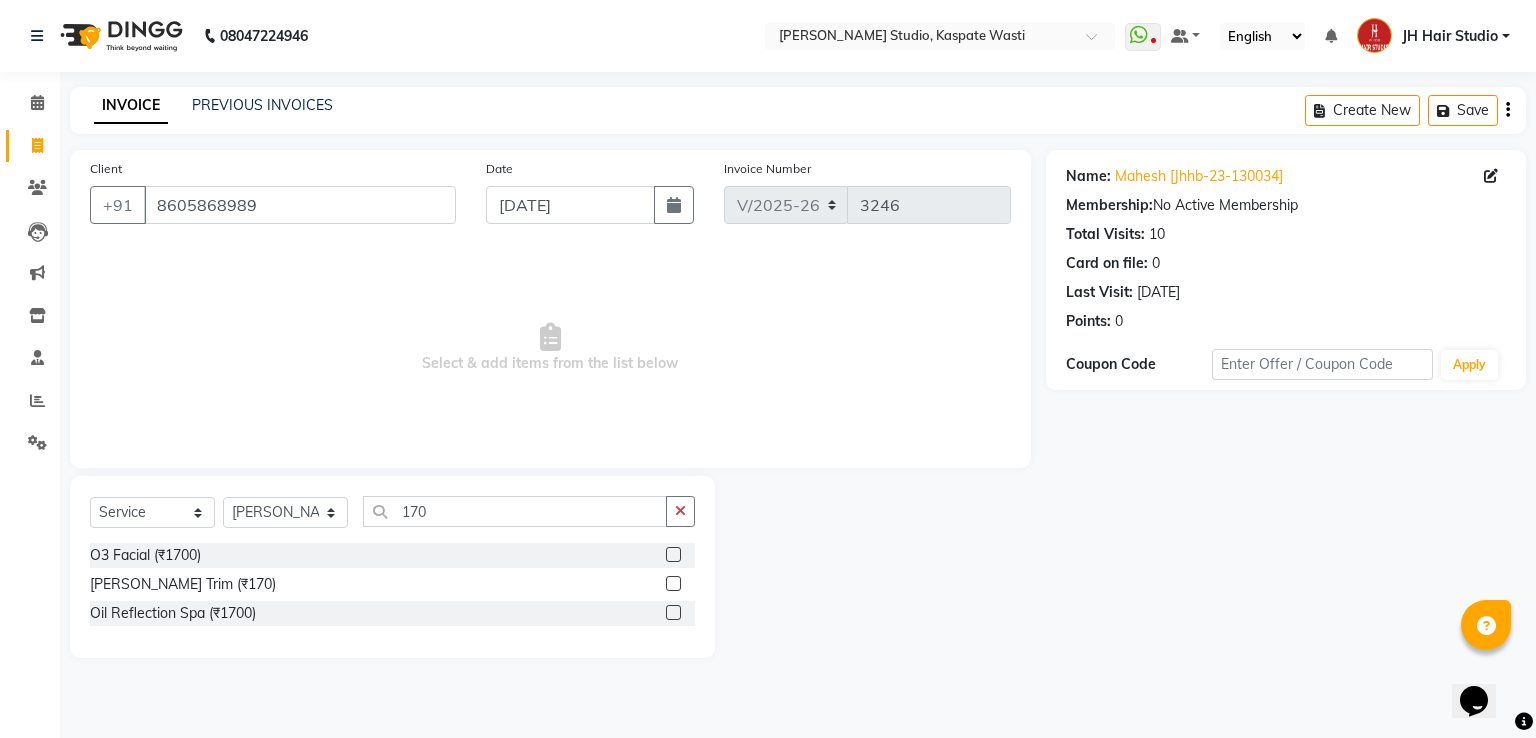 click 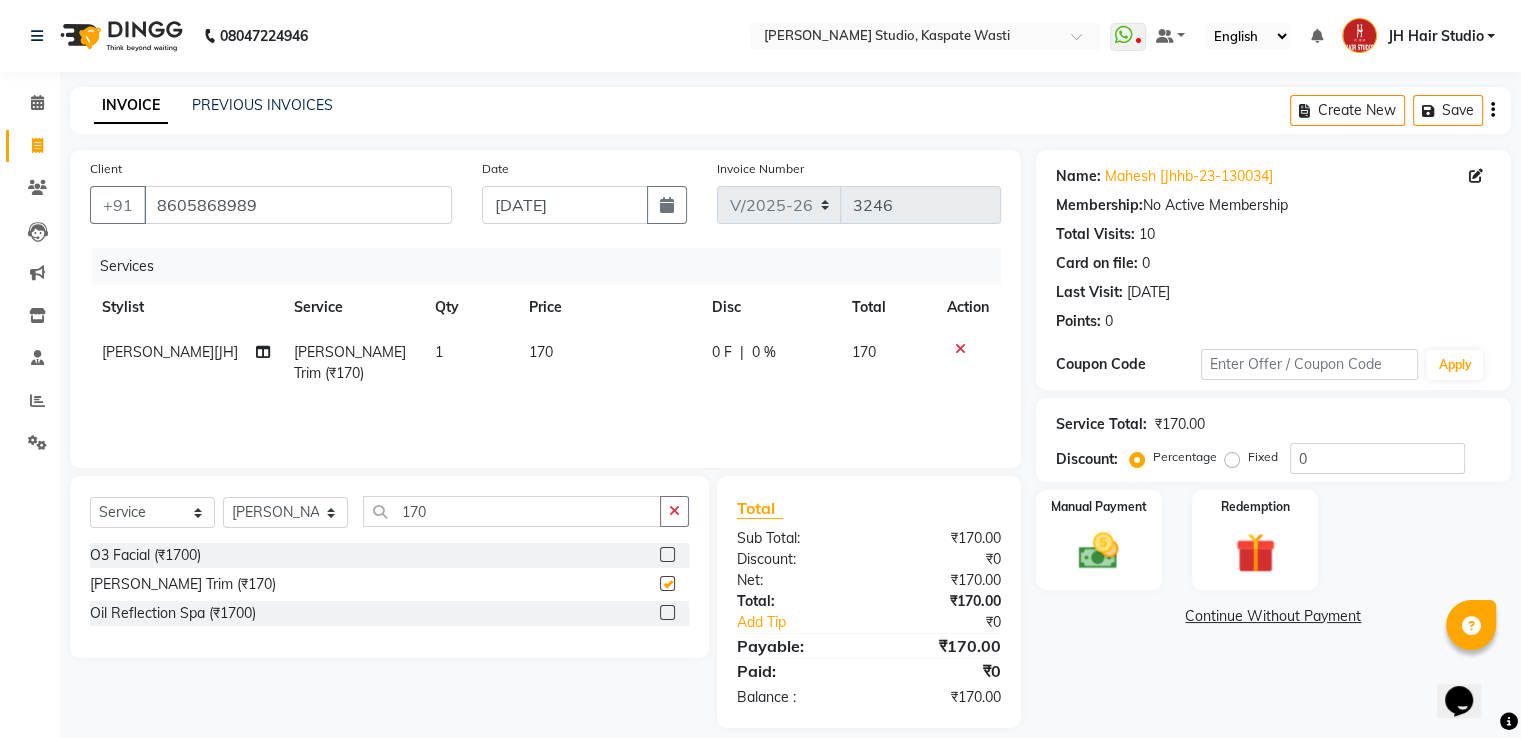 checkbox on "false" 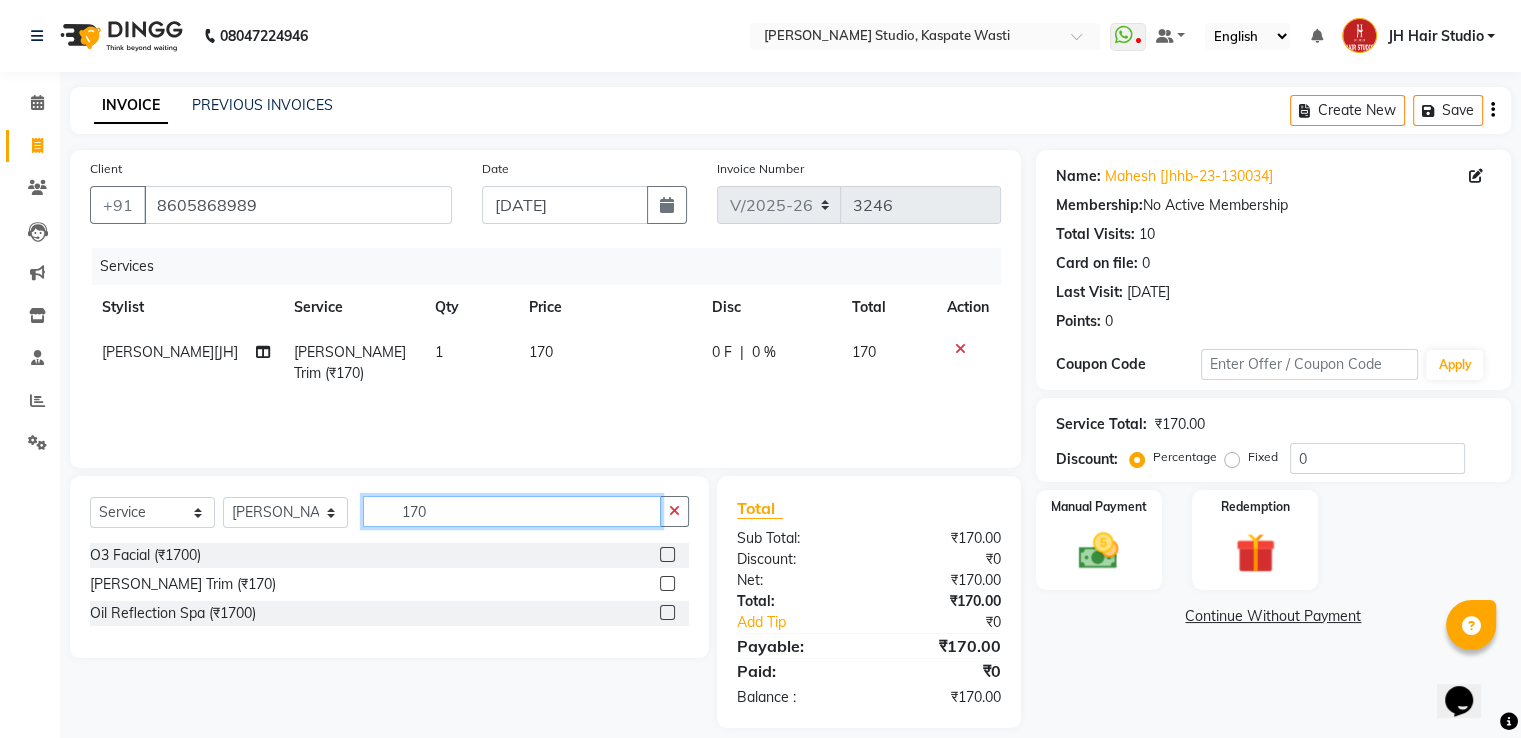 click on "170" 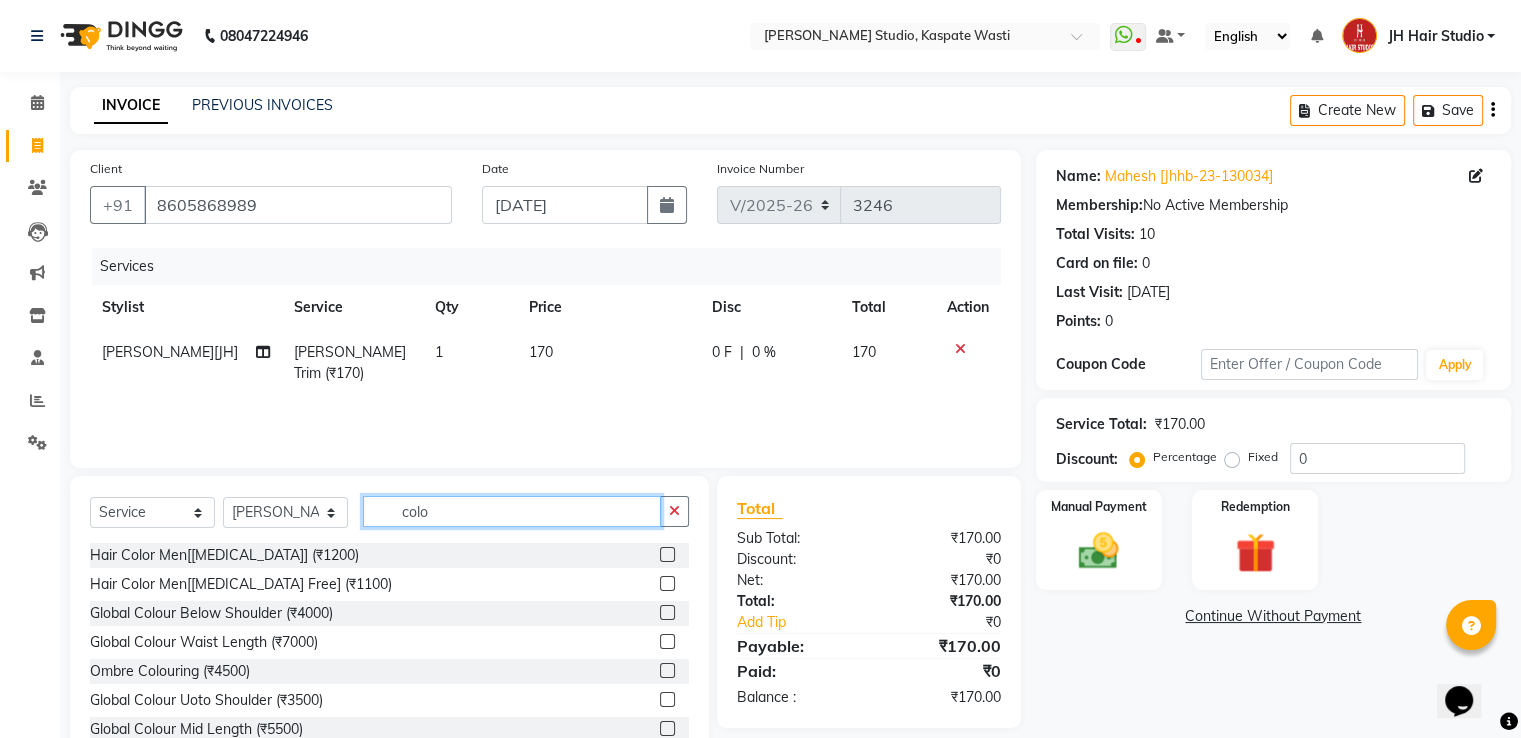type on "colo" 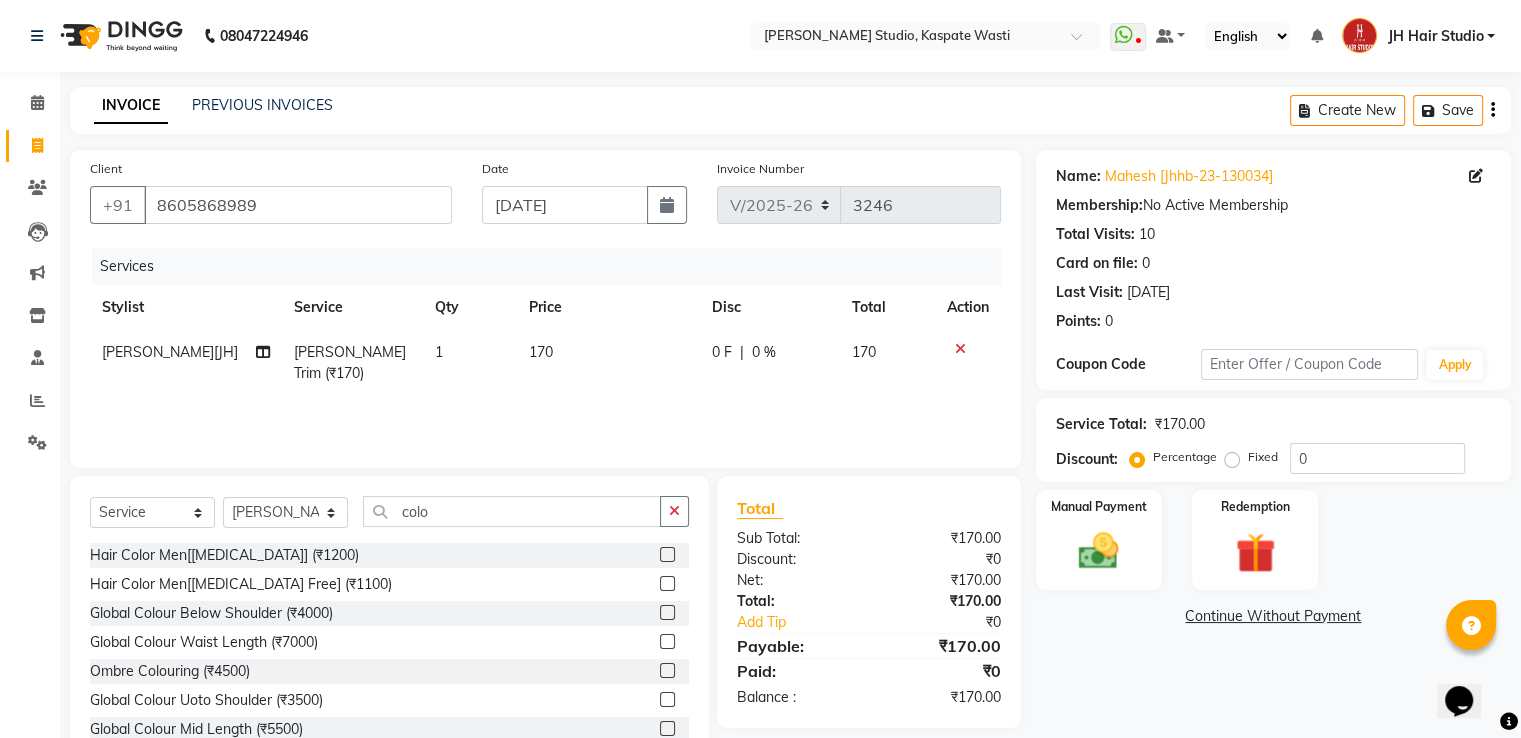 click on "Hair Color Men[[MEDICAL_DATA] Free] (₹1100)" 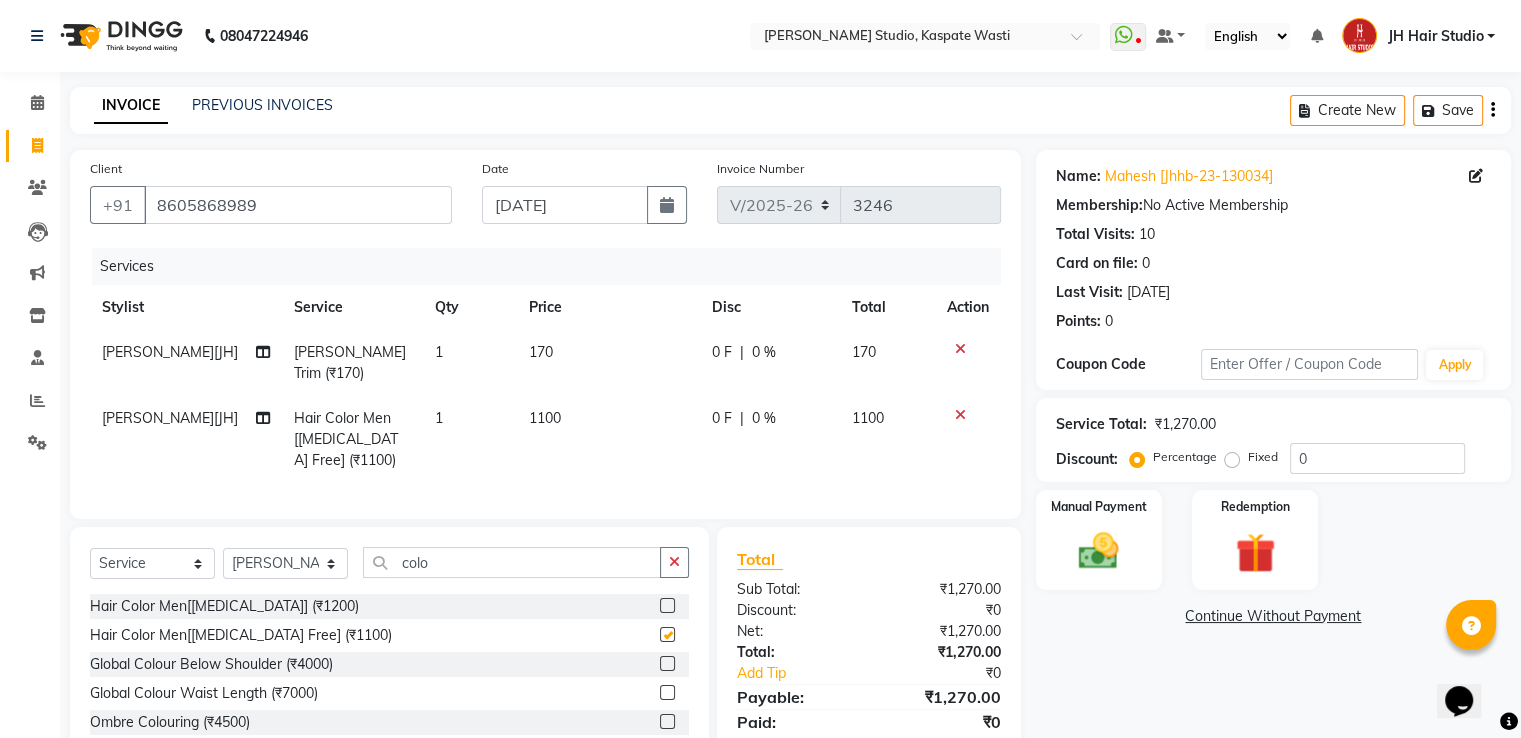checkbox on "false" 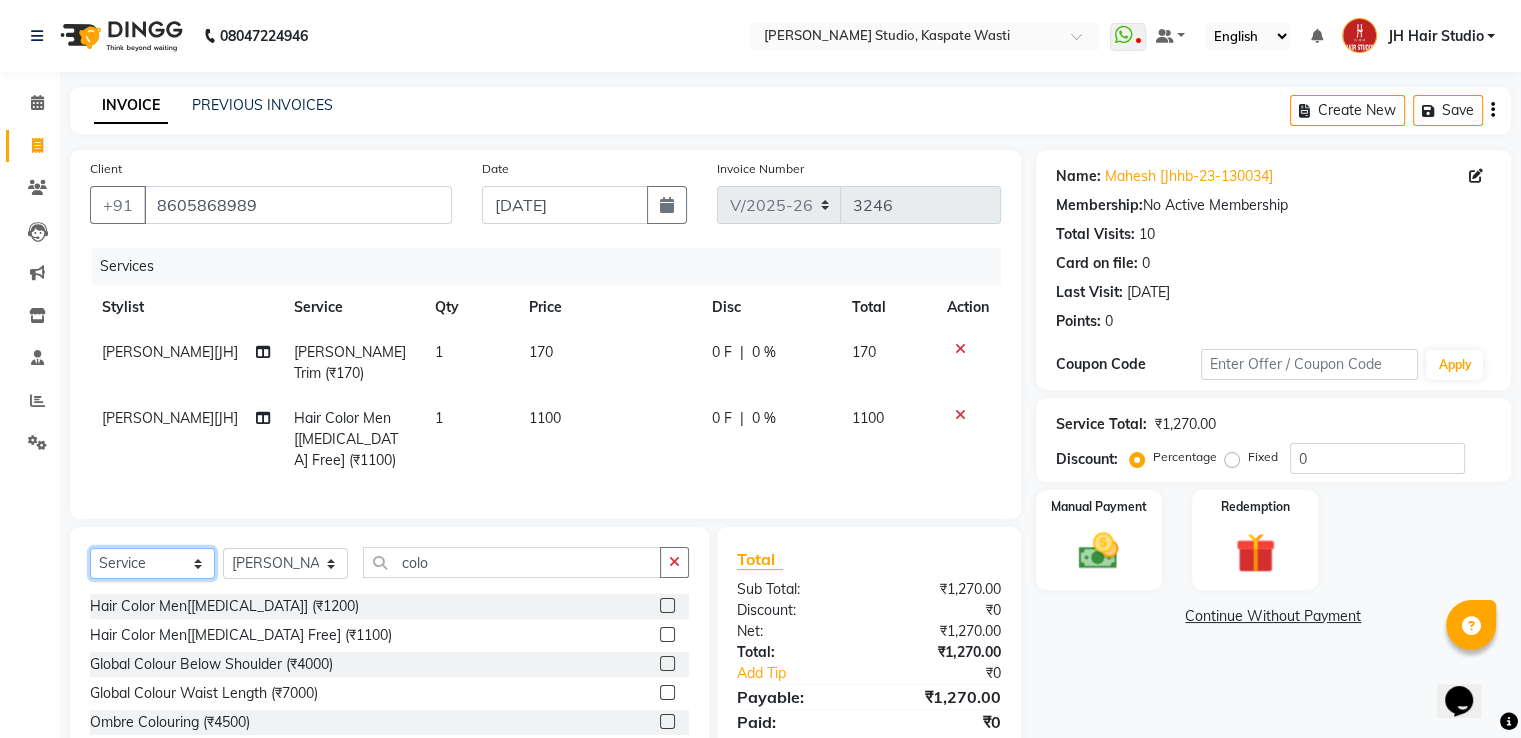 click on "Select  Service  Product  Membership  Package Voucher Prepaid Gift Card" 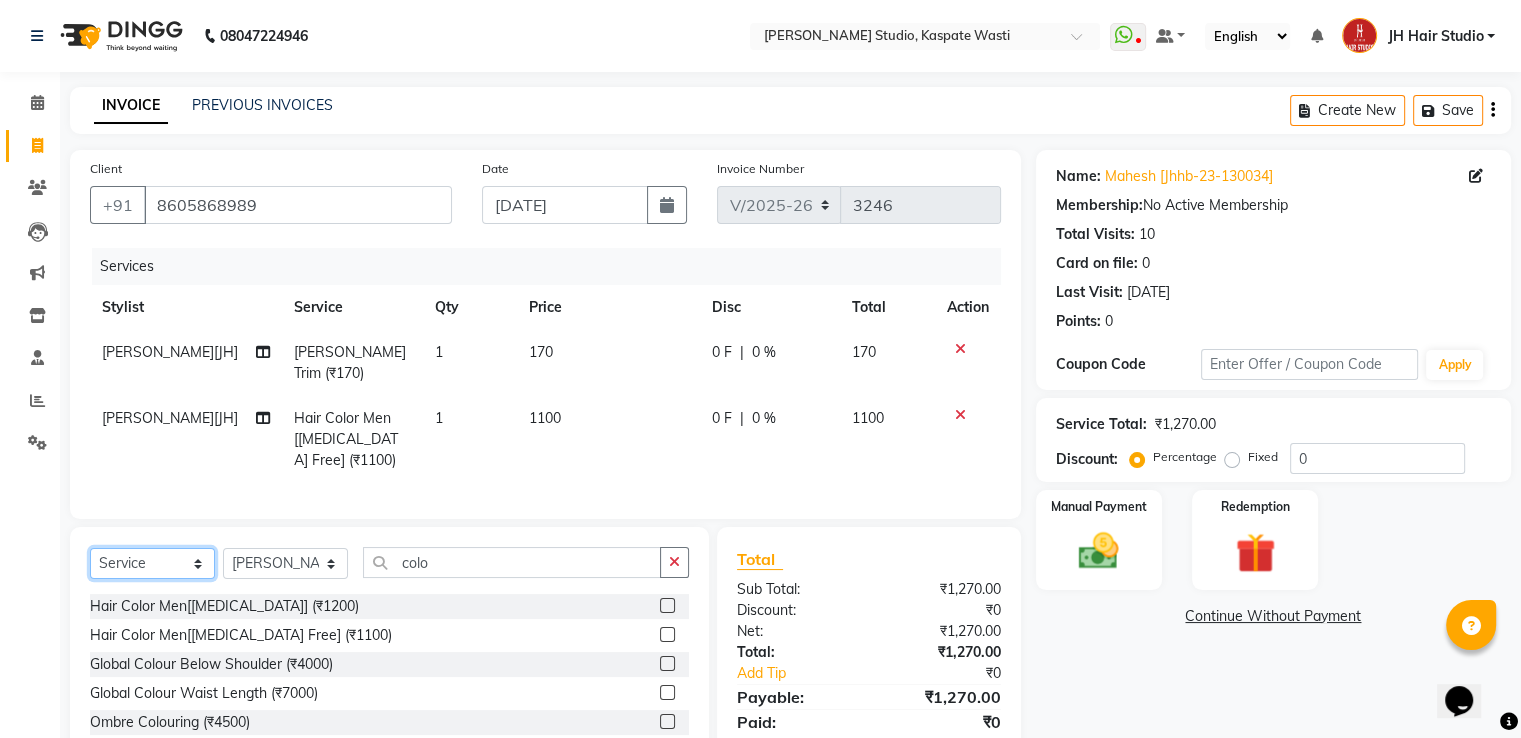 select on "membership" 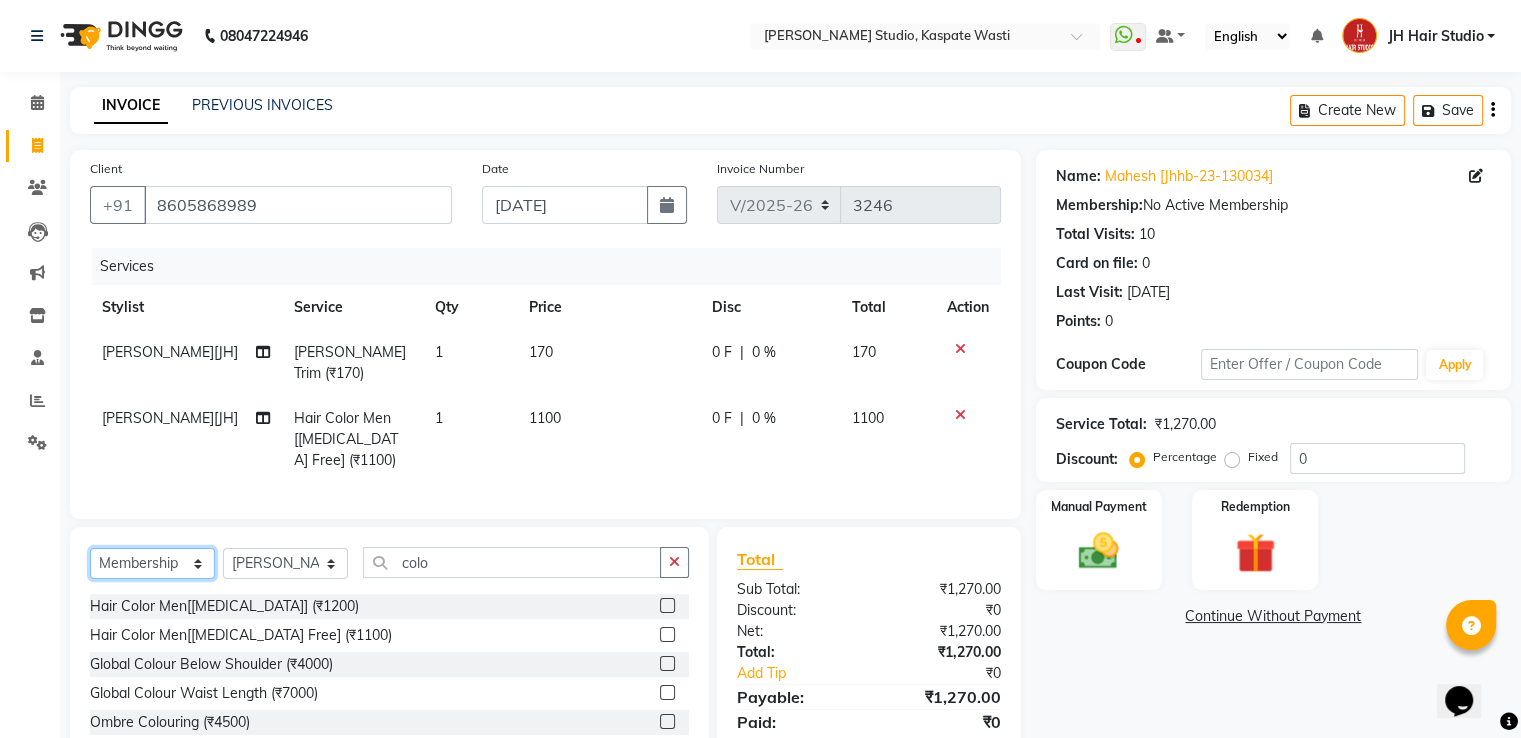 click on "Select  Service  Product  Membership  Package Voucher Prepaid Gift Card" 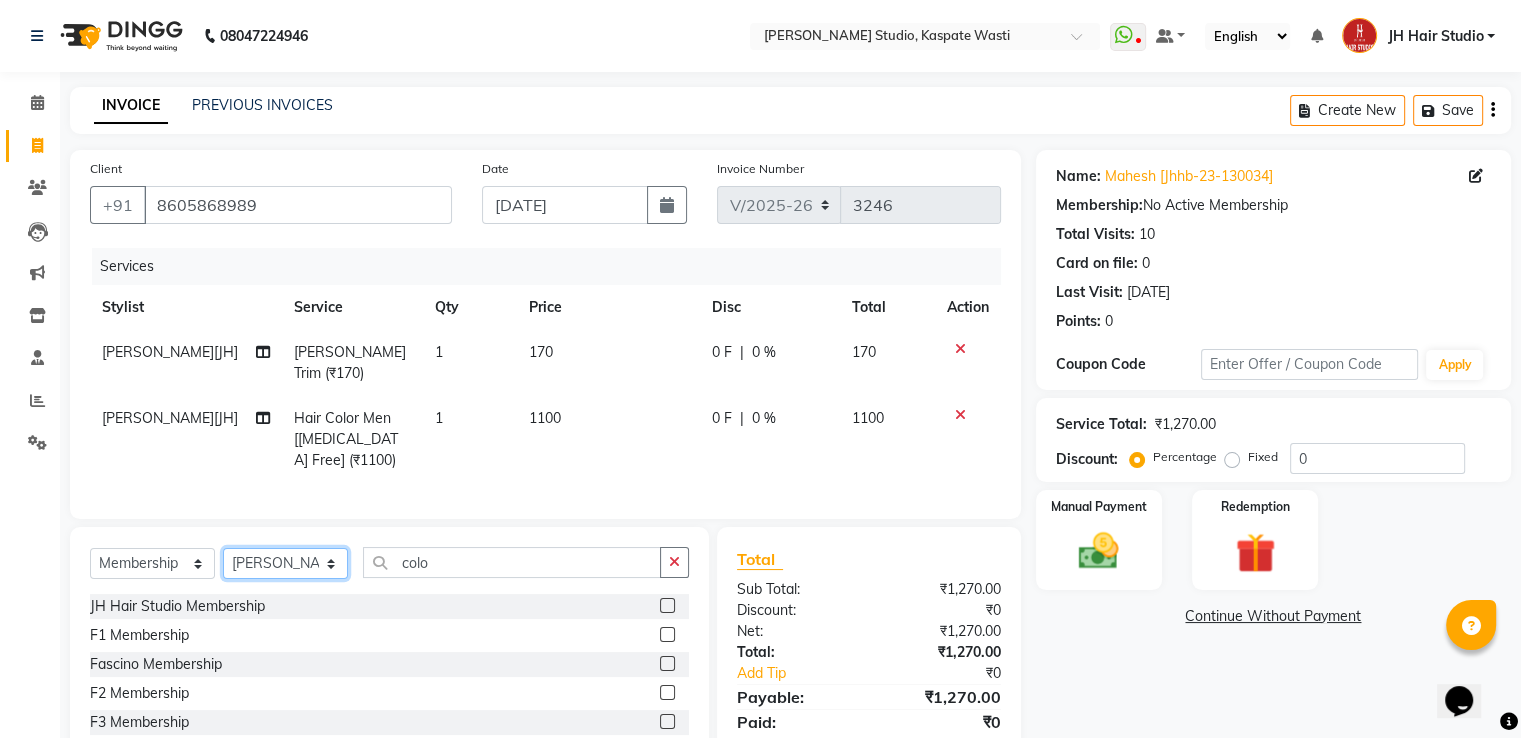 click on "Select Stylist [PERSON_NAME] [JH]  [PERSON_NAME][JH] [F1] GANESH [ F1] RAM [F1]Sanjay [F1][PERSON_NAME]  [F1][PERSON_NAME]  F1 Suraj  [F1] USHA [PERSON_NAME][JH] Harish[JH] JH Hair Studio [PERSON_NAME][JH] [PERSON_NAME][JH] SID NEW [JH] [PERSON_NAME] [F3] [PERSON_NAME] [JH]" 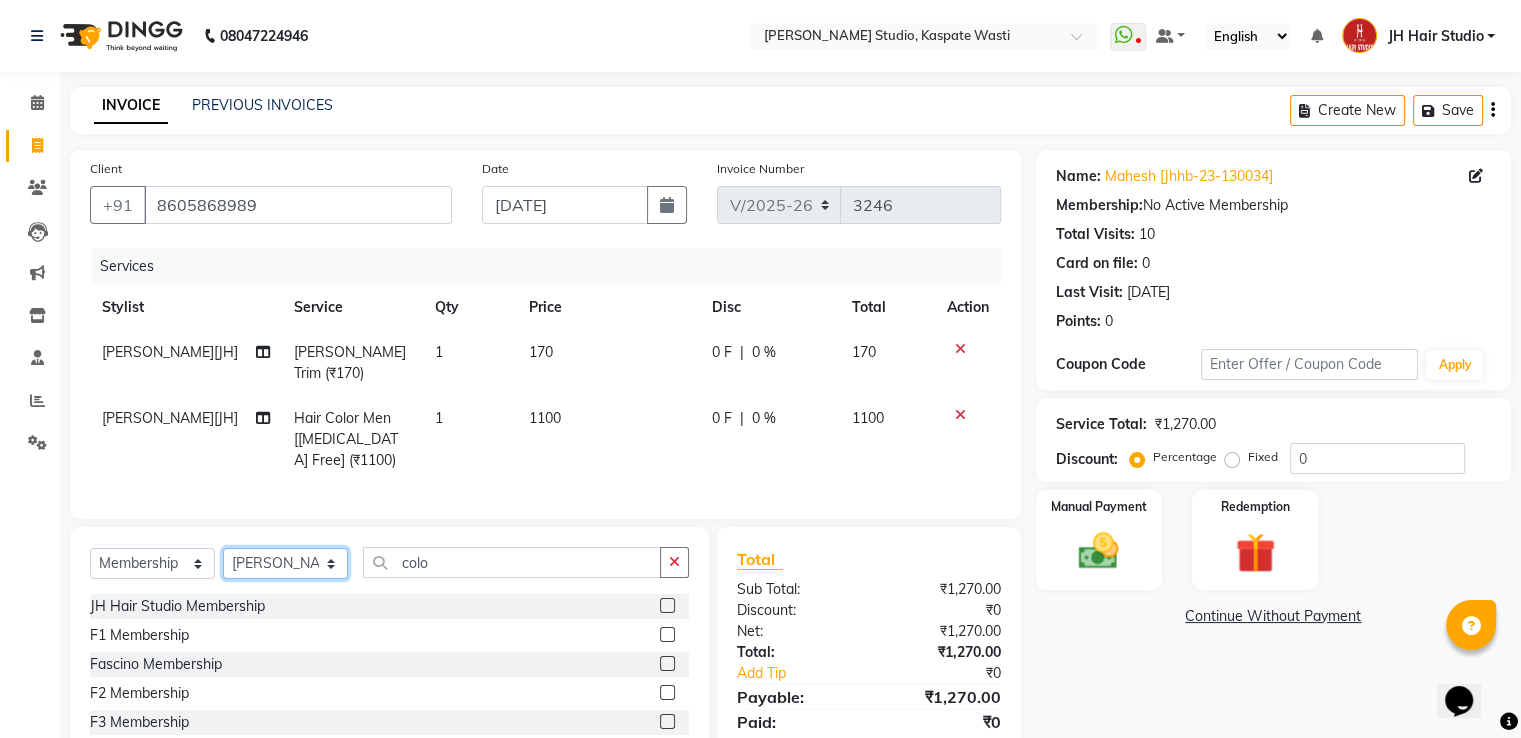 click on "Select Stylist [PERSON_NAME] [JH]  [PERSON_NAME][JH] [F1] GANESH [ F1] RAM [F1]Sanjay [F1][PERSON_NAME]  [F1][PERSON_NAME]  F1 Suraj  [F1] USHA [PERSON_NAME][JH] Harish[JH] JH Hair Studio [PERSON_NAME][JH] [PERSON_NAME][JH] SID NEW [JH] [PERSON_NAME] [F3] [PERSON_NAME] [JH]" 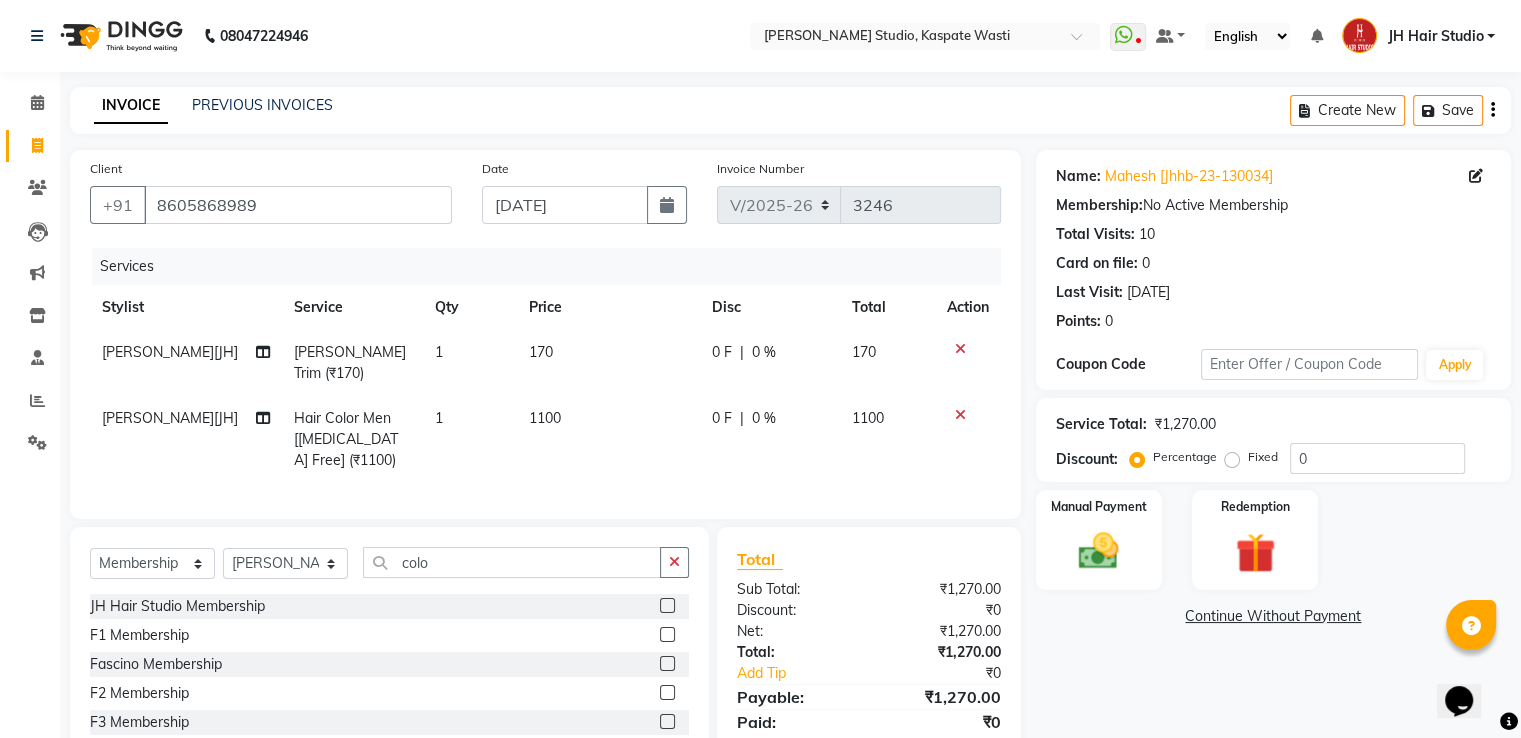 click 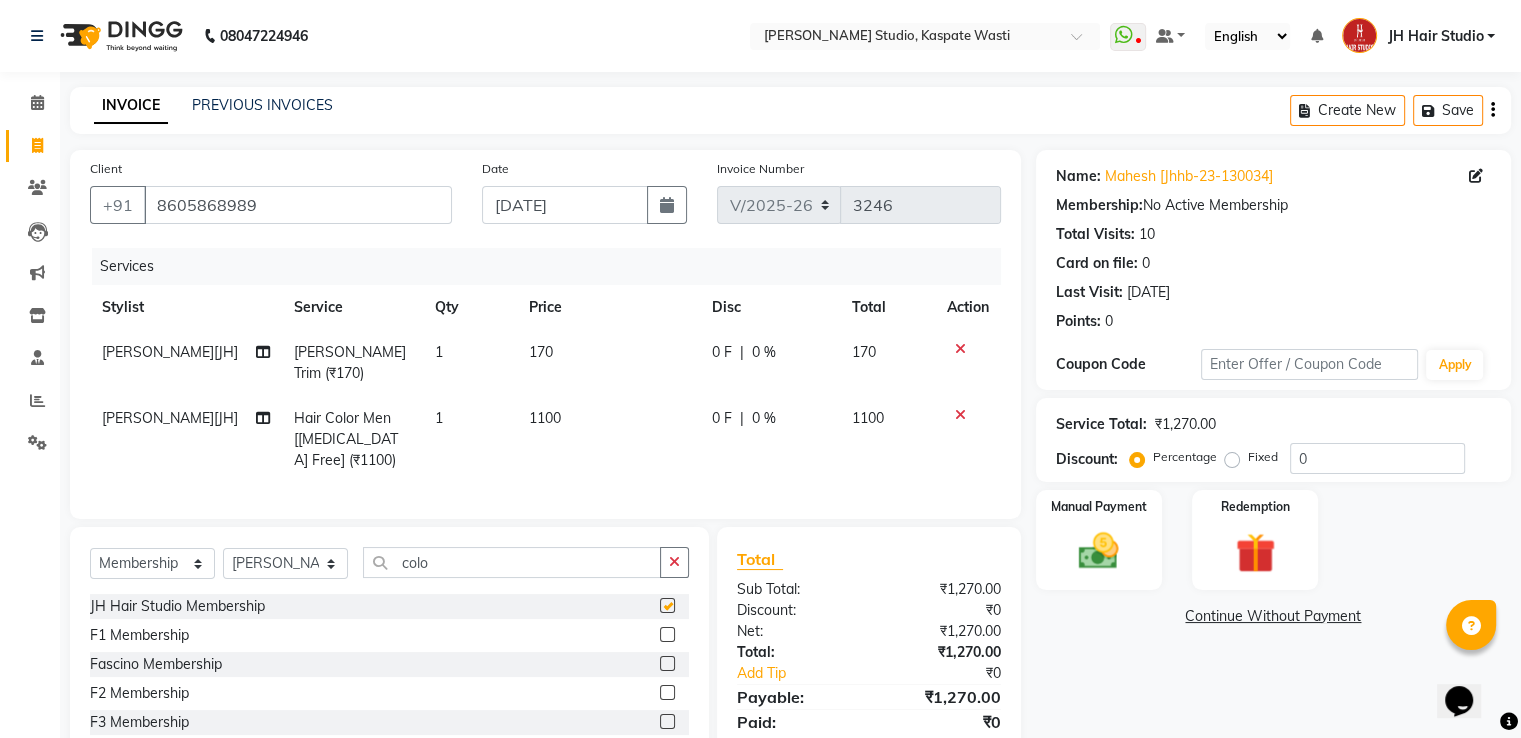 select on "select" 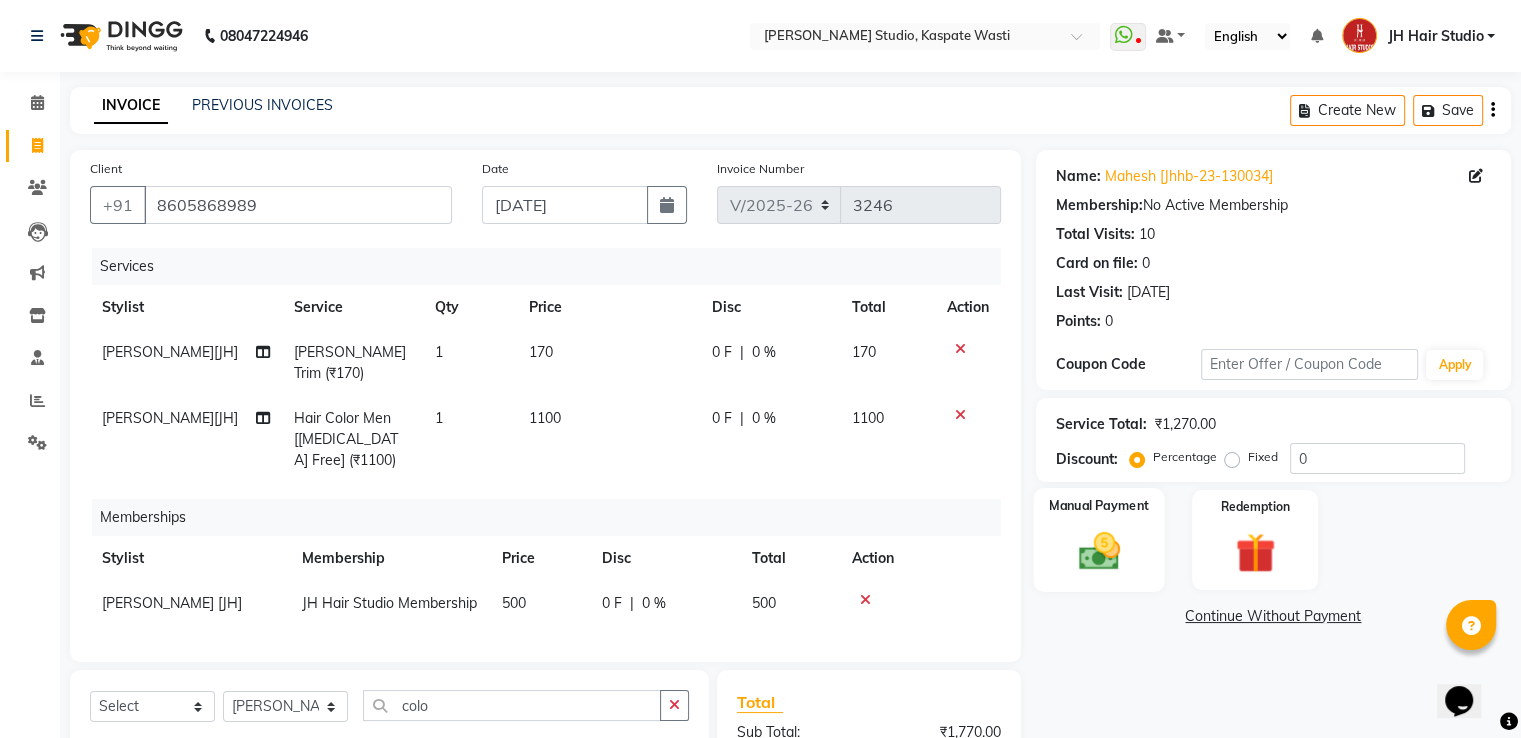 click on "Manual Payment" 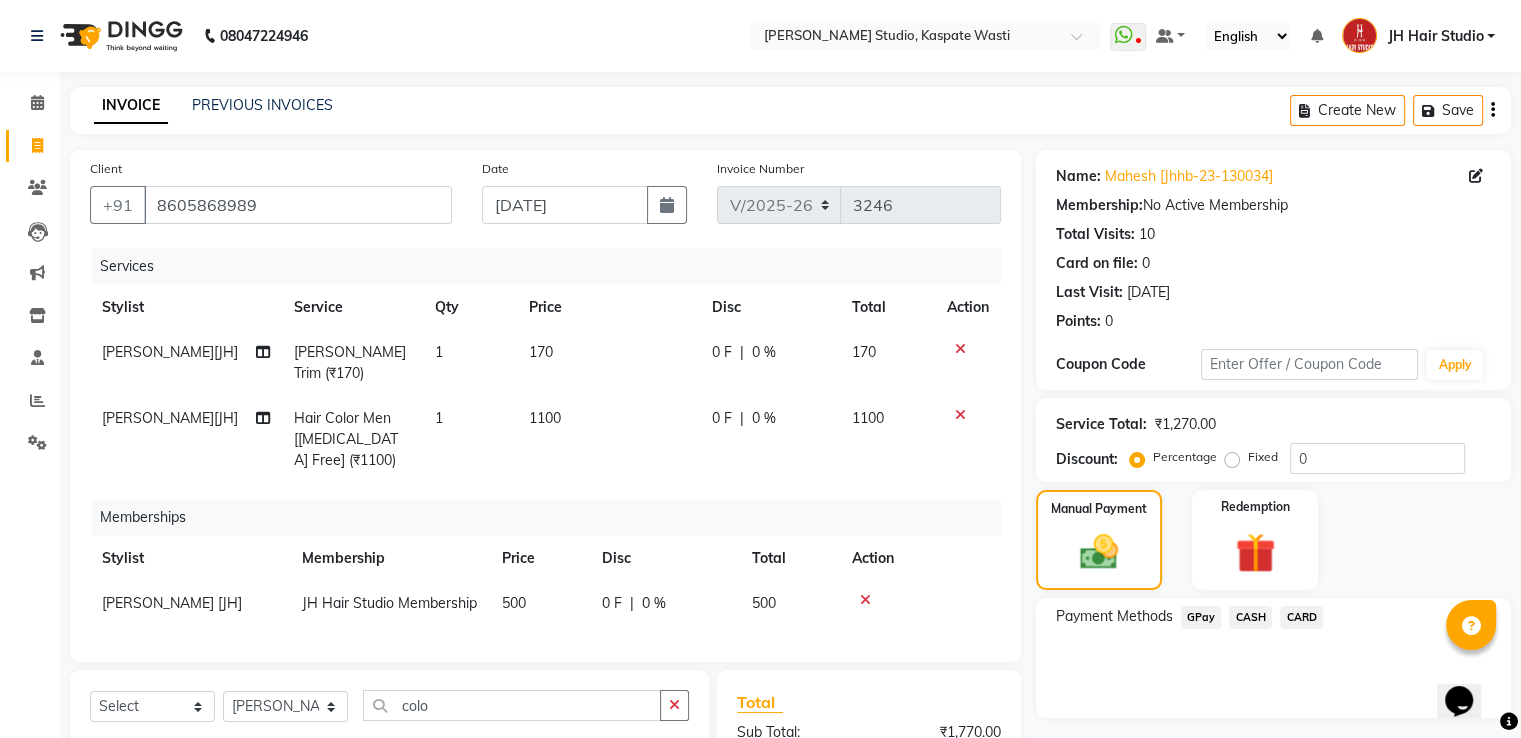 click on "GPay" 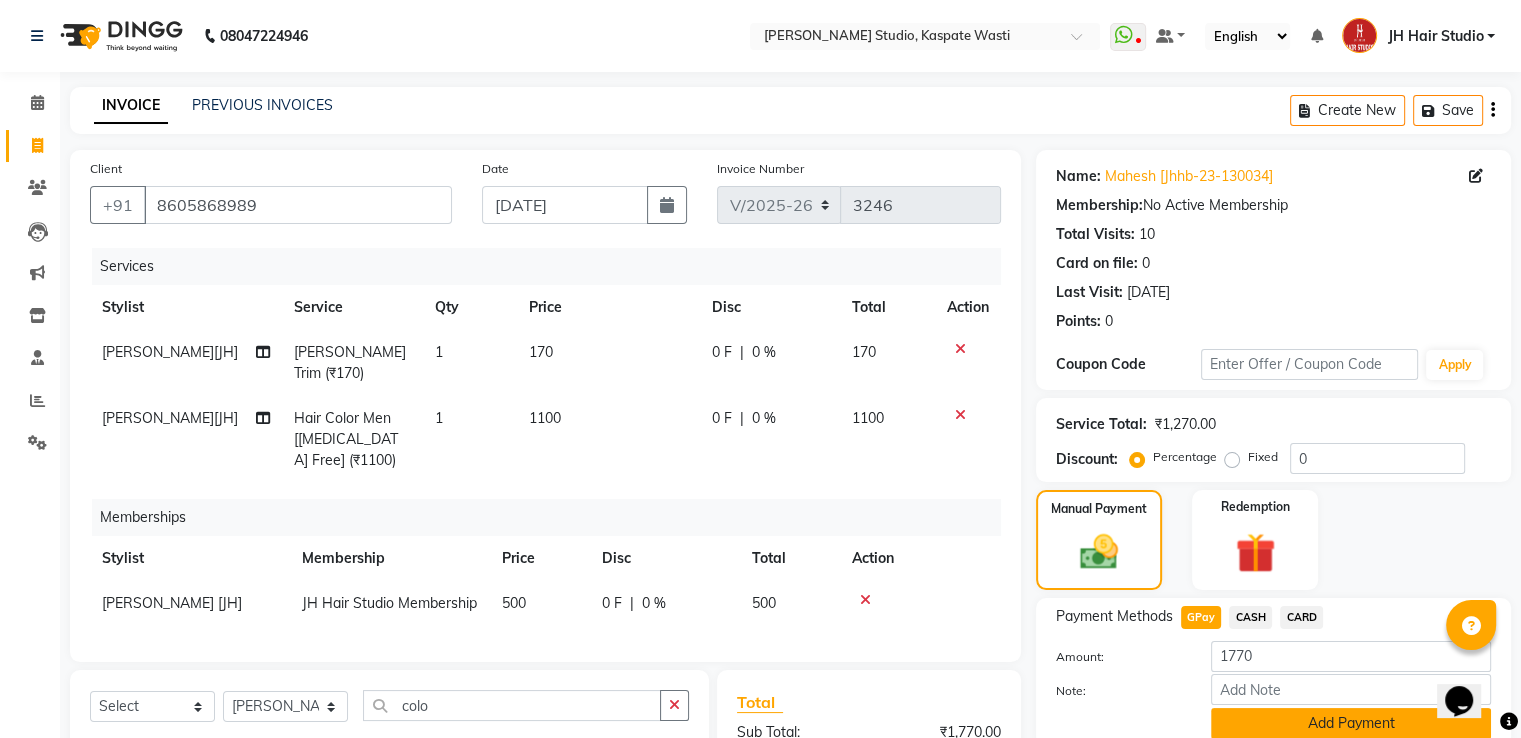 click on "Add Payment" 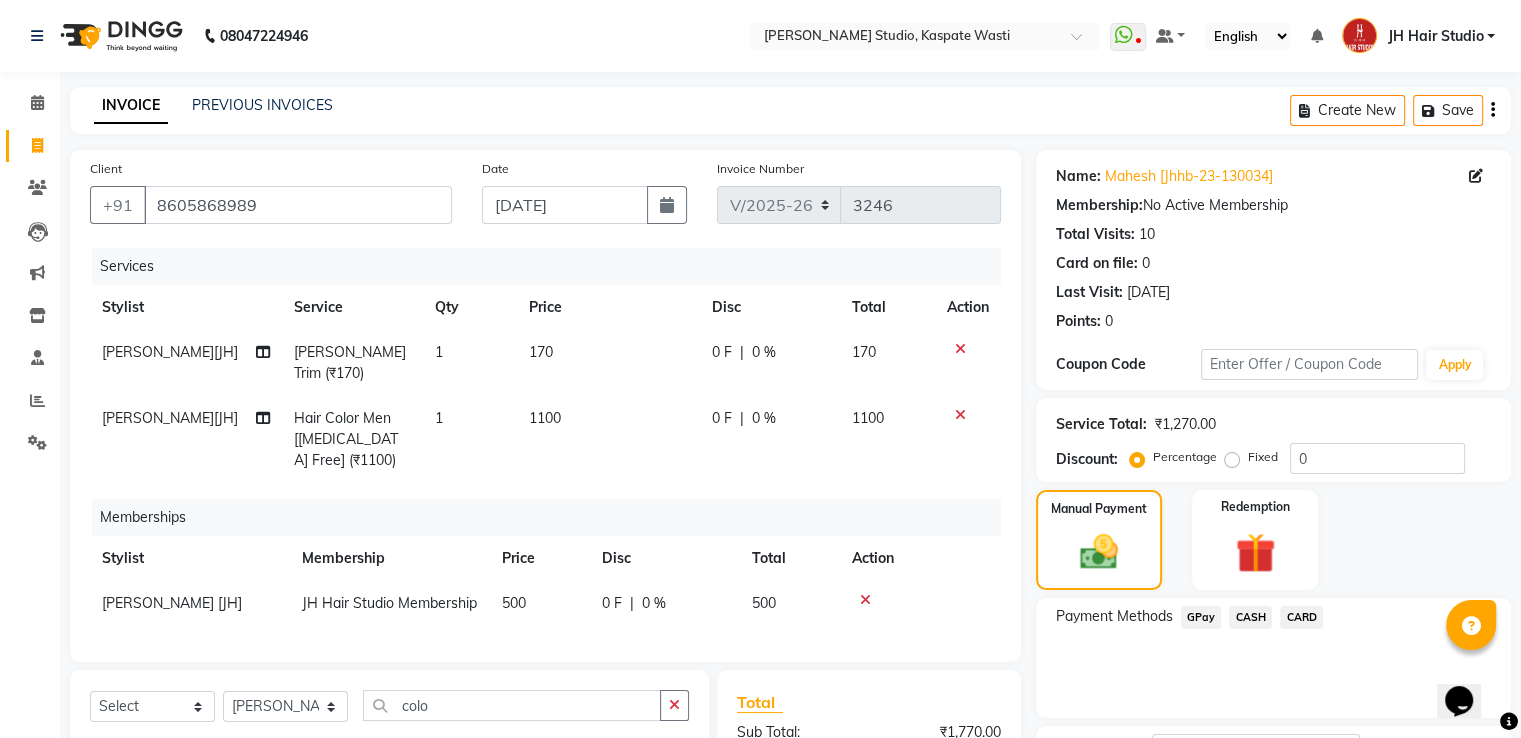 scroll, scrollTop: 251, scrollLeft: 0, axis: vertical 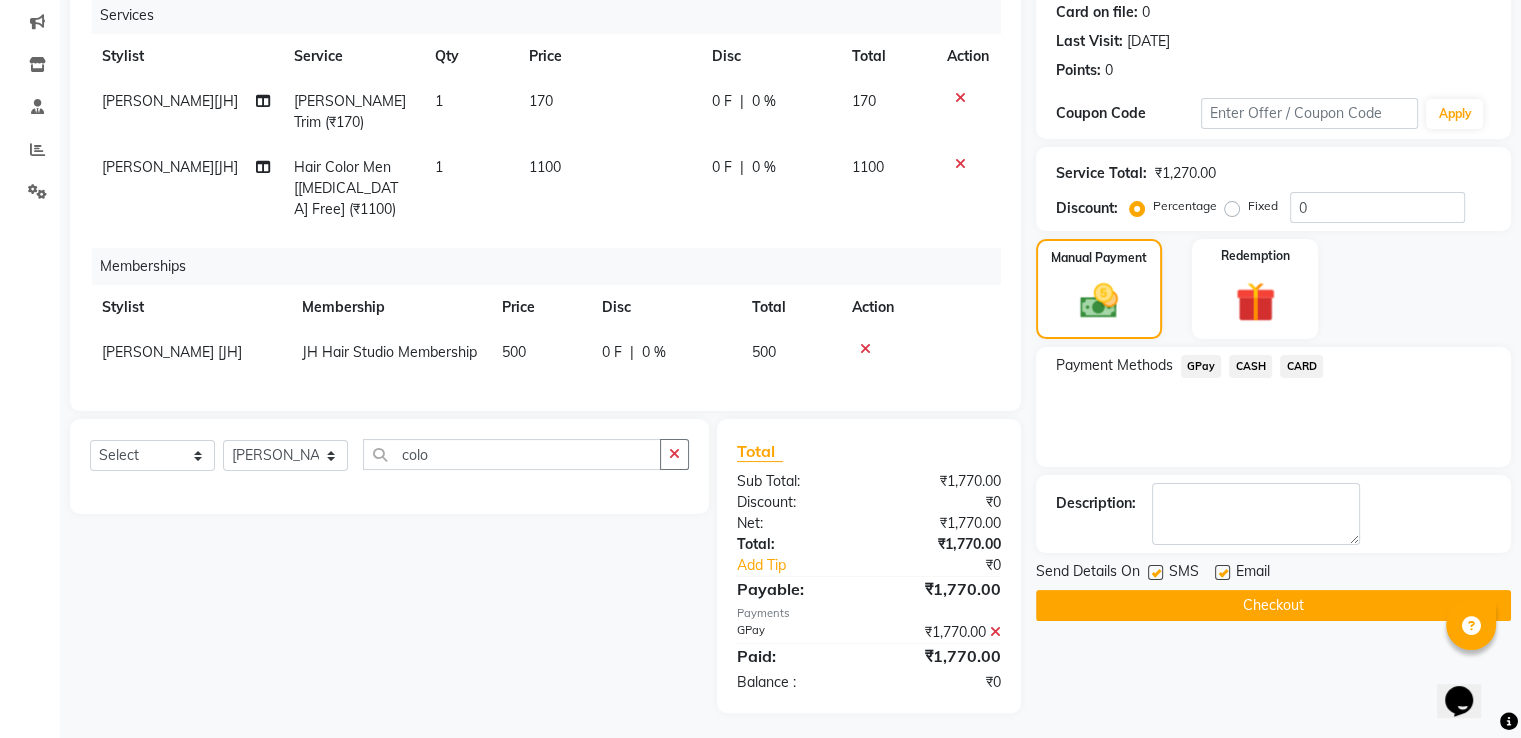 click on "Checkout" 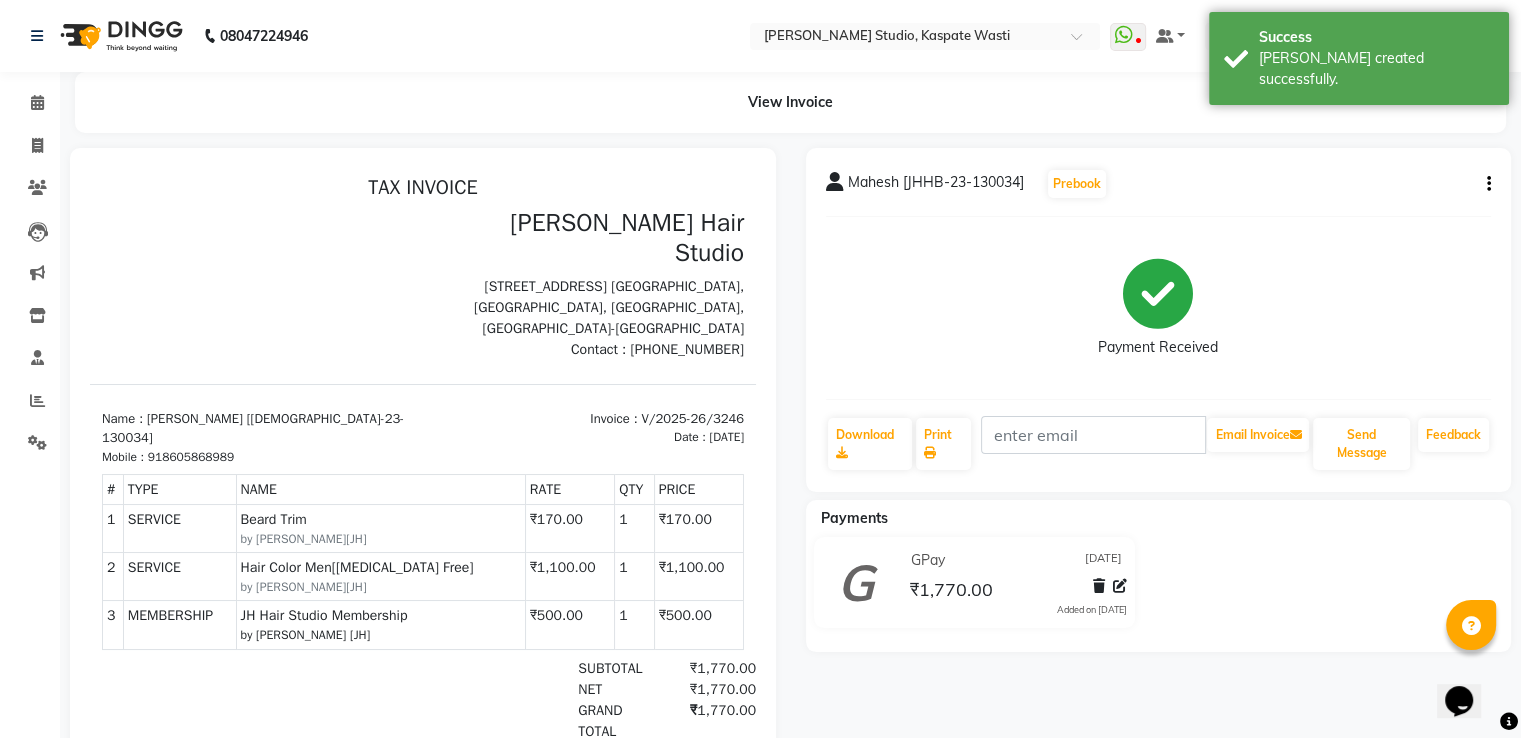 scroll, scrollTop: 0, scrollLeft: 0, axis: both 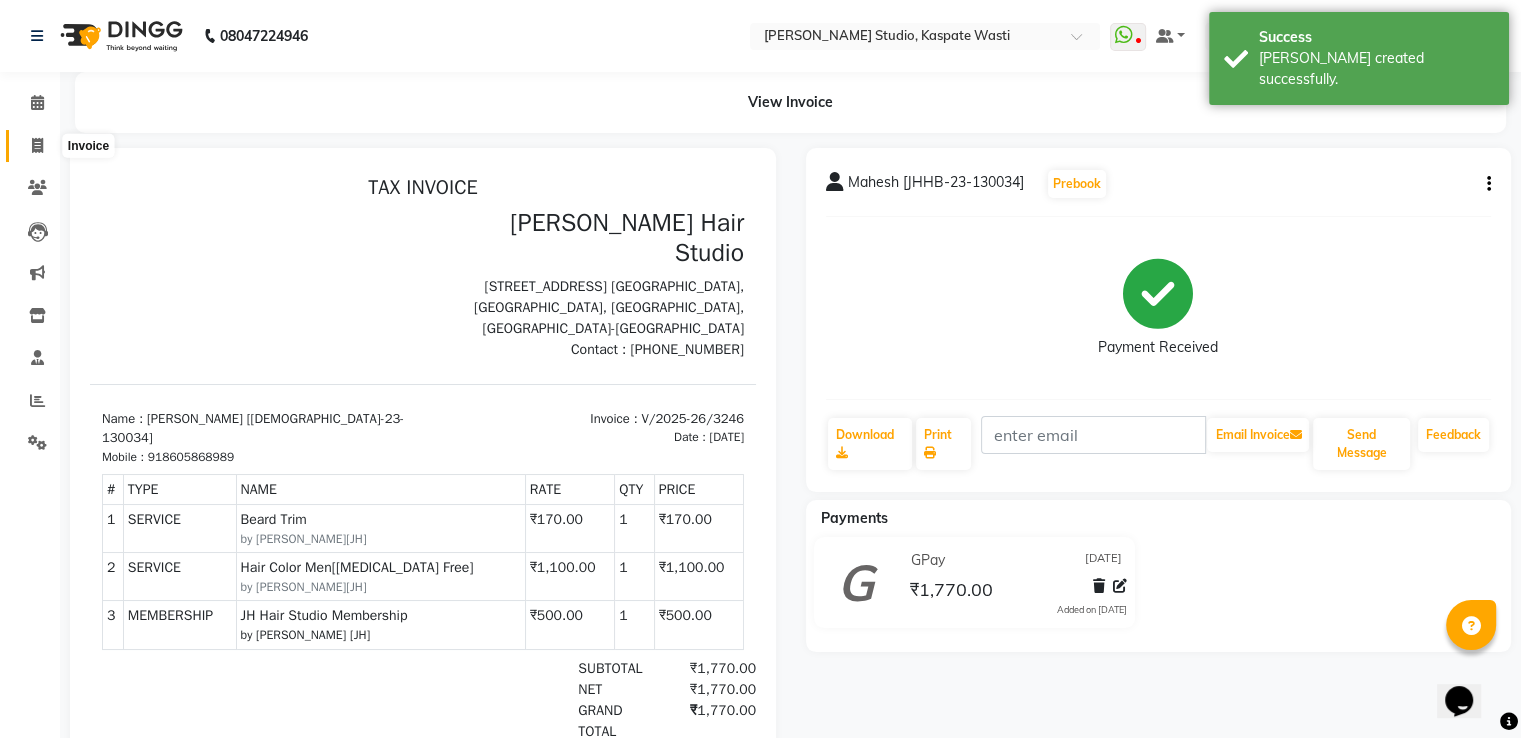 click 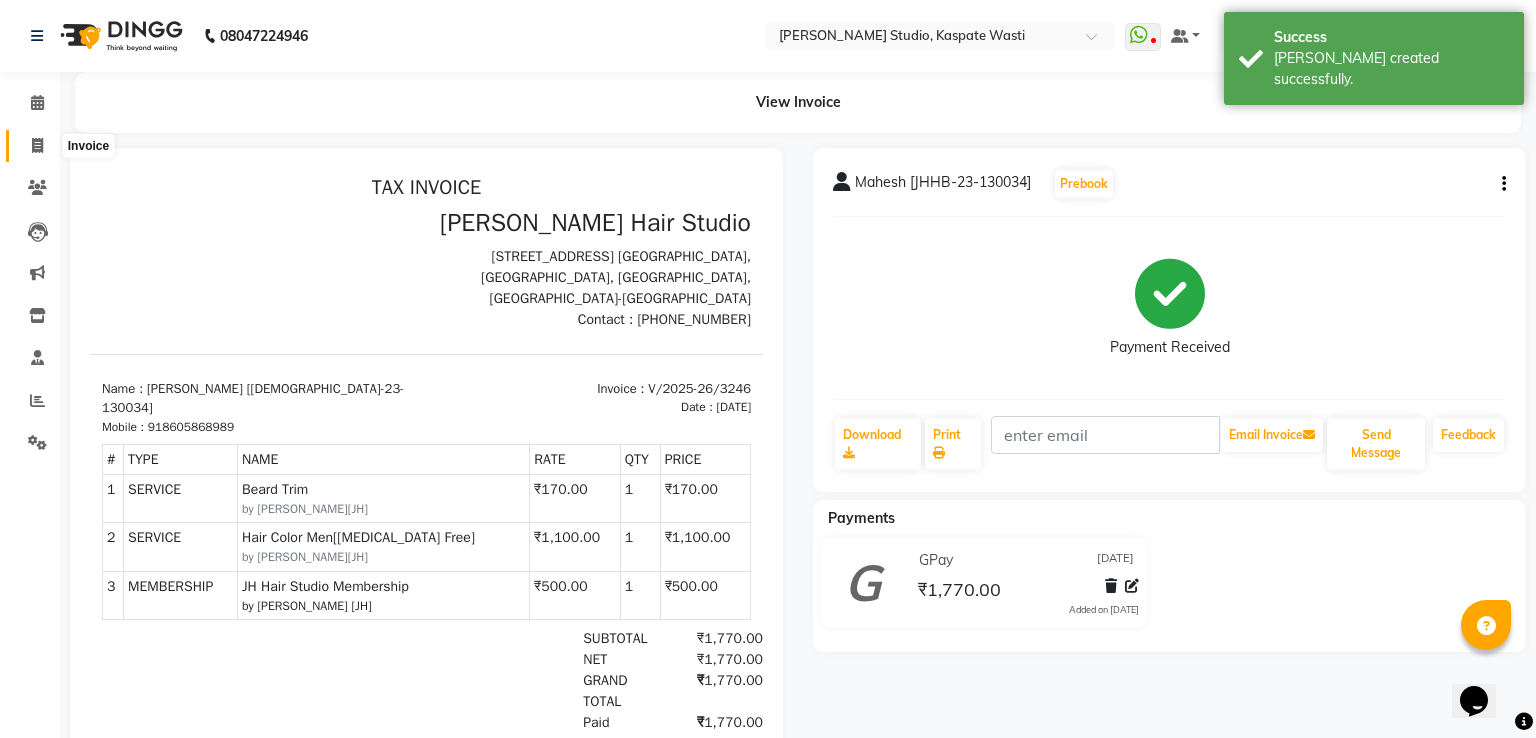 select on "130" 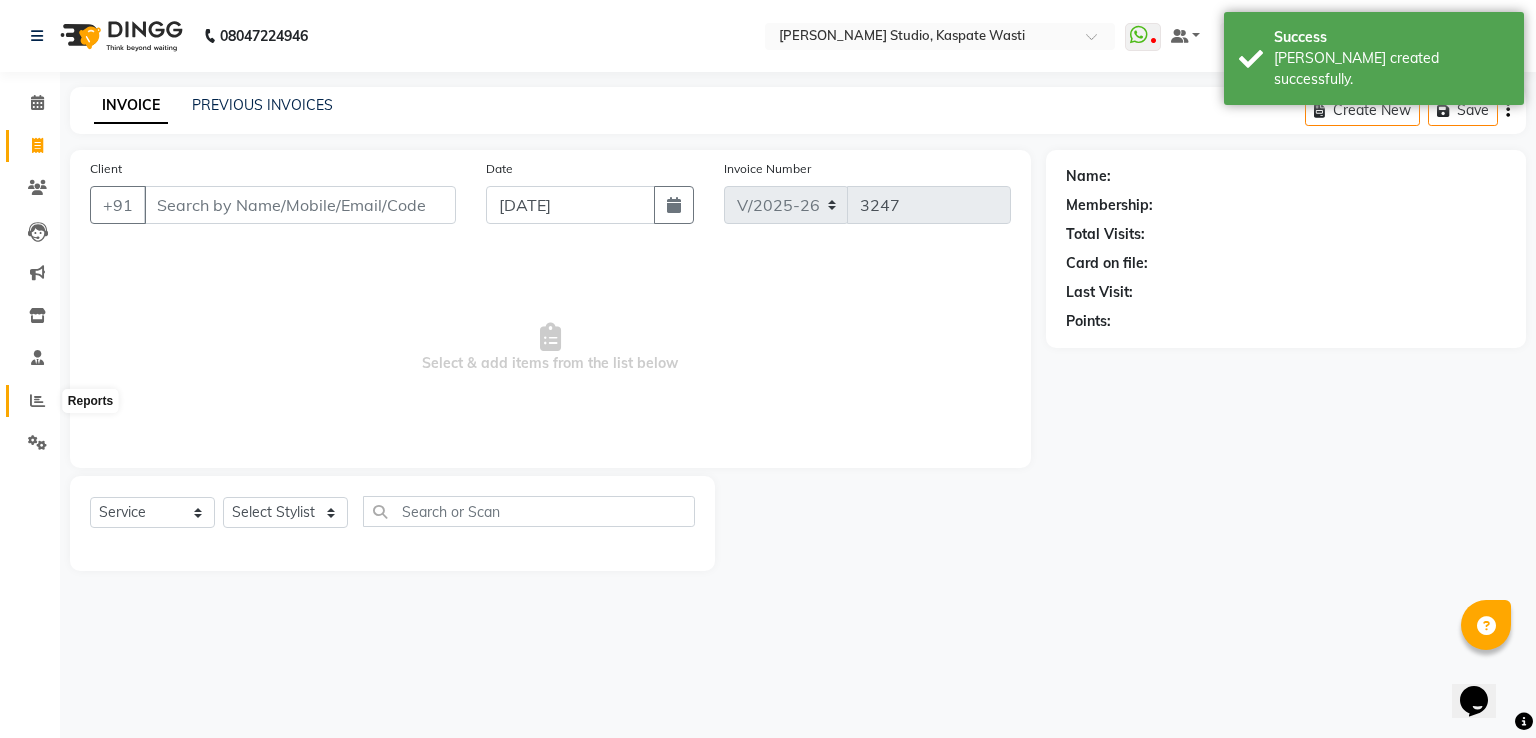 click 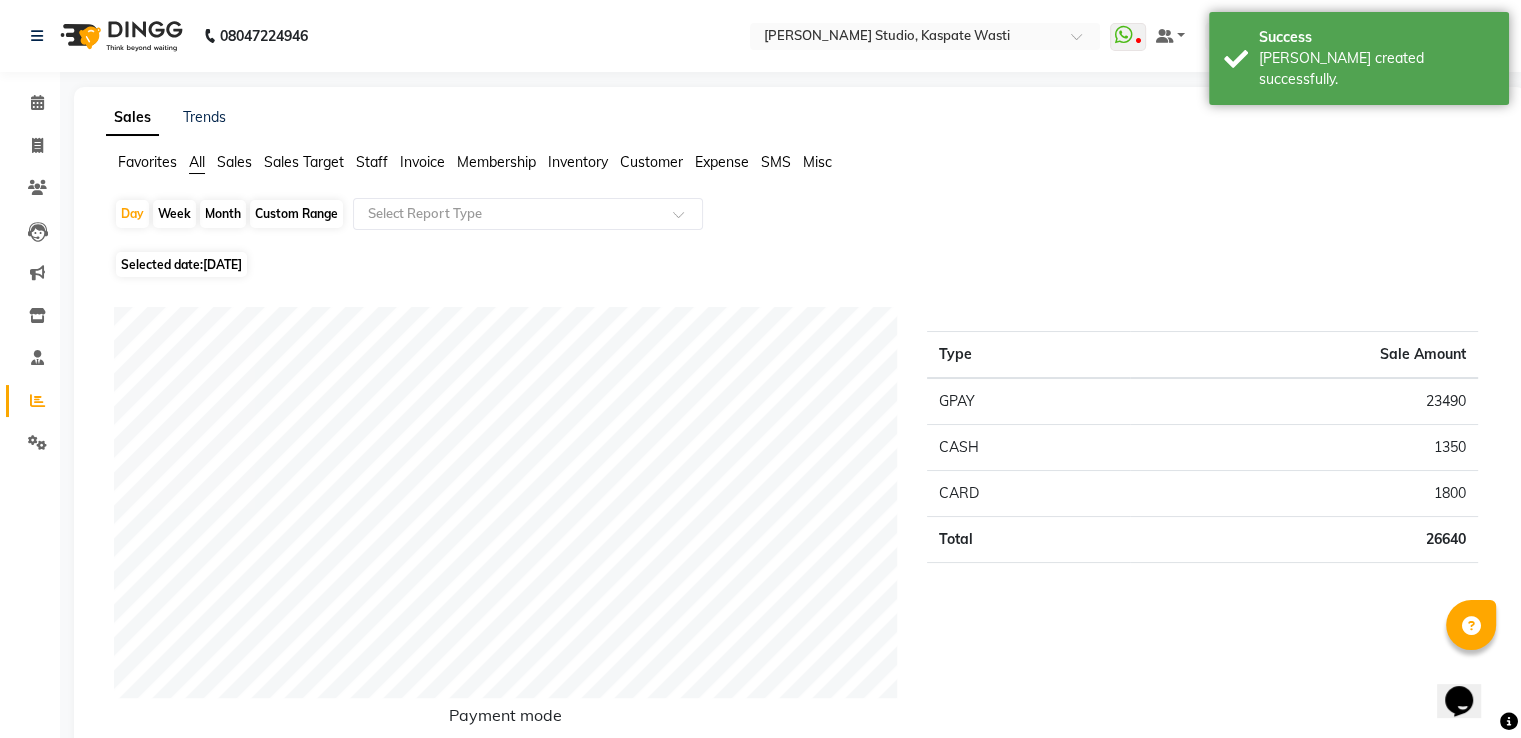 click on "Month" 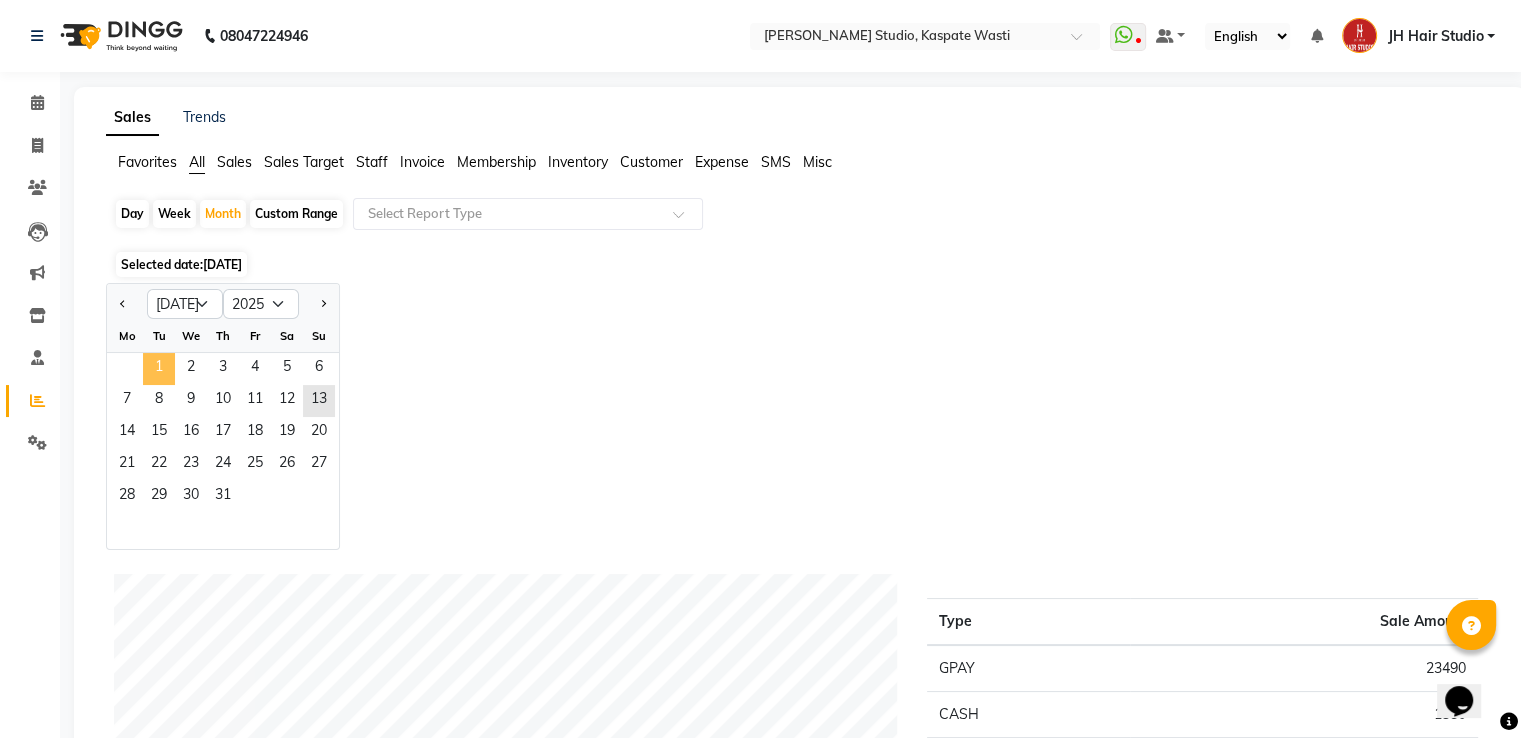 click on "1" 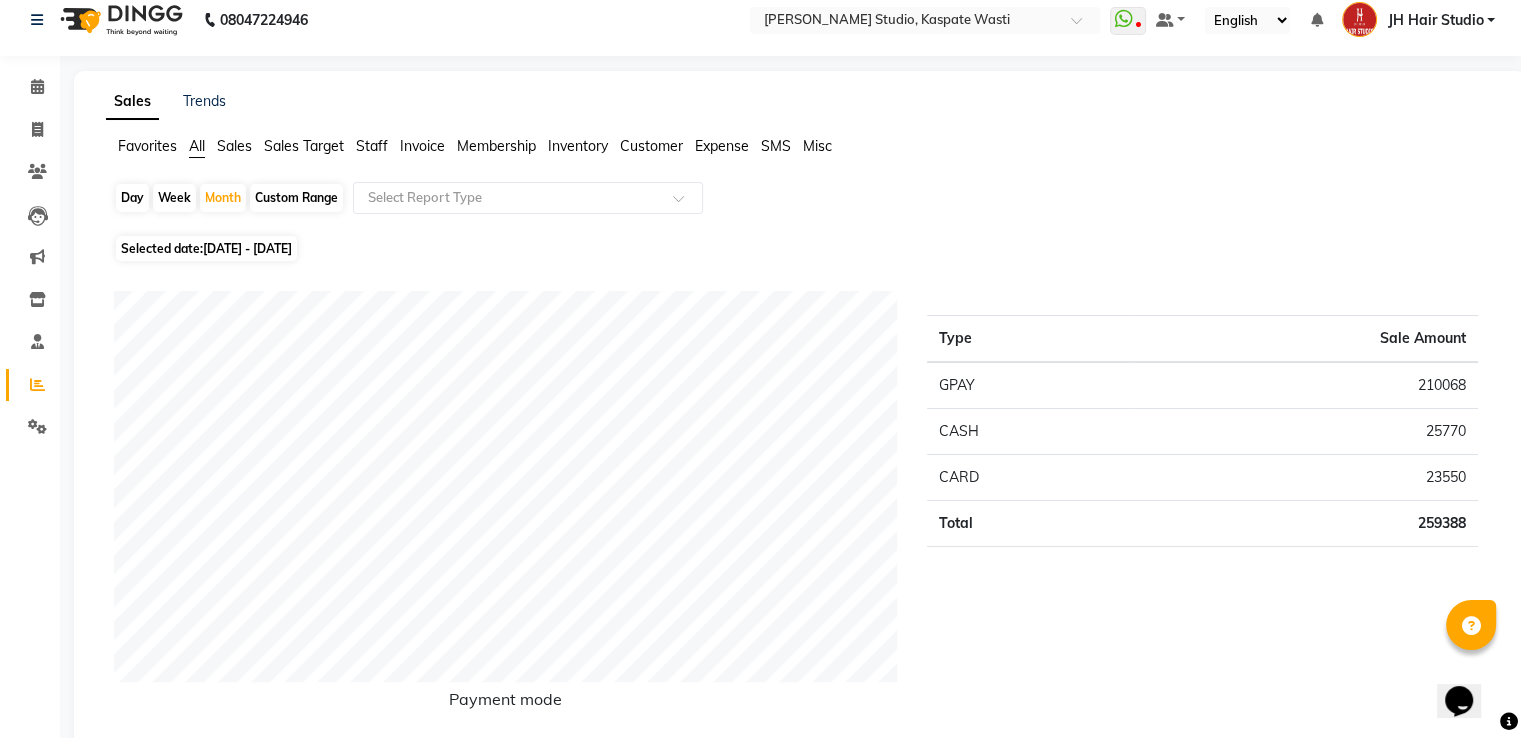 scroll, scrollTop: 0, scrollLeft: 0, axis: both 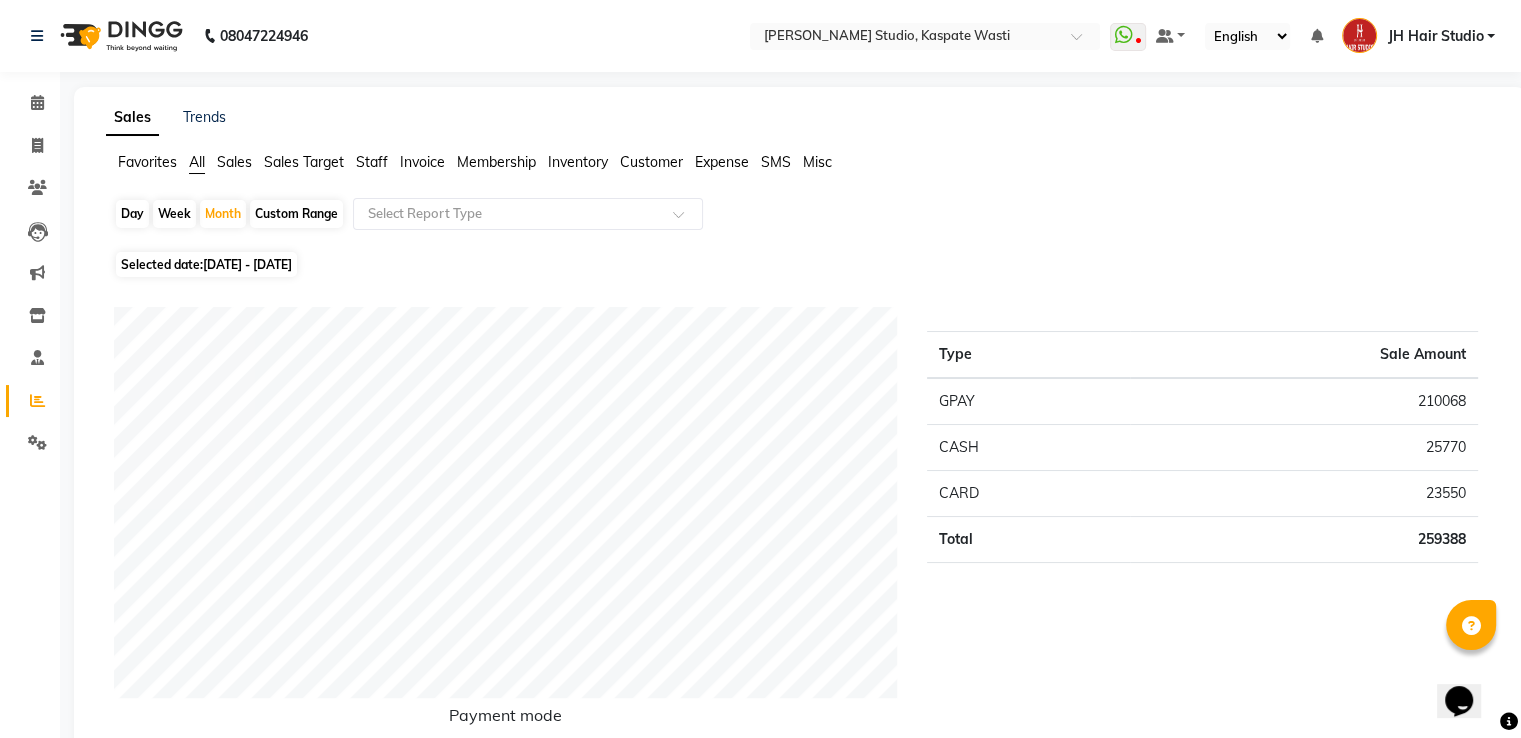click on "Staff" 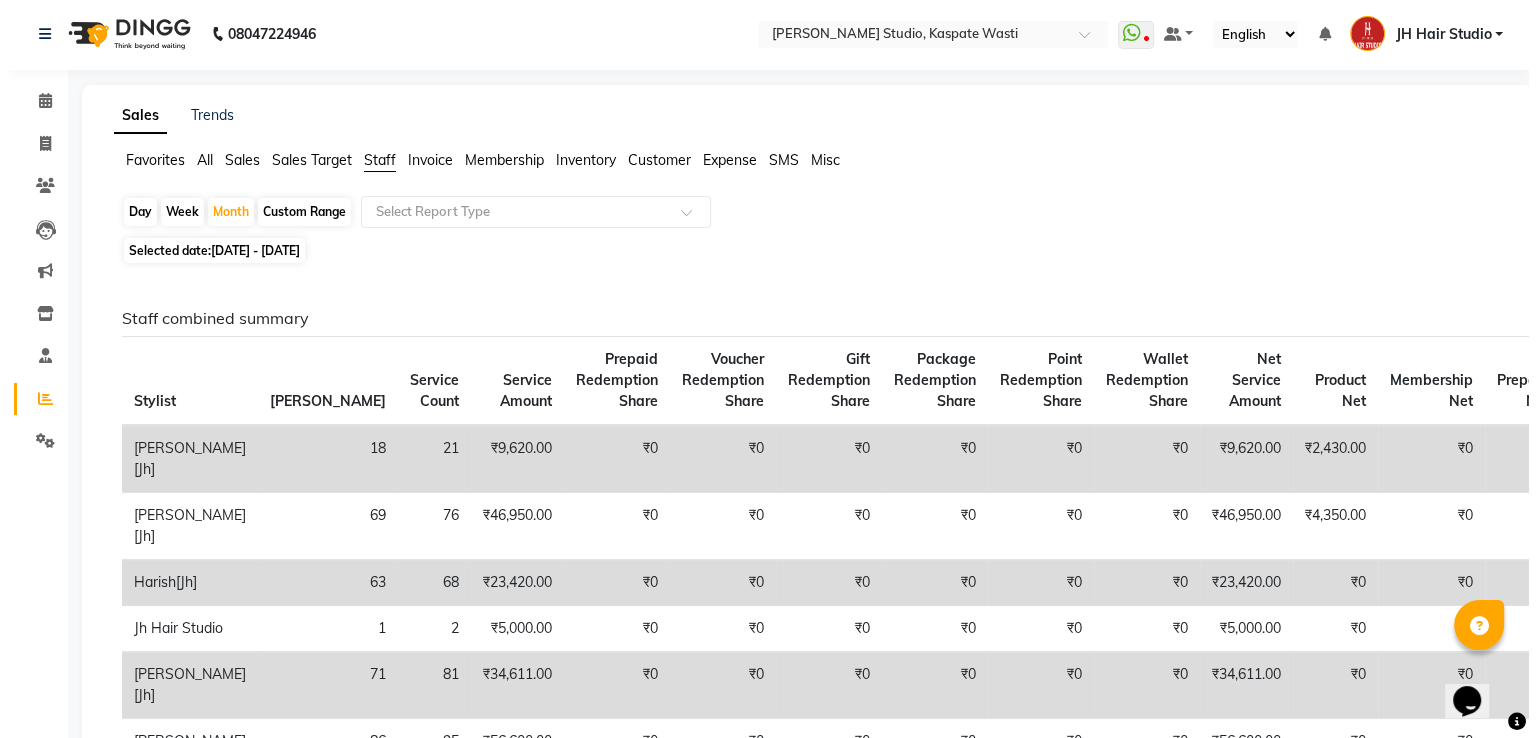 scroll, scrollTop: 0, scrollLeft: 0, axis: both 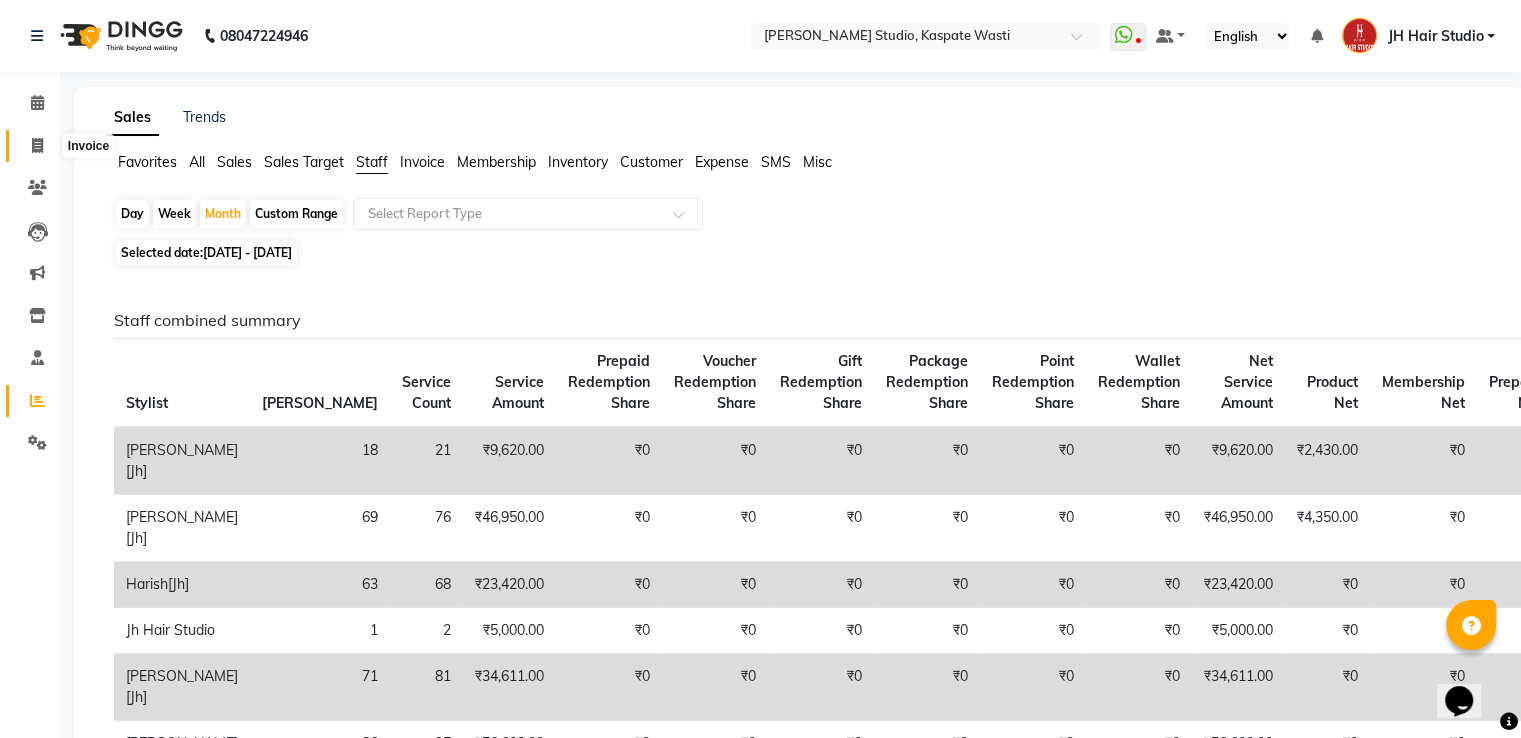 click 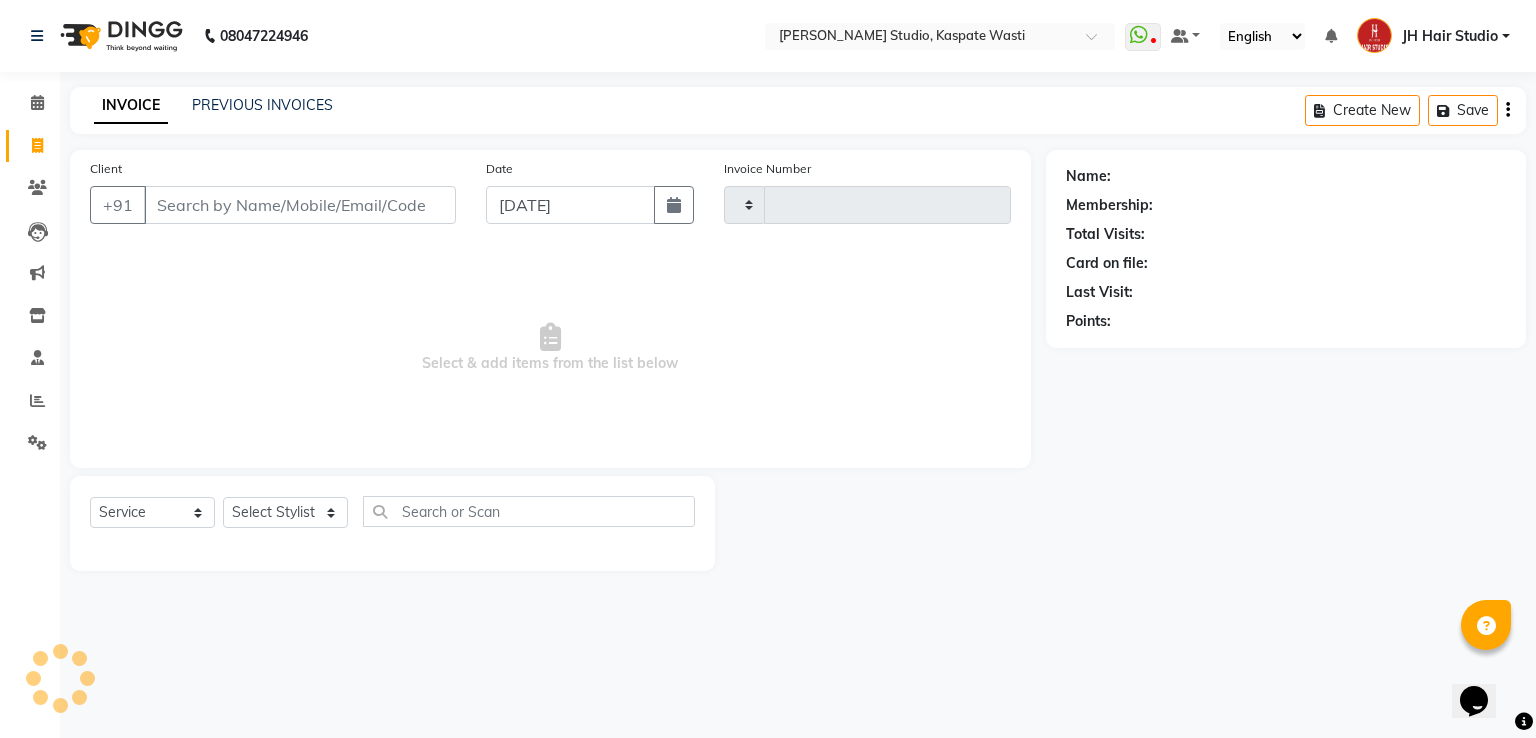 type on "3247" 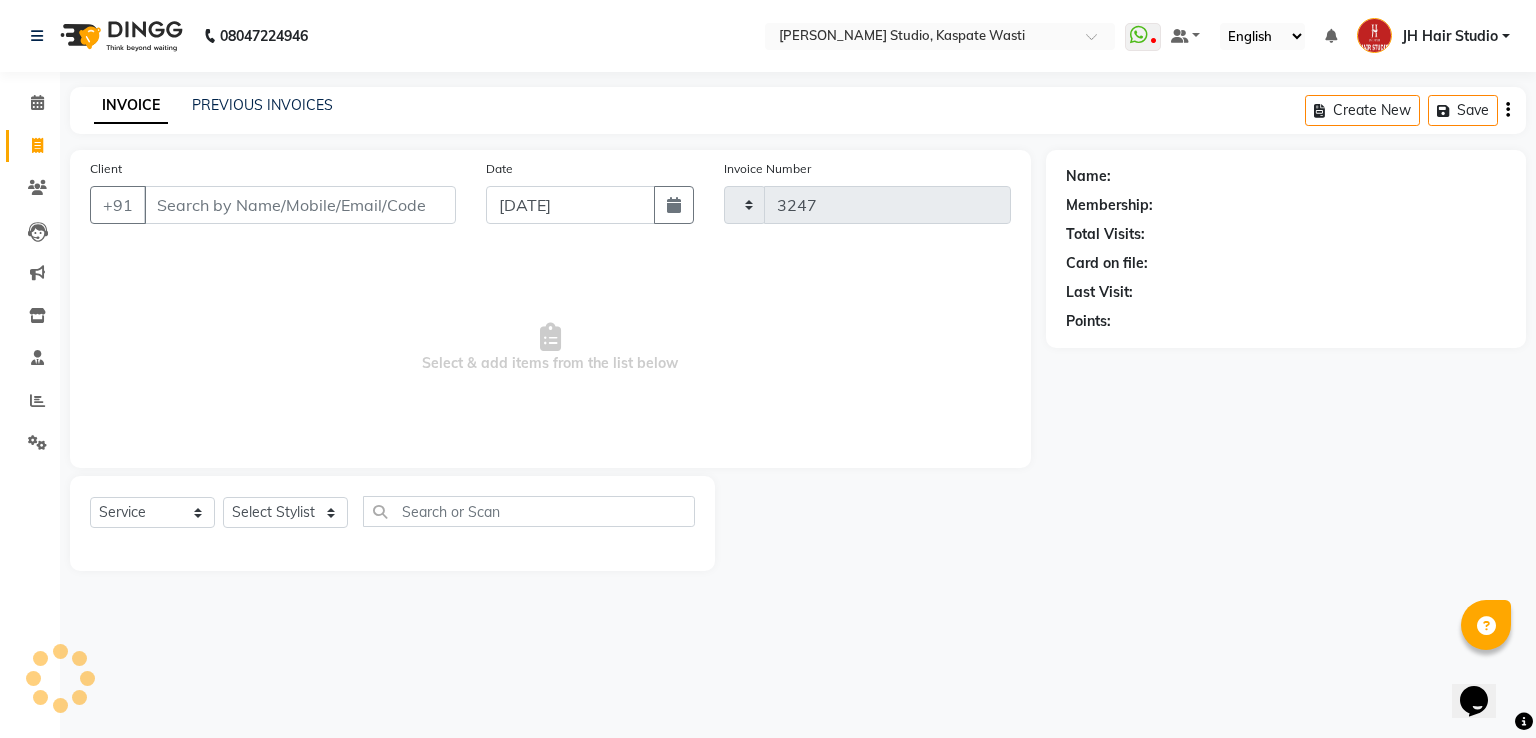 select on "130" 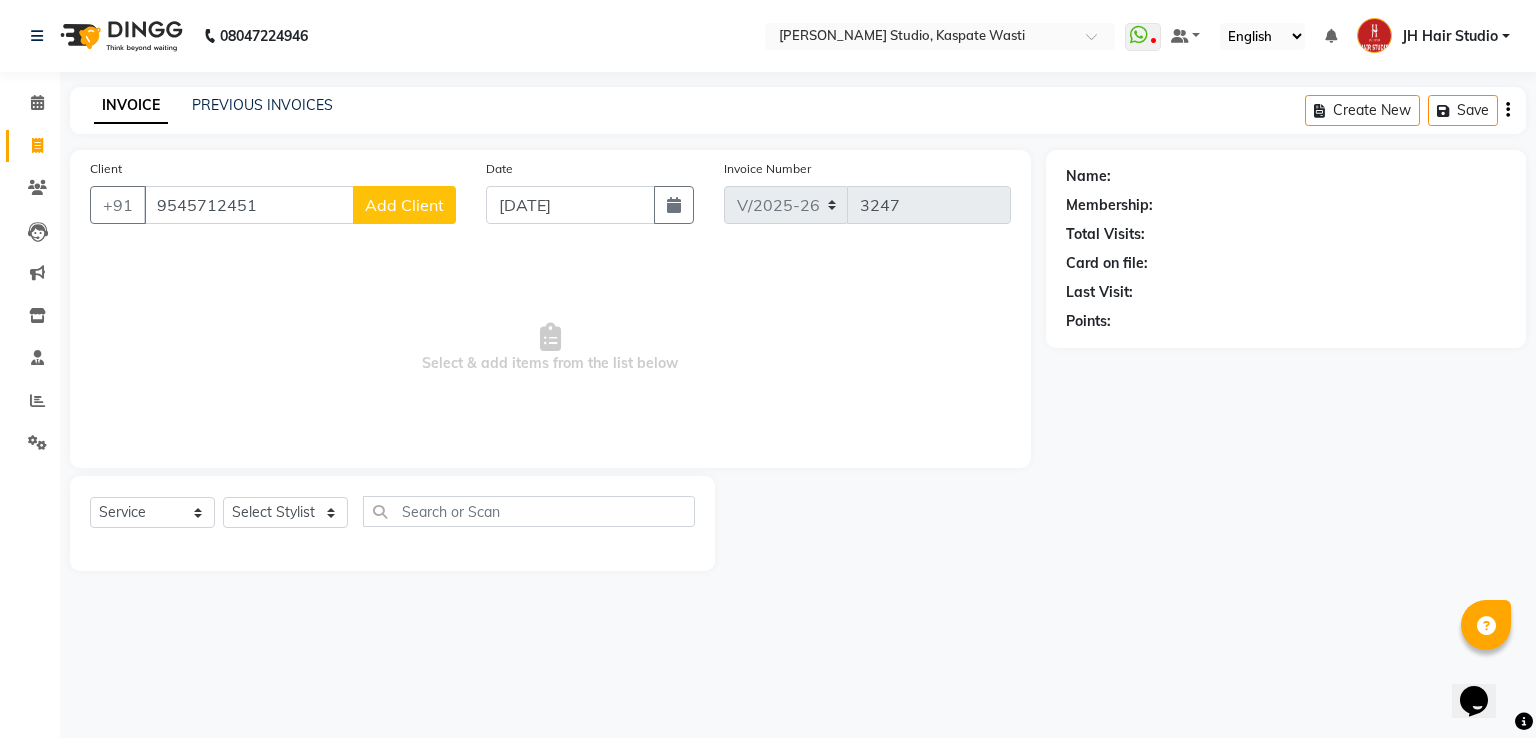 type on "9545712451" 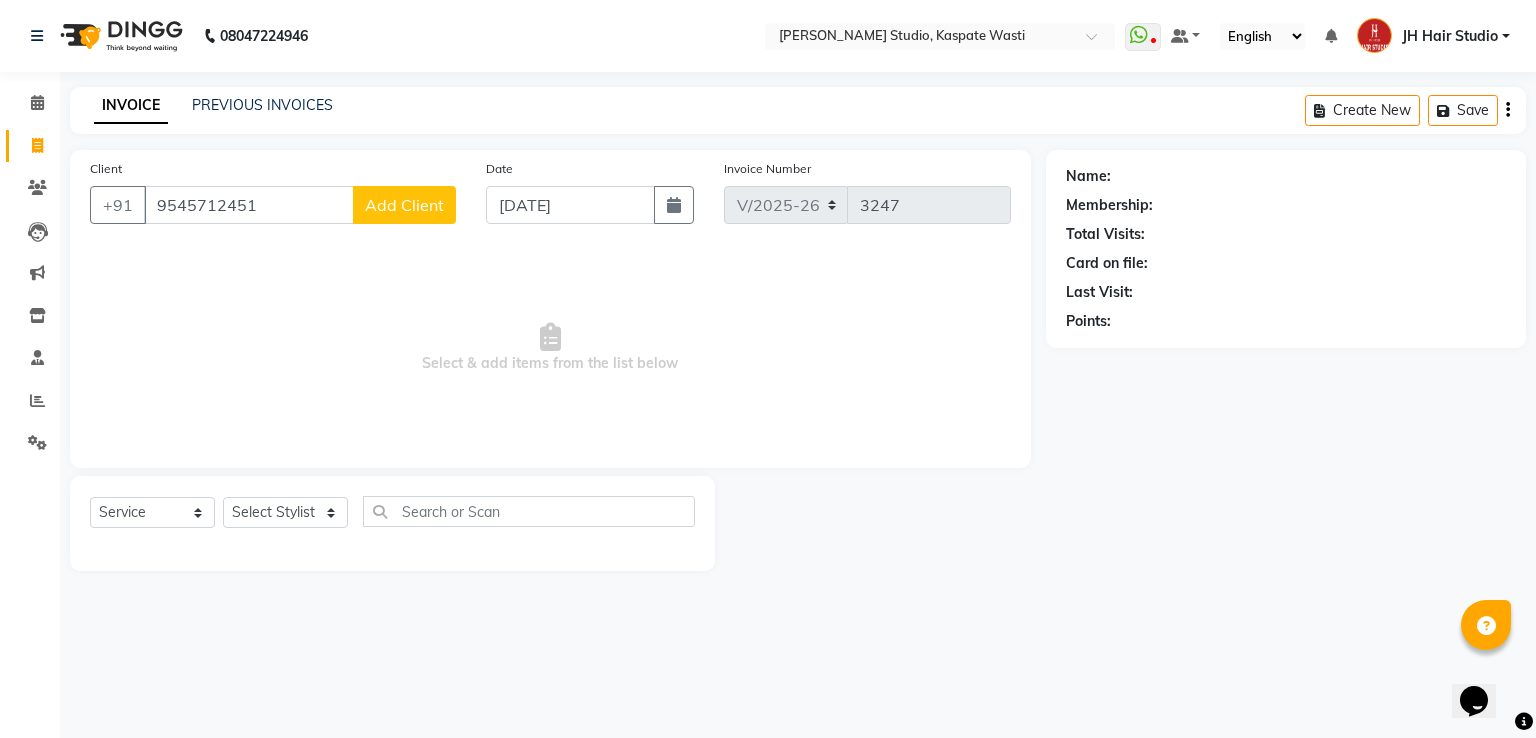 select on "22" 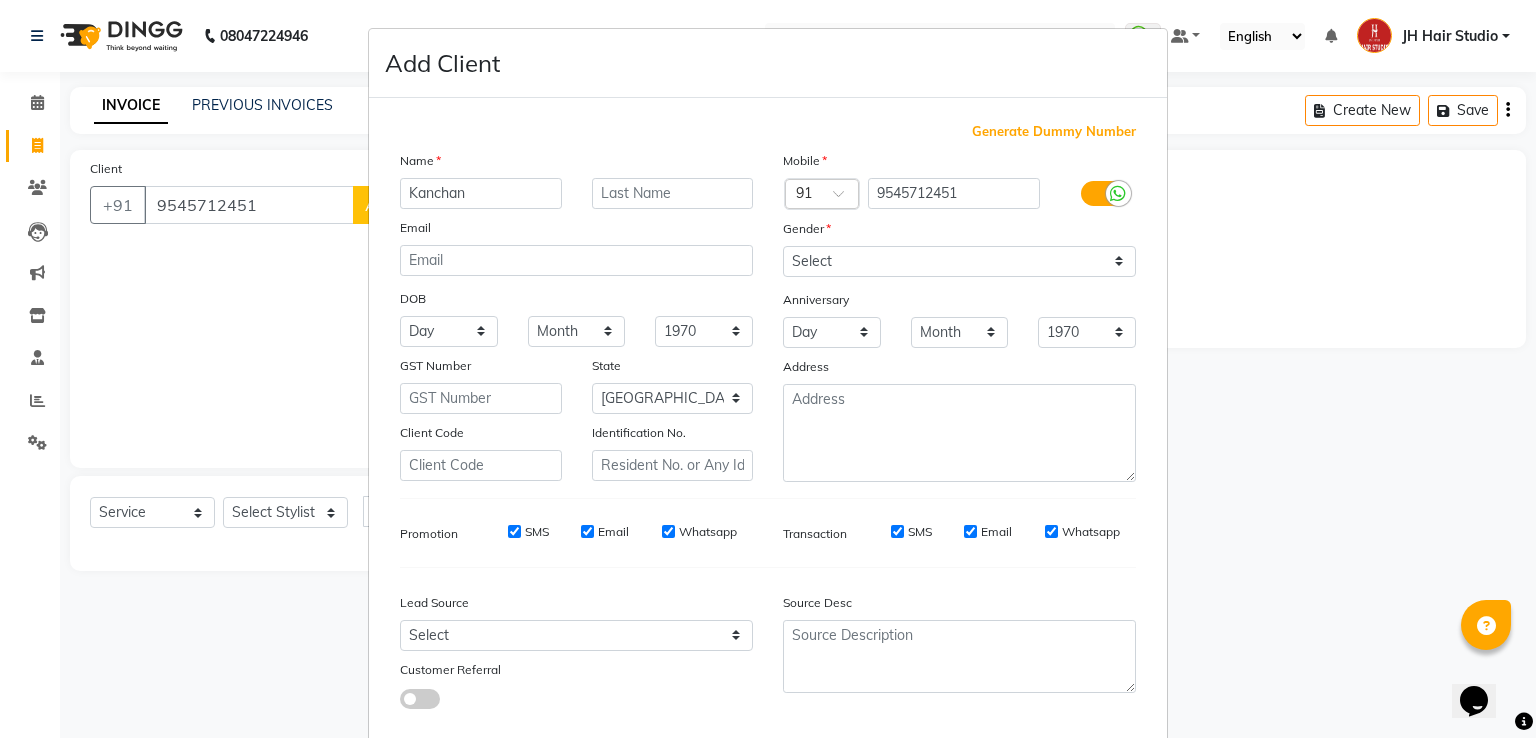 type on "Kanchan" 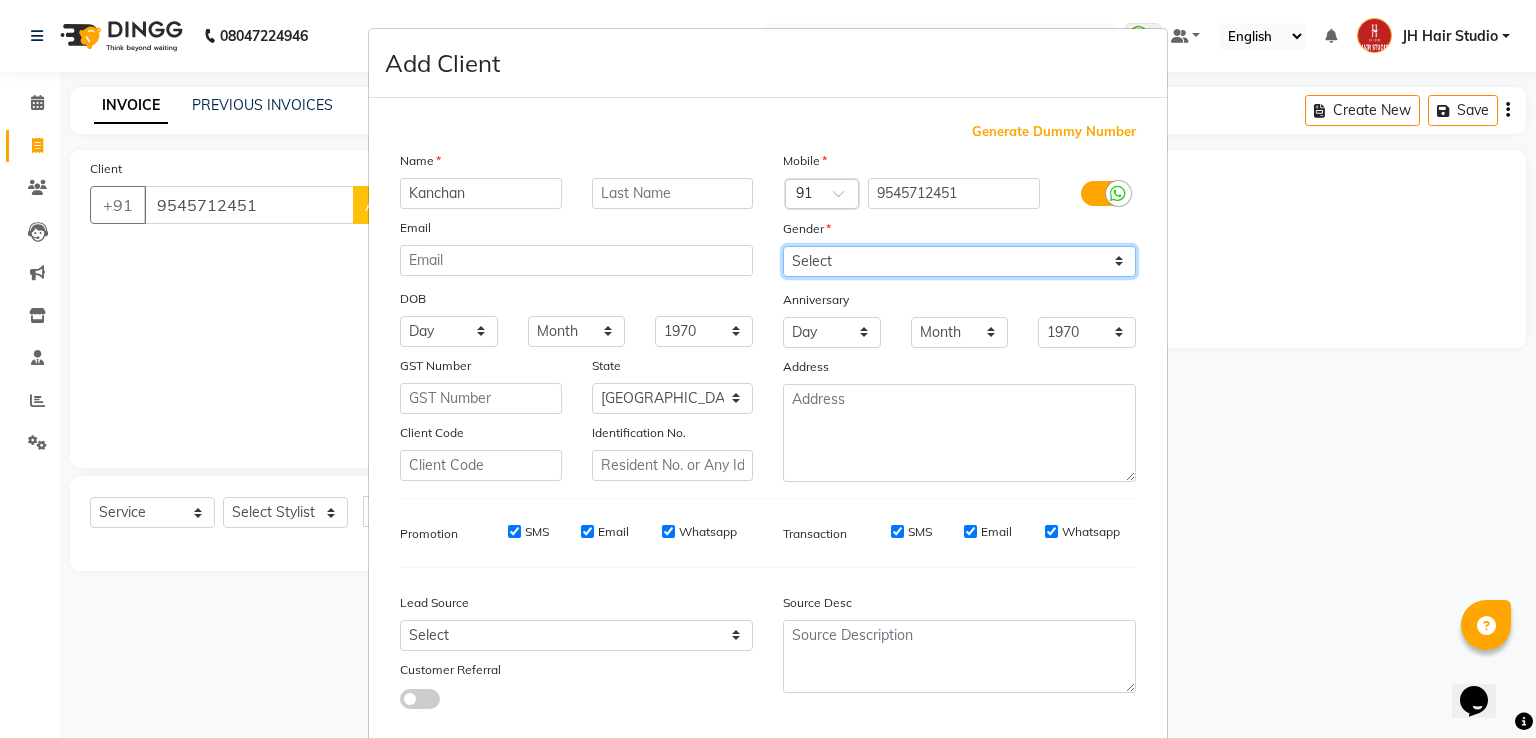 click on "Select [DEMOGRAPHIC_DATA] [DEMOGRAPHIC_DATA] Other Prefer Not To Say" at bounding box center (959, 261) 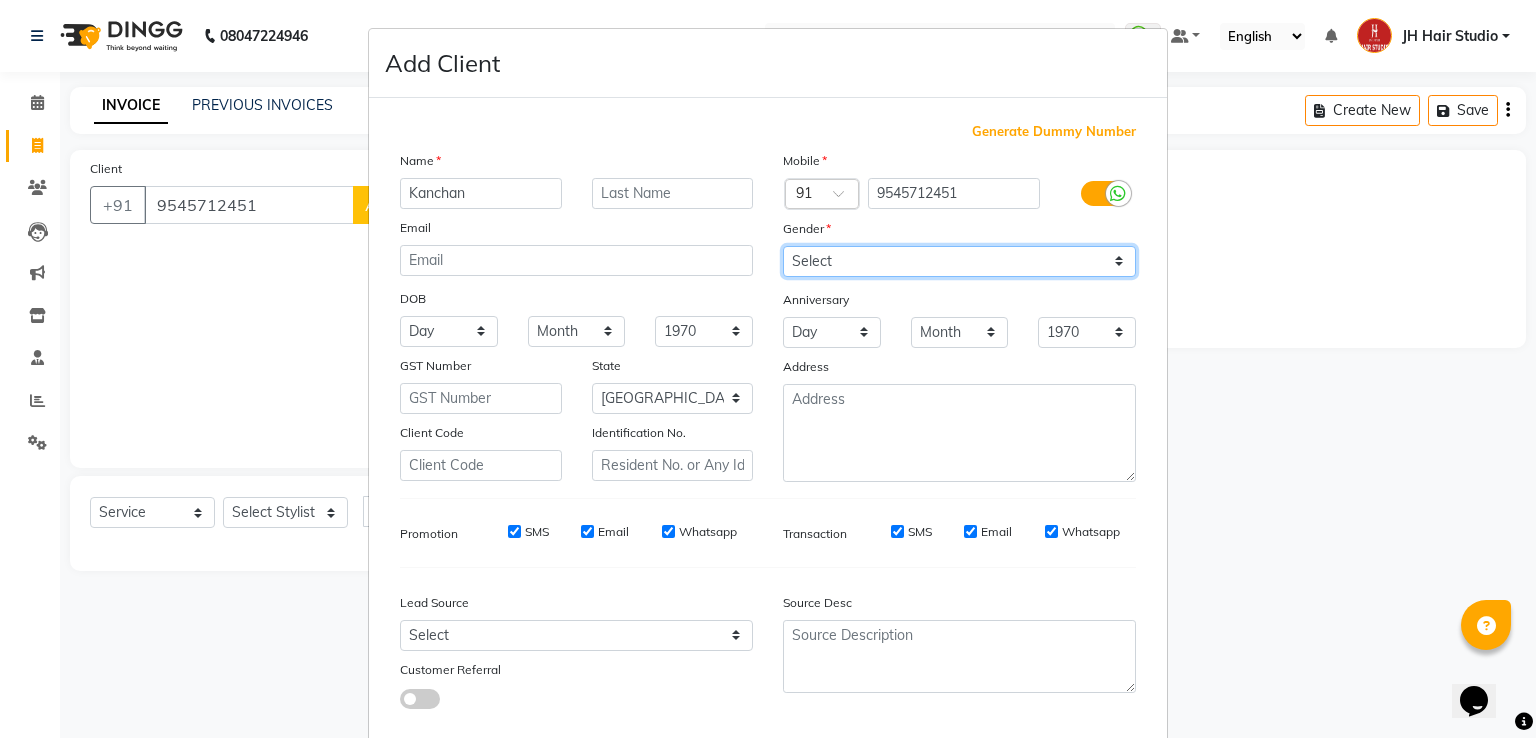 select on "[DEMOGRAPHIC_DATA]" 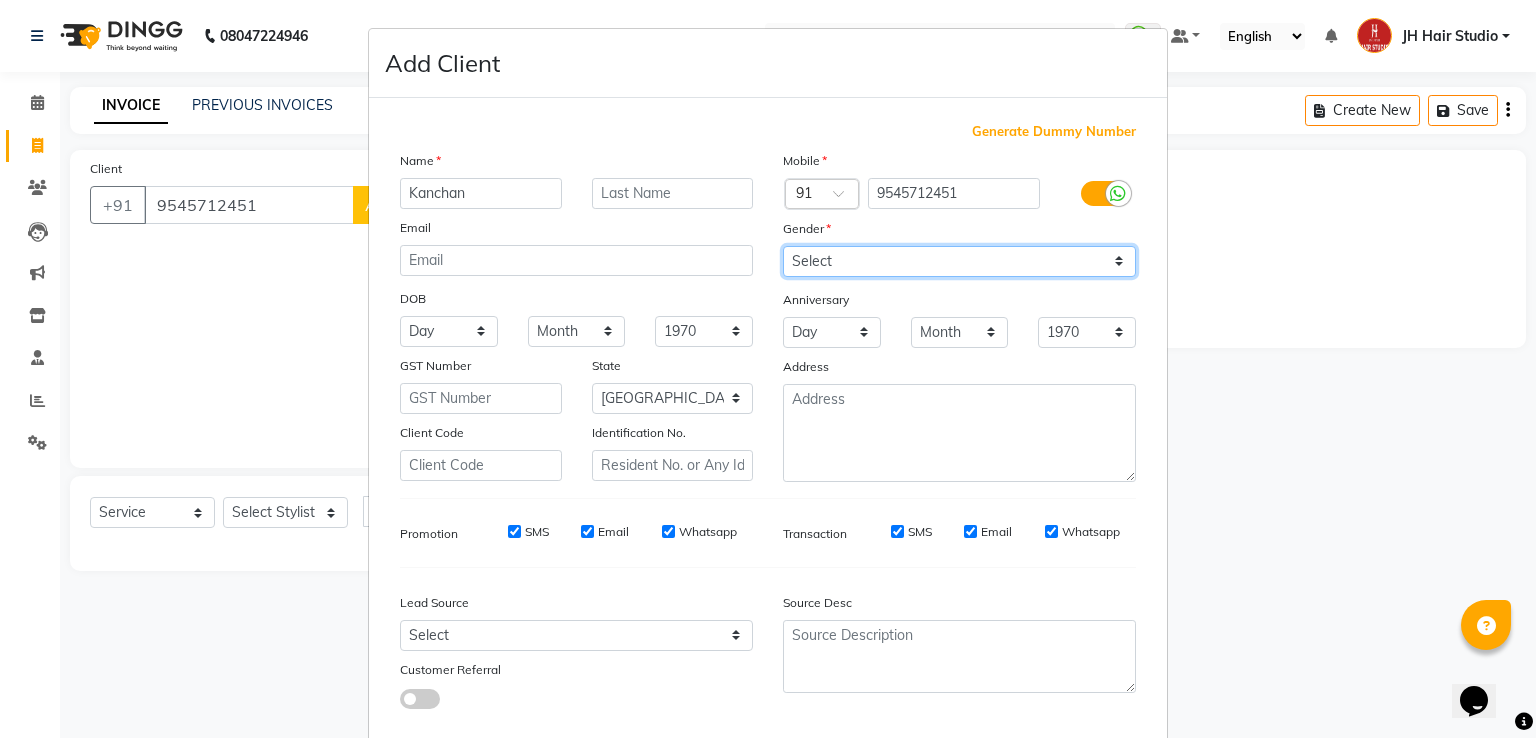 click on "Select [DEMOGRAPHIC_DATA] [DEMOGRAPHIC_DATA] Other Prefer Not To Say" at bounding box center (959, 261) 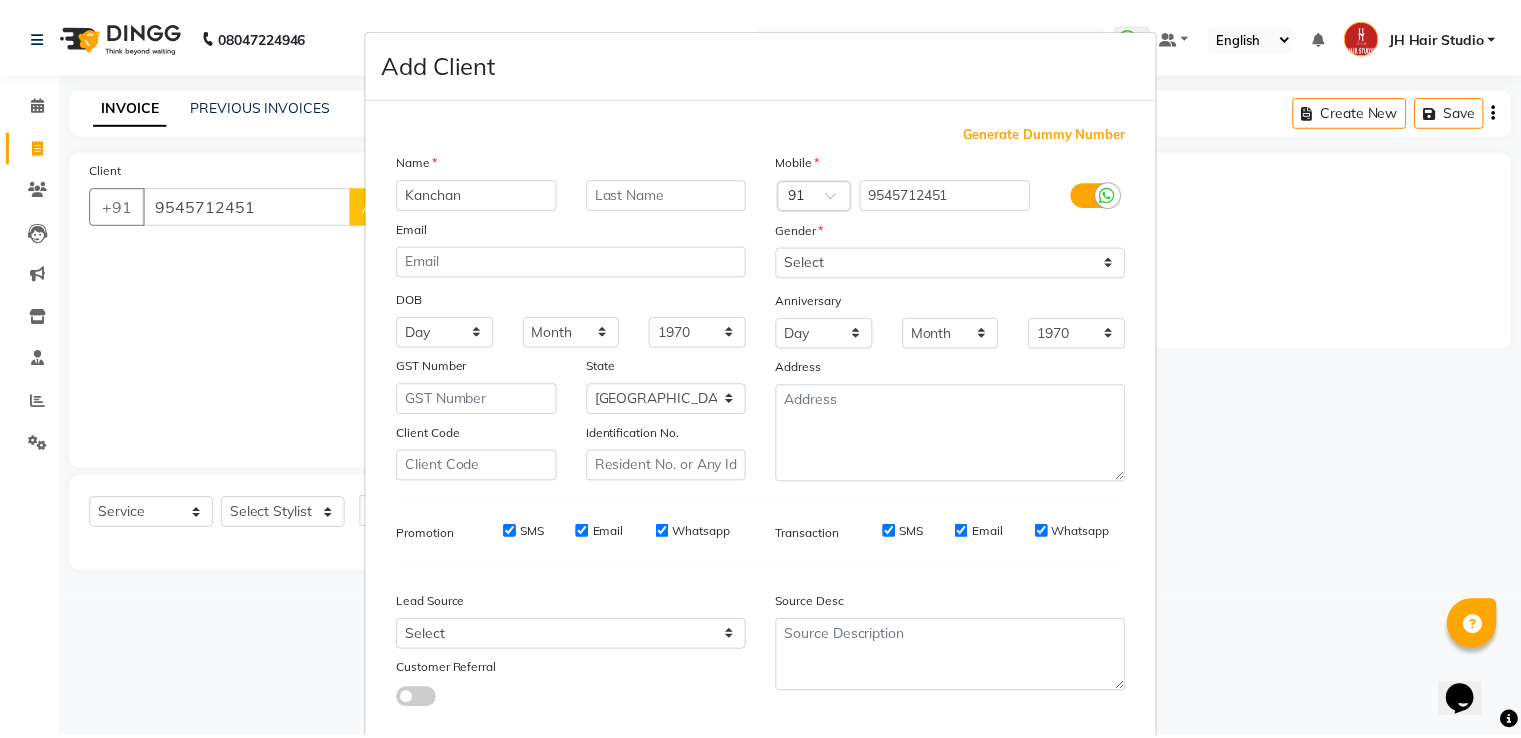 scroll, scrollTop: 119, scrollLeft: 0, axis: vertical 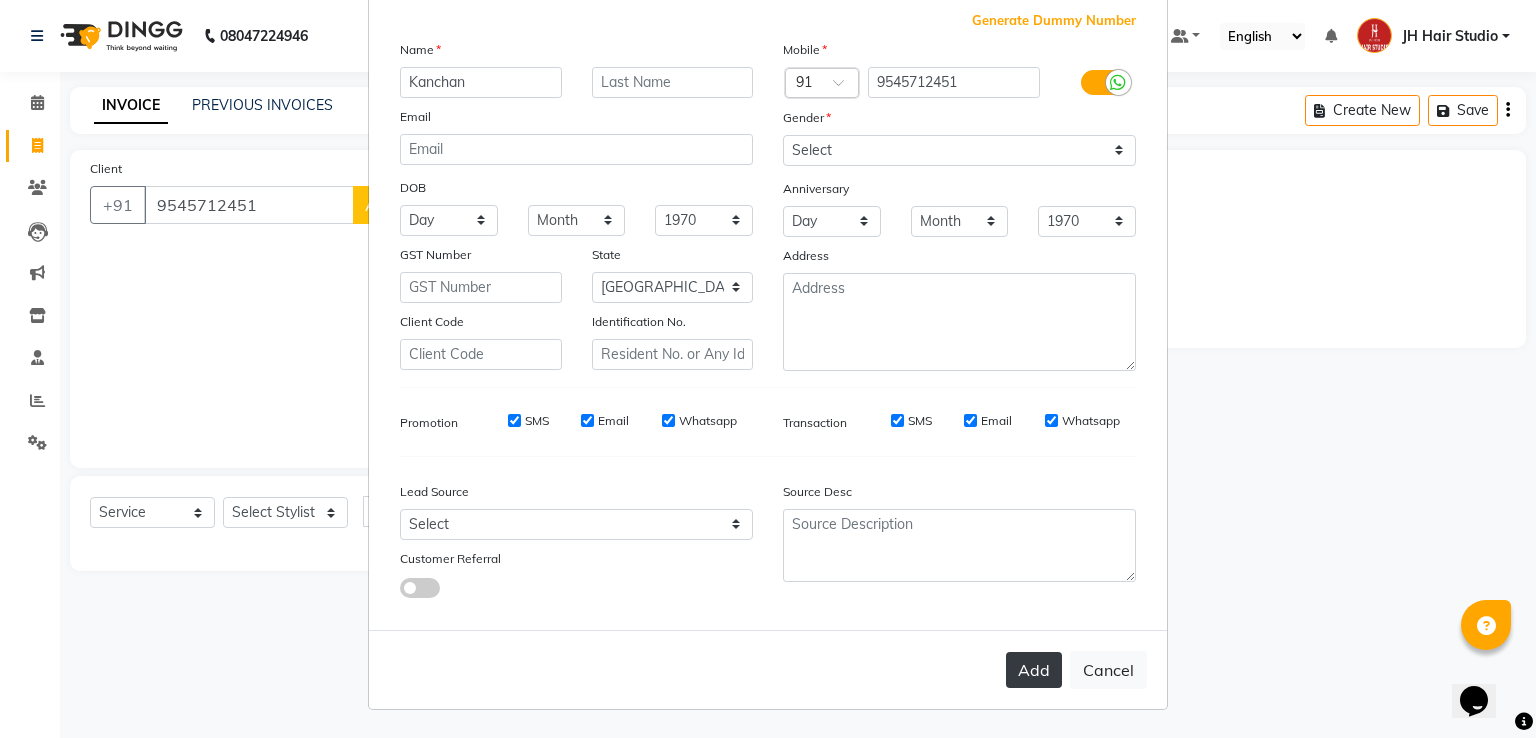click on "Add" at bounding box center (1034, 670) 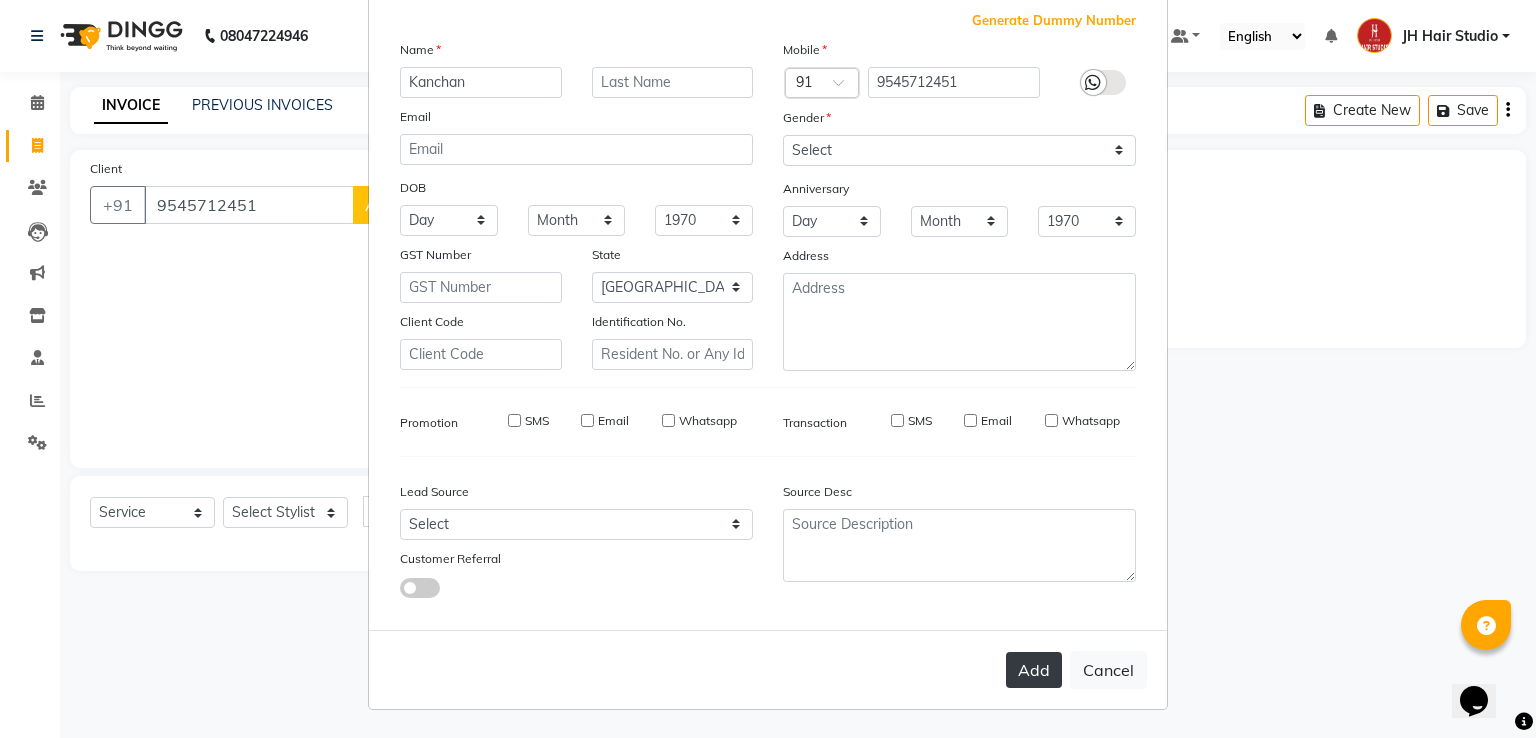 type 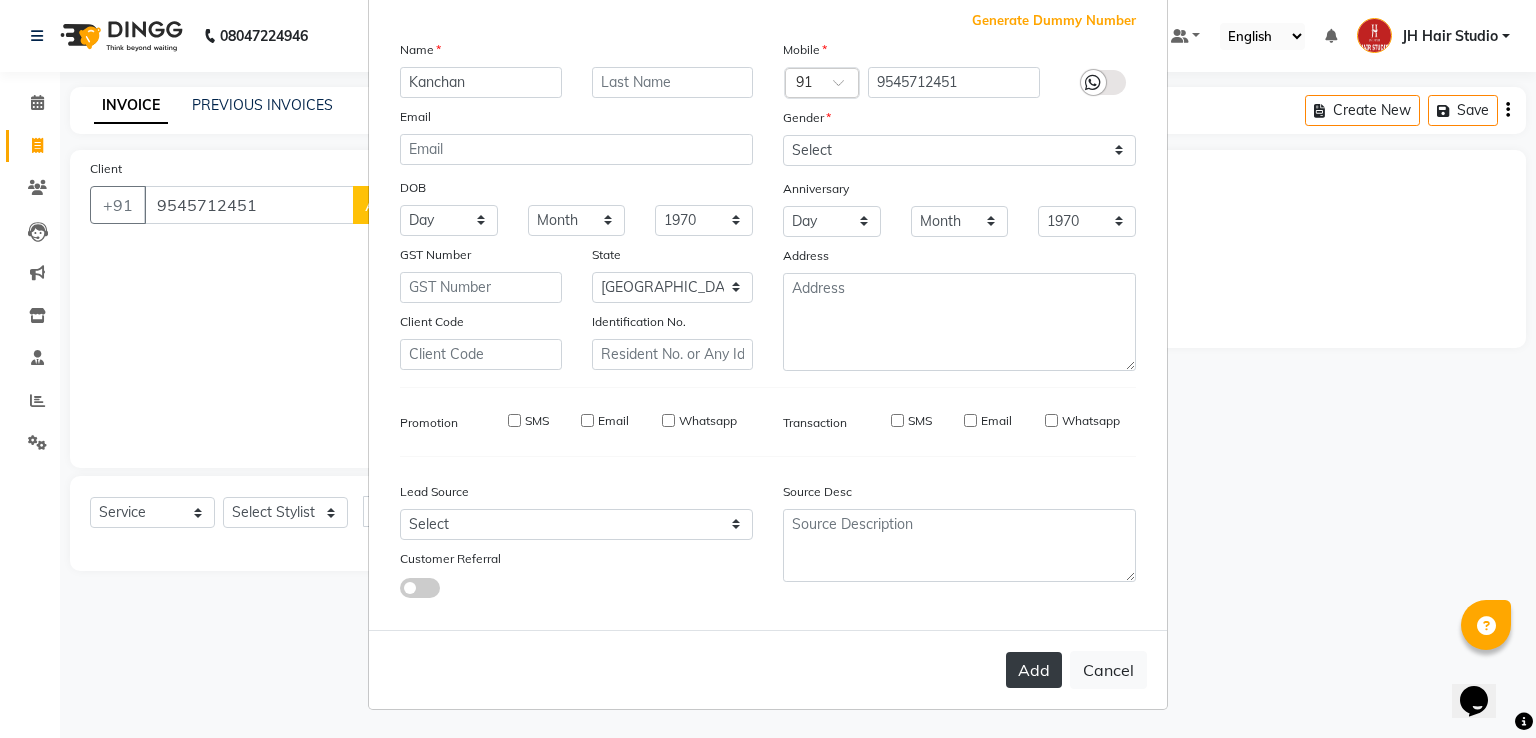 select 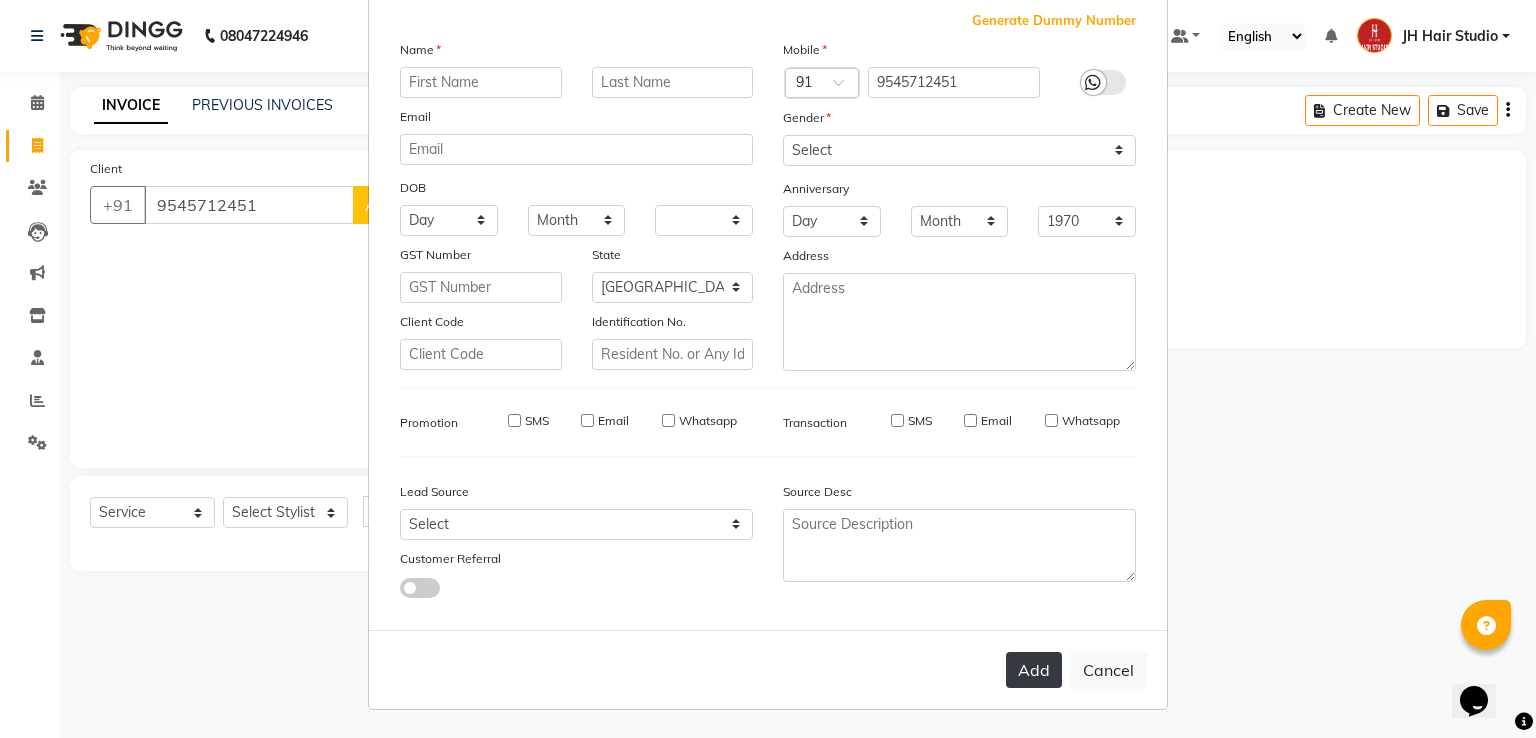 select on "null" 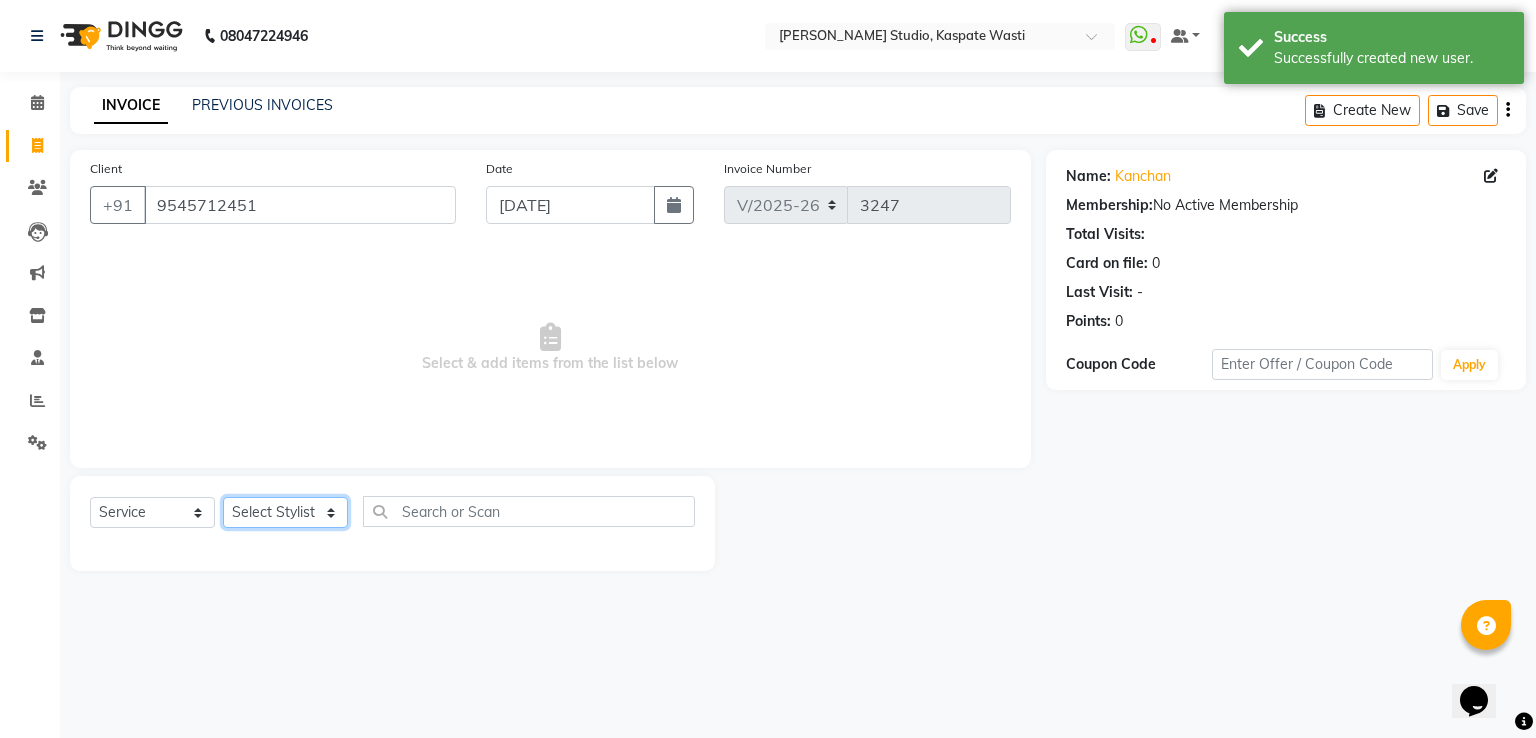 click on "Select Stylist [PERSON_NAME] [JH]  [PERSON_NAME][JH] [F1] GANESH [ F1] RAM [F1]Sanjay [F1][PERSON_NAME]  [F1][PERSON_NAME]  F1 Suraj  [F1] USHA [PERSON_NAME][JH] Harish[JH] JH Hair Studio [PERSON_NAME][JH] [PERSON_NAME][JH] SID NEW [JH] [PERSON_NAME] [F3] [PERSON_NAME] [JH]" 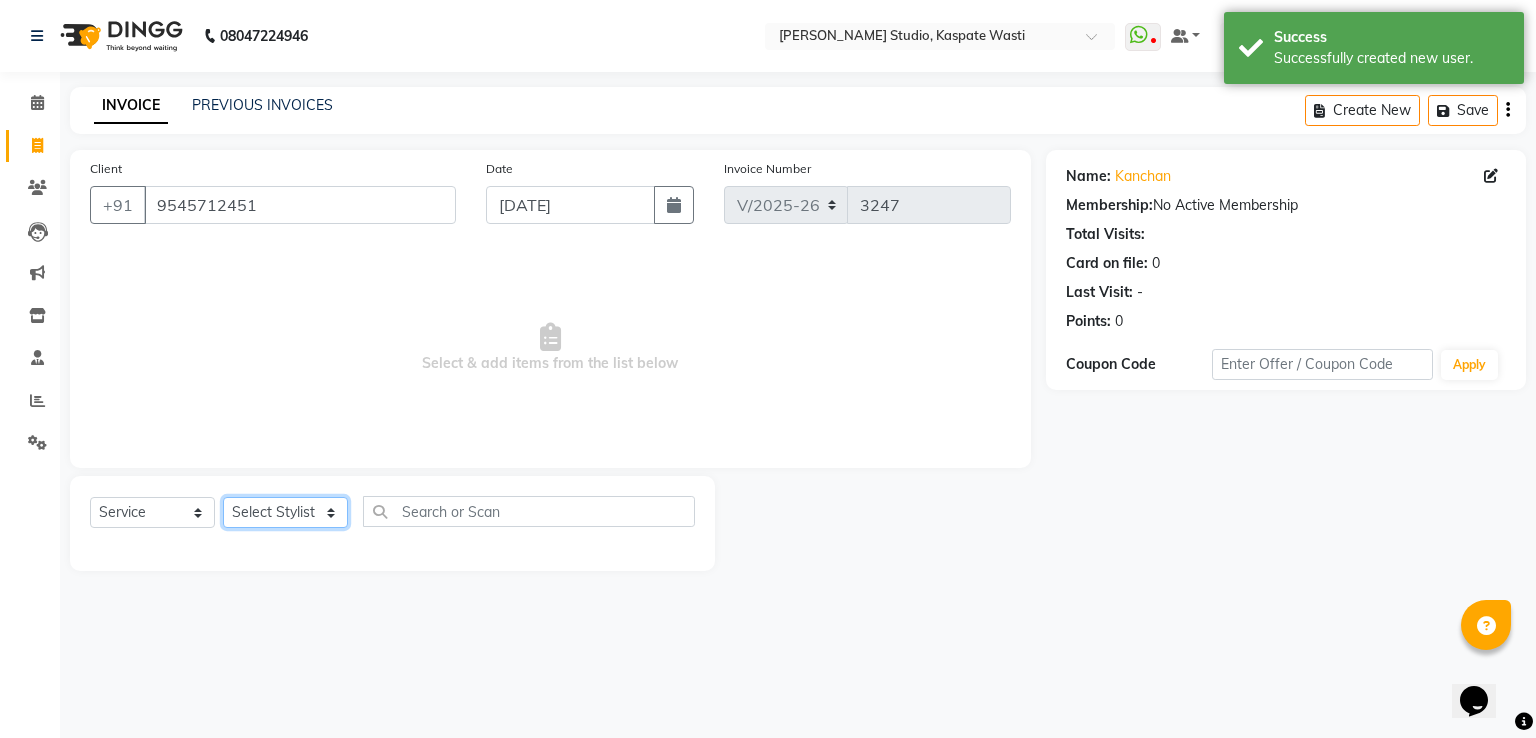 select on "68687" 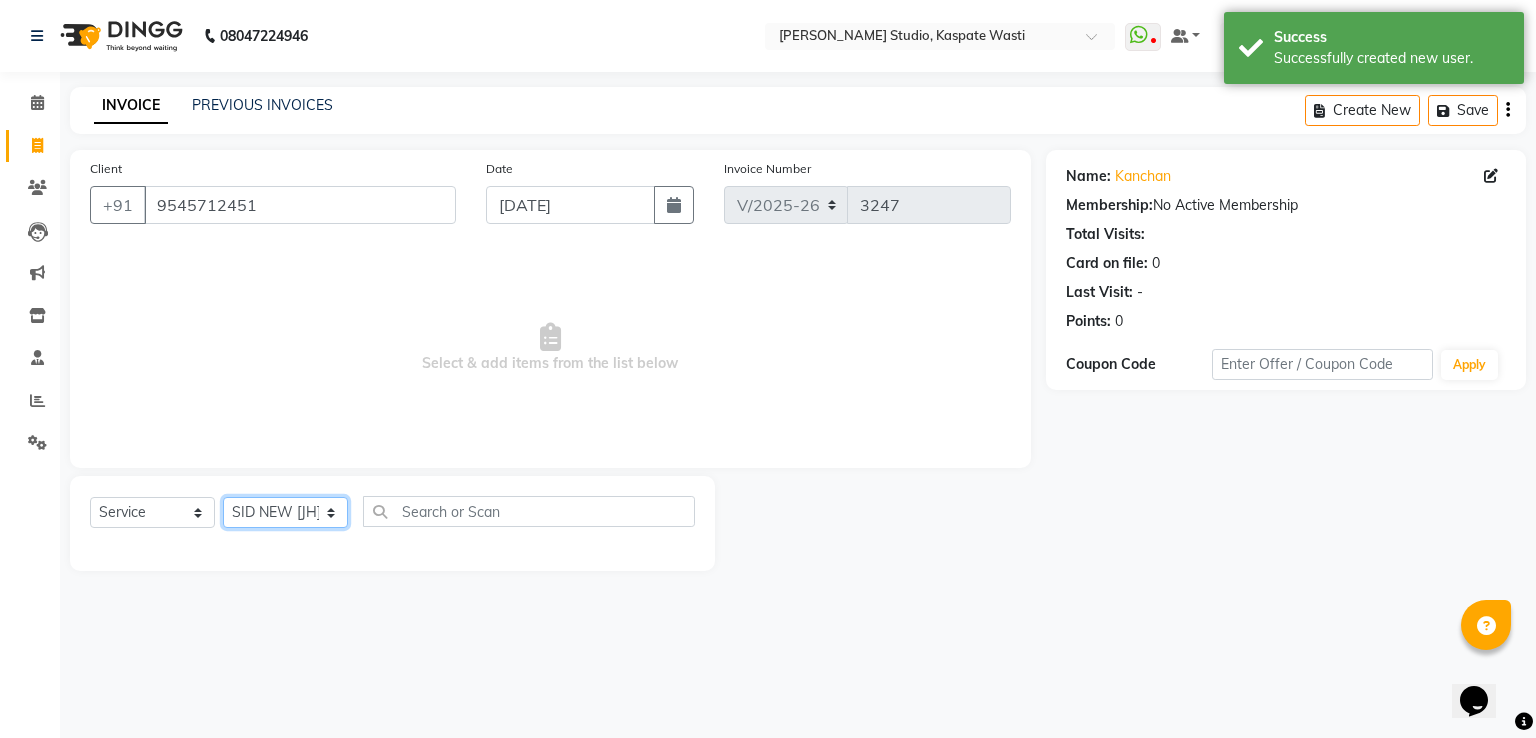 click on "Select Stylist [PERSON_NAME] [JH]  [PERSON_NAME][JH] [F1] GANESH [ F1] RAM [F1]Sanjay [F1][PERSON_NAME]  [F1][PERSON_NAME]  F1 Suraj  [F1] USHA [PERSON_NAME][JH] Harish[JH] JH Hair Studio [PERSON_NAME][JH] [PERSON_NAME][JH] SID NEW [JH] [PERSON_NAME] [F3] [PERSON_NAME] [JH]" 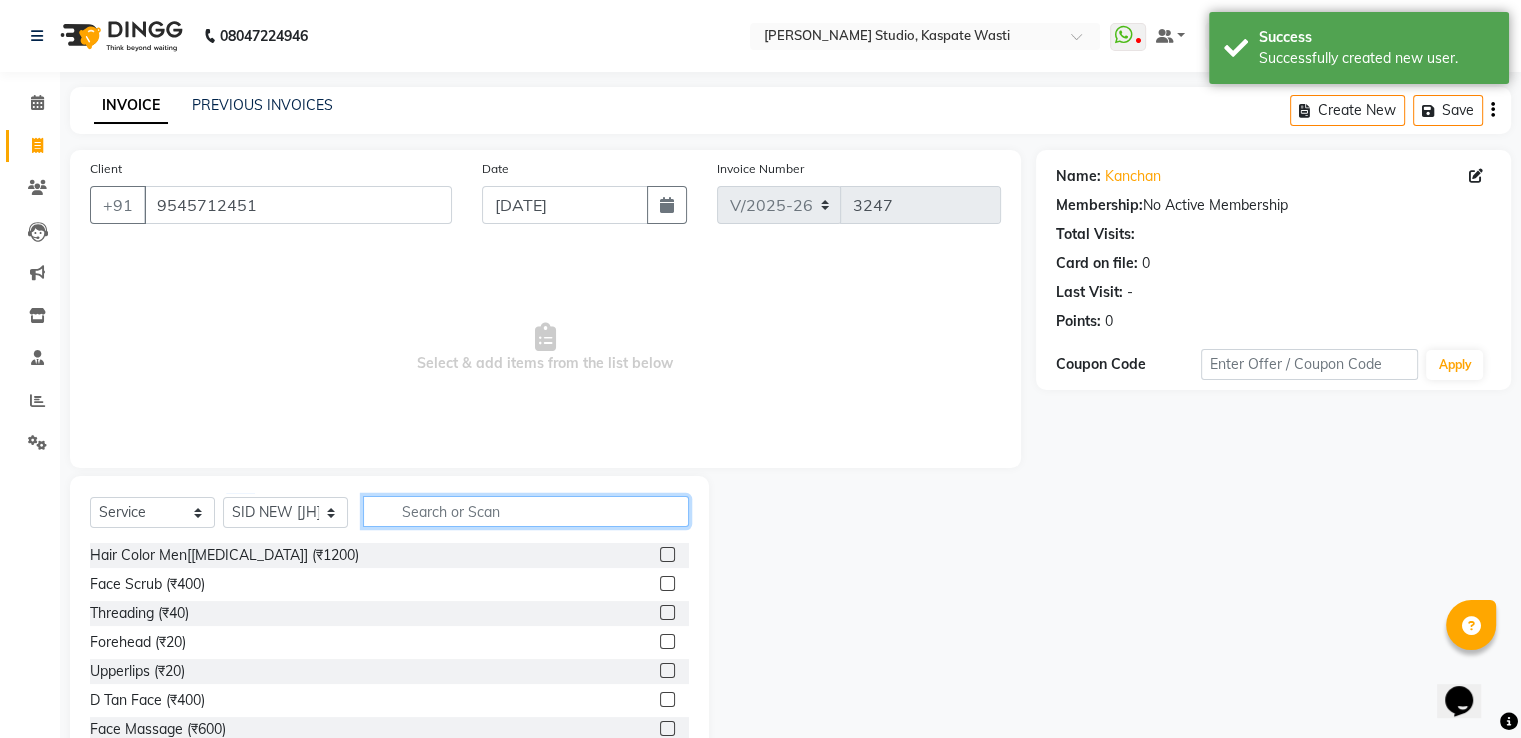 click 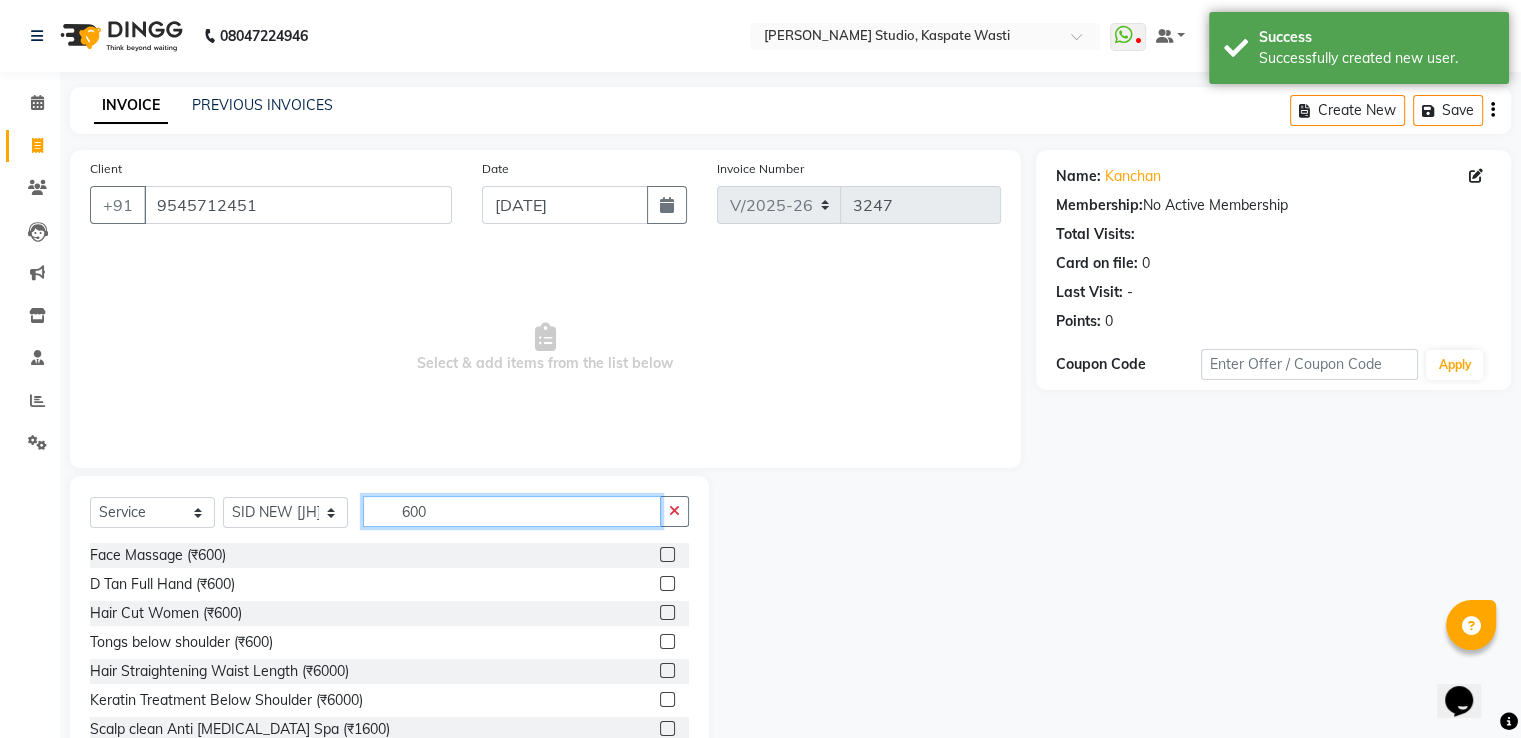 type on "600" 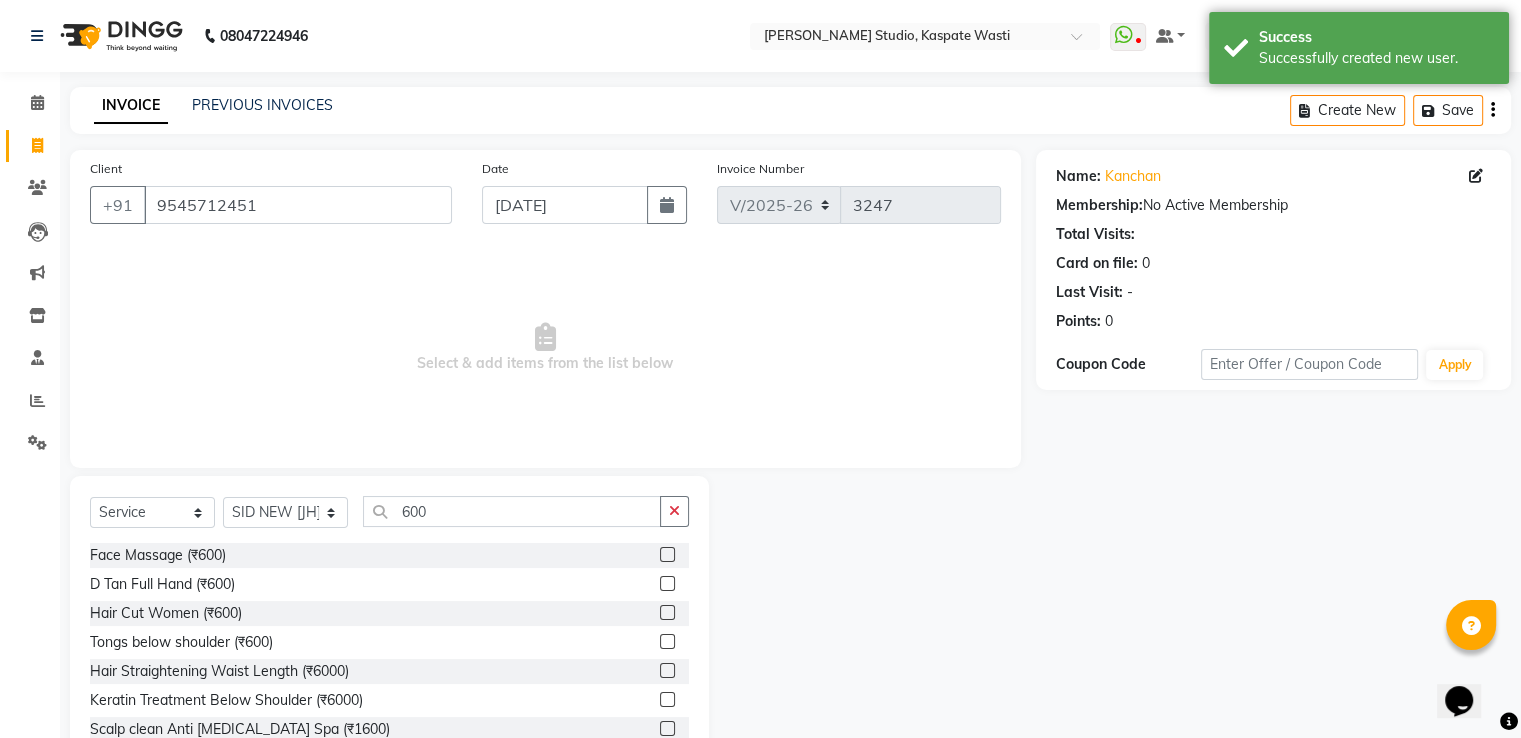 click 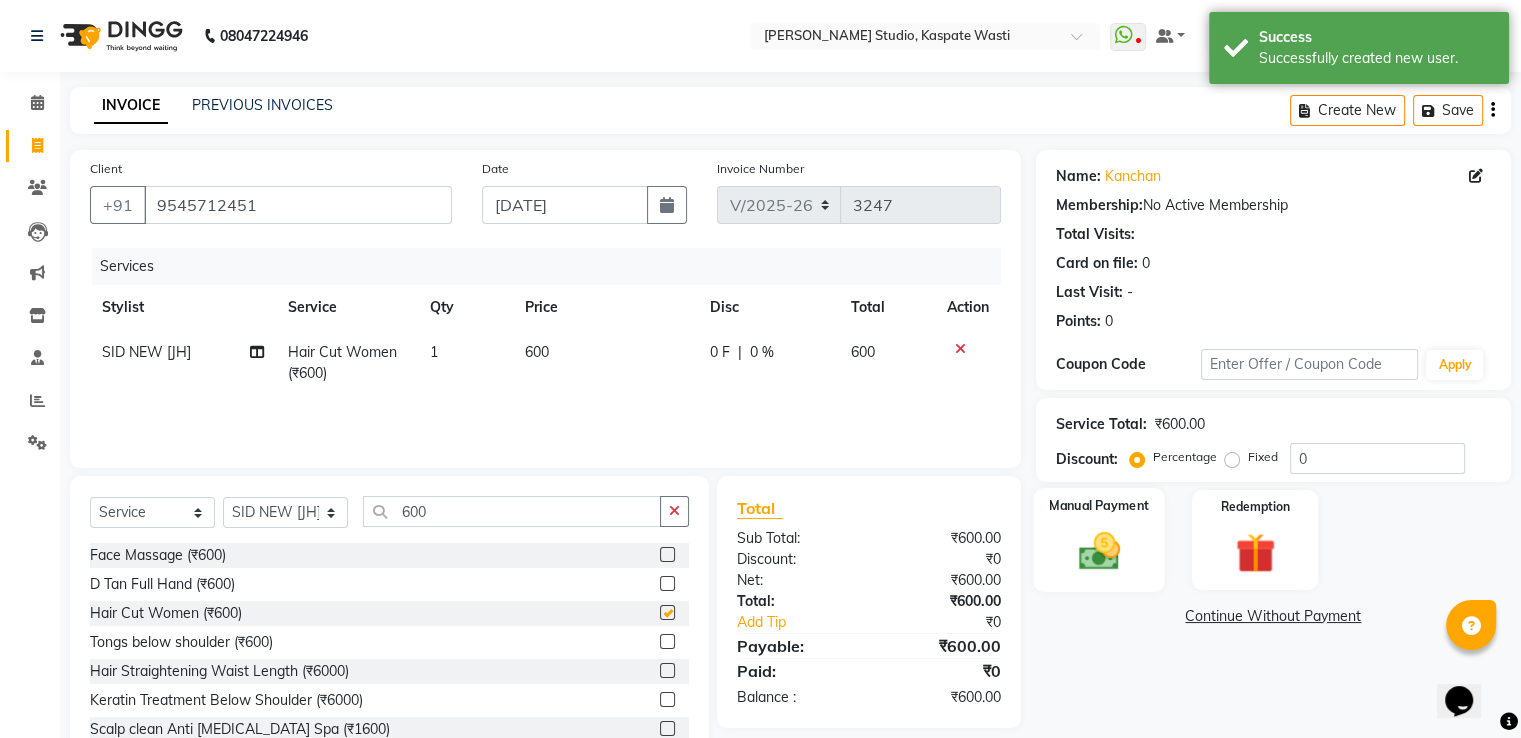 checkbox on "false" 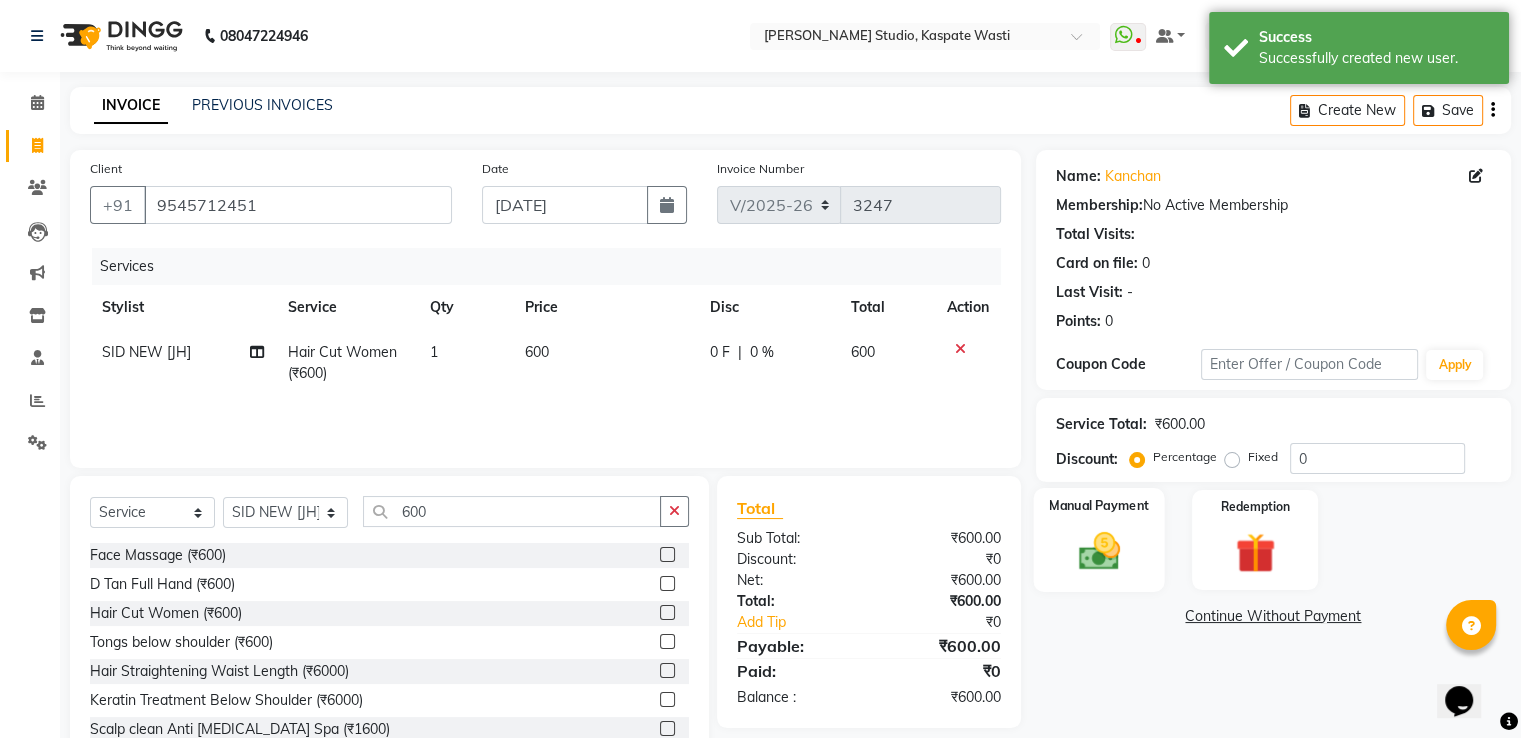 click on "Manual Payment" 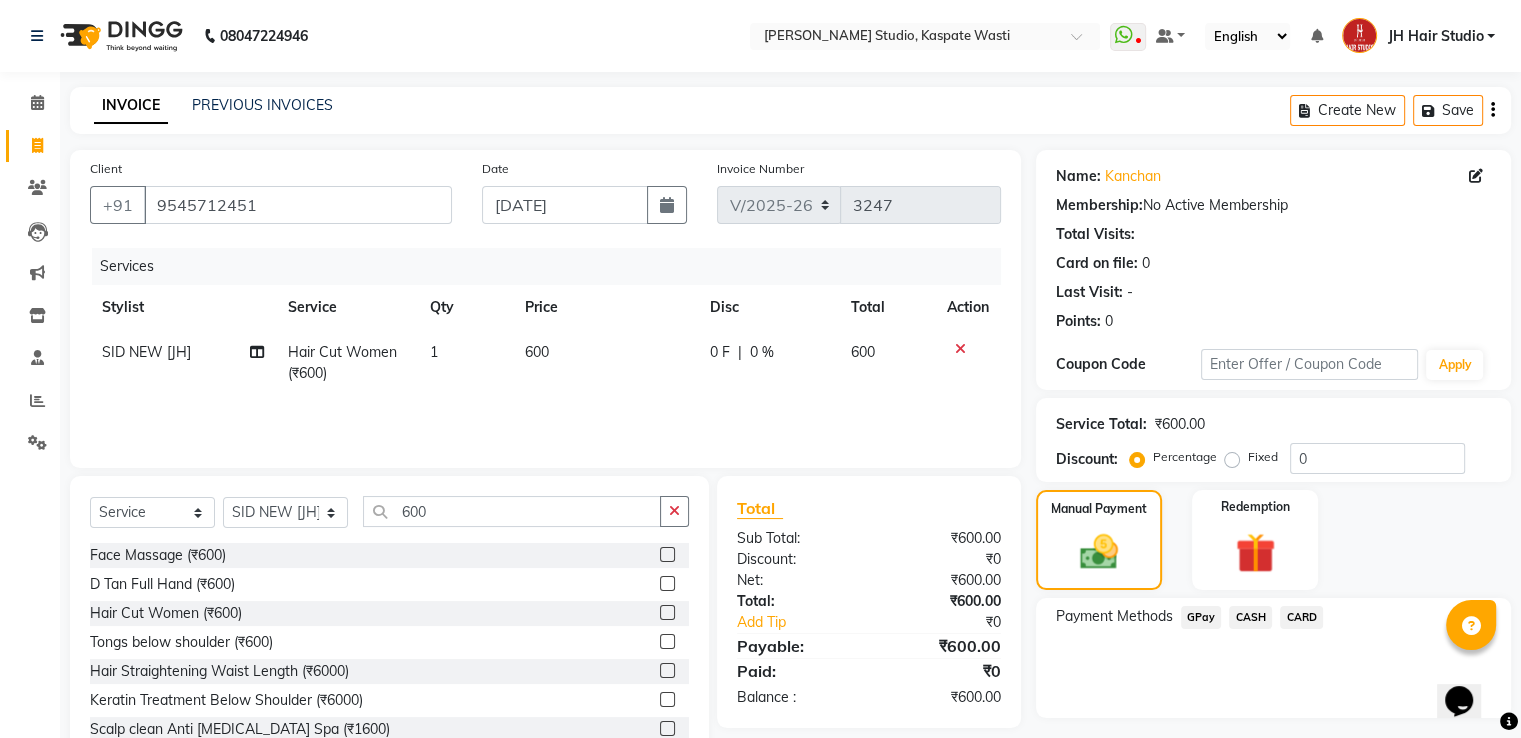 click on "GPay" 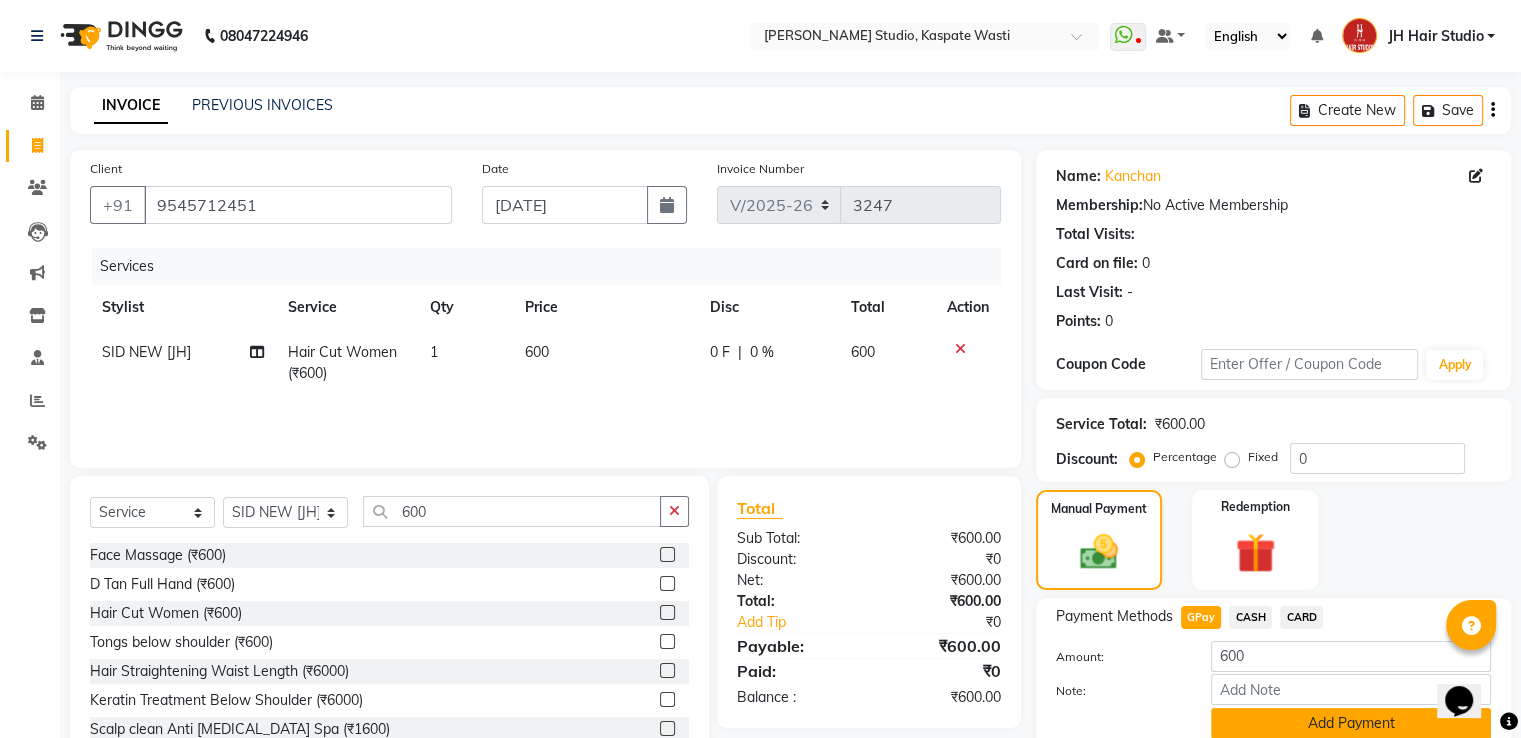 click on "Add Payment" 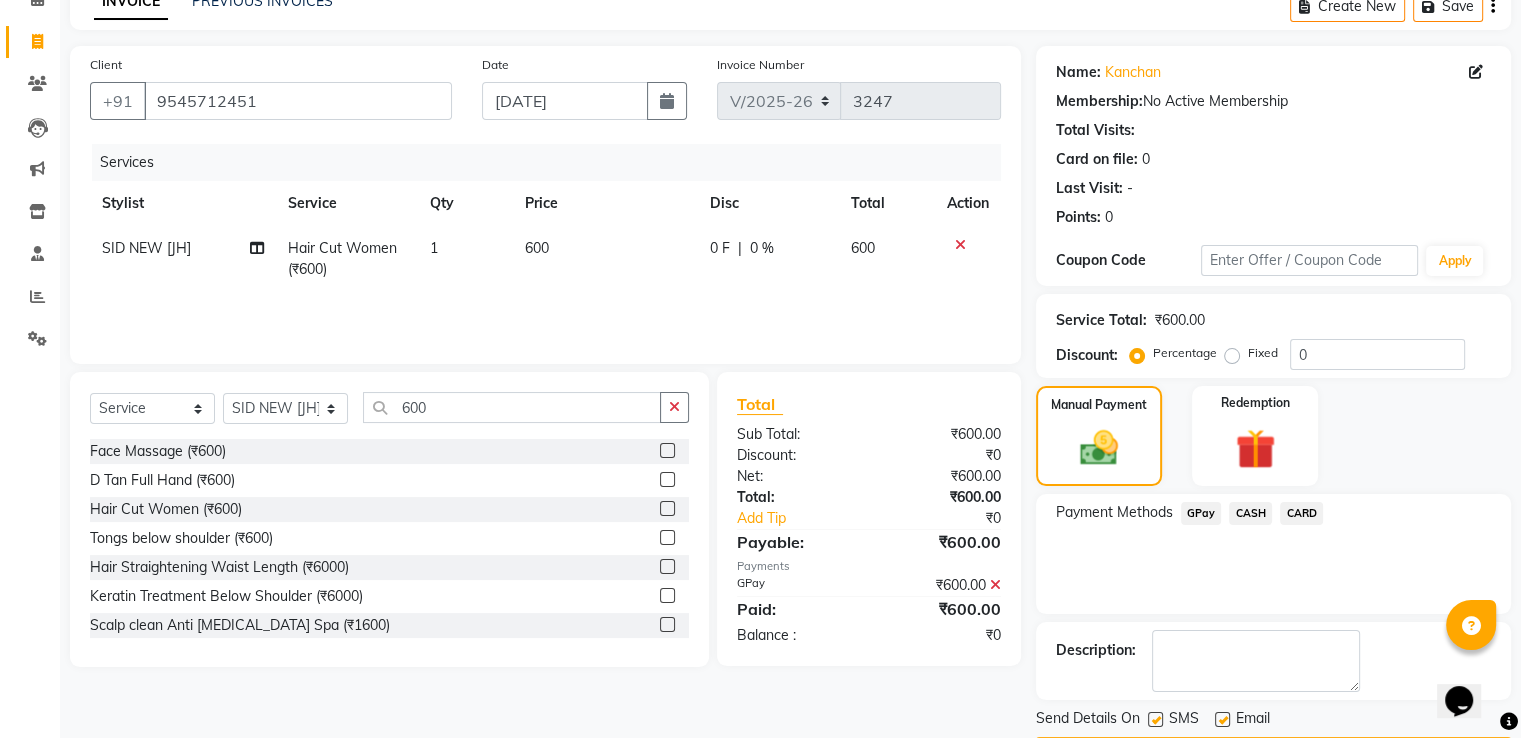 scroll, scrollTop: 163, scrollLeft: 0, axis: vertical 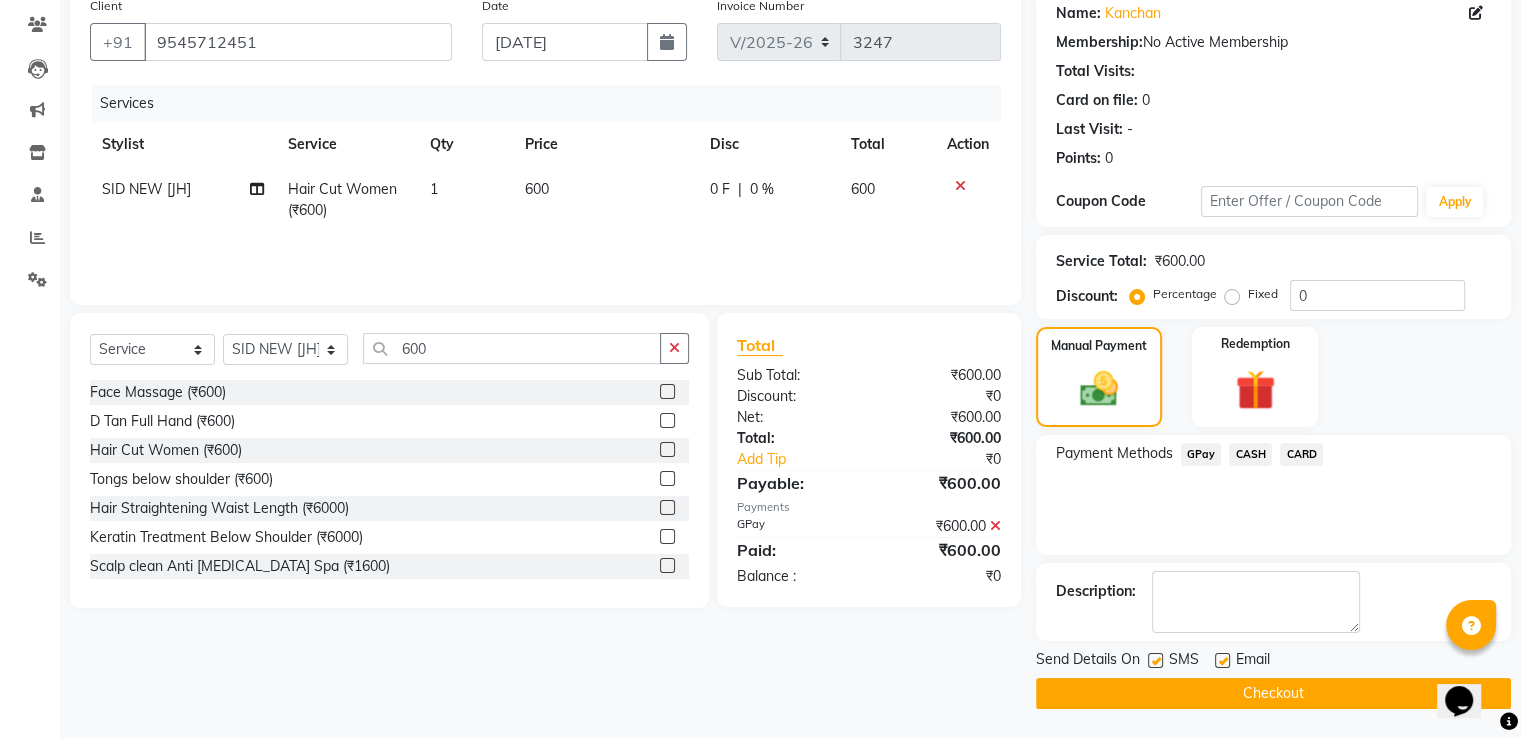click on "Checkout" 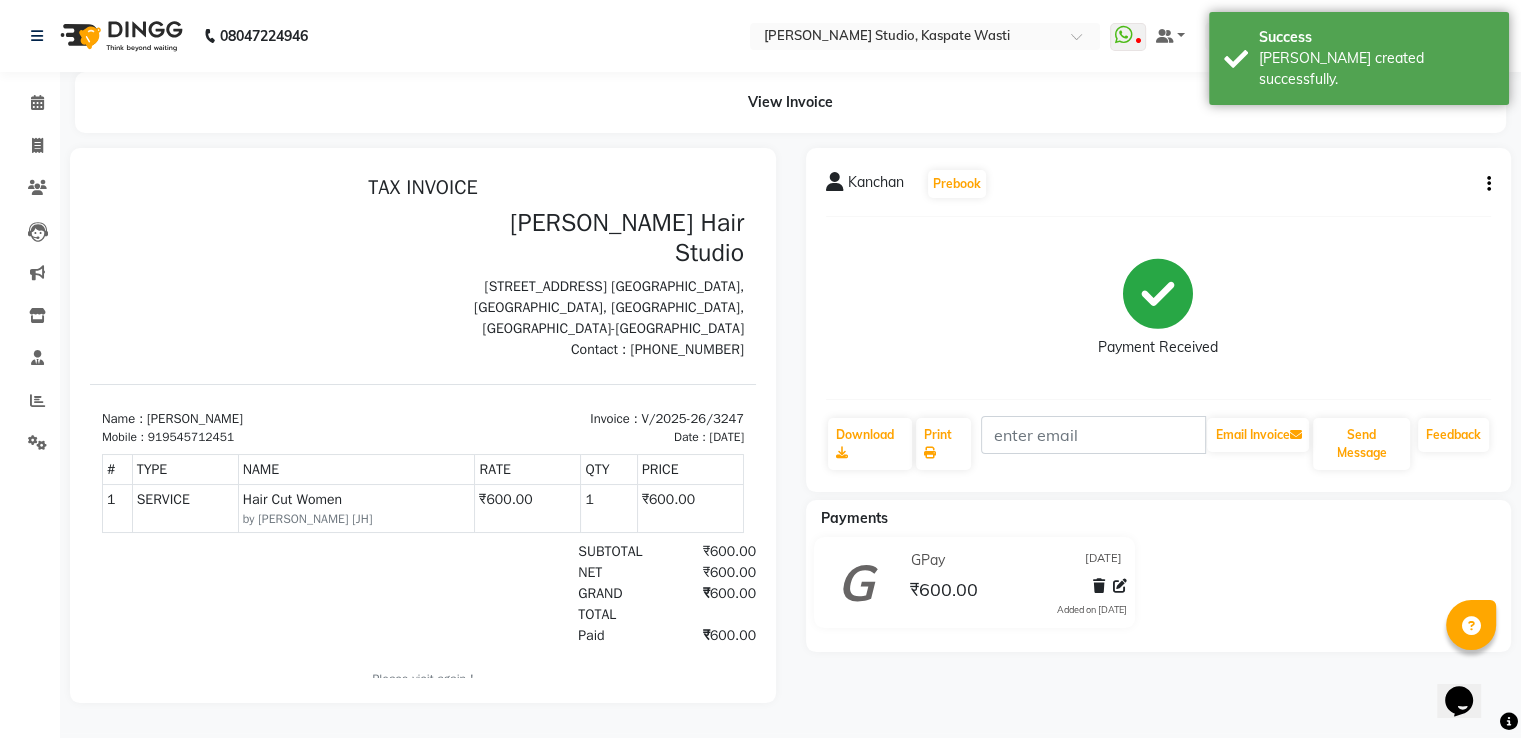 scroll, scrollTop: 0, scrollLeft: 0, axis: both 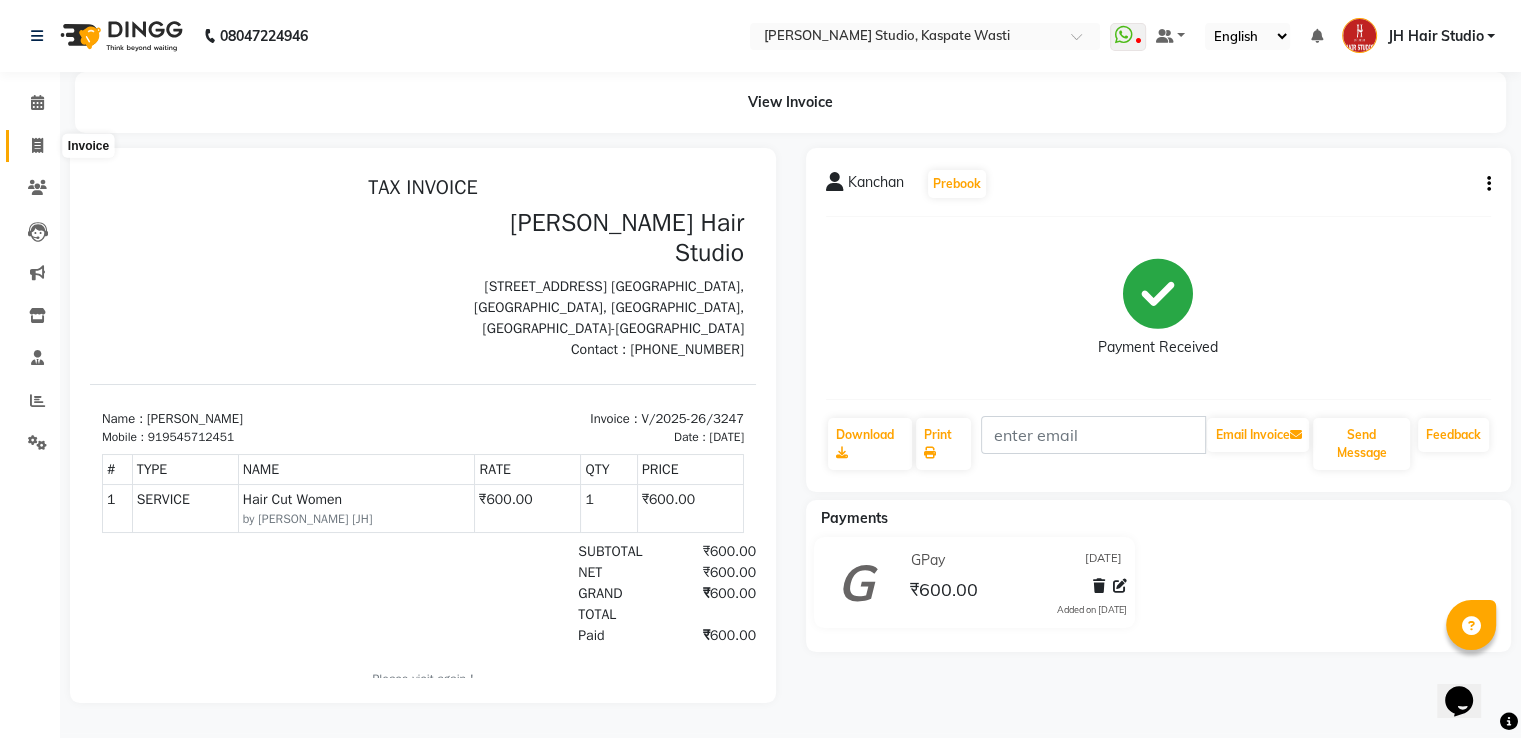 click 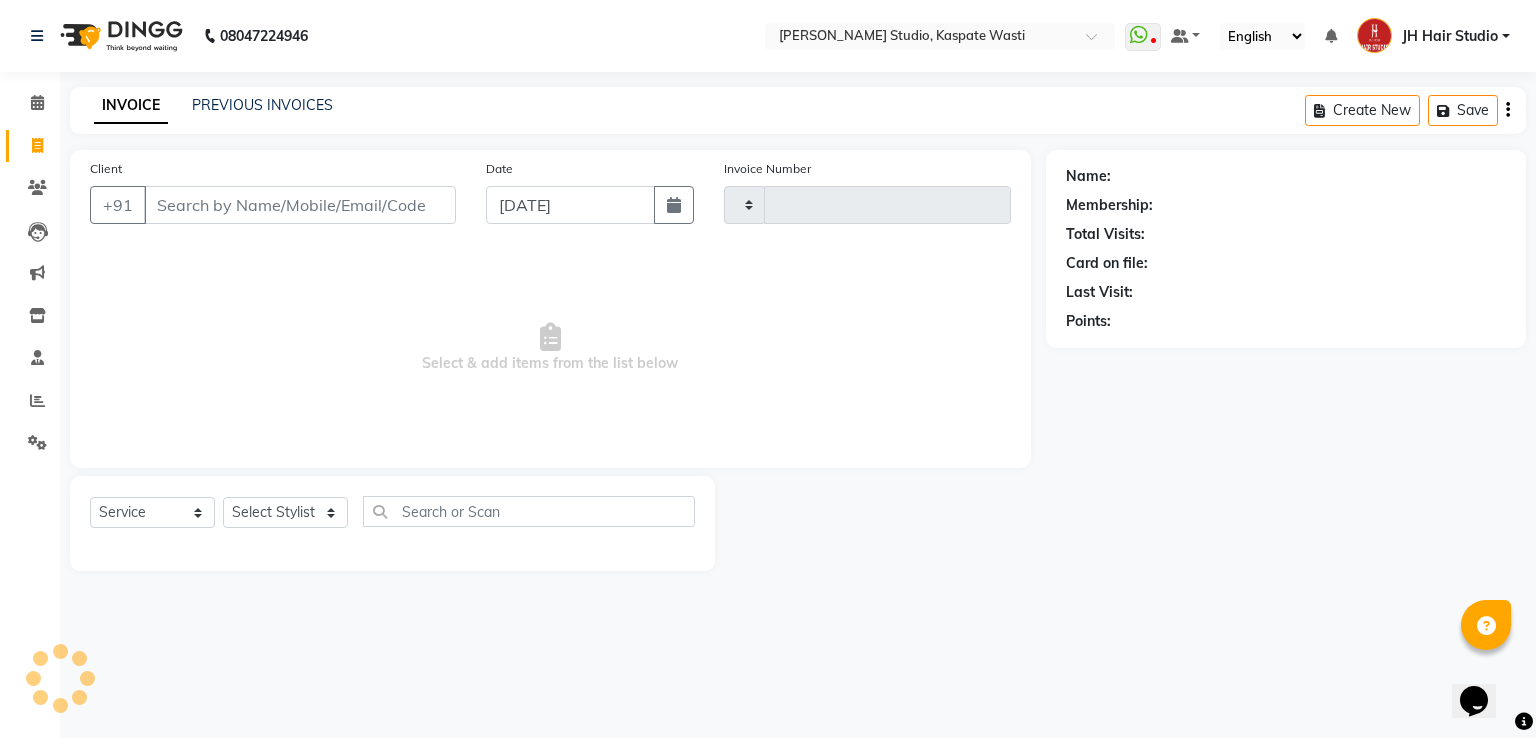 type on "3248" 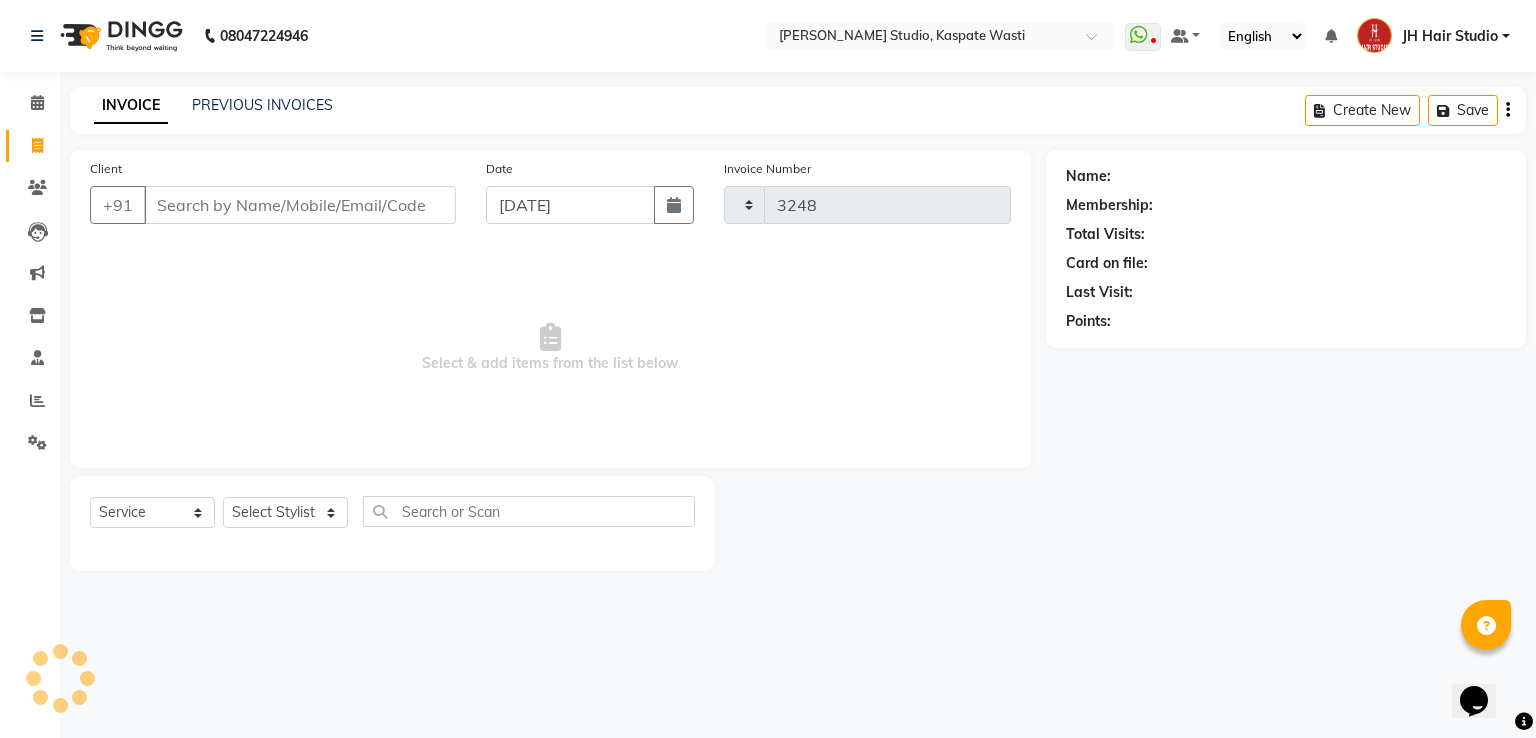 select on "130" 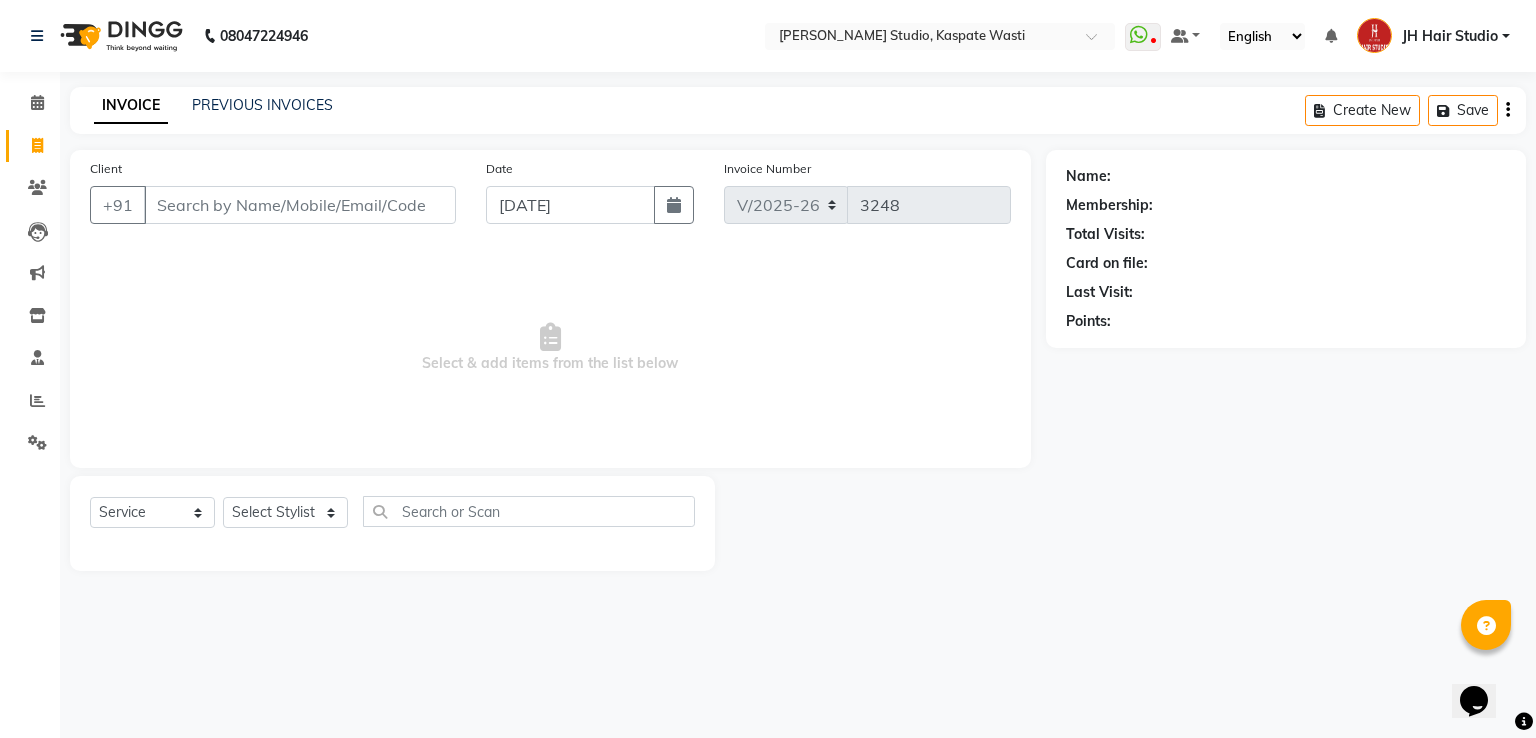 click on "08047224946" 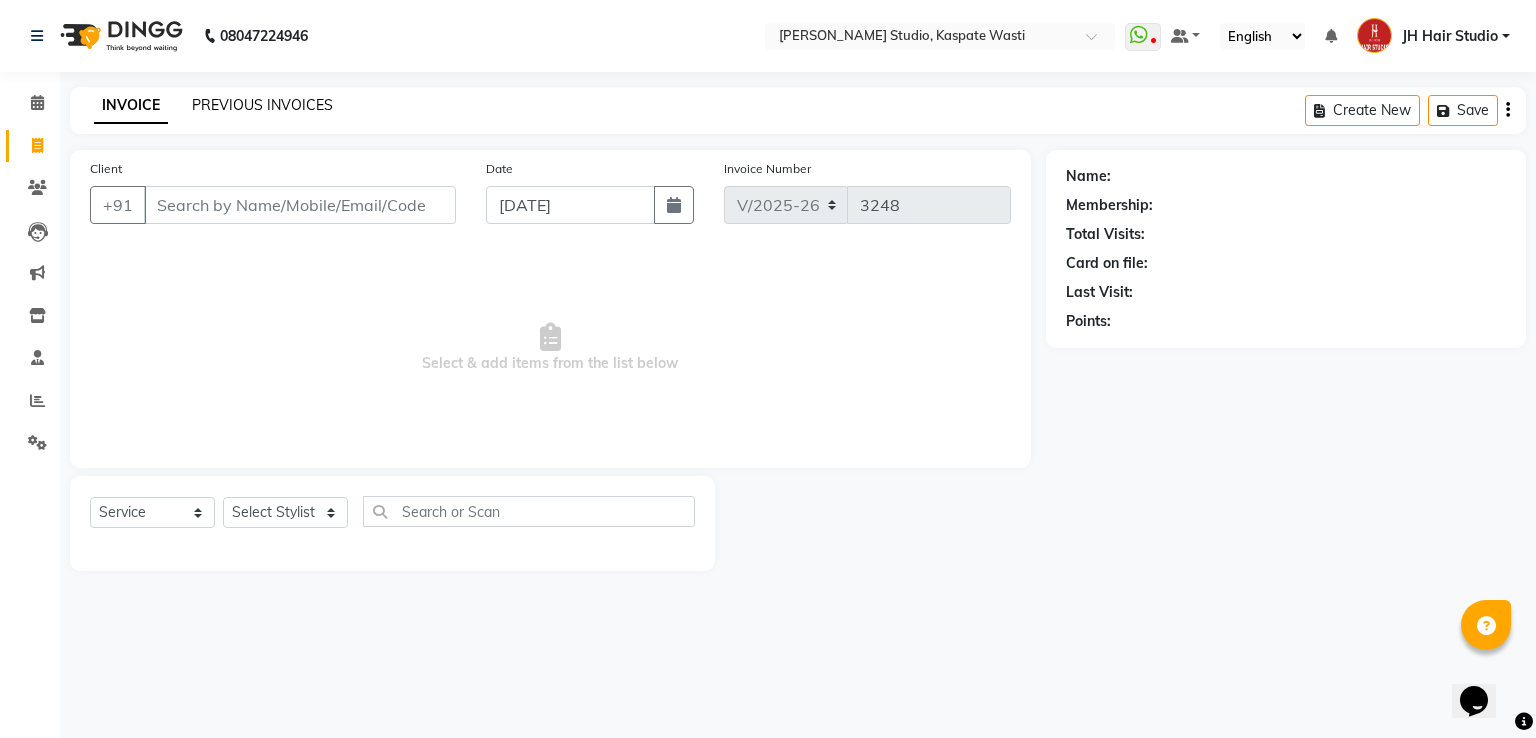 click on "PREVIOUS INVOICES" 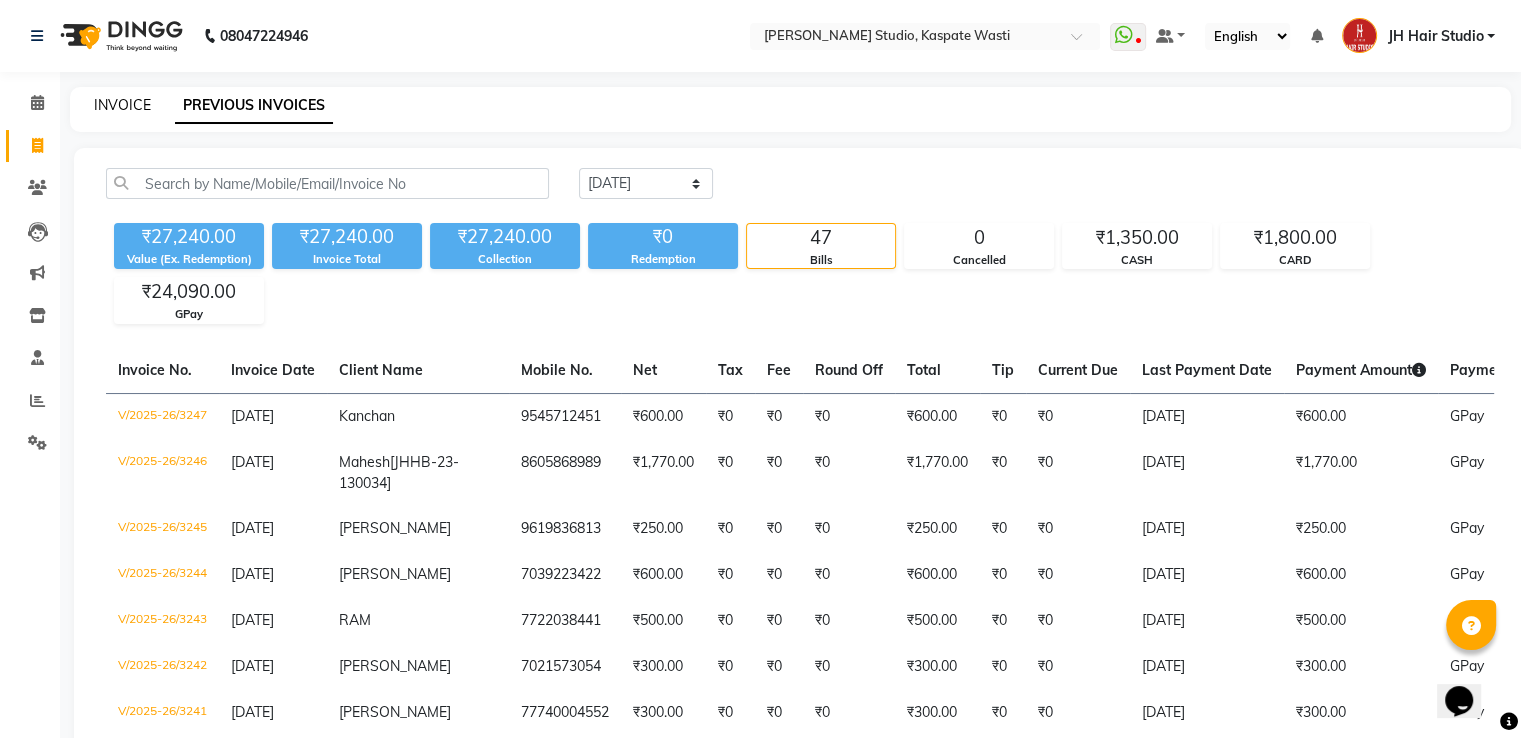 click on "INVOICE" 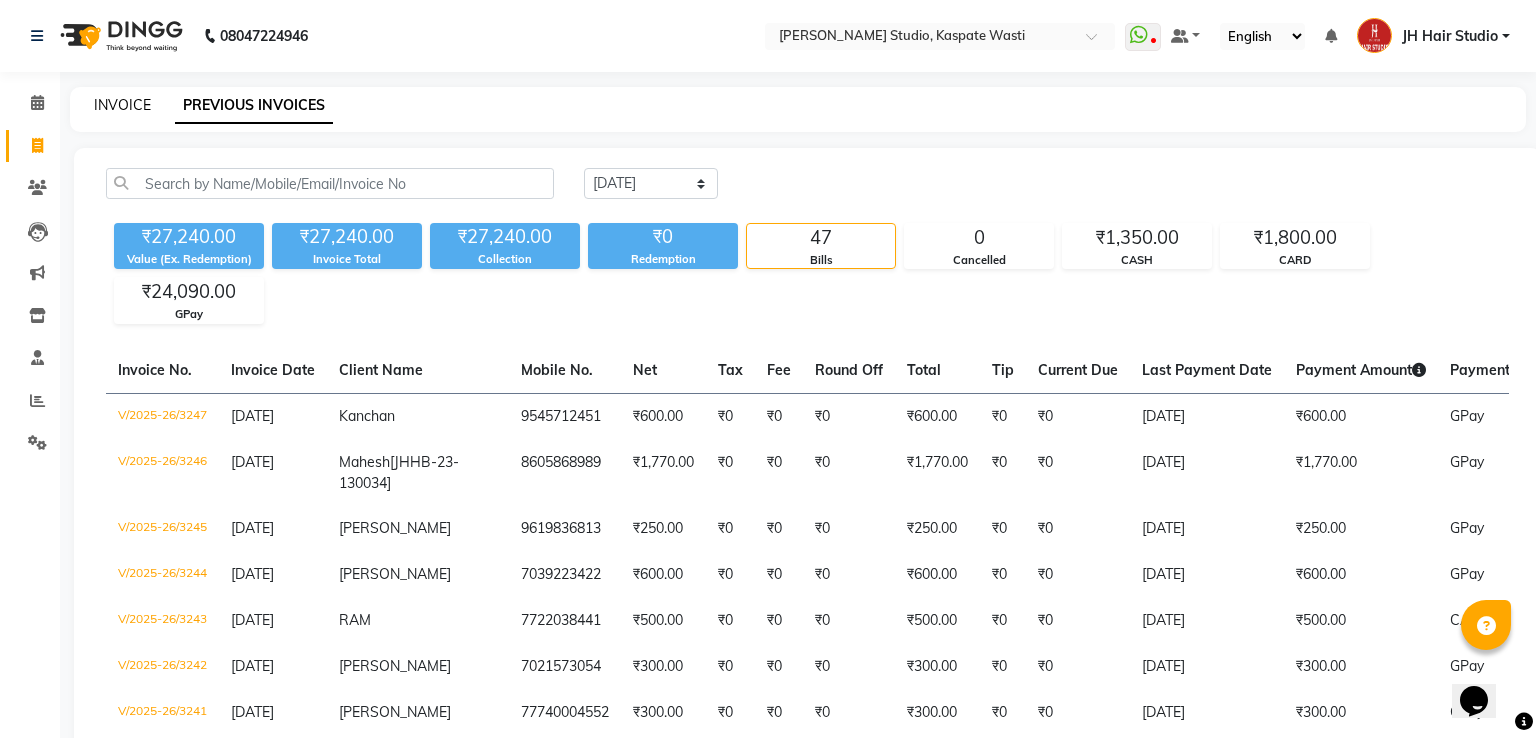 select on "service" 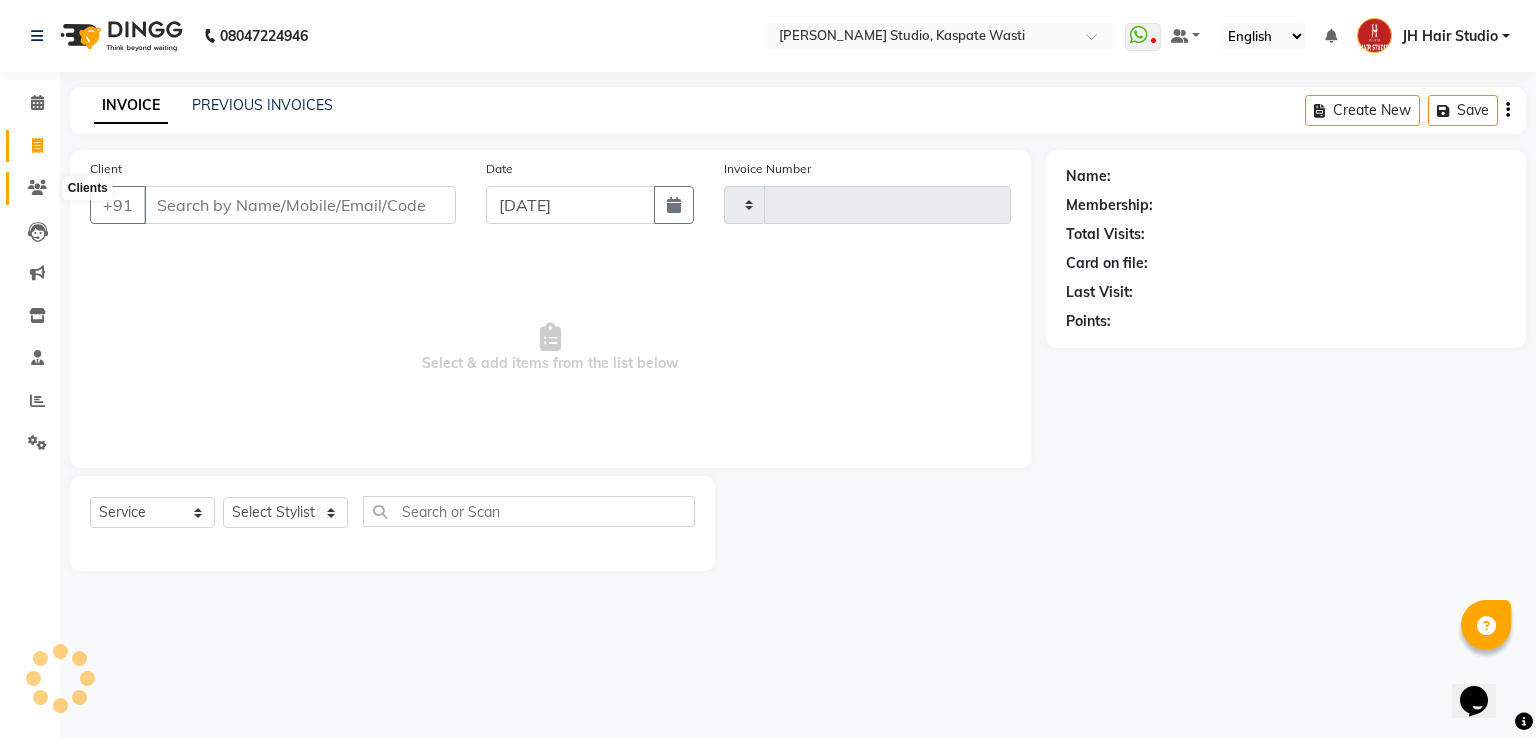 type on "3248" 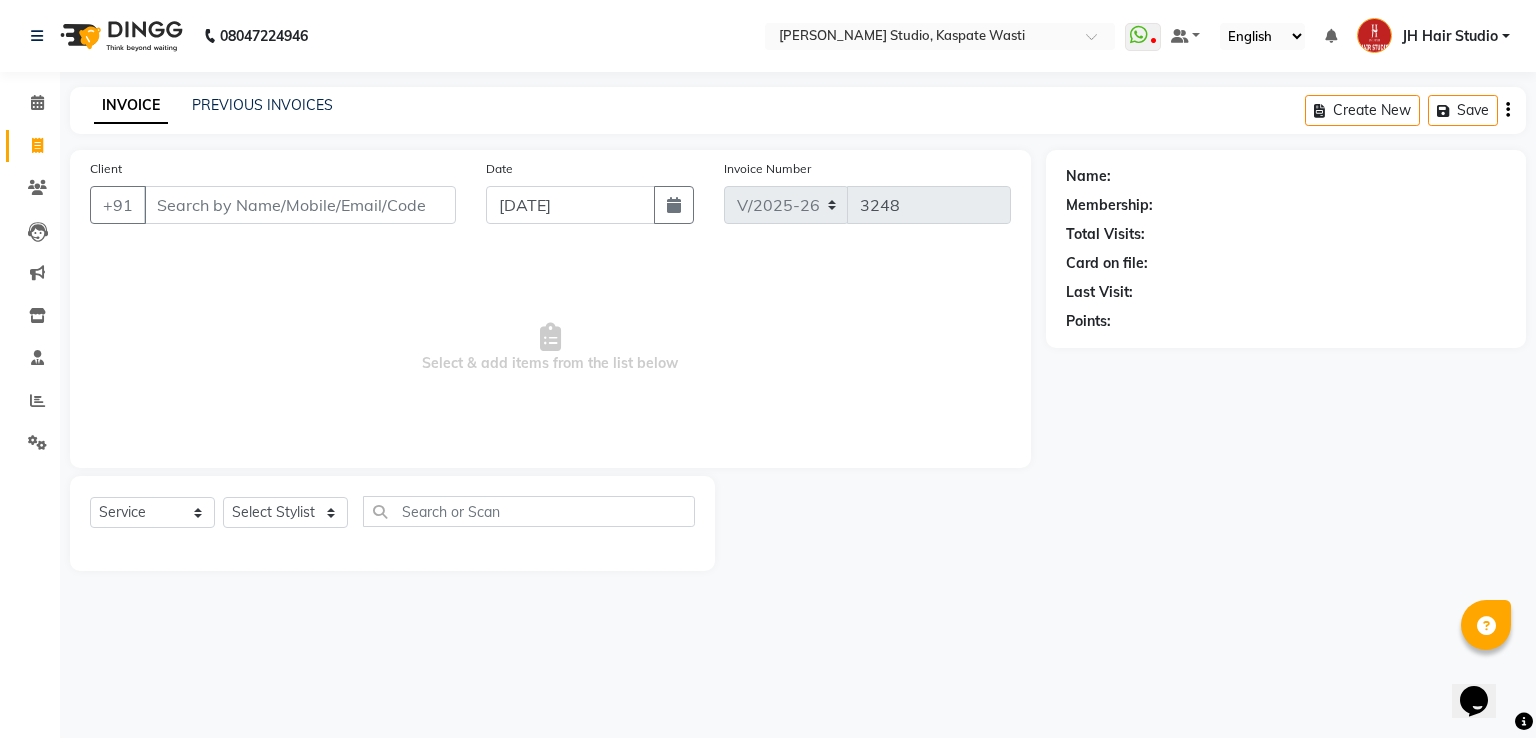 click 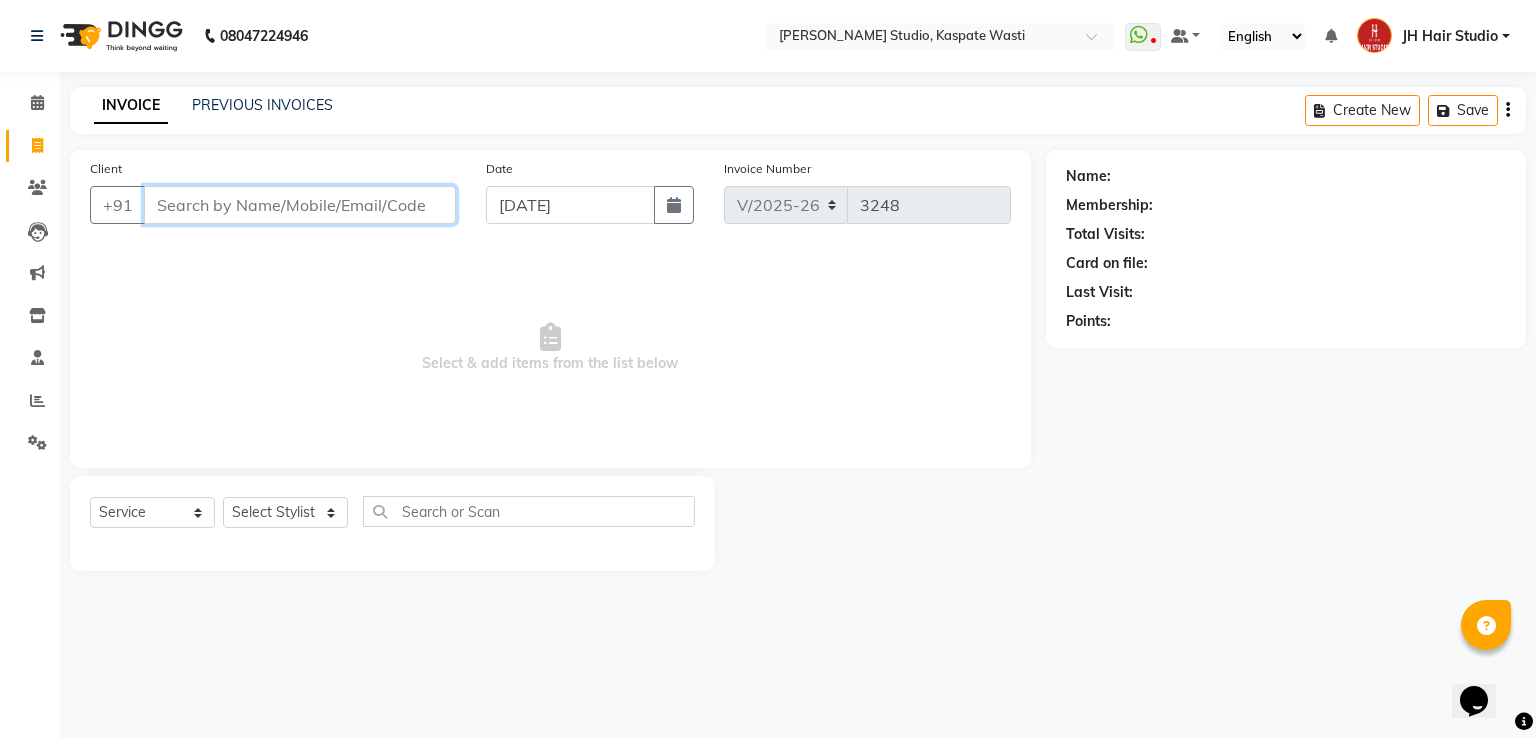 click on "Client" at bounding box center [300, 205] 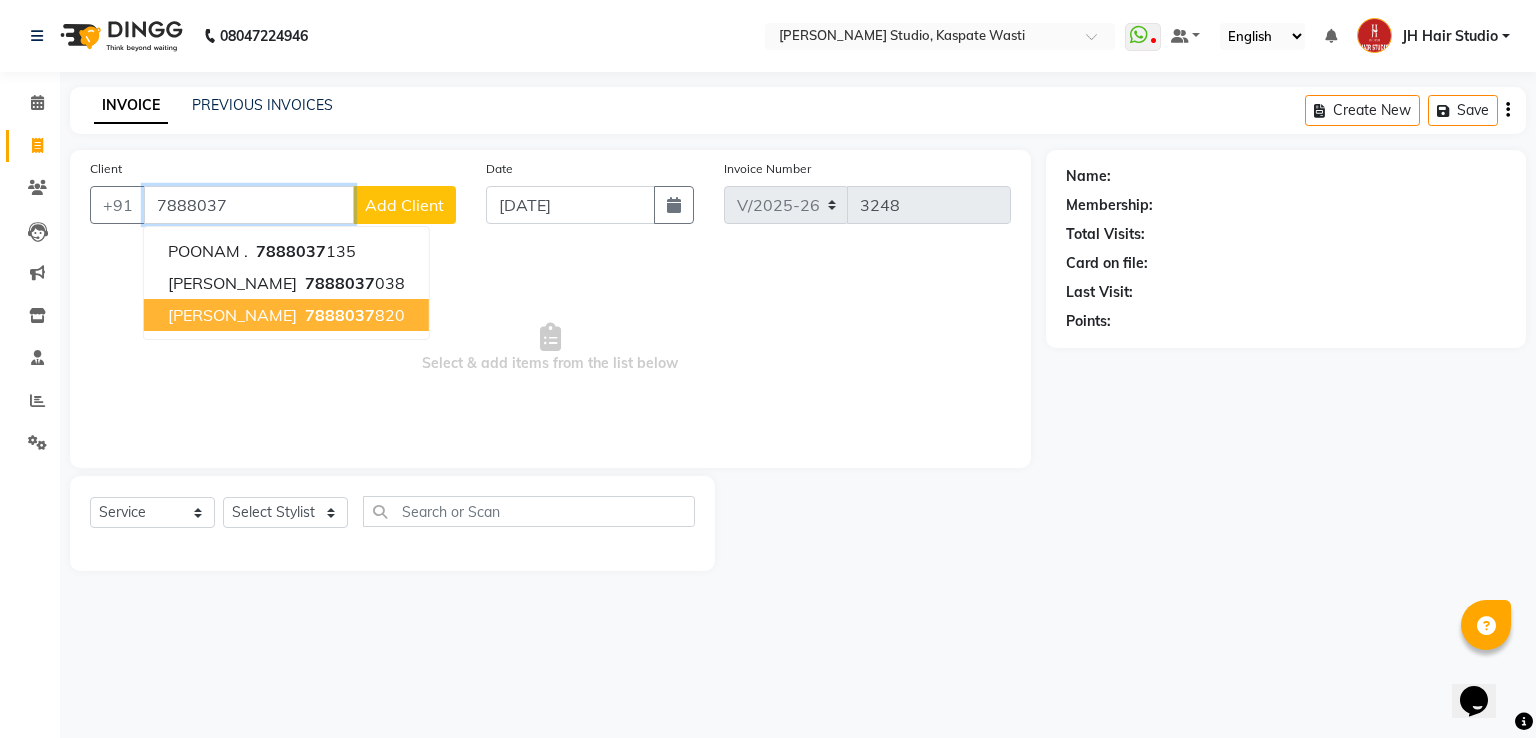 click on "7888037" at bounding box center [340, 315] 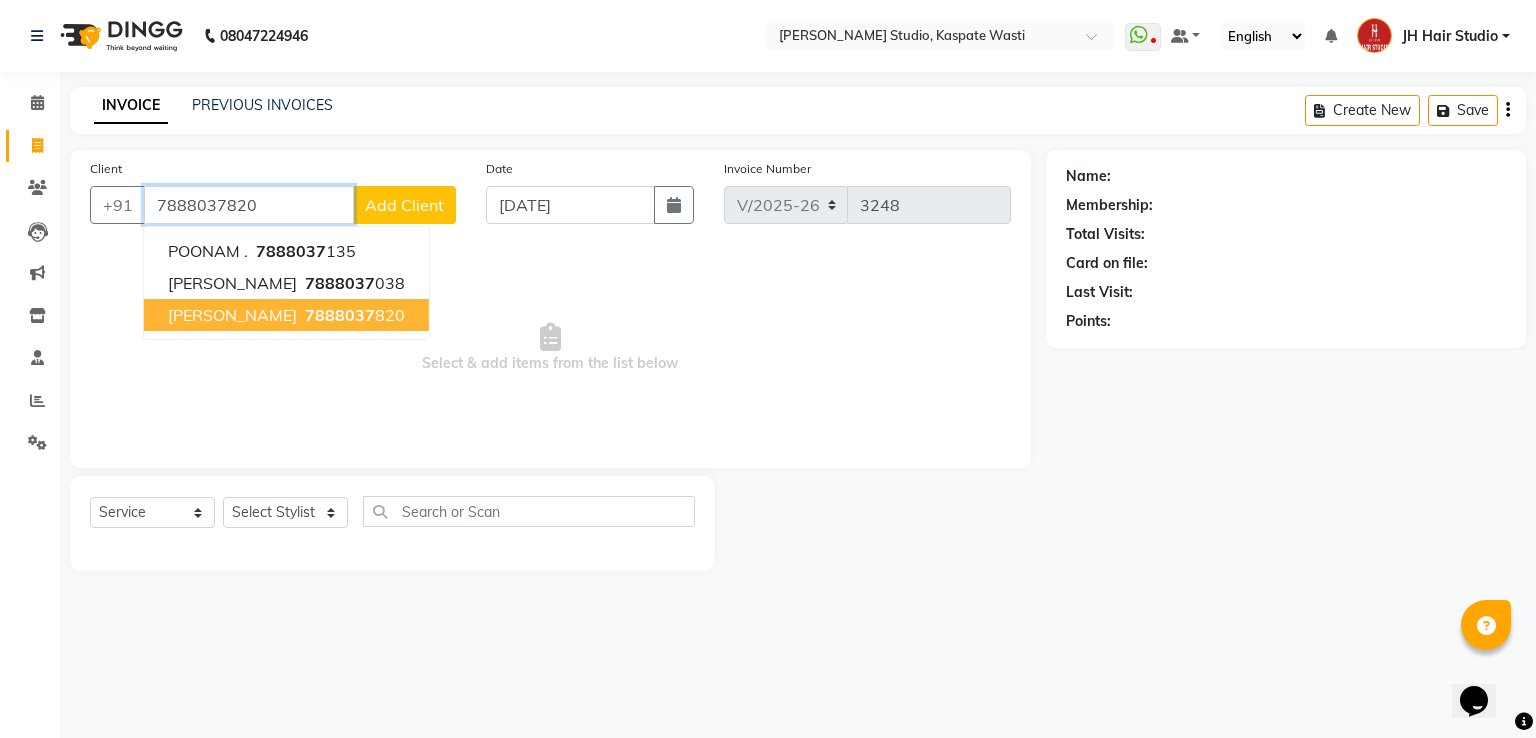 type on "7888037820" 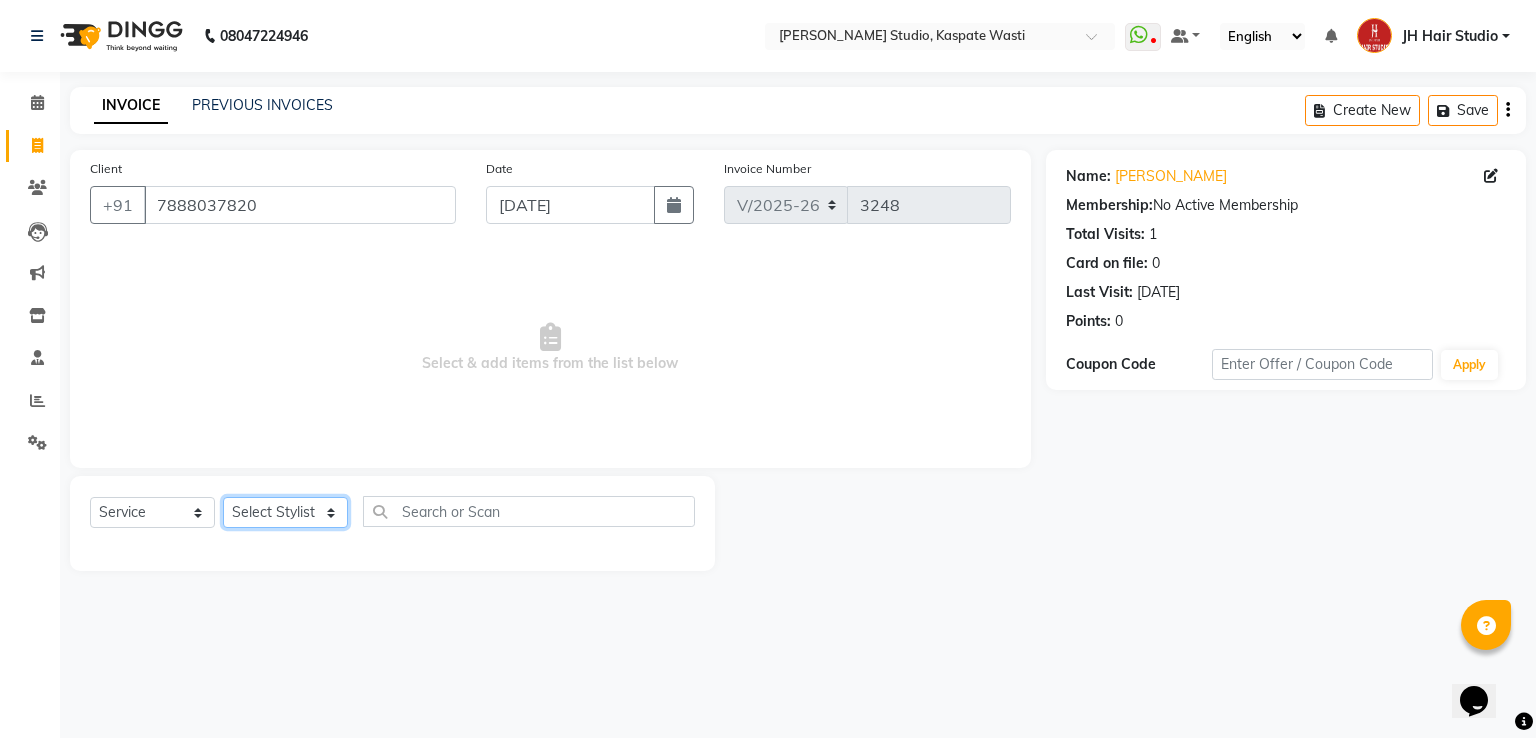 click on "Select Stylist [PERSON_NAME] [JH]  [PERSON_NAME][JH] [F1] GANESH [ F1] RAM [F1]Sanjay [F1][PERSON_NAME]  [F1][PERSON_NAME]  F1 Suraj  [F1] USHA [PERSON_NAME][JH] Harish[JH] JH Hair Studio [PERSON_NAME][JH] [PERSON_NAME][JH] SID NEW [JH] [PERSON_NAME] [F3] [PERSON_NAME] [JH]" 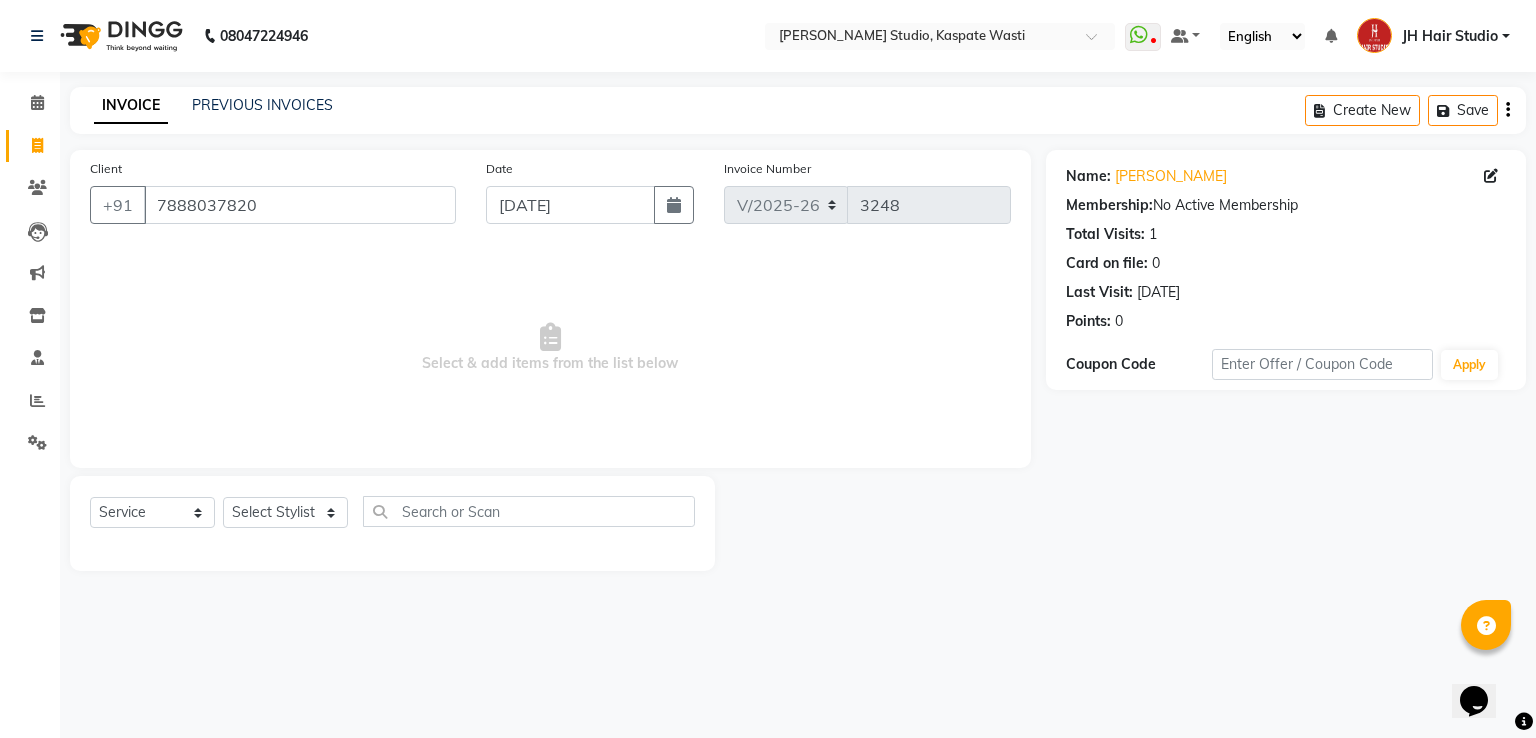 click on "Select & add items from the list below" at bounding box center (550, 348) 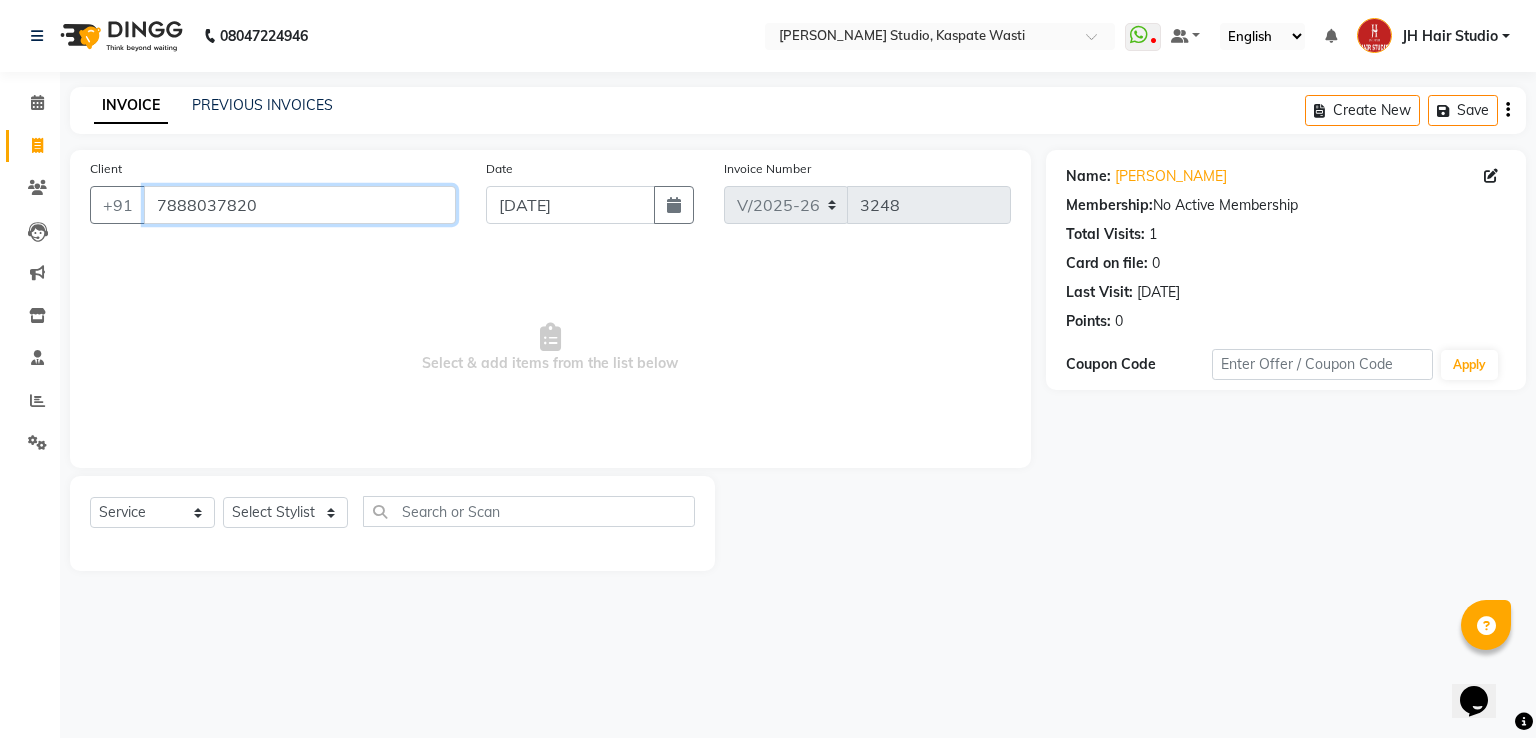 click on "7888037820" at bounding box center (300, 205) 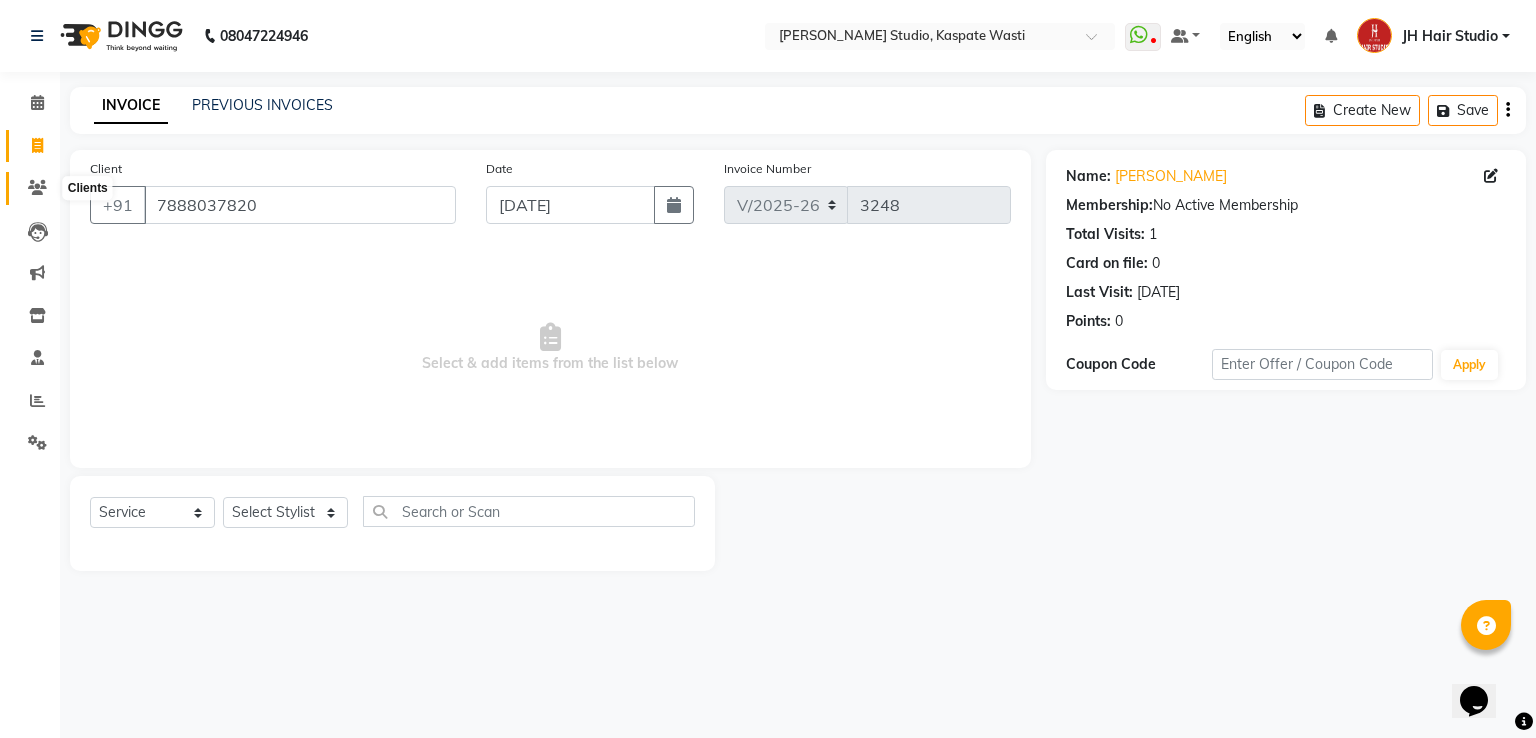 click 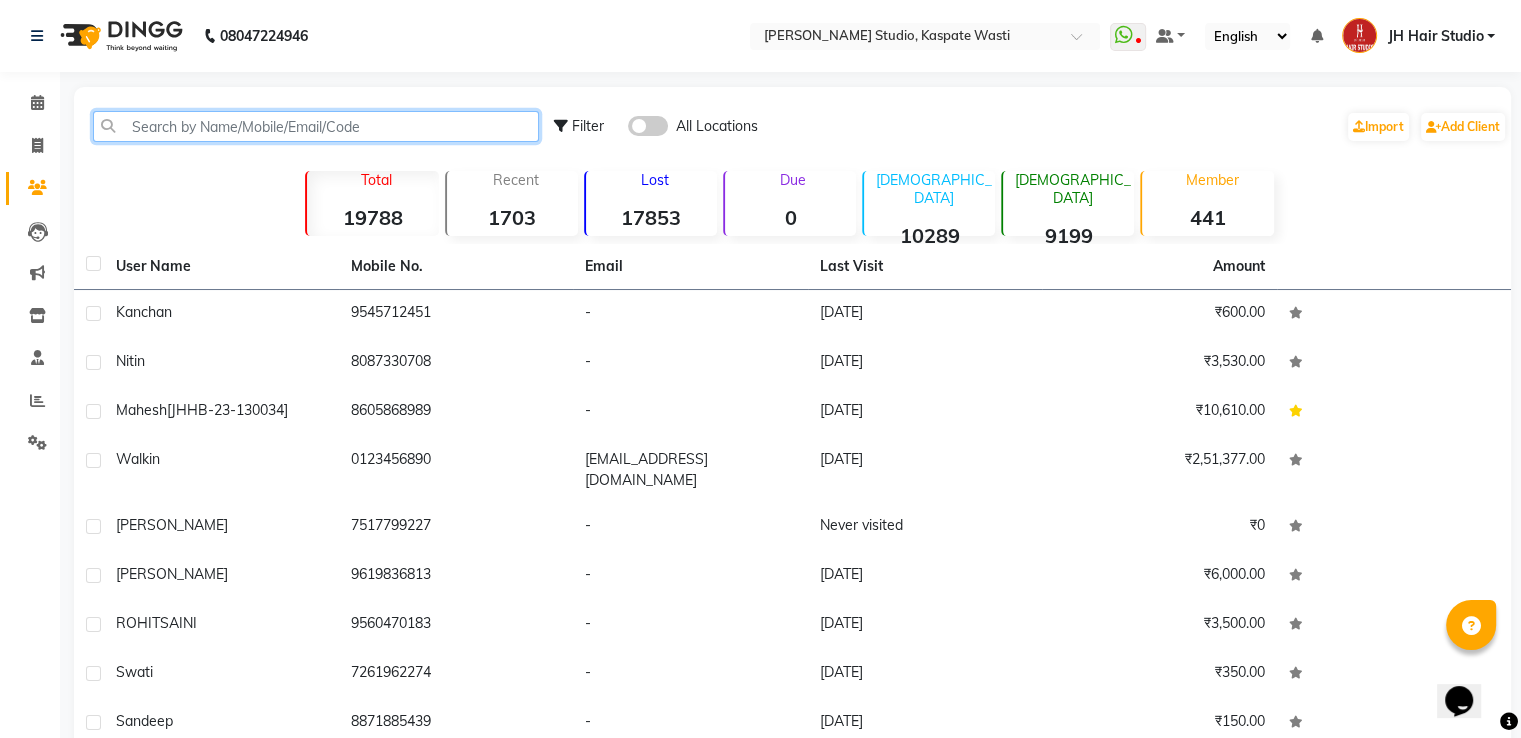 click 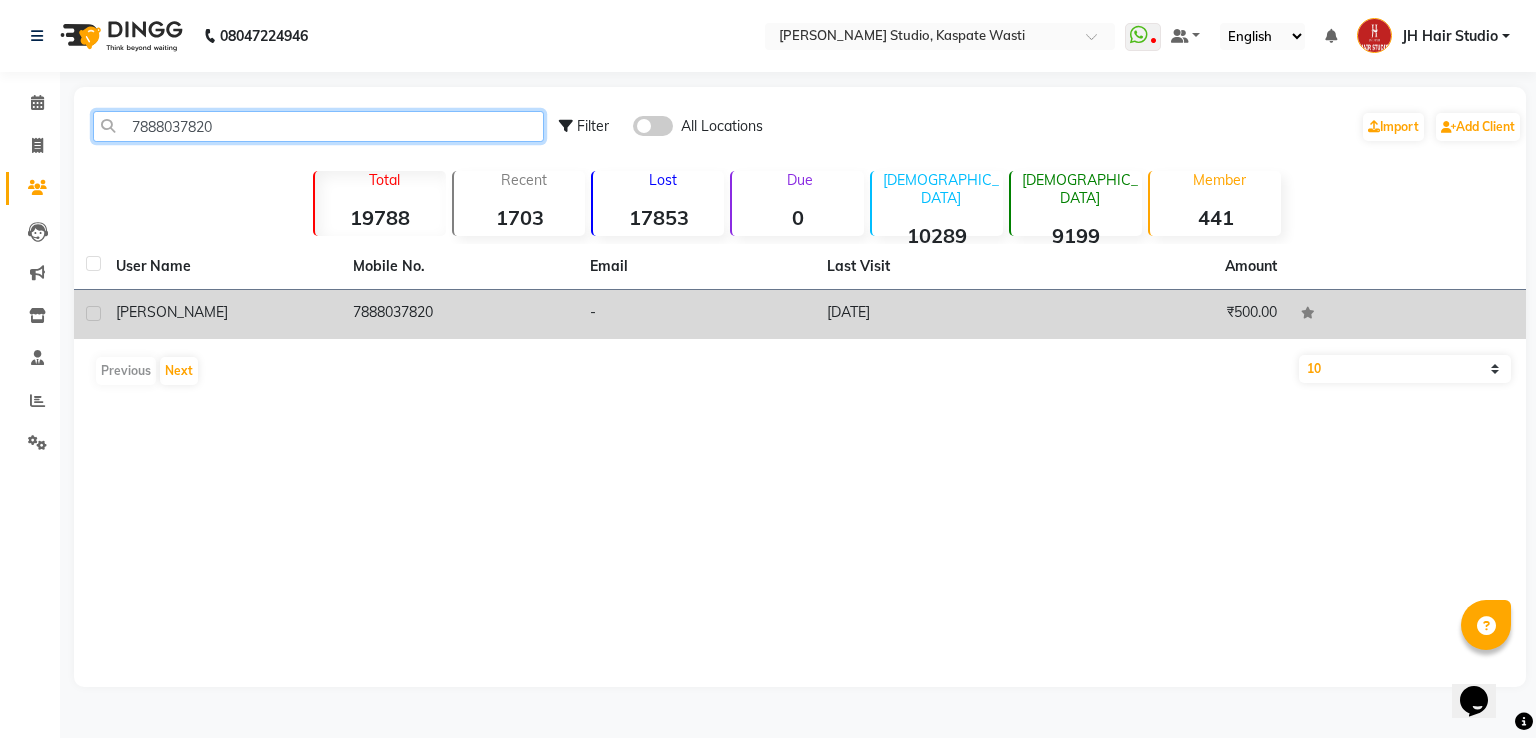 type on "7888037820" 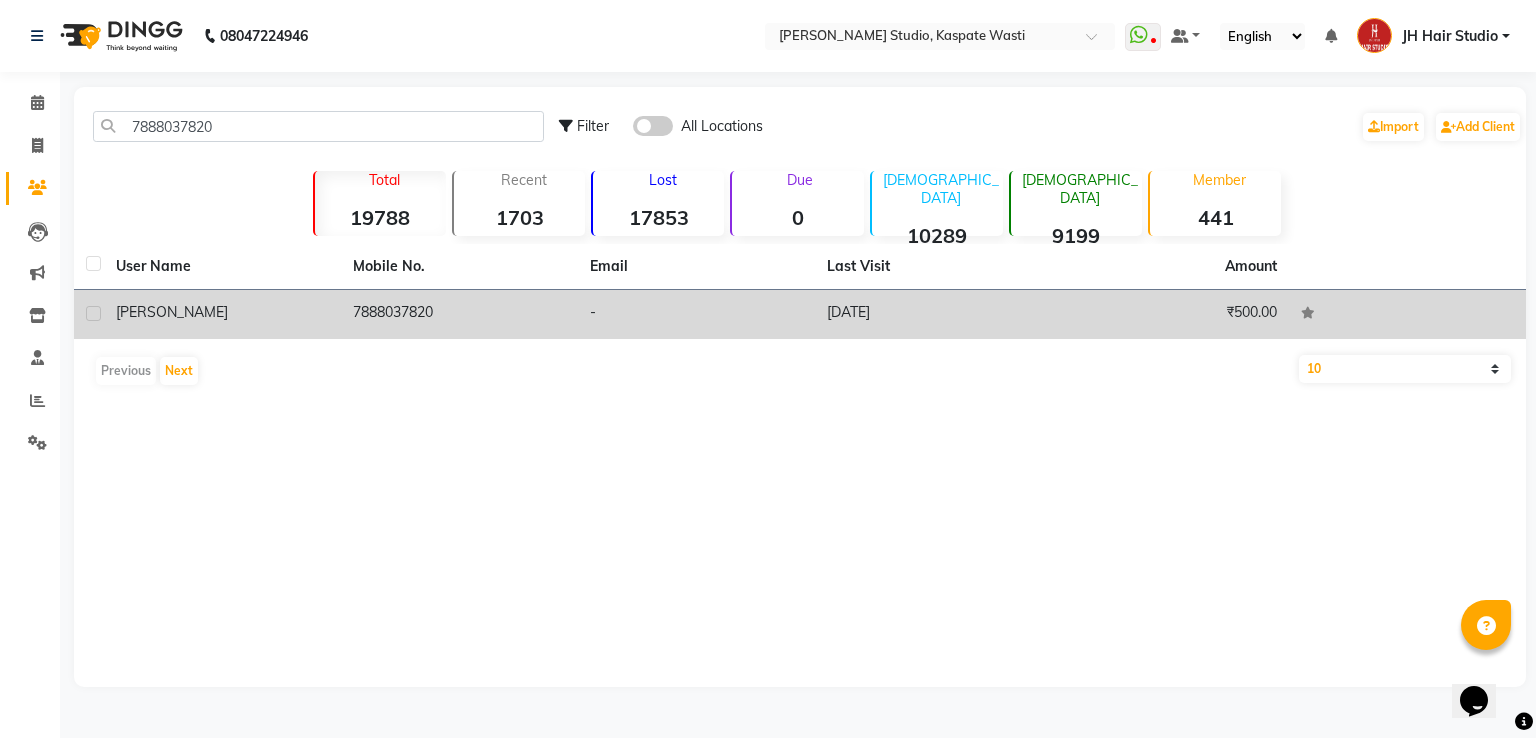 click on "7888037820" 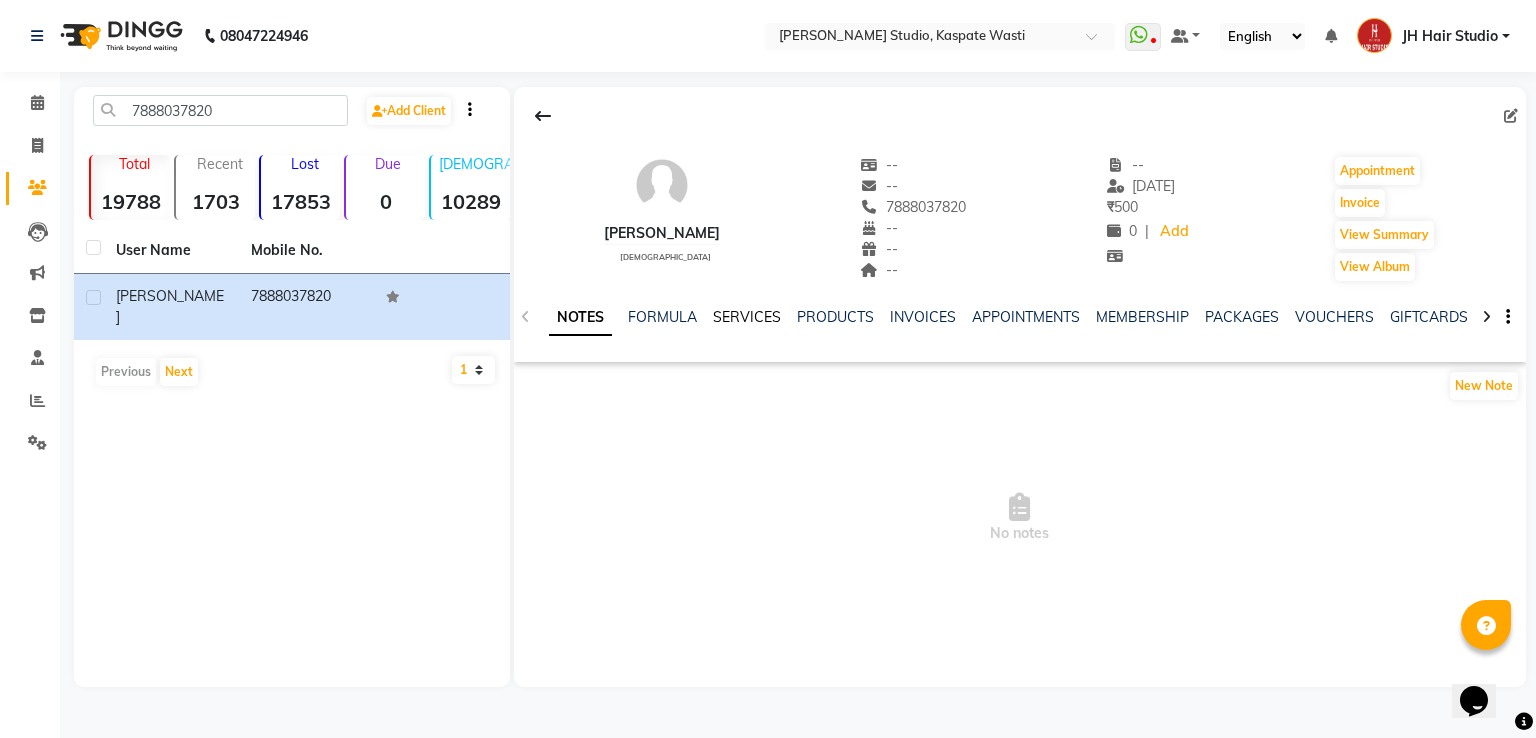 click on "SERVICES" 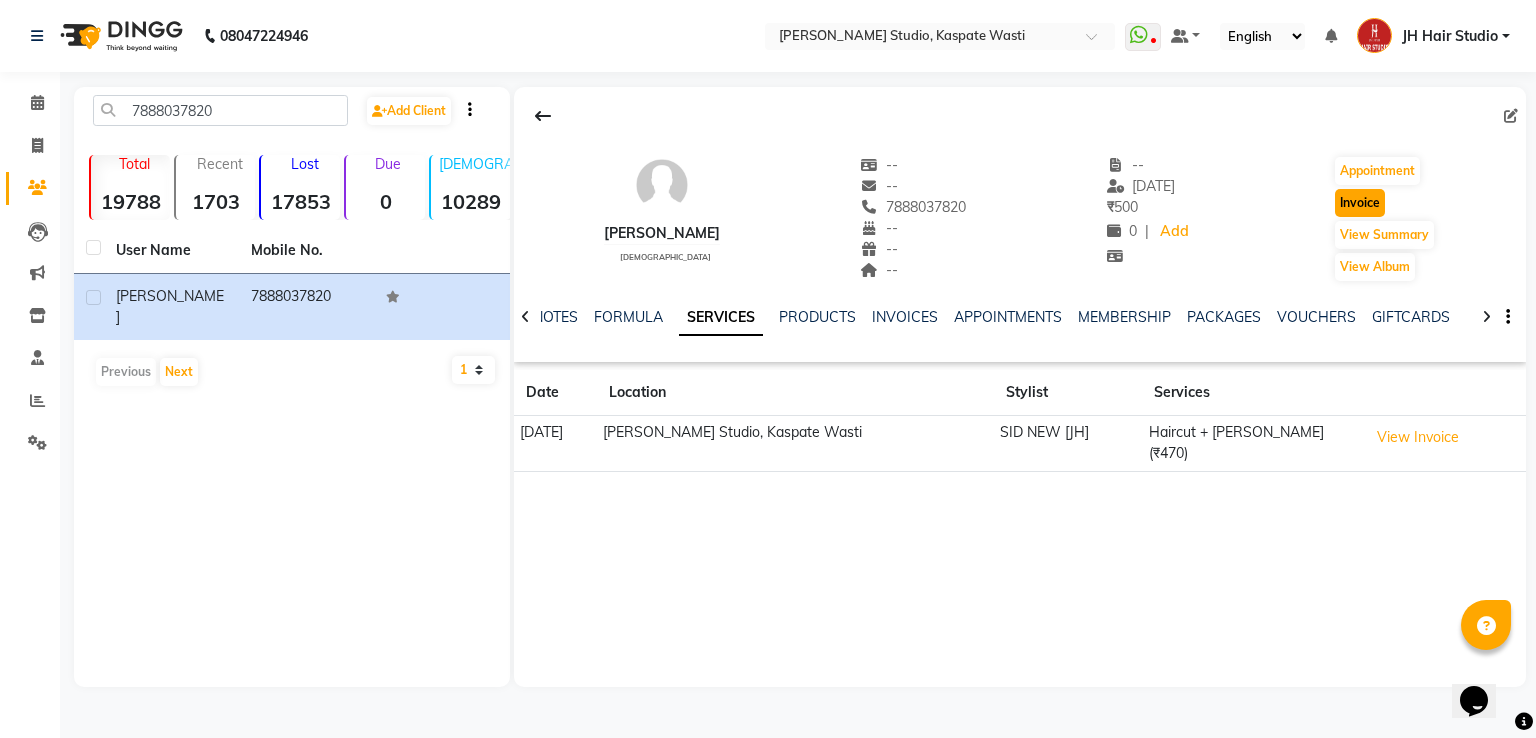 click on "Invoice" 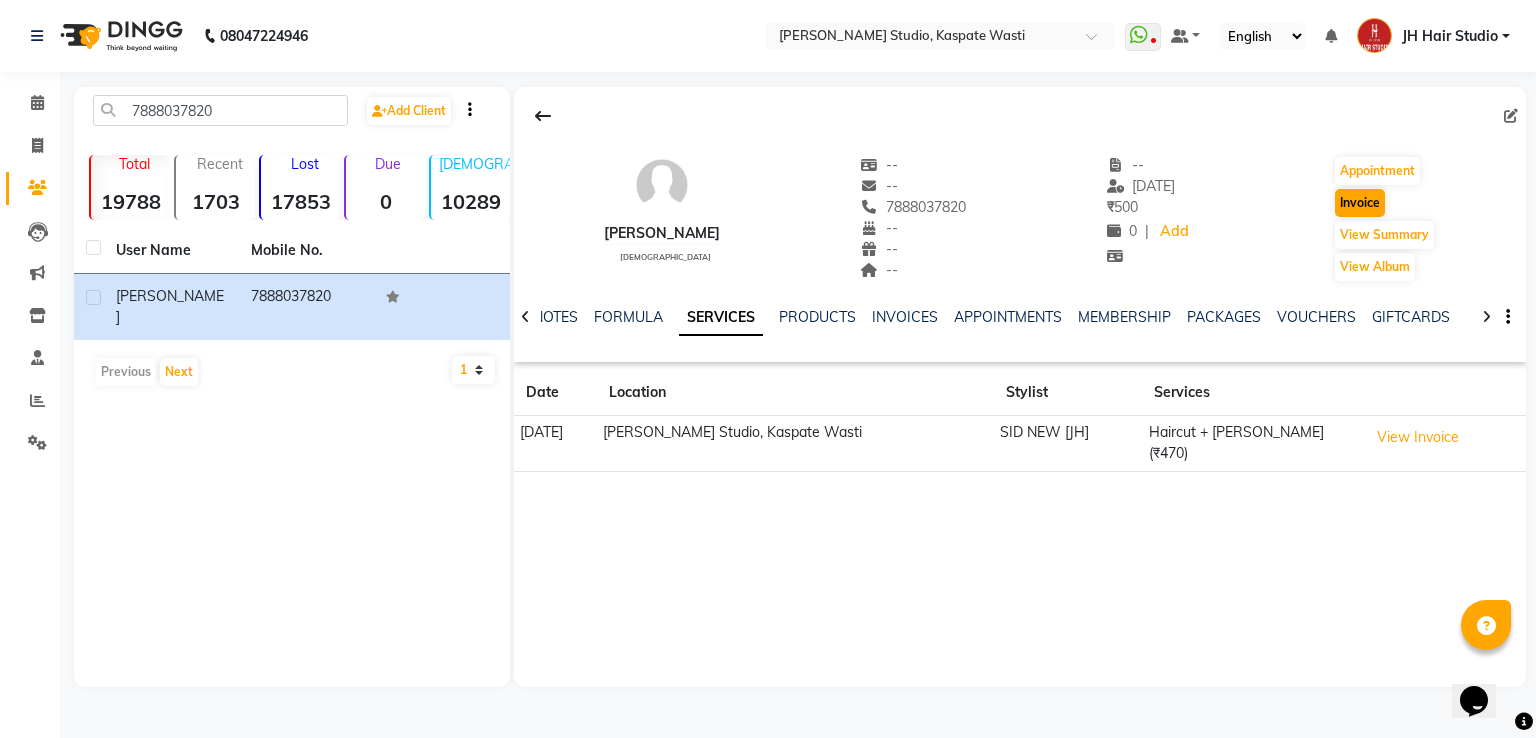 select on "130" 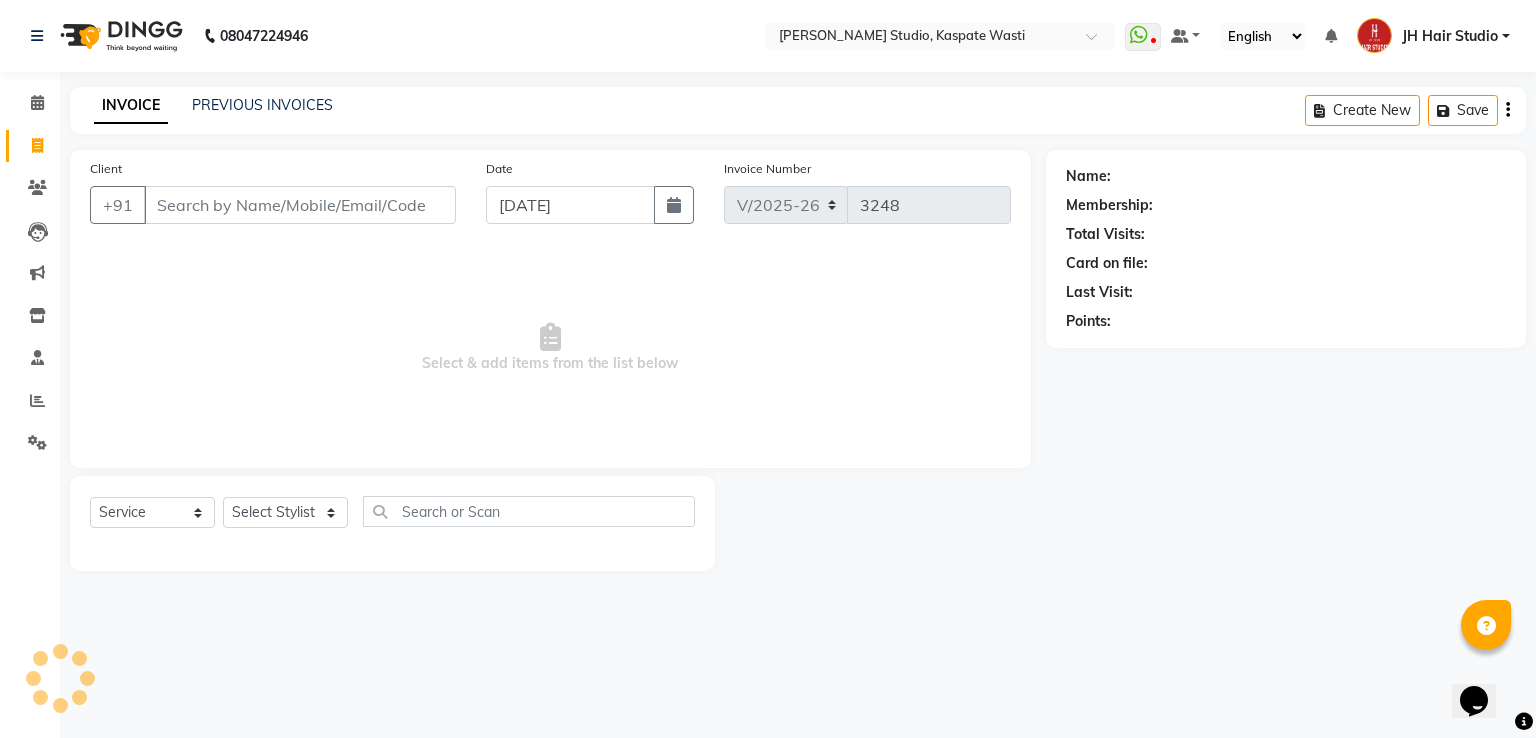type on "7888037820" 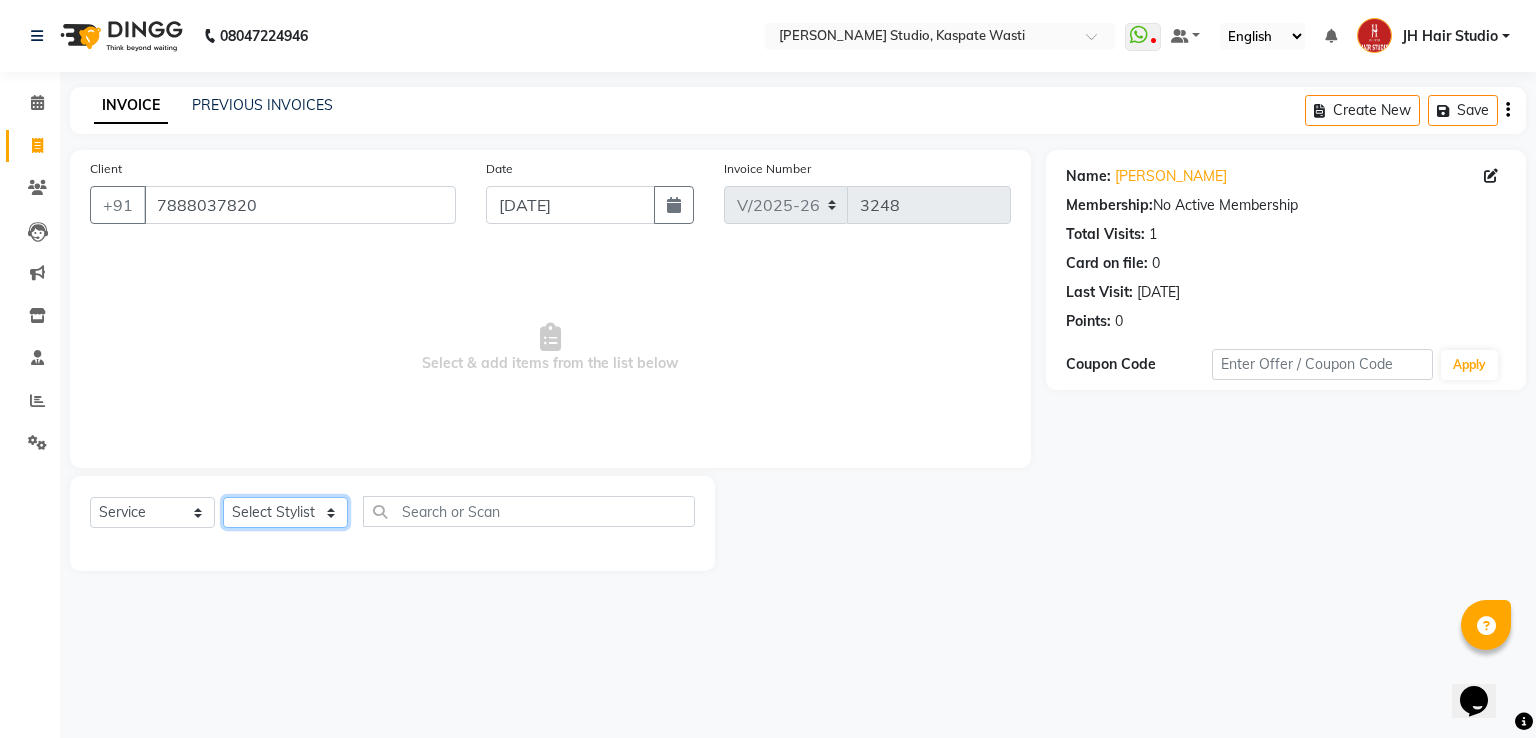 click on "Select Stylist [PERSON_NAME] [JH]  [PERSON_NAME][JH] [F1] GANESH [ F1] RAM [F1]Sanjay [F1][PERSON_NAME]  [F1][PERSON_NAME]  F1 Suraj  [F1] USHA [PERSON_NAME][JH] Harish[JH] JH Hair Studio [PERSON_NAME][JH] [PERSON_NAME][JH] SID NEW [JH] [PERSON_NAME] [F3] [PERSON_NAME] [JH]" 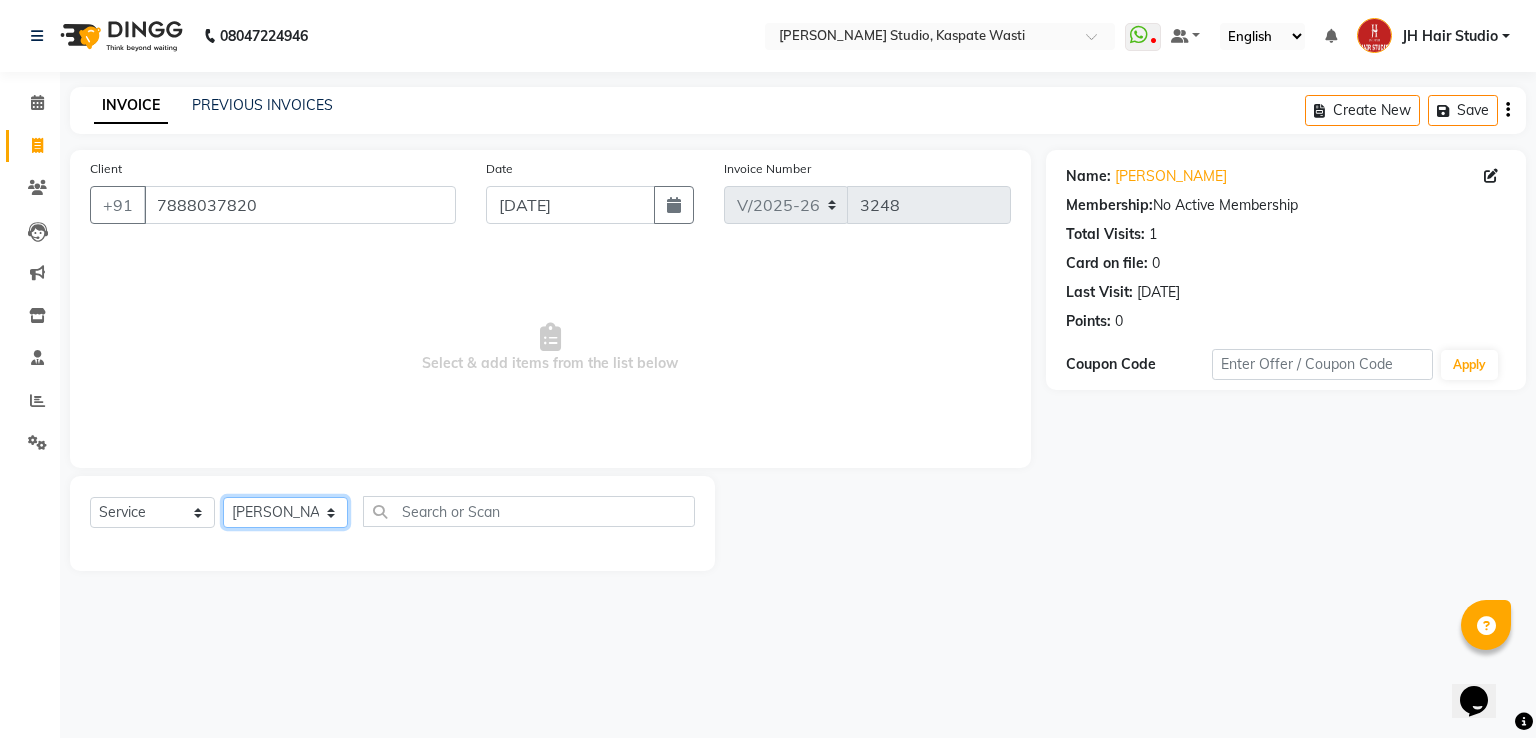 click on "Select Stylist [PERSON_NAME] [JH]  [PERSON_NAME][JH] [F1] GANESH [ F1] RAM [F1]Sanjay [F1][PERSON_NAME]  [F1][PERSON_NAME]  F1 Suraj  [F1] USHA [PERSON_NAME][JH] Harish[JH] JH Hair Studio [PERSON_NAME][JH] [PERSON_NAME][JH] SID NEW [JH] [PERSON_NAME] [F3] [PERSON_NAME] [JH]" 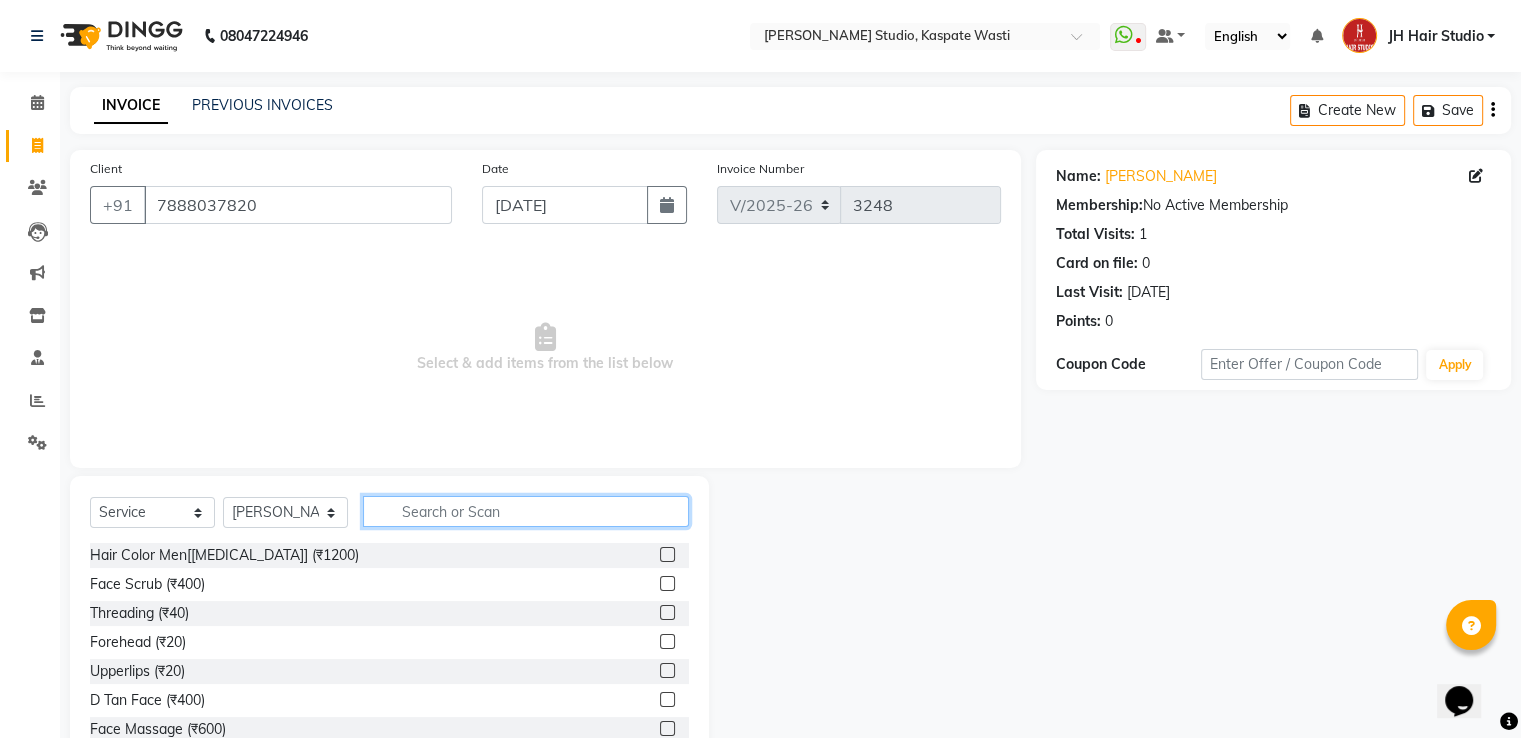 click 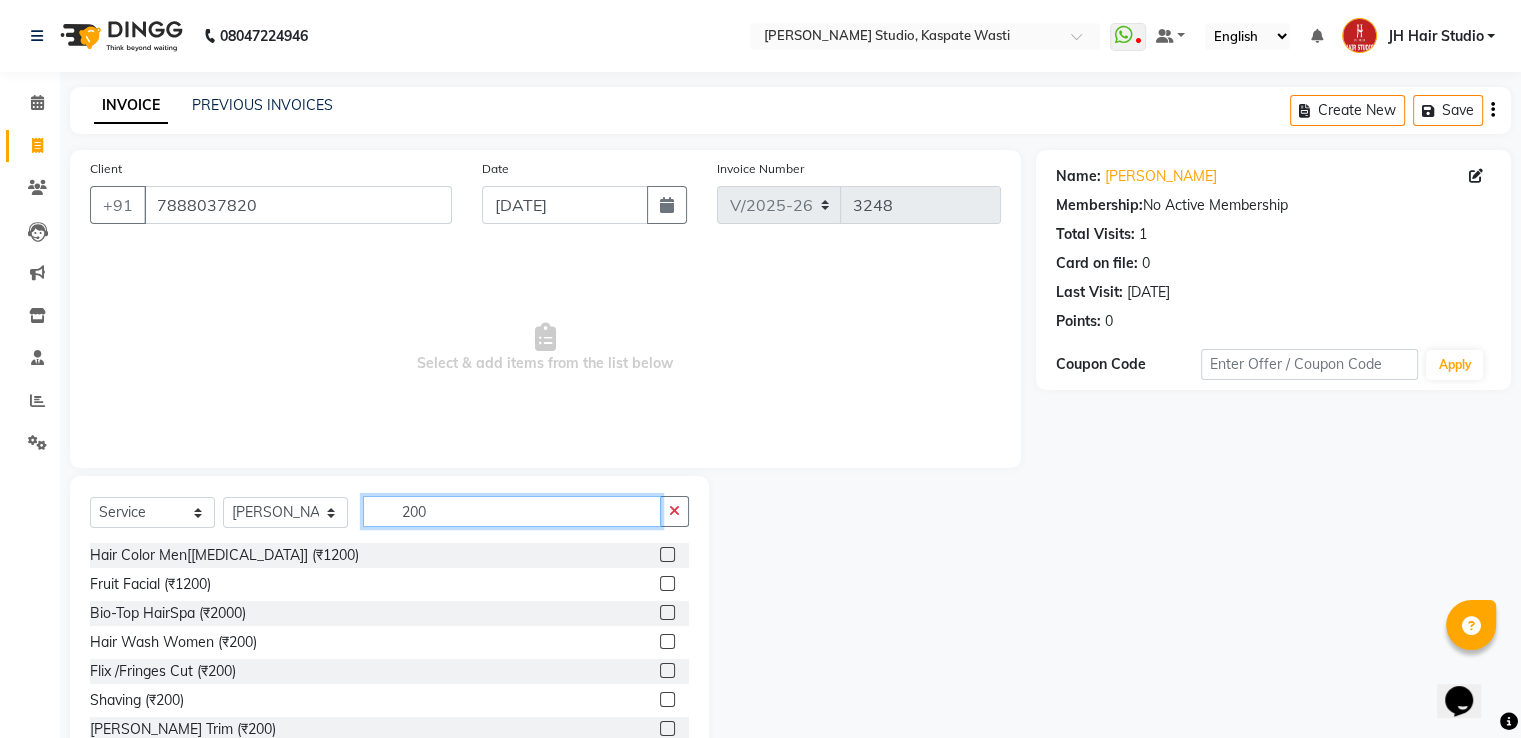 type on "200" 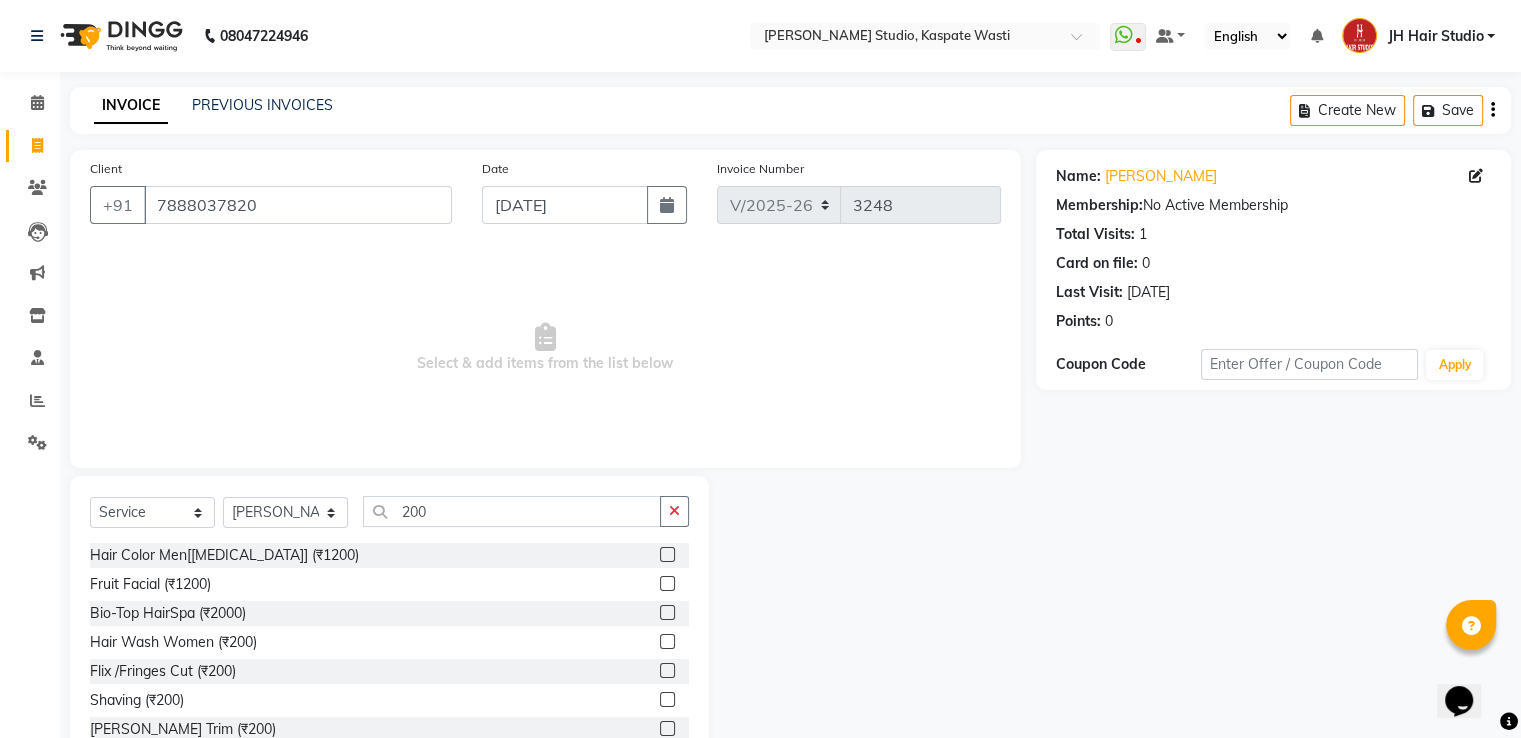 click 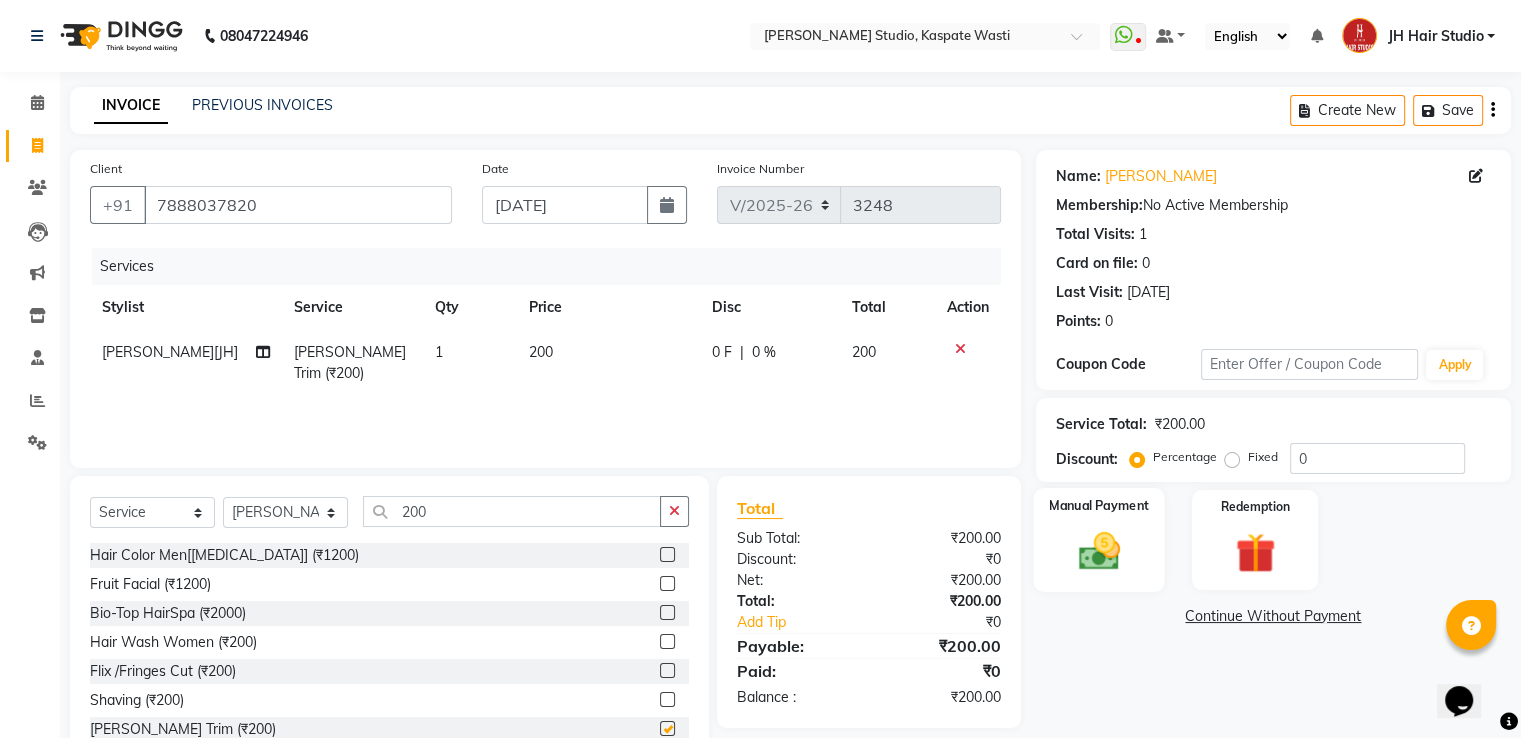 checkbox on "false" 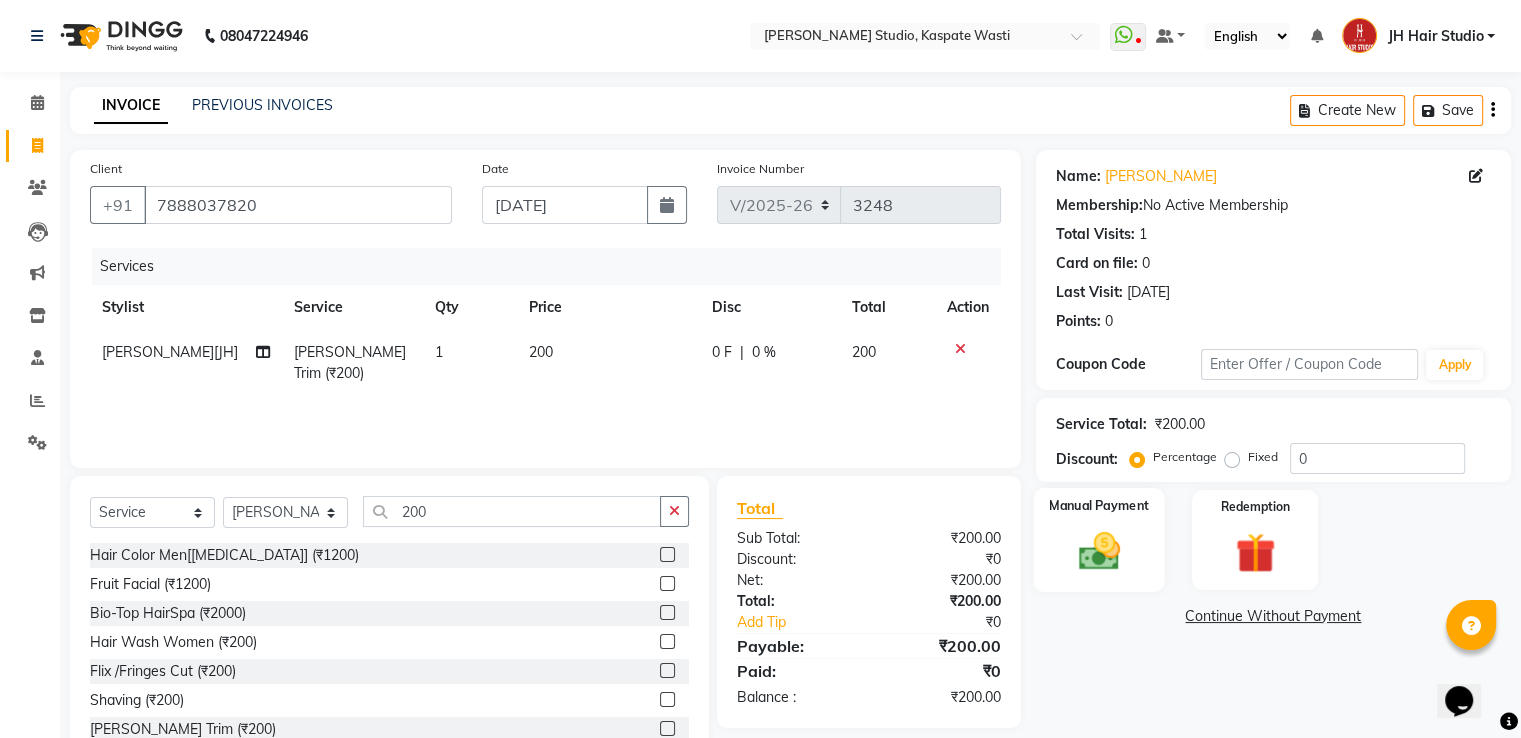 click on "Manual Payment" 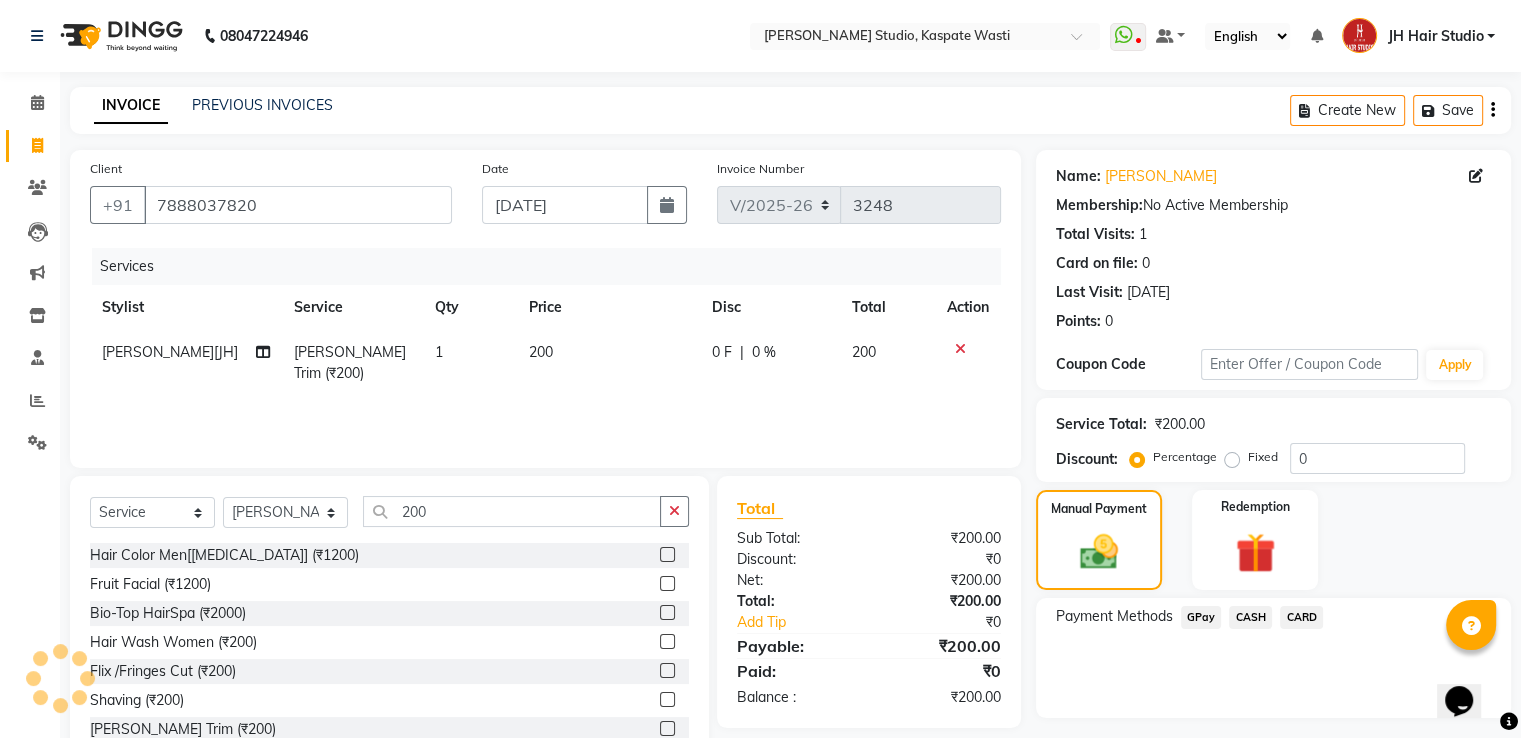 click on "GPay" 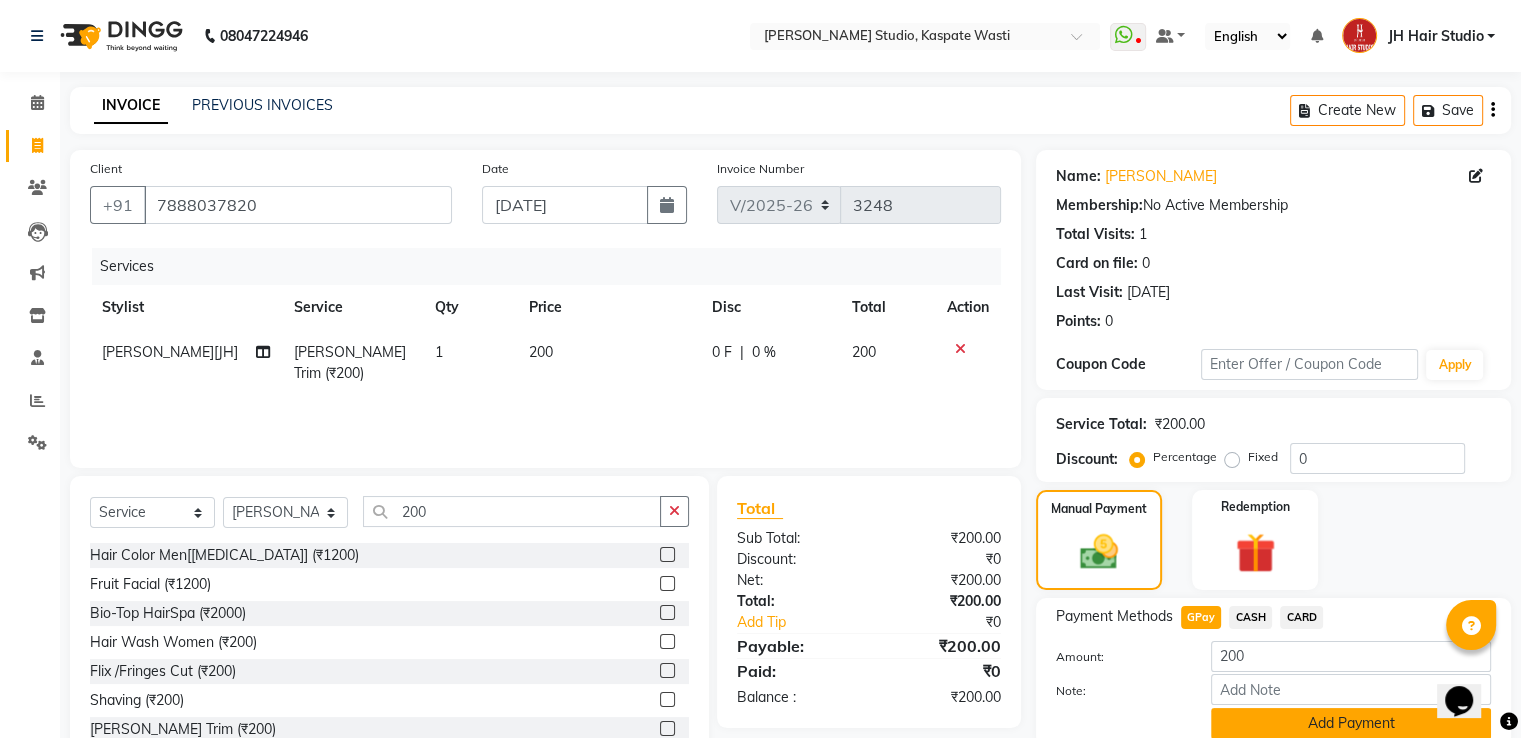 click on "Add Payment" 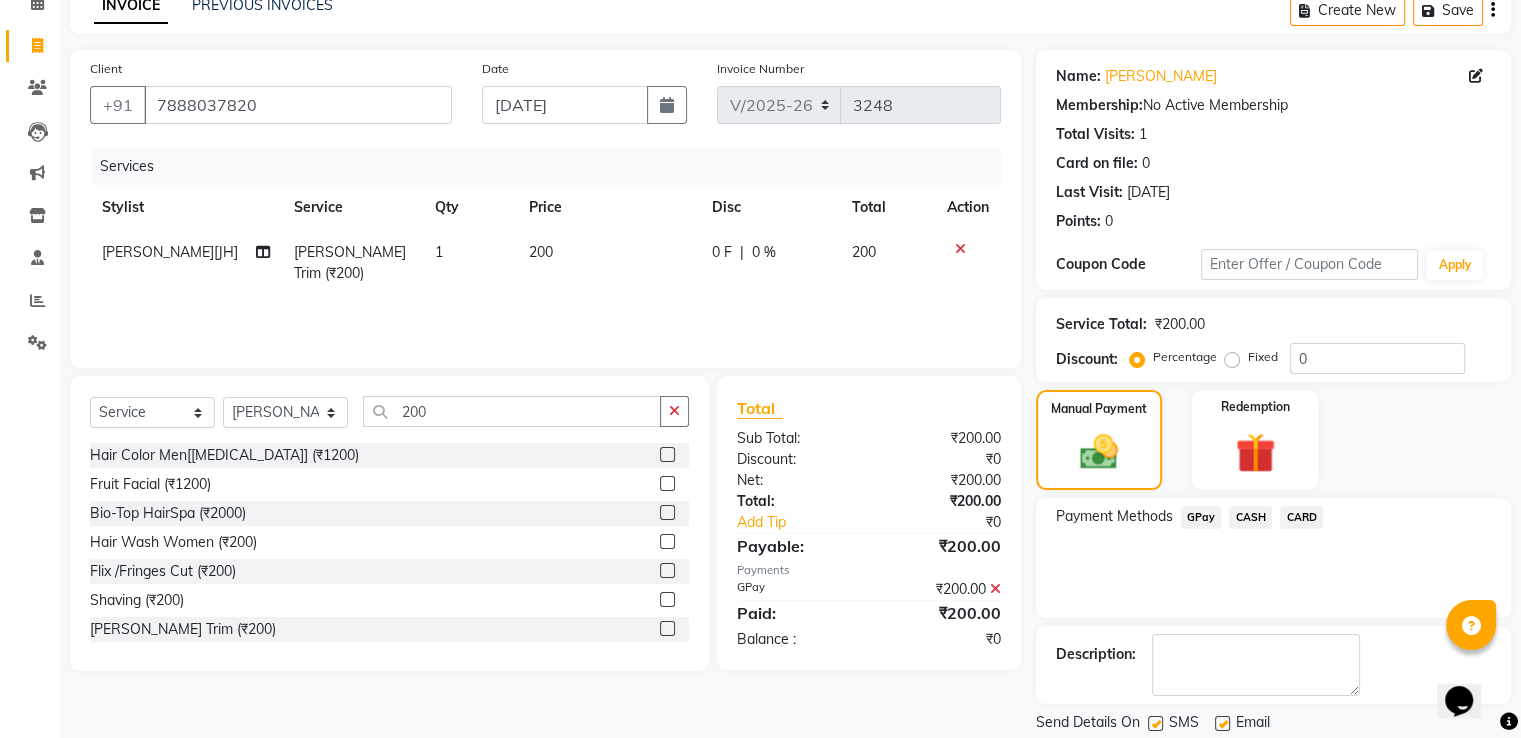 scroll, scrollTop: 163, scrollLeft: 0, axis: vertical 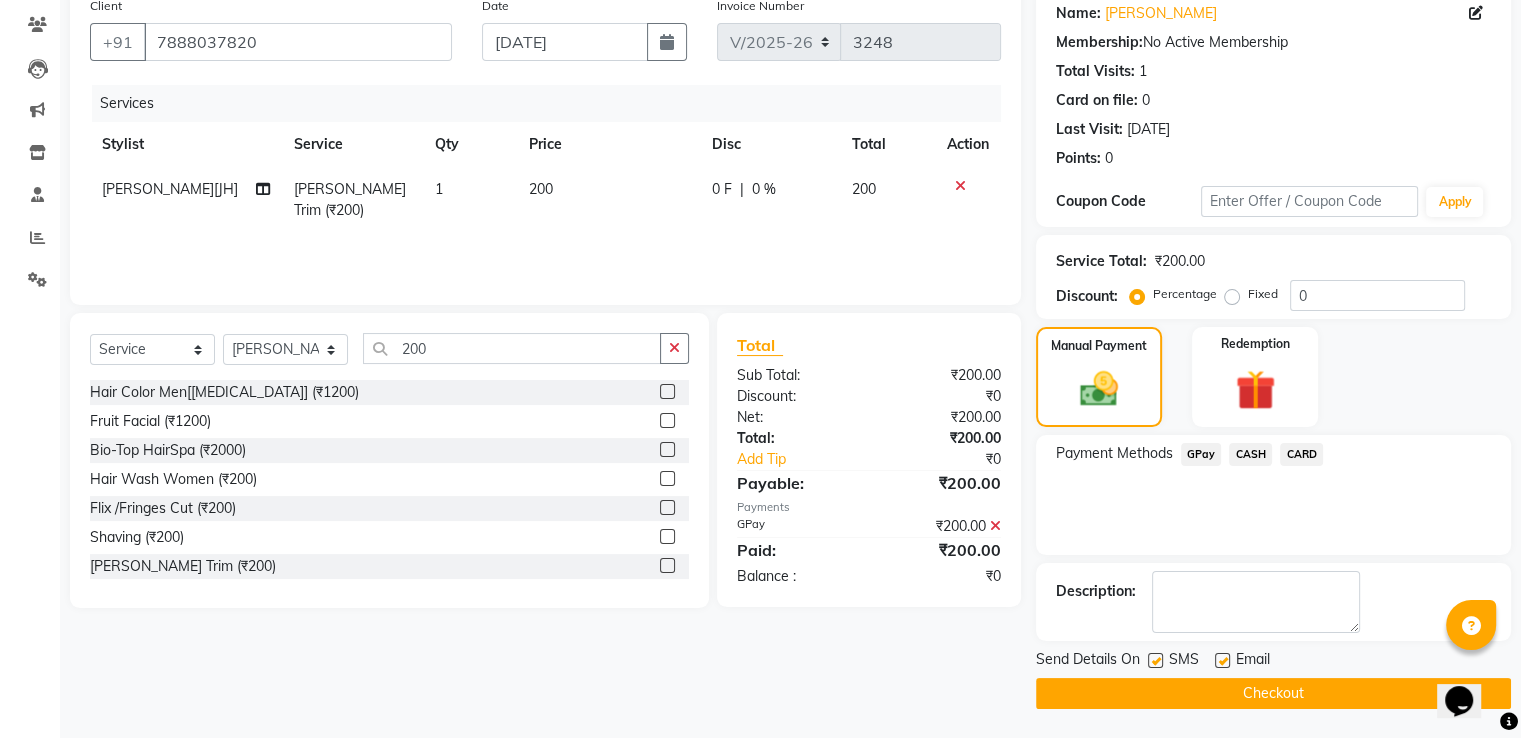 click on "Checkout" 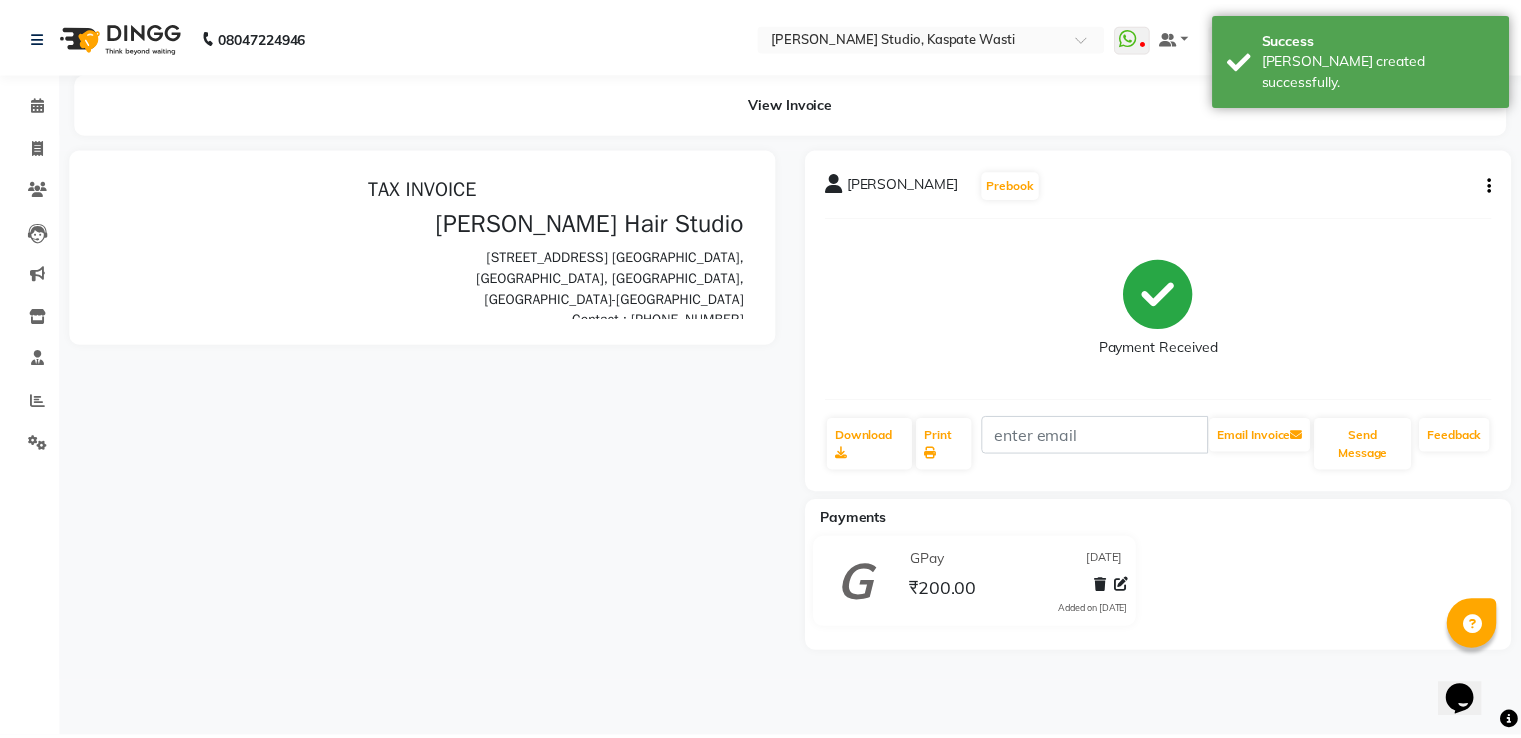 scroll, scrollTop: 0, scrollLeft: 0, axis: both 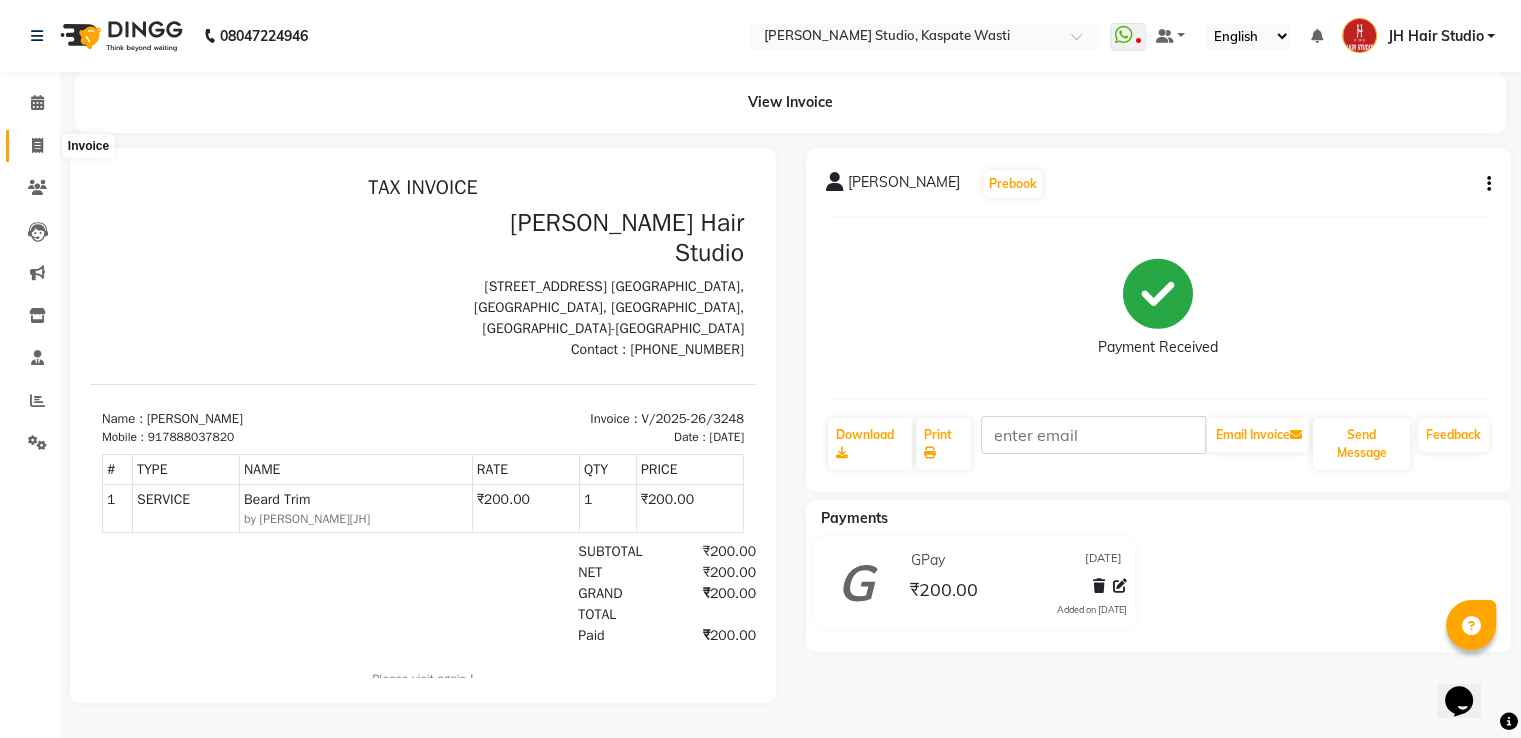 click 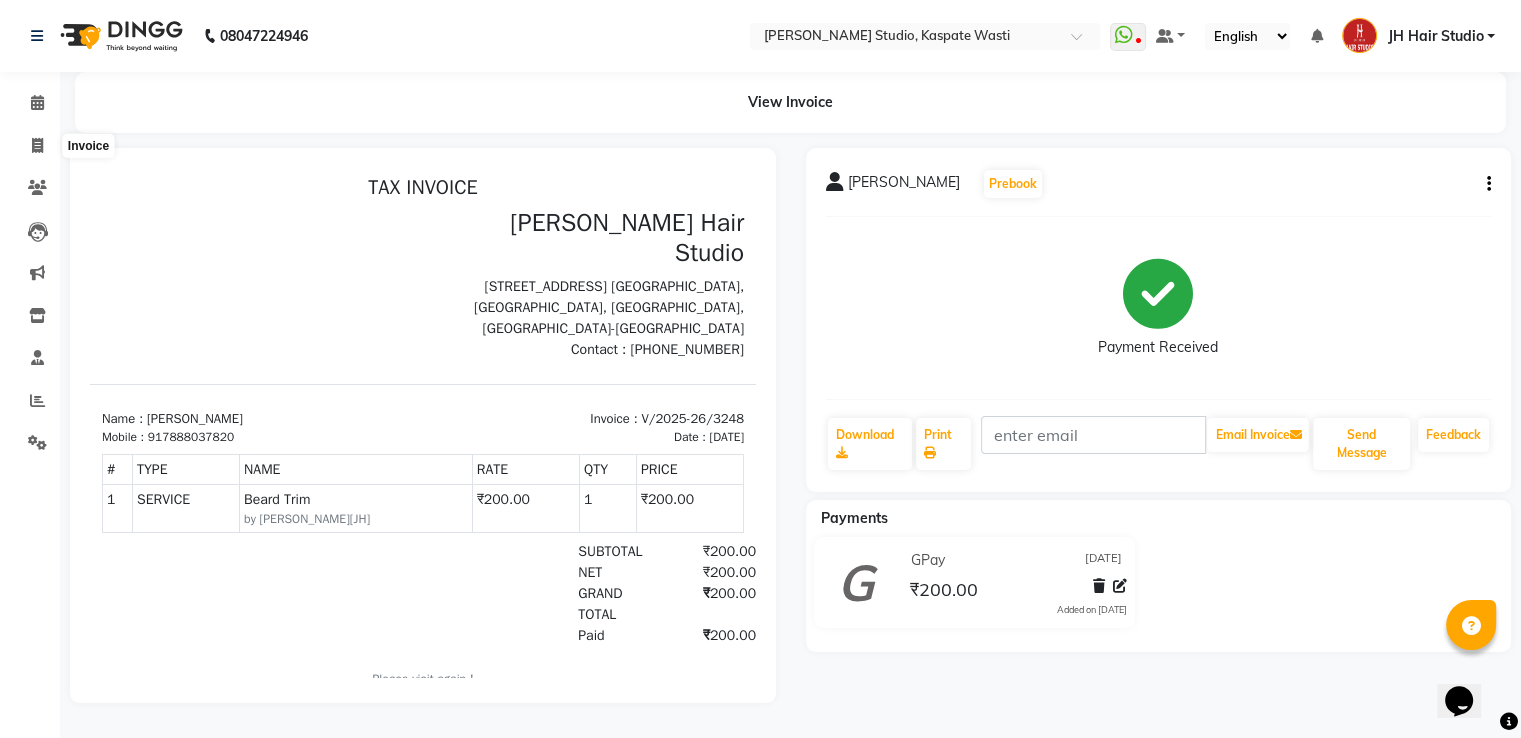 select on "service" 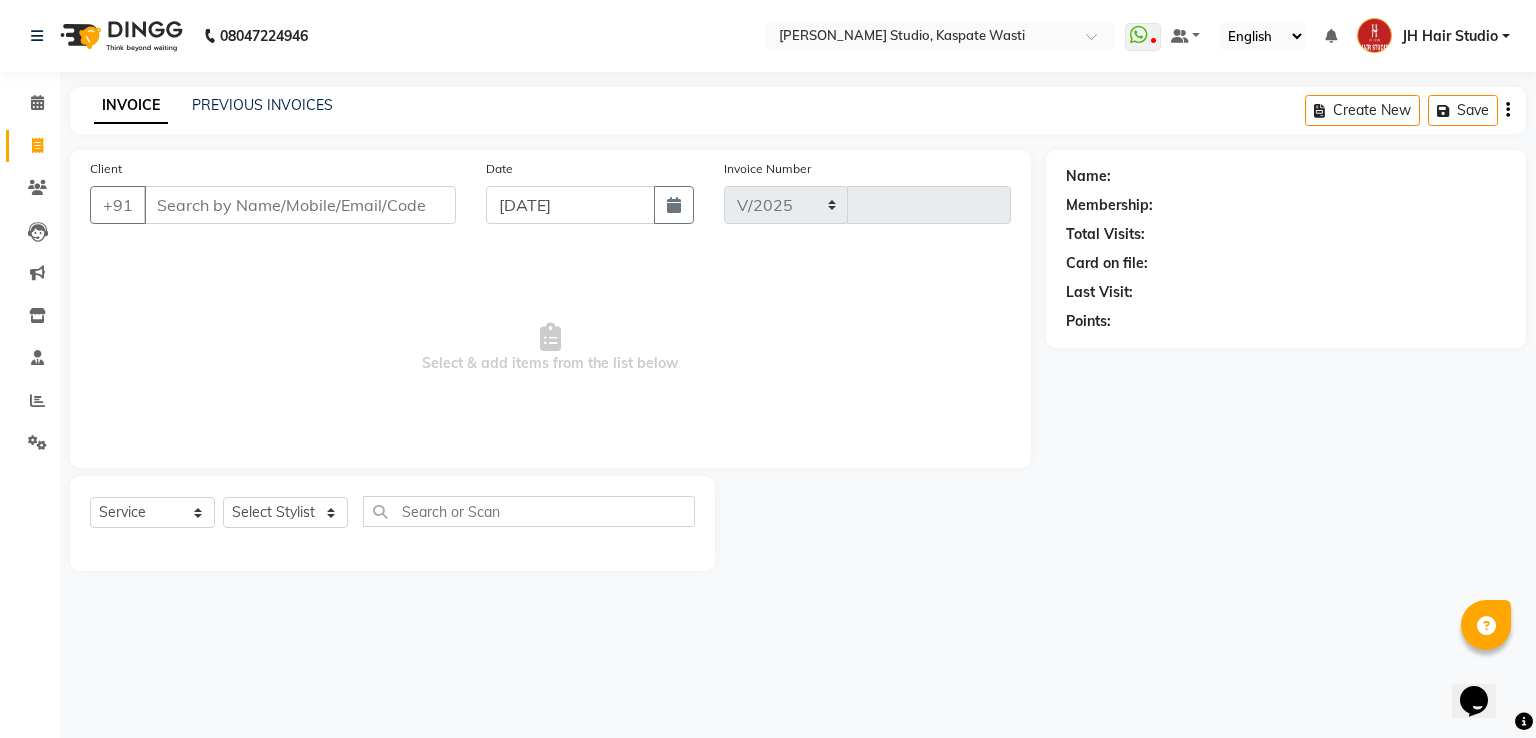 select on "130" 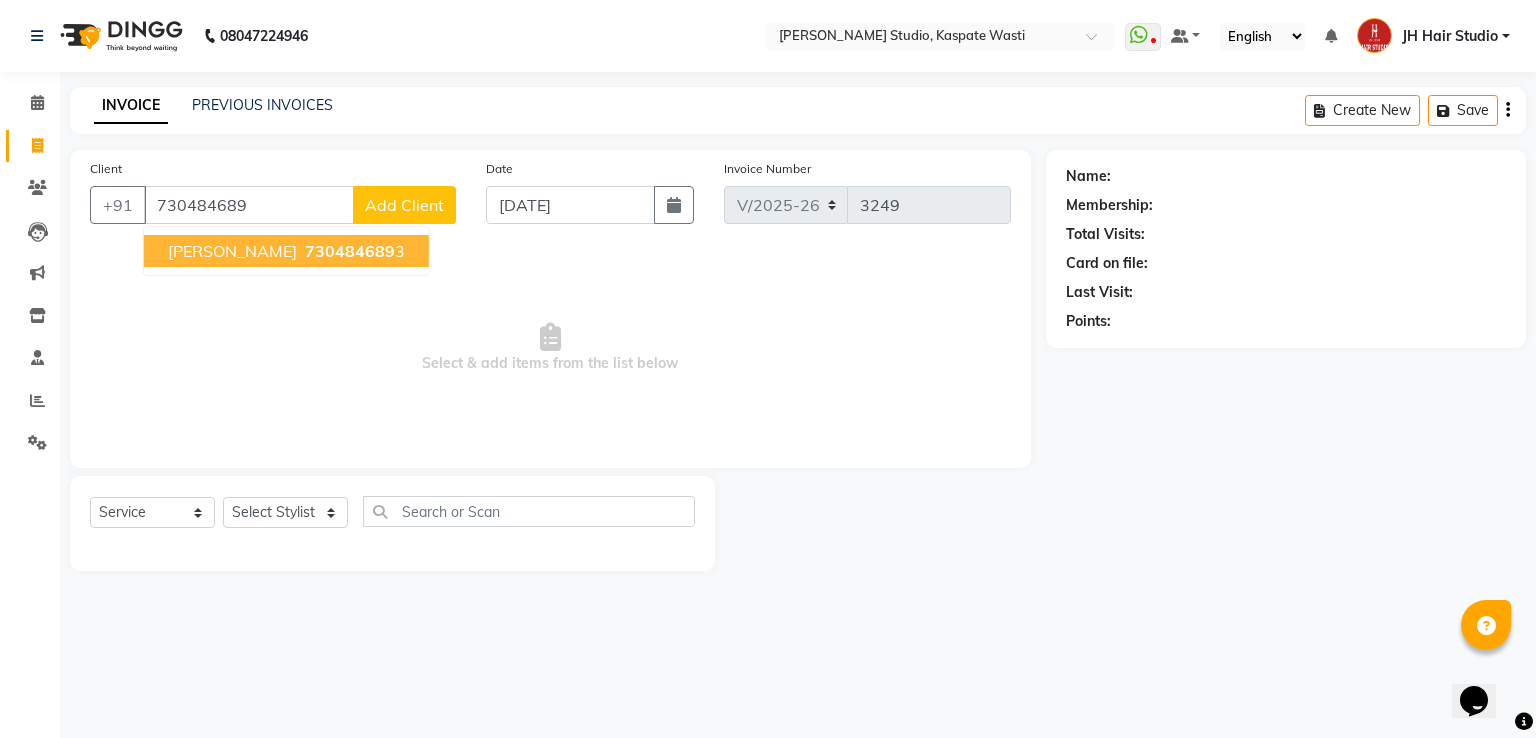 click on "730484689" at bounding box center (350, 251) 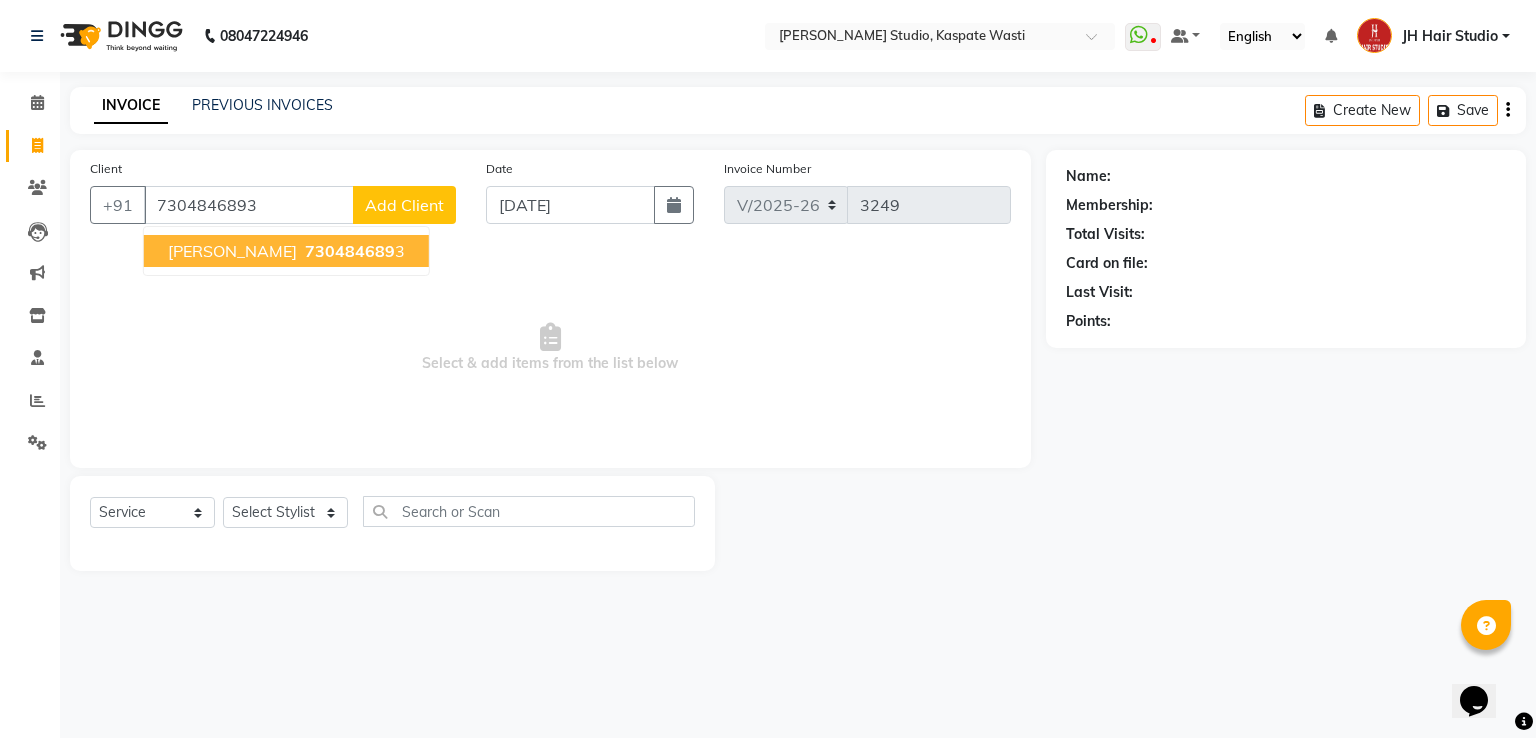 type on "7304846893" 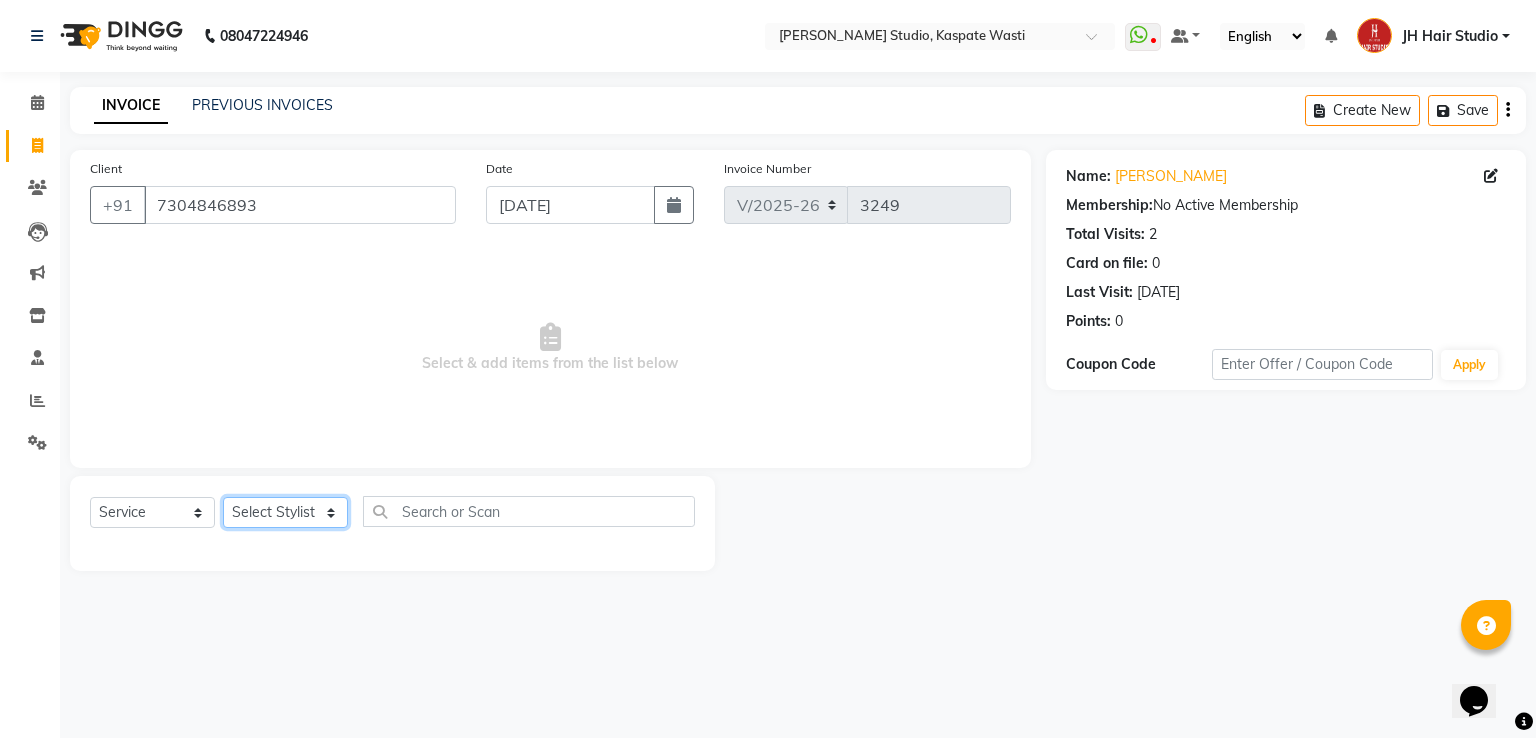 click on "Select Stylist [PERSON_NAME] [JH]  [PERSON_NAME][JH] [F1] GANESH [ F1] RAM [F1]Sanjay [F1][PERSON_NAME]  [F1][PERSON_NAME]  F1 Suraj  [F1] USHA [PERSON_NAME][JH] Harish[JH] JH Hair Studio [PERSON_NAME][JH] [PERSON_NAME][JH] SID NEW [JH] [PERSON_NAME] [F3] [PERSON_NAME] [JH]" 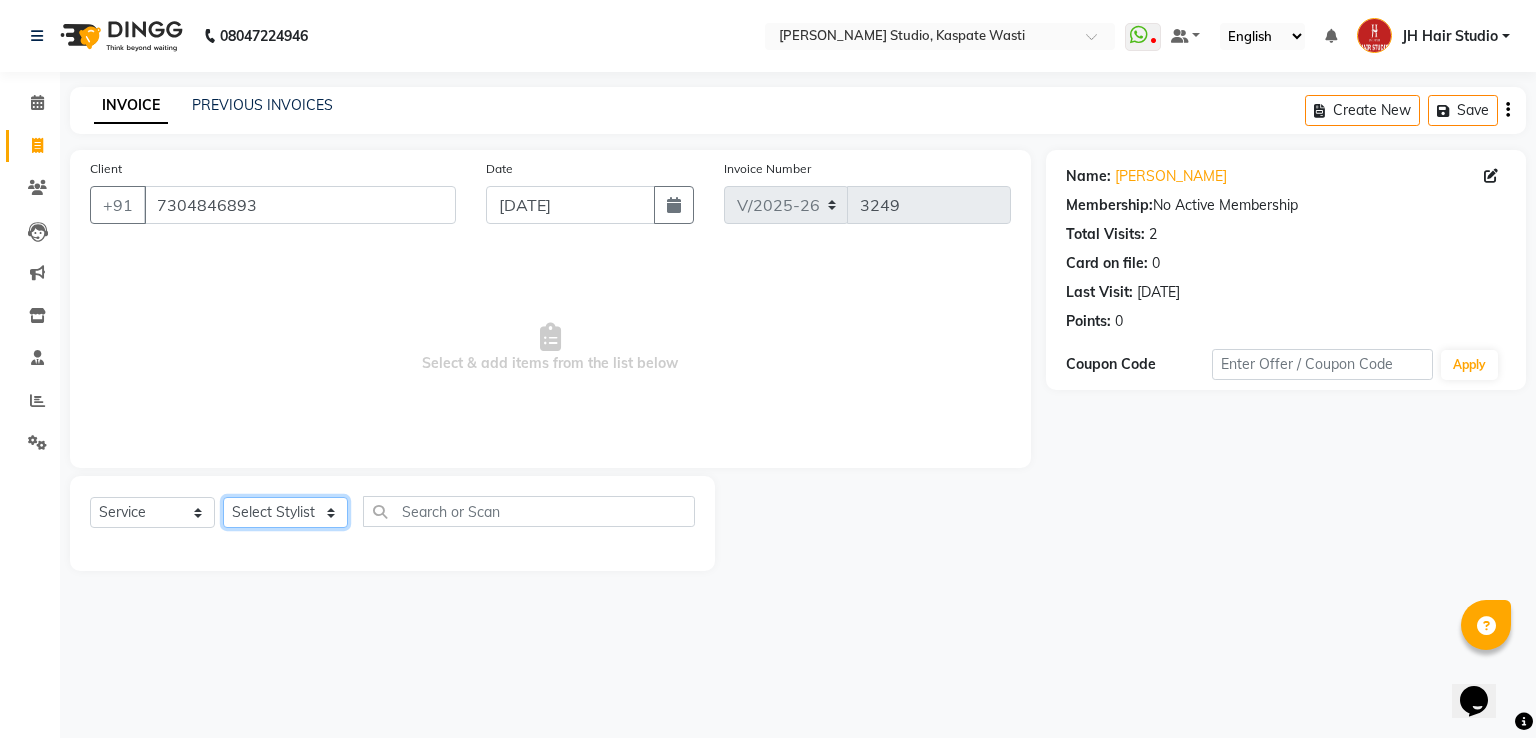 select on "3887" 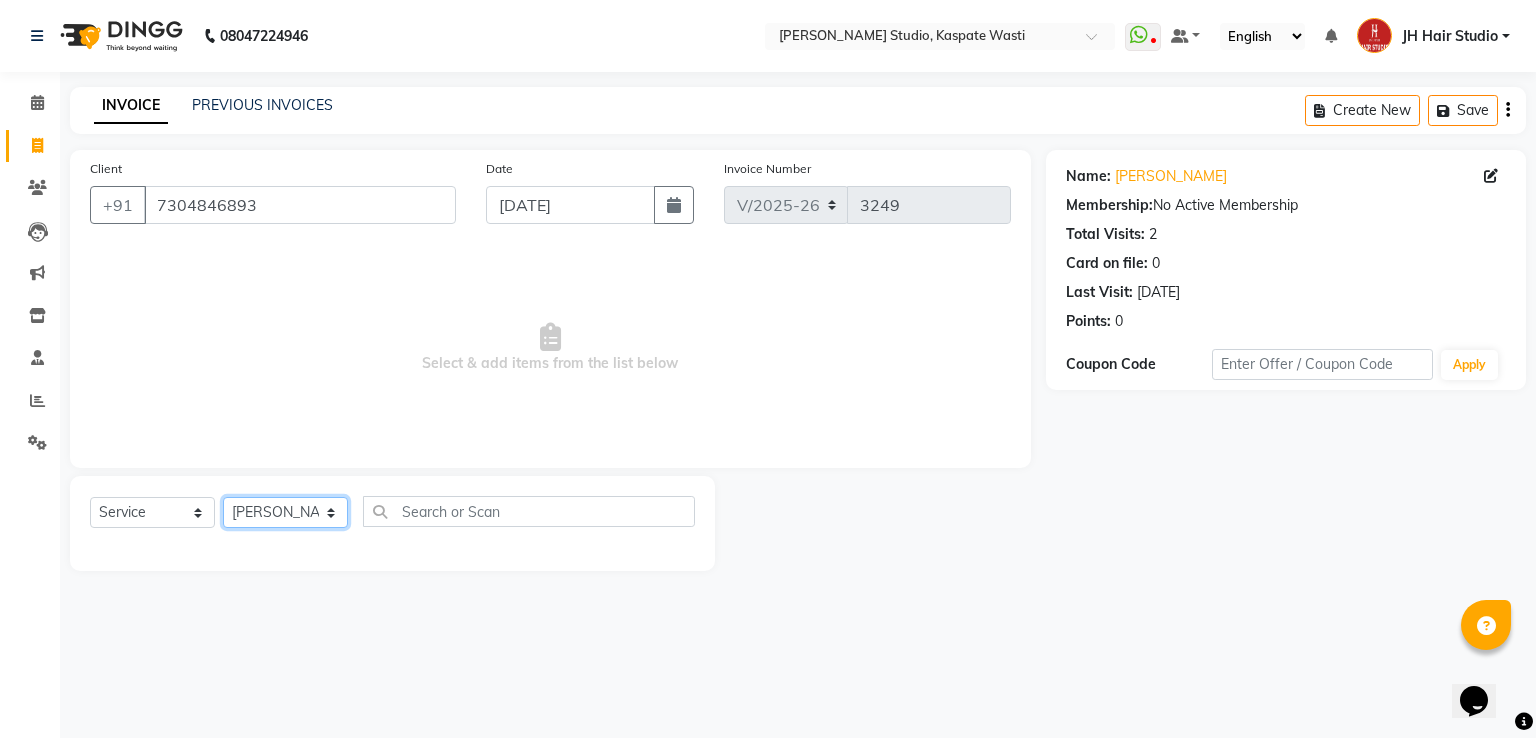 click on "Select Stylist [PERSON_NAME] [JH]  [PERSON_NAME][JH] [F1] GANESH [ F1] RAM [F1]Sanjay [F1][PERSON_NAME]  [F1][PERSON_NAME]  F1 Suraj  [F1] USHA [PERSON_NAME][JH] Harish[JH] JH Hair Studio [PERSON_NAME][JH] [PERSON_NAME][JH] SID NEW [JH] [PERSON_NAME] [F3] [PERSON_NAME] [JH]" 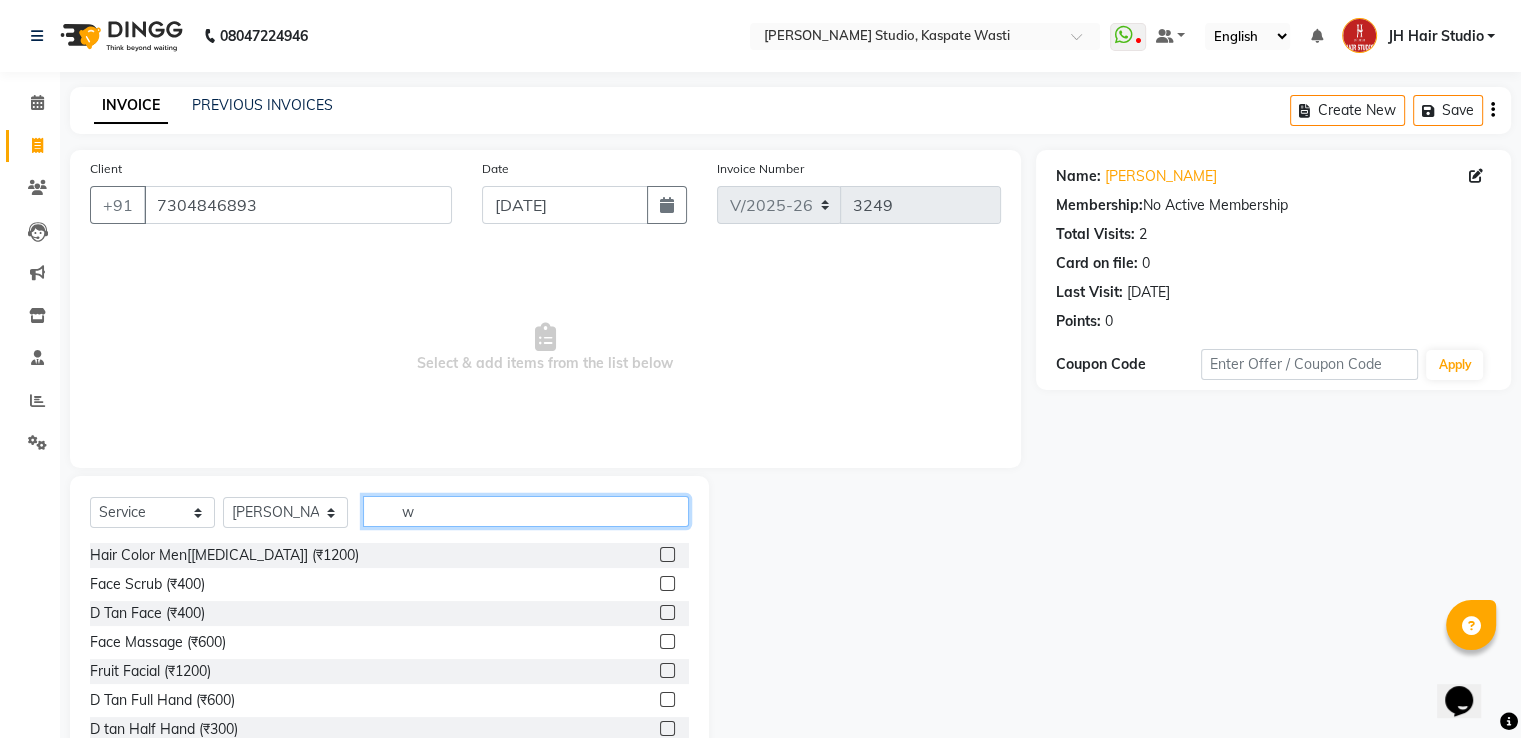 click on "w" 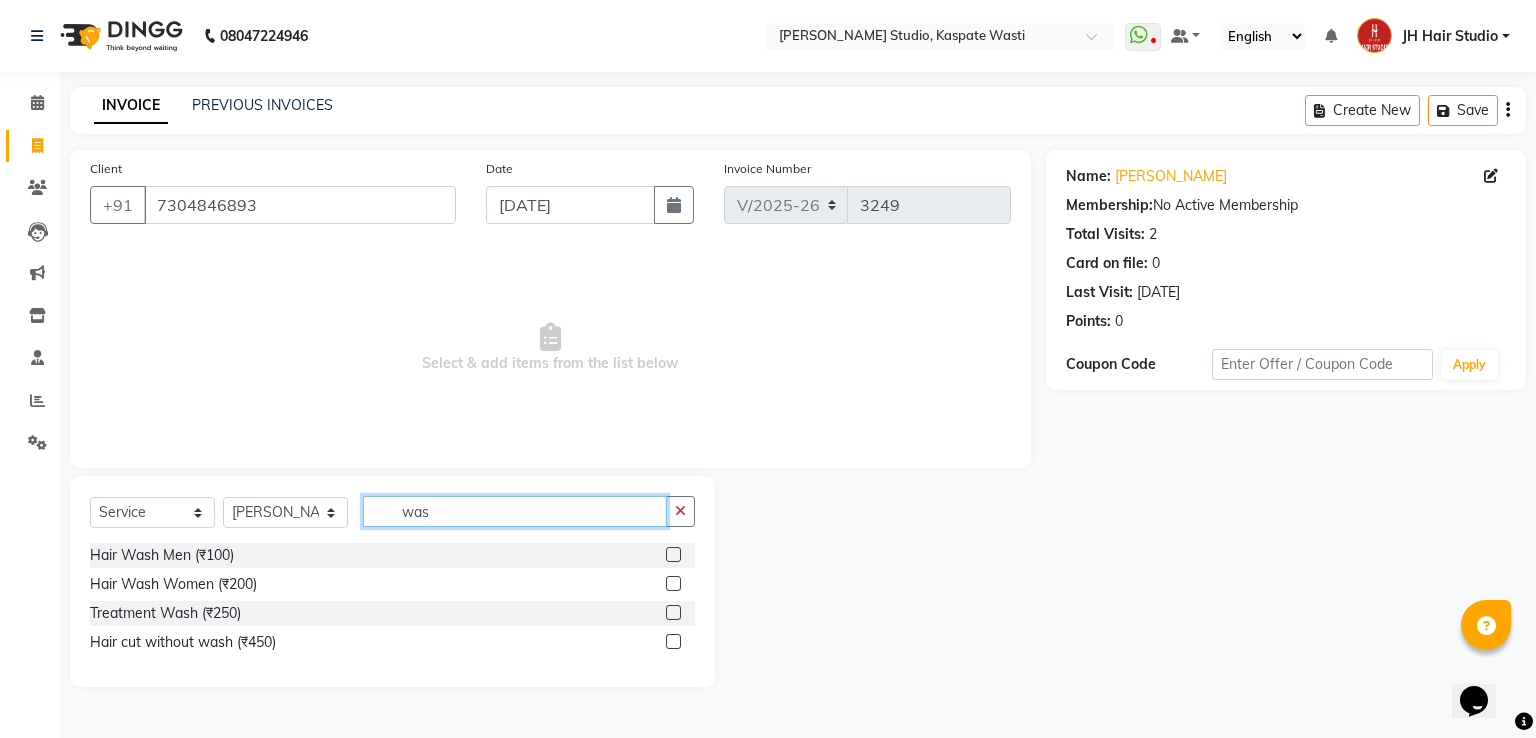 type on "was" 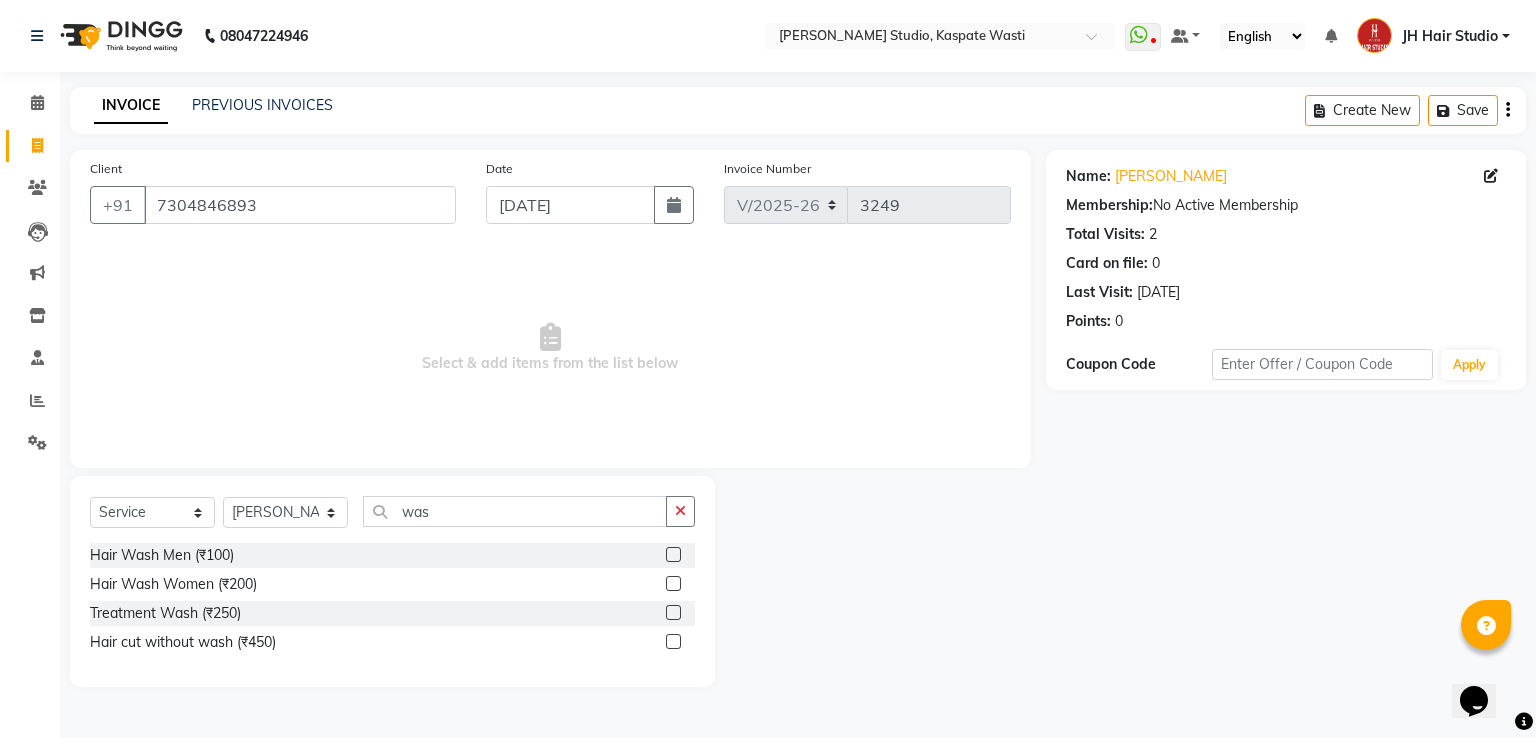 click 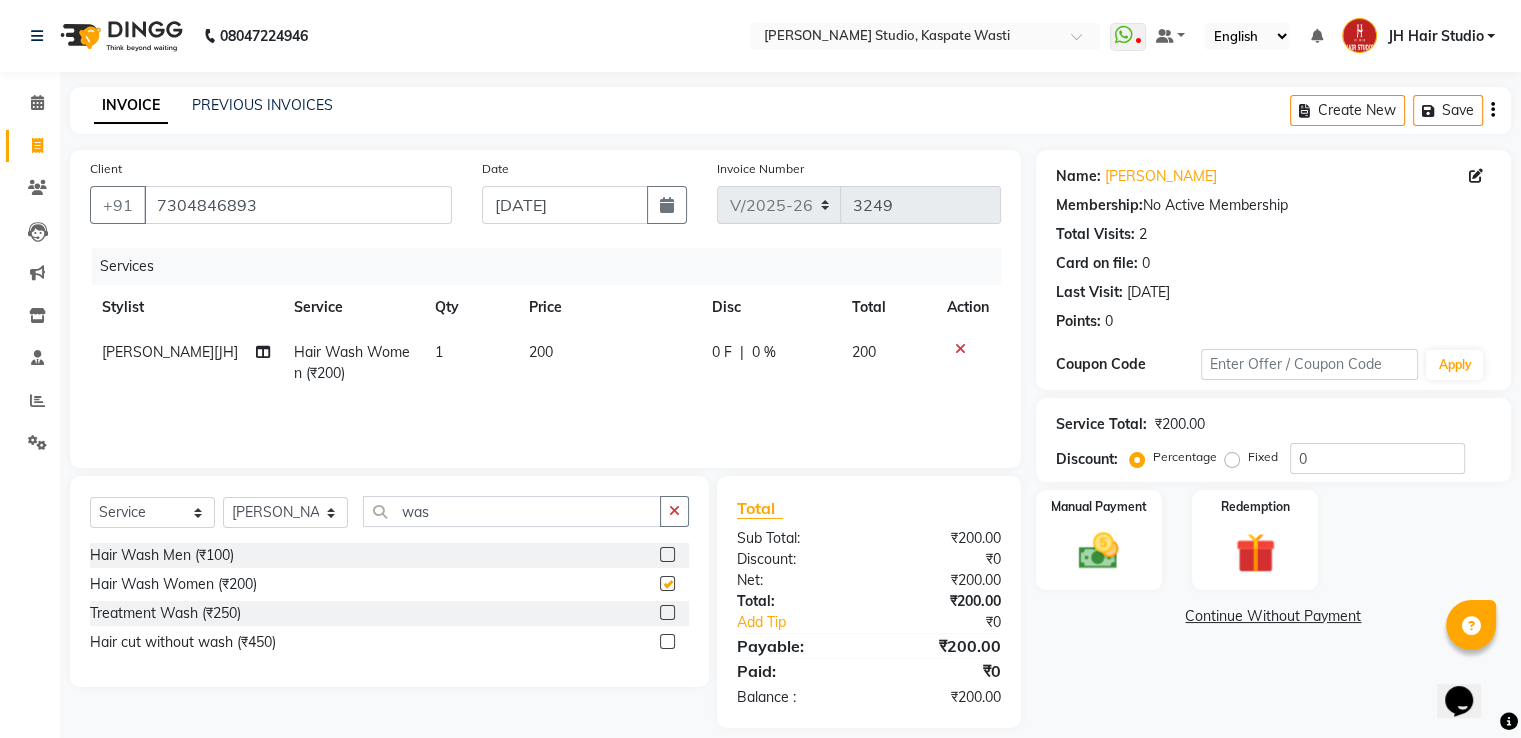 checkbox on "false" 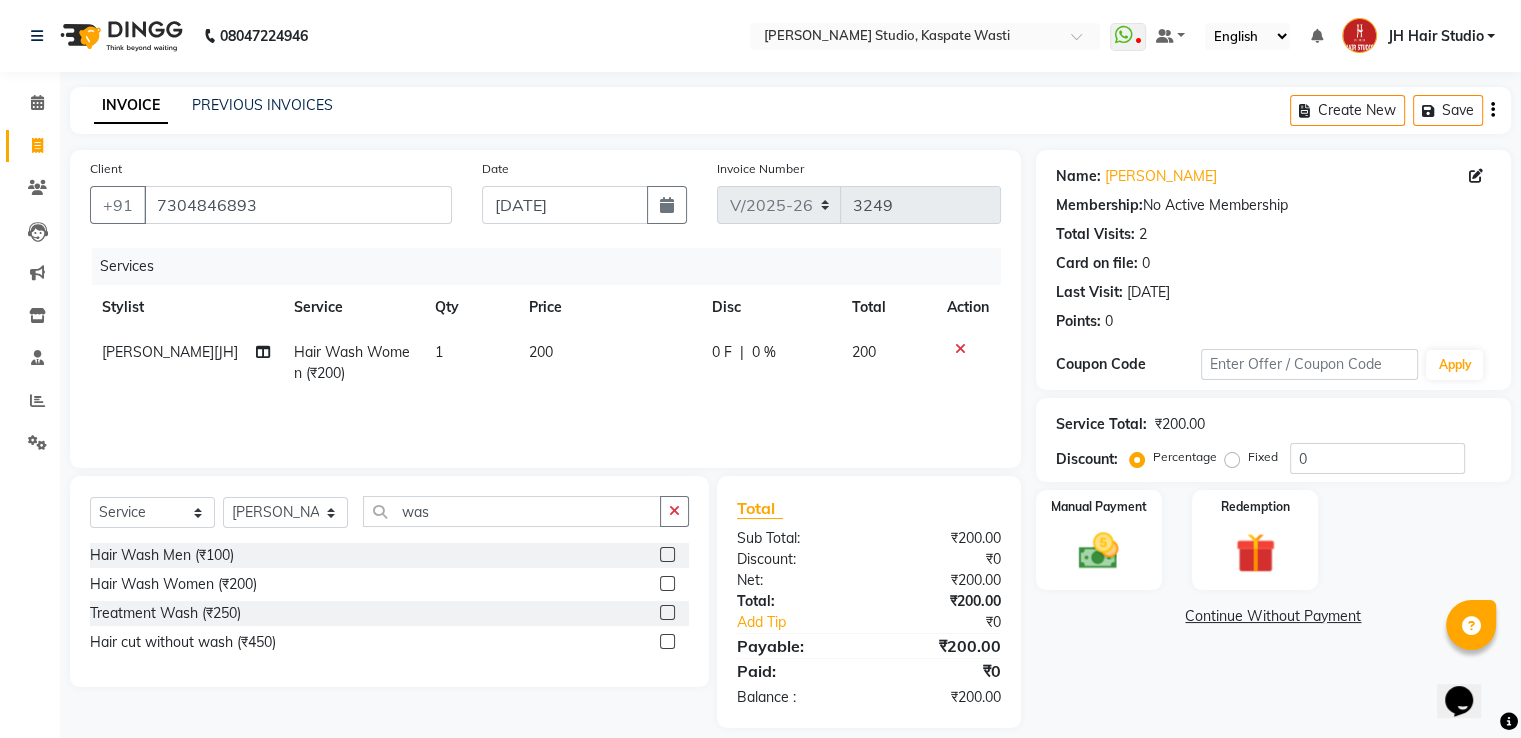 click on "200" 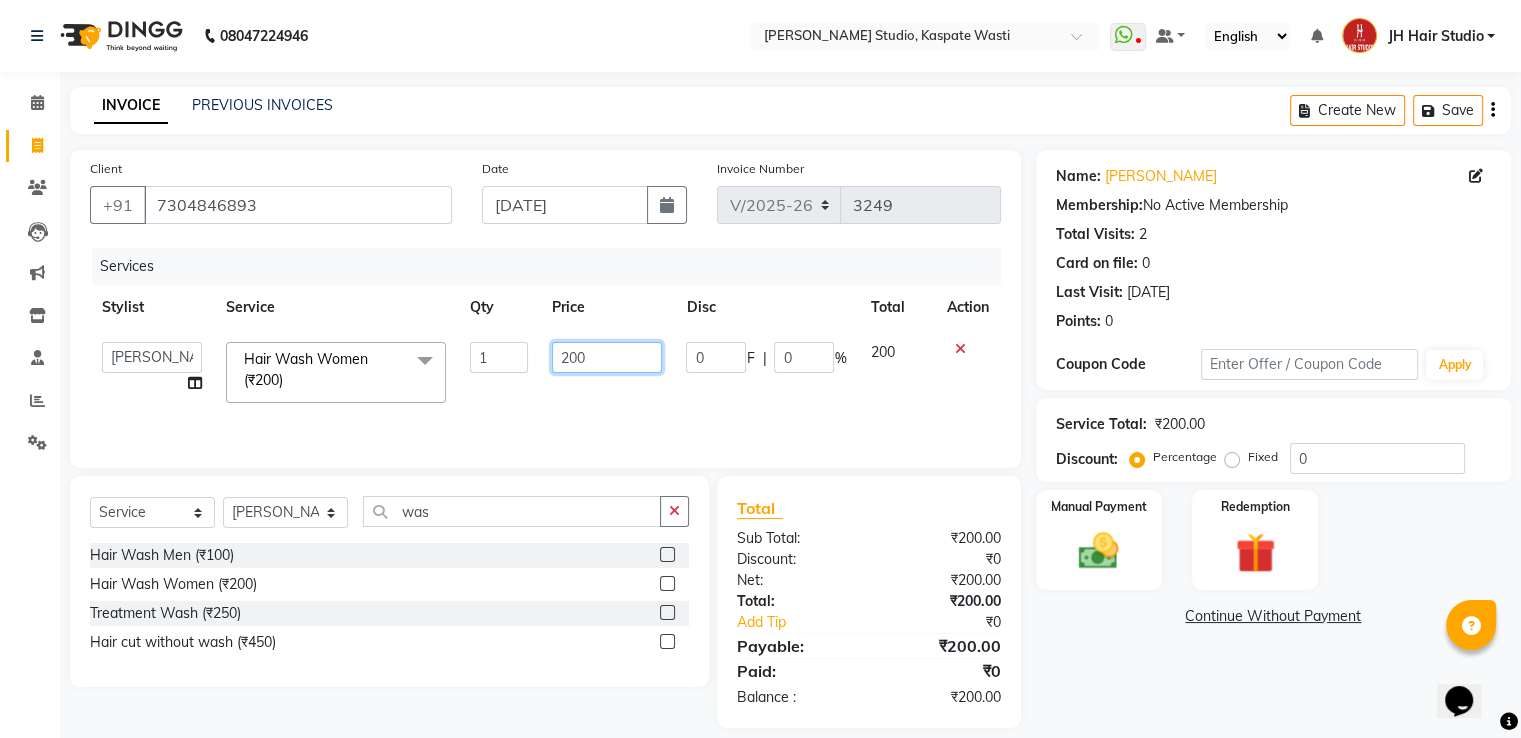 click on "200" 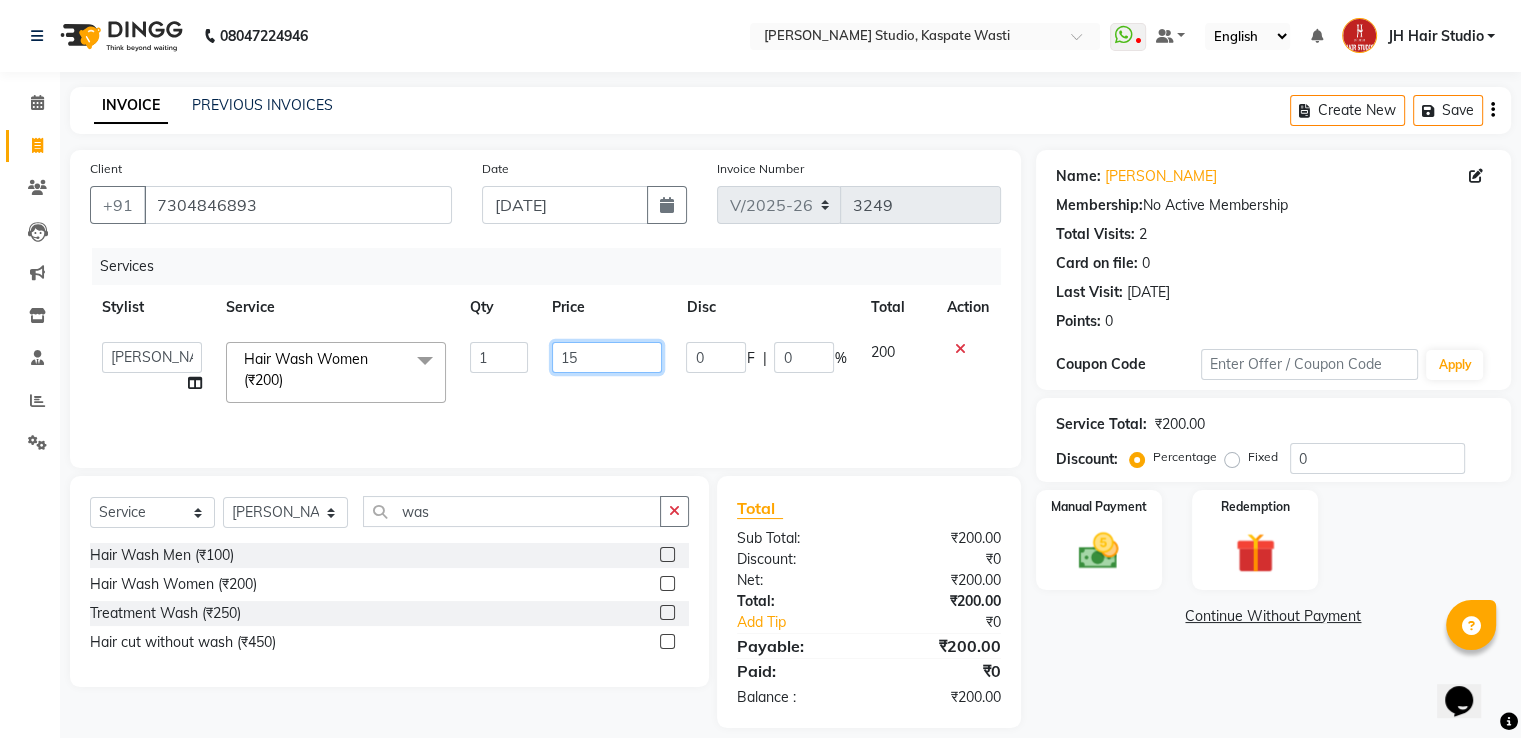 type on "150" 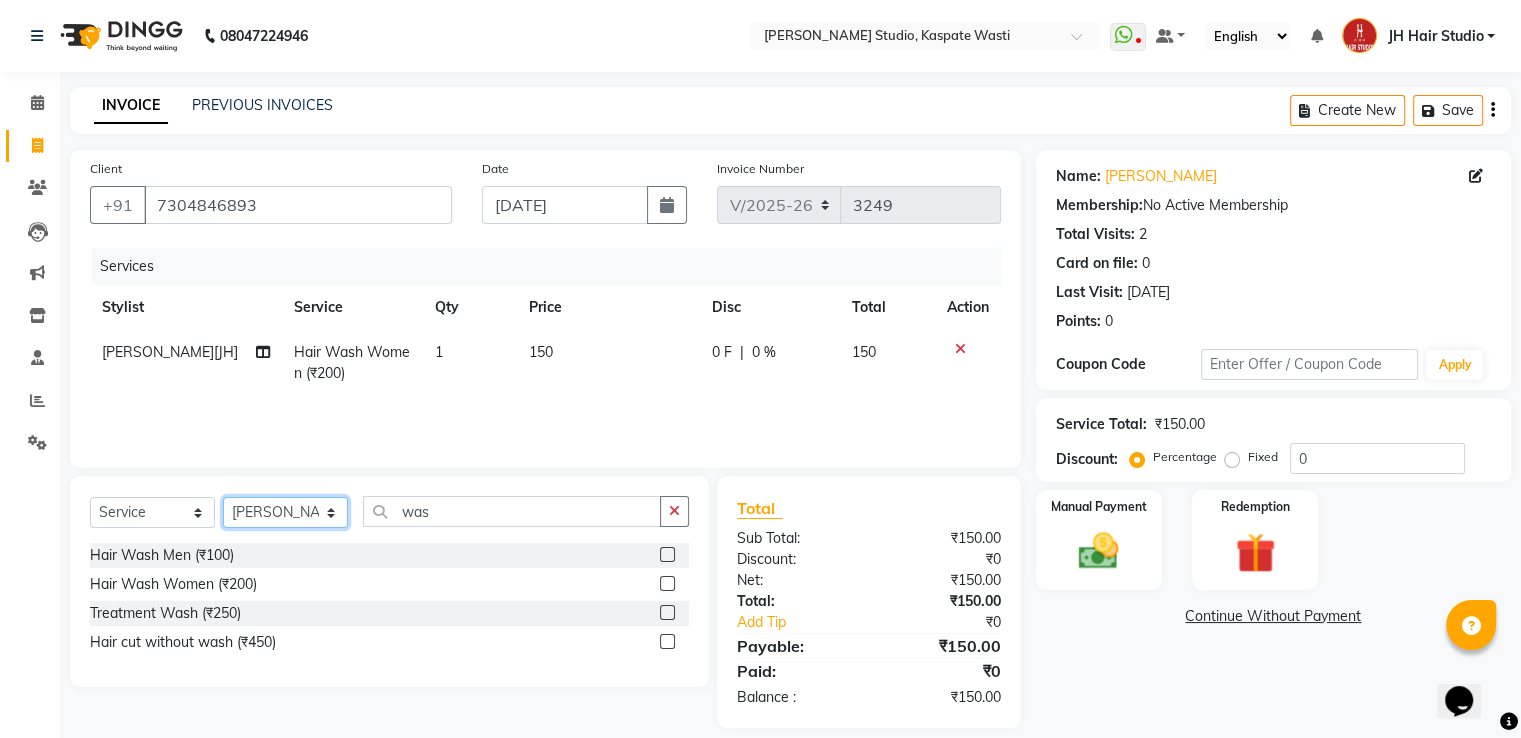 click on "Select Stylist [PERSON_NAME] [JH]  [PERSON_NAME][JH] [F1] GANESH [ F1] RAM [F1]Sanjay [F1][PERSON_NAME]  [F1][PERSON_NAME]  F1 Suraj  [F1] USHA [PERSON_NAME][JH] Harish[JH] JH Hair Studio [PERSON_NAME][JH] [PERSON_NAME][JH] SID NEW [JH] [PERSON_NAME] [F3] [PERSON_NAME] [JH]" 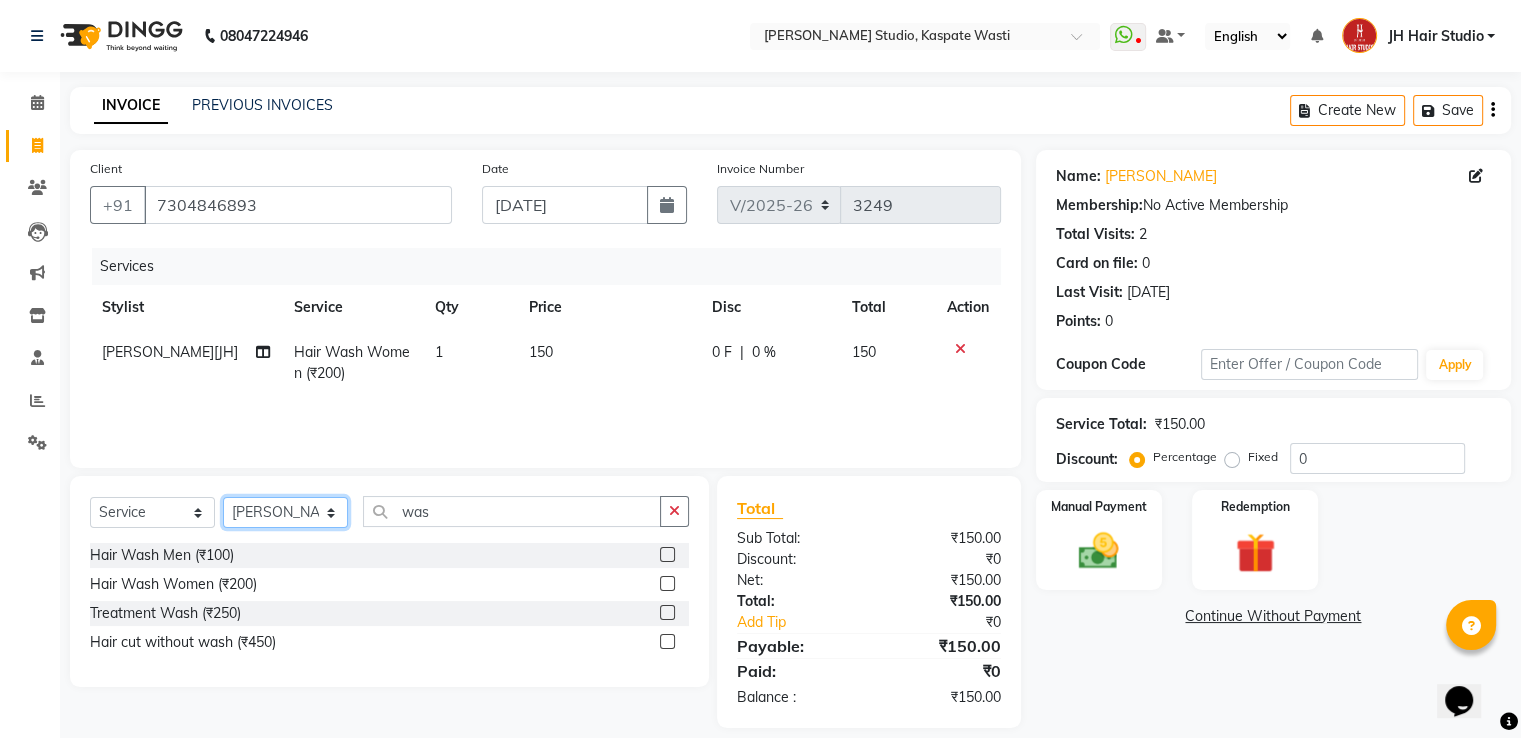 select on "84207" 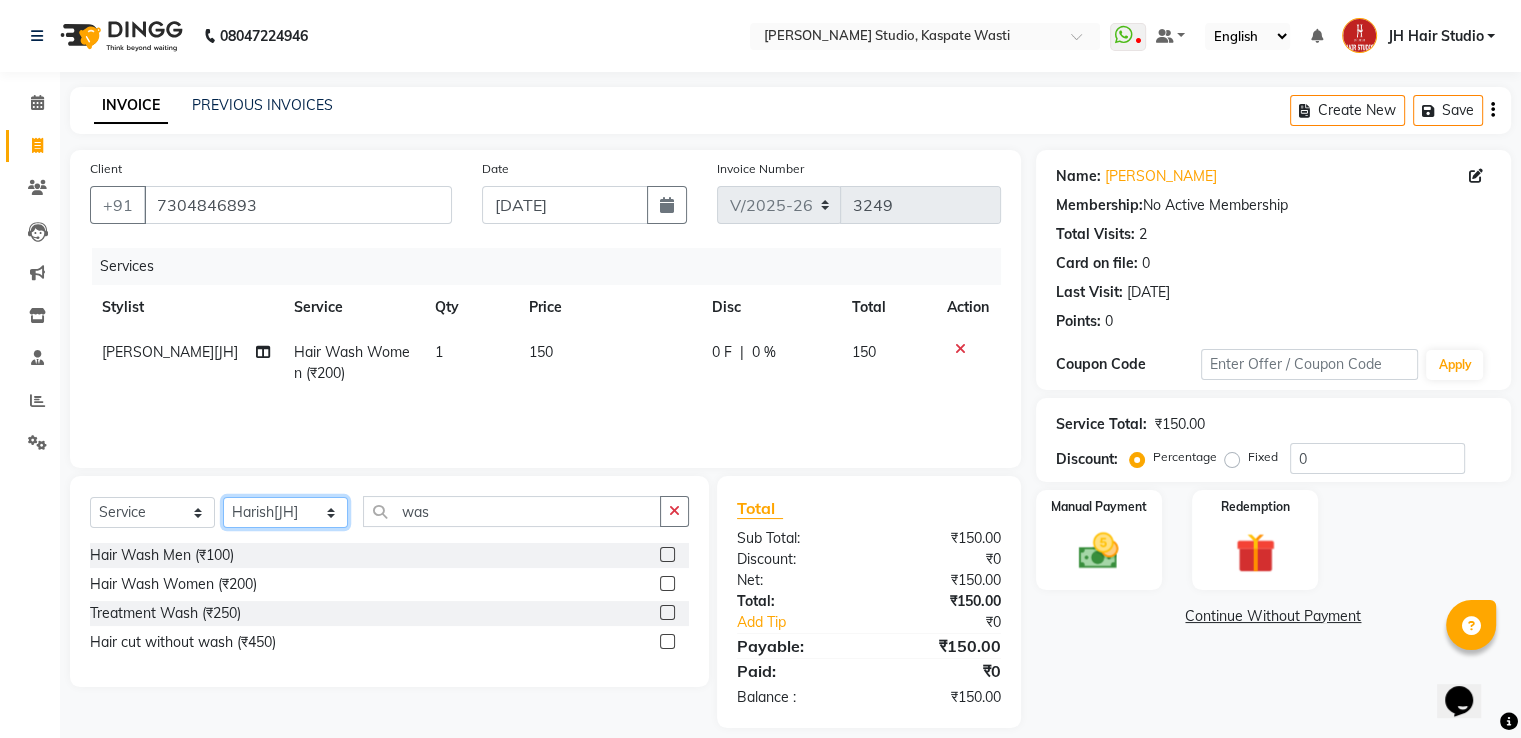 click on "Select Stylist [PERSON_NAME] [JH]  [PERSON_NAME][JH] [F1] GANESH [ F1] RAM [F1]Sanjay [F1][PERSON_NAME]  [F1][PERSON_NAME]  F1 Suraj  [F1] USHA [PERSON_NAME][JH] Harish[JH] JH Hair Studio [PERSON_NAME][JH] [PERSON_NAME][JH] SID NEW [JH] [PERSON_NAME] [F3] [PERSON_NAME] [JH]" 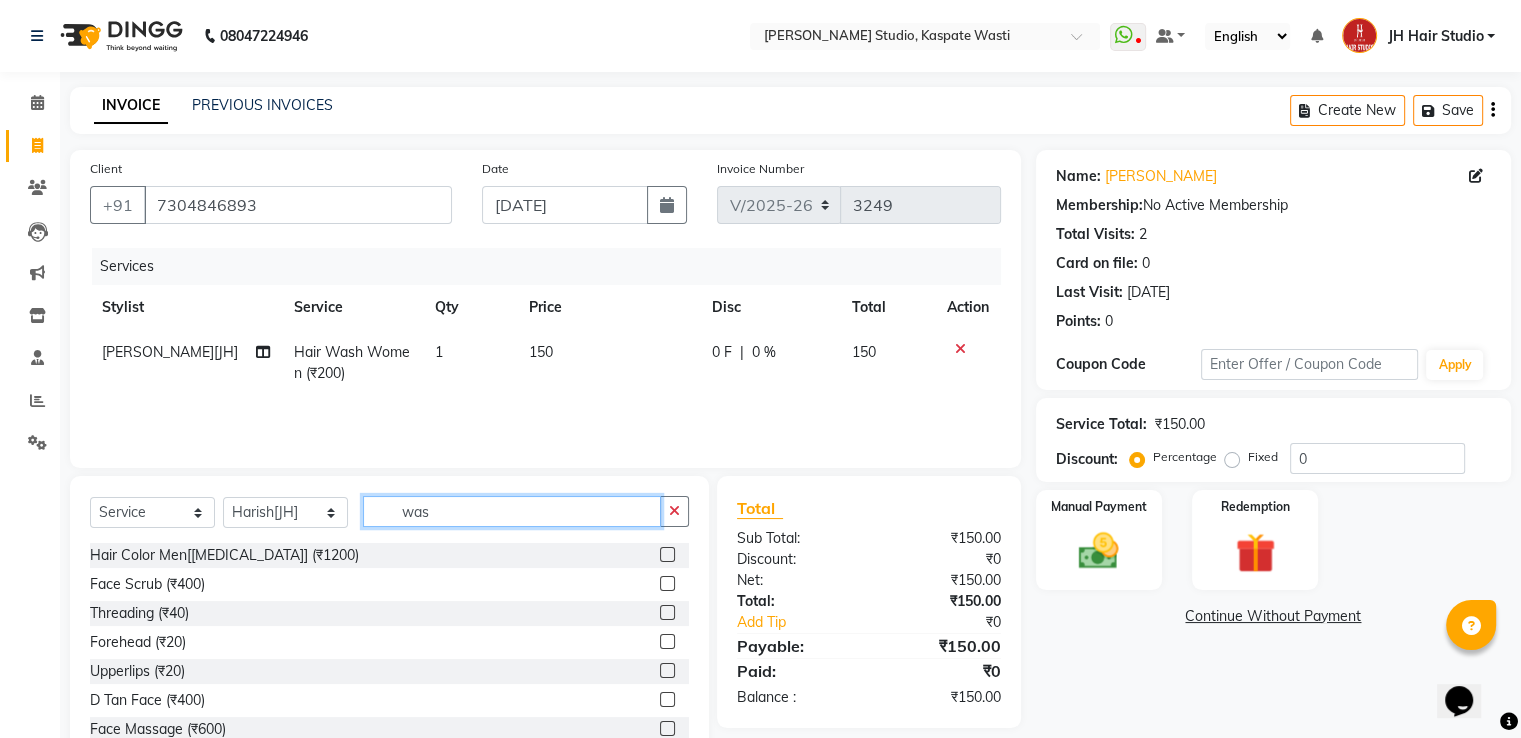 click on "was" 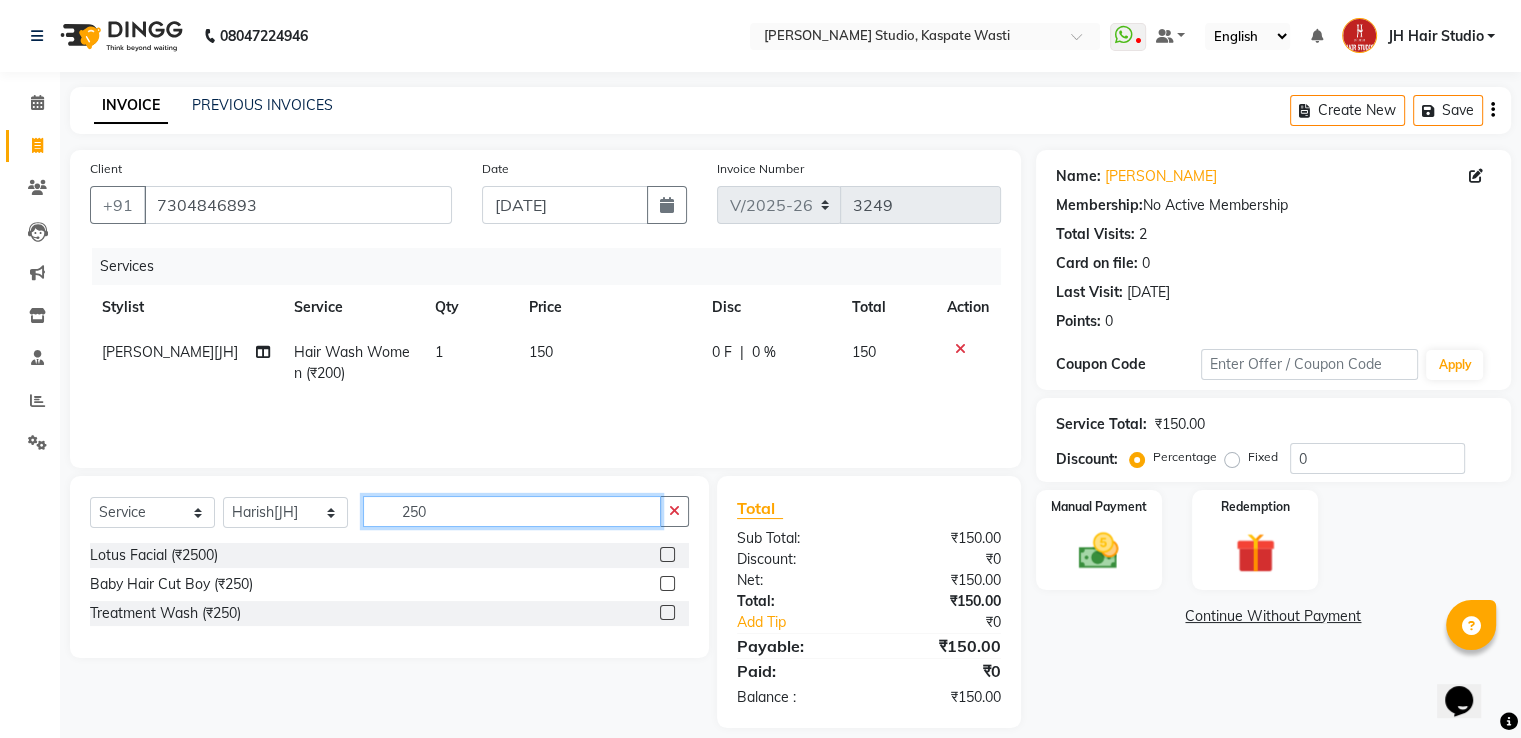 type on "250" 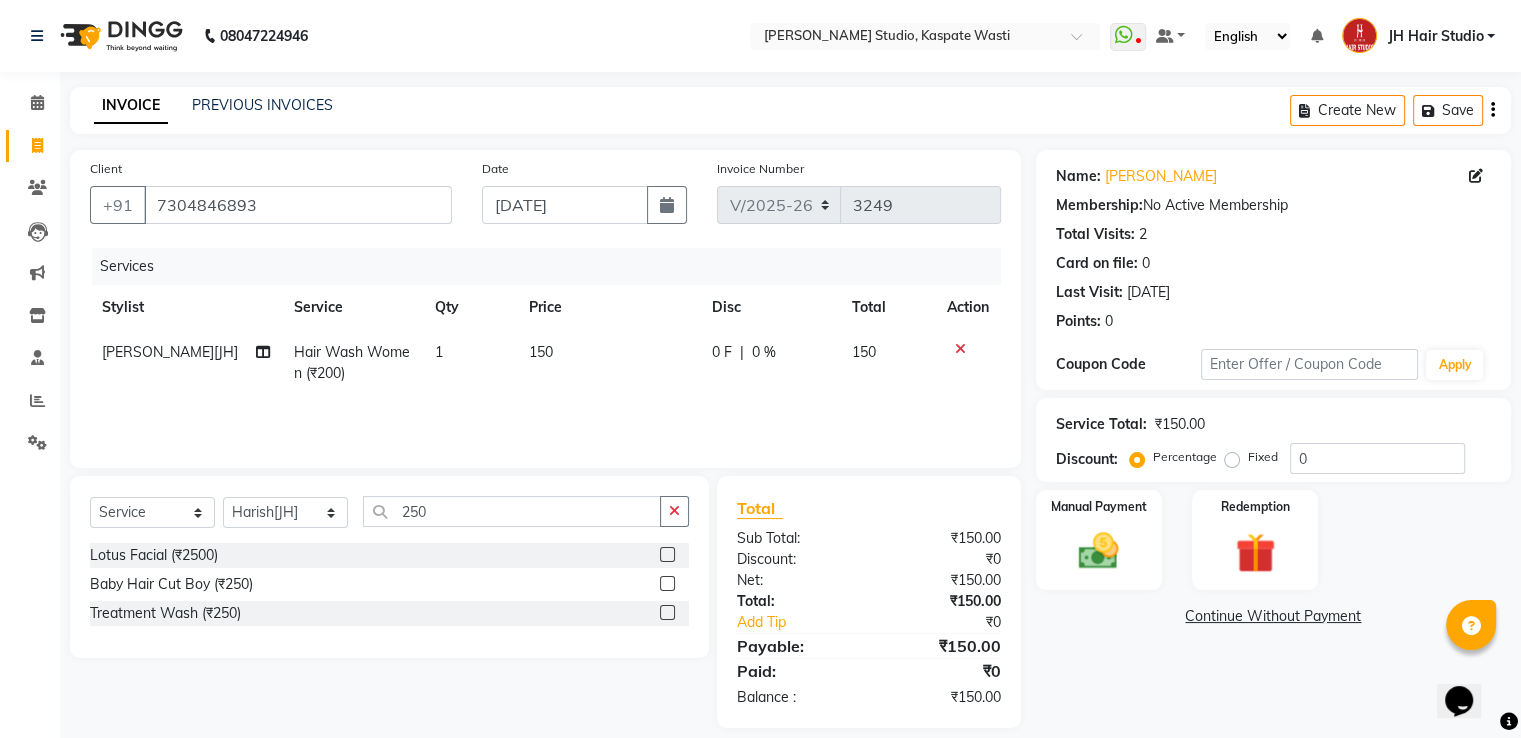 click 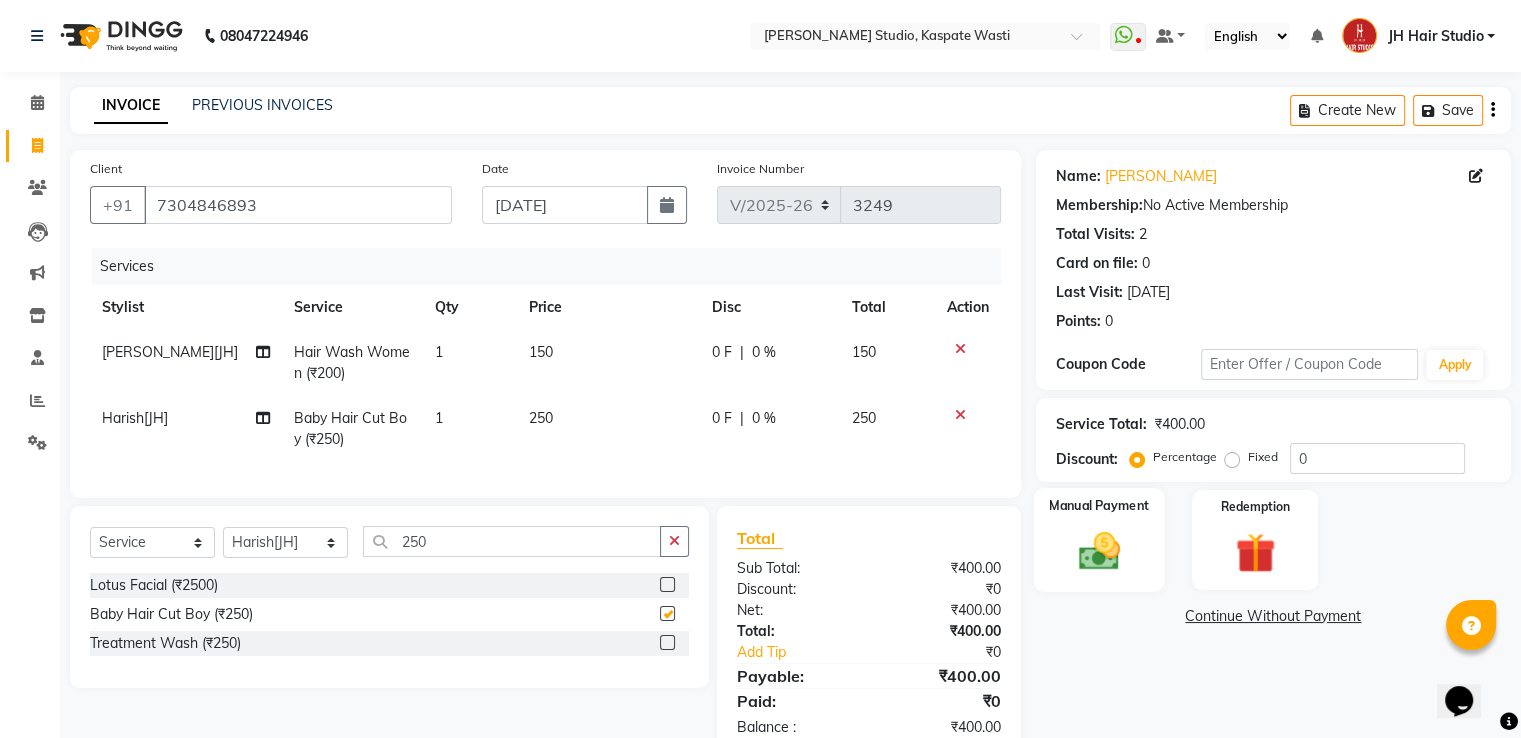 checkbox on "false" 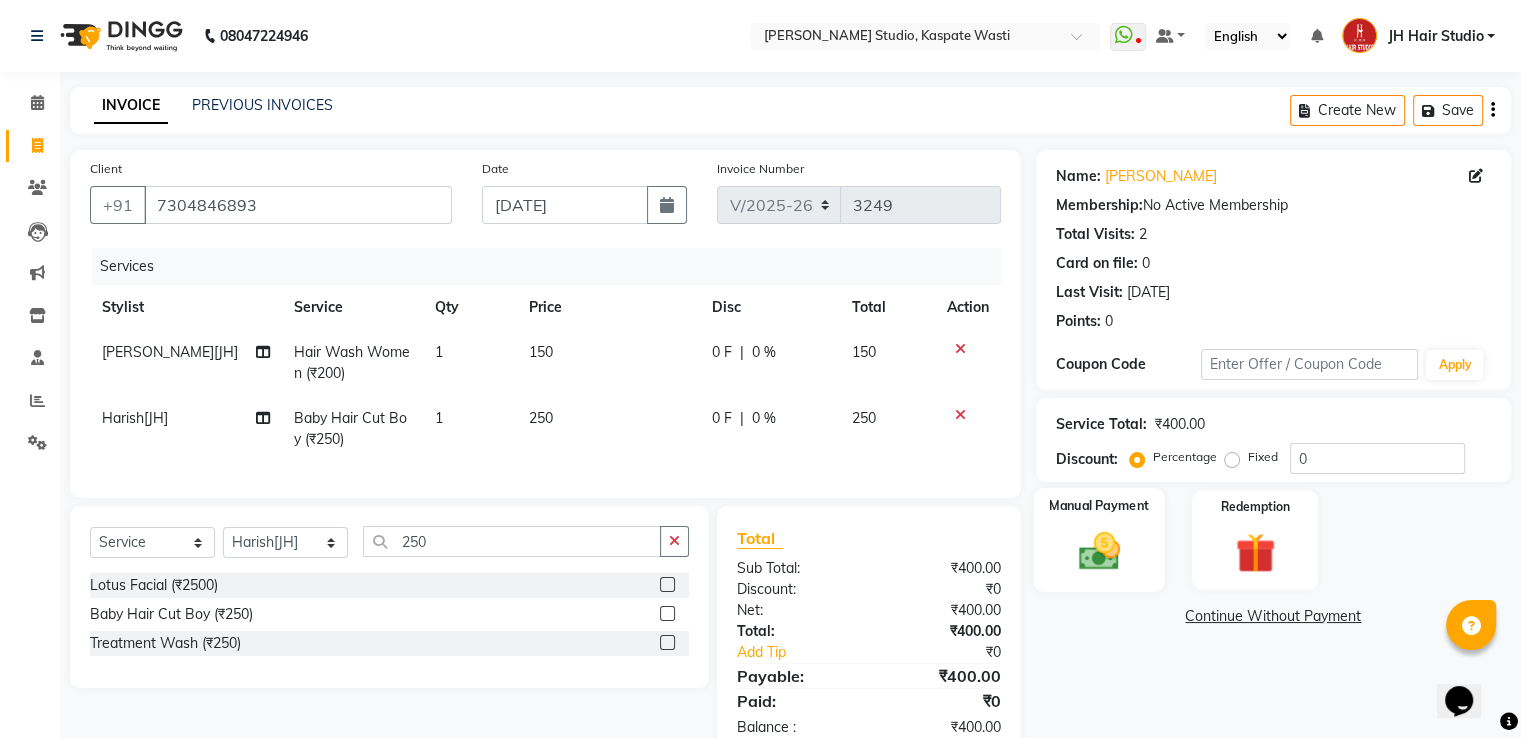 click 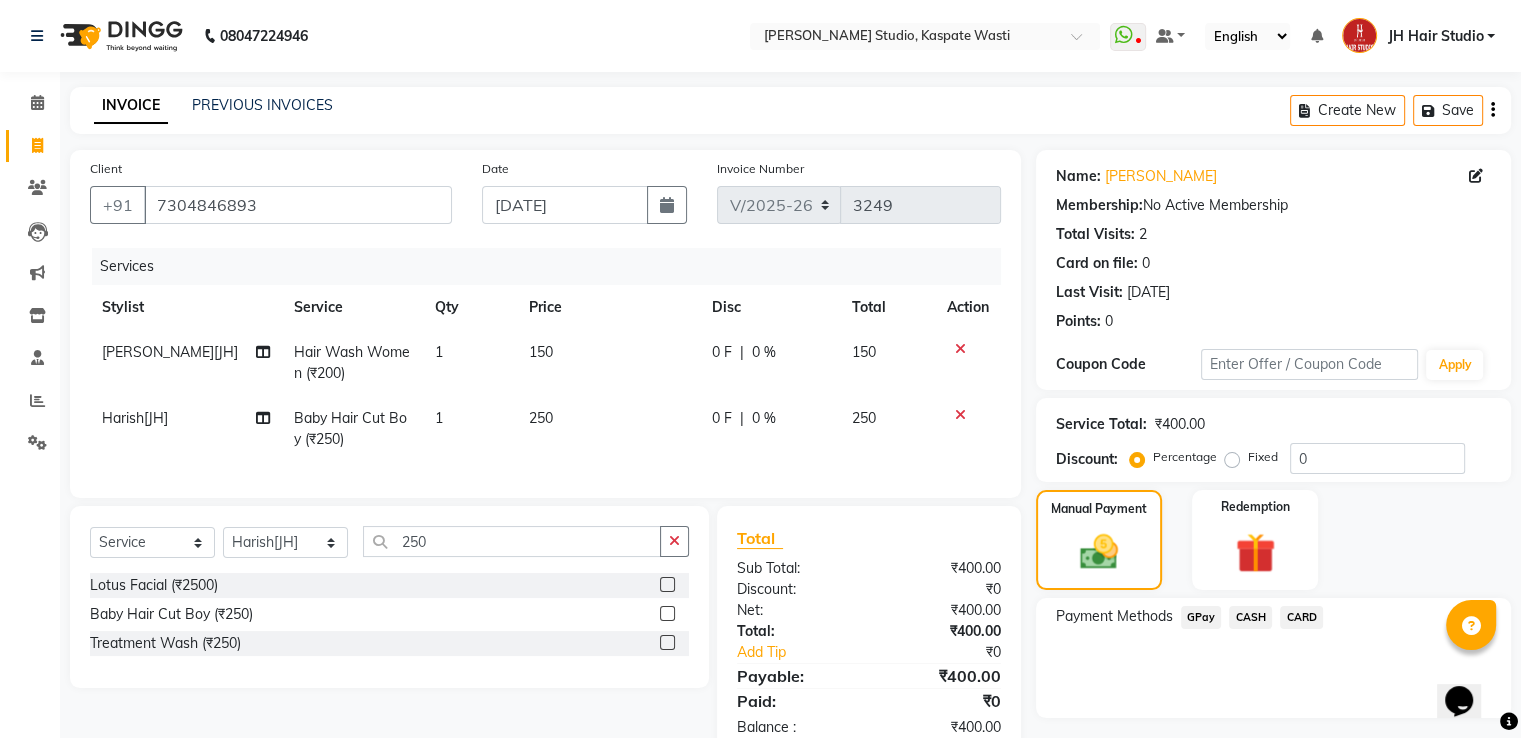 click on "GPay" 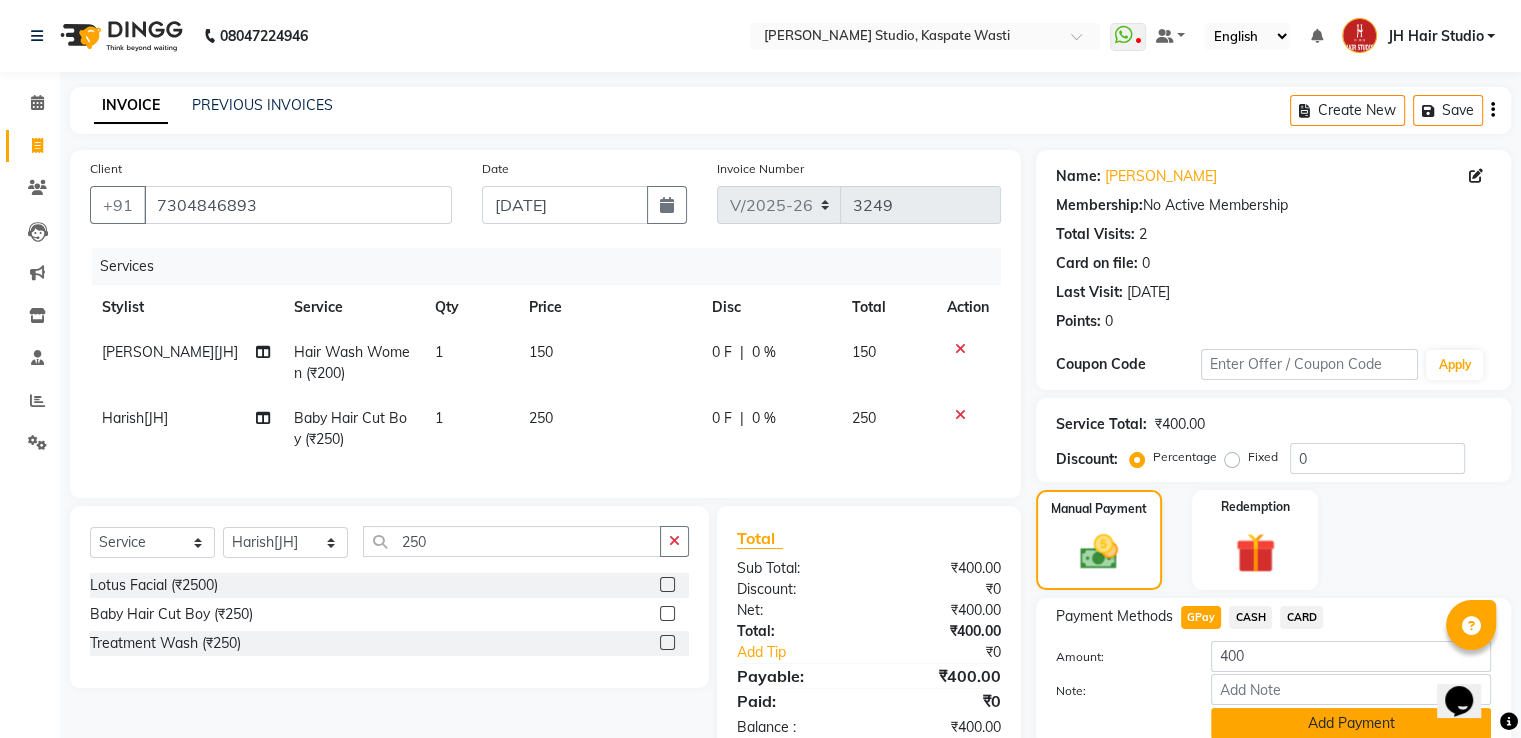 click on "Add Payment" 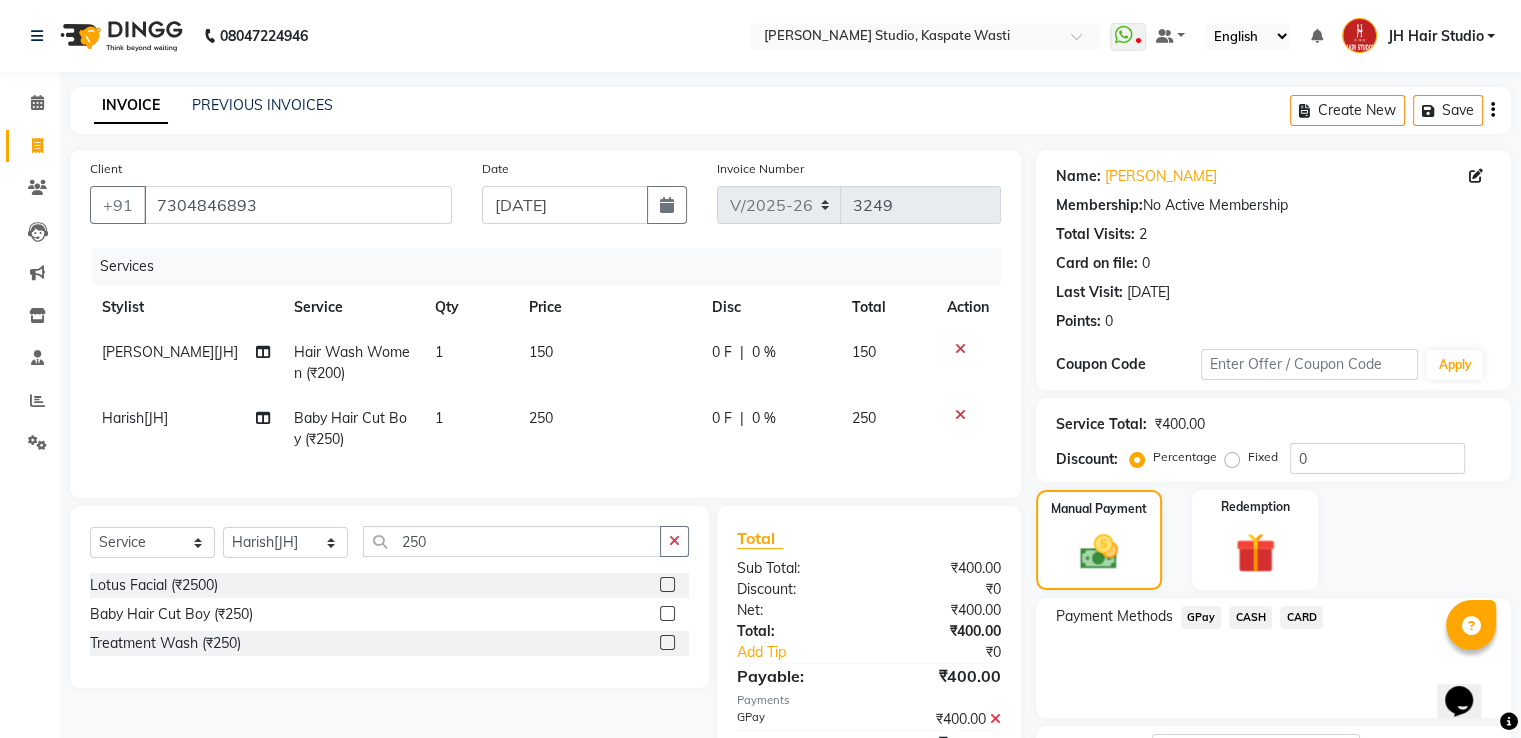 scroll, scrollTop: 163, scrollLeft: 0, axis: vertical 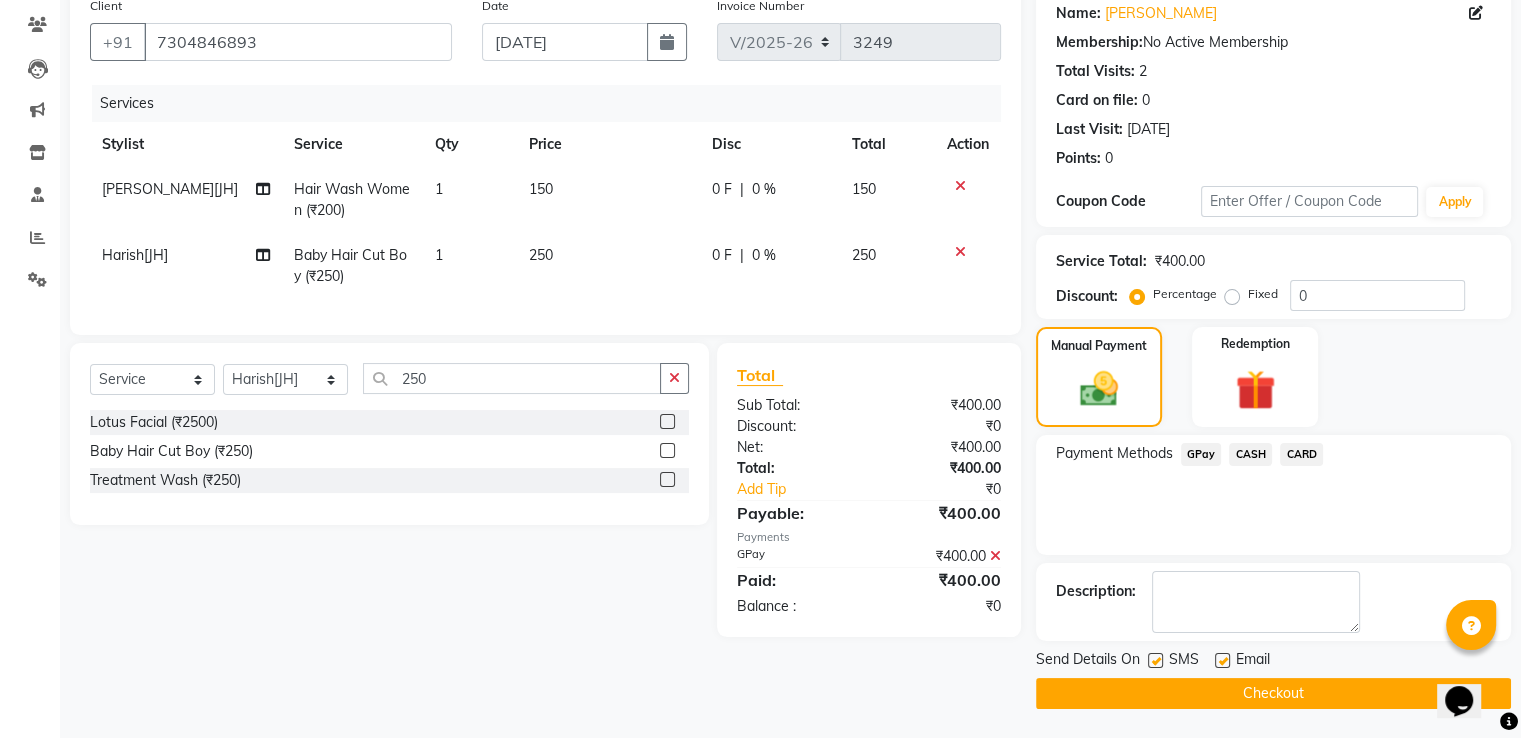click on "Checkout" 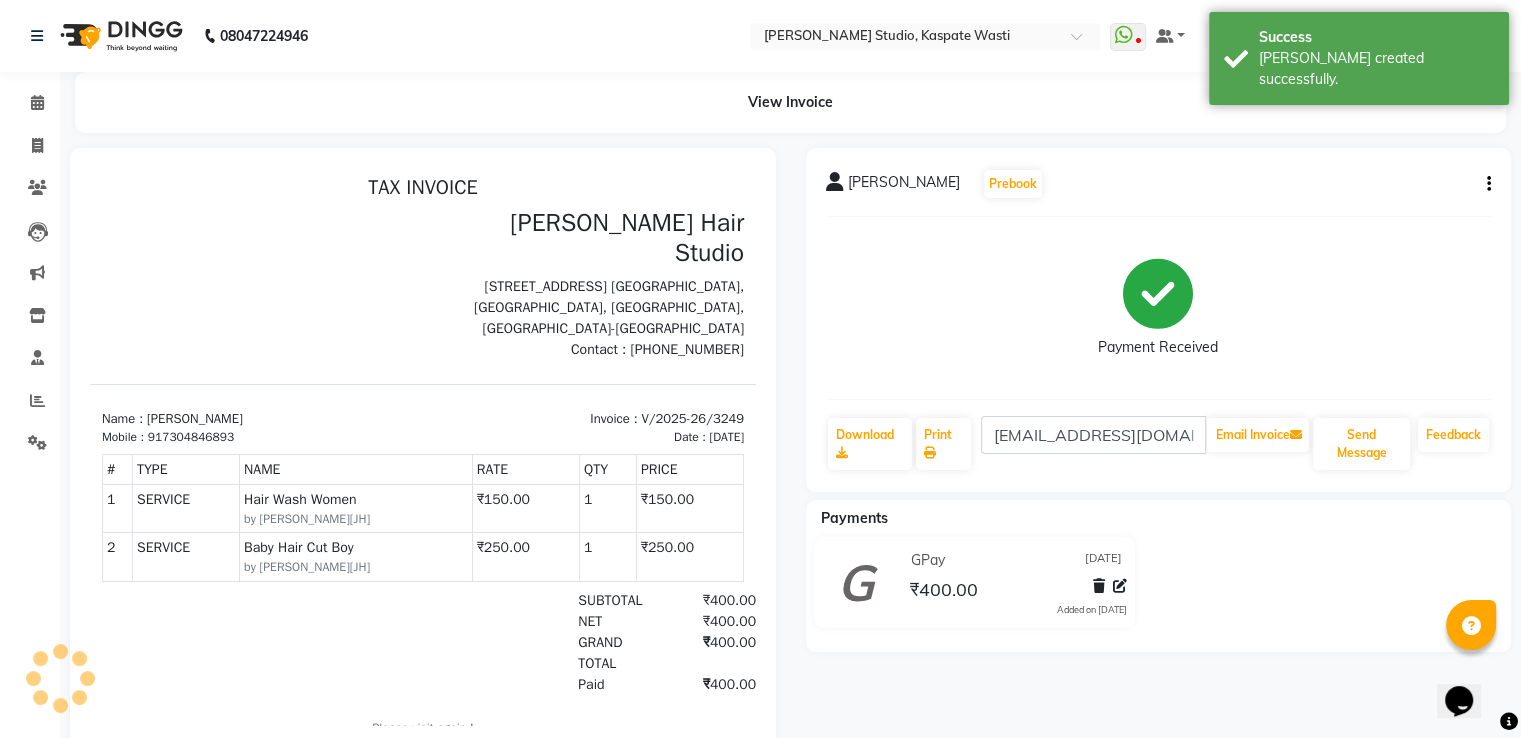 scroll, scrollTop: 0, scrollLeft: 0, axis: both 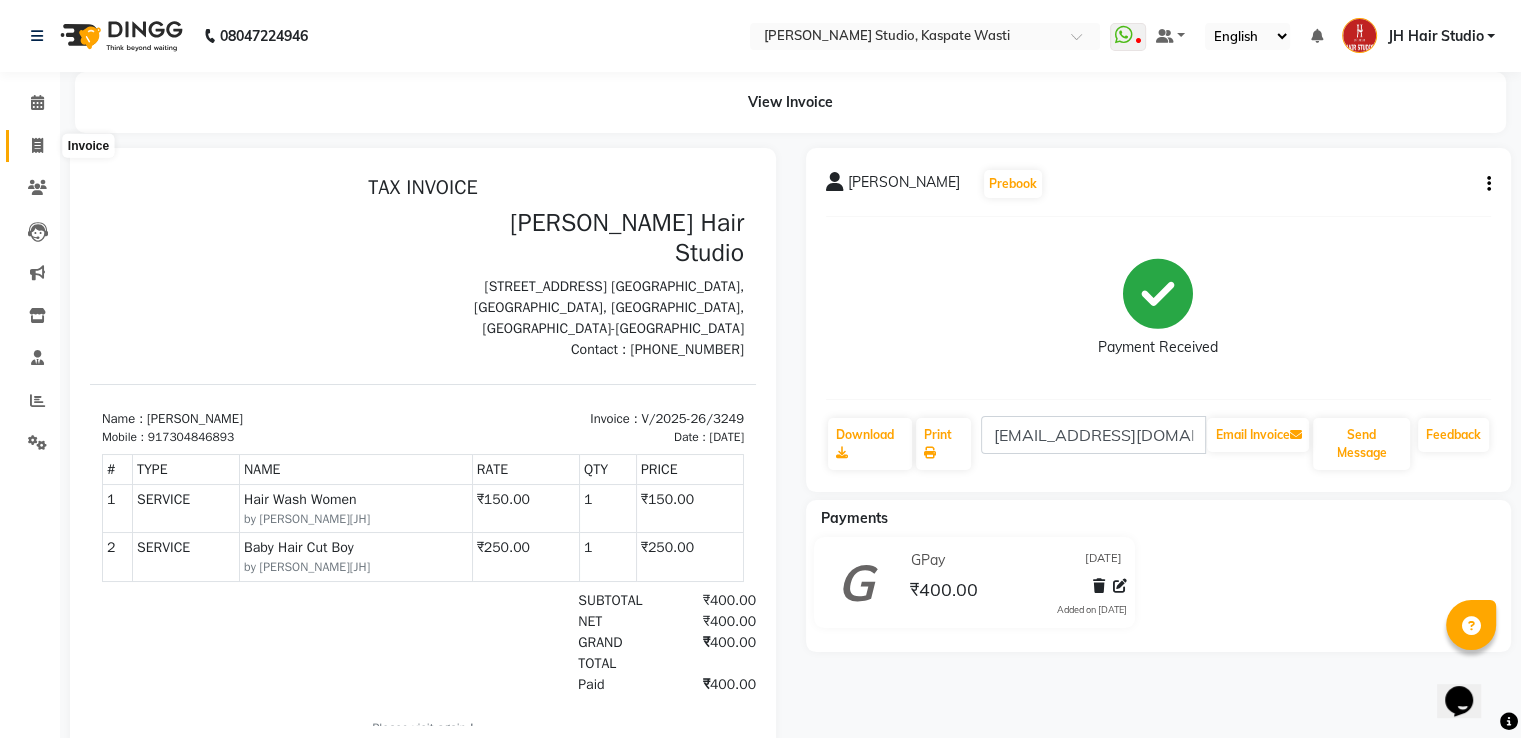 click 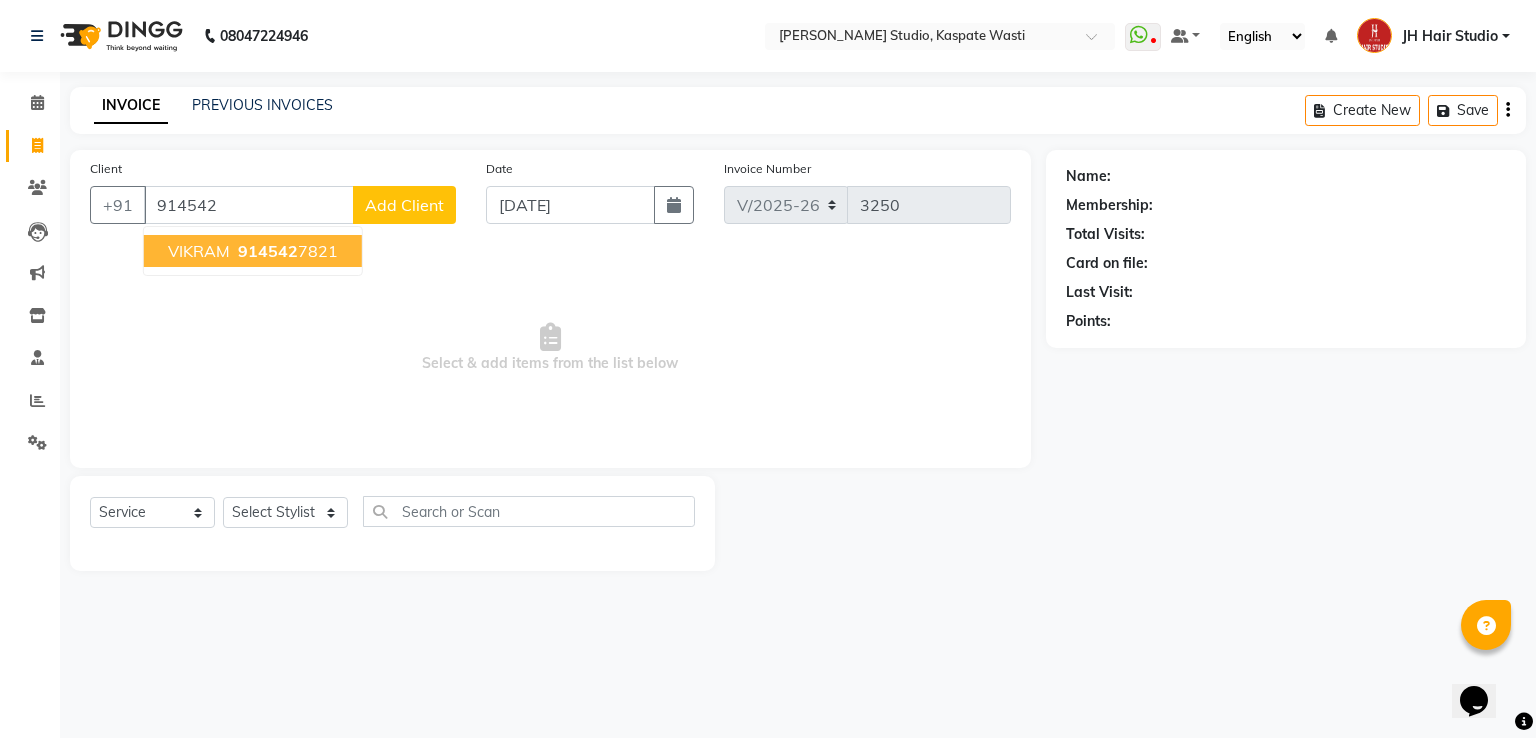 click on "914542 7821" at bounding box center (286, 251) 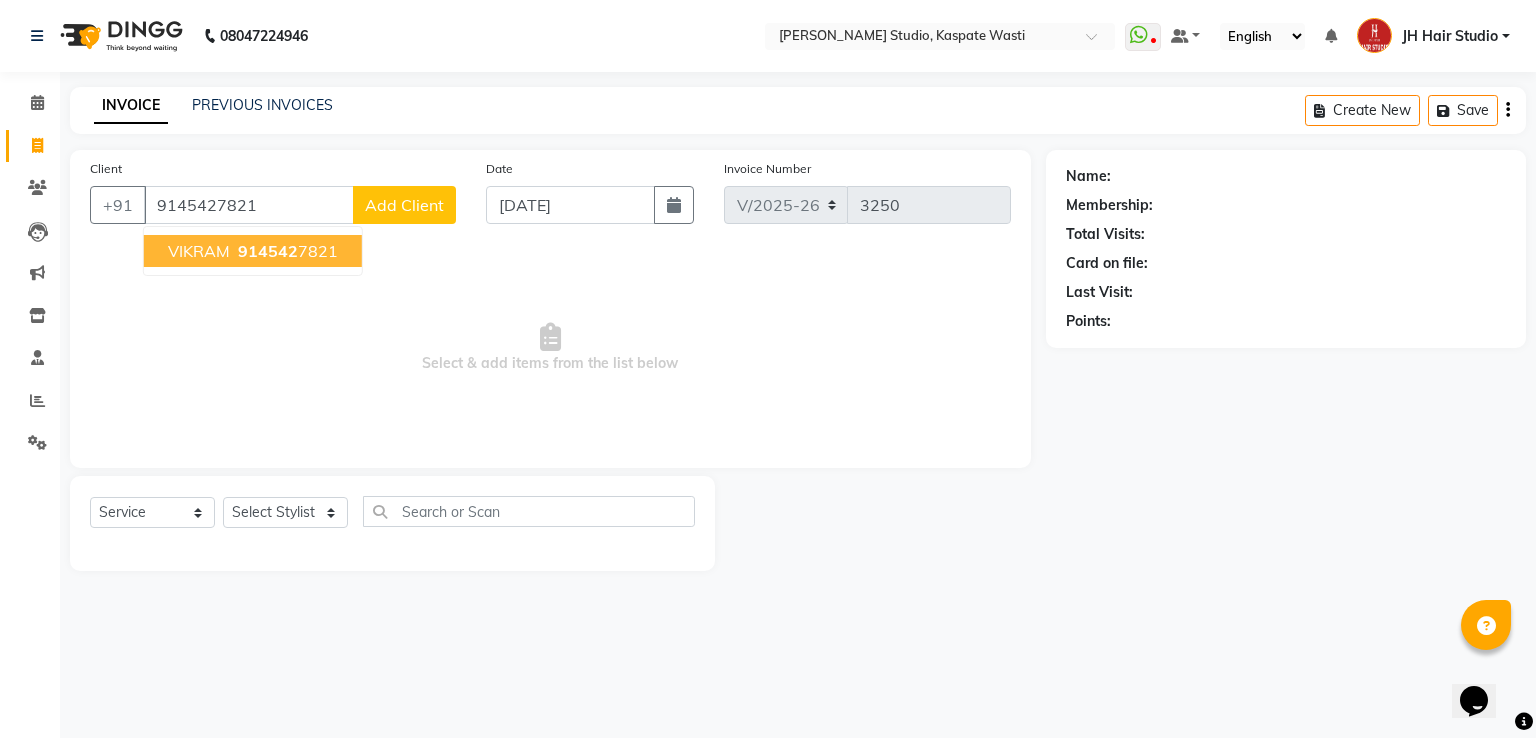 type on "9145427821" 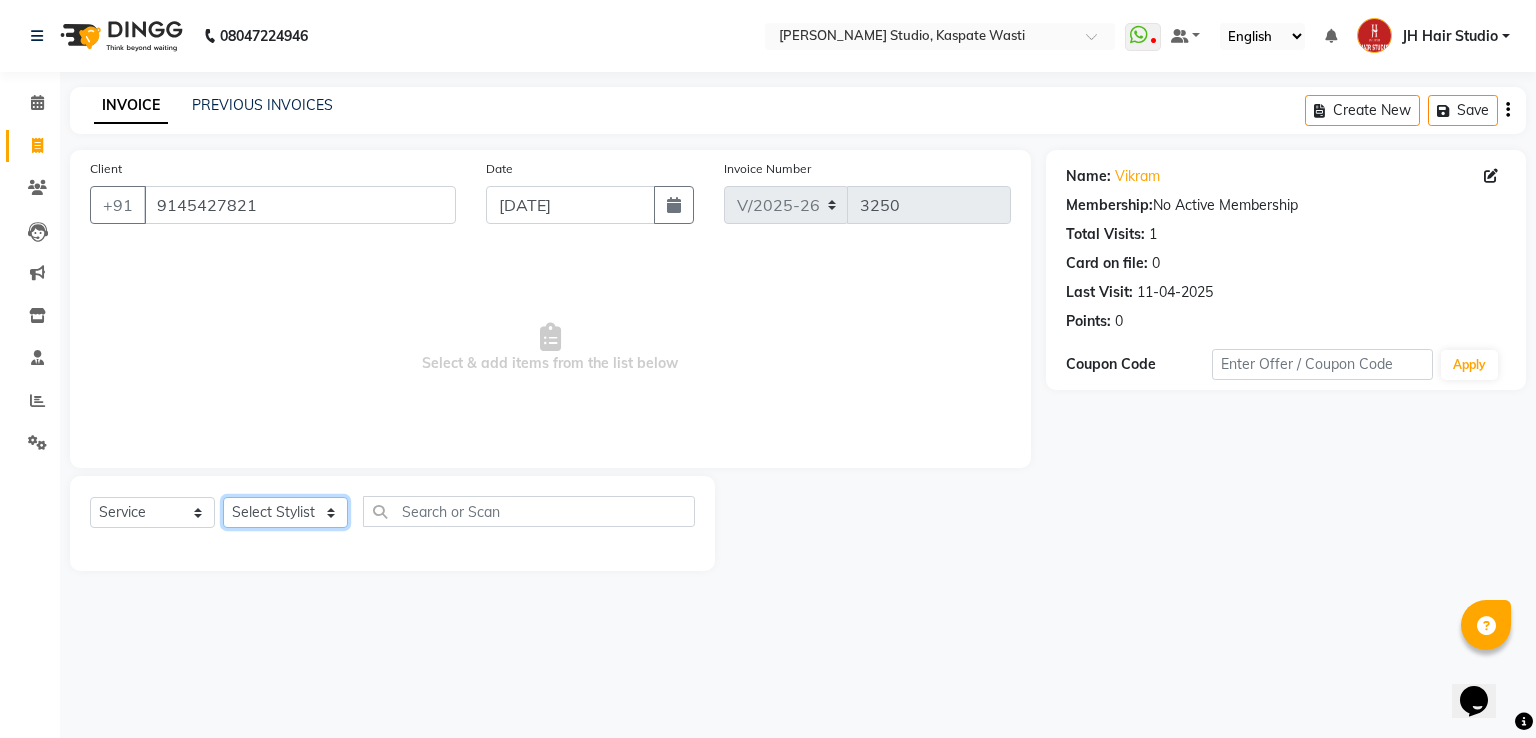 click on "Select Stylist [PERSON_NAME] [JH]  [PERSON_NAME][JH] [F1] GANESH [ F1] RAM [F1]Sanjay [F1][PERSON_NAME]  [F1][PERSON_NAME]  F1 Suraj  [F1] USHA [PERSON_NAME][JH] Harish[JH] JH Hair Studio [PERSON_NAME][JH] [PERSON_NAME][JH] SID NEW [JH] [PERSON_NAME] [F3] [PERSON_NAME] [JH]" 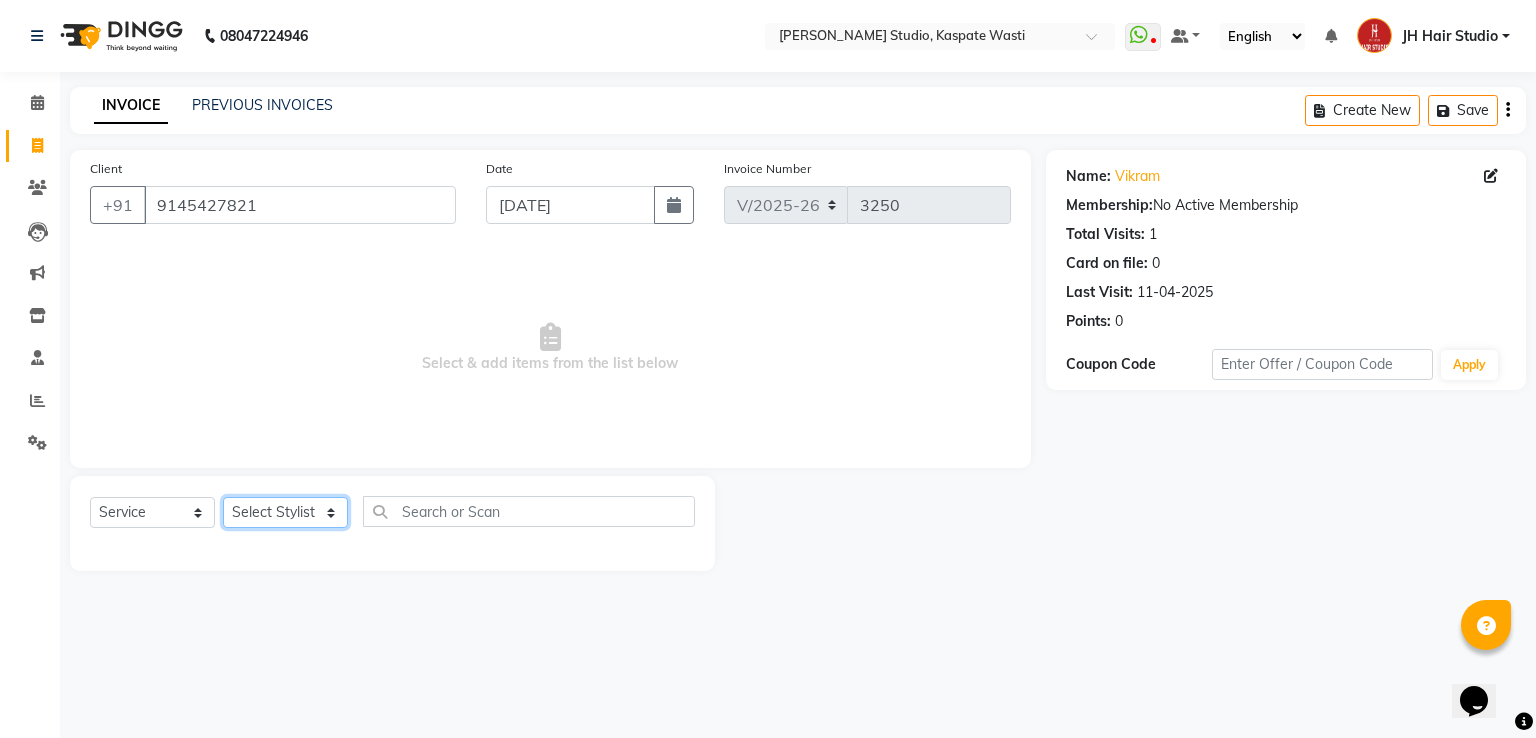 select on "70614" 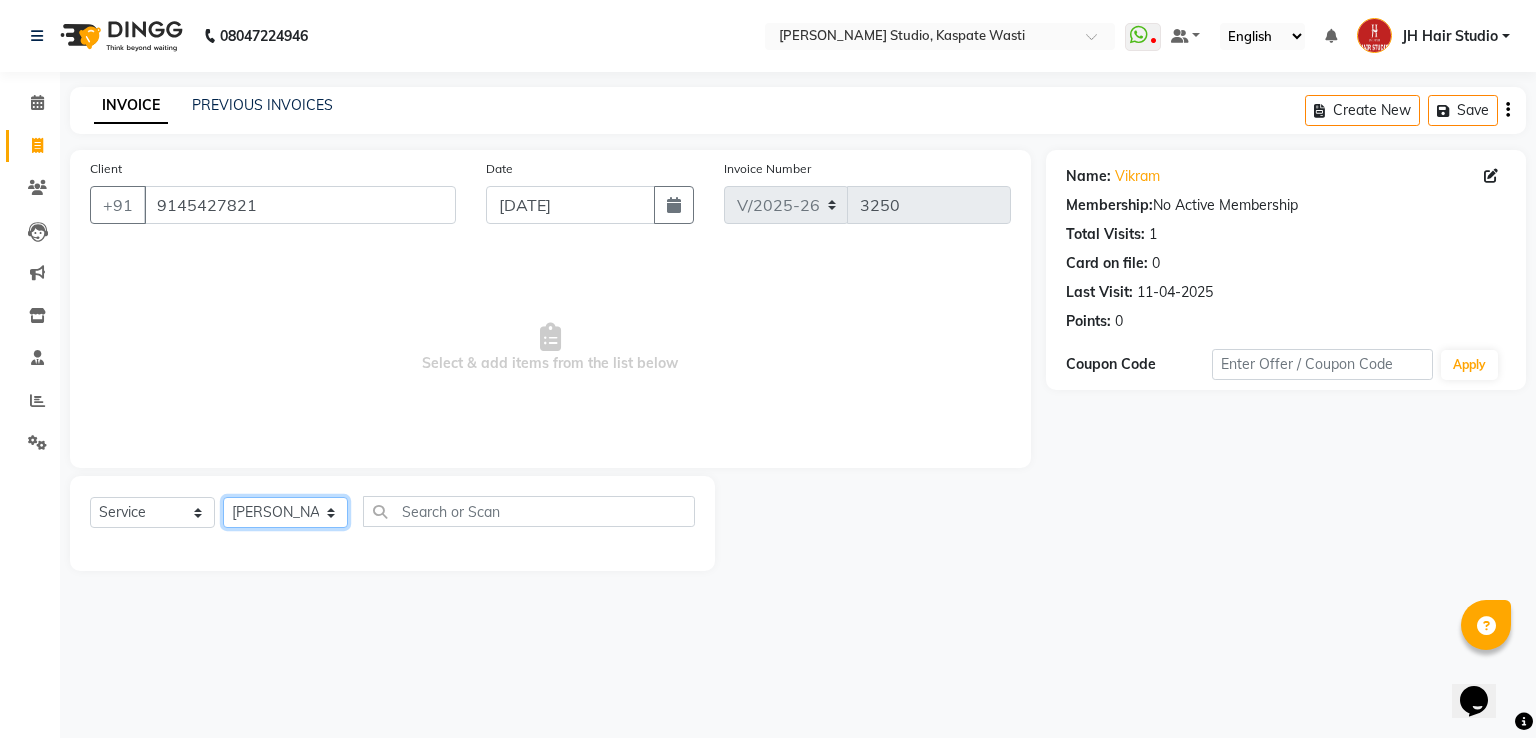 click on "Select Stylist [PERSON_NAME] [JH]  [PERSON_NAME][JH] [F1] GANESH [ F1] RAM [F1]Sanjay [F1][PERSON_NAME]  [F1][PERSON_NAME]  F1 Suraj  [F1] USHA [PERSON_NAME][JH] Harish[JH] JH Hair Studio [PERSON_NAME][JH] [PERSON_NAME][JH] SID NEW [JH] [PERSON_NAME] [F3] [PERSON_NAME] [JH]" 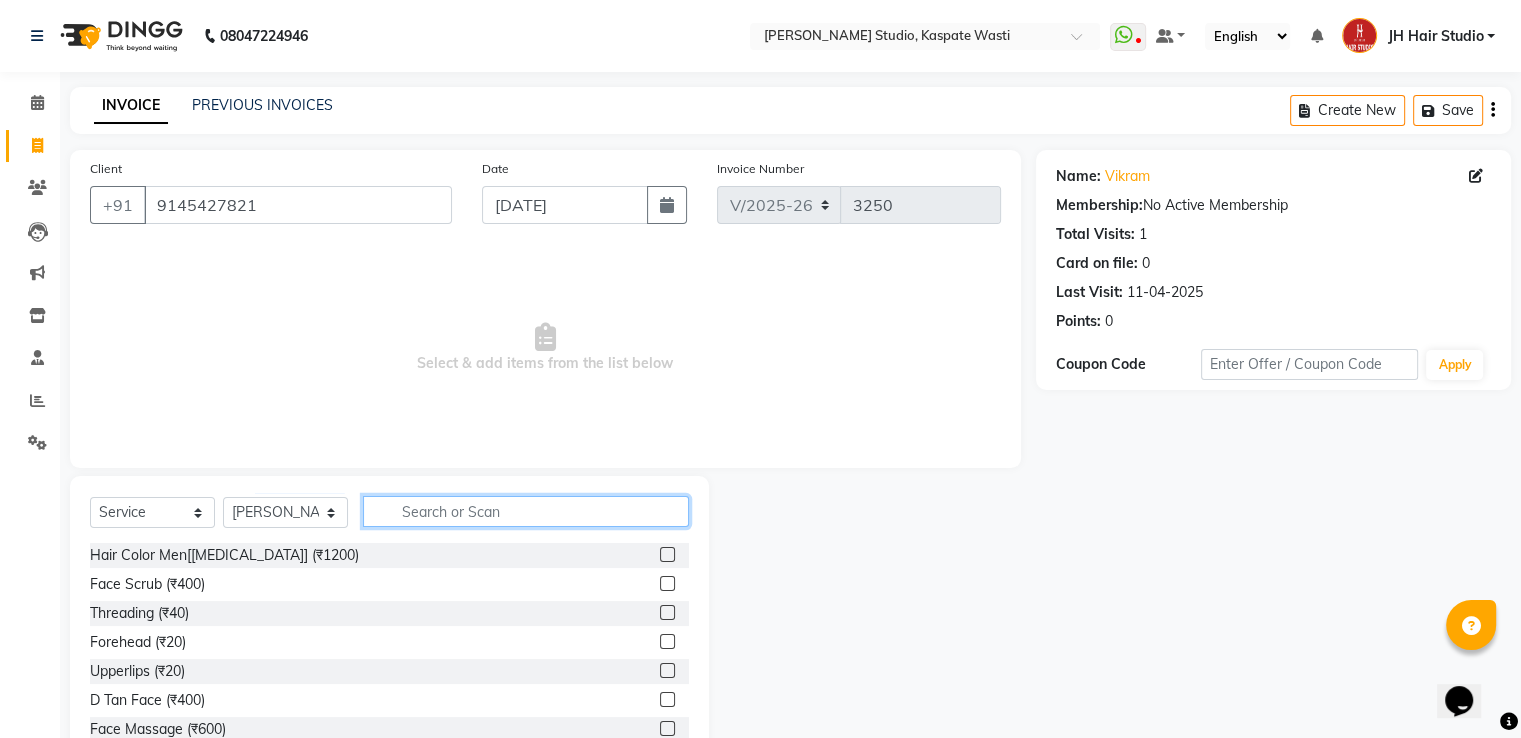 click 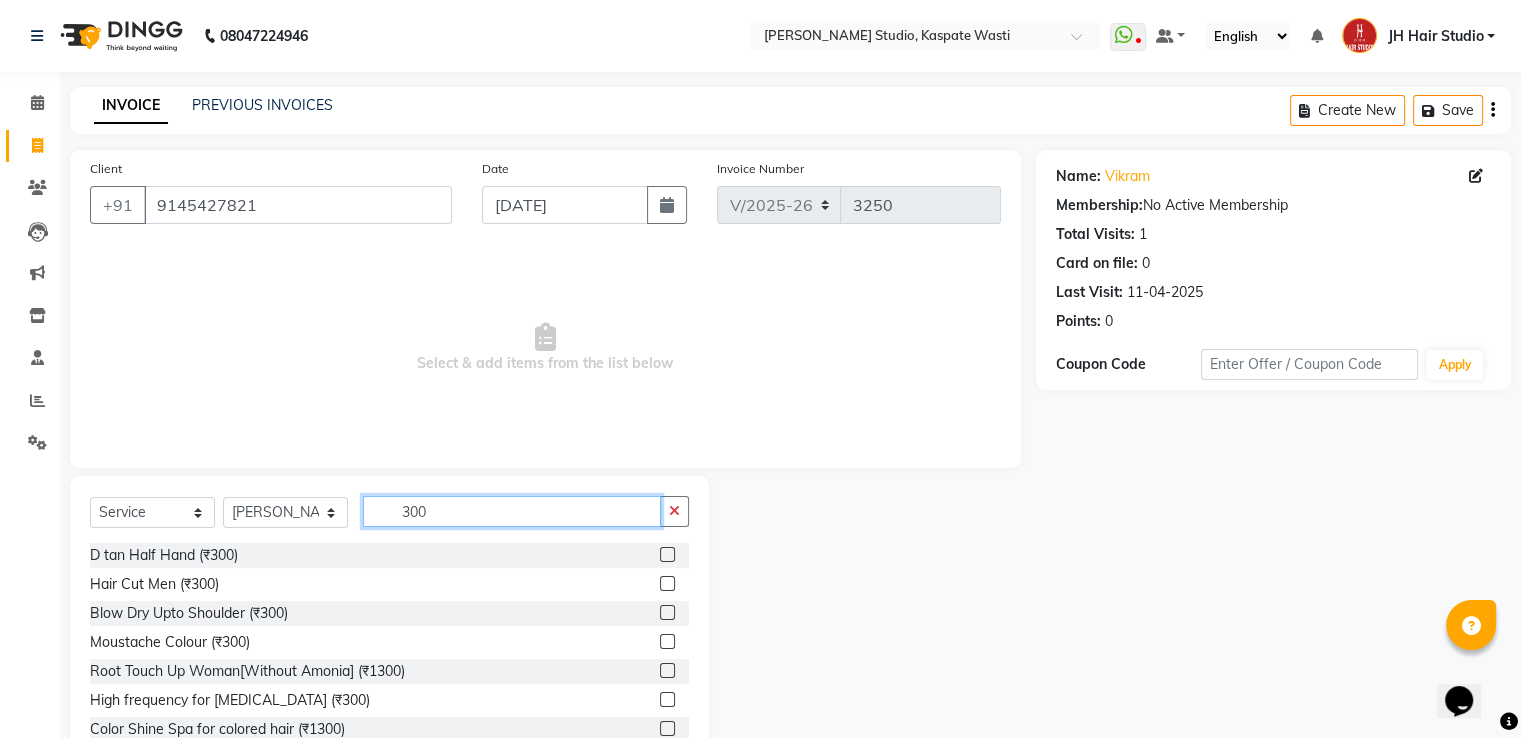 type on "300" 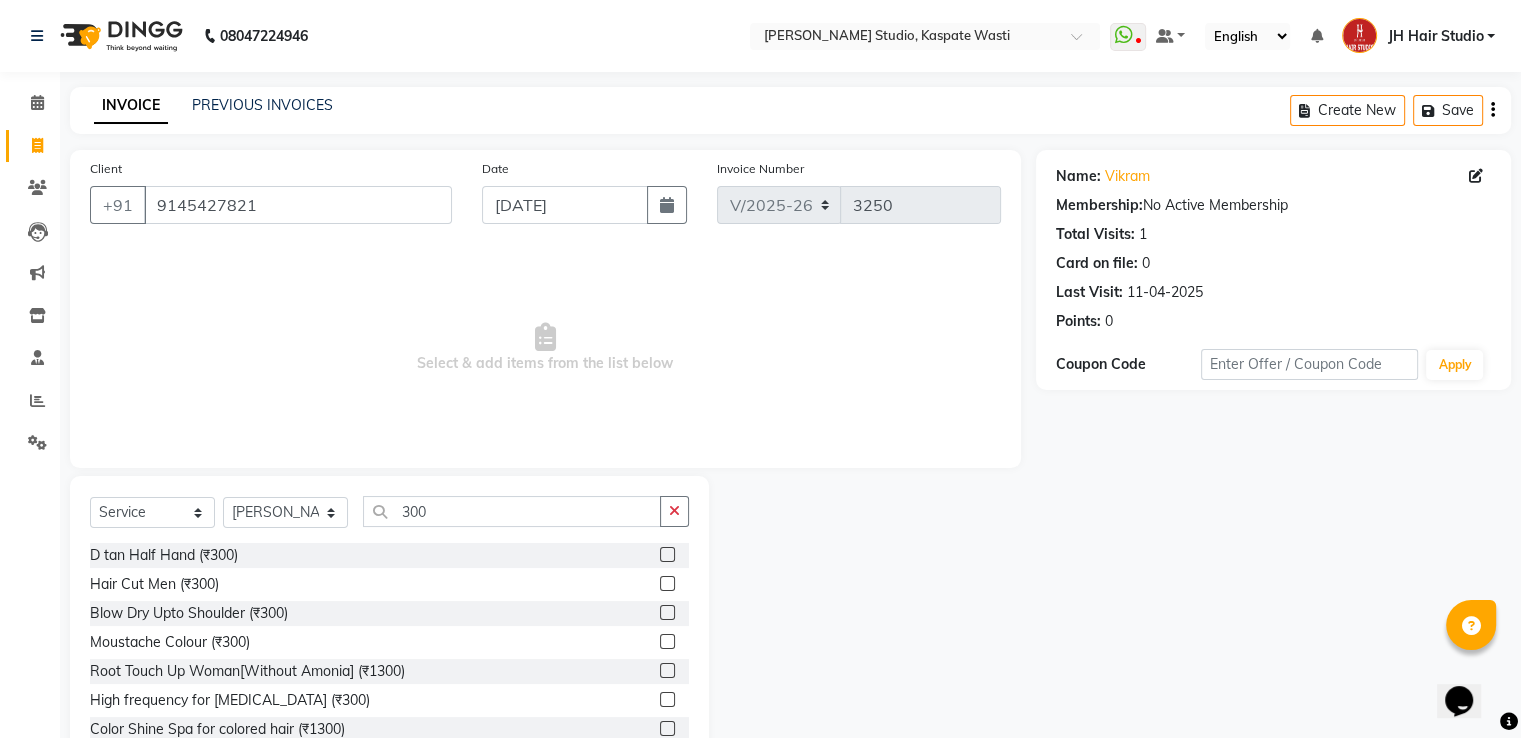 click 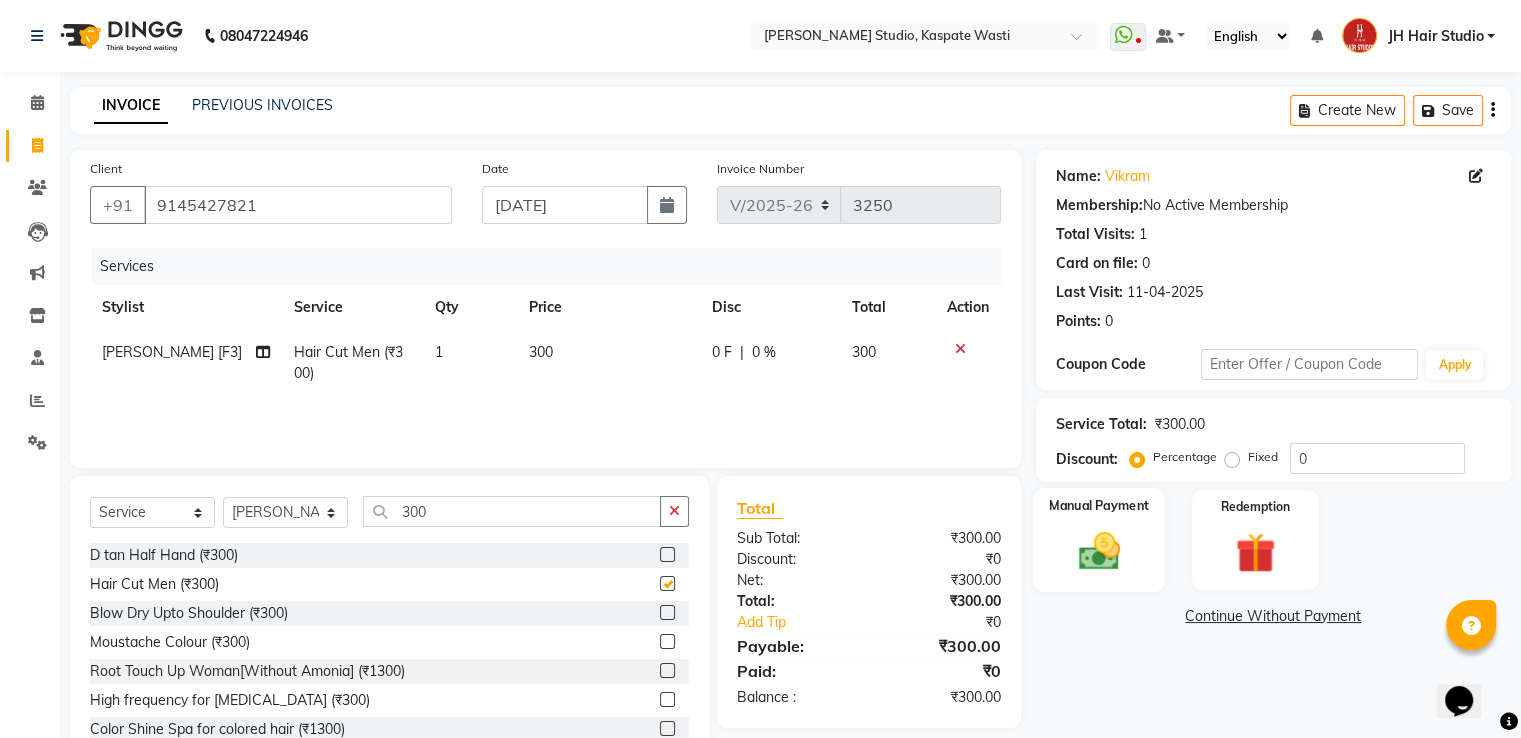 checkbox on "false" 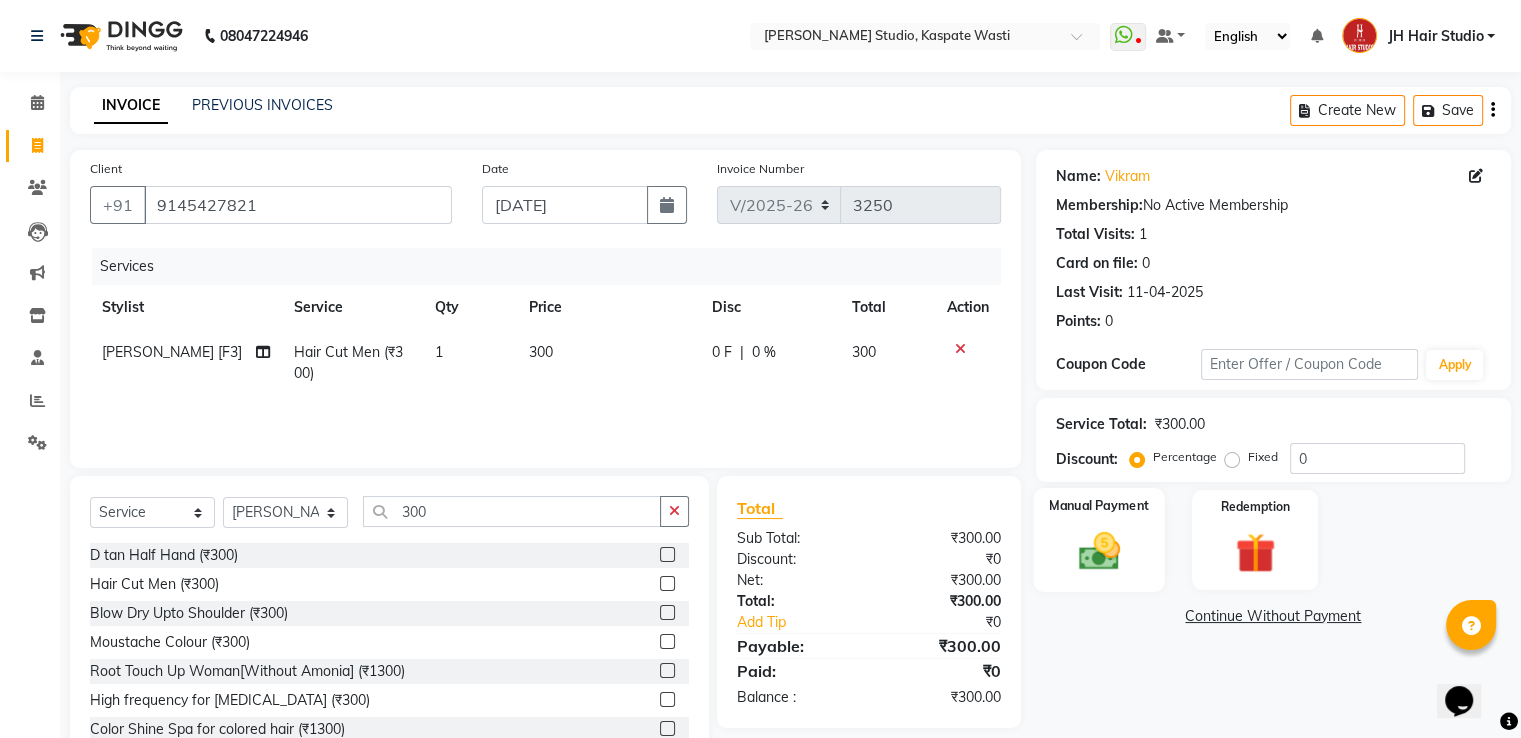 click 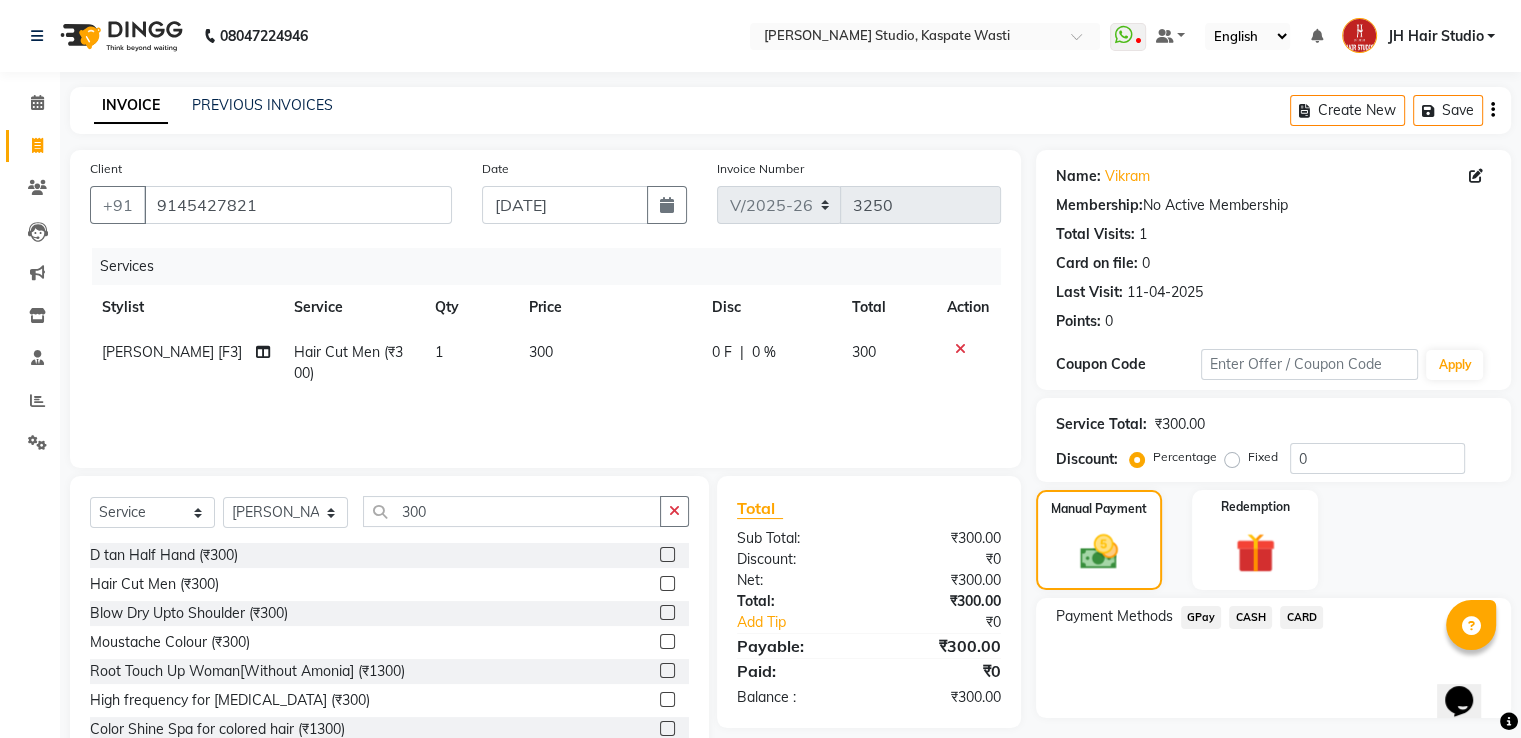 click on "GPay" 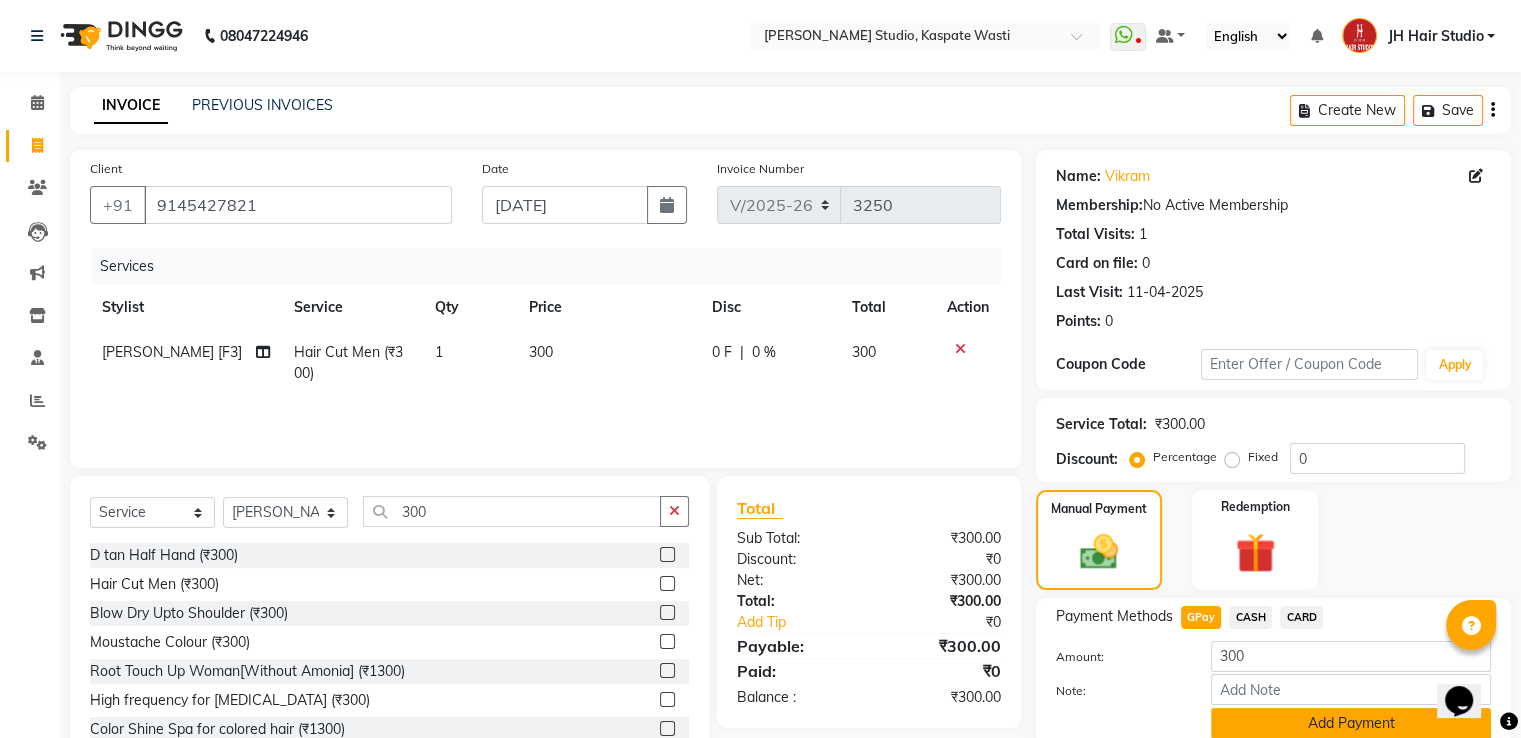 click on "Add Payment" 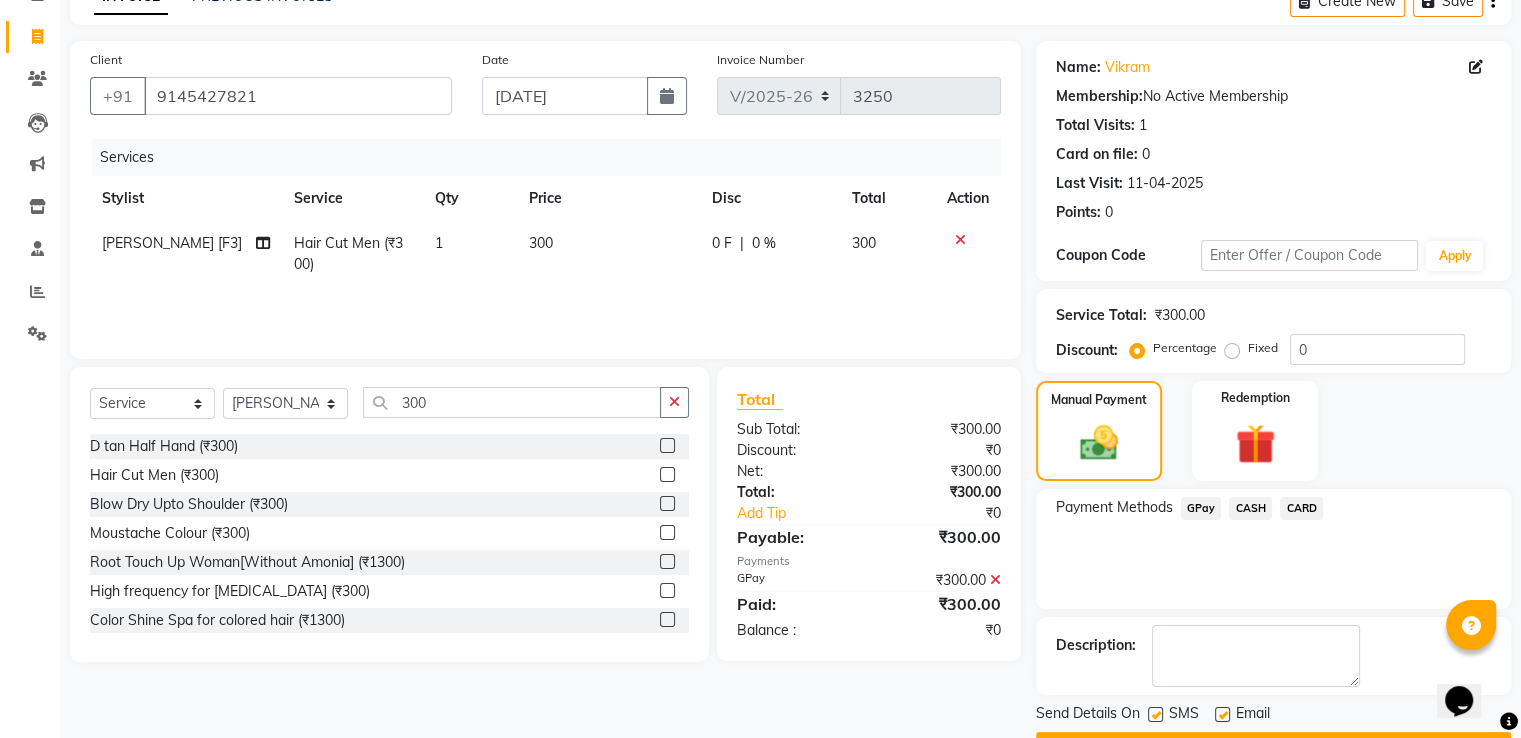 scroll, scrollTop: 163, scrollLeft: 0, axis: vertical 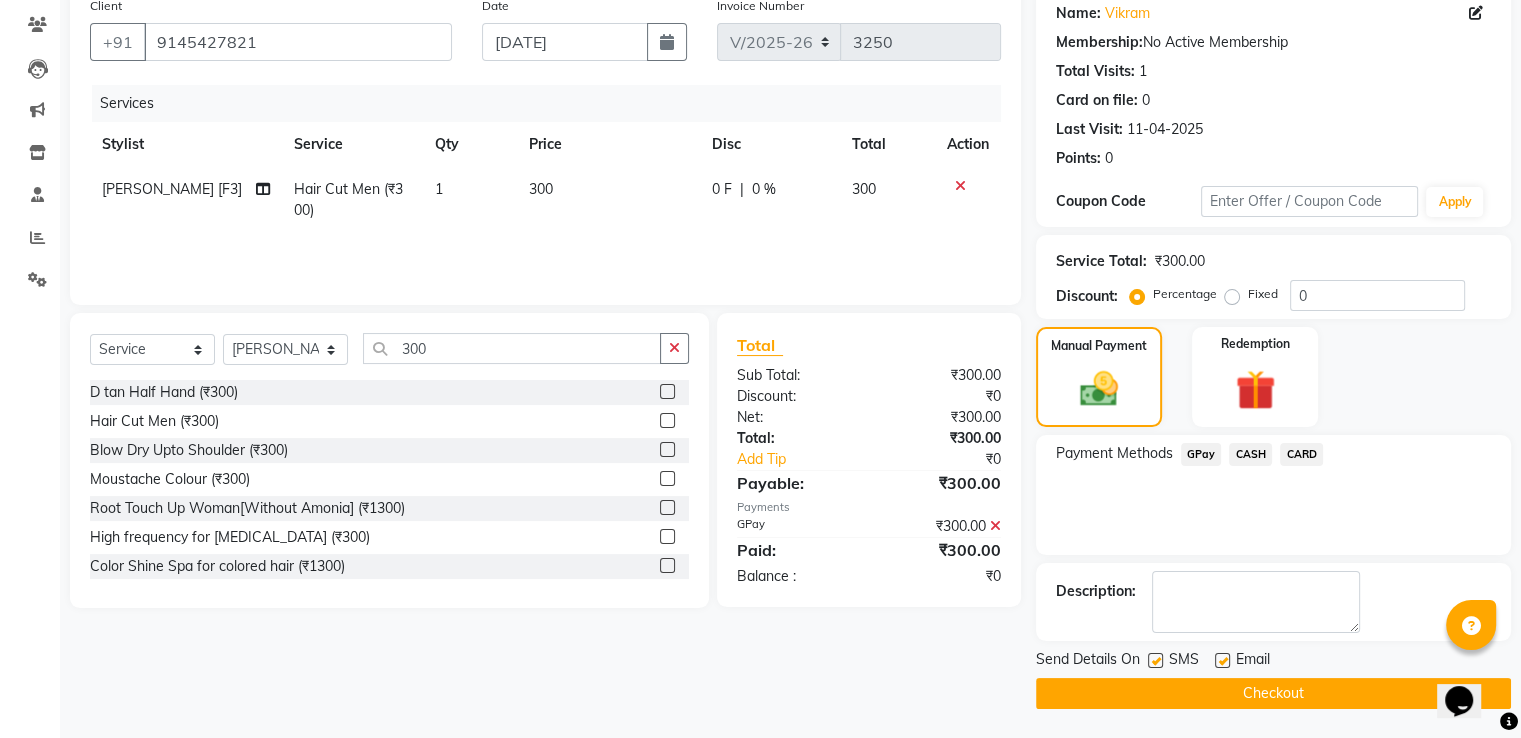 click on "Checkout" 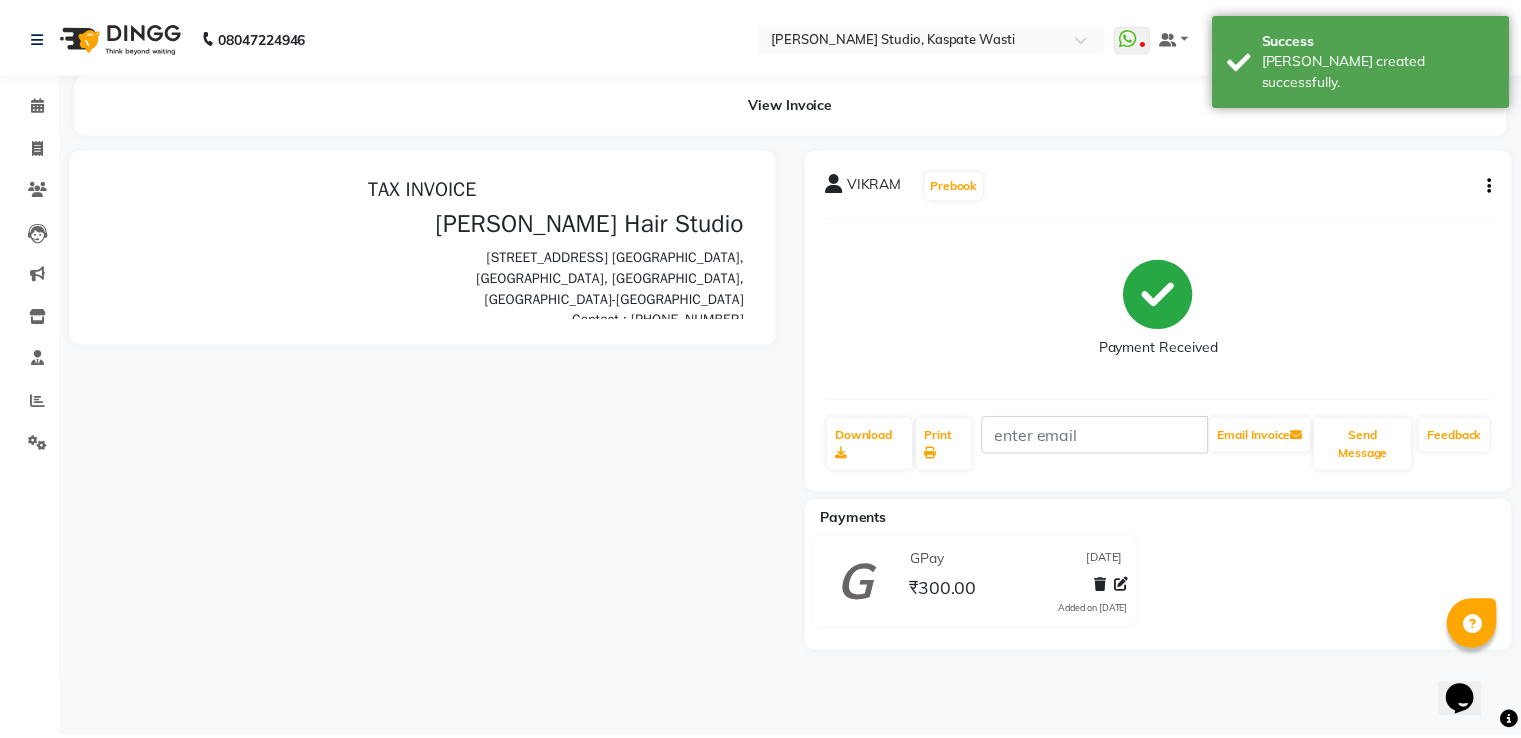 scroll, scrollTop: 0, scrollLeft: 0, axis: both 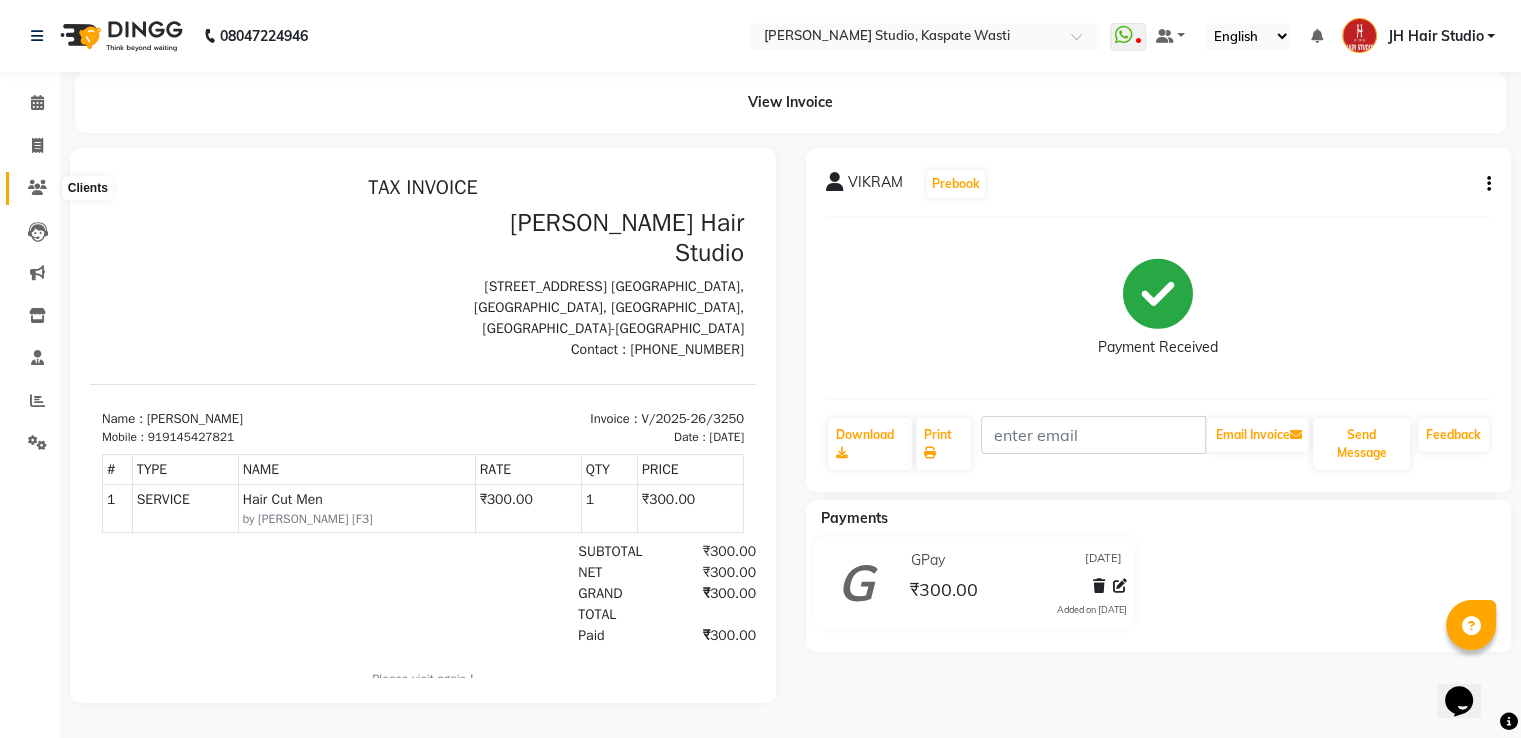 click 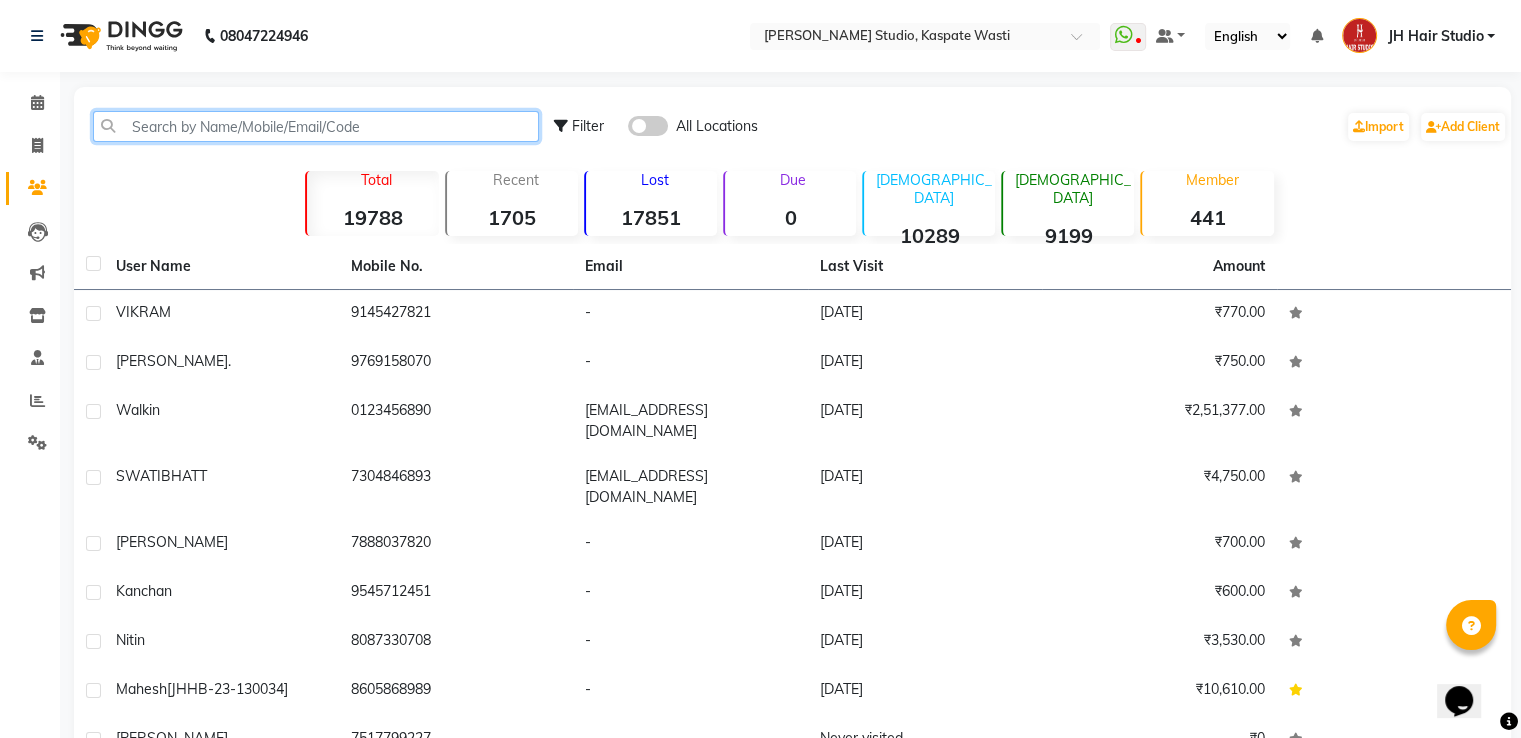 click 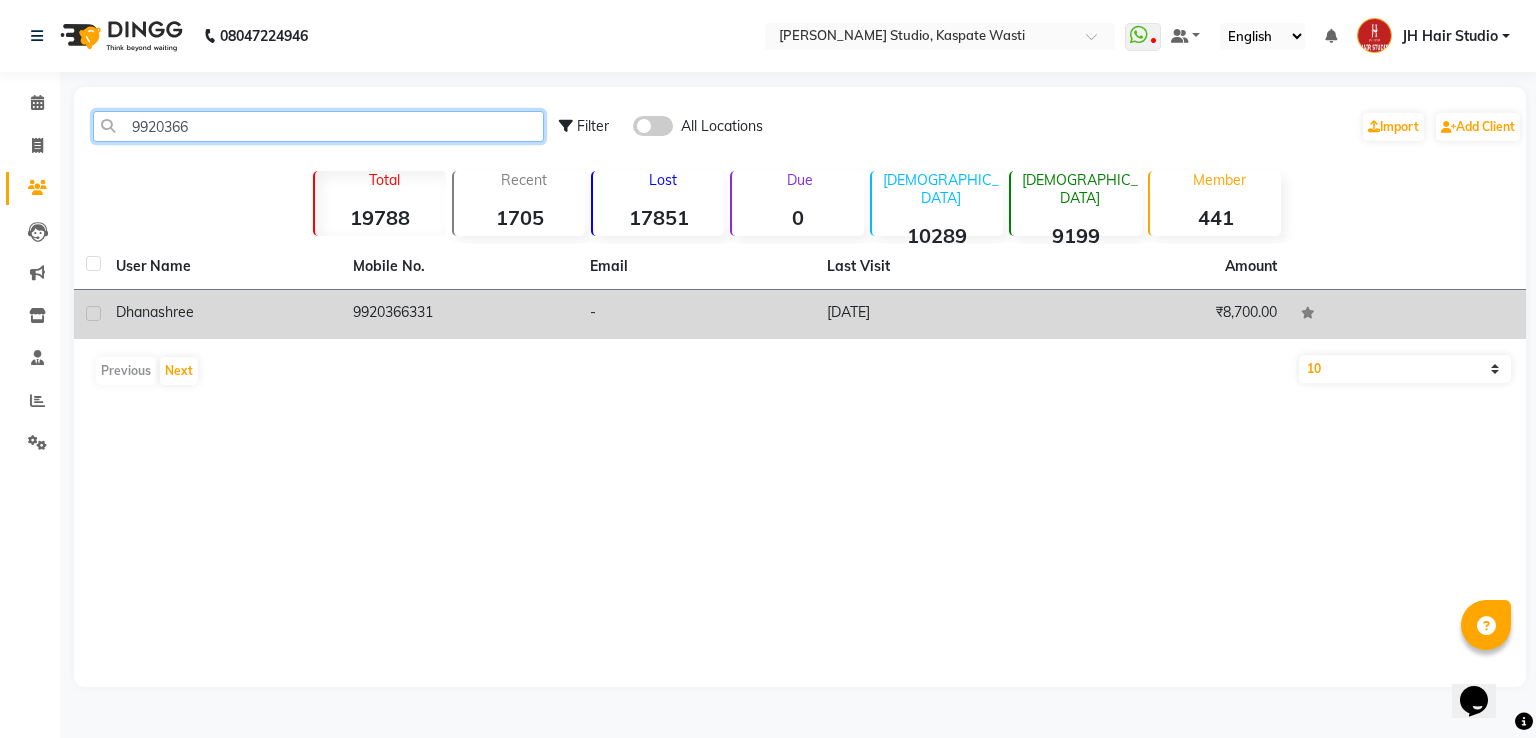 type on "9920366" 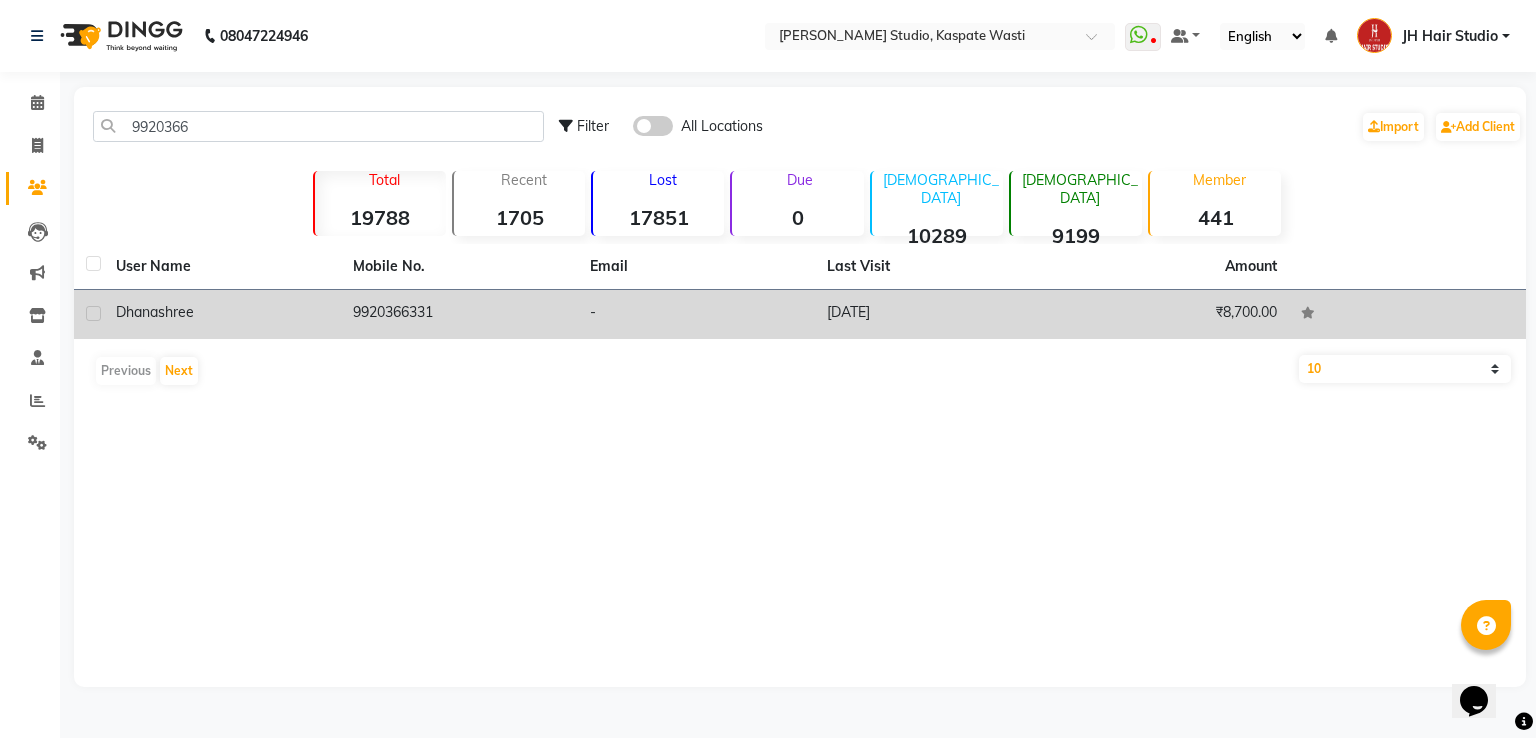 click on "9920366331" 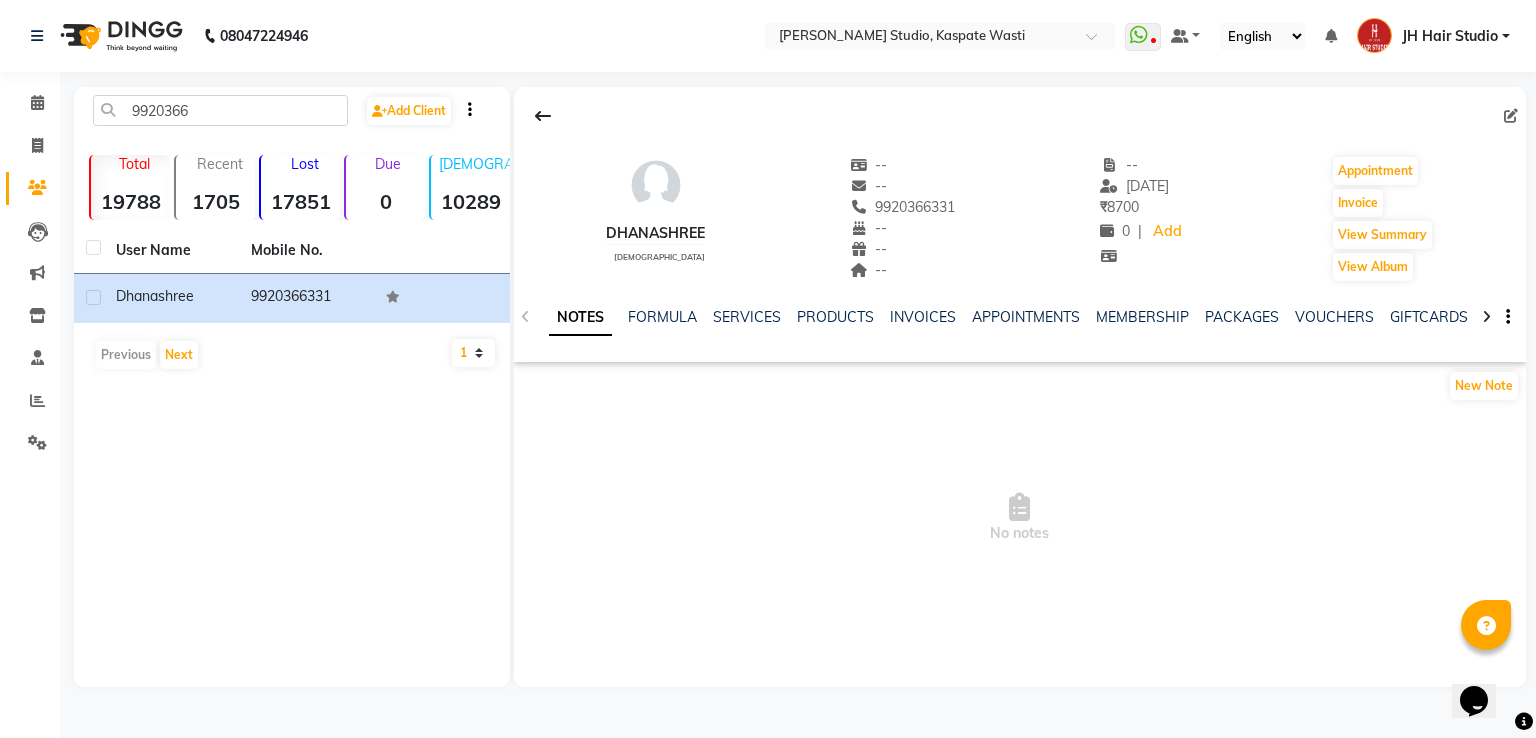 click on "NOTES FORMULA SERVICES PRODUCTS INVOICES APPOINTMENTS MEMBERSHIP PACKAGES VOUCHERS GIFTCARDS POINTS FORMS FAMILY CARDS WALLET" 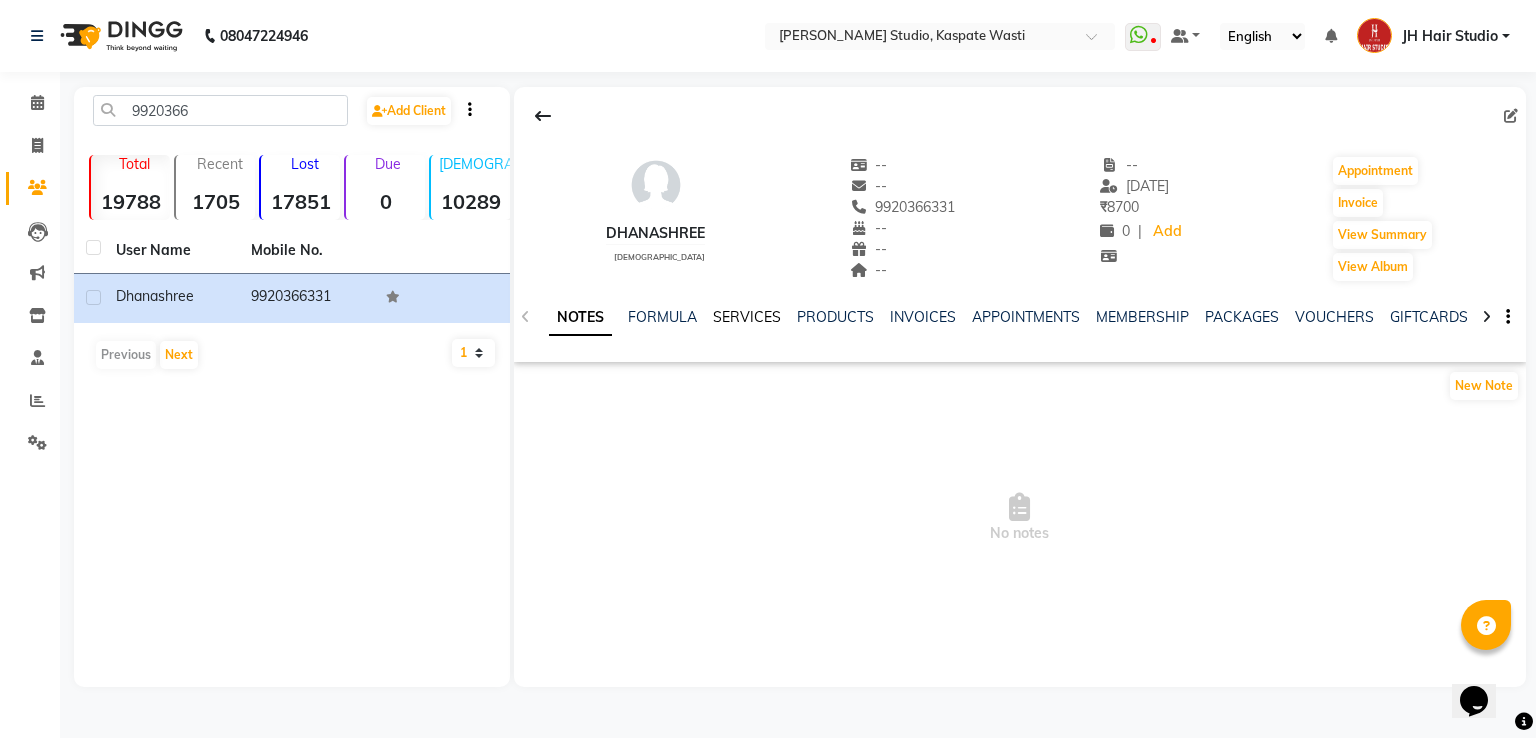 click on "SERVICES" 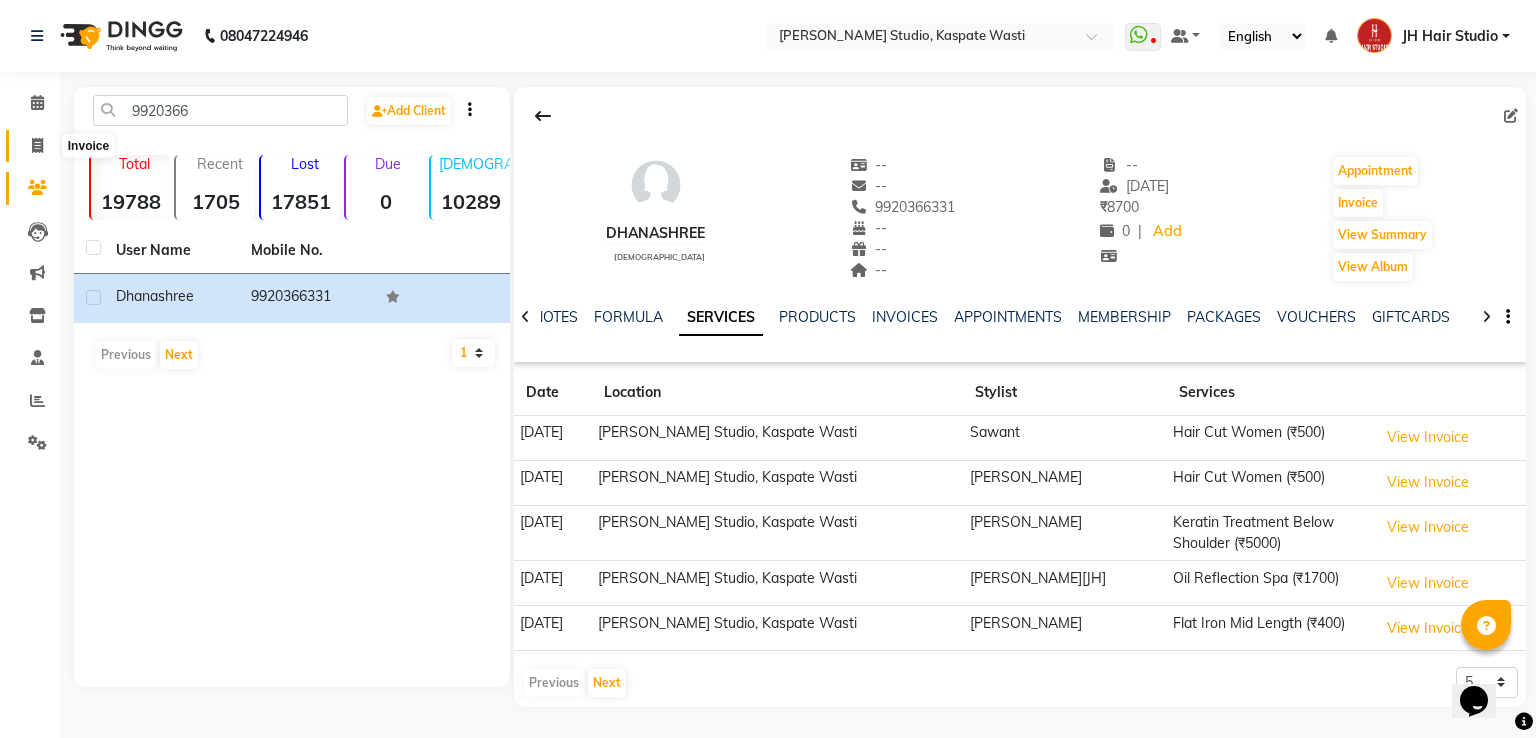 click 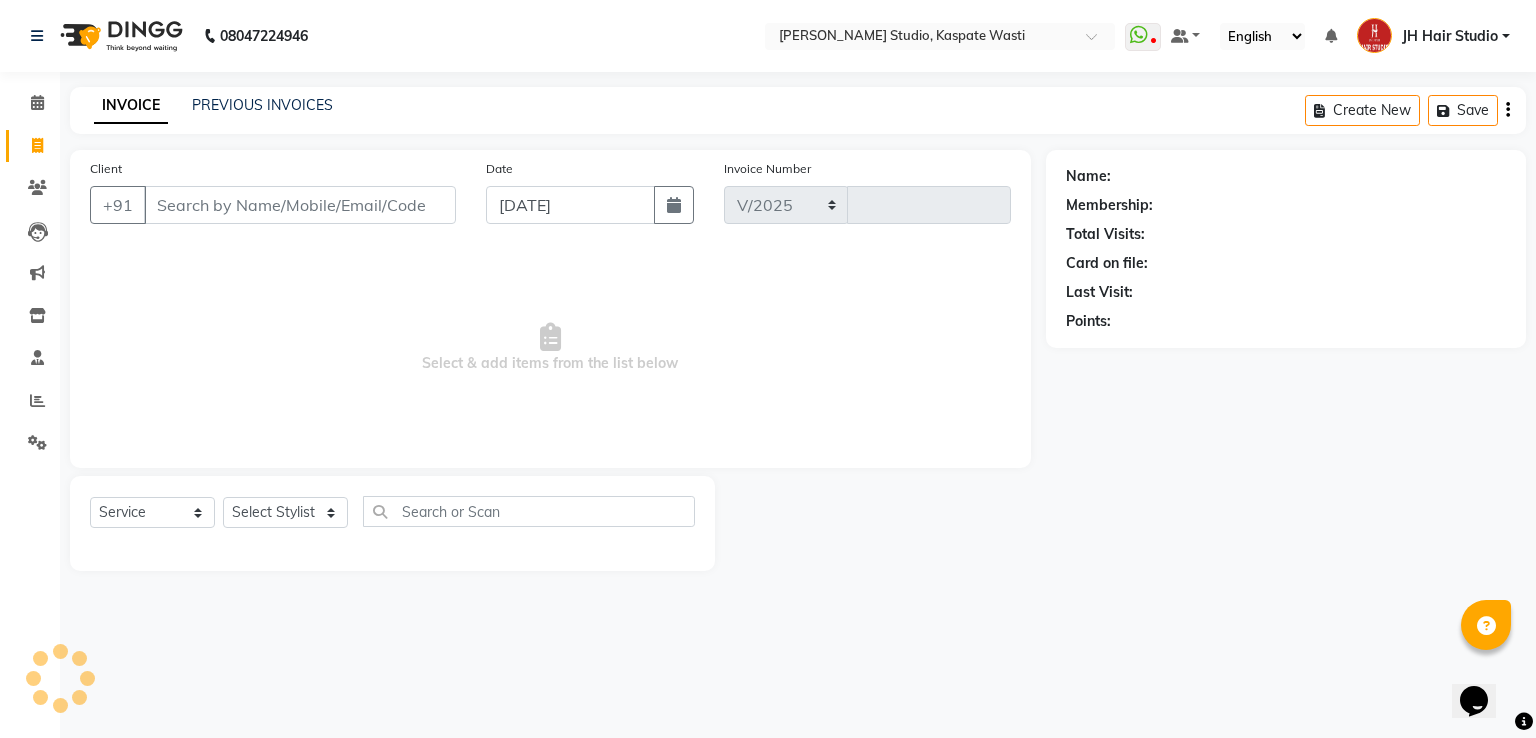 select on "130" 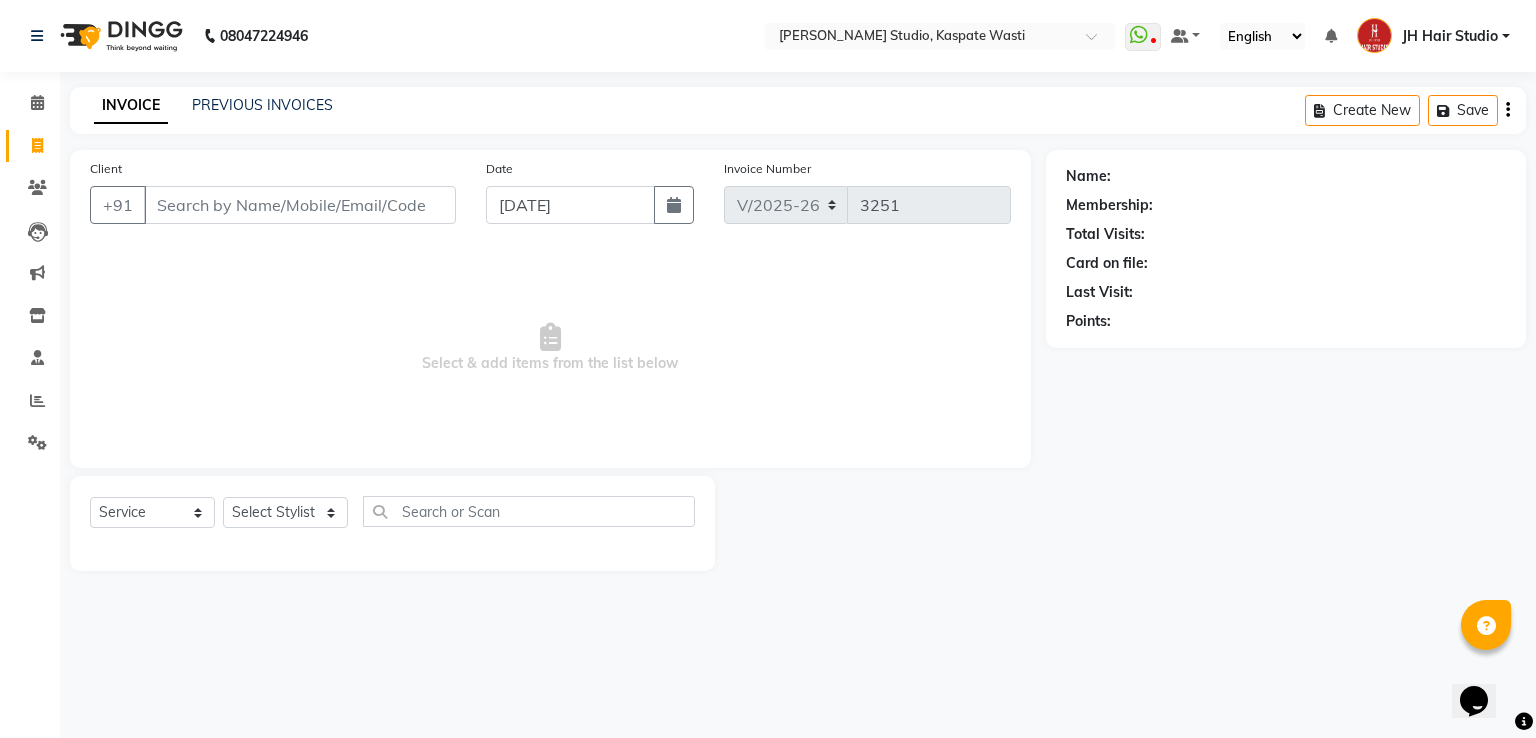 click on "Client" at bounding box center [300, 205] 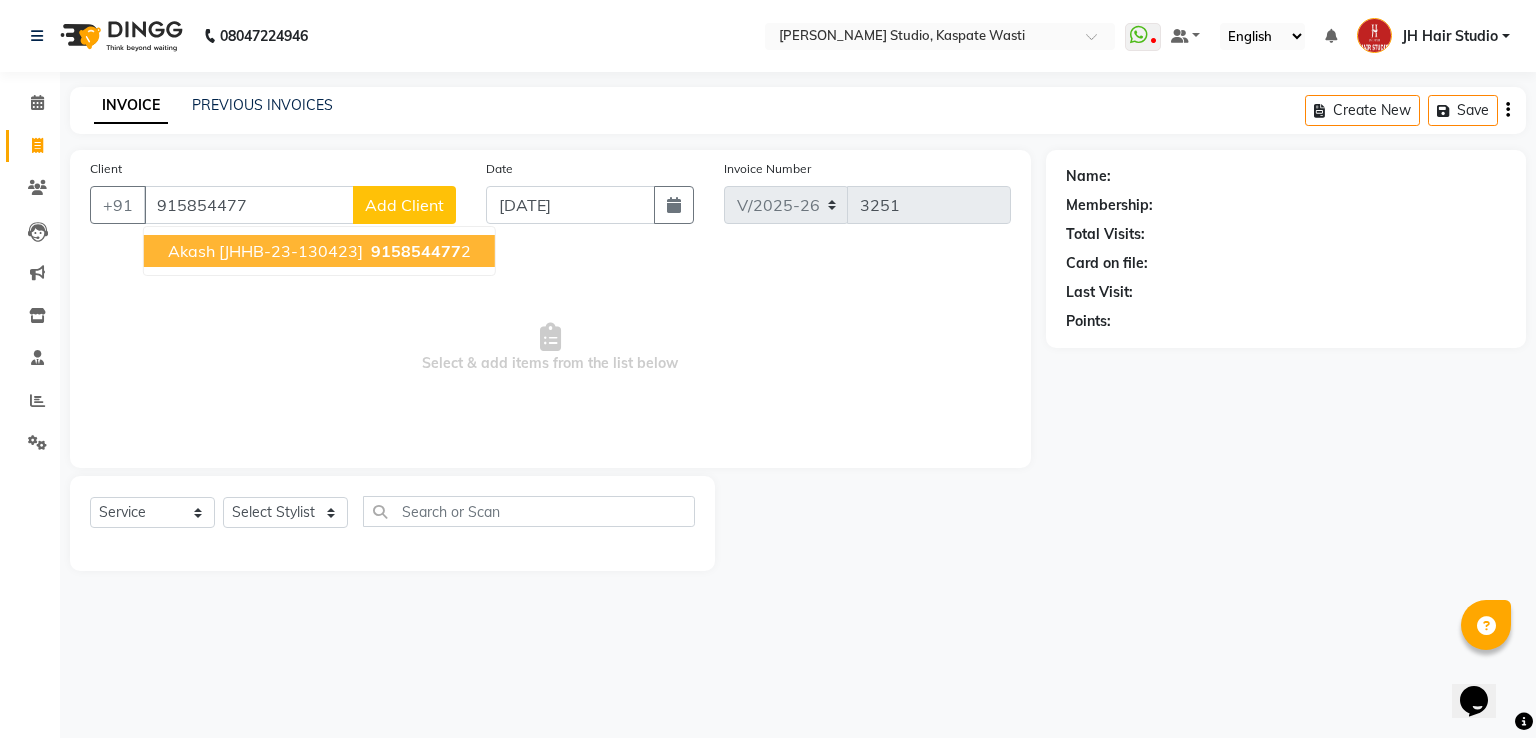 click on "Akash [JHHB-23-130423]" at bounding box center (265, 251) 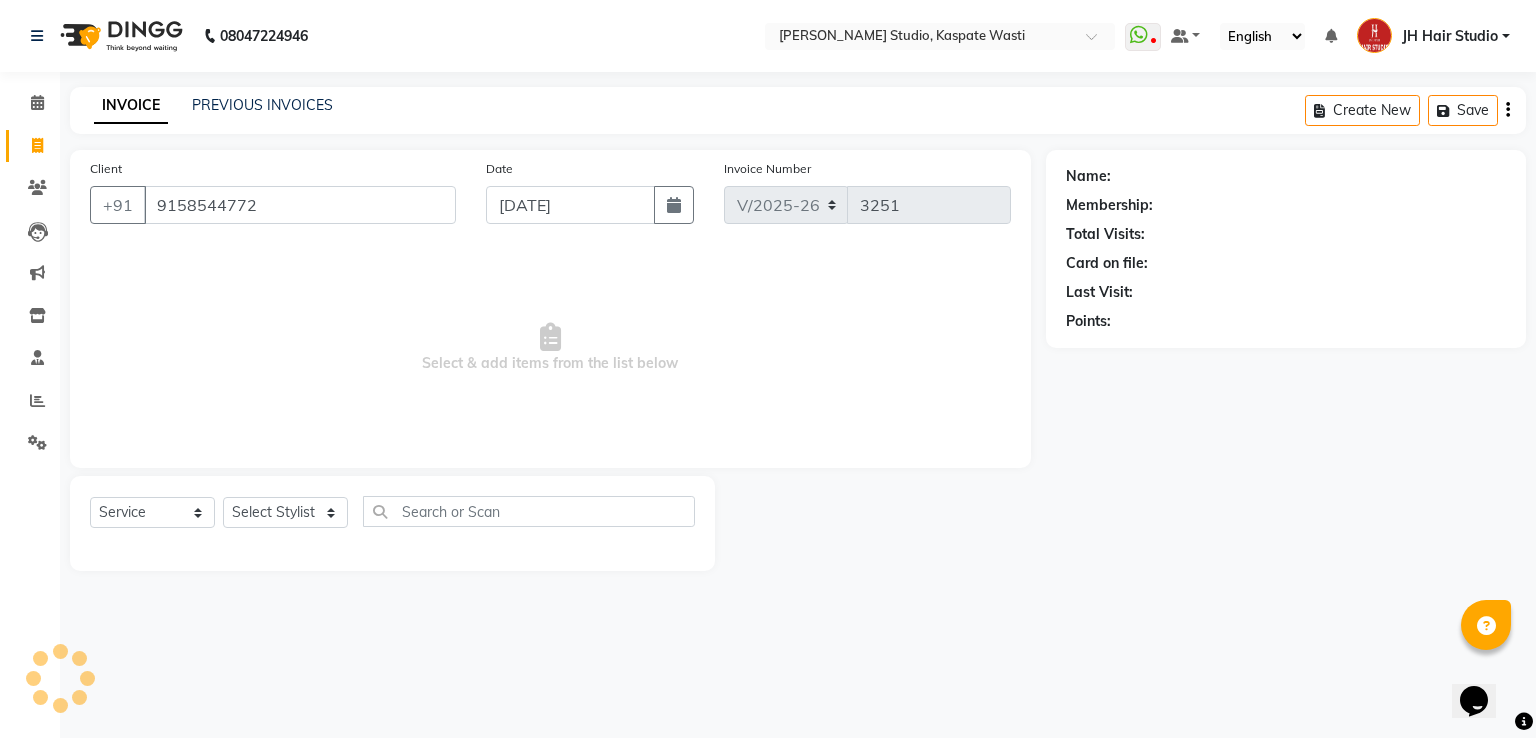 type on "9158544772" 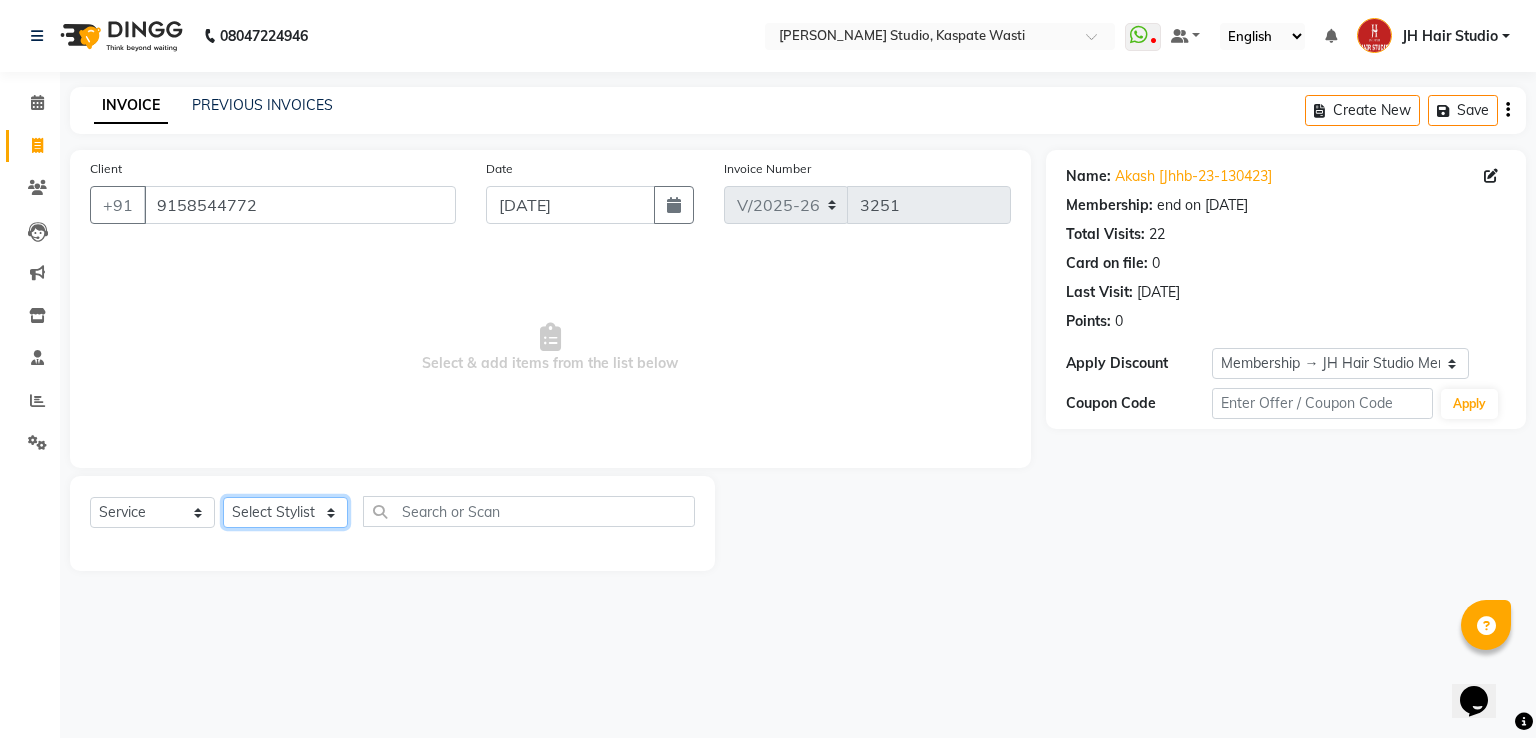 click on "Select Stylist [PERSON_NAME] [JH]  [PERSON_NAME][JH] [F1] GANESH [ F1] RAM [F1]Sanjay [F1][PERSON_NAME]  [F1][PERSON_NAME]  F1 Suraj  [F1] USHA [PERSON_NAME][JH] Harish[JH] JH Hair Studio [PERSON_NAME][JH] [PERSON_NAME][JH] SID NEW [JH] [PERSON_NAME] [F3] [PERSON_NAME] [JH]" 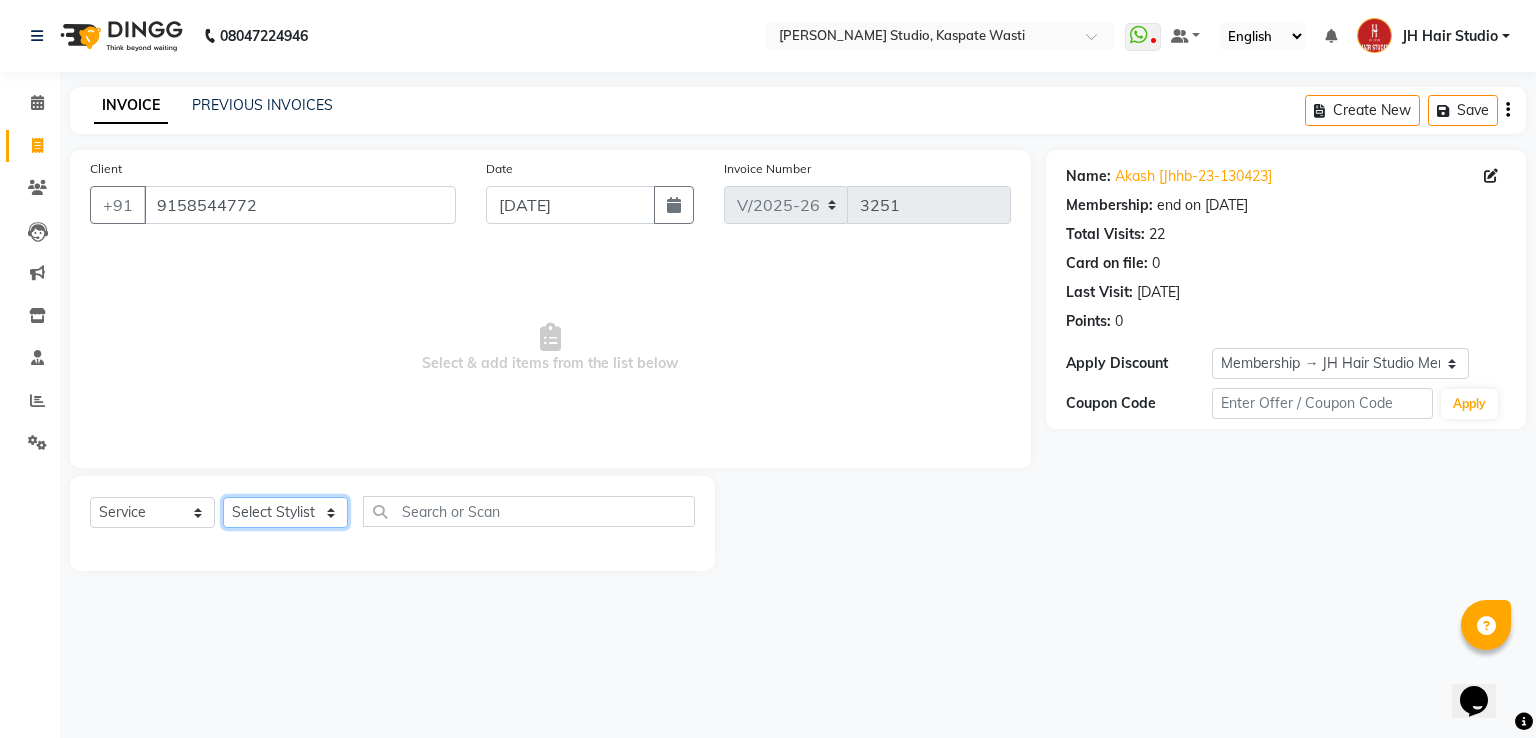 select on "3887" 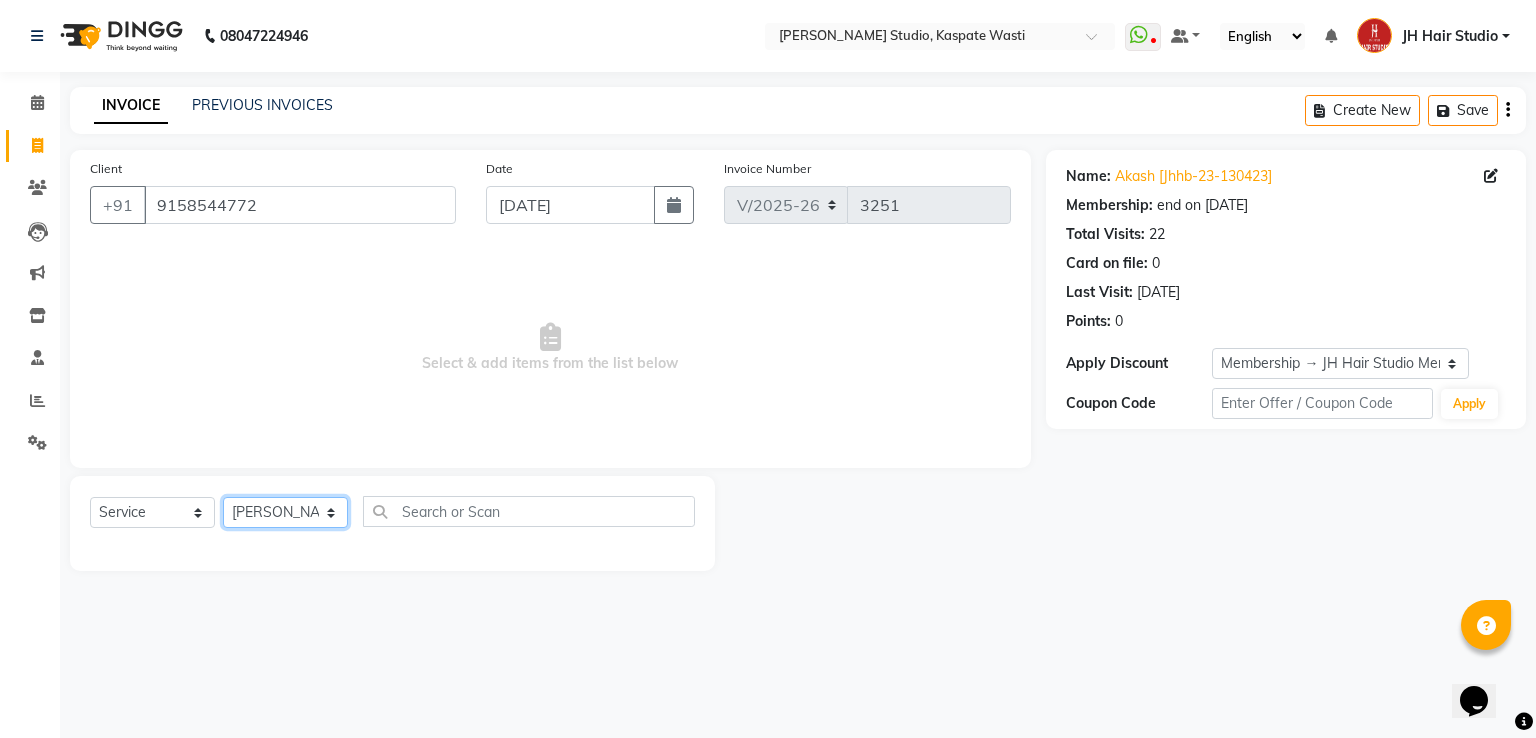 click on "Select Stylist [PERSON_NAME] [JH]  [PERSON_NAME][JH] [F1] GANESH [ F1] RAM [F1]Sanjay [F1][PERSON_NAME]  [F1][PERSON_NAME]  F1 Suraj  [F1] USHA [PERSON_NAME][JH] Harish[JH] JH Hair Studio [PERSON_NAME][JH] [PERSON_NAME][JH] SID NEW [JH] [PERSON_NAME] [F3] [PERSON_NAME] [JH]" 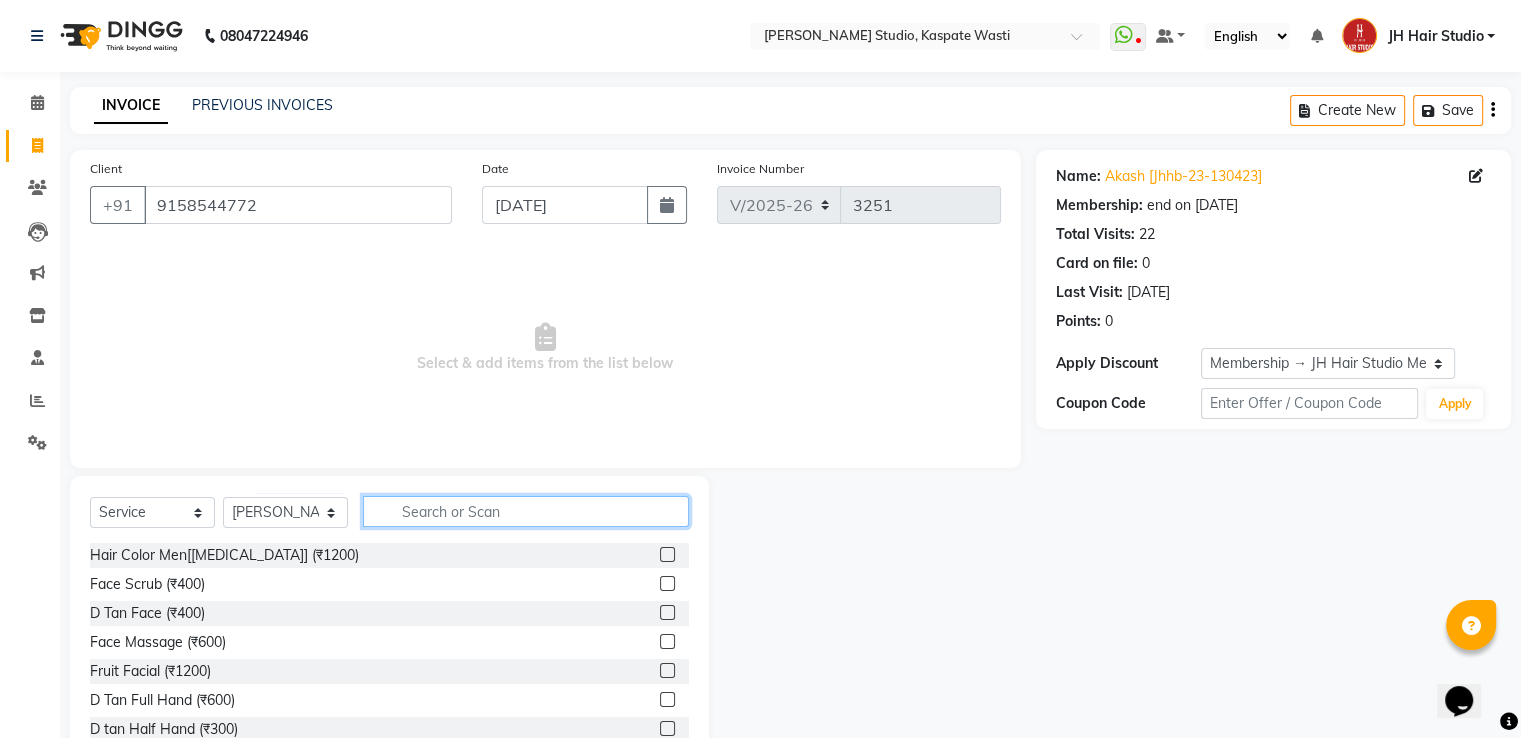 click 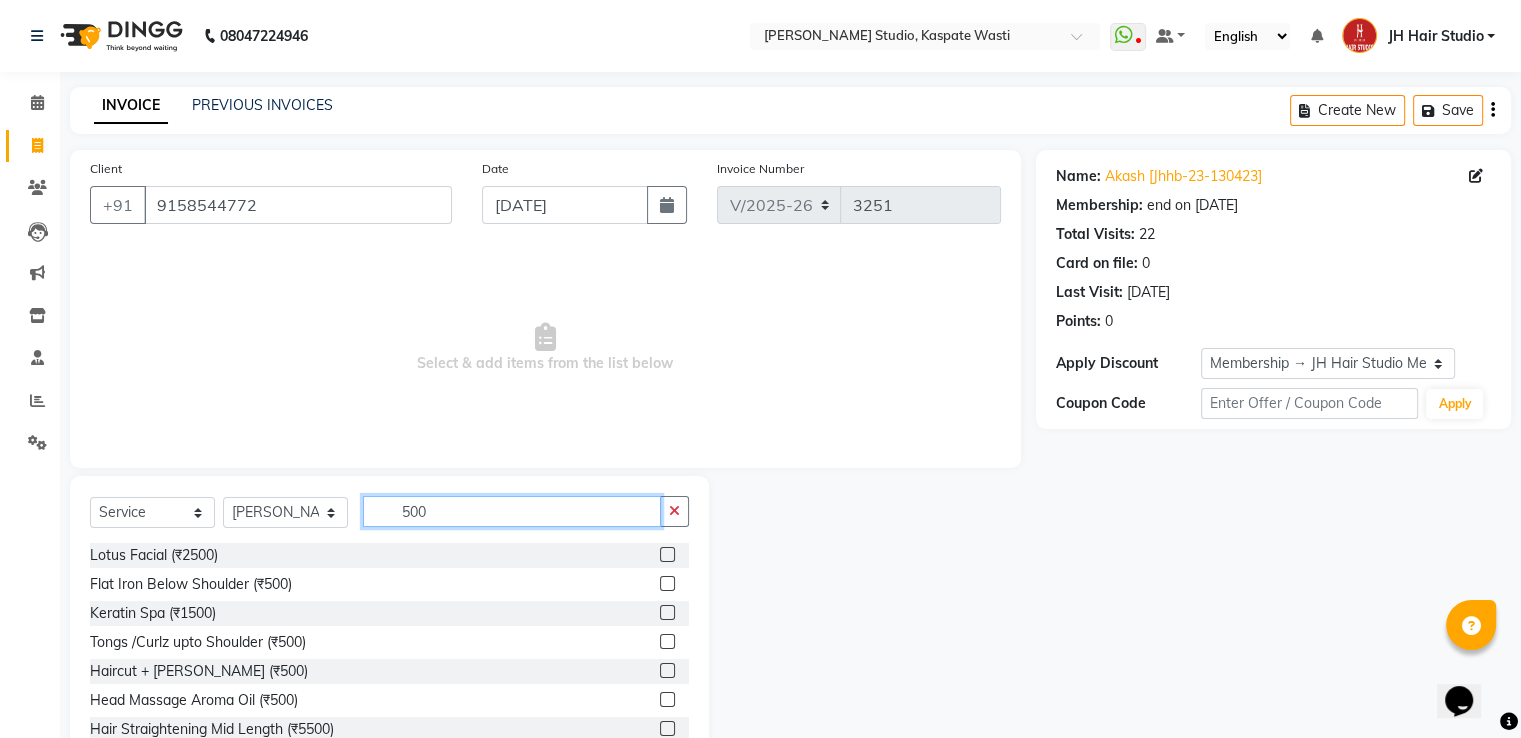 type on "500" 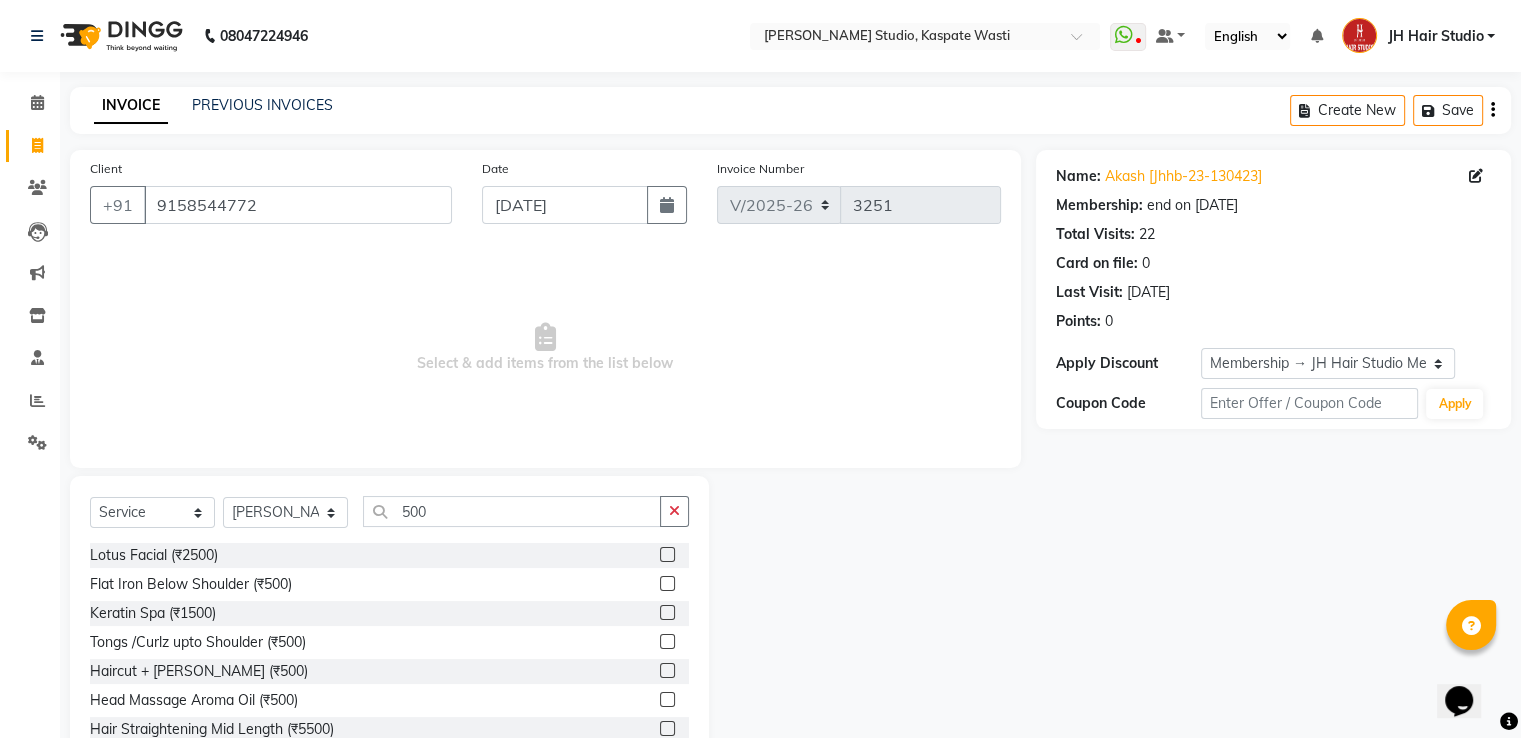 click 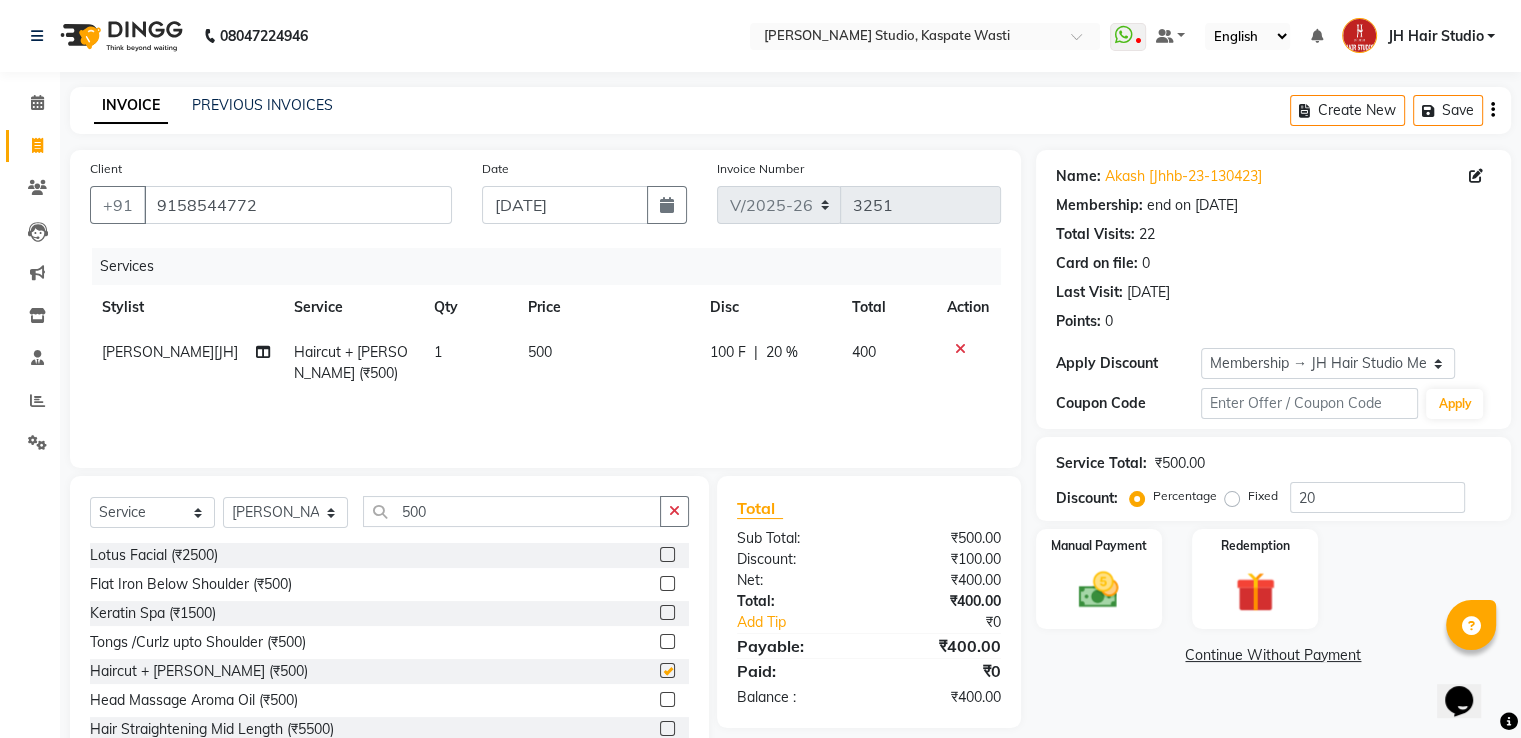 checkbox on "false" 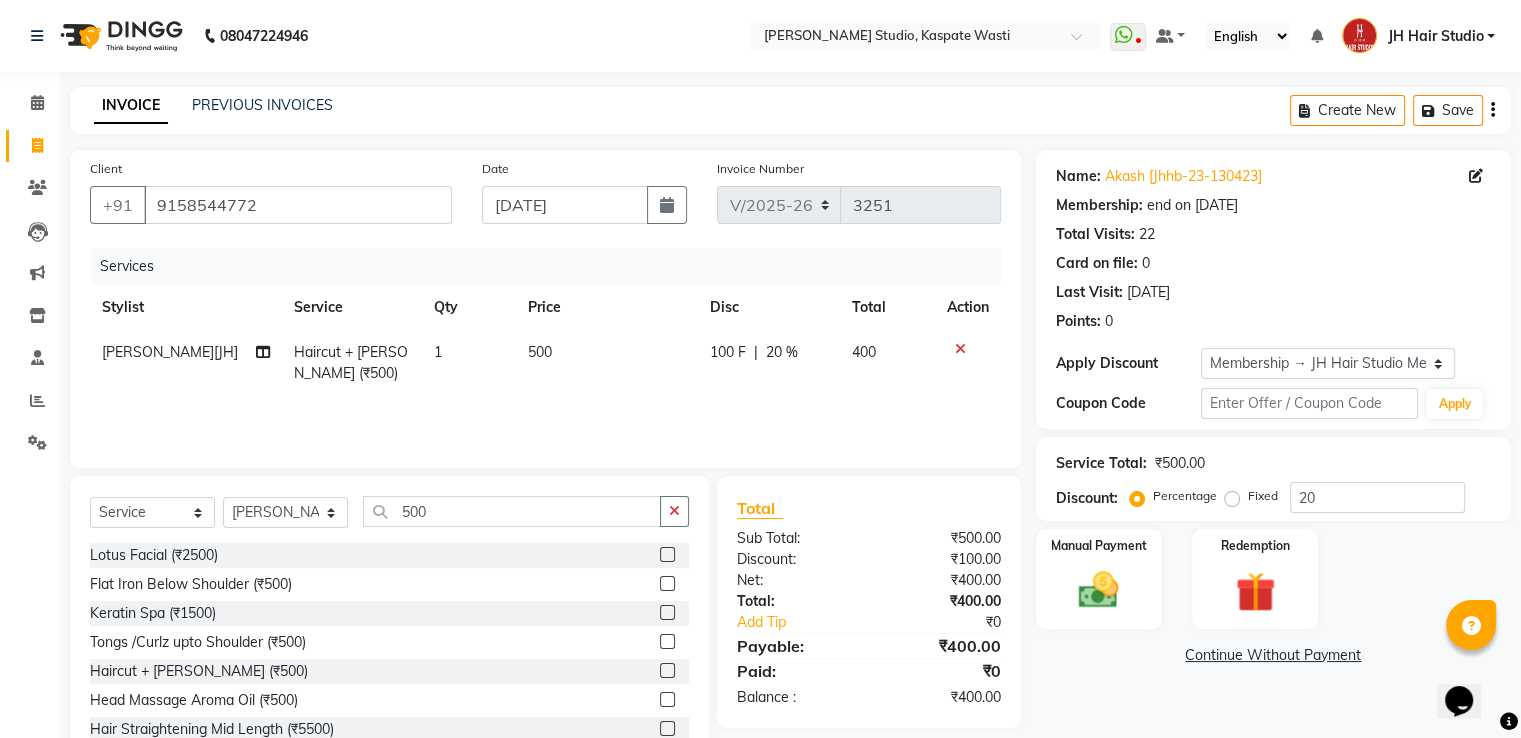 click on "500" 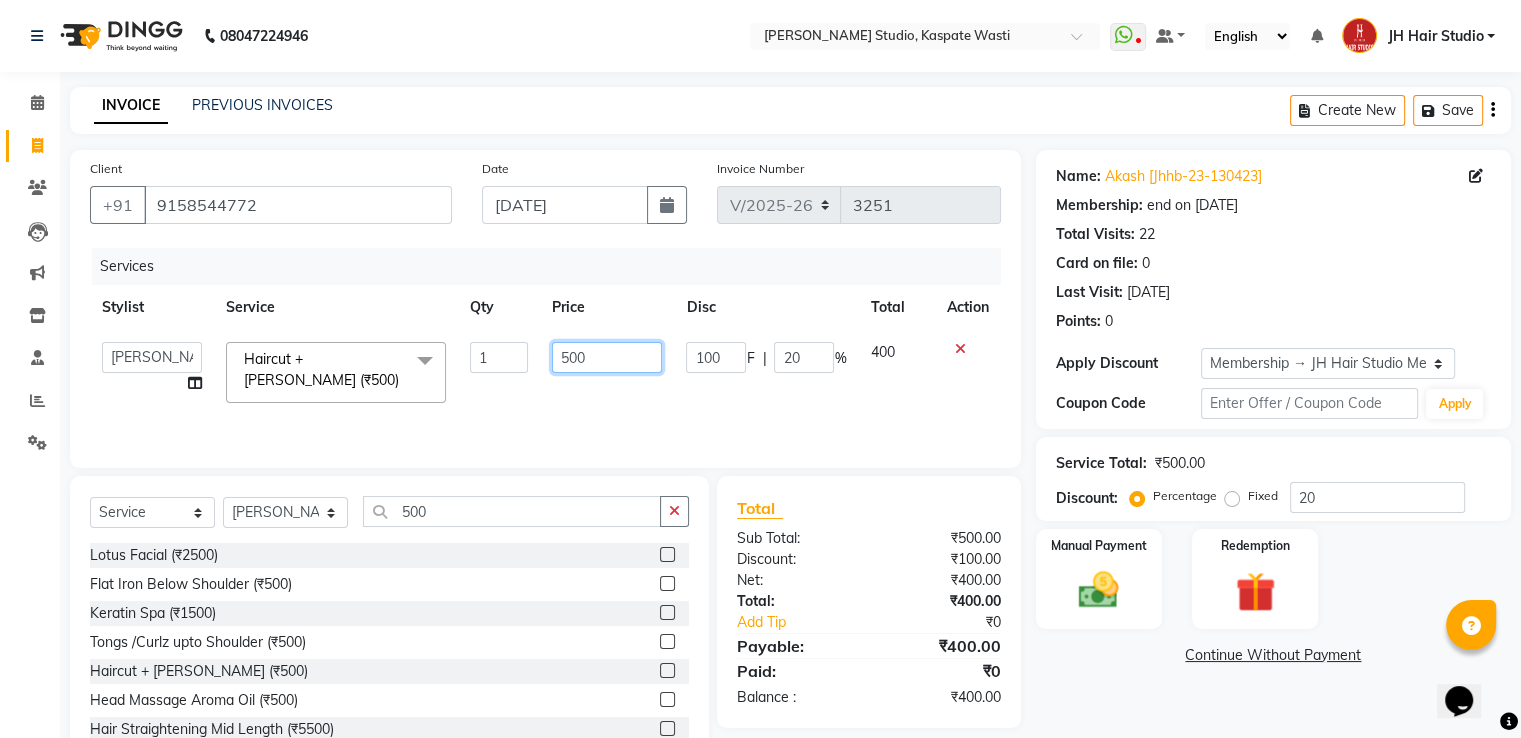 click on "500" 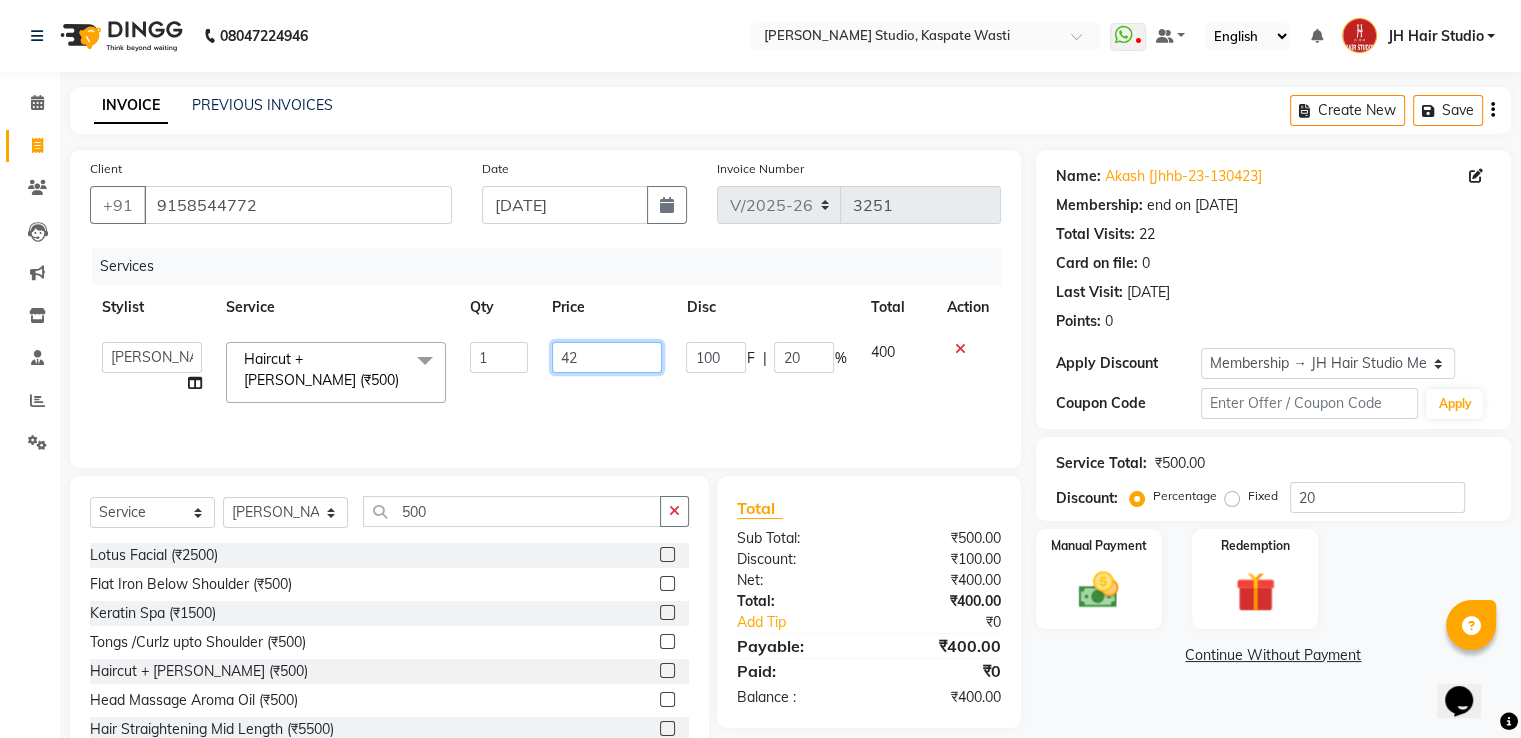 type on "420" 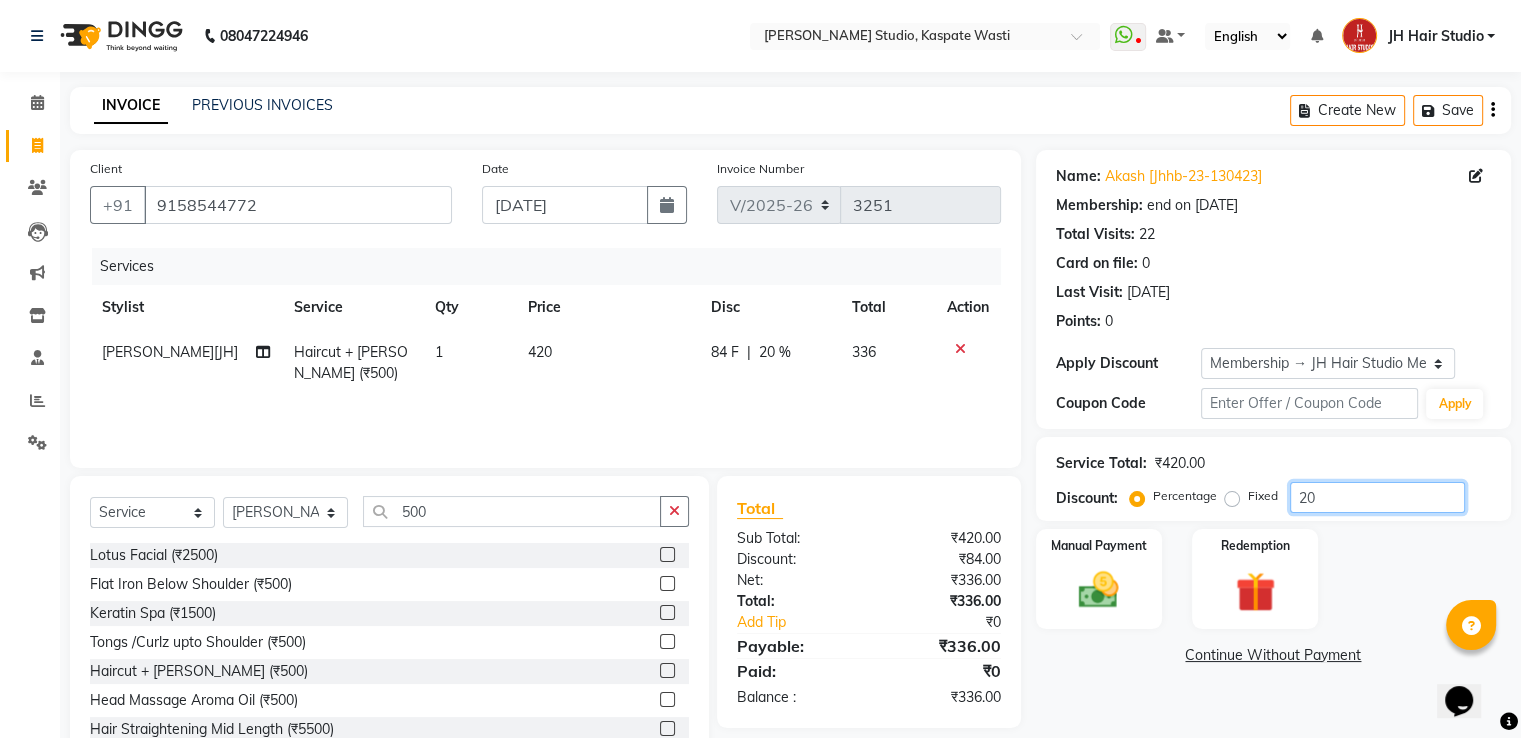 click on "20" 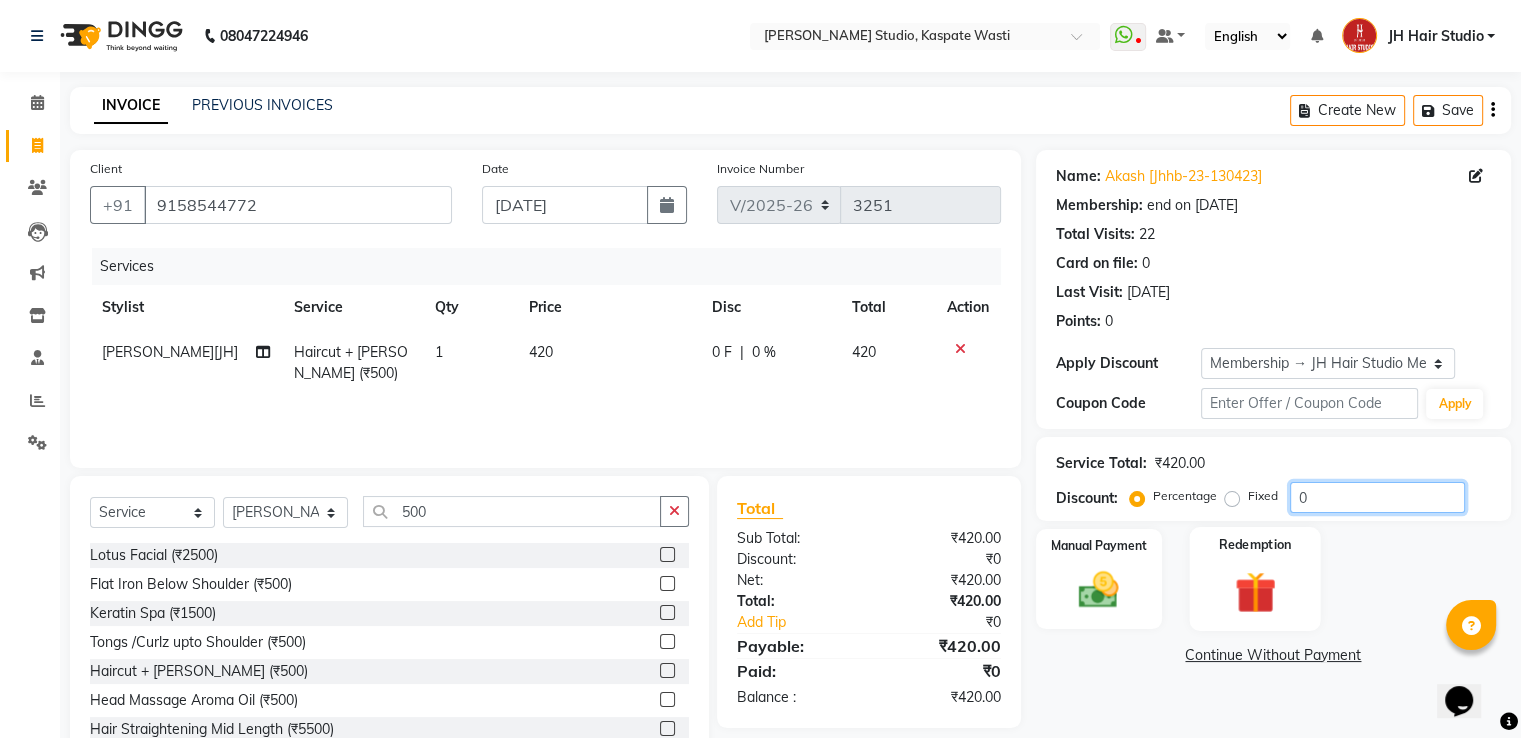 type on "0" 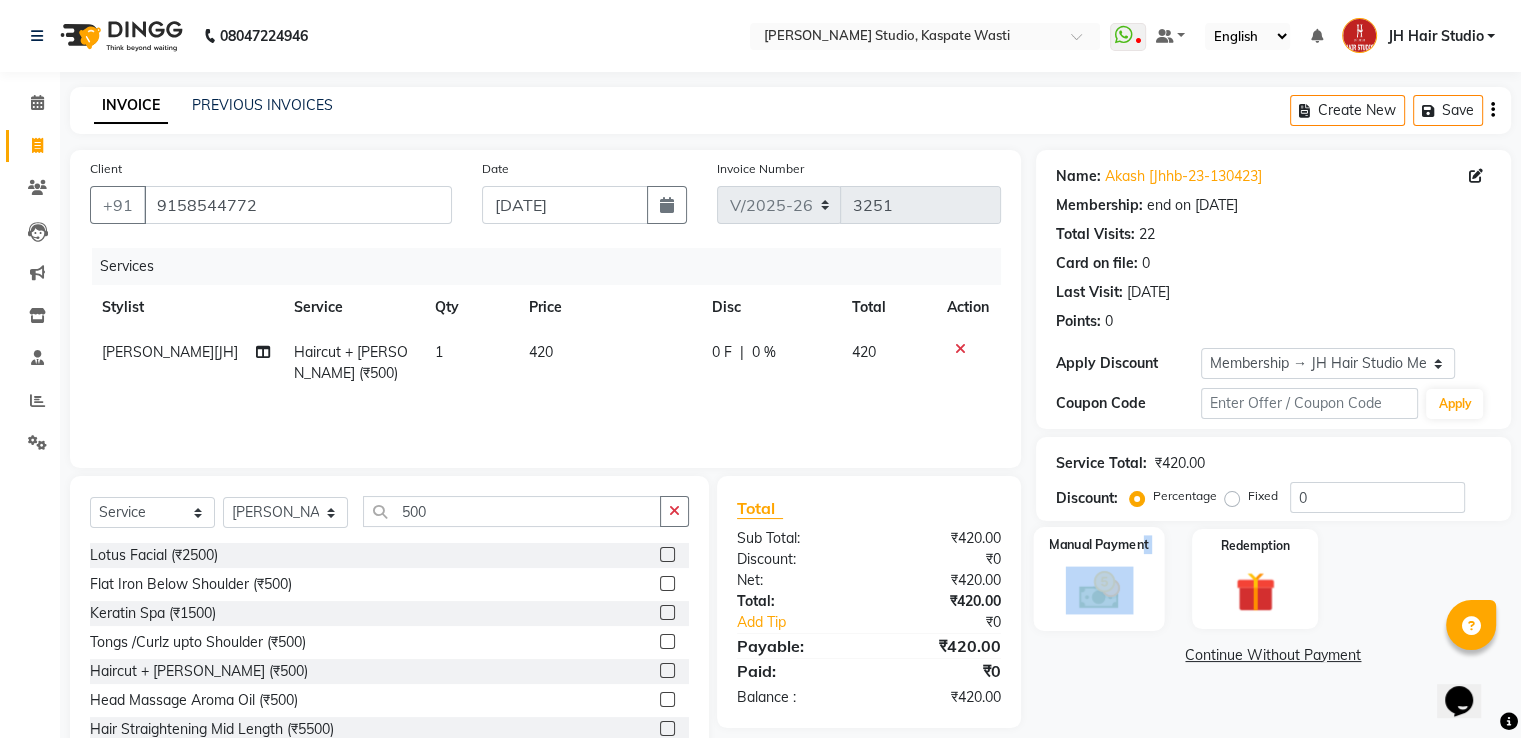 drag, startPoint x: 1206, startPoint y: 528, endPoint x: 1131, endPoint y: 564, distance: 83.19255 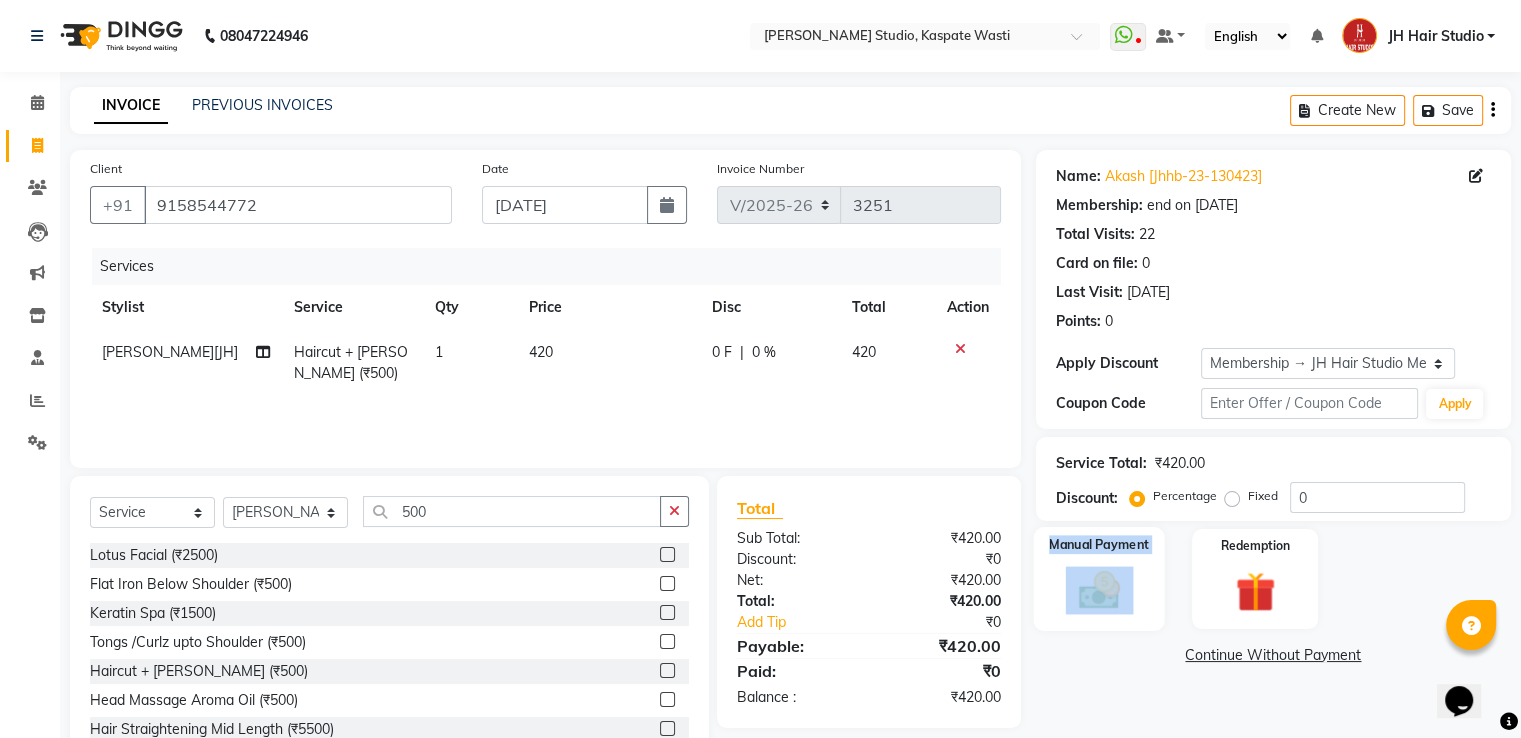 click on "Manual Payment" 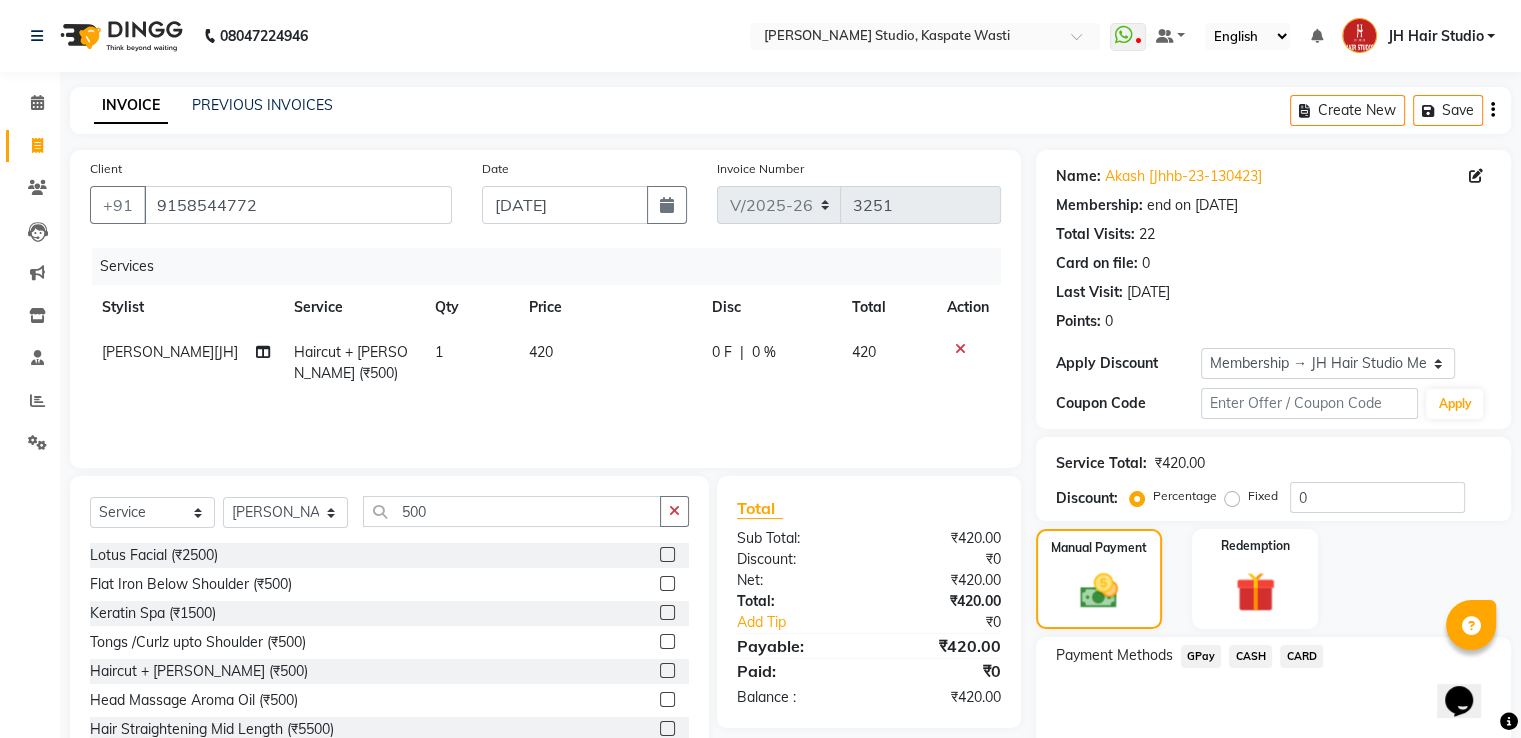 click on "GPay" 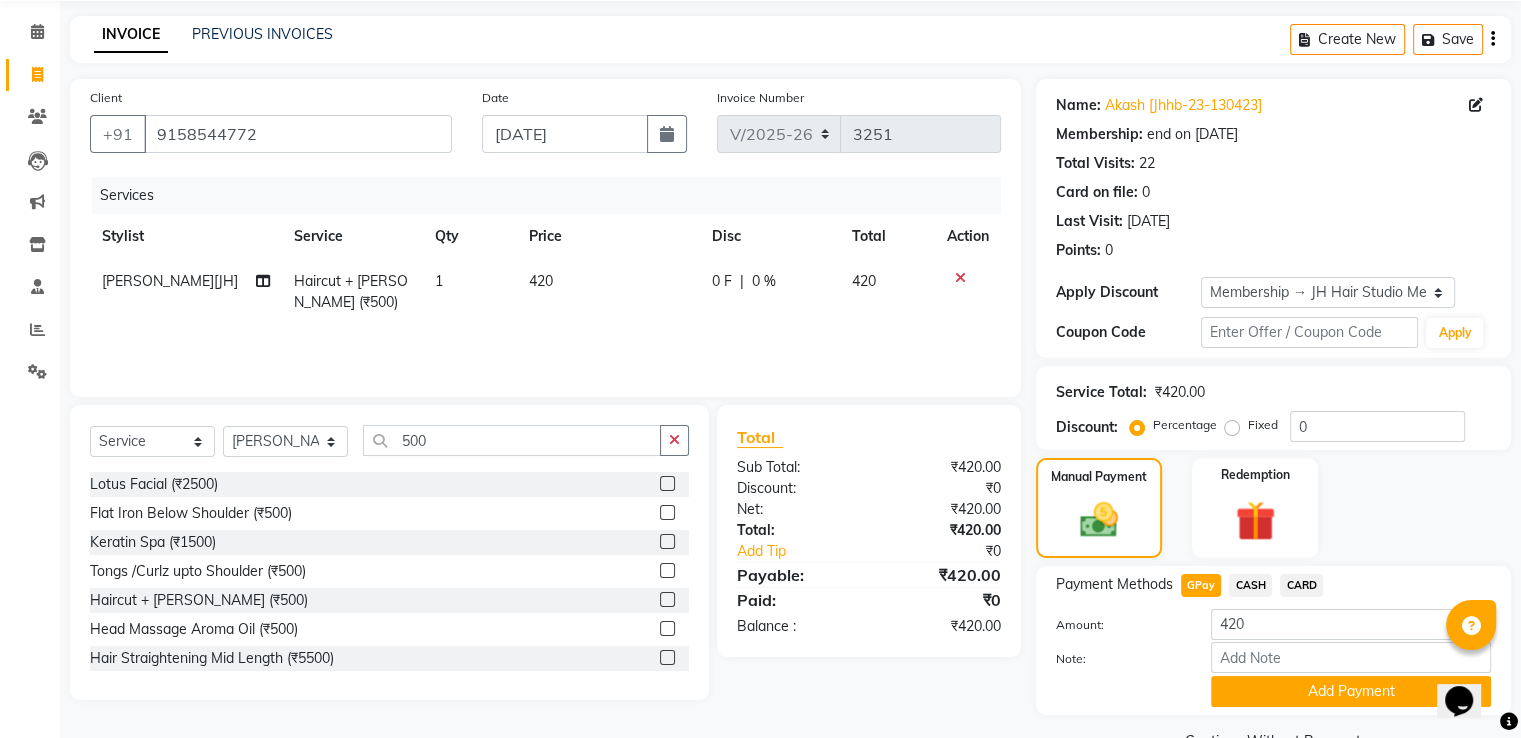 scroll, scrollTop: 120, scrollLeft: 0, axis: vertical 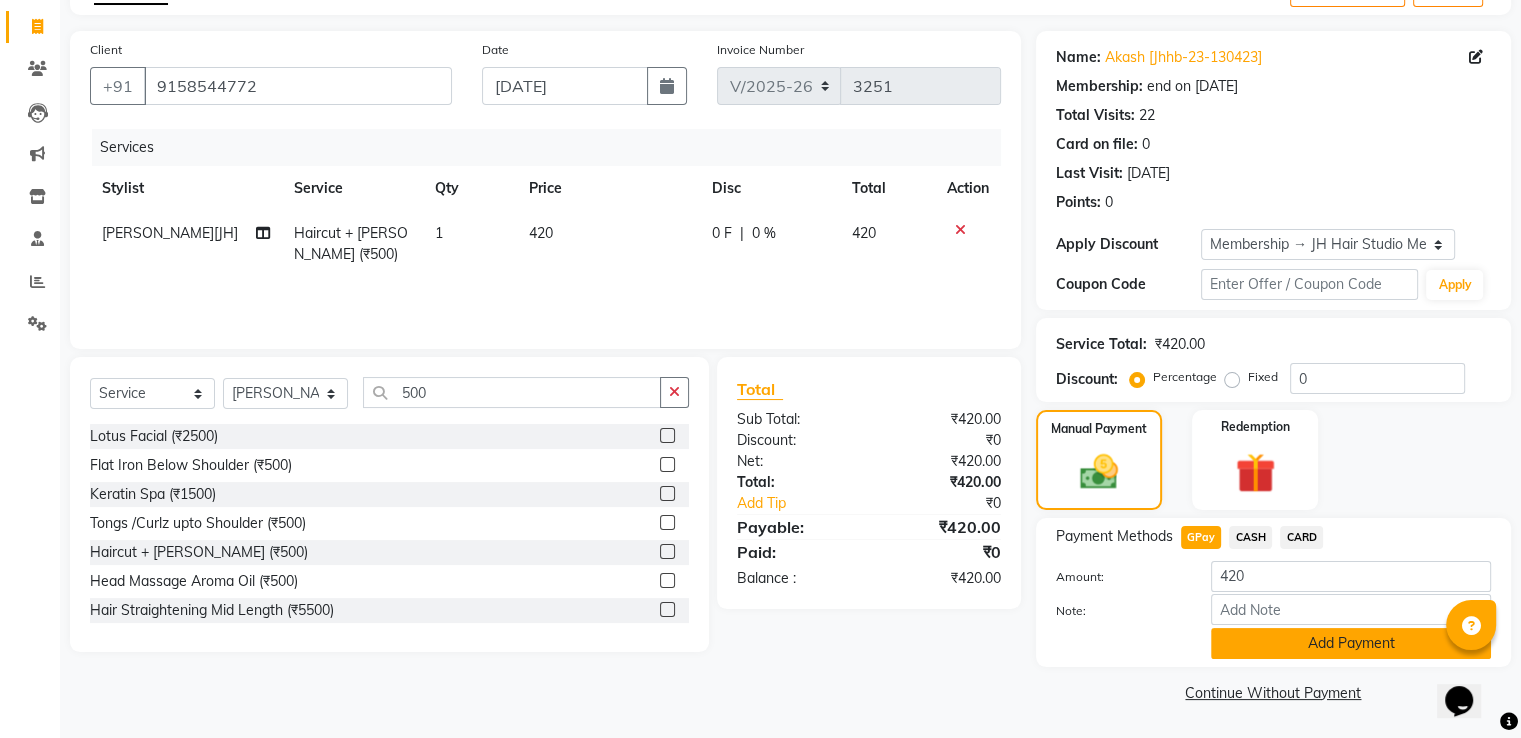 click on "Add Payment" 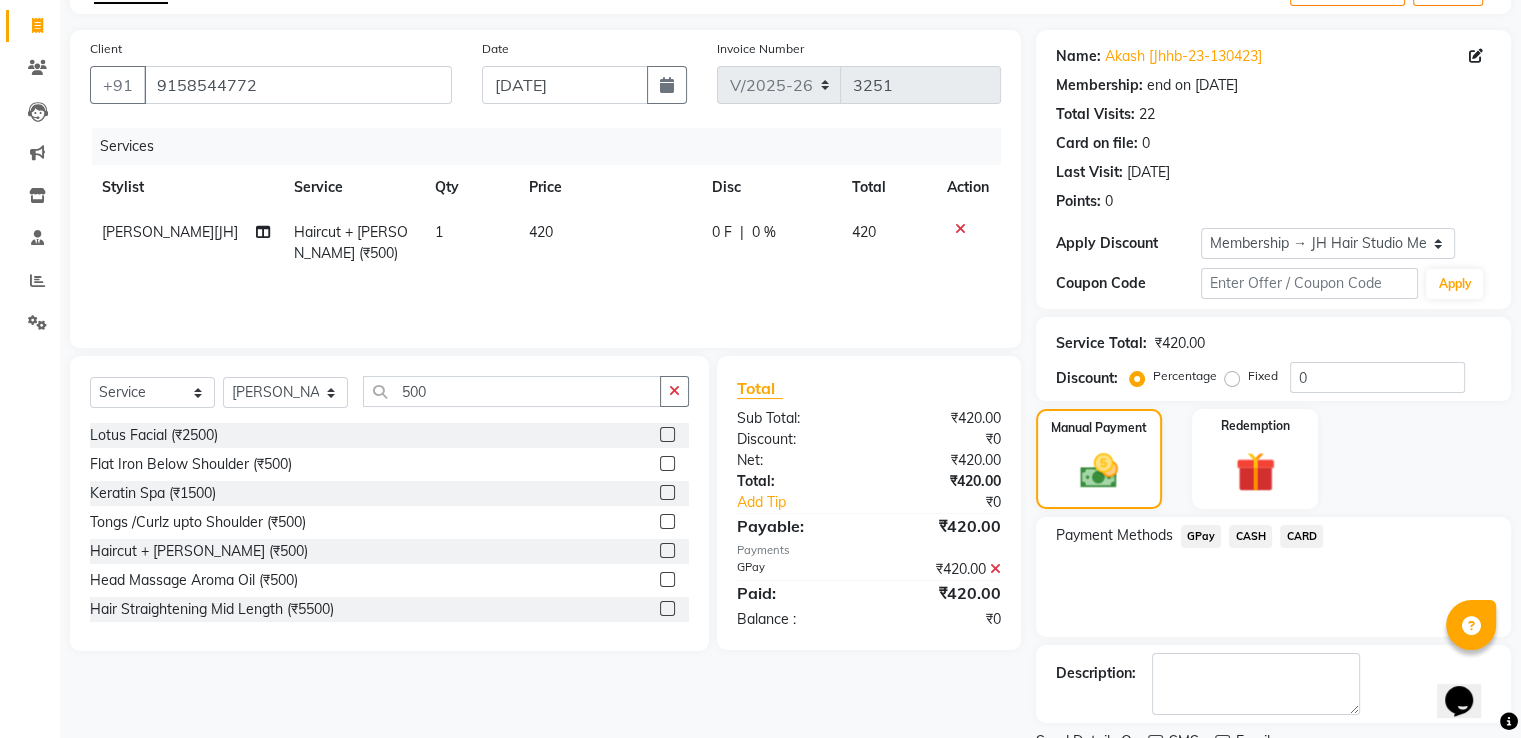 scroll, scrollTop: 201, scrollLeft: 0, axis: vertical 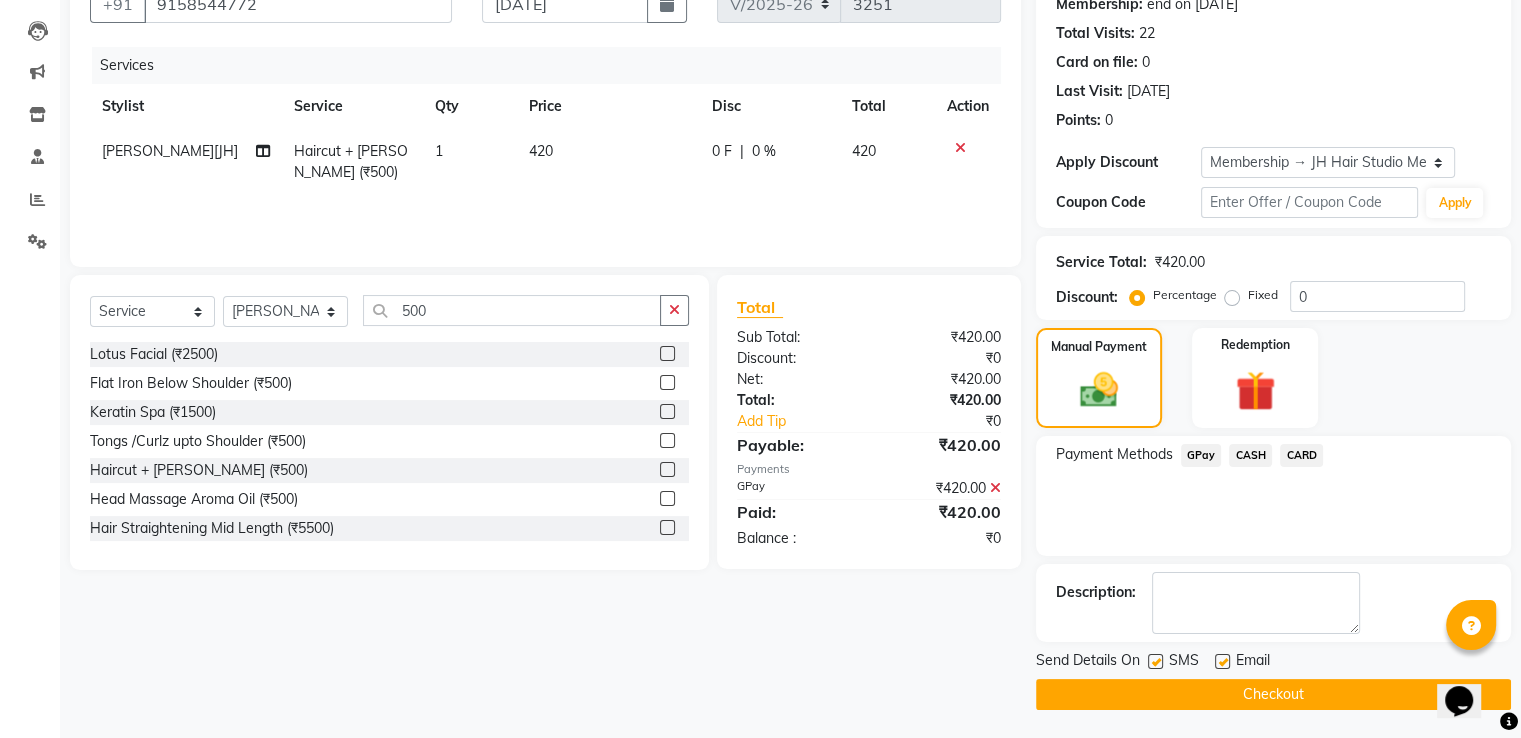 click on "Checkout" 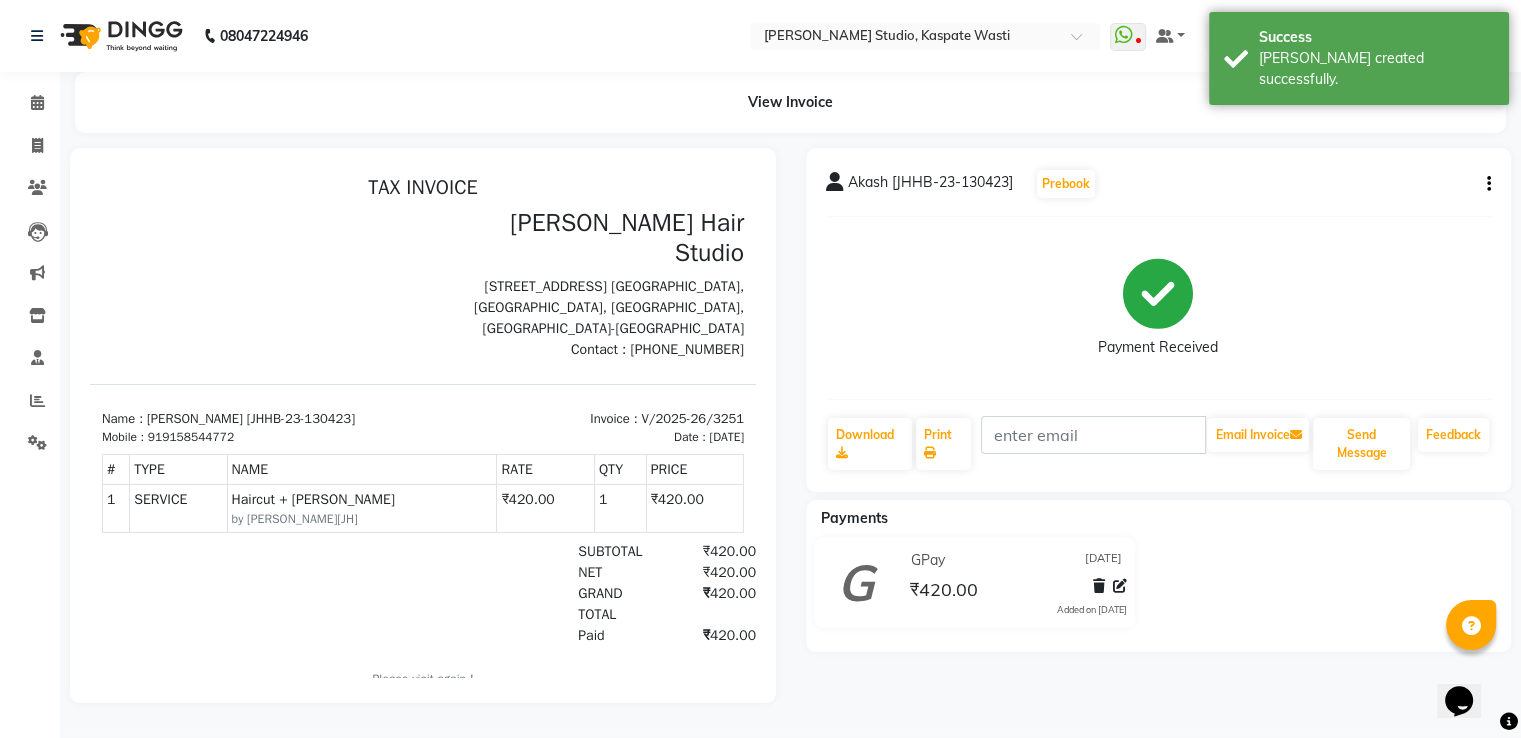 scroll, scrollTop: 0, scrollLeft: 0, axis: both 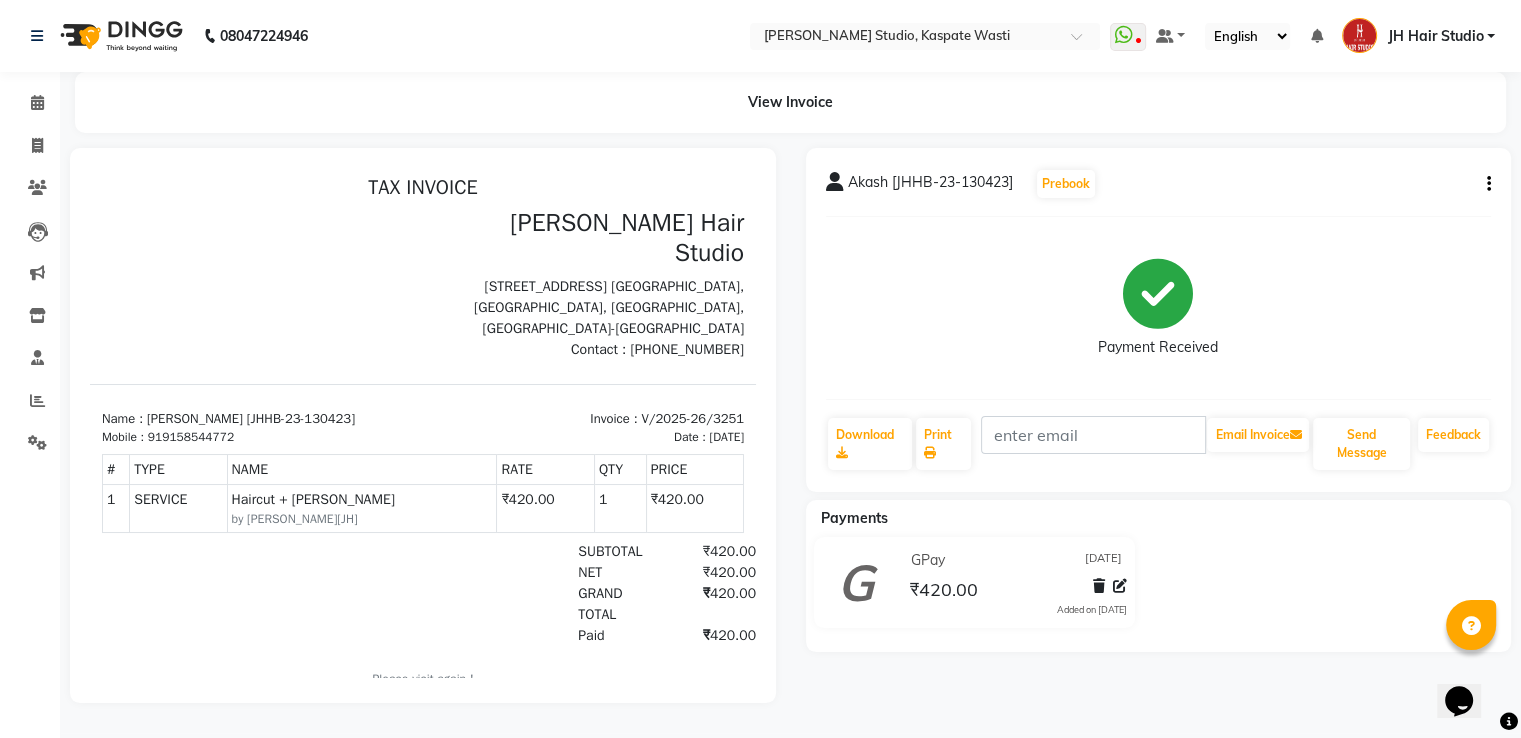 click on "Payment Received" 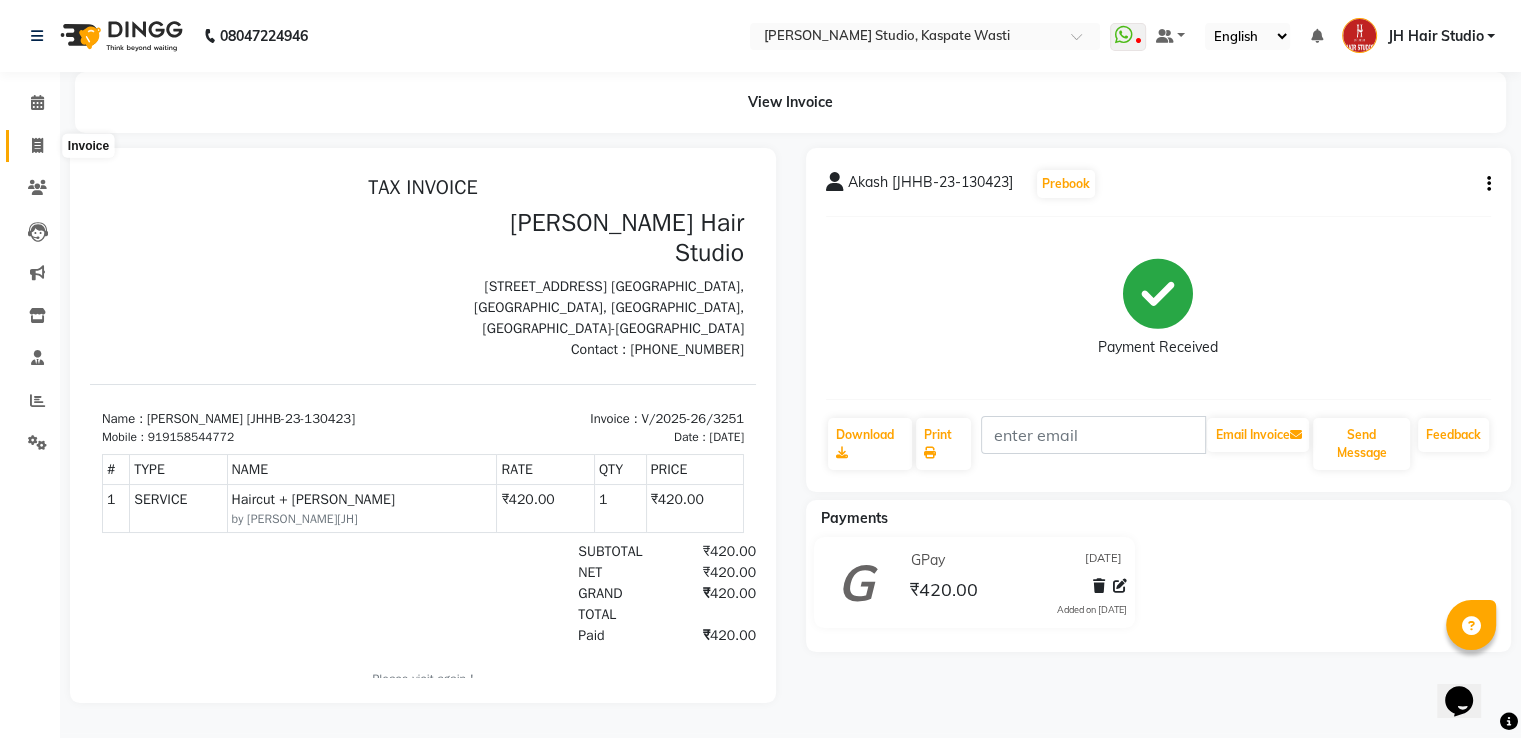 click 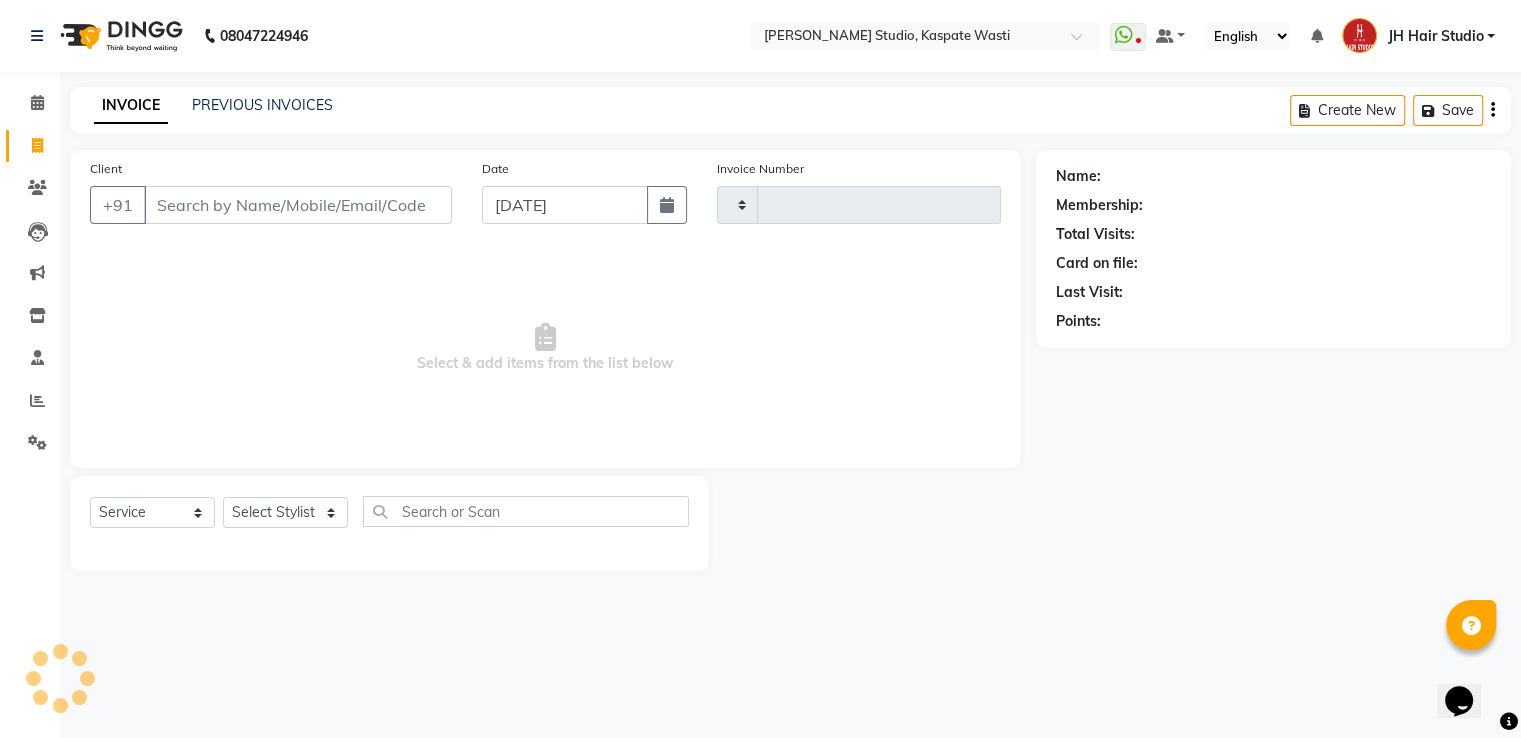type on "3252" 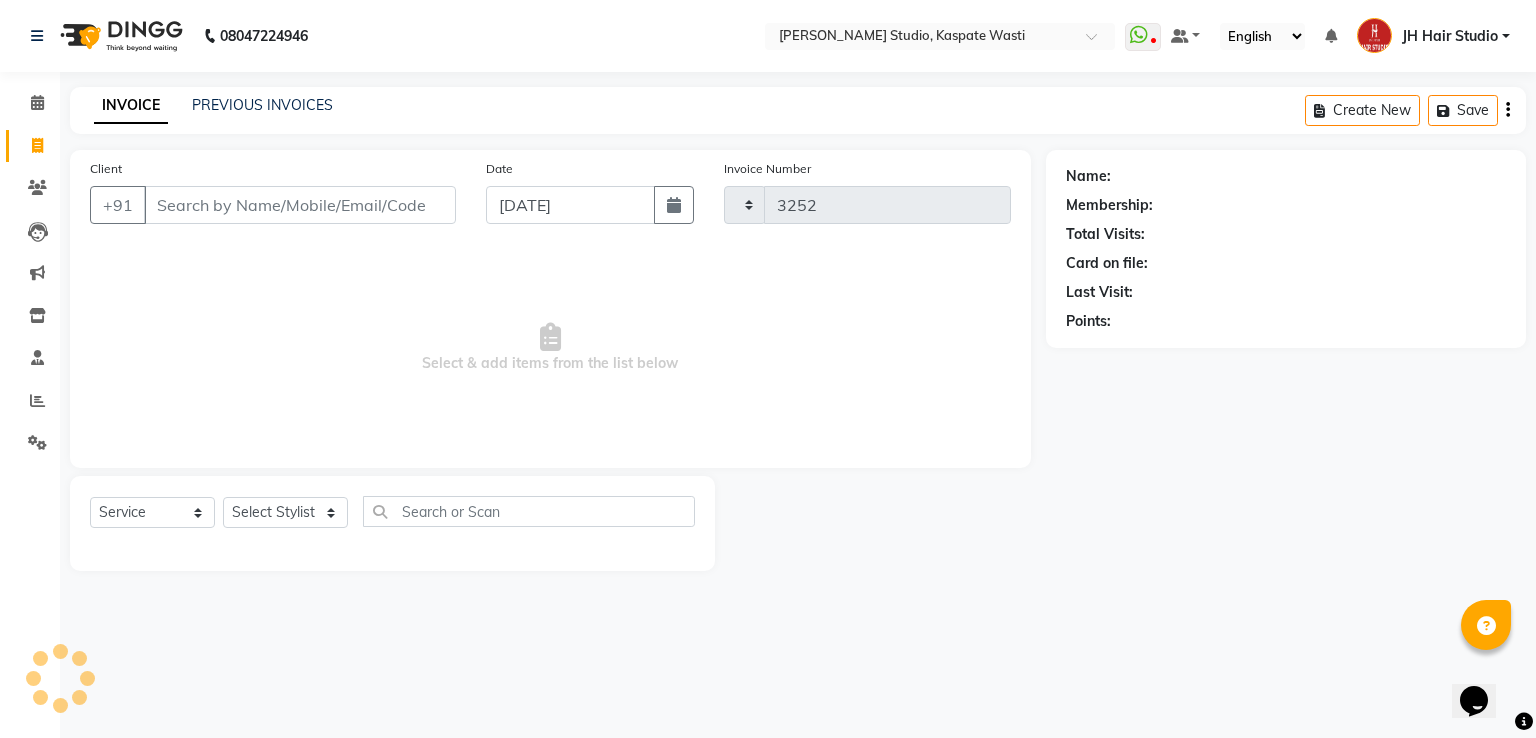 select on "130" 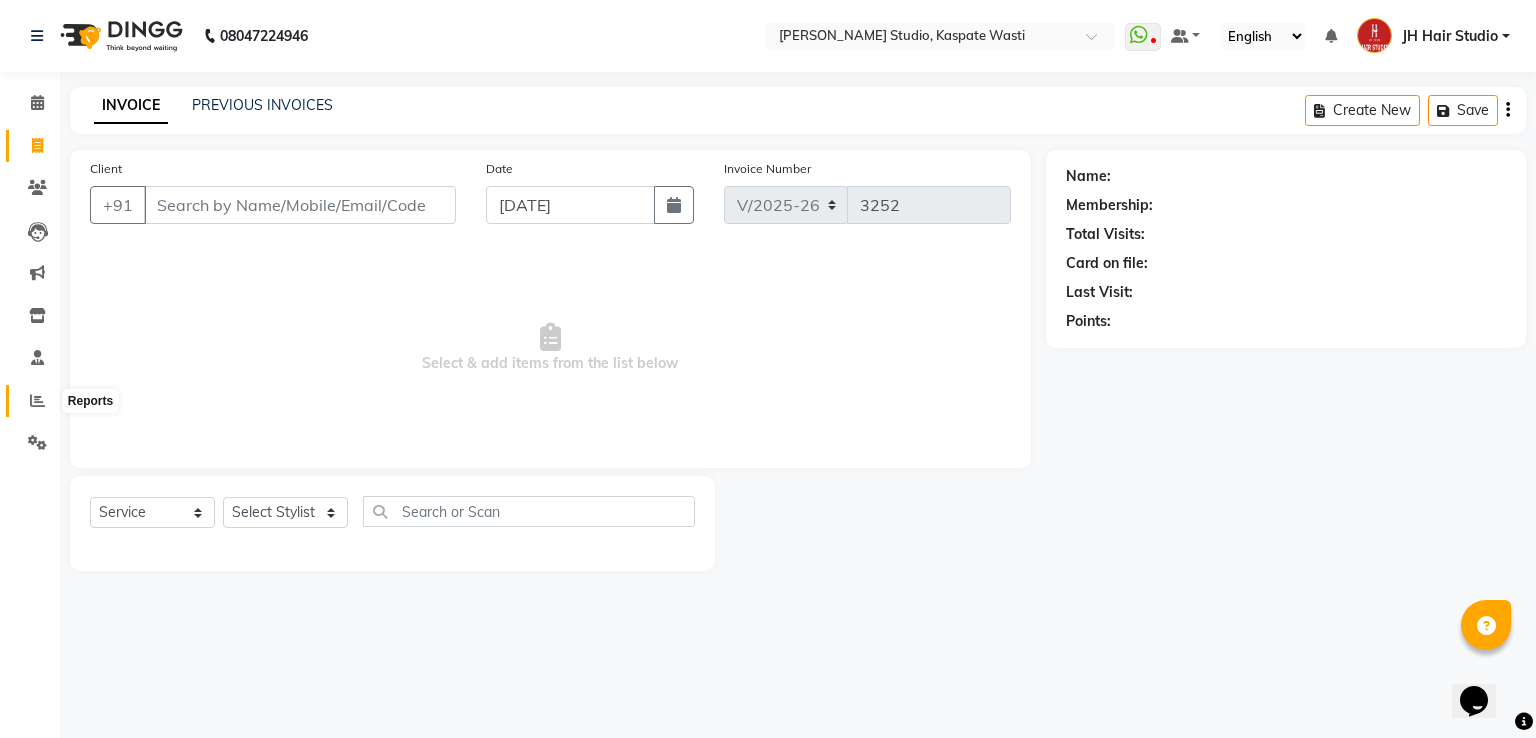 click 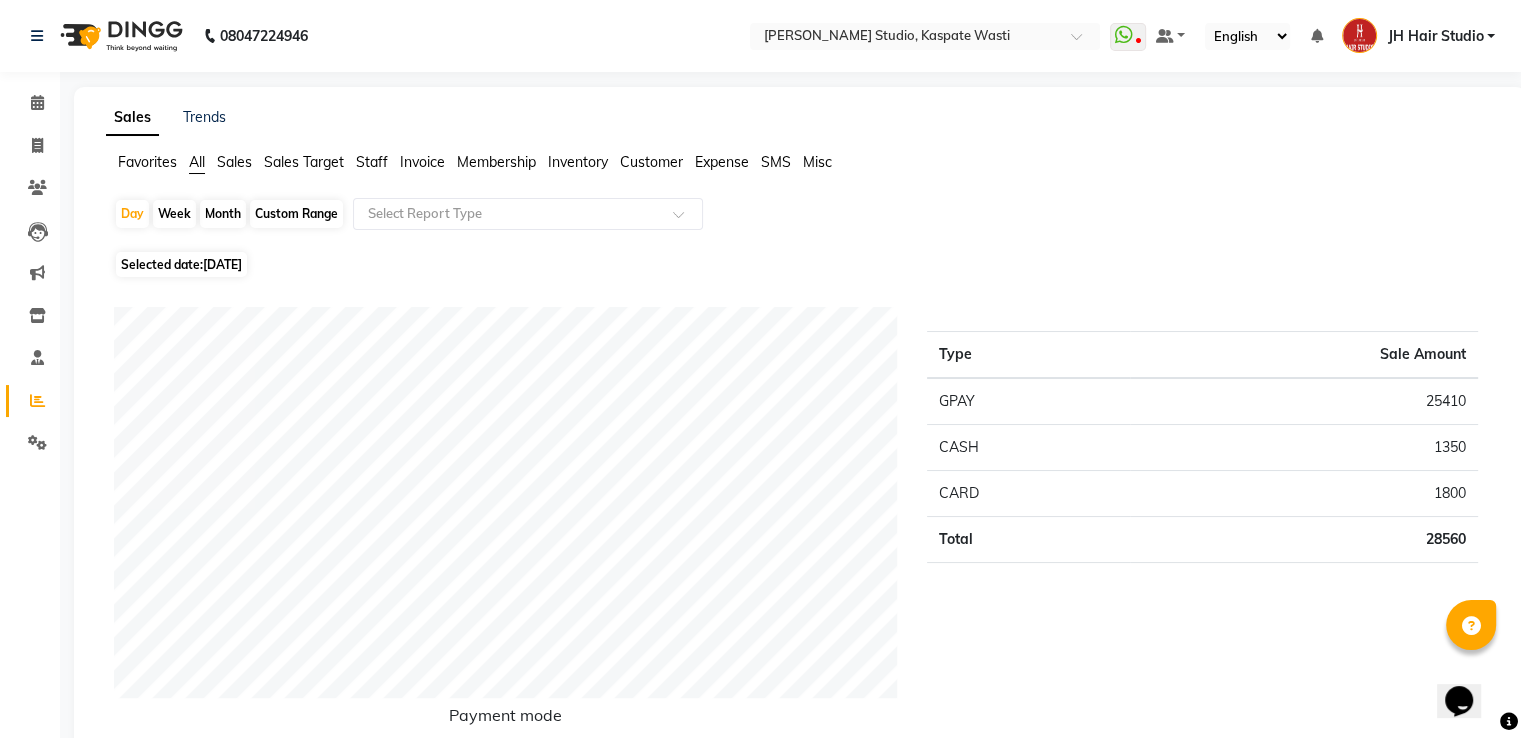 scroll, scrollTop: 644, scrollLeft: 0, axis: vertical 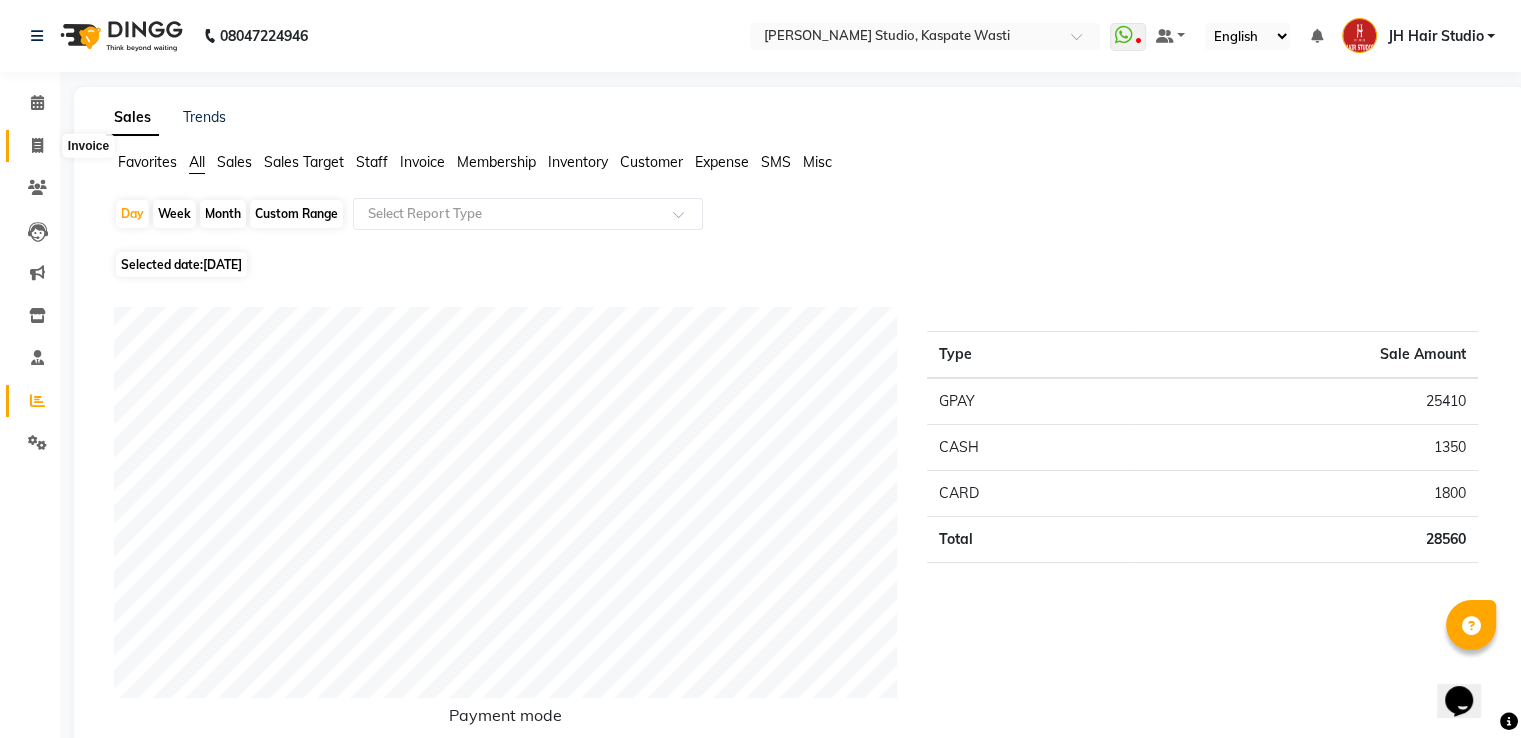 click 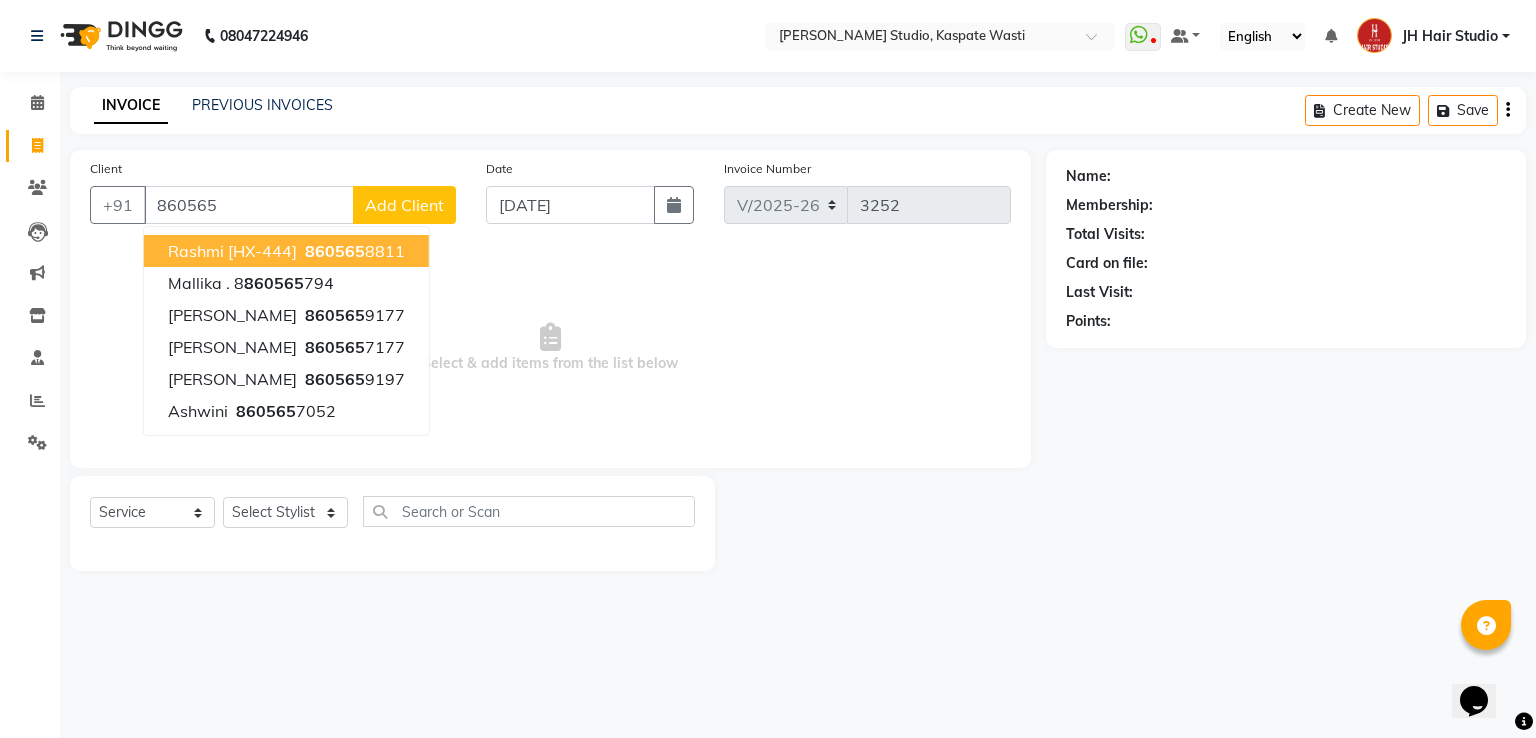 click on "Rashmi [HX-444]" at bounding box center (232, 251) 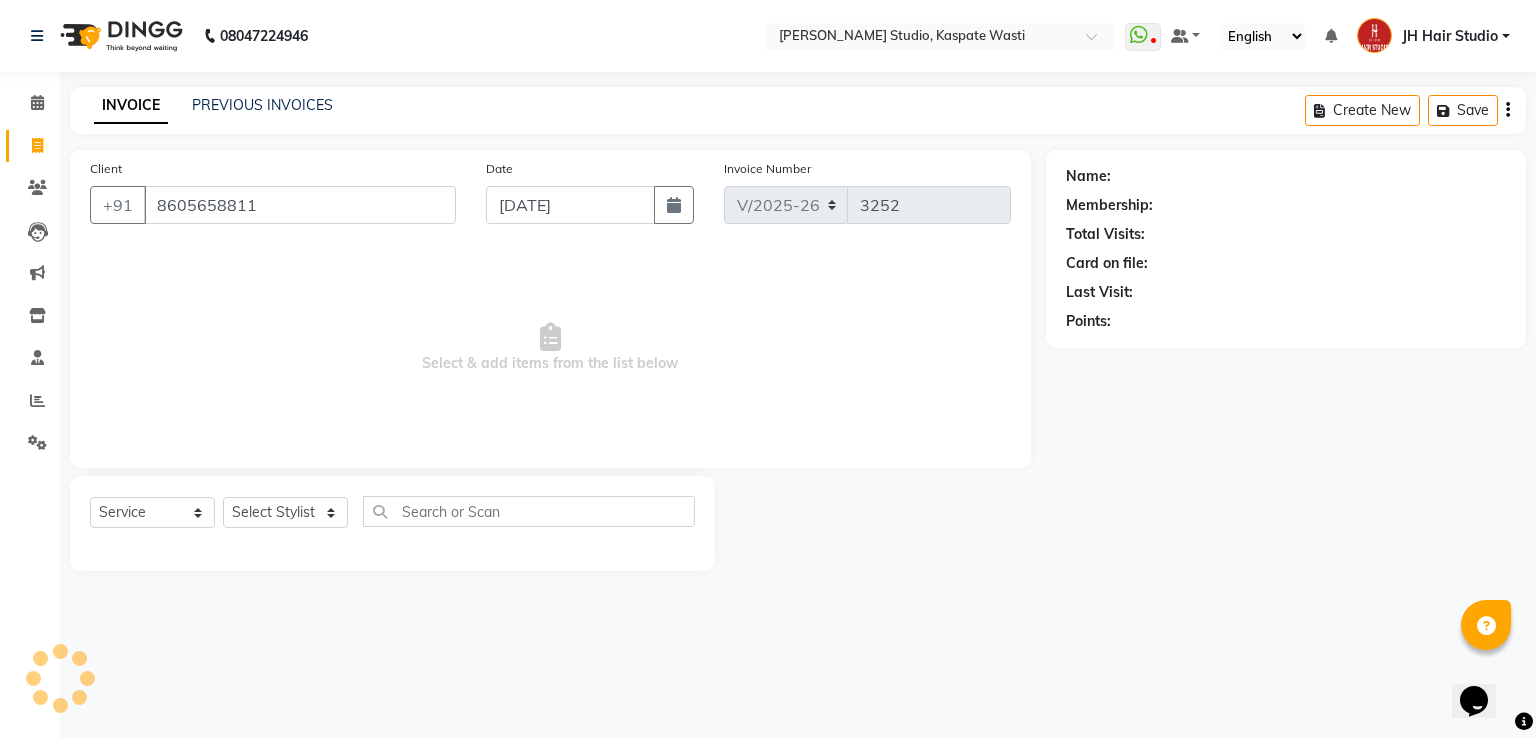 type on "8605658811" 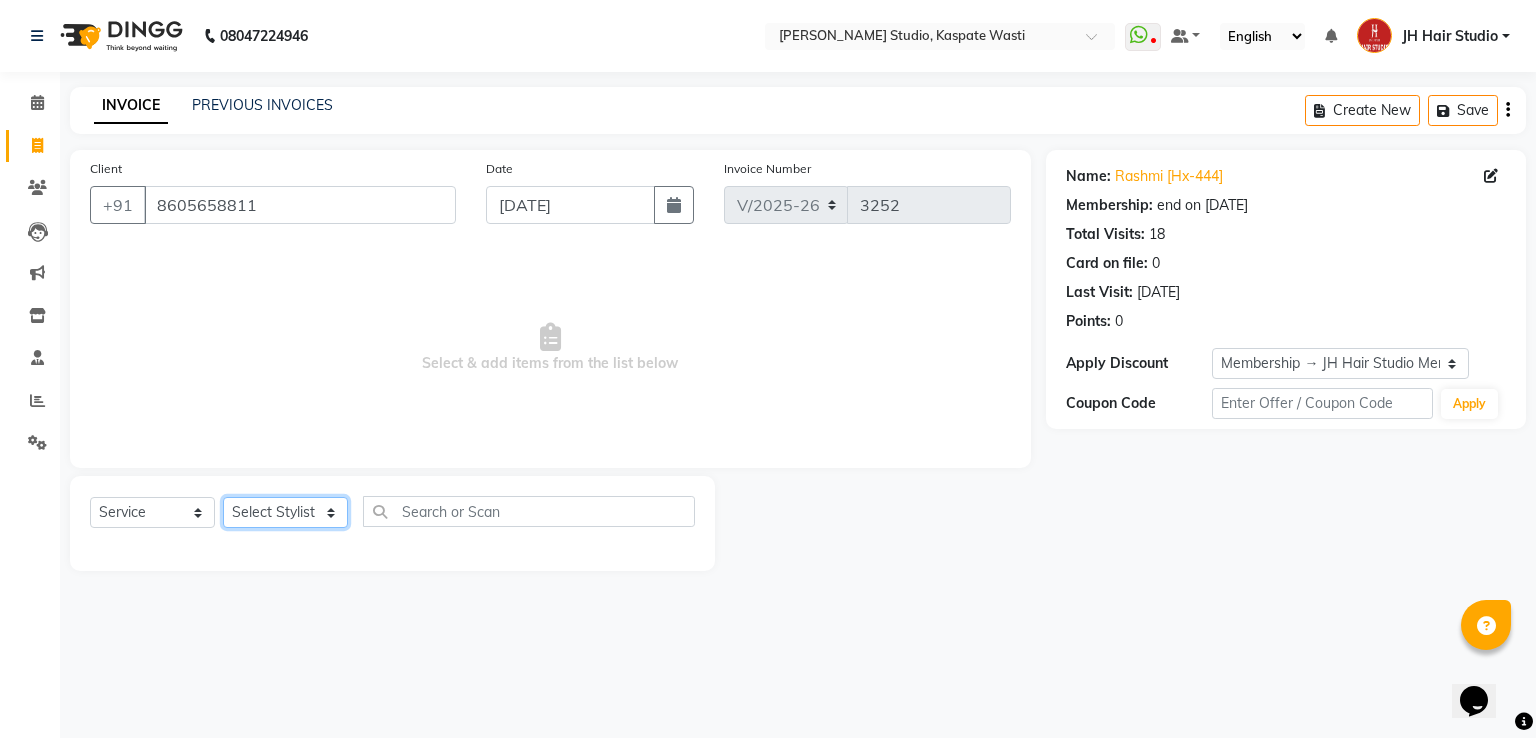 click on "Select Stylist [PERSON_NAME] [JH]  [PERSON_NAME][JH] [F1] GANESH [ F1] RAM [F1]Sanjay [F1][PERSON_NAME]  [F1][PERSON_NAME]  F1 Suraj  [F1] USHA [PERSON_NAME][JH] Harish[JH] JH Hair Studio [PERSON_NAME][JH] [PERSON_NAME][JH] SID NEW [JH] [PERSON_NAME] [F3] [PERSON_NAME] [JH]" 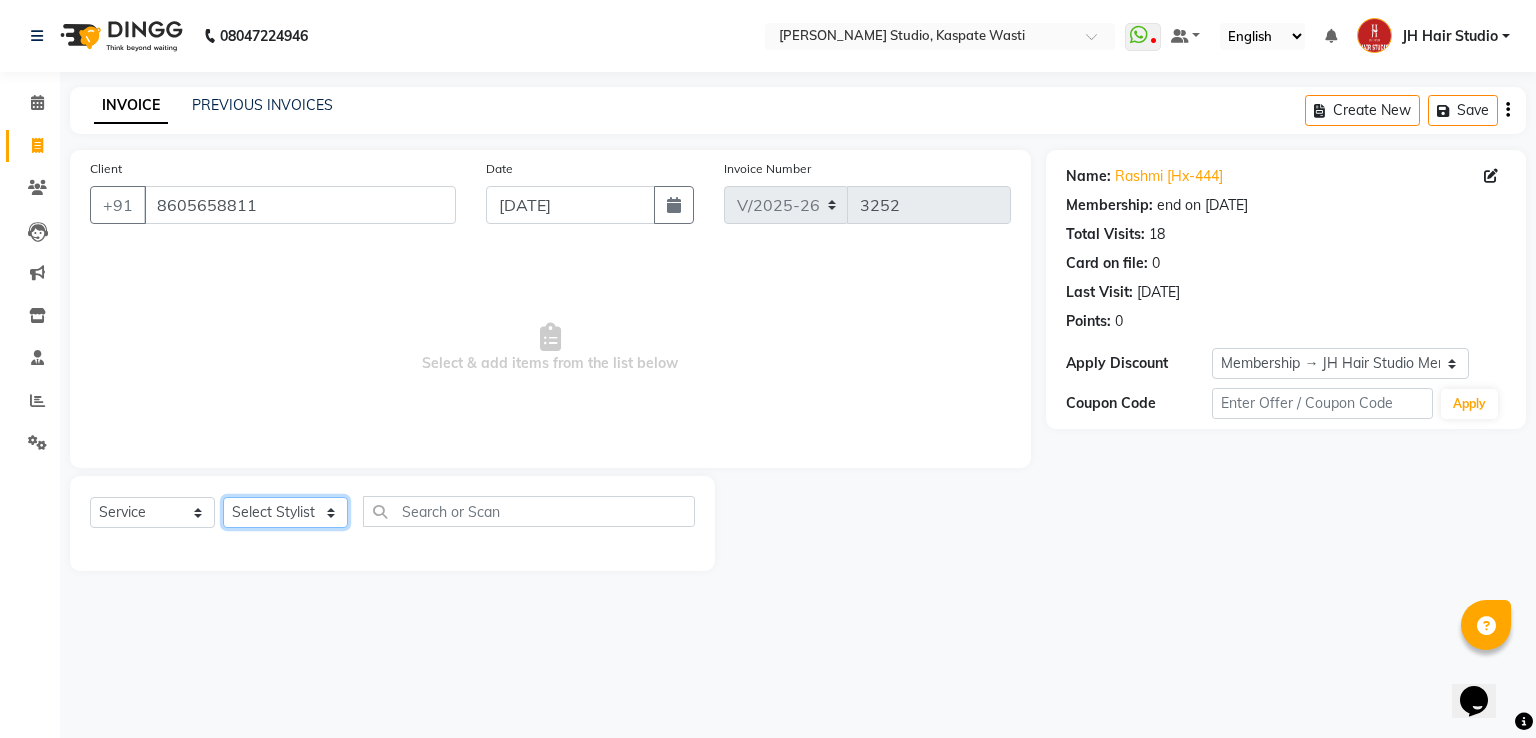 select on "84207" 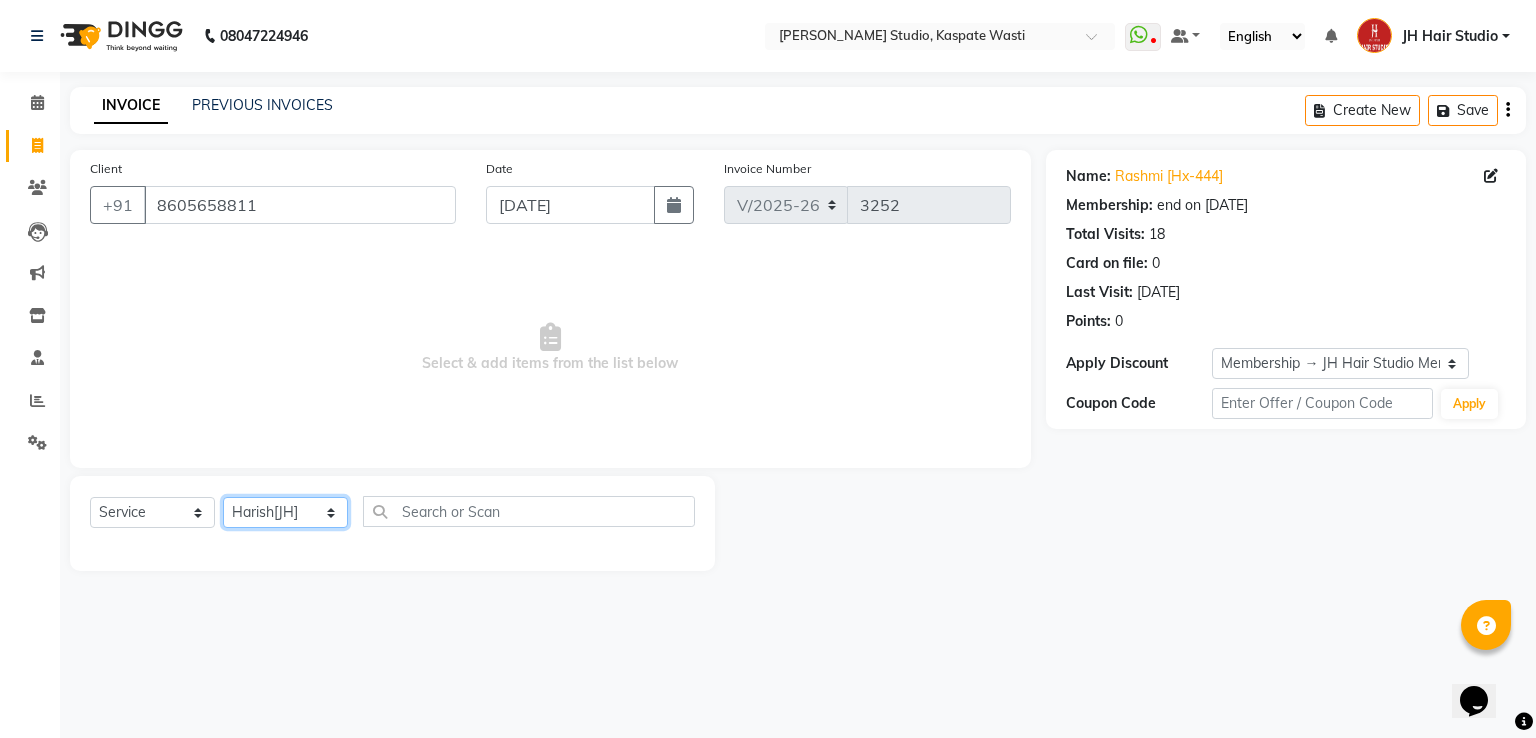 click on "Select Stylist [PERSON_NAME] [JH]  [PERSON_NAME][JH] [F1] GANESH [ F1] RAM [F1]Sanjay [F1][PERSON_NAME]  [F1][PERSON_NAME]  F1 Suraj  [F1] USHA [PERSON_NAME][JH] Harish[JH] JH Hair Studio [PERSON_NAME][JH] [PERSON_NAME][JH] SID NEW [JH] [PERSON_NAME] [F3] [PERSON_NAME] [JH]" 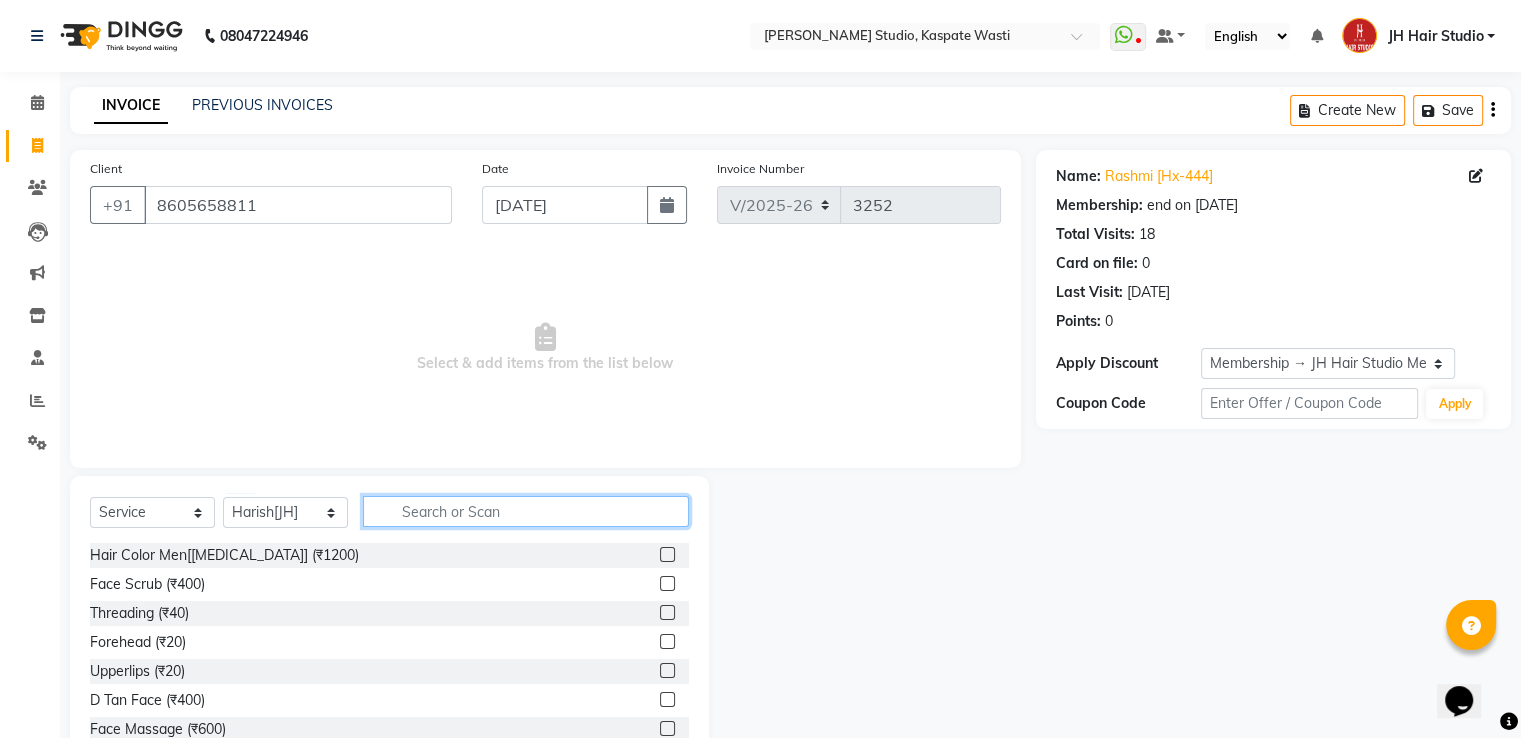 click 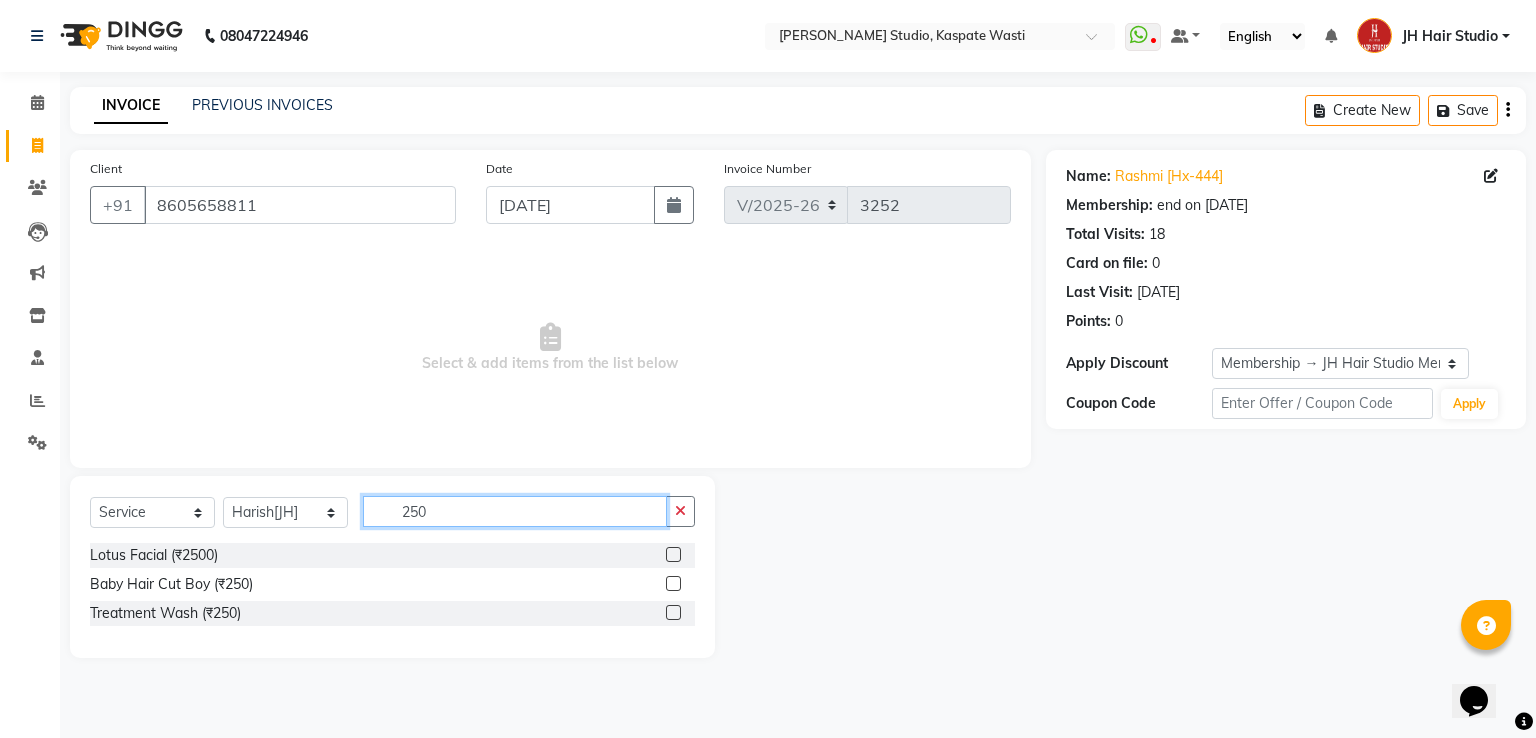 type on "250" 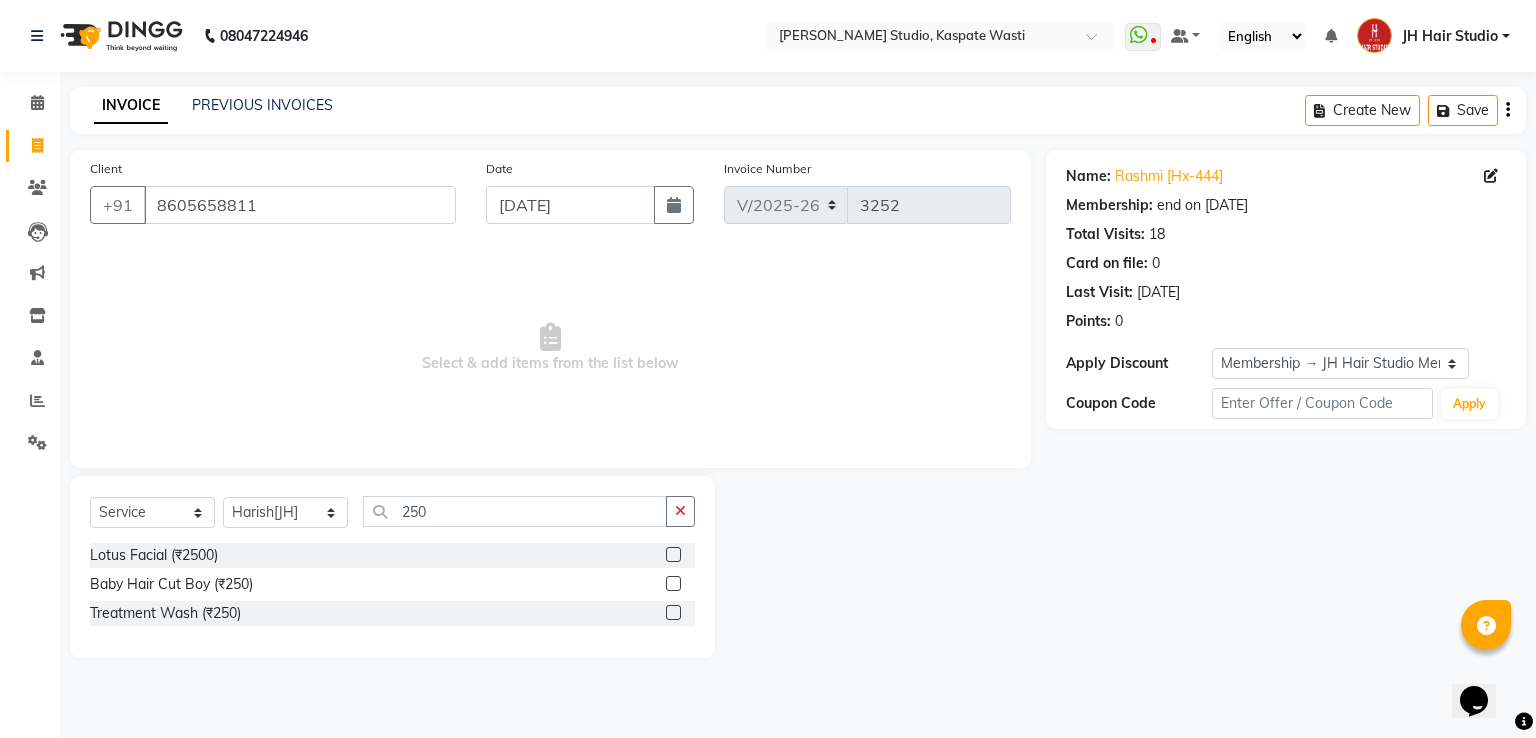 click 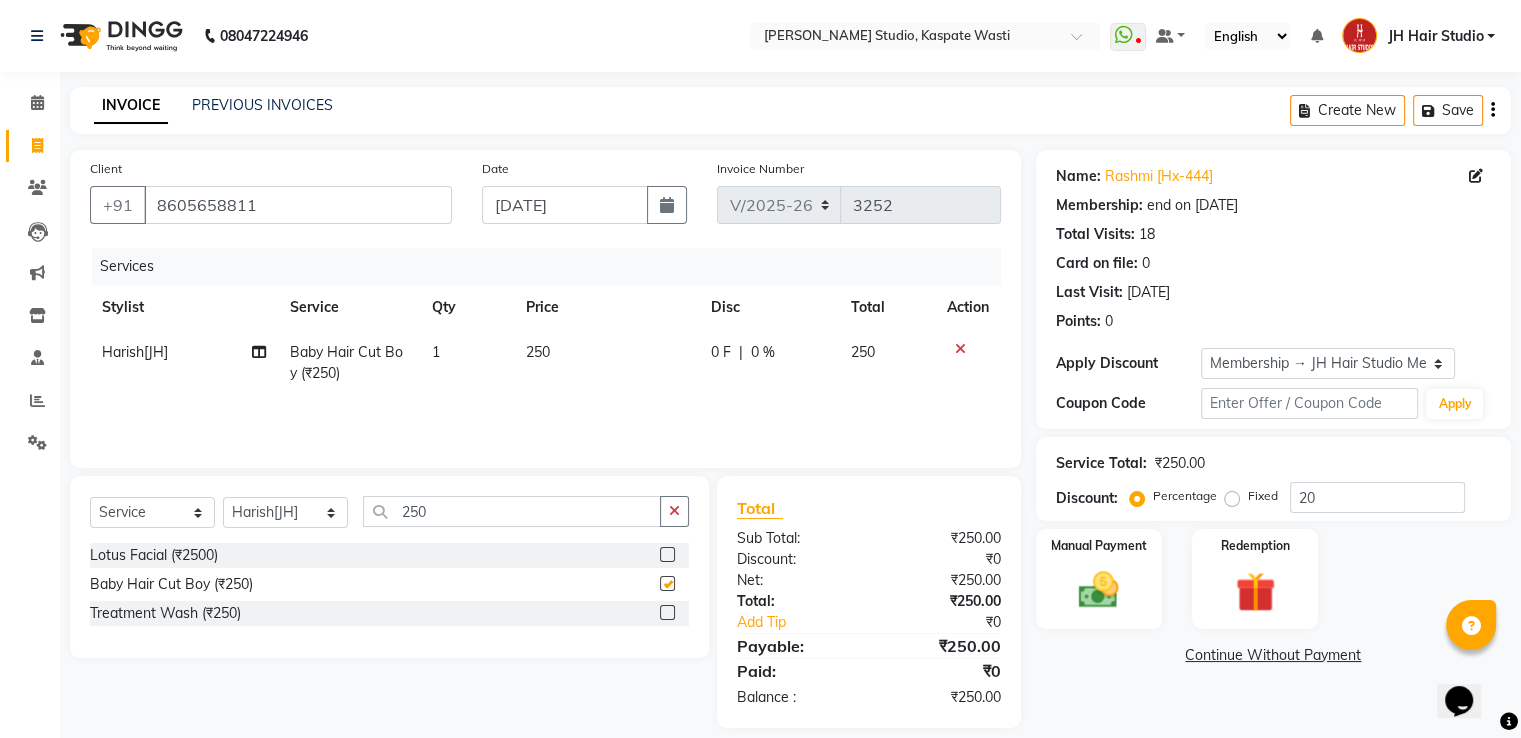 checkbox on "false" 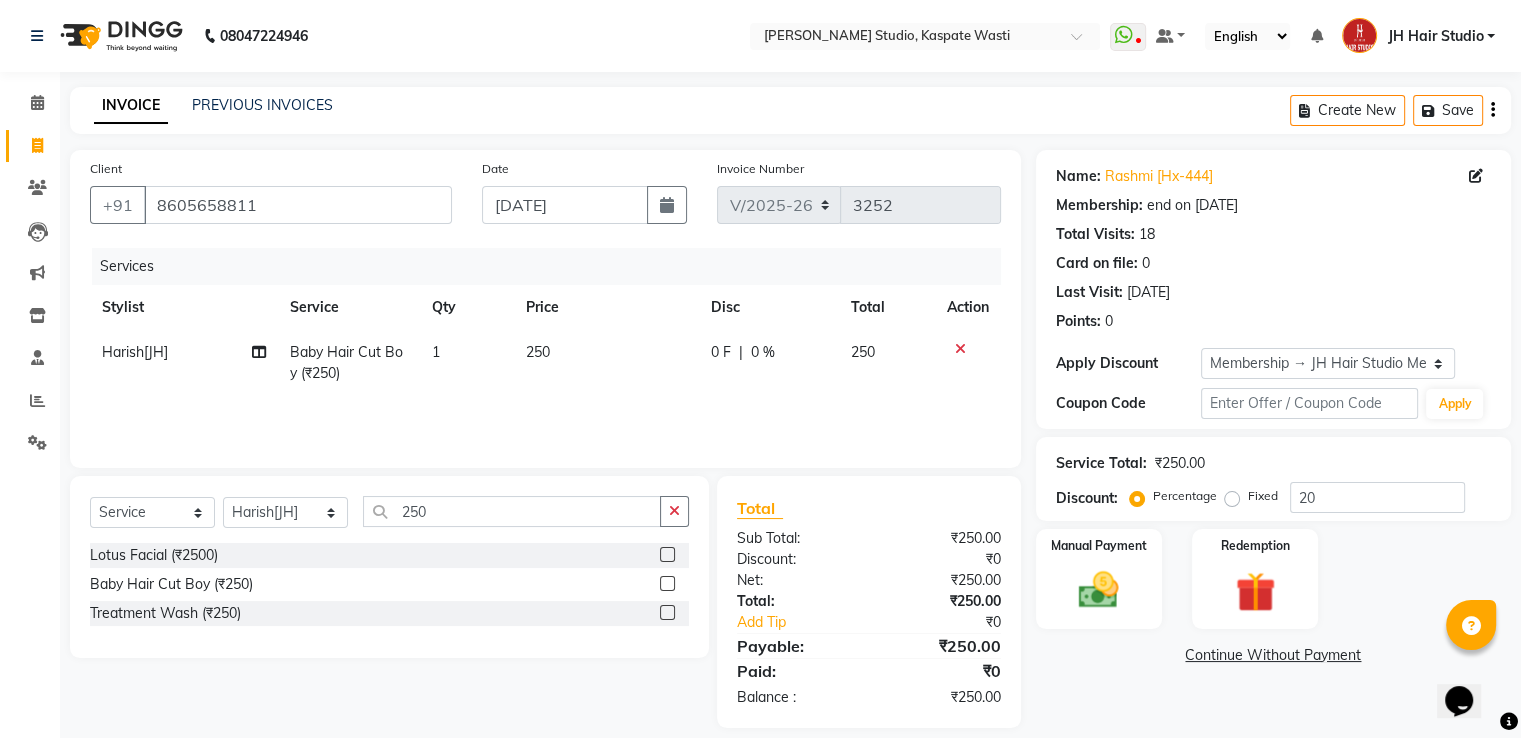 click on "250" 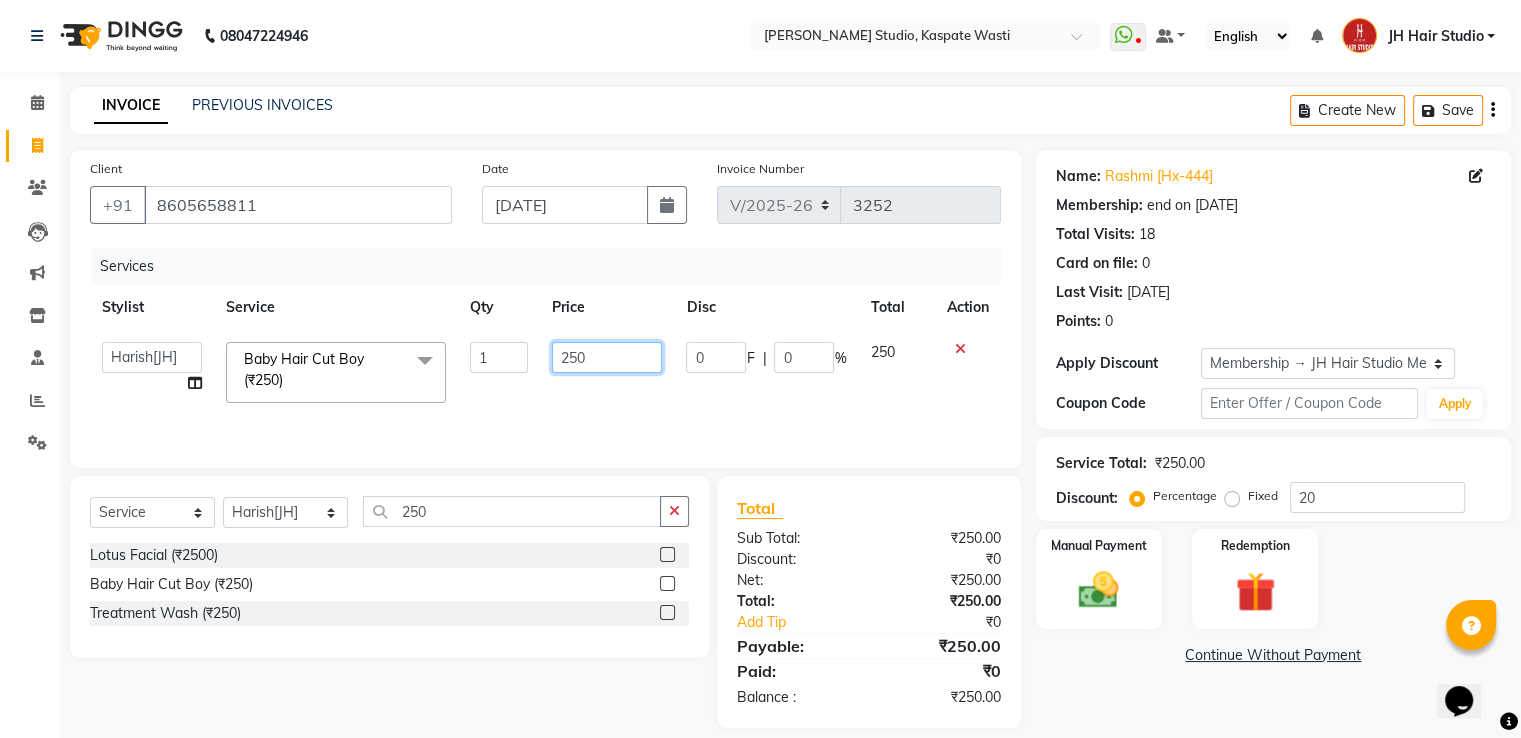 click on "250" 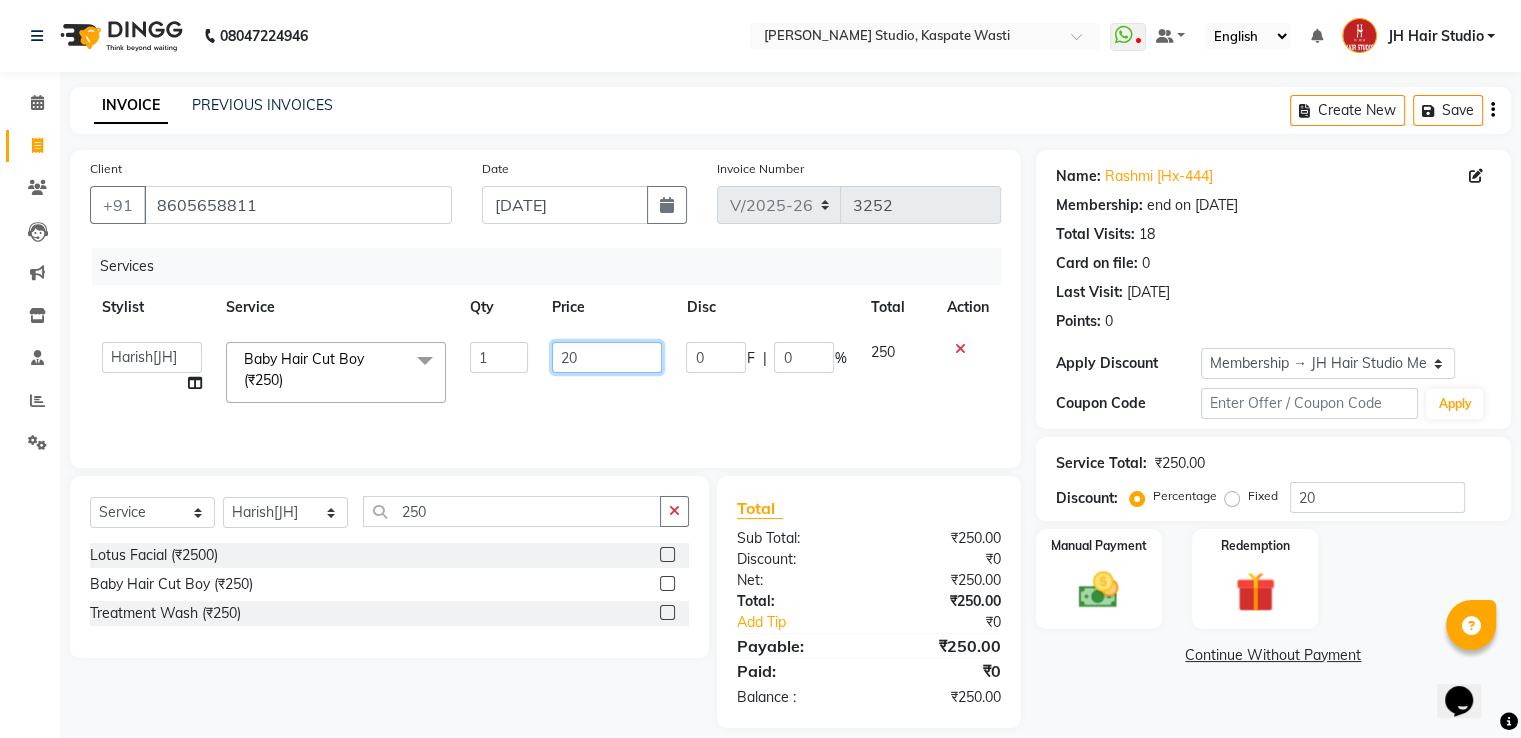 type on "200" 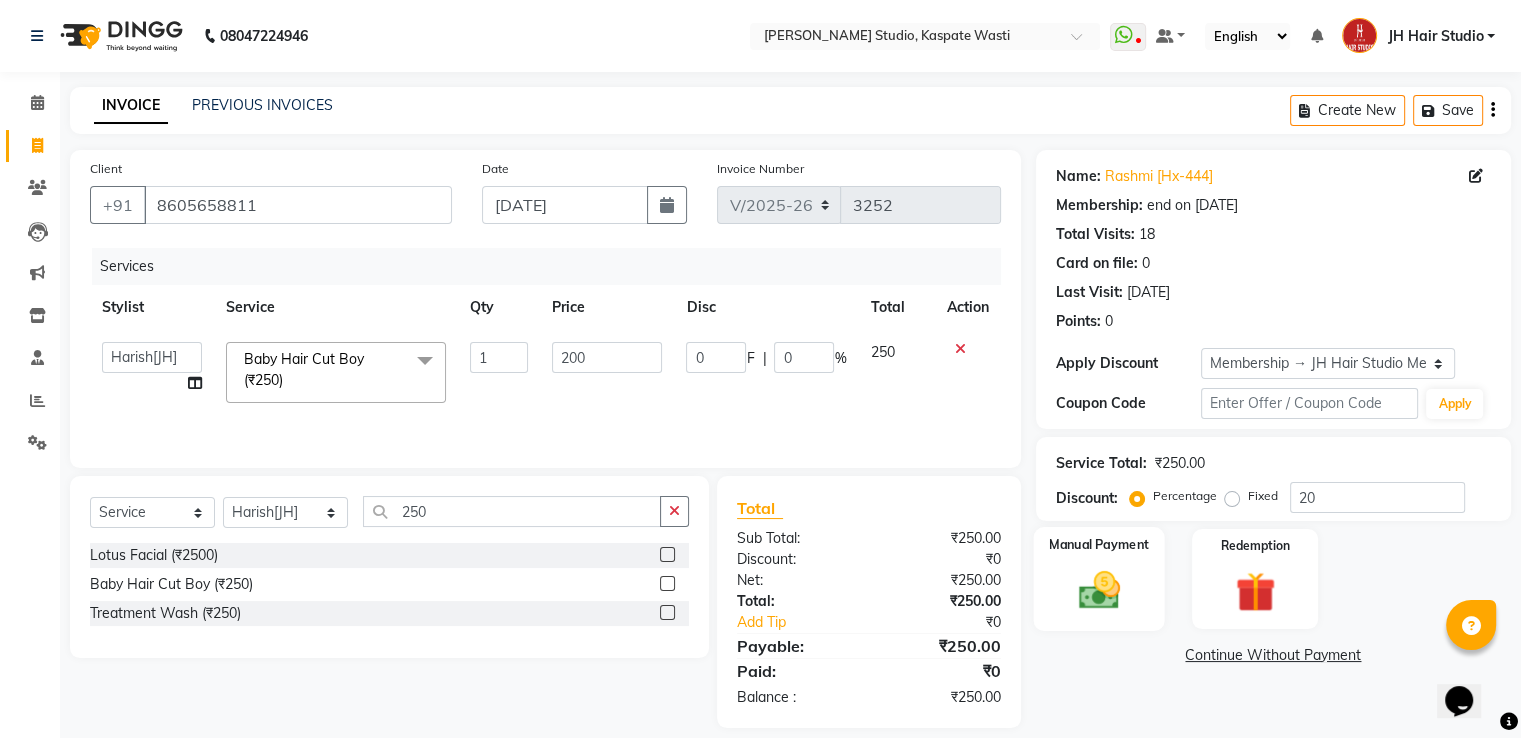 click 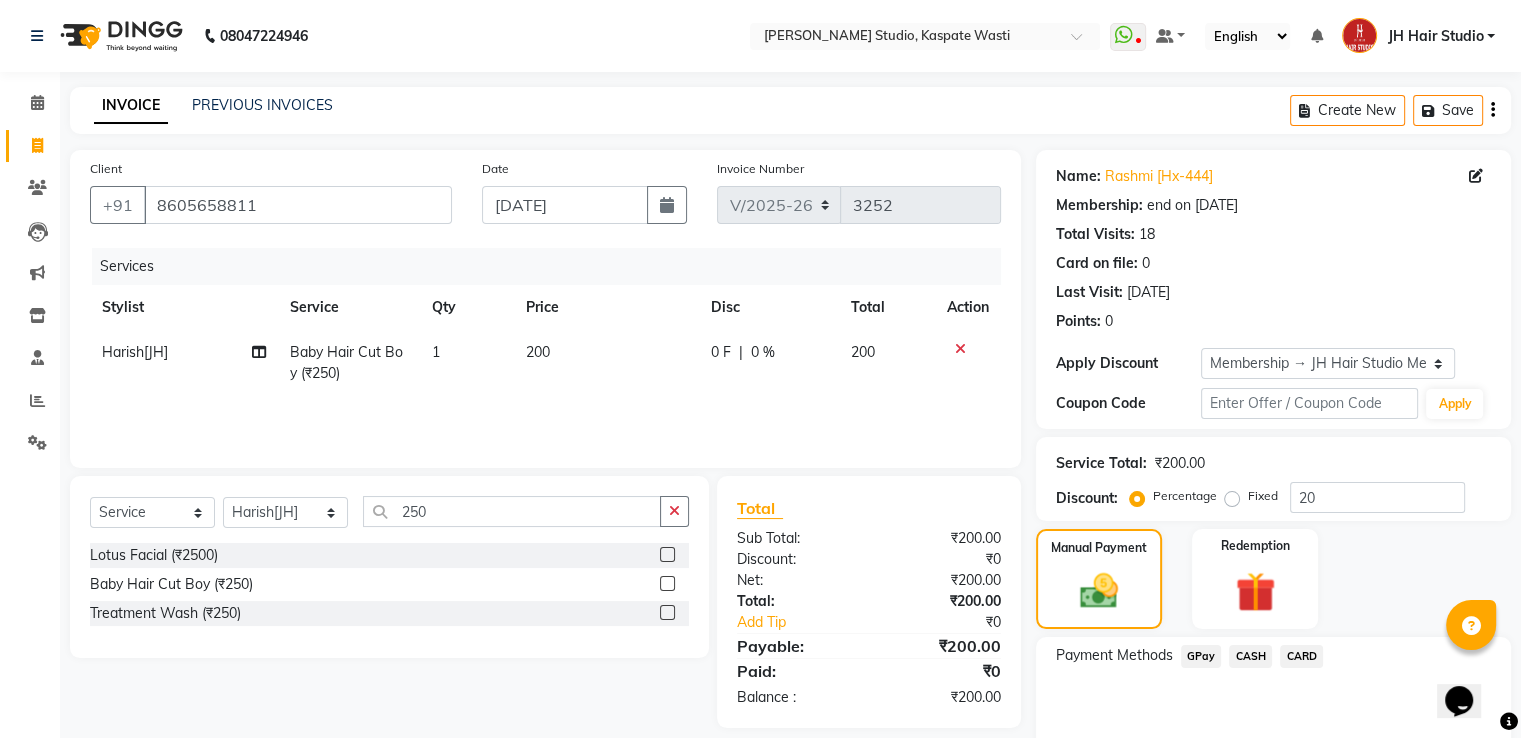 click on "GPay" 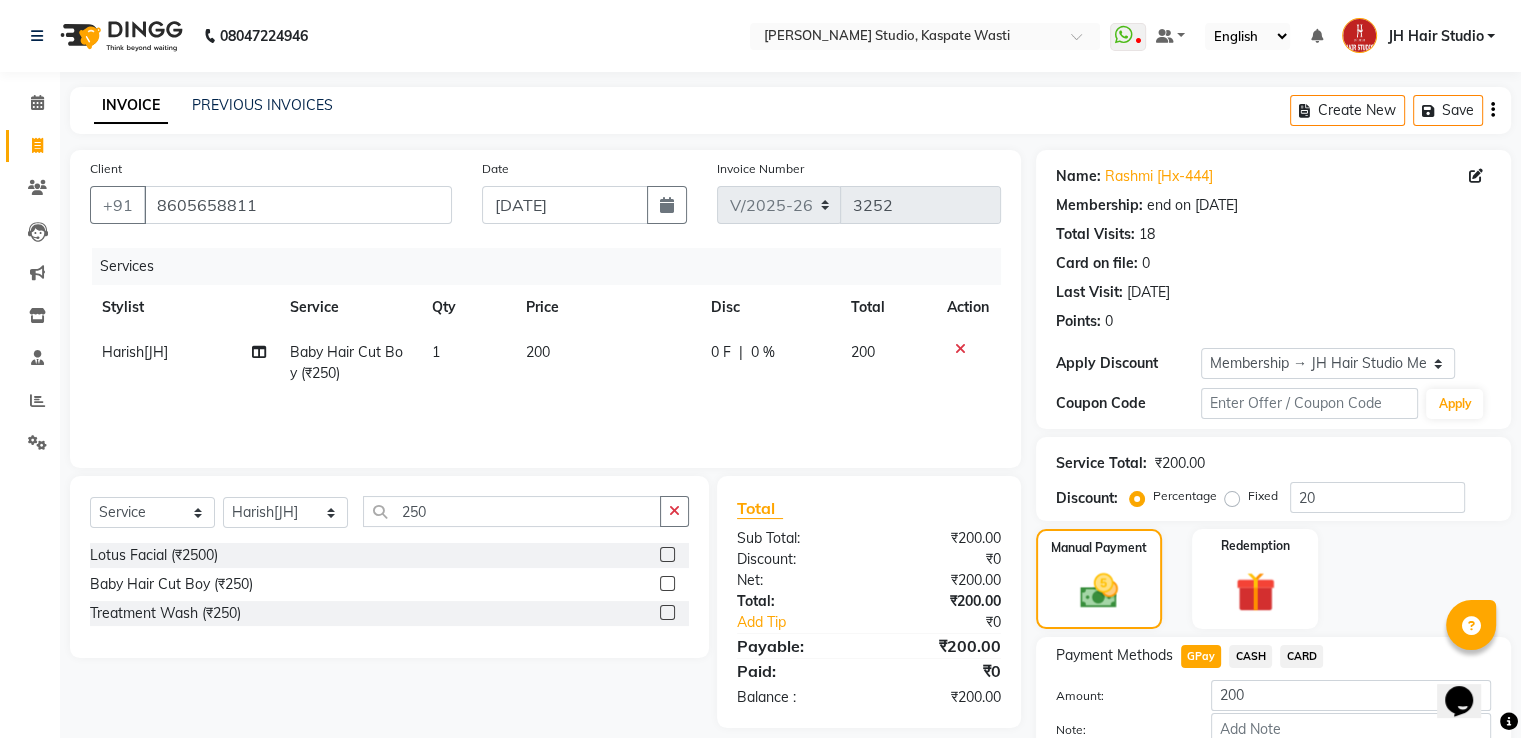 scroll, scrollTop: 120, scrollLeft: 0, axis: vertical 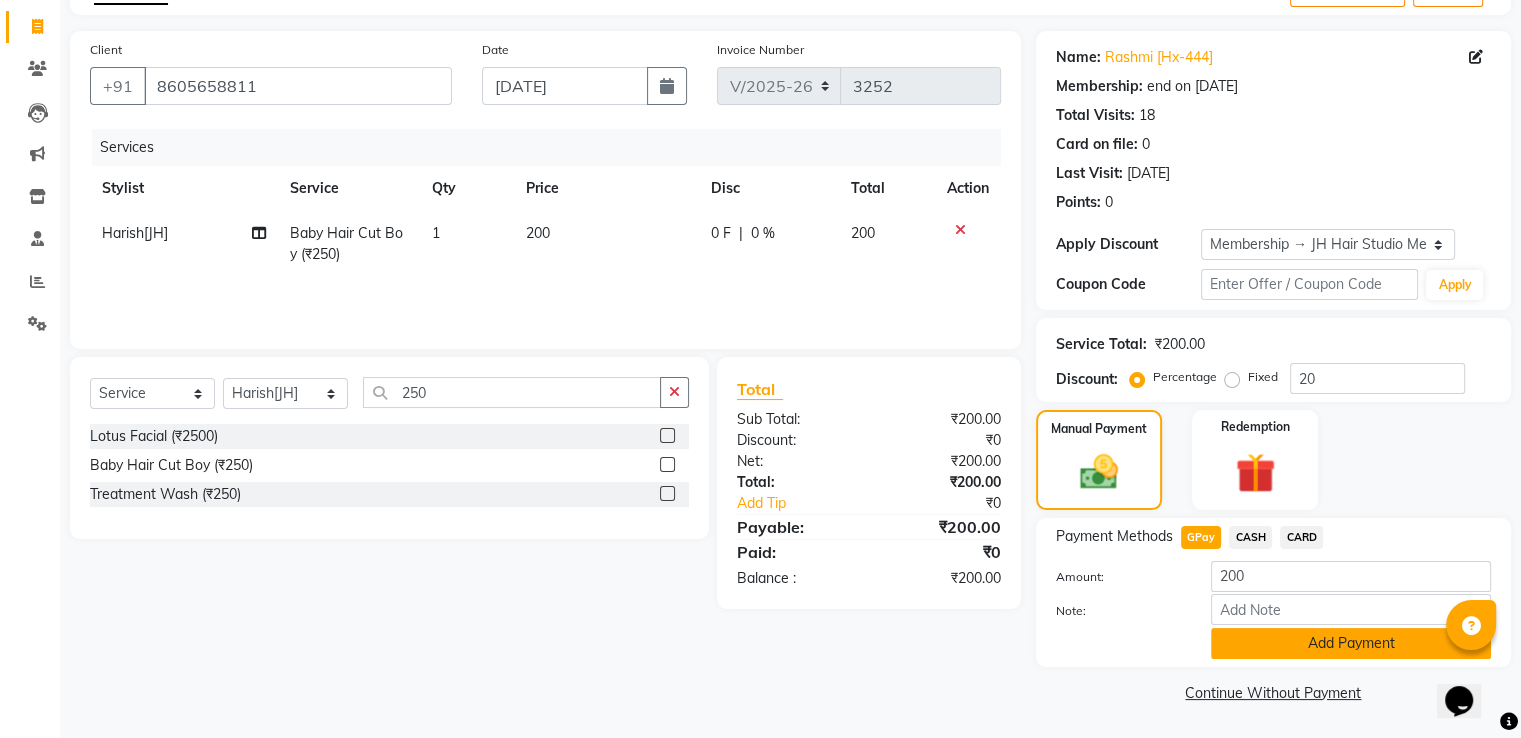 click on "Add Payment" 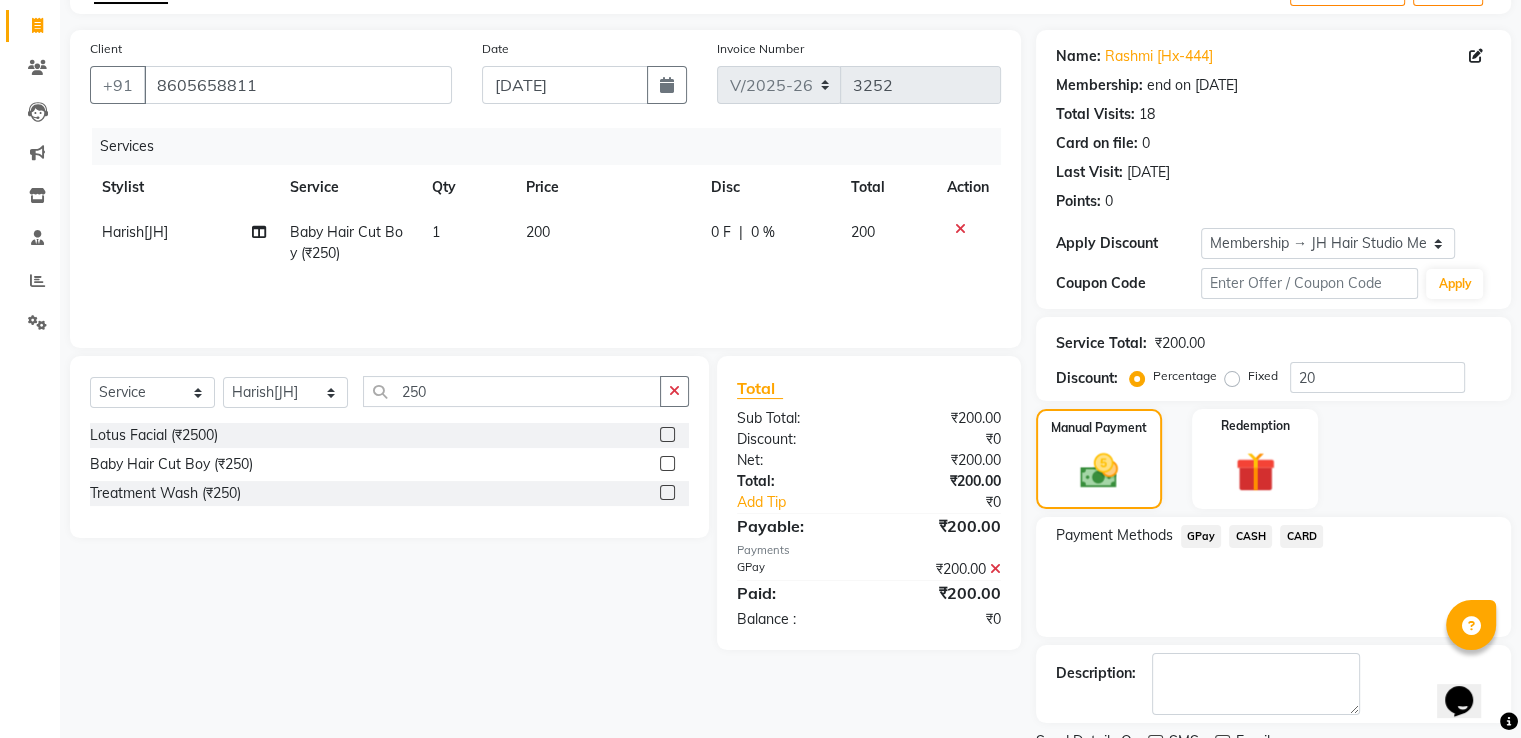 scroll, scrollTop: 201, scrollLeft: 0, axis: vertical 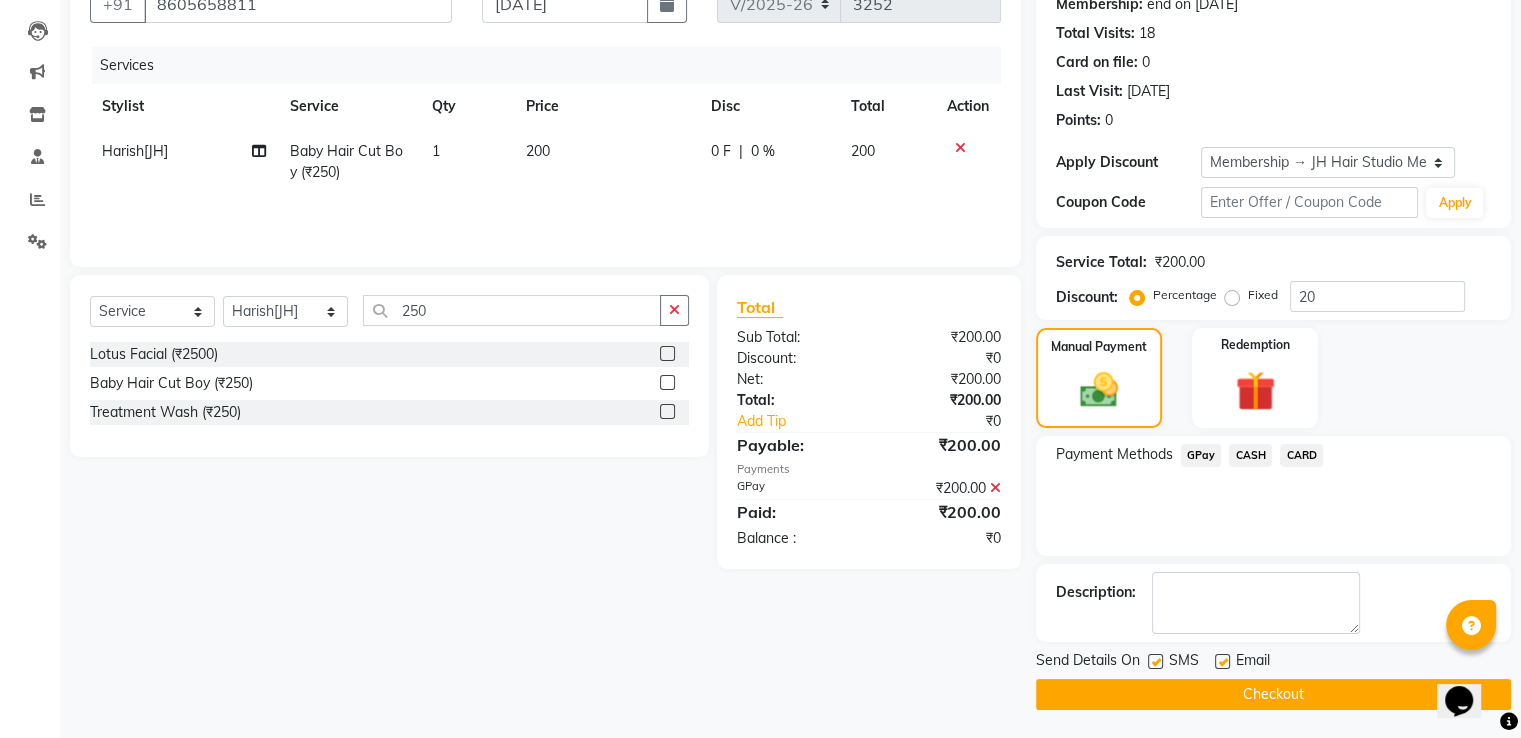 click on "Checkout" 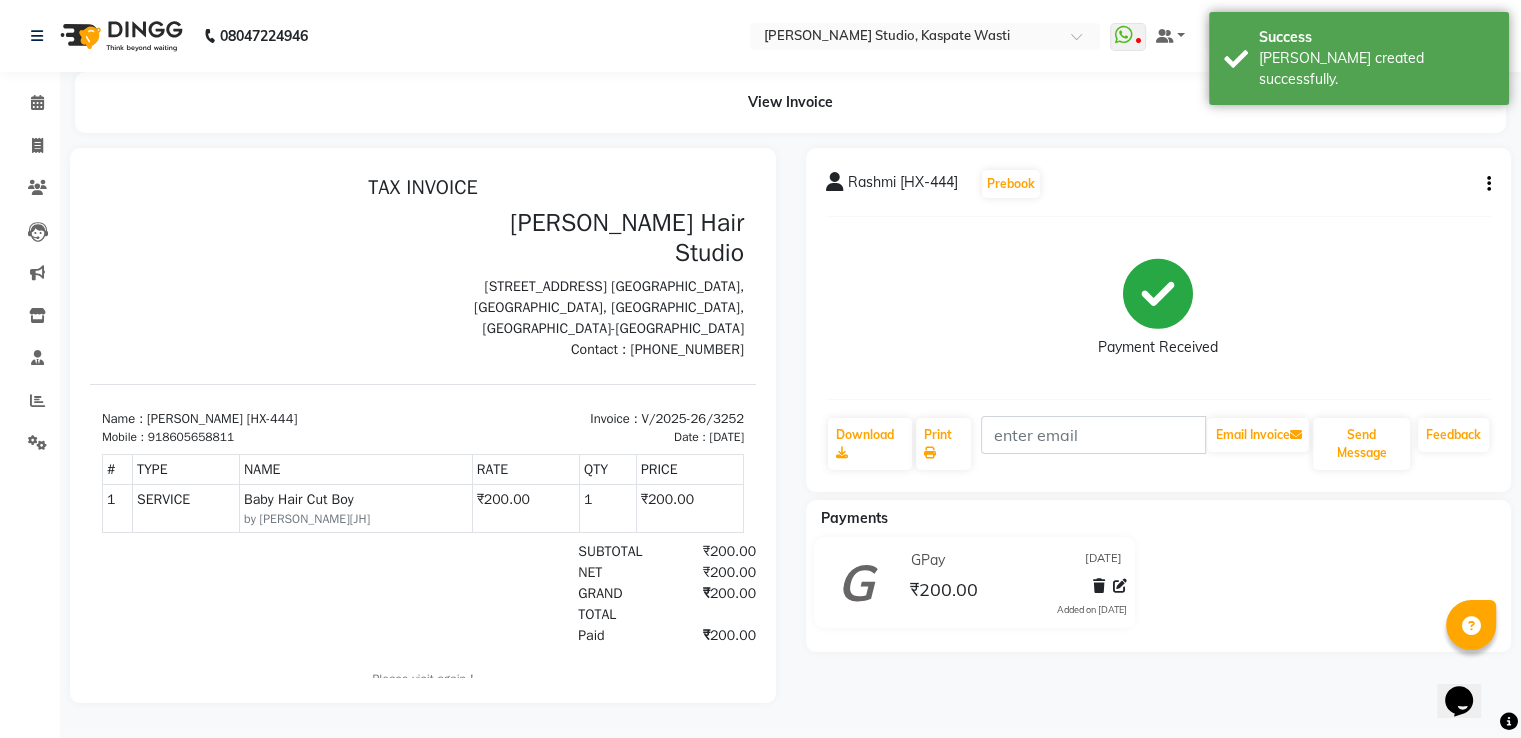 scroll, scrollTop: 0, scrollLeft: 0, axis: both 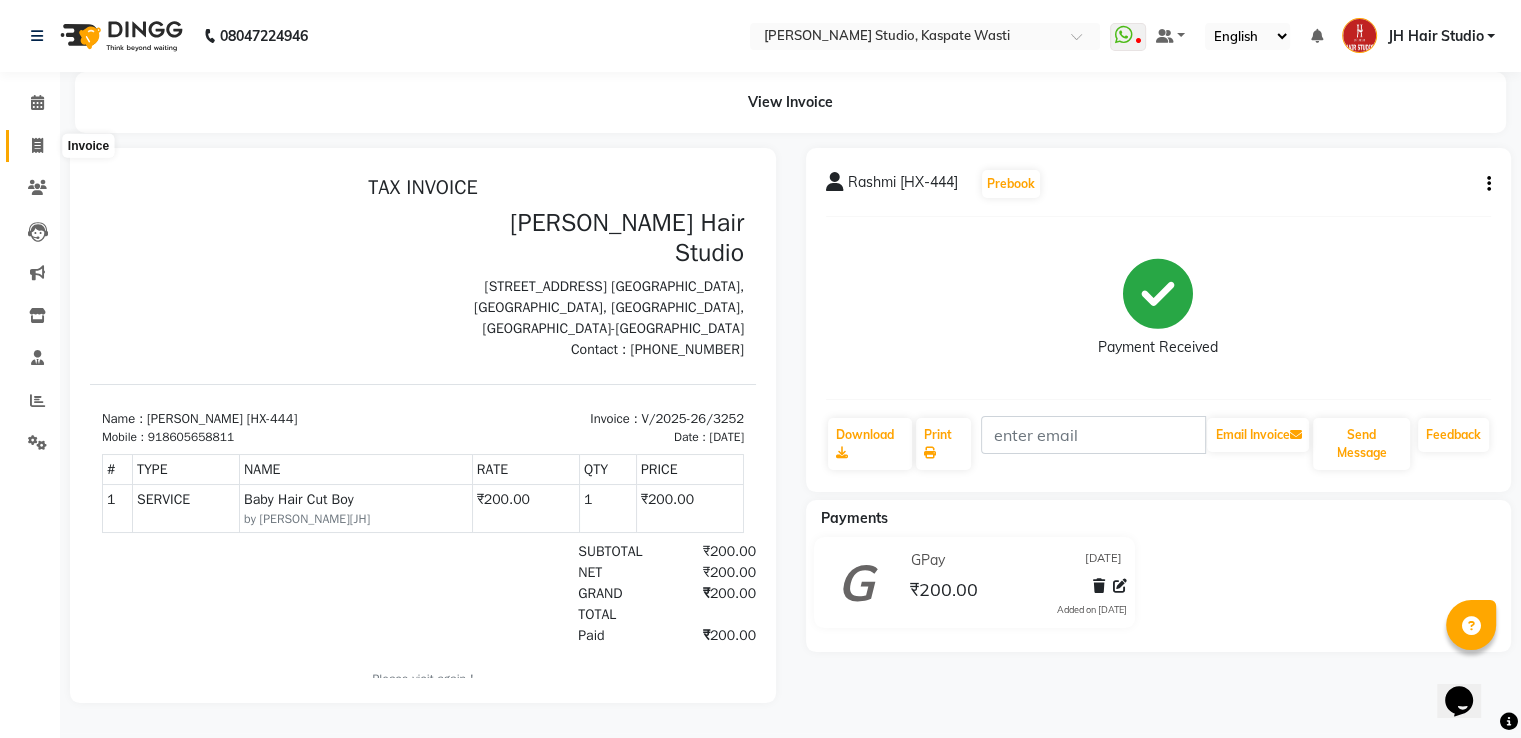 click 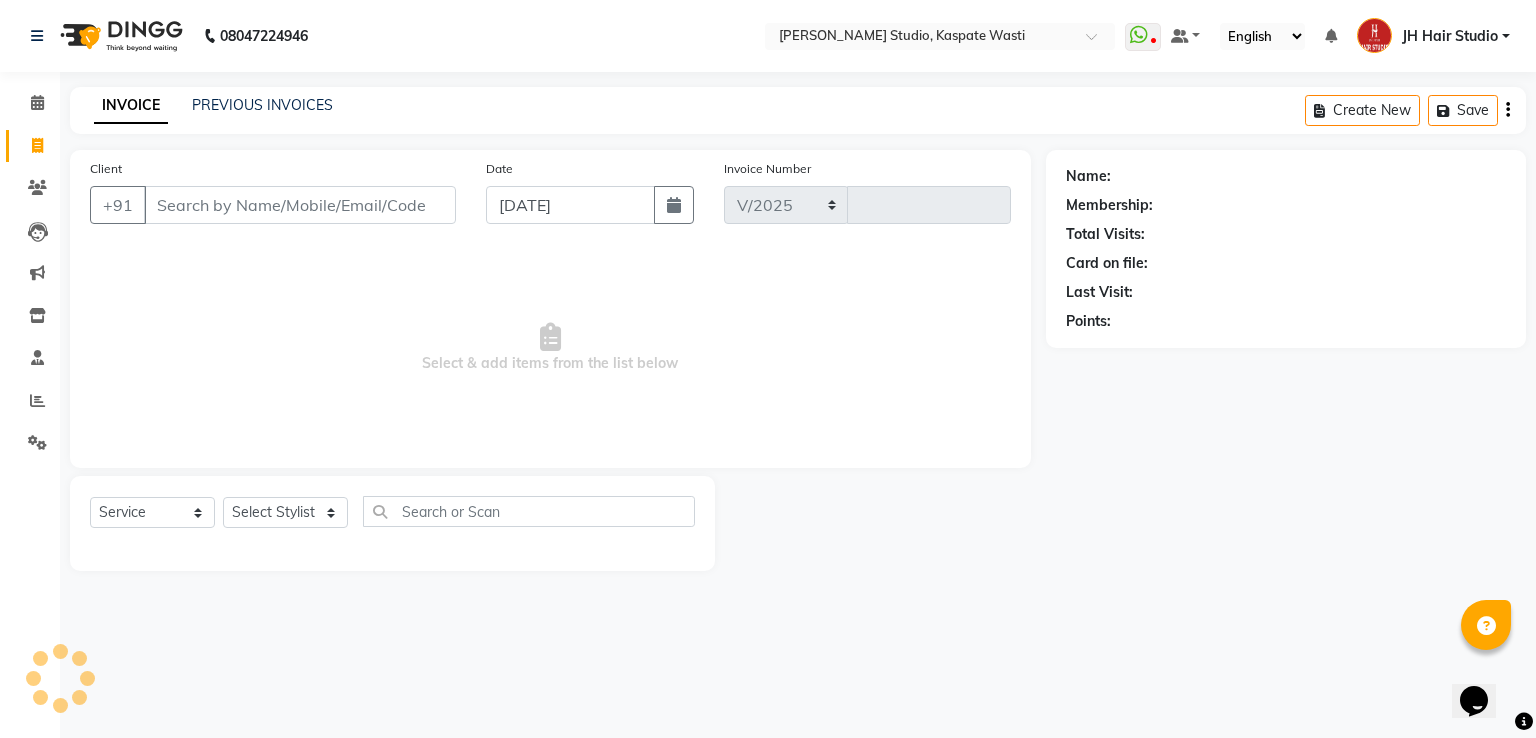 select on "130" 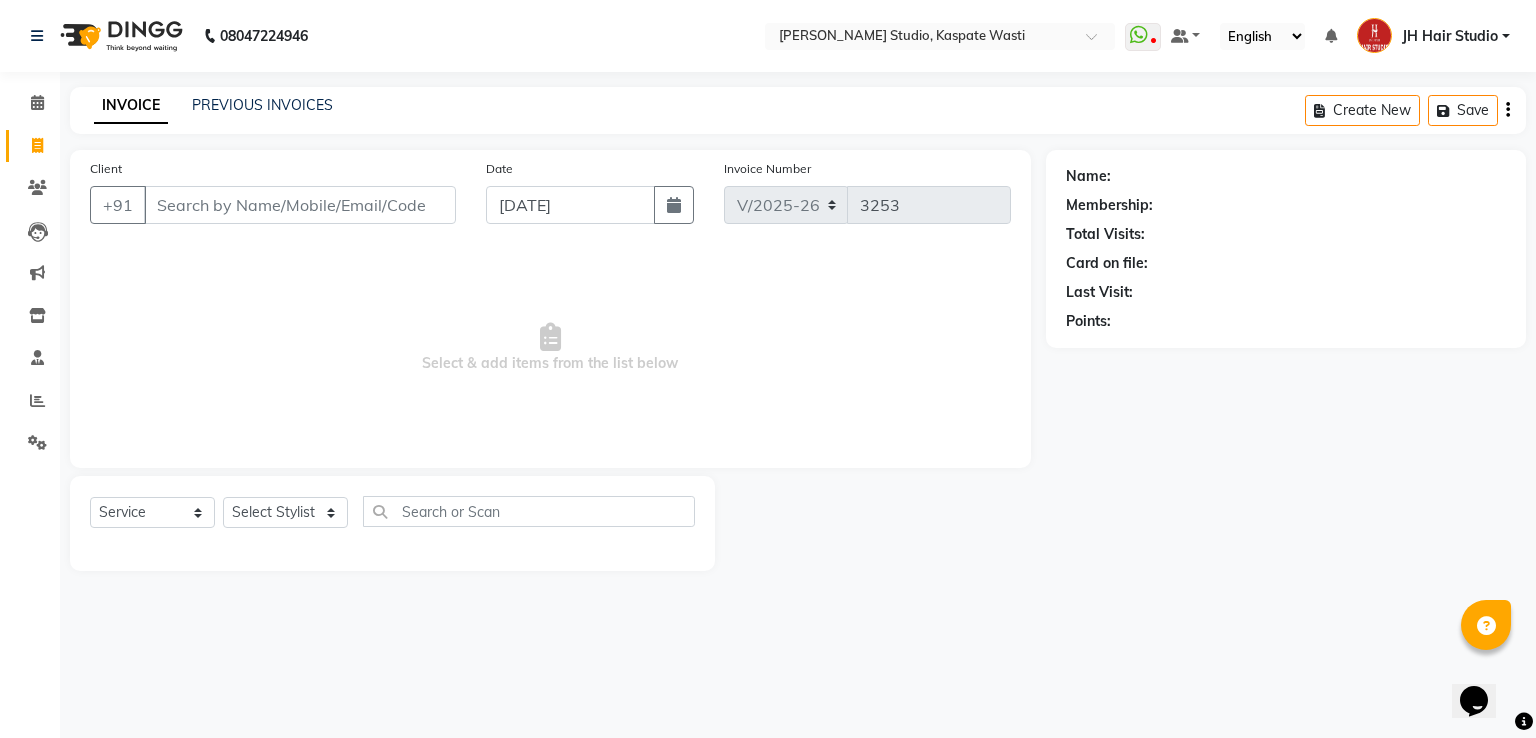 click on "Client" at bounding box center [300, 205] 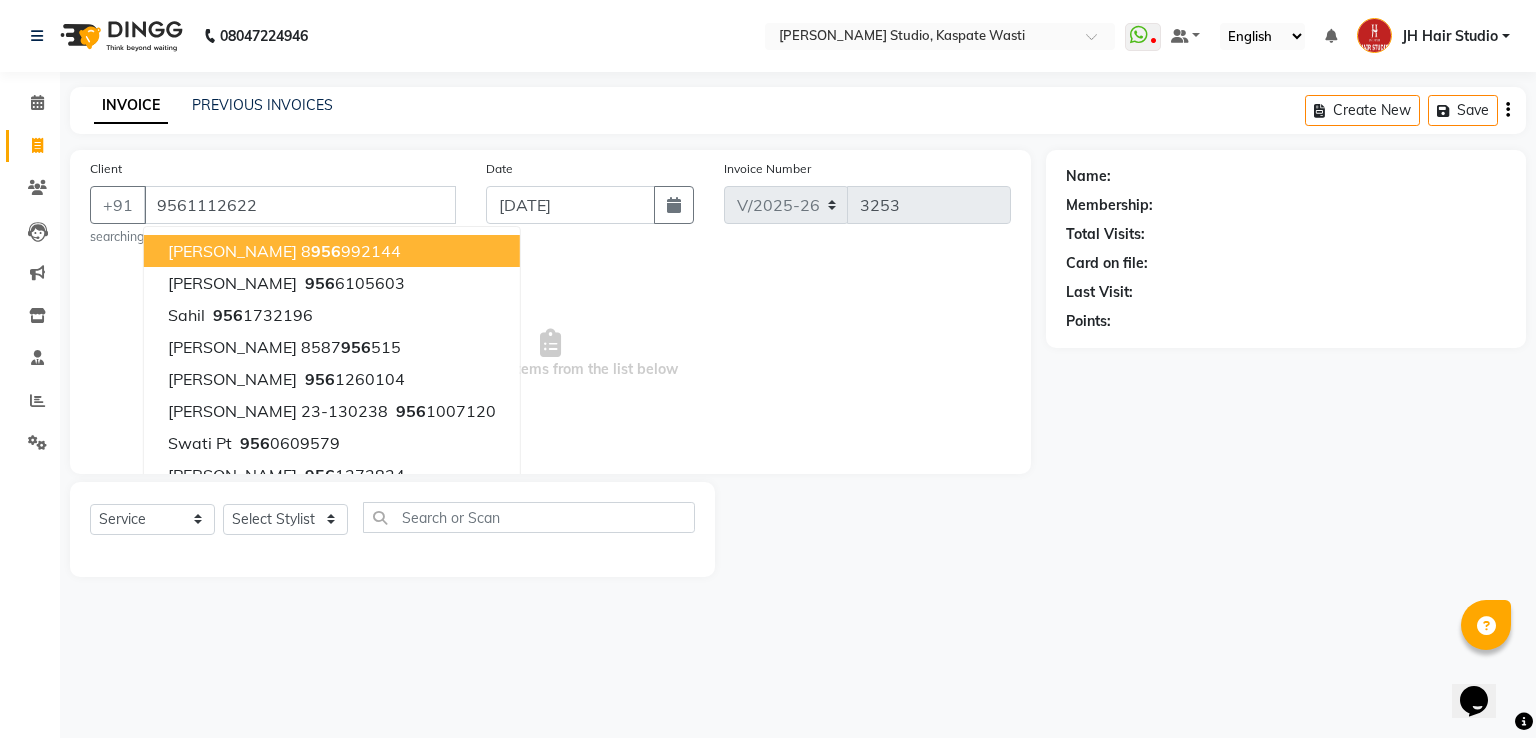 type on "9561112622" 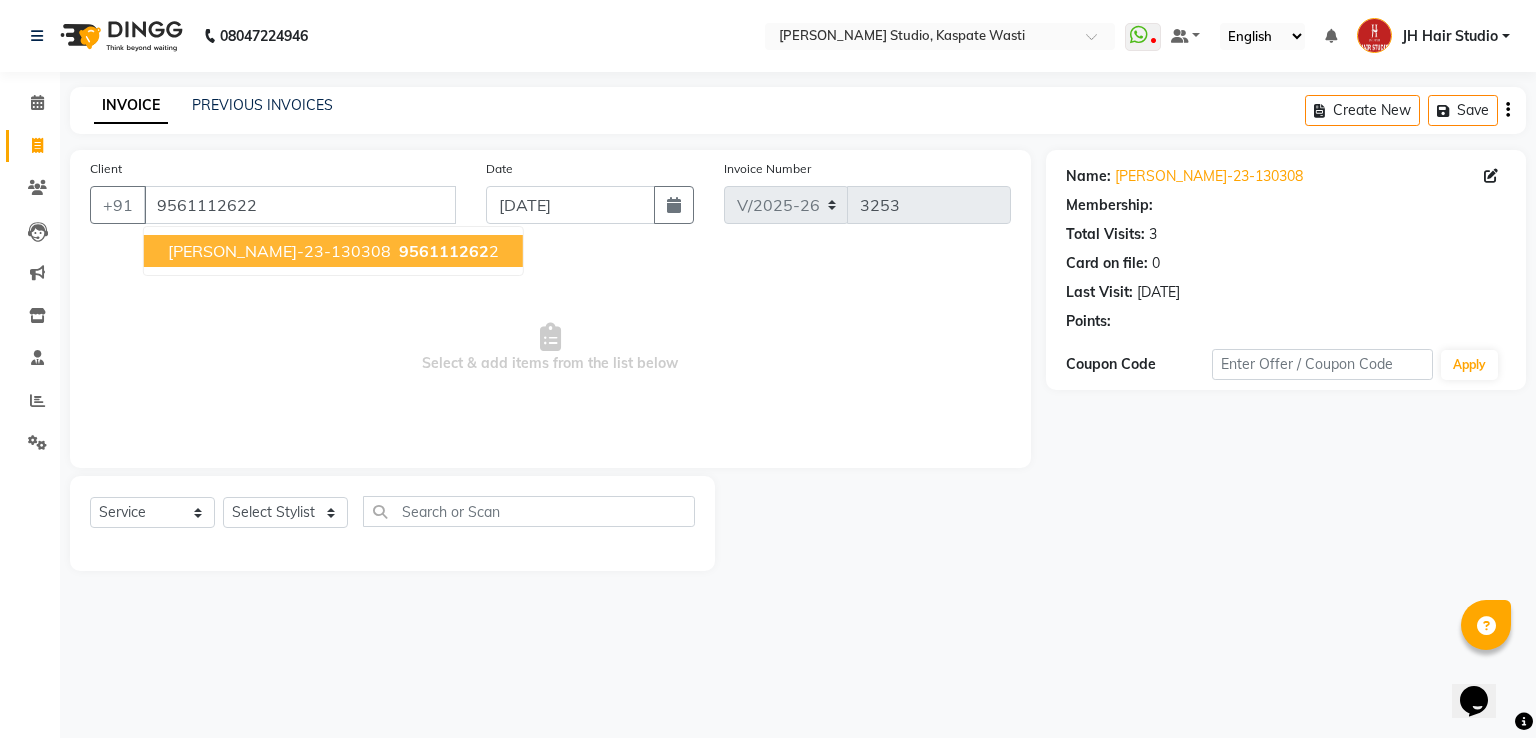 select on "1: Object" 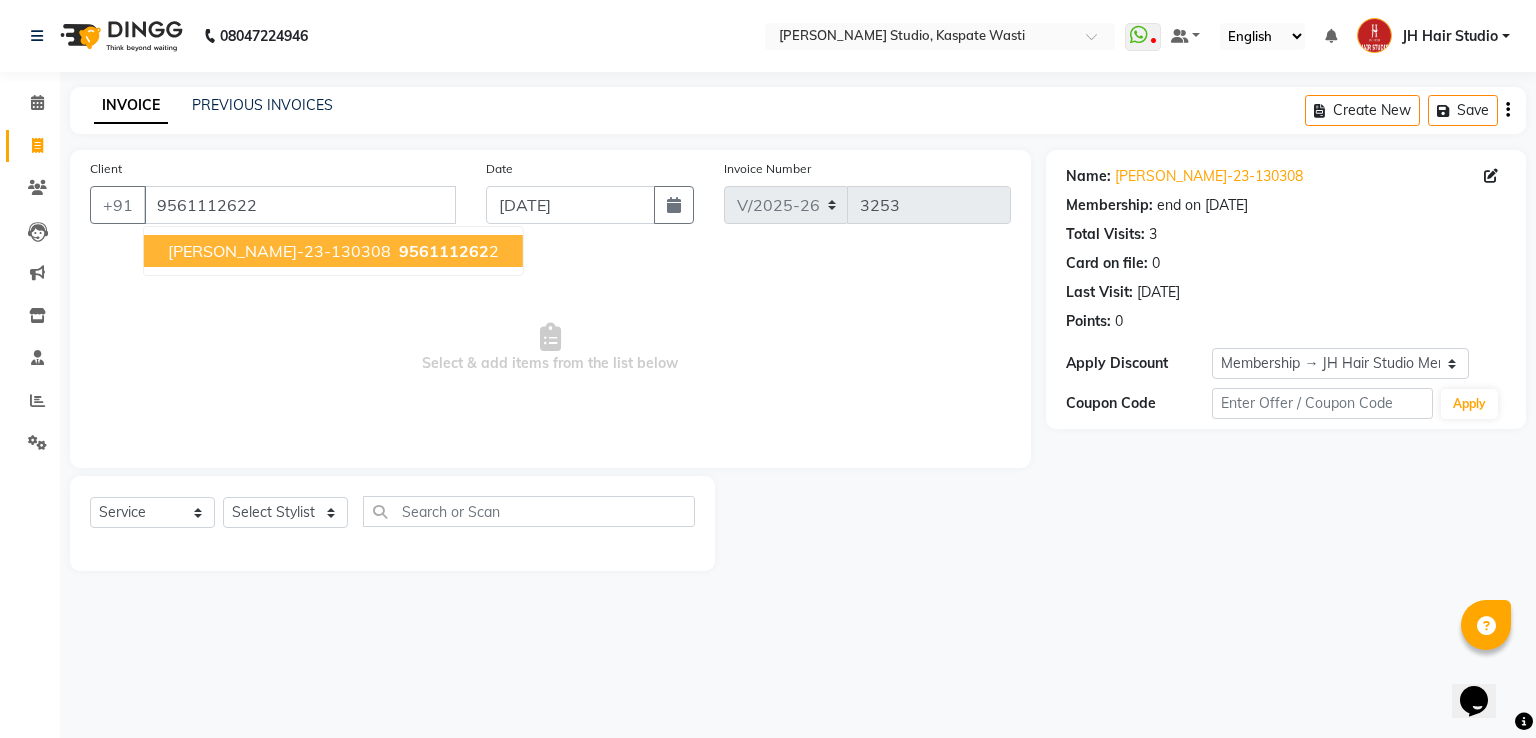 click on "[PERSON_NAME]-23-130308" at bounding box center (279, 251) 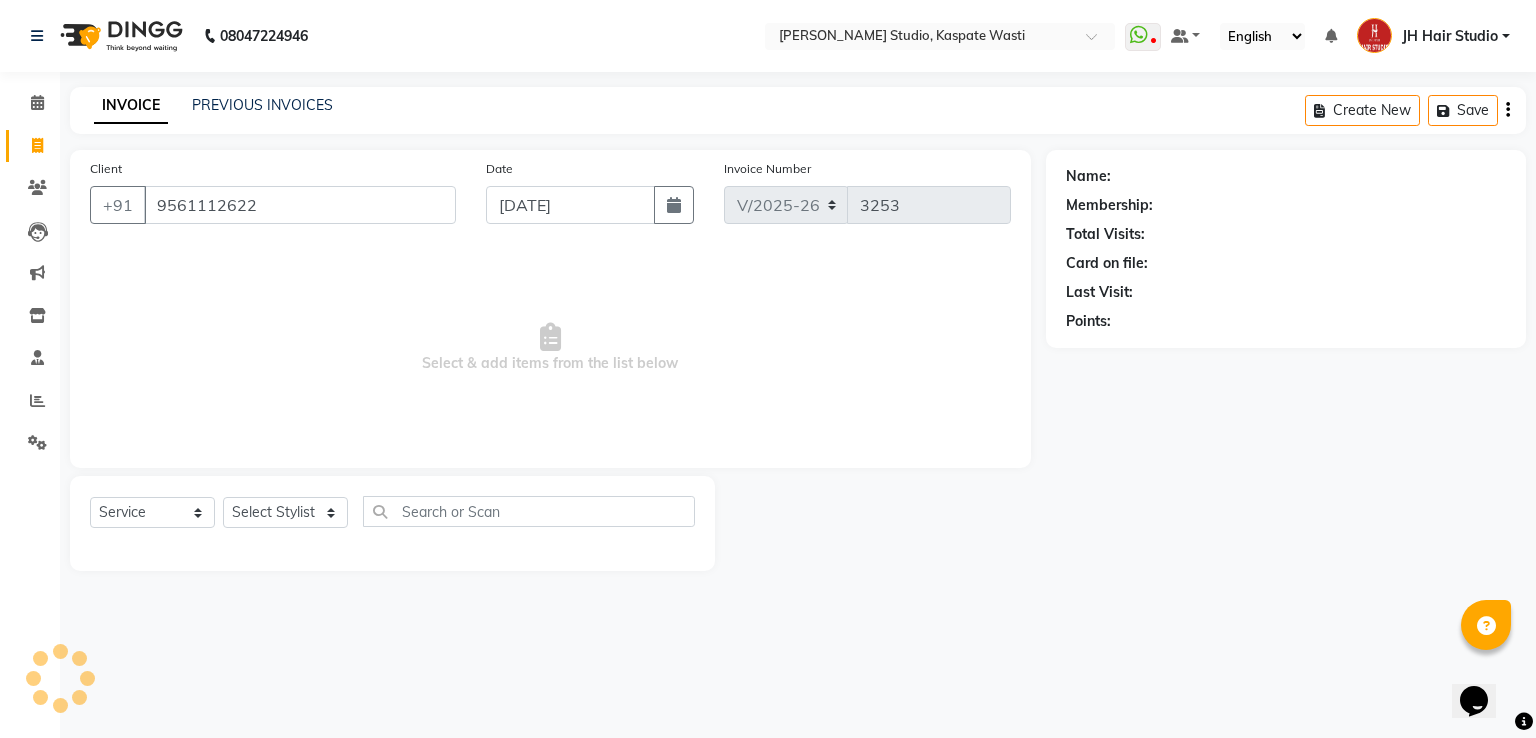 select on "1: Object" 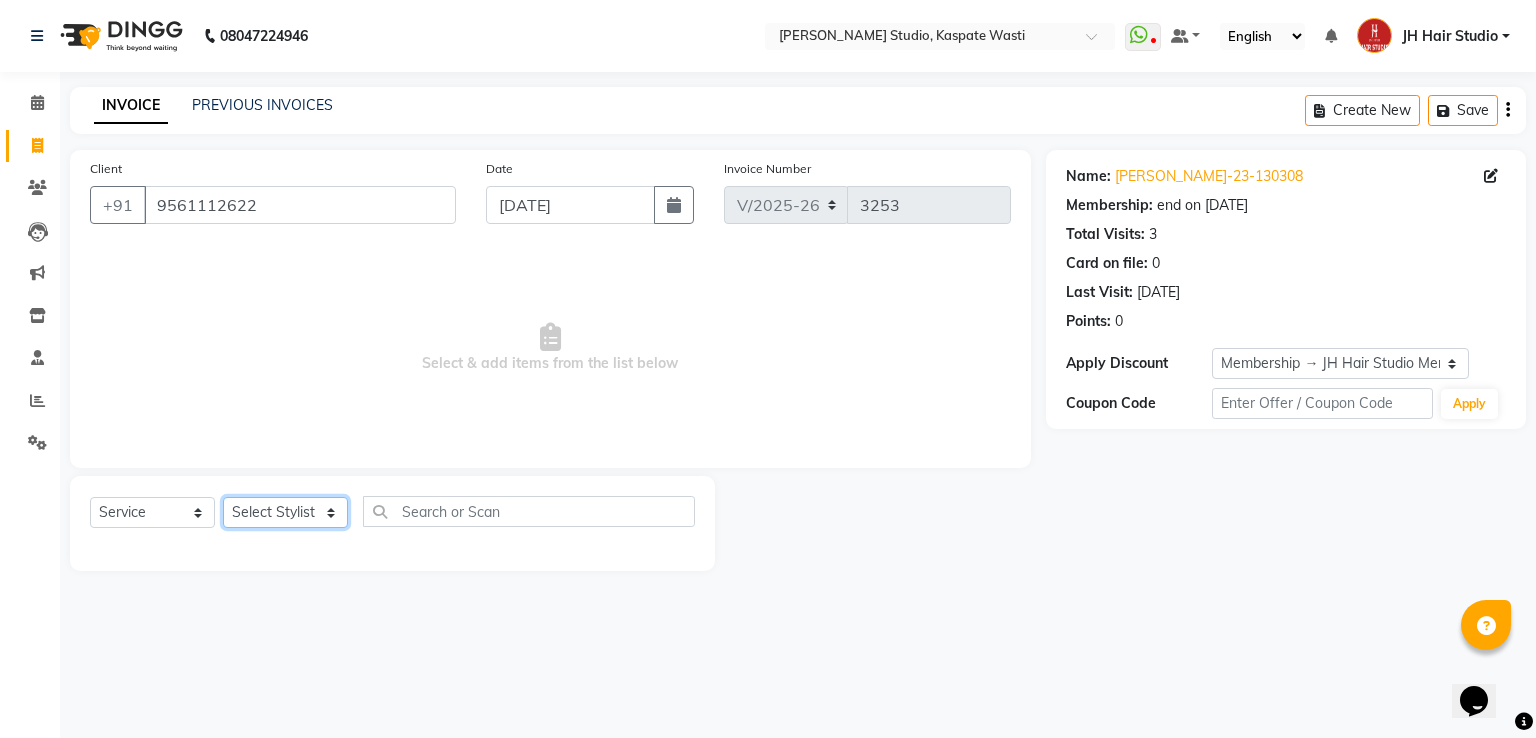 click on "Select Stylist [PERSON_NAME] [JH]  [PERSON_NAME][JH] [F1] GANESH [ F1] RAM [F1]Sanjay [F1][PERSON_NAME]  [F1][PERSON_NAME]  F1 Suraj  [F1] USHA [PERSON_NAME][JH] Harish[JH] JH Hair Studio [PERSON_NAME][JH] [PERSON_NAME][JH] SID NEW [JH] [PERSON_NAME] [F3] [PERSON_NAME] [JH]" 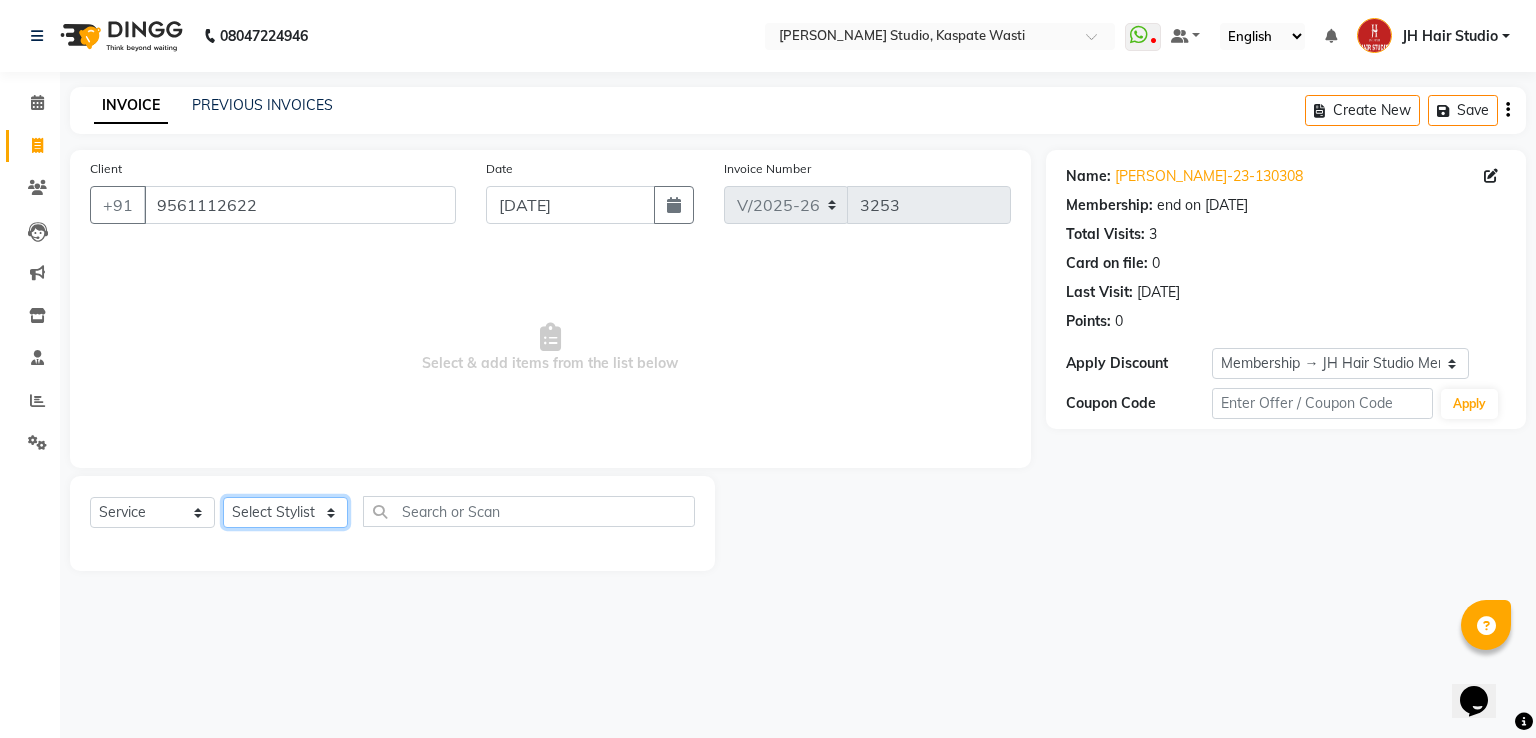 select on "63820" 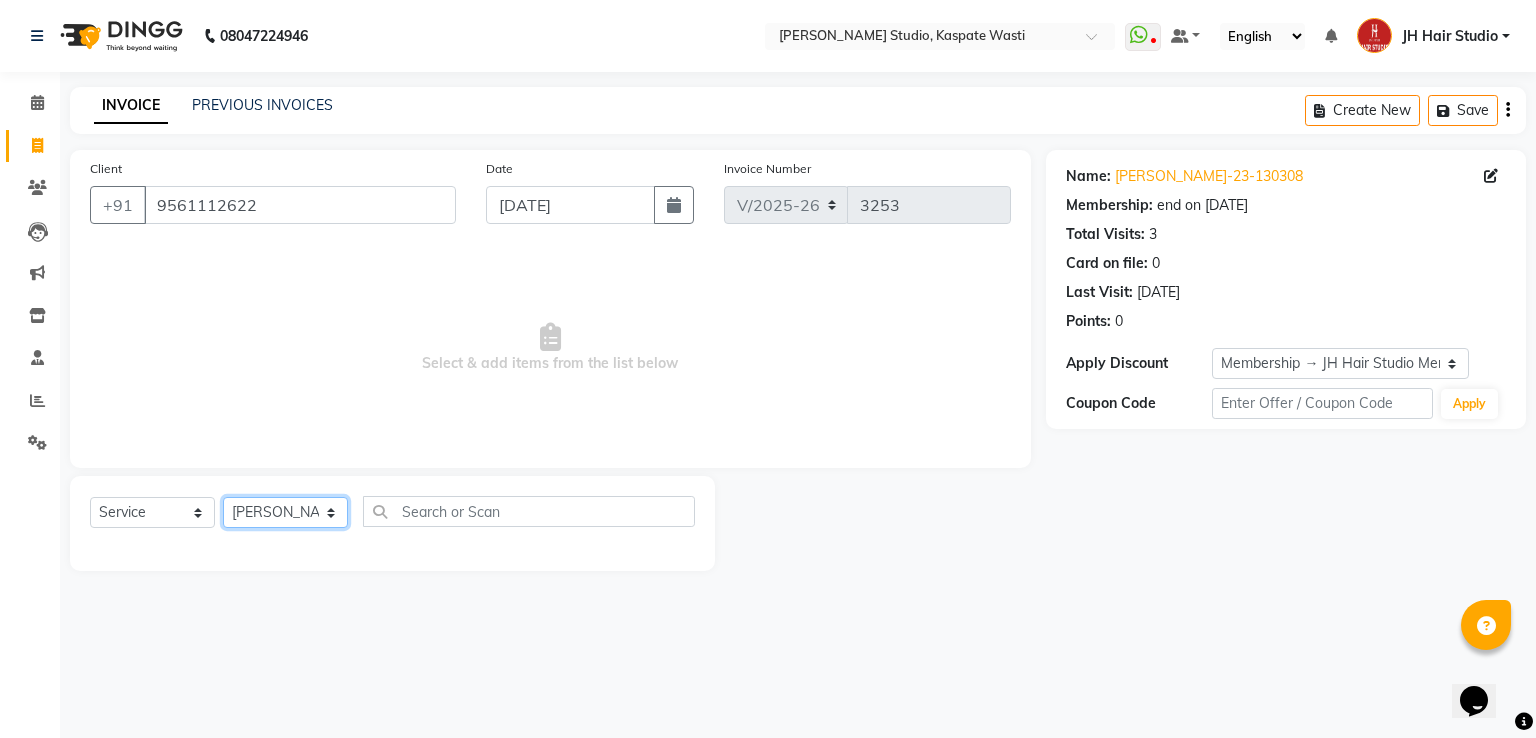 click on "Select Stylist [PERSON_NAME] [JH]  [PERSON_NAME][JH] [F1] GANESH [ F1] RAM [F1]Sanjay [F1][PERSON_NAME]  [F1][PERSON_NAME]  F1 Suraj  [F1] USHA [PERSON_NAME][JH] Harish[JH] JH Hair Studio [PERSON_NAME][JH] [PERSON_NAME][JH] SID NEW [JH] [PERSON_NAME] [F3] [PERSON_NAME] [JH]" 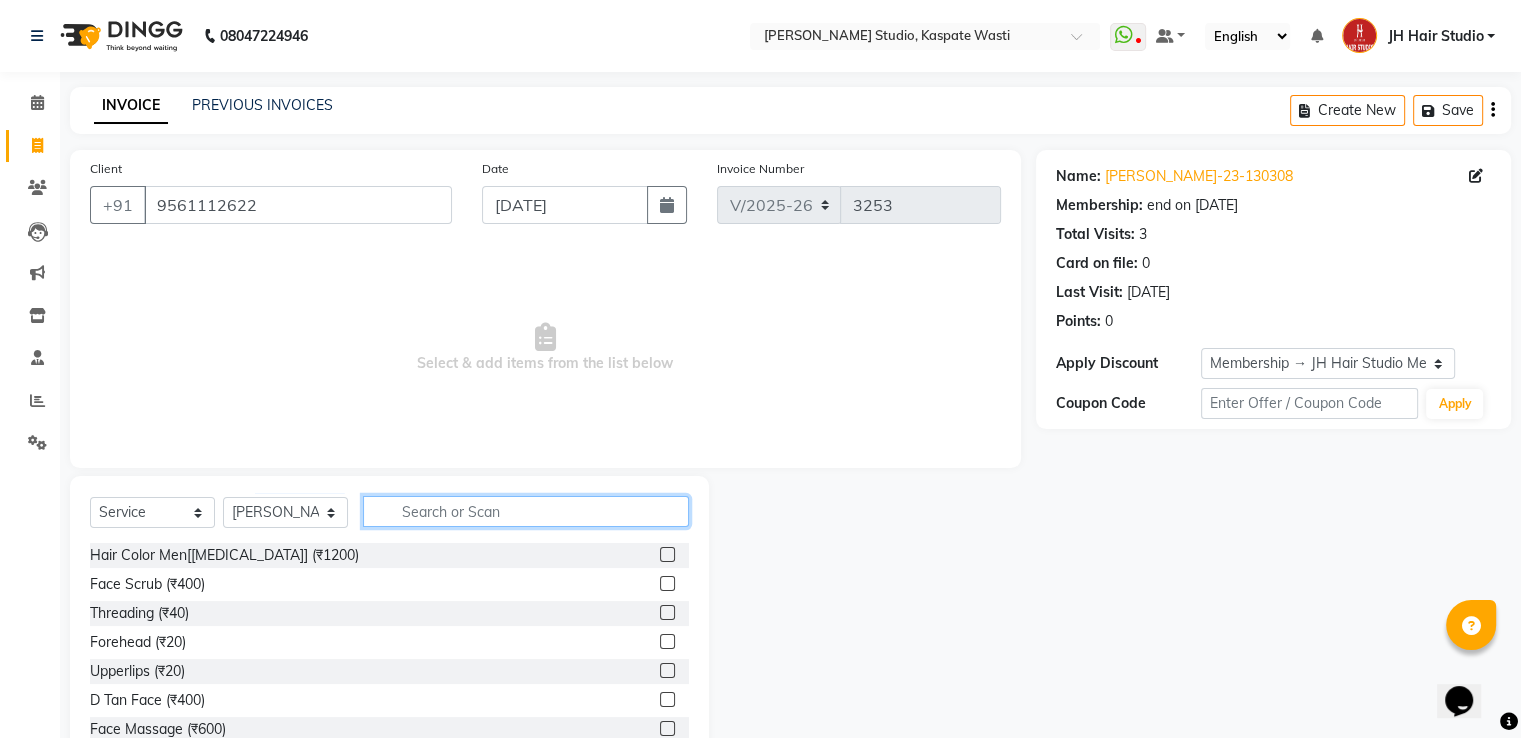 click 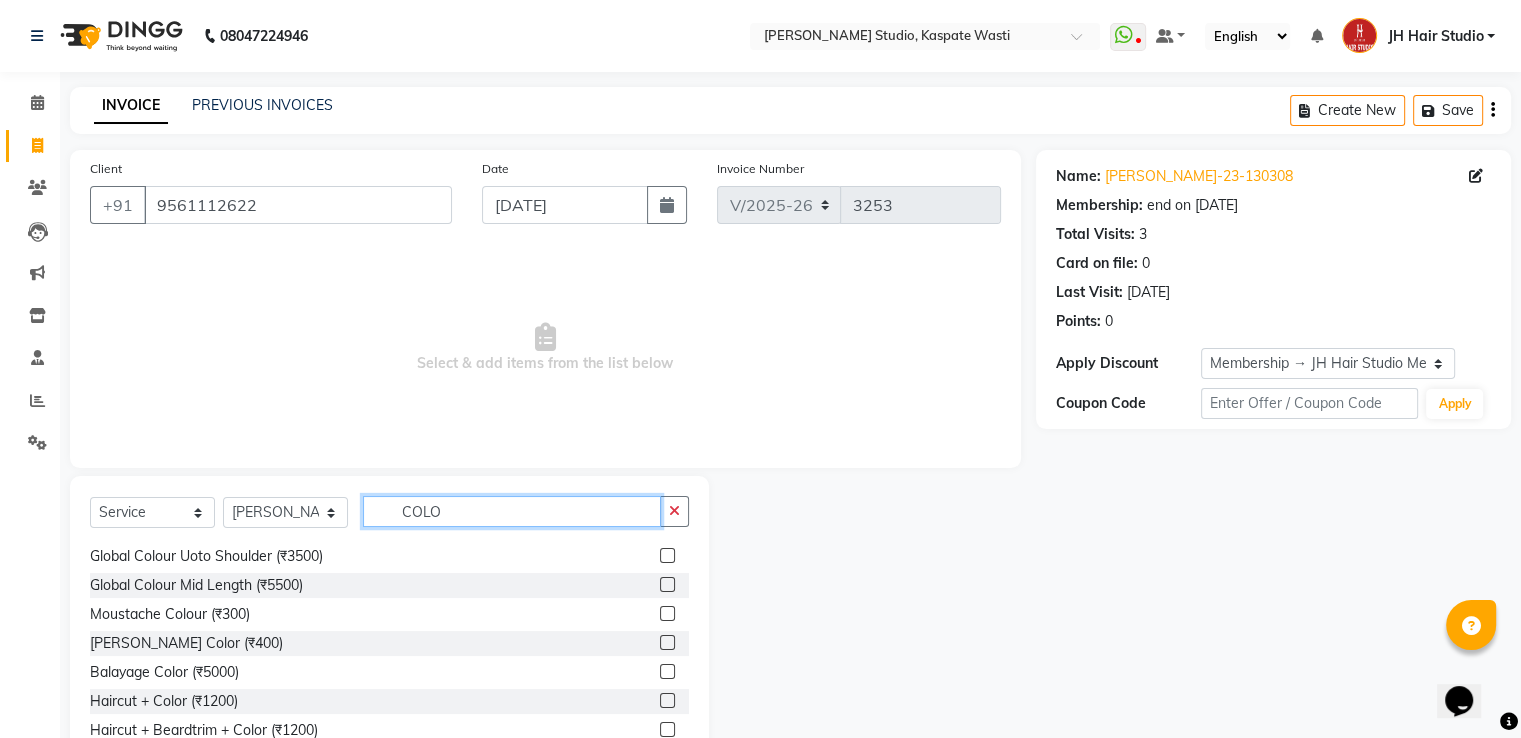 scroll, scrollTop: 148, scrollLeft: 0, axis: vertical 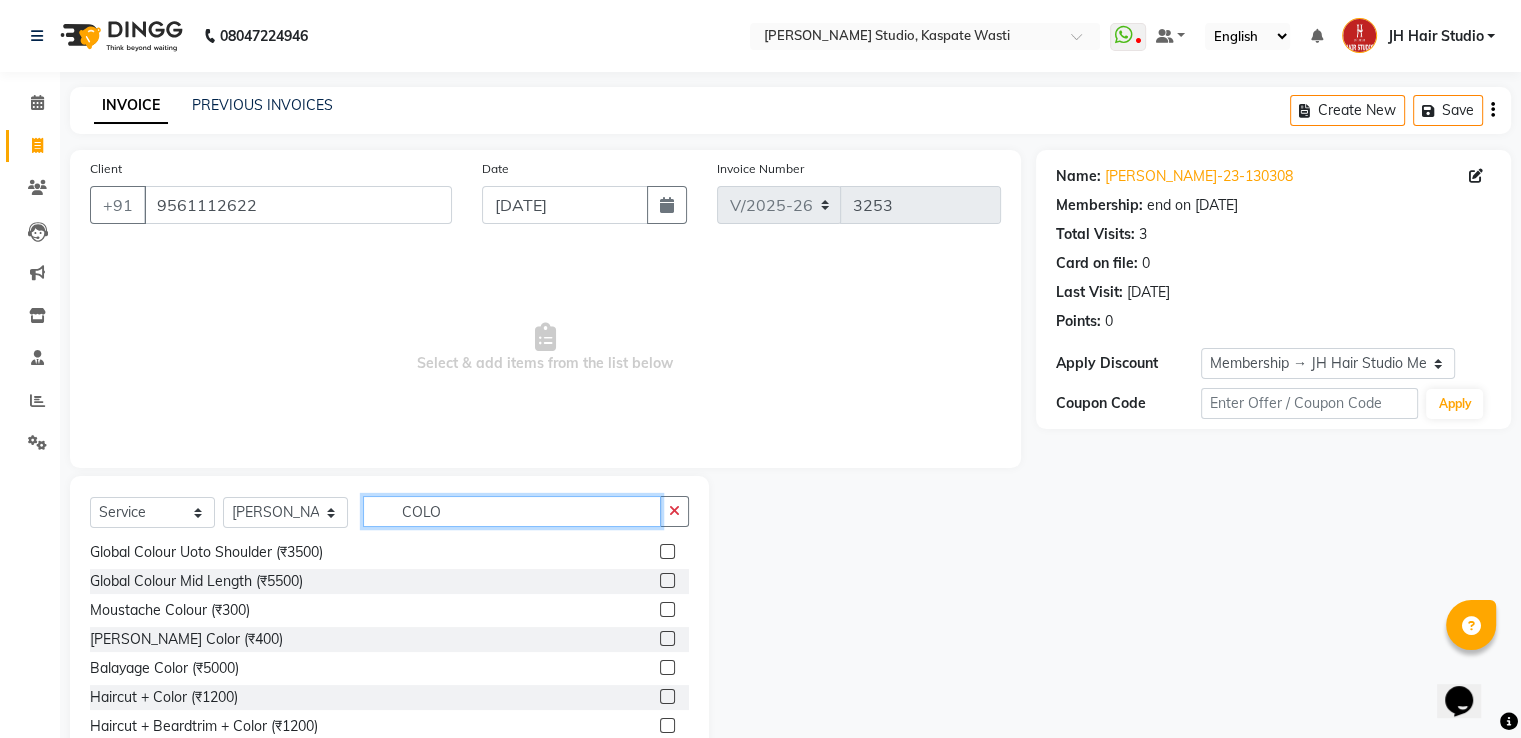 type on "COLO" 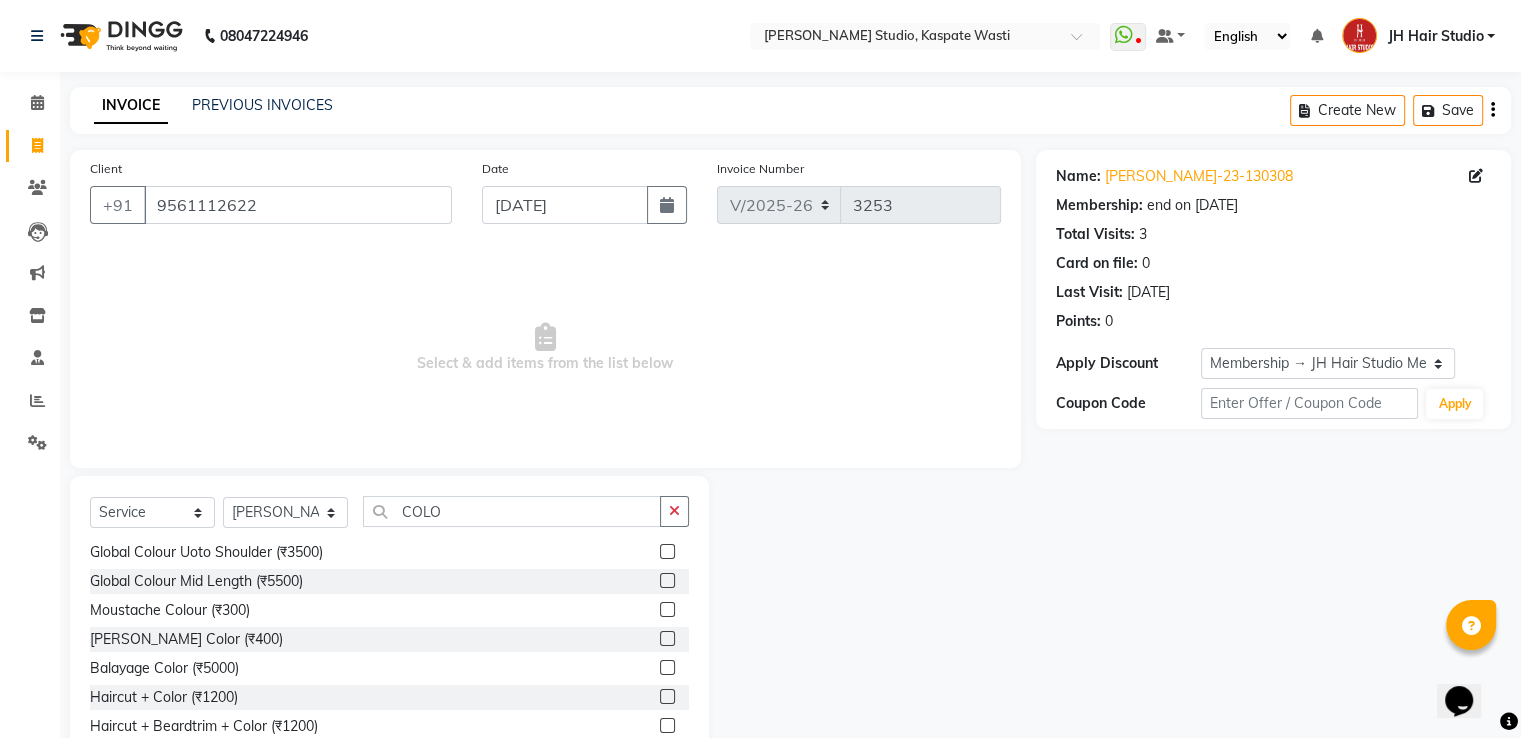 click 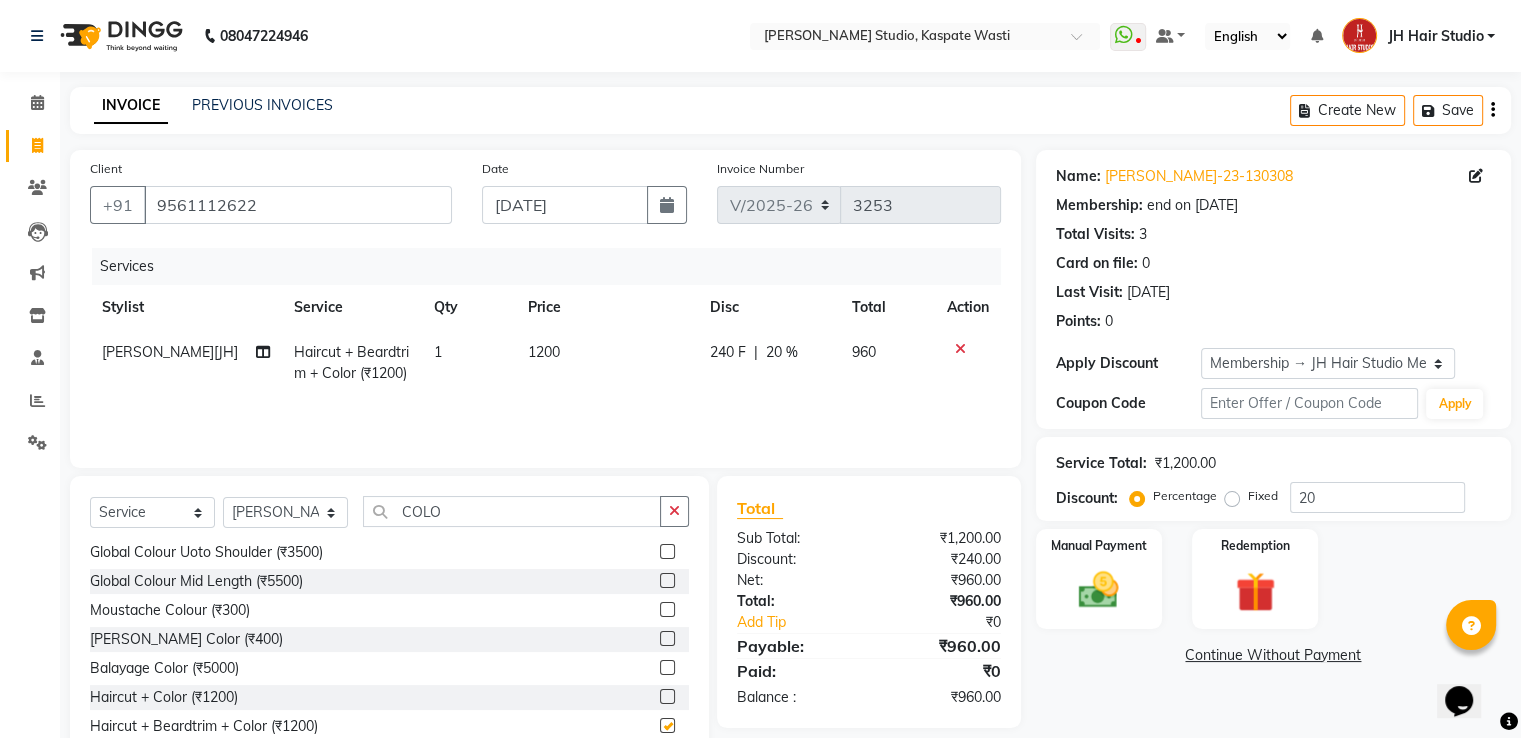 checkbox on "false" 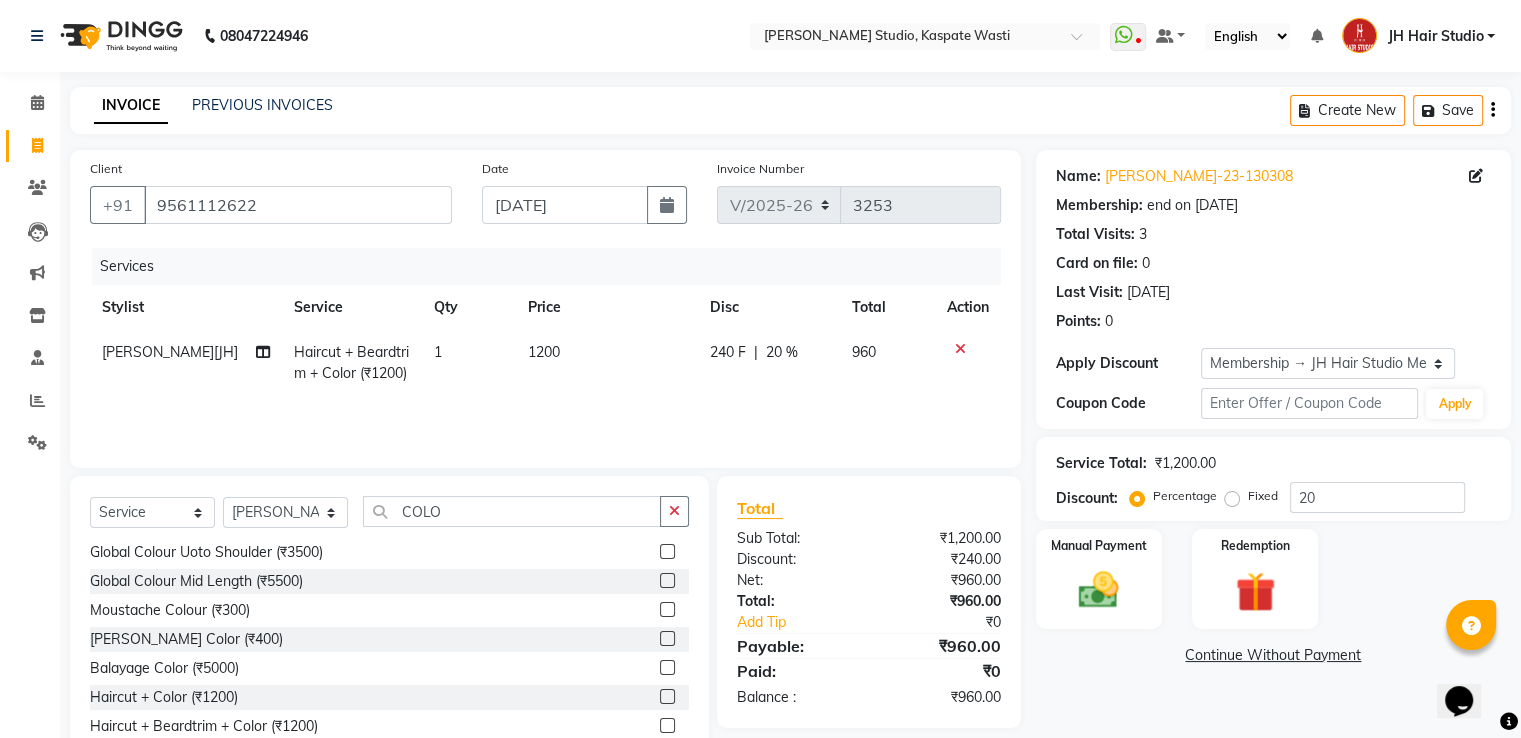 click on "1200" 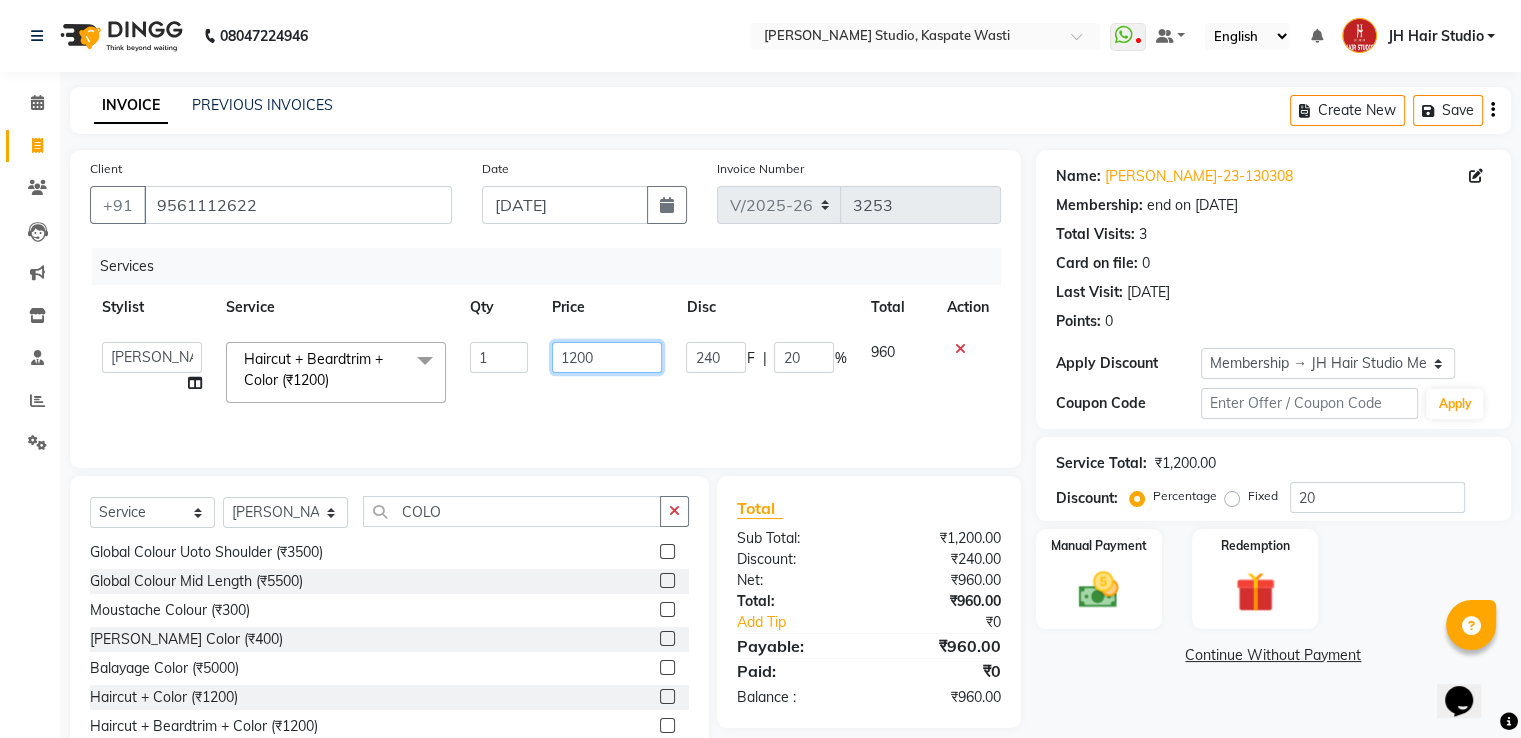 click on "1200" 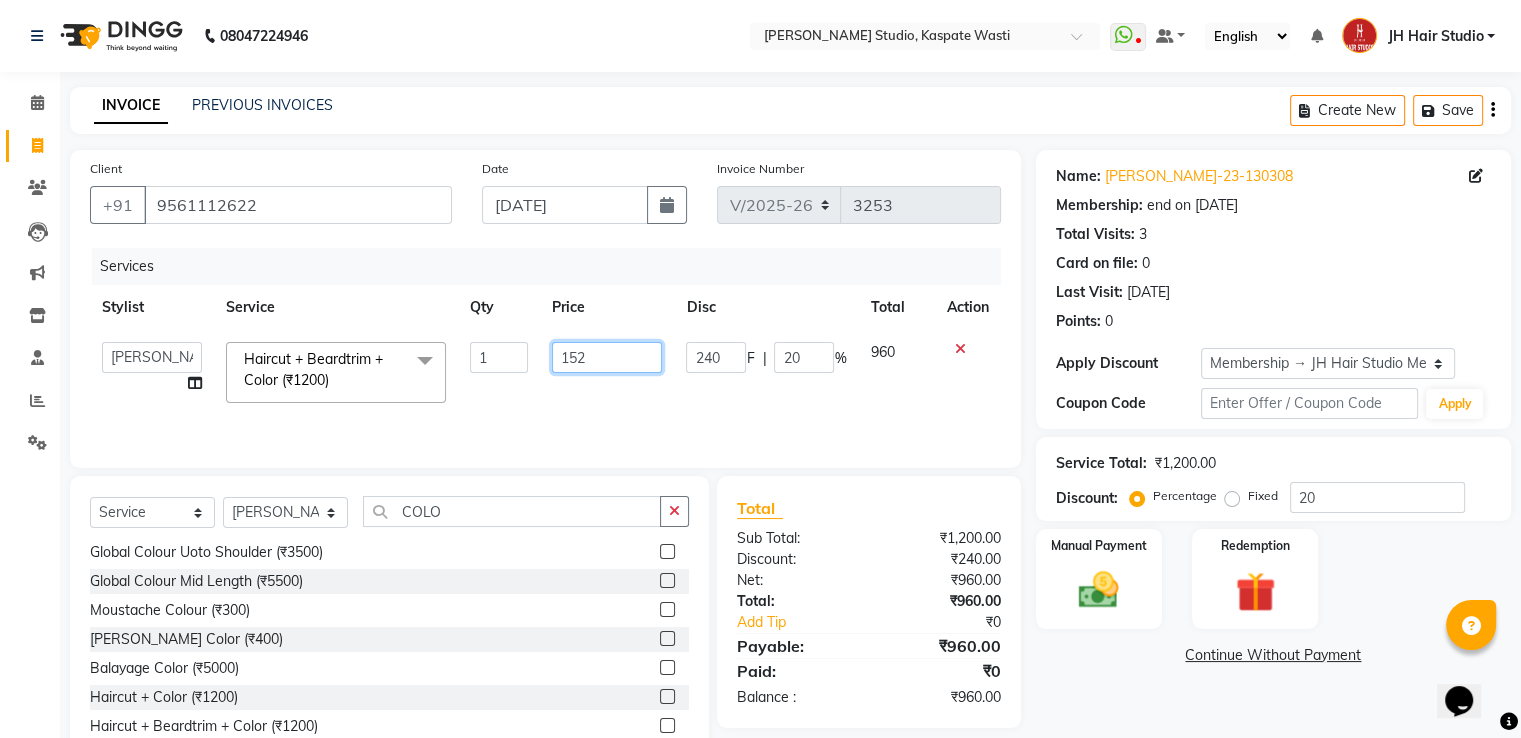 type on "1520" 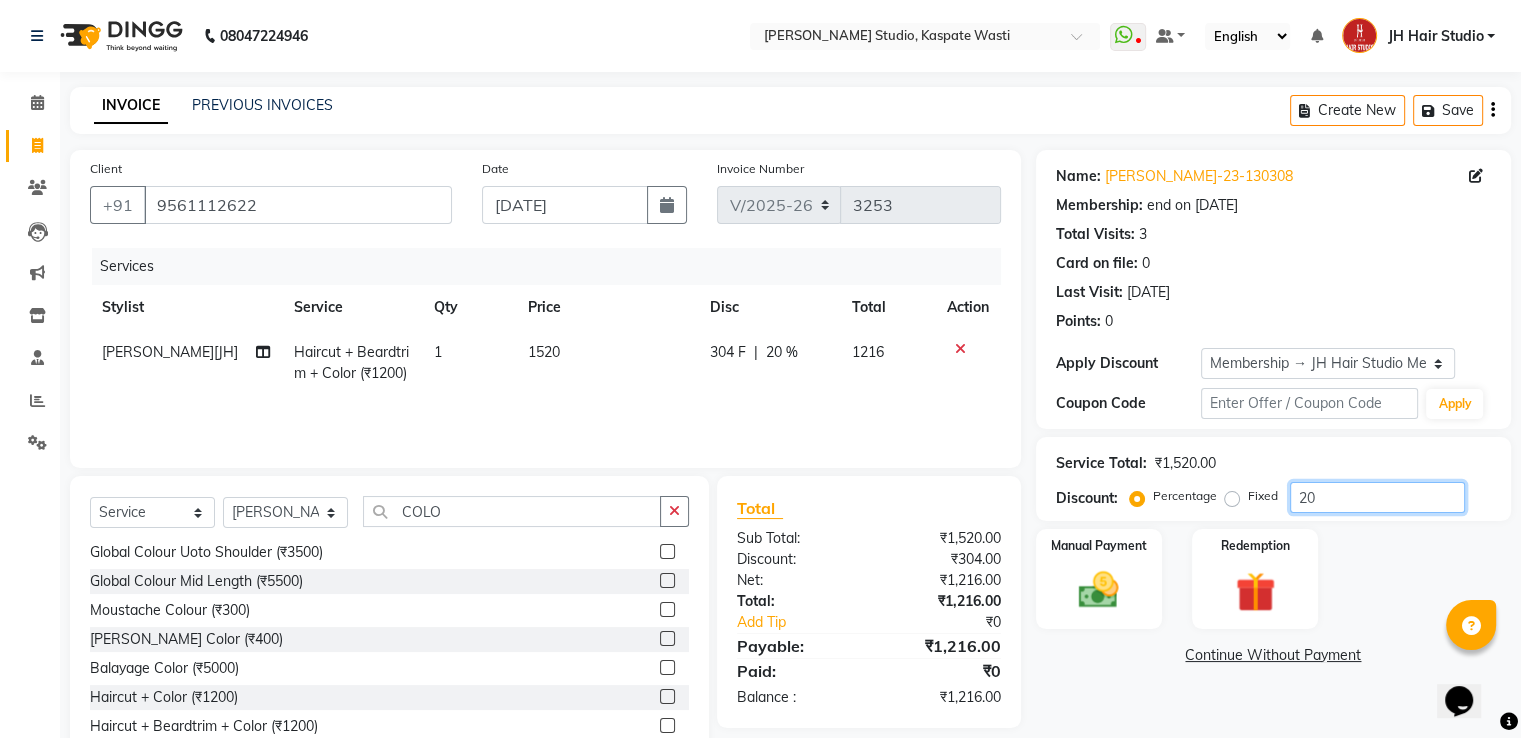 click on "20" 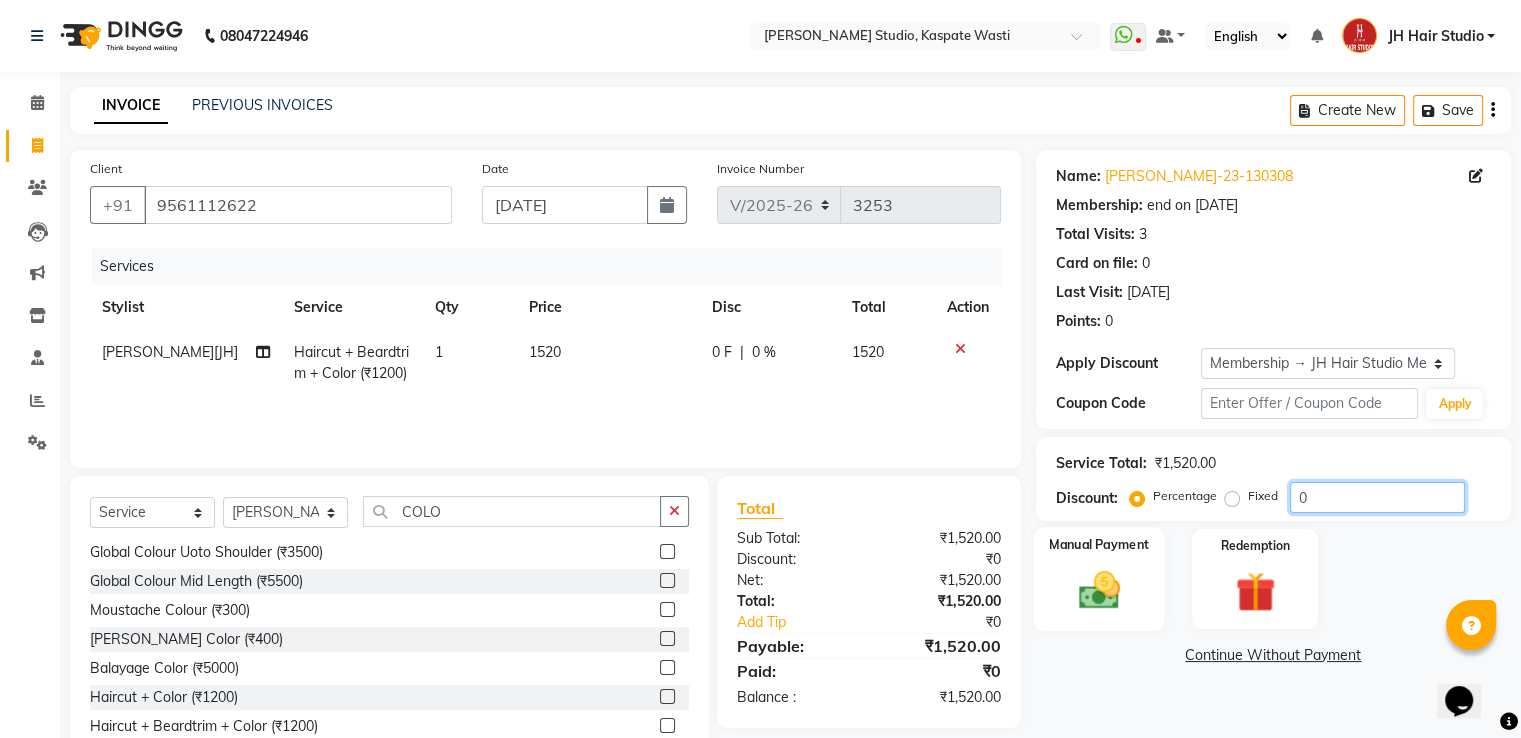 type on "0" 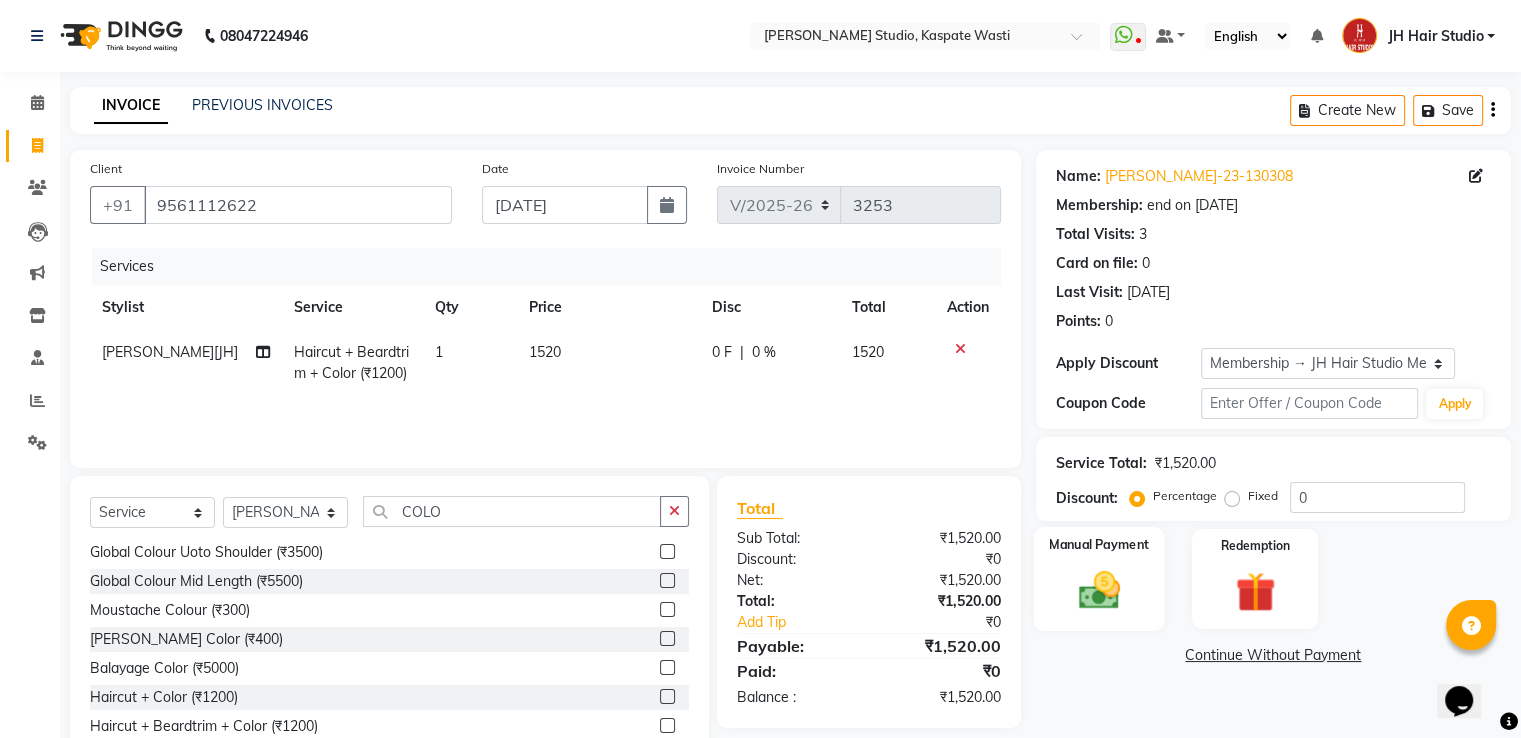 click 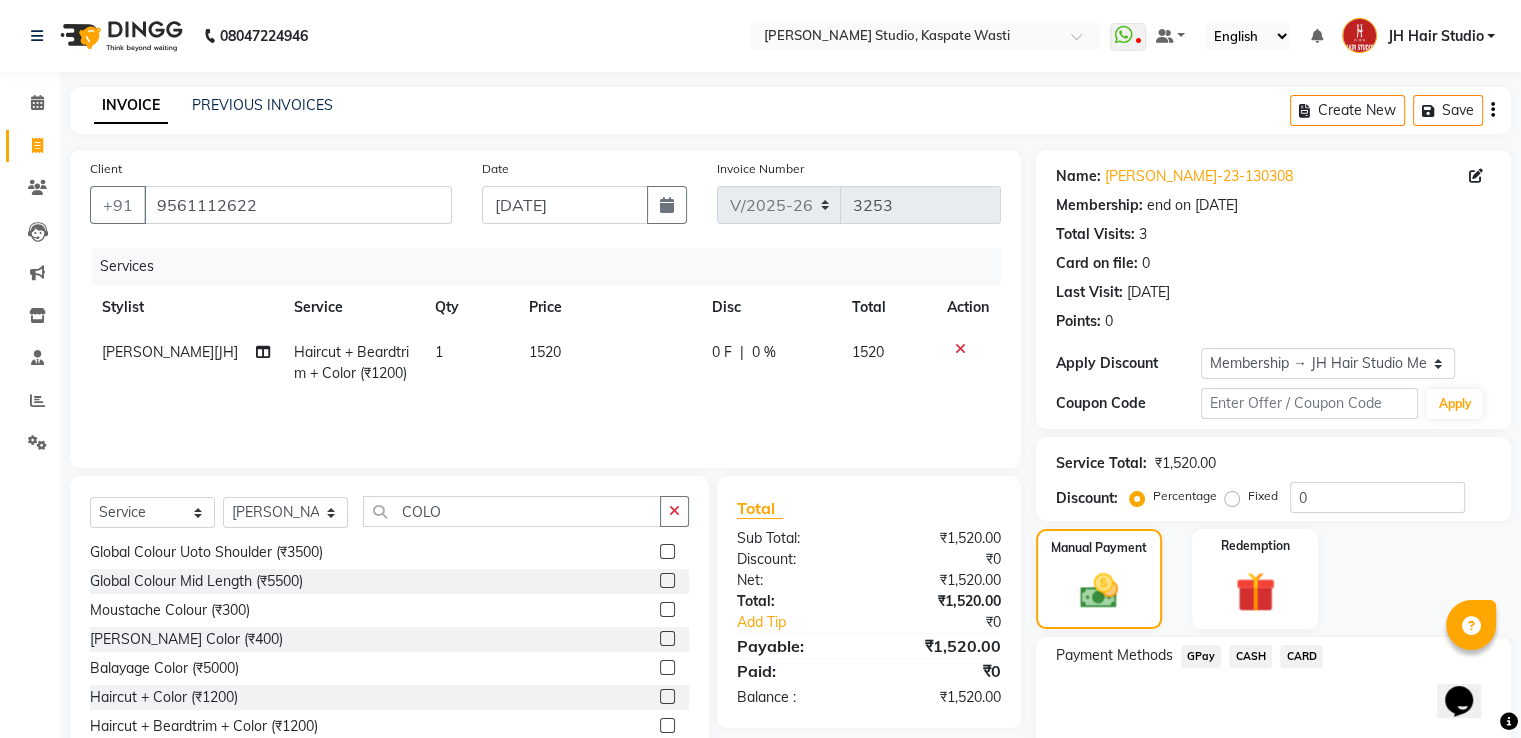 click on "GPay" 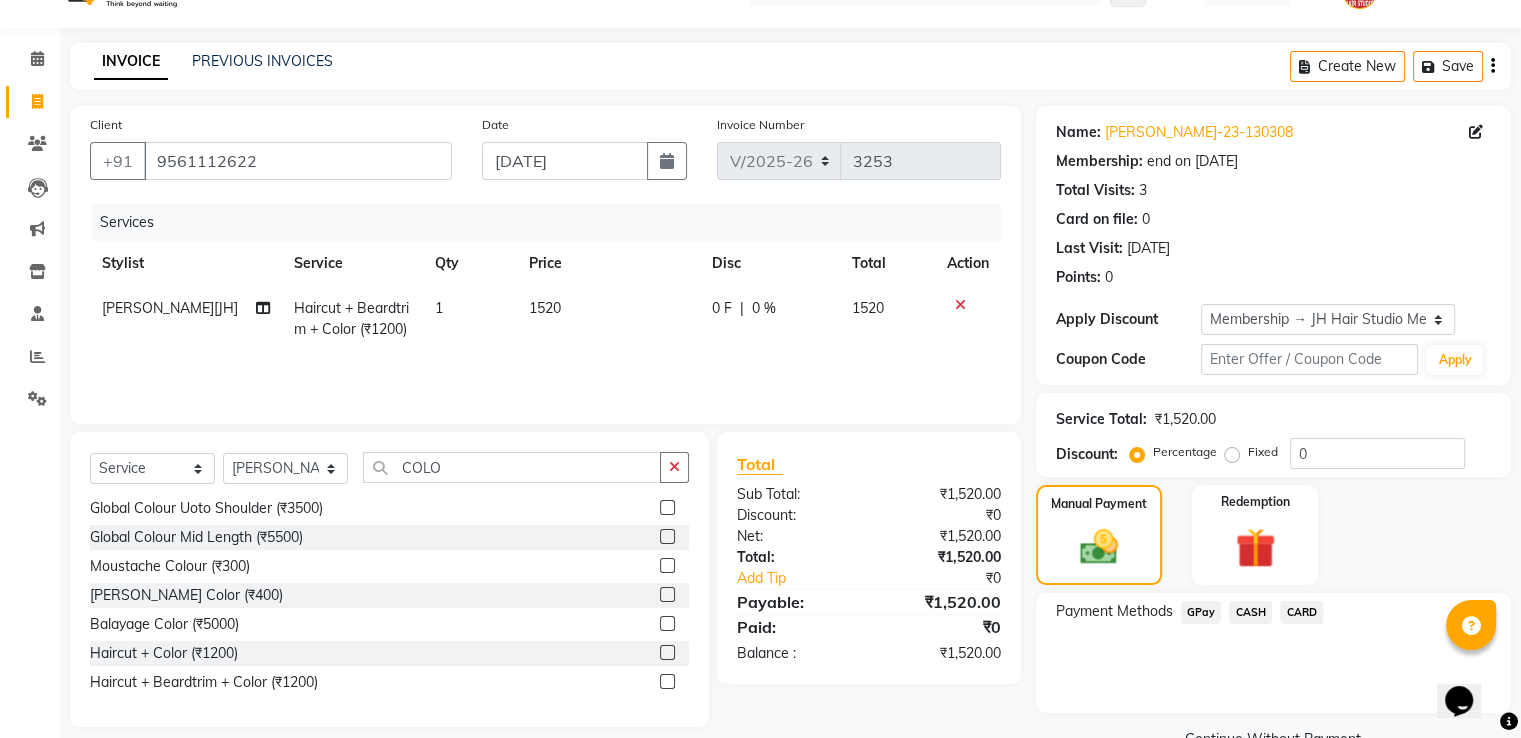 scroll, scrollTop: 89, scrollLeft: 0, axis: vertical 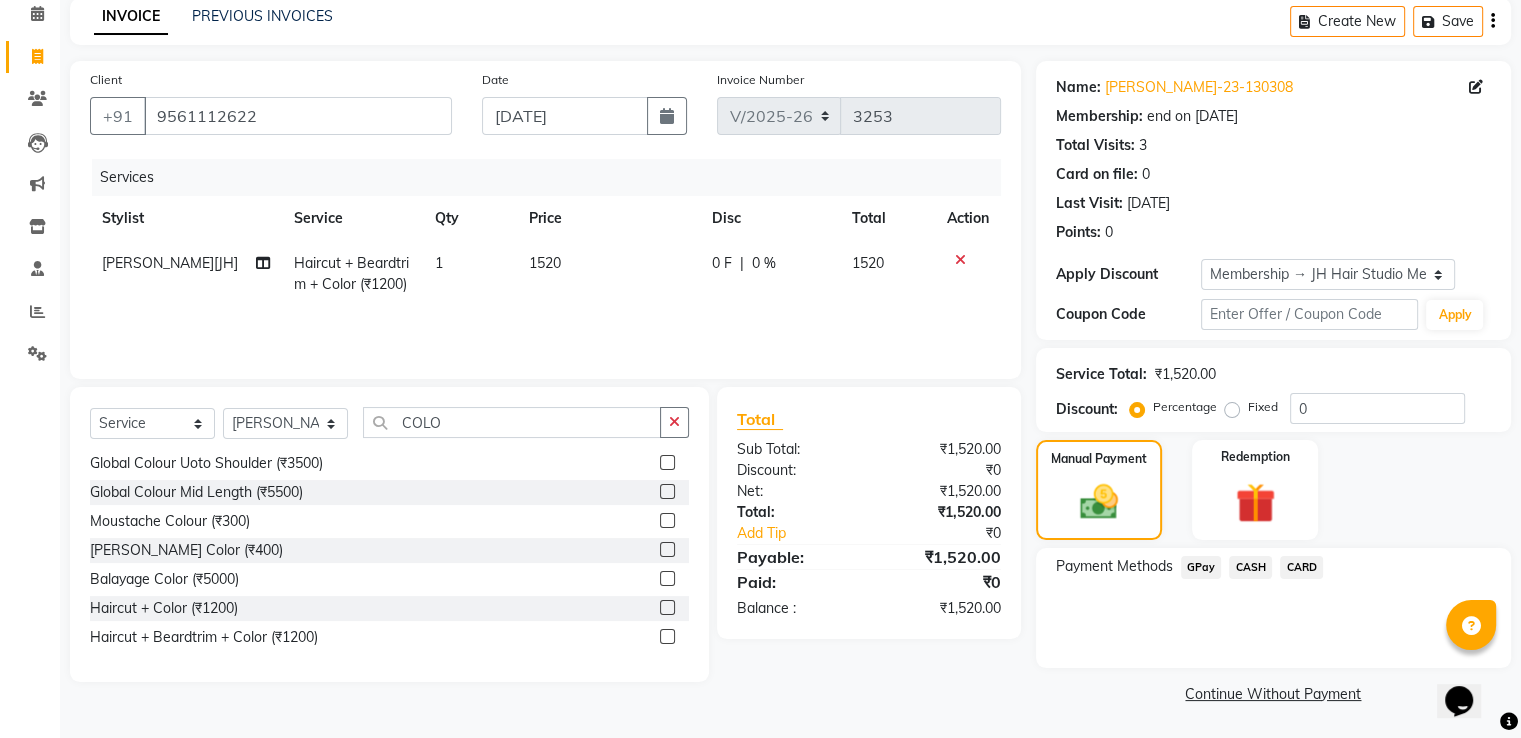 click on "GPay" 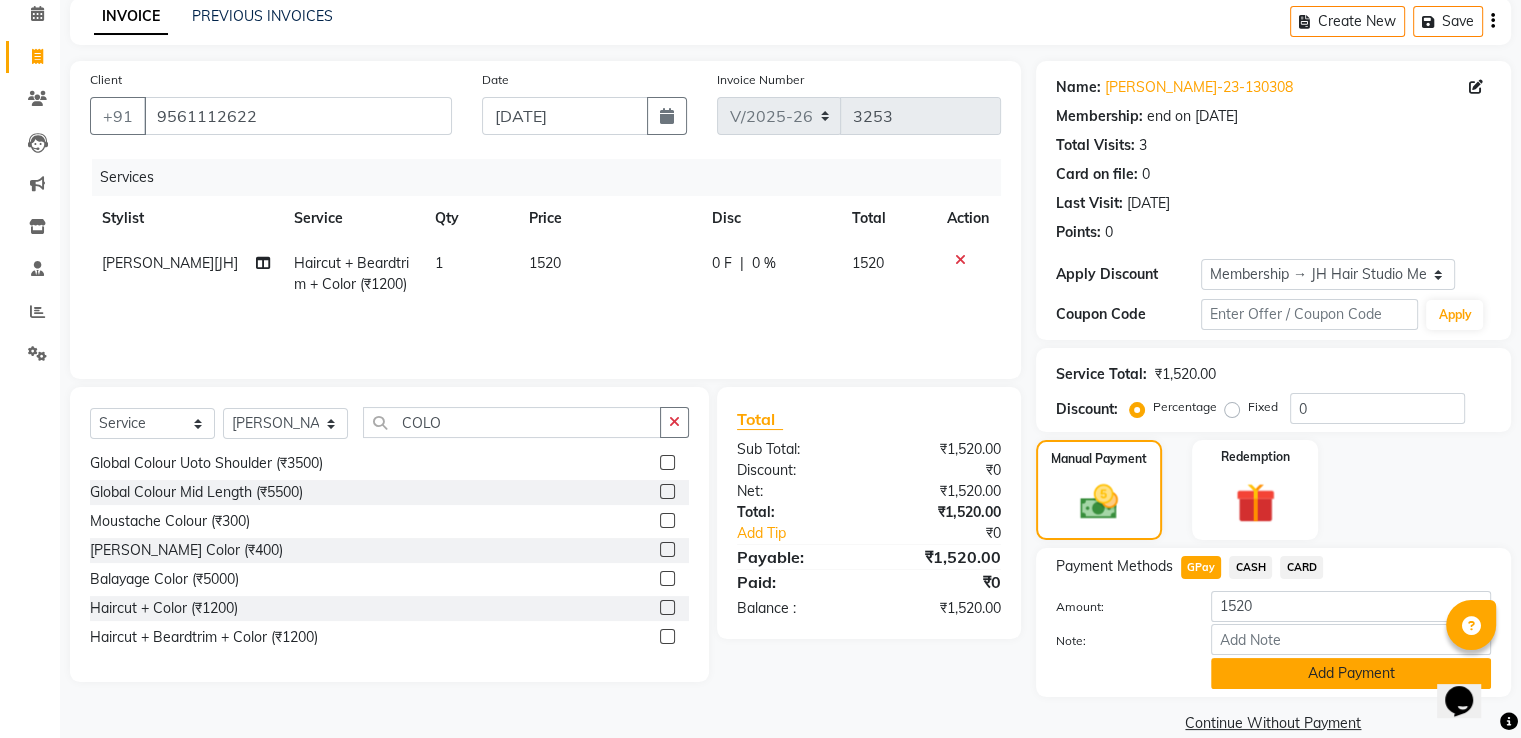 click on "Add Payment" 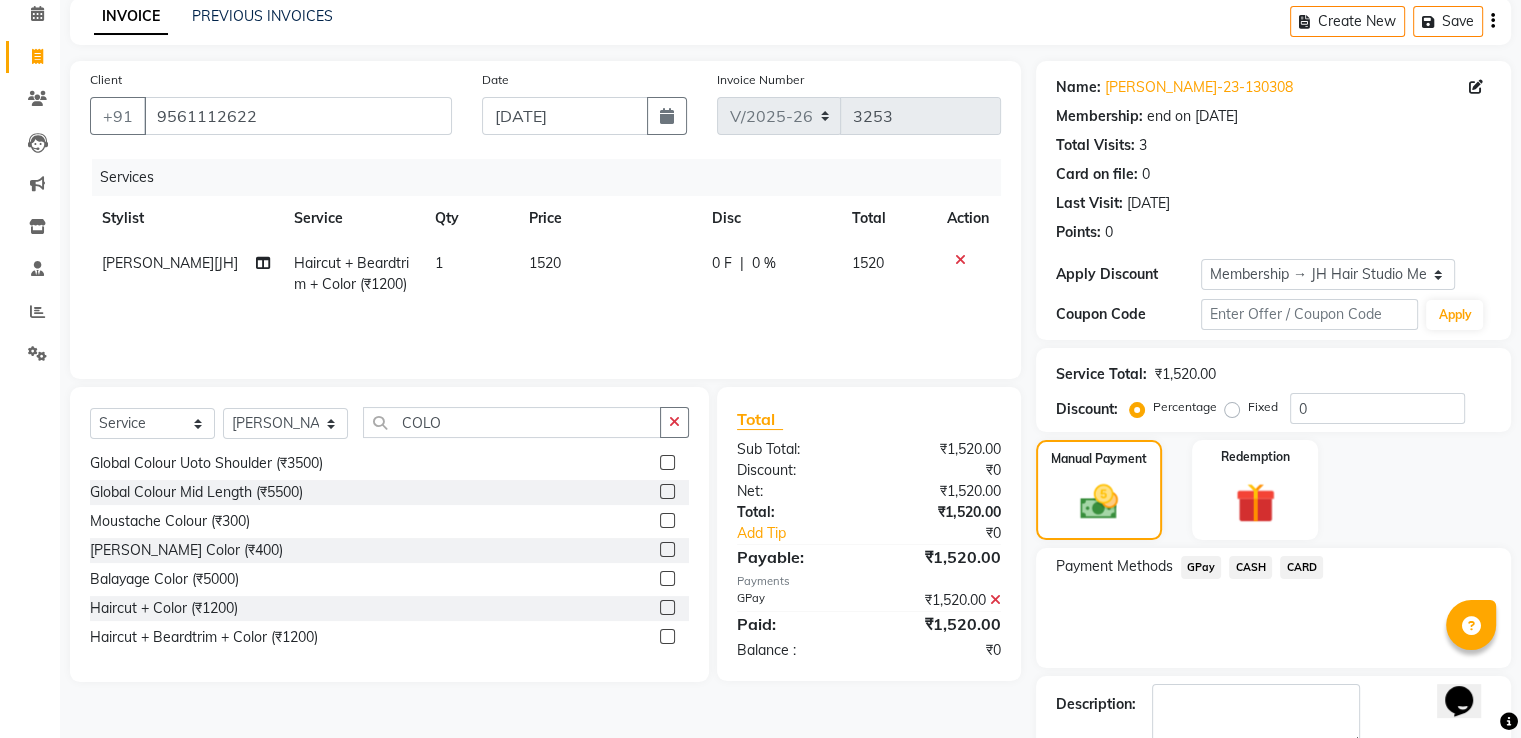 scroll, scrollTop: 201, scrollLeft: 0, axis: vertical 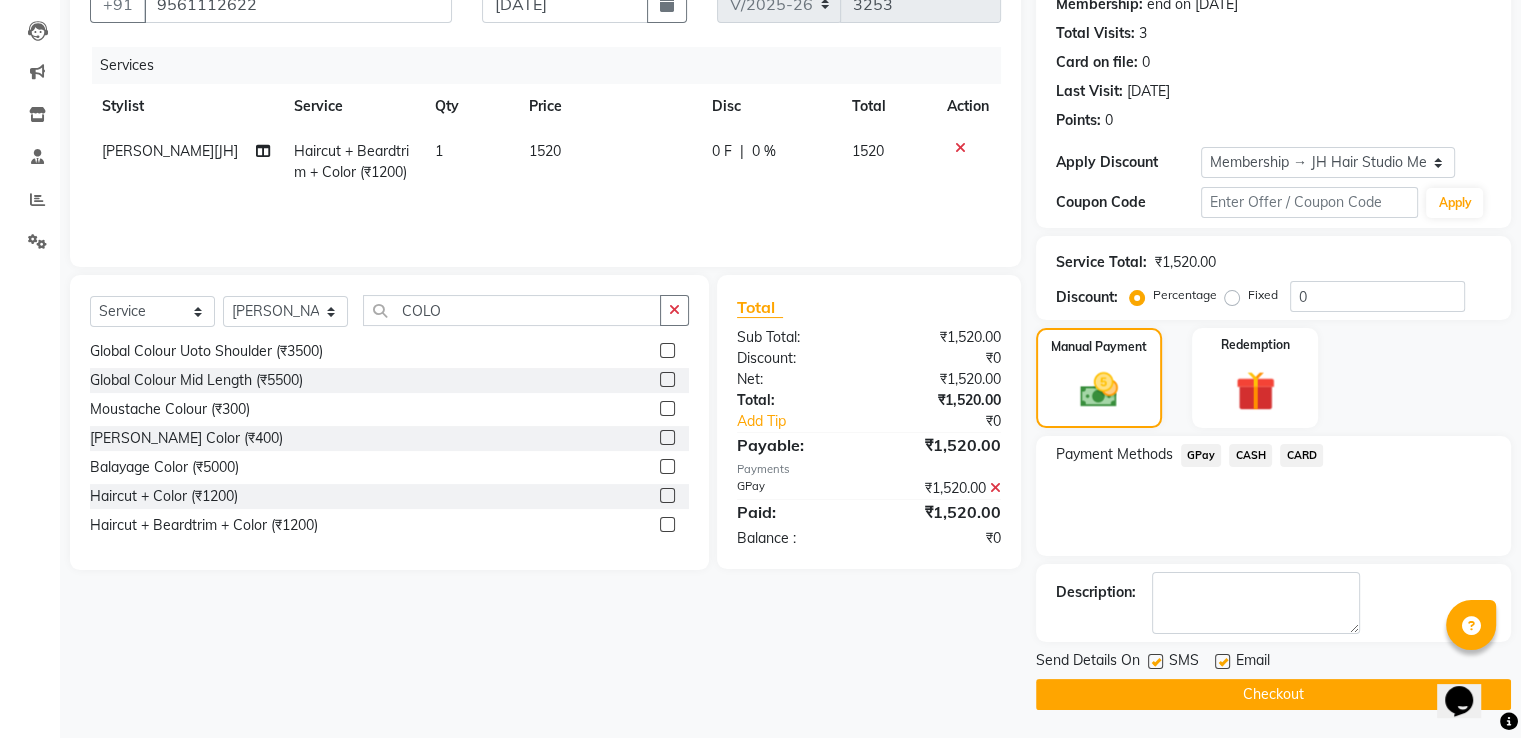 click on "Checkout" 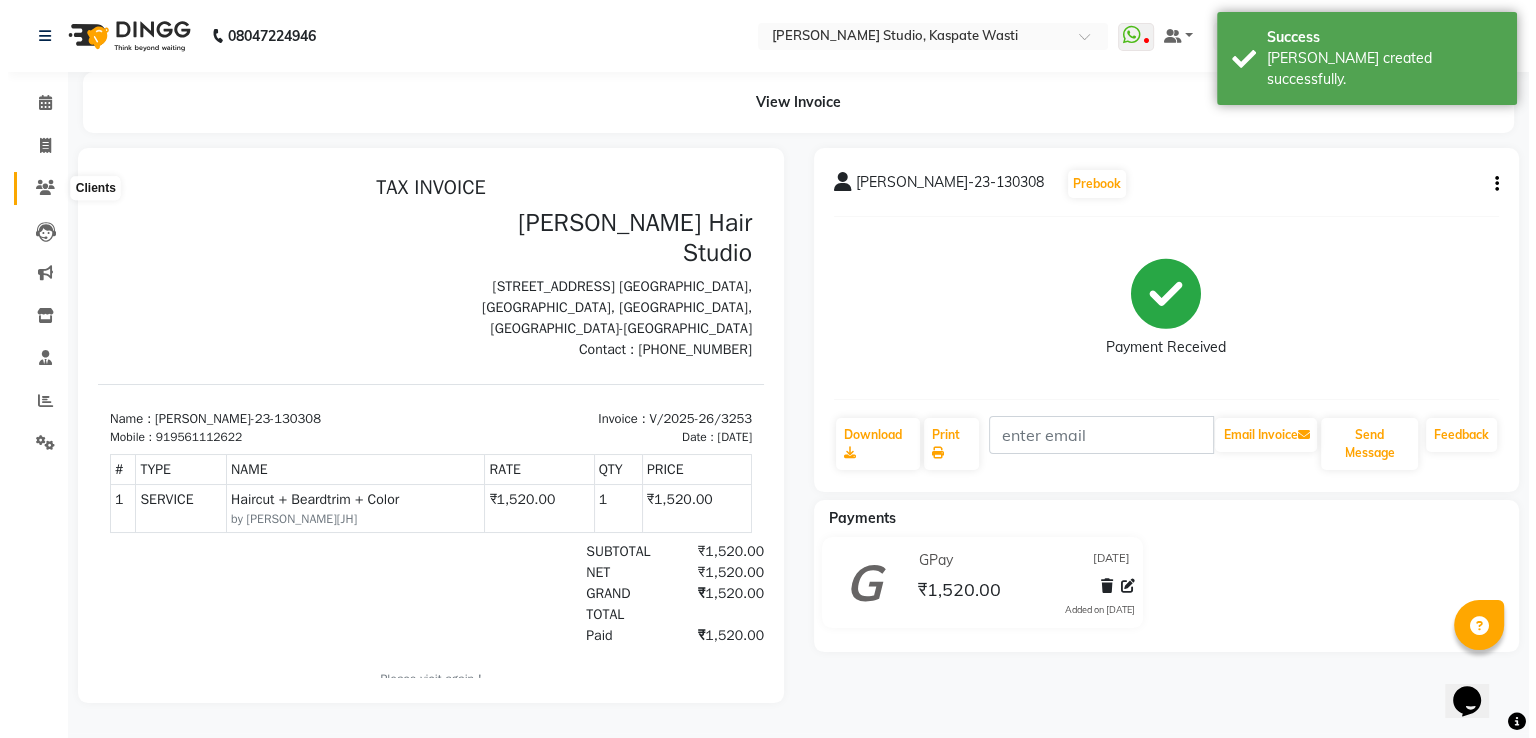 scroll, scrollTop: 0, scrollLeft: 0, axis: both 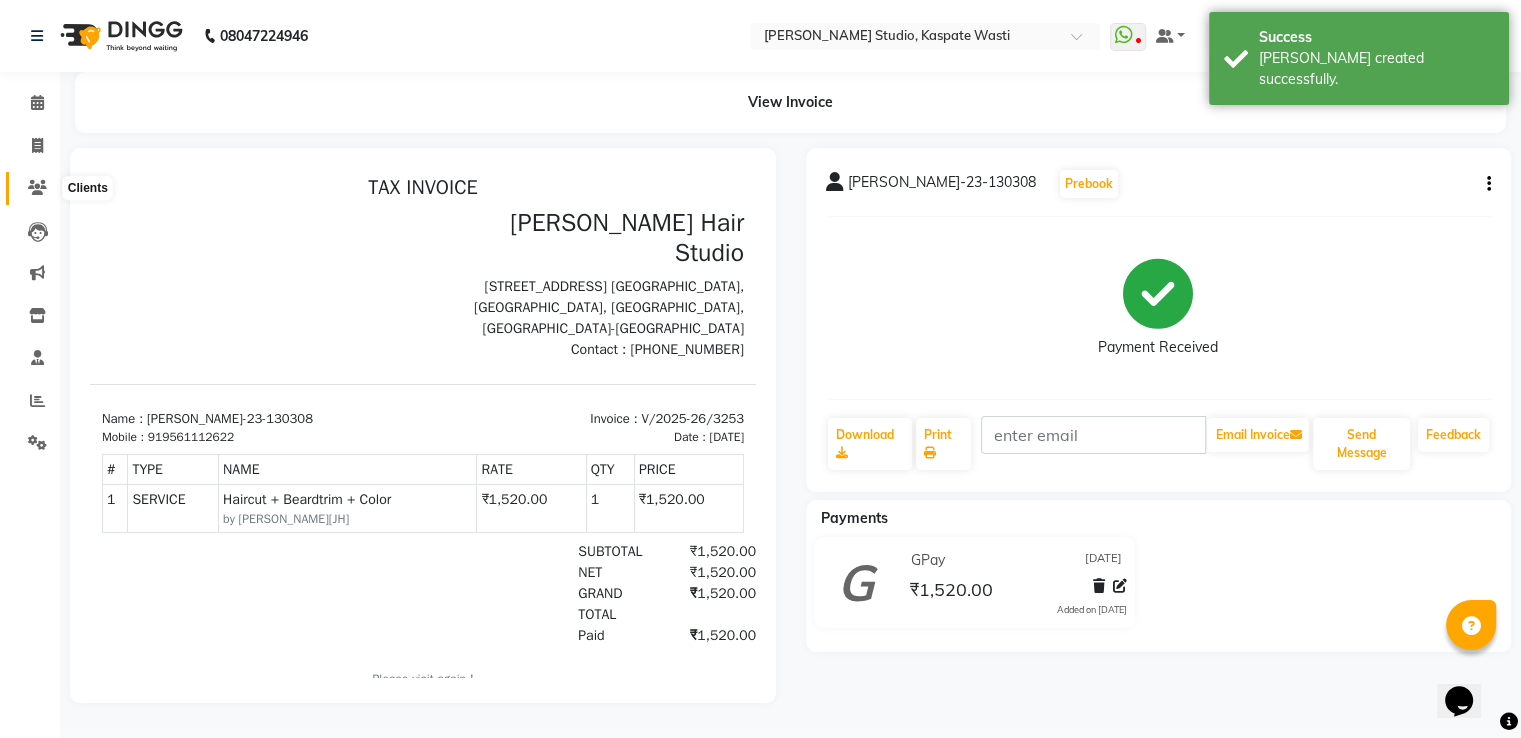 click 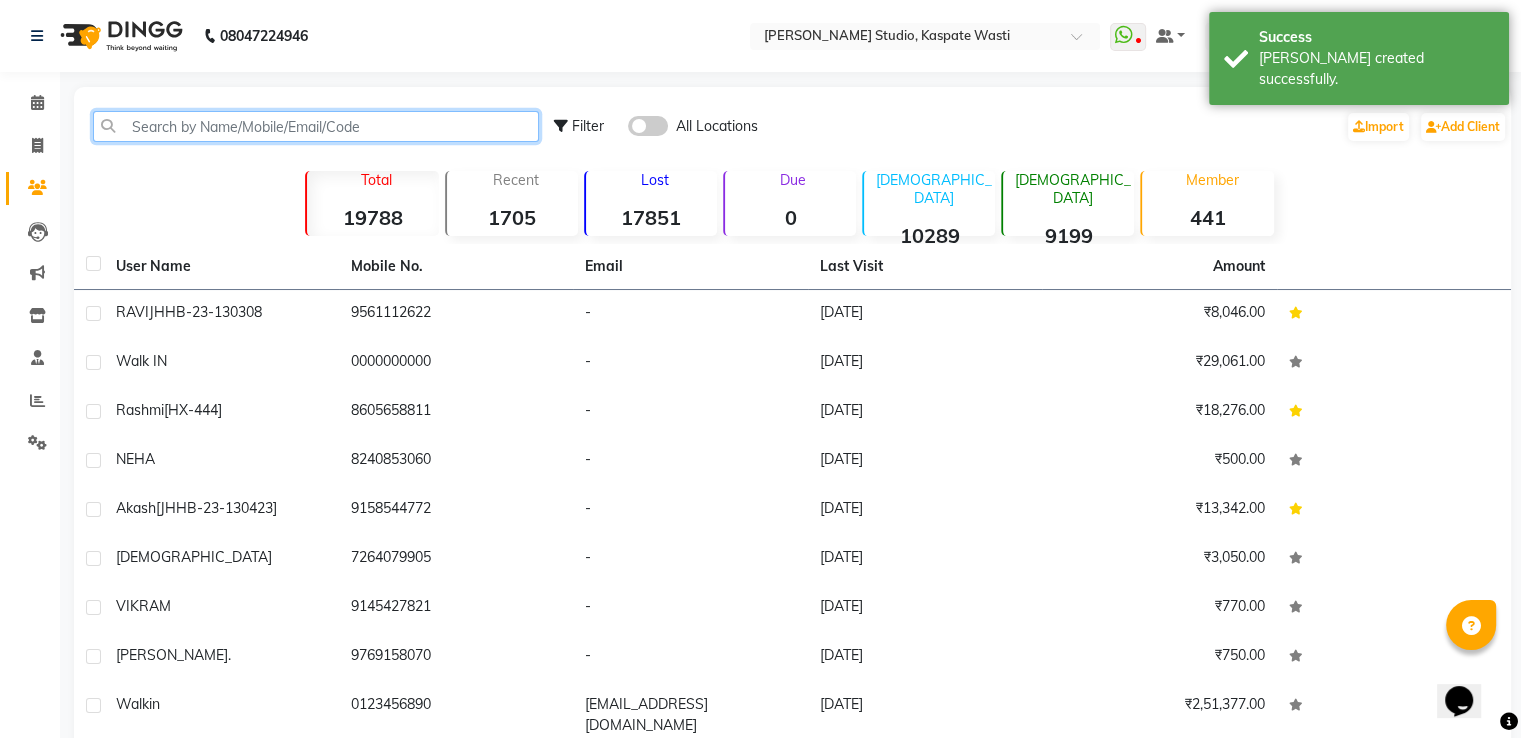 click 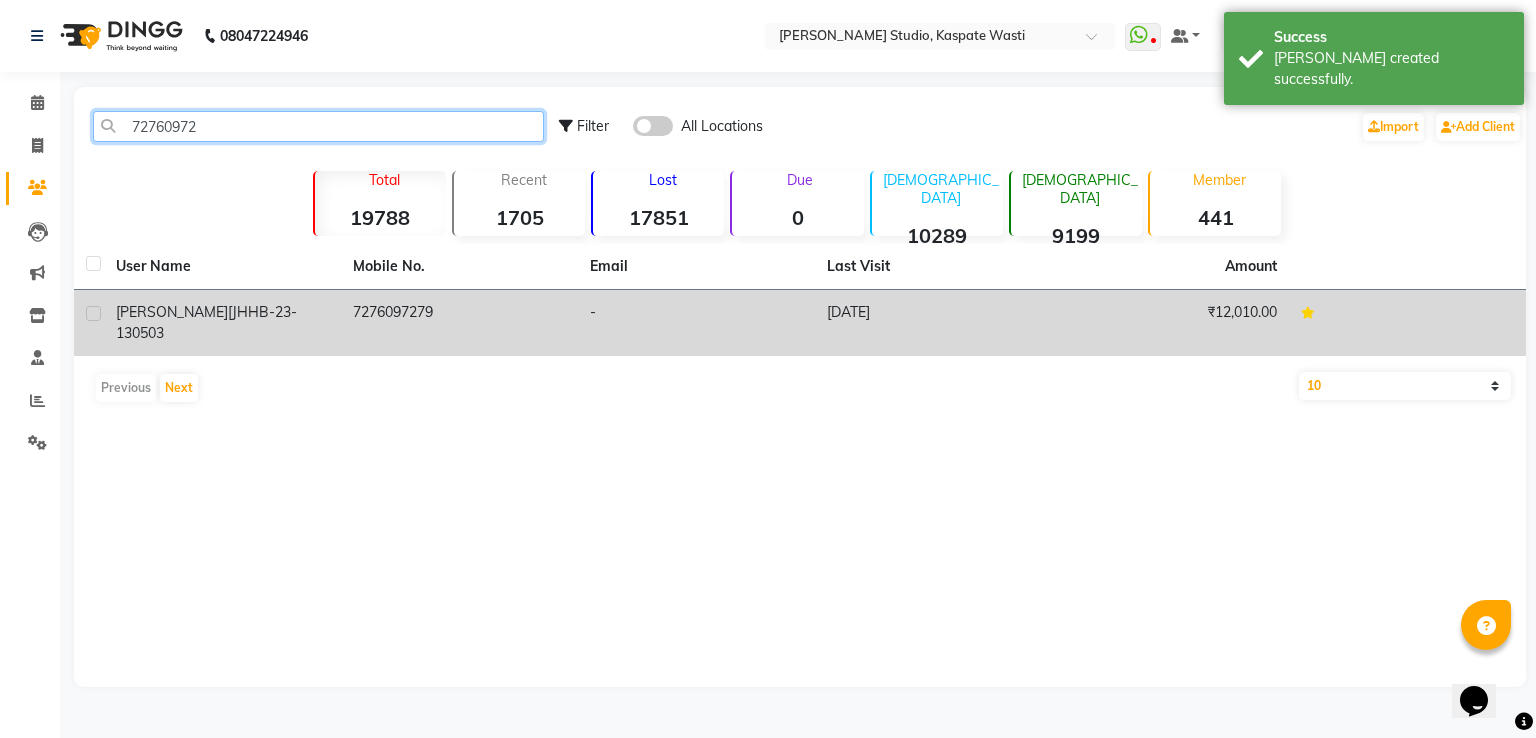 type on "72760972" 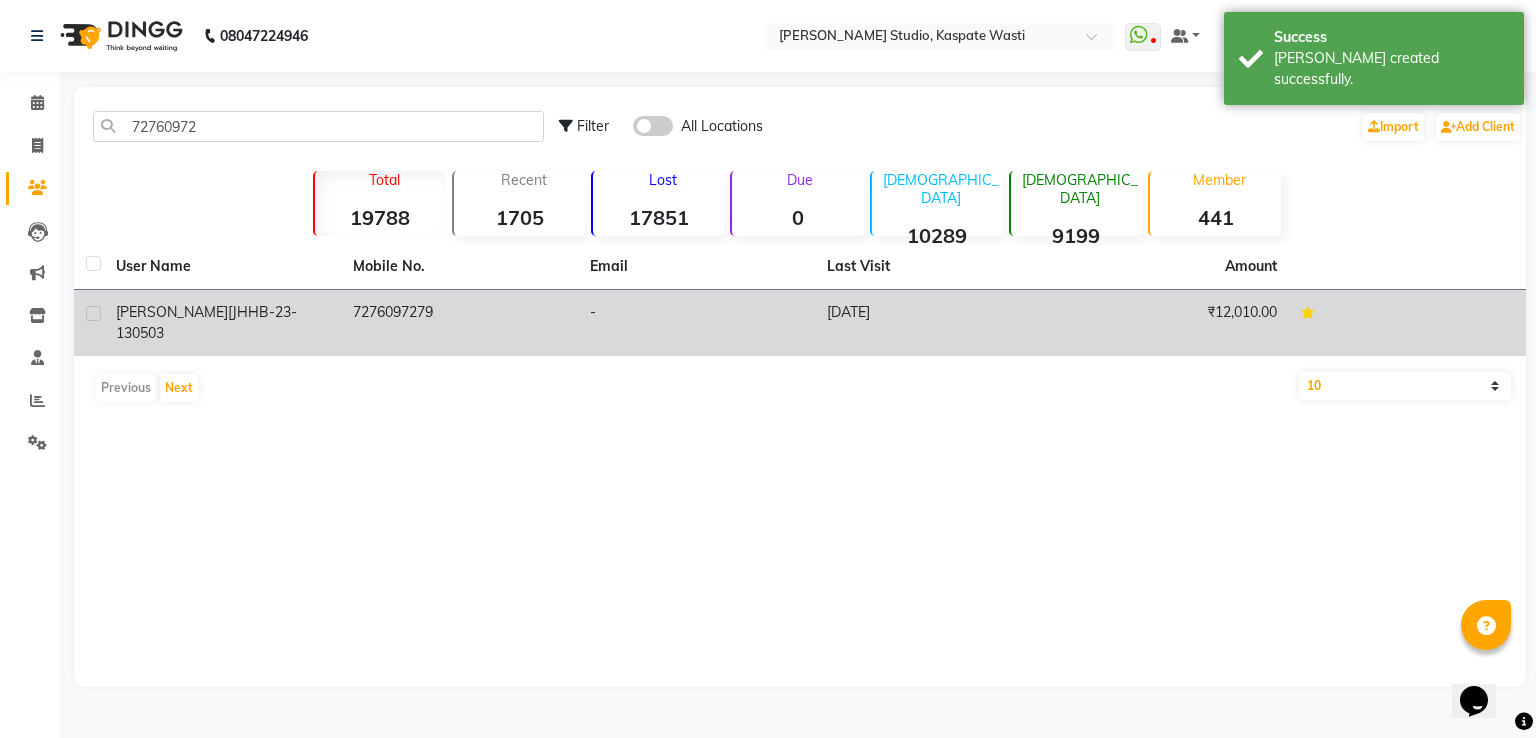 click on "7276097279" 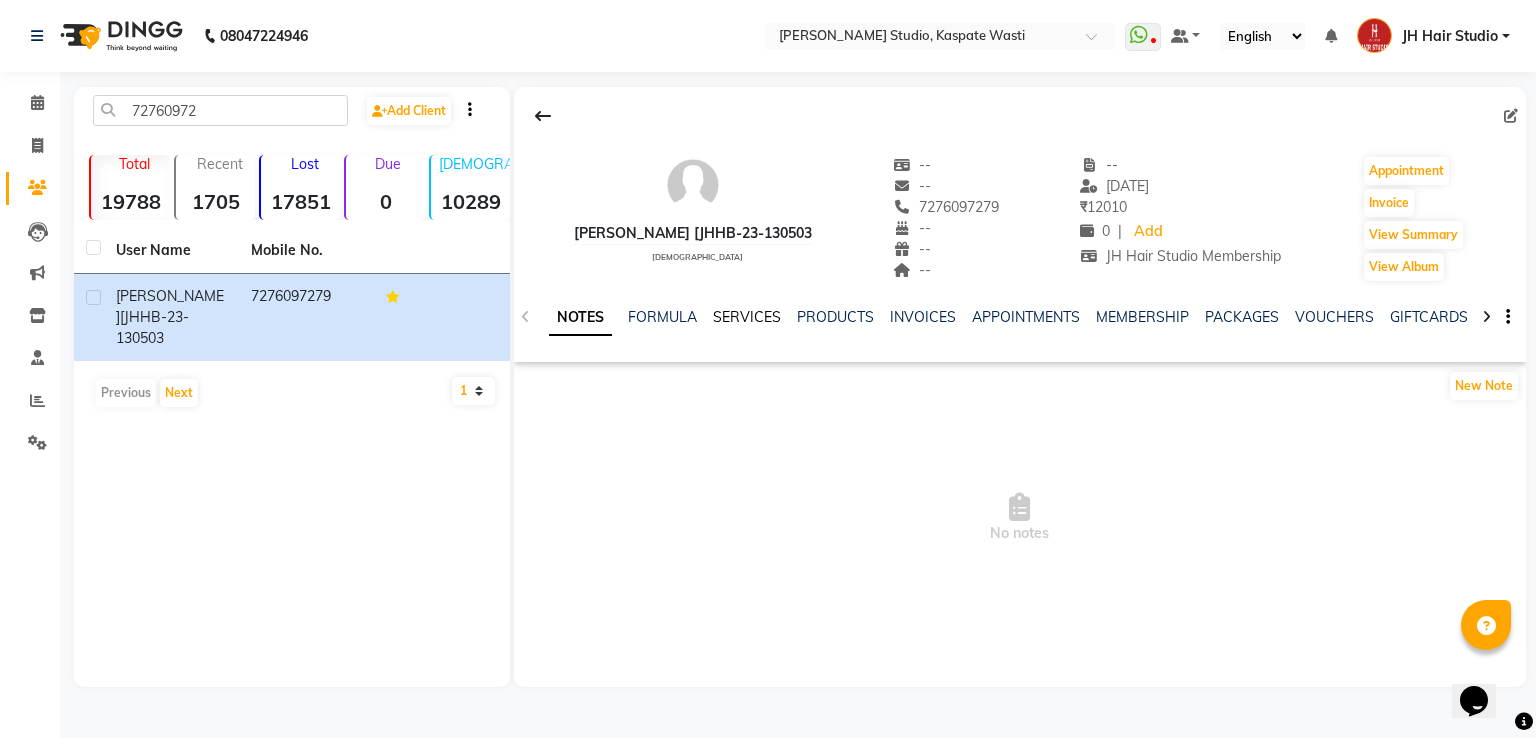 click on "SERVICES" 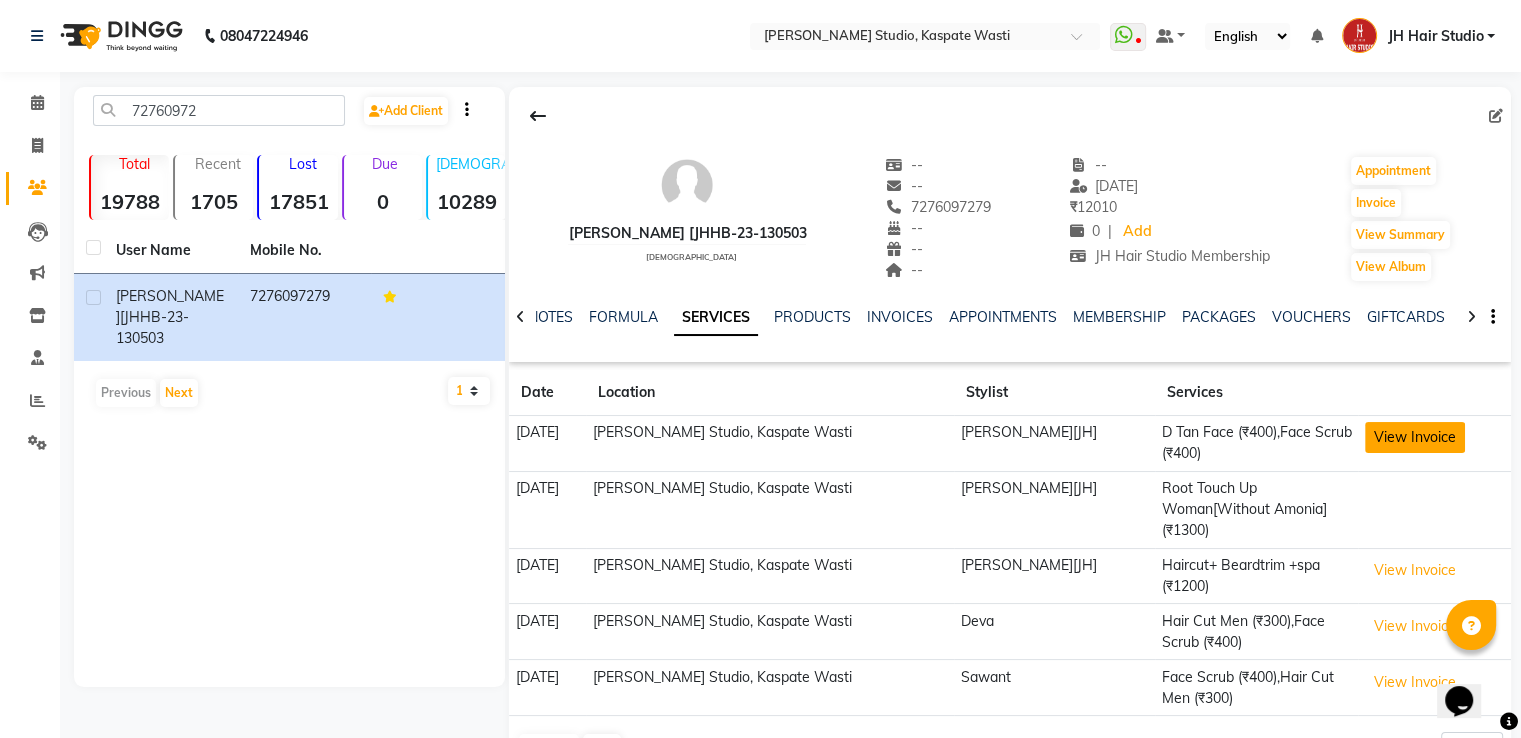 click on "View Invoice" 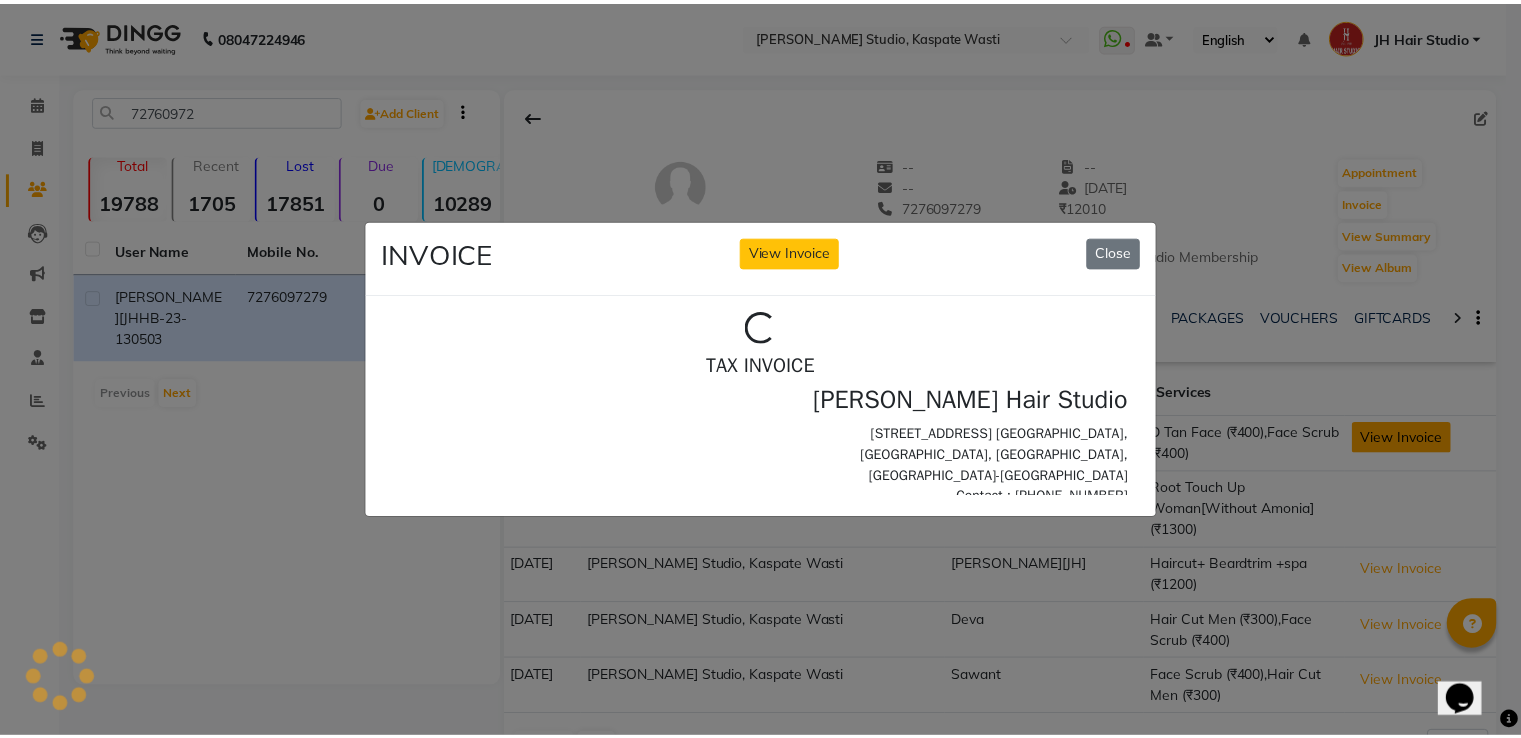 scroll, scrollTop: 0, scrollLeft: 0, axis: both 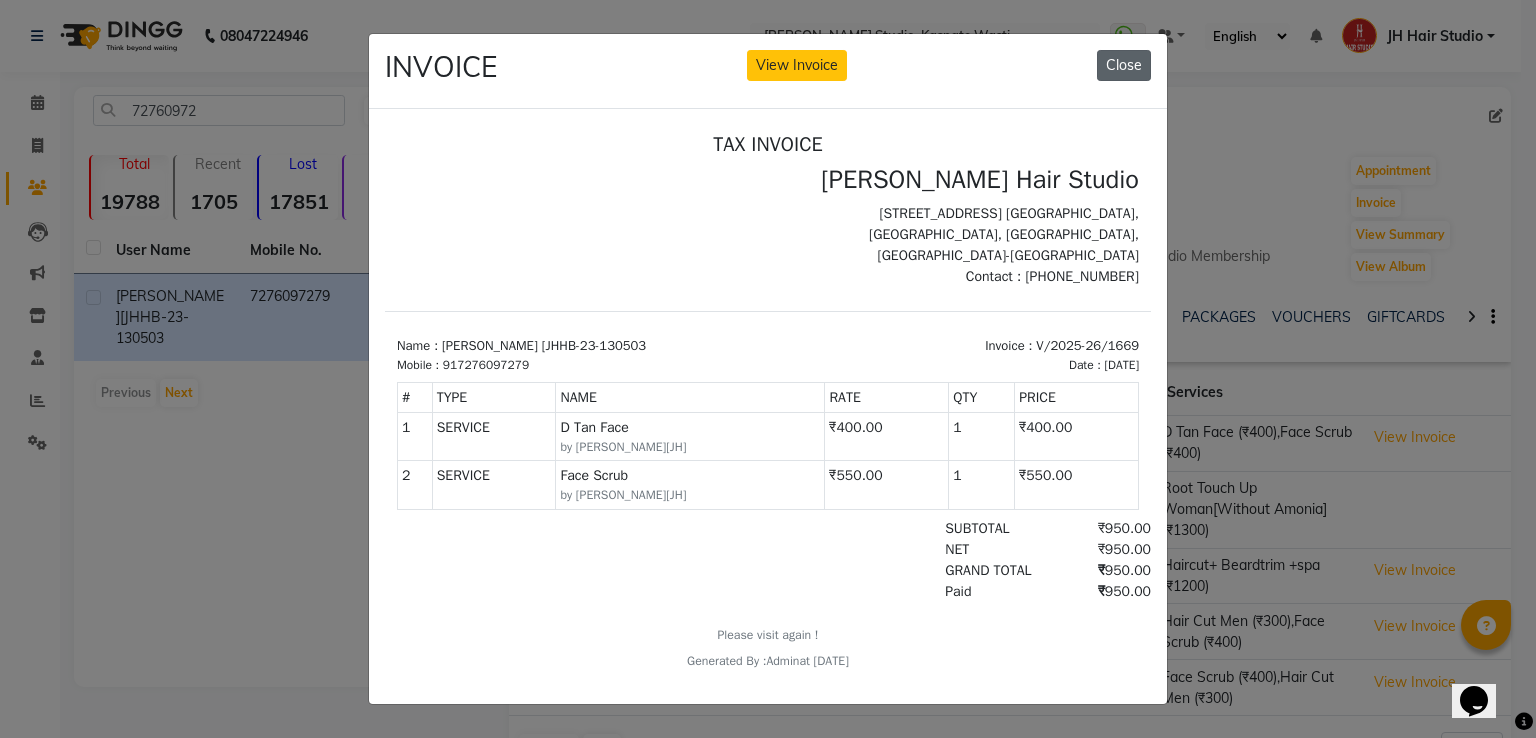 click on "Close" 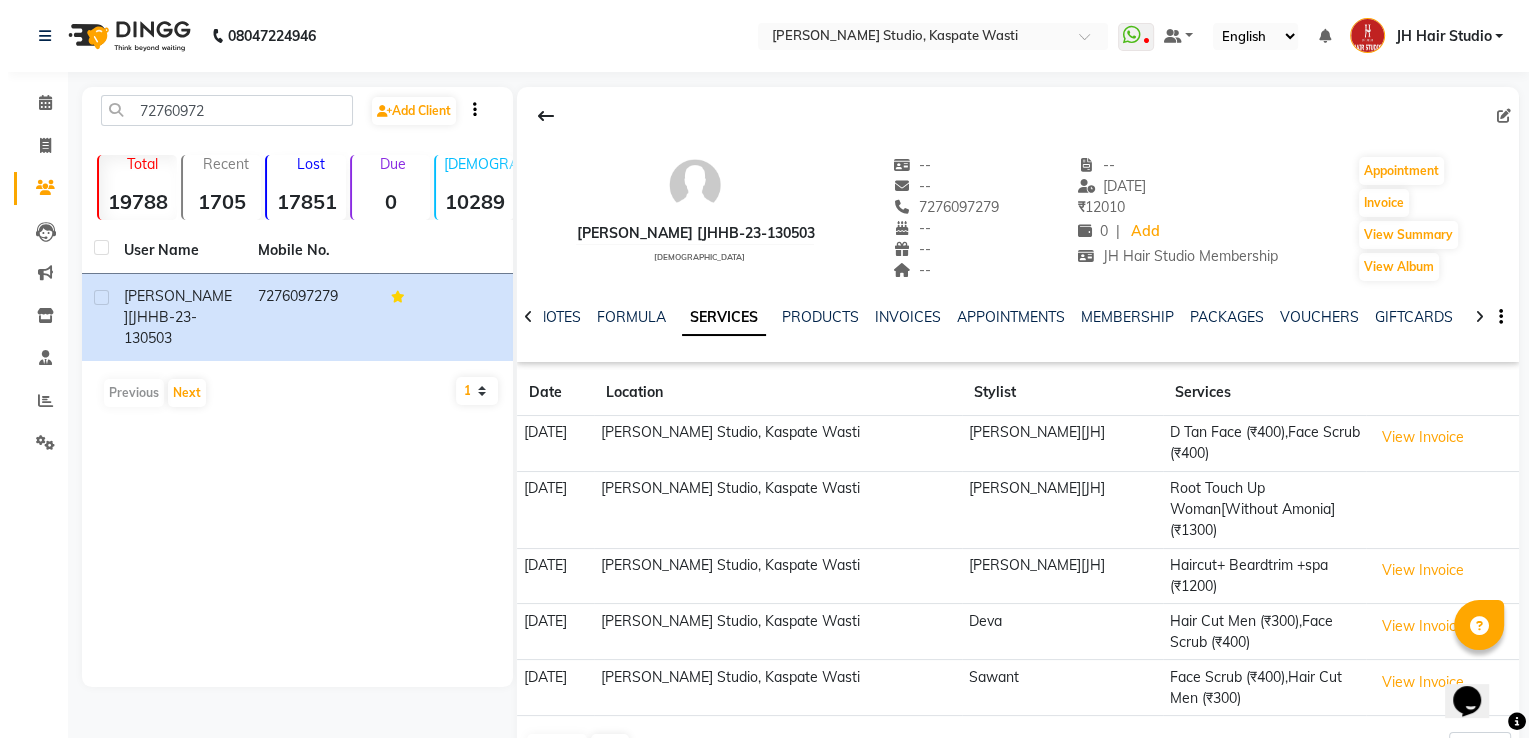scroll, scrollTop: 63, scrollLeft: 0, axis: vertical 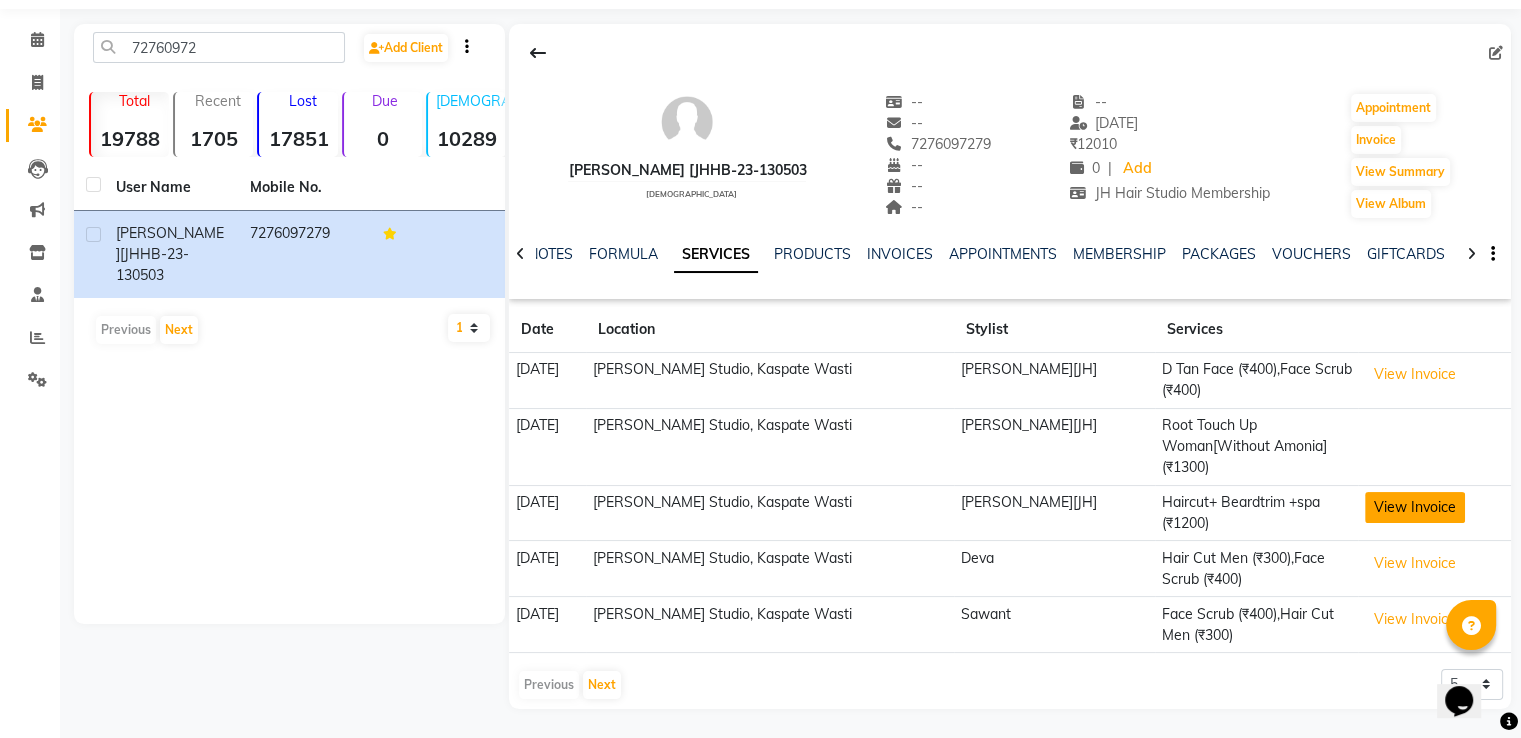 click on "View Invoice" 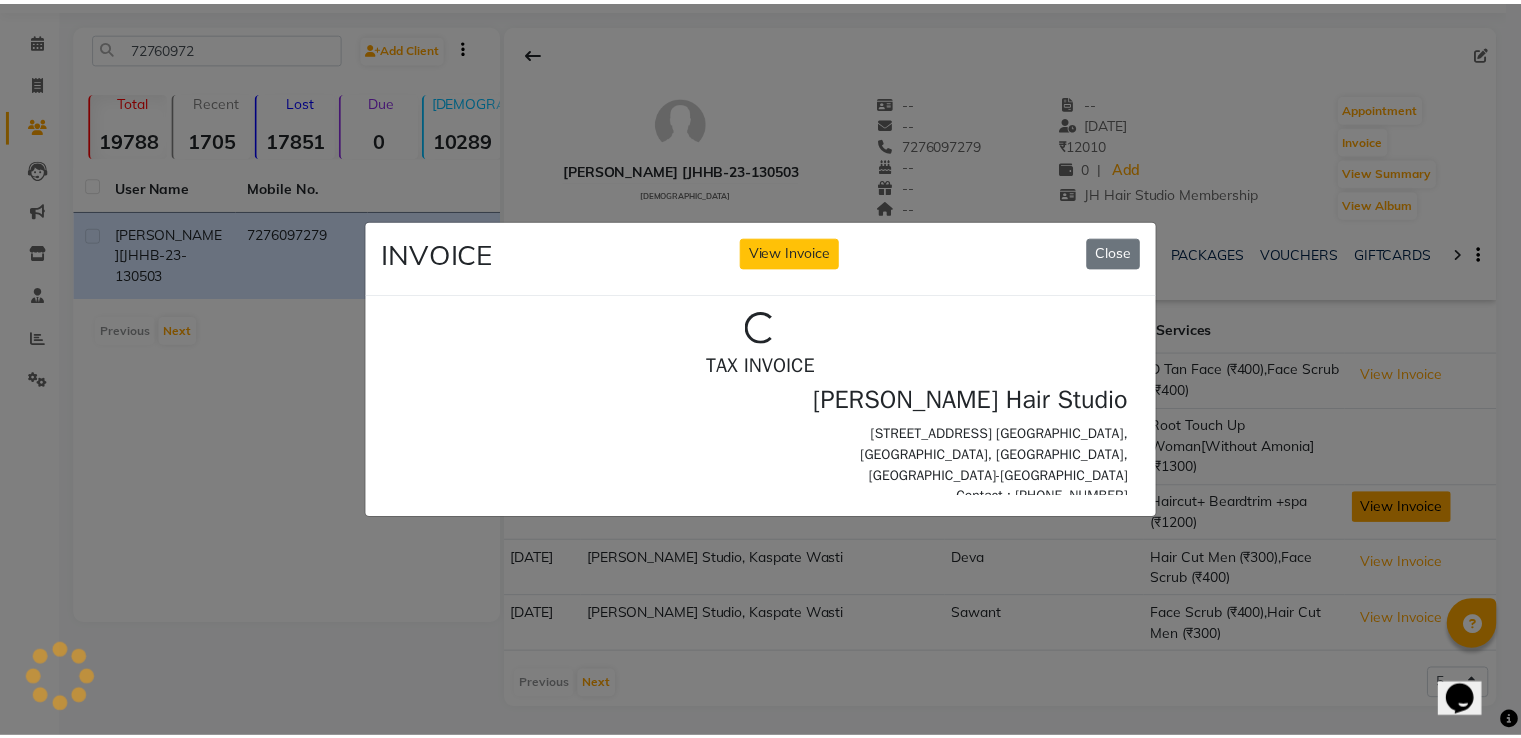 scroll, scrollTop: 0, scrollLeft: 0, axis: both 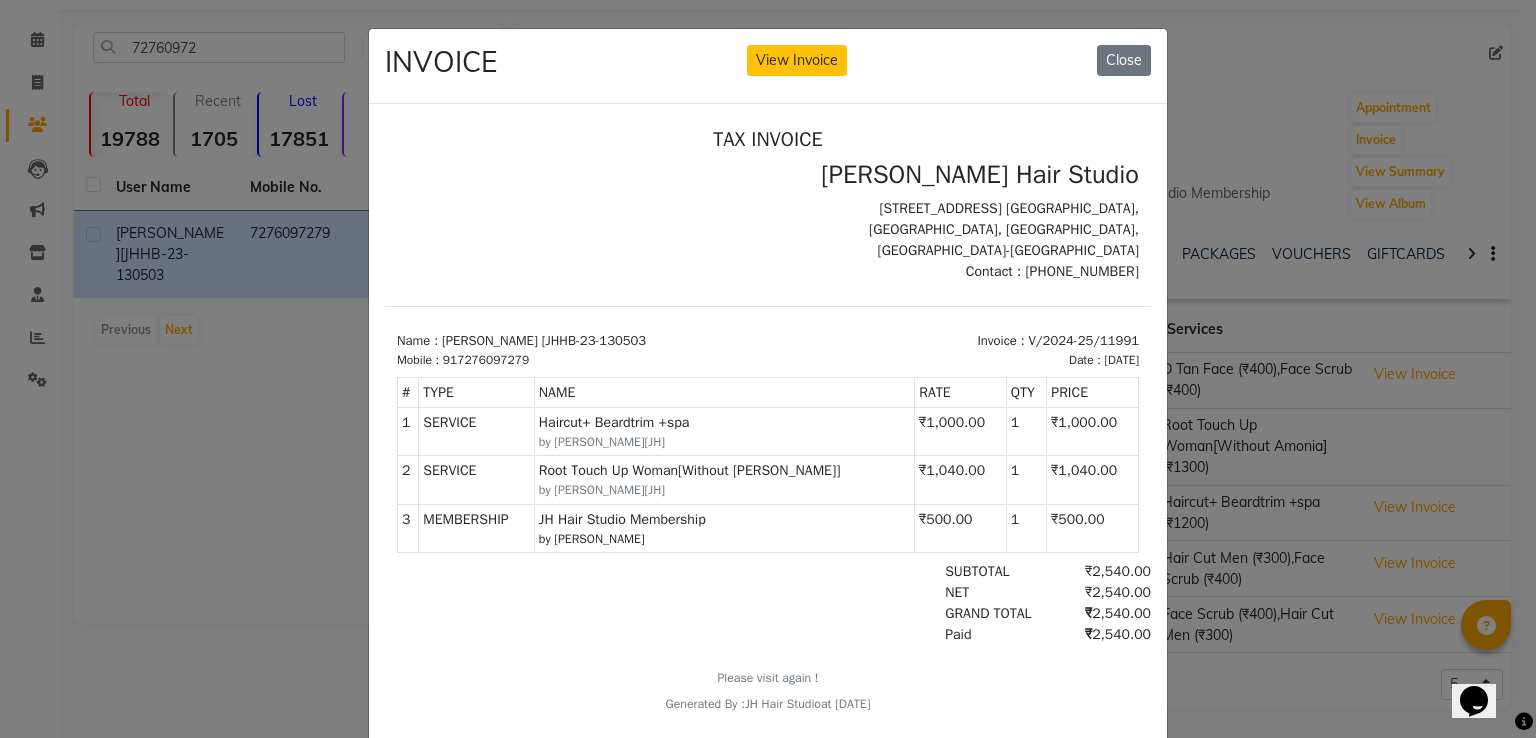 click on "₹1,000.00" at bounding box center (961, 430) 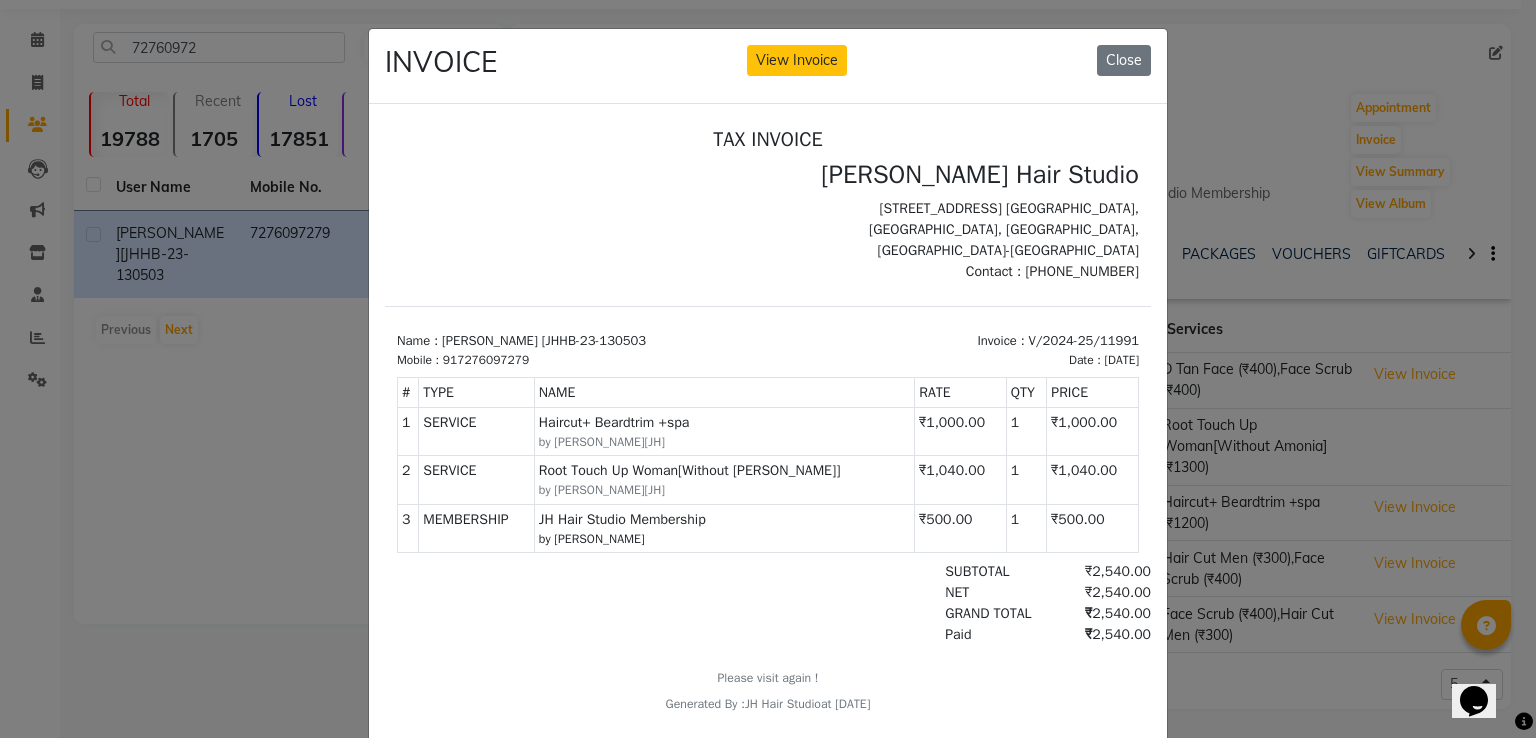 click on "₹1,040.00" at bounding box center (961, 479) 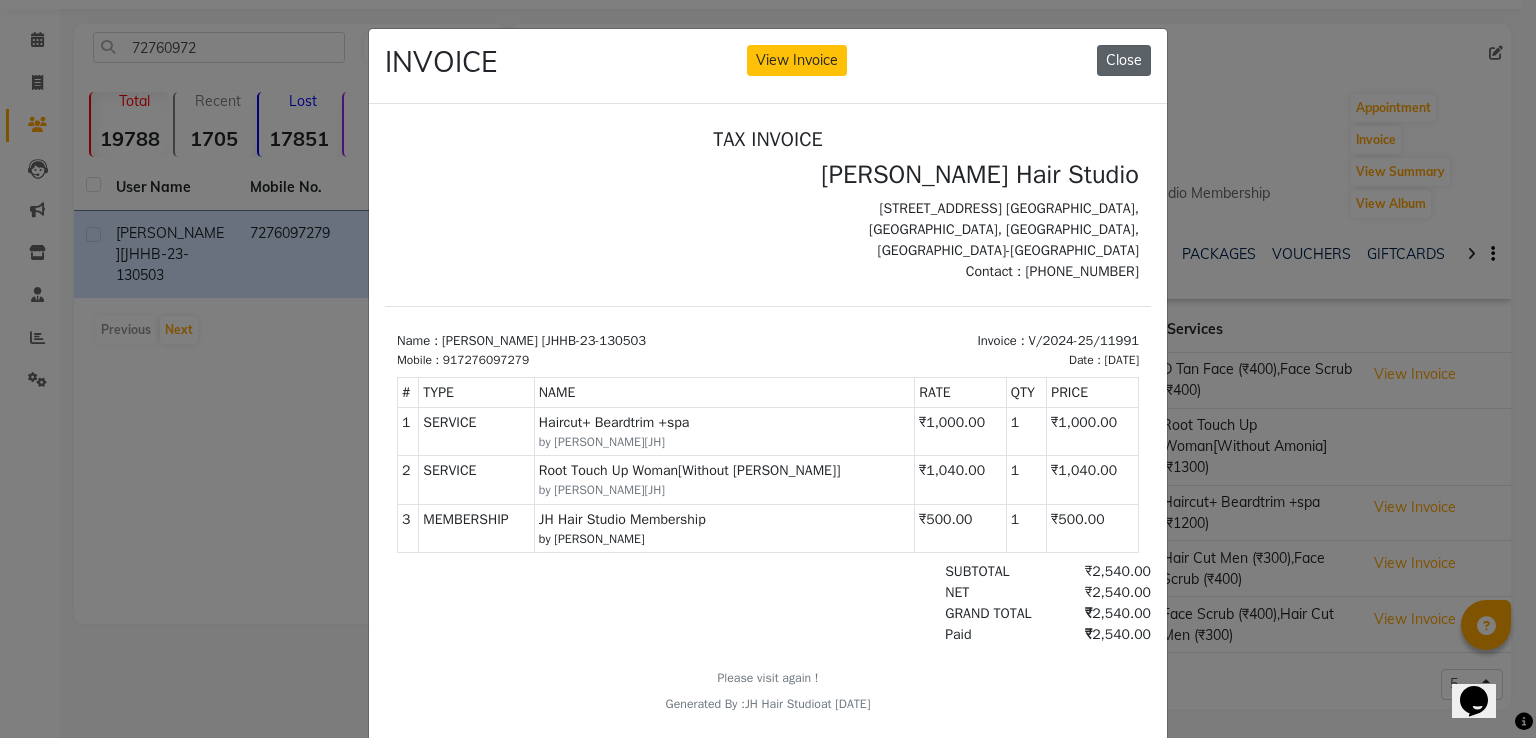 click on "Close" 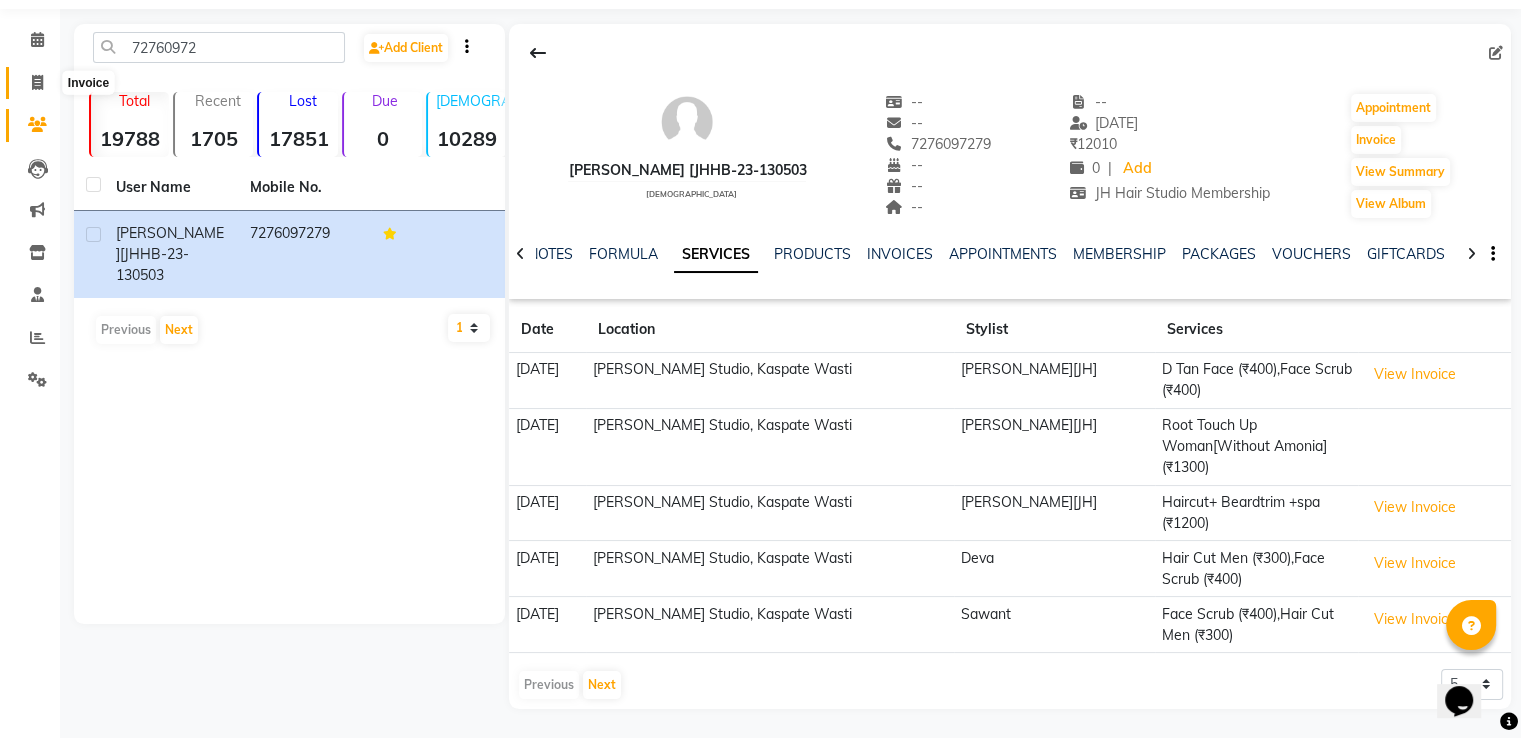 click 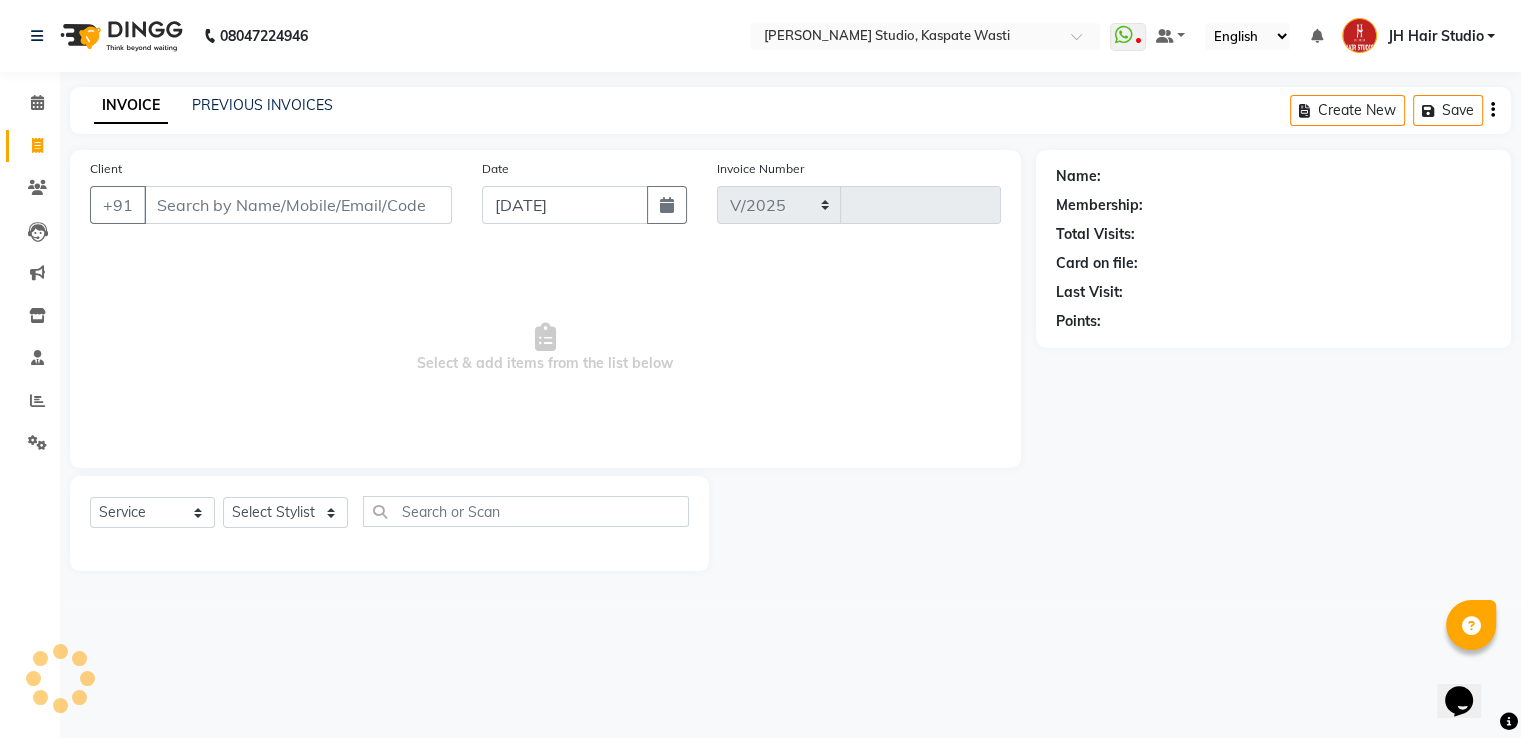 scroll, scrollTop: 0, scrollLeft: 0, axis: both 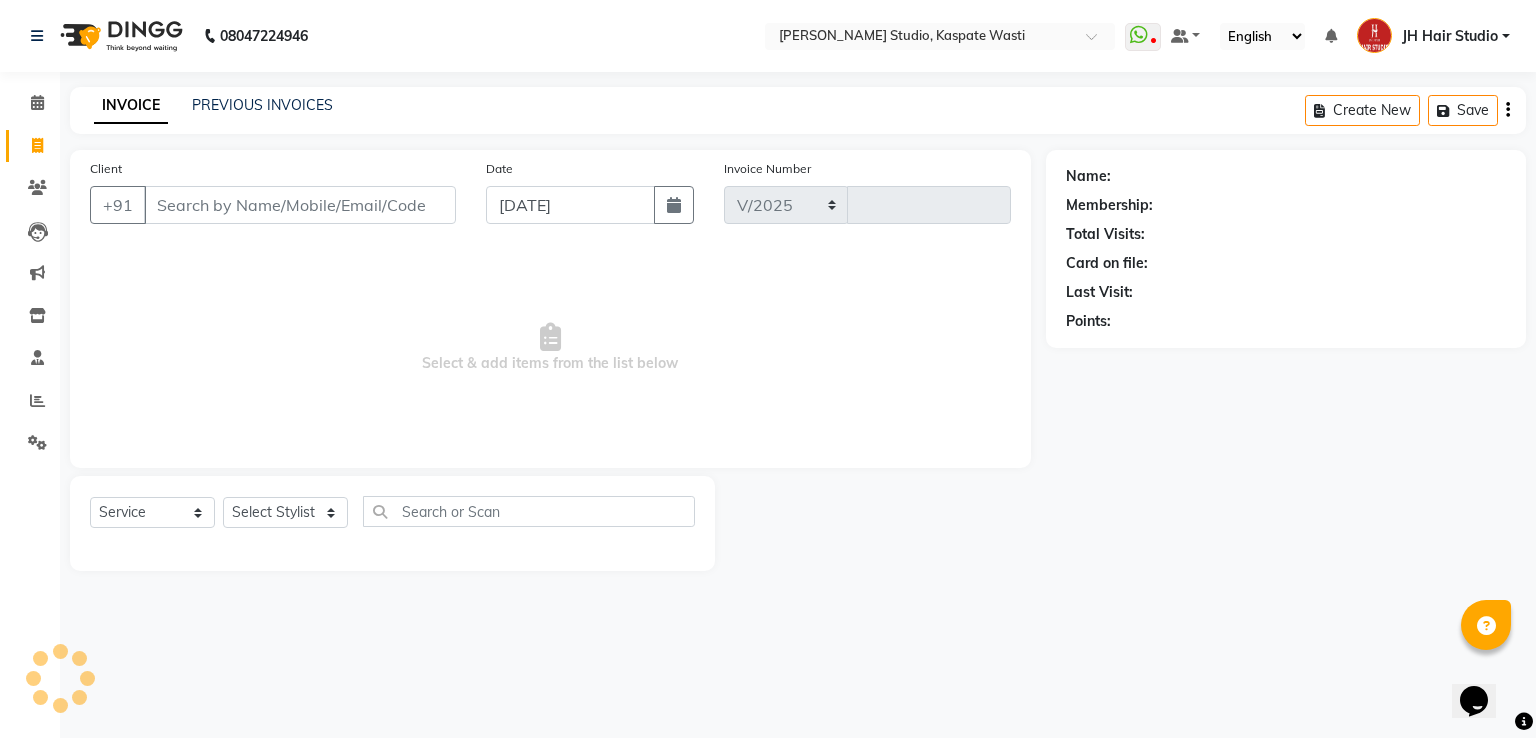select on "130" 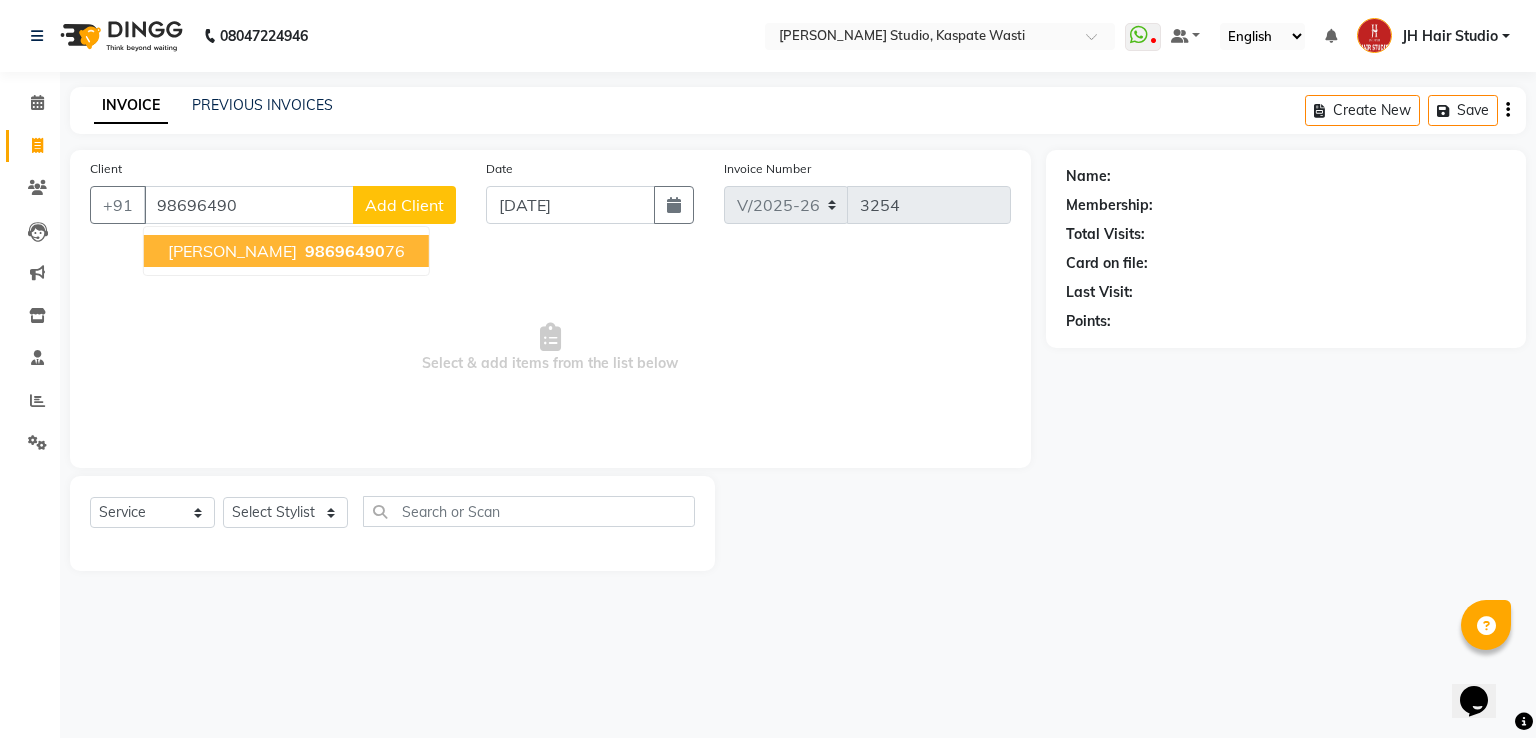 click on "98696490" at bounding box center (345, 251) 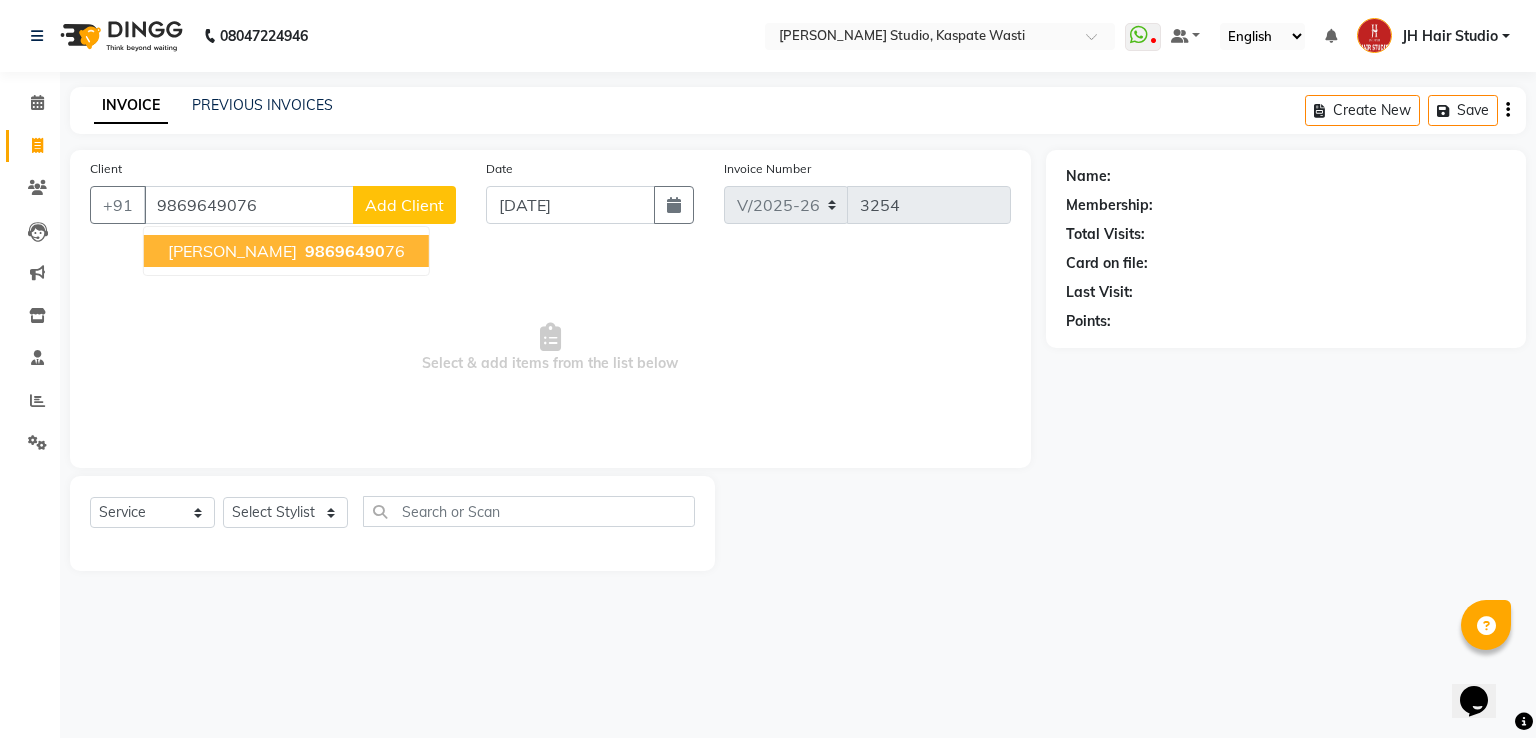 type on "9869649076" 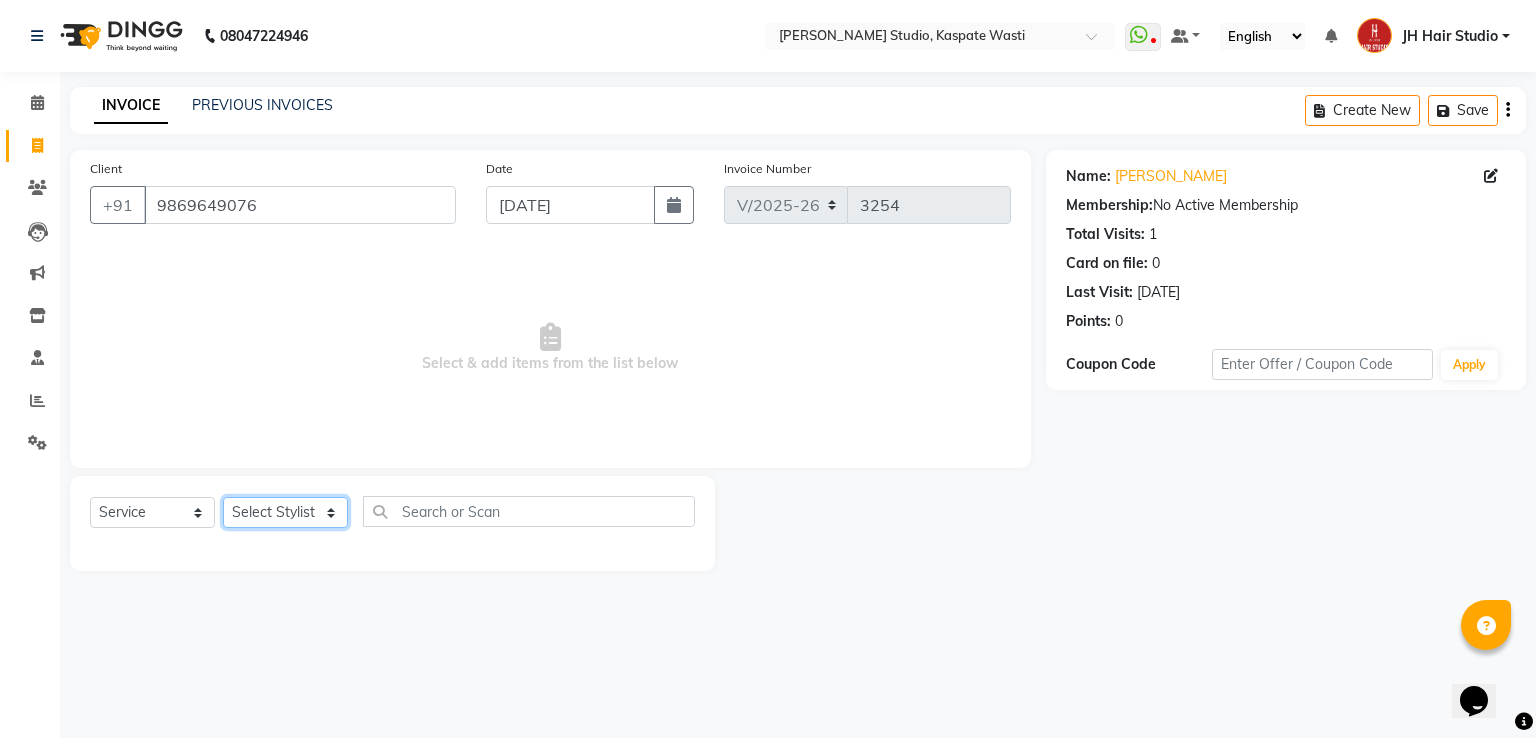 click on "Select Stylist [PERSON_NAME] [JH]  [PERSON_NAME][JH] [F1] GANESH [ F1] RAM [F1]Sanjay [F1][PERSON_NAME]  [F1][PERSON_NAME]  F1 Suraj  [F1] USHA [PERSON_NAME][JH] Harish[JH] JH Hair Studio [PERSON_NAME][JH] [PERSON_NAME][JH] SID NEW [JH] [PERSON_NAME] [F3] [PERSON_NAME] [JH]" 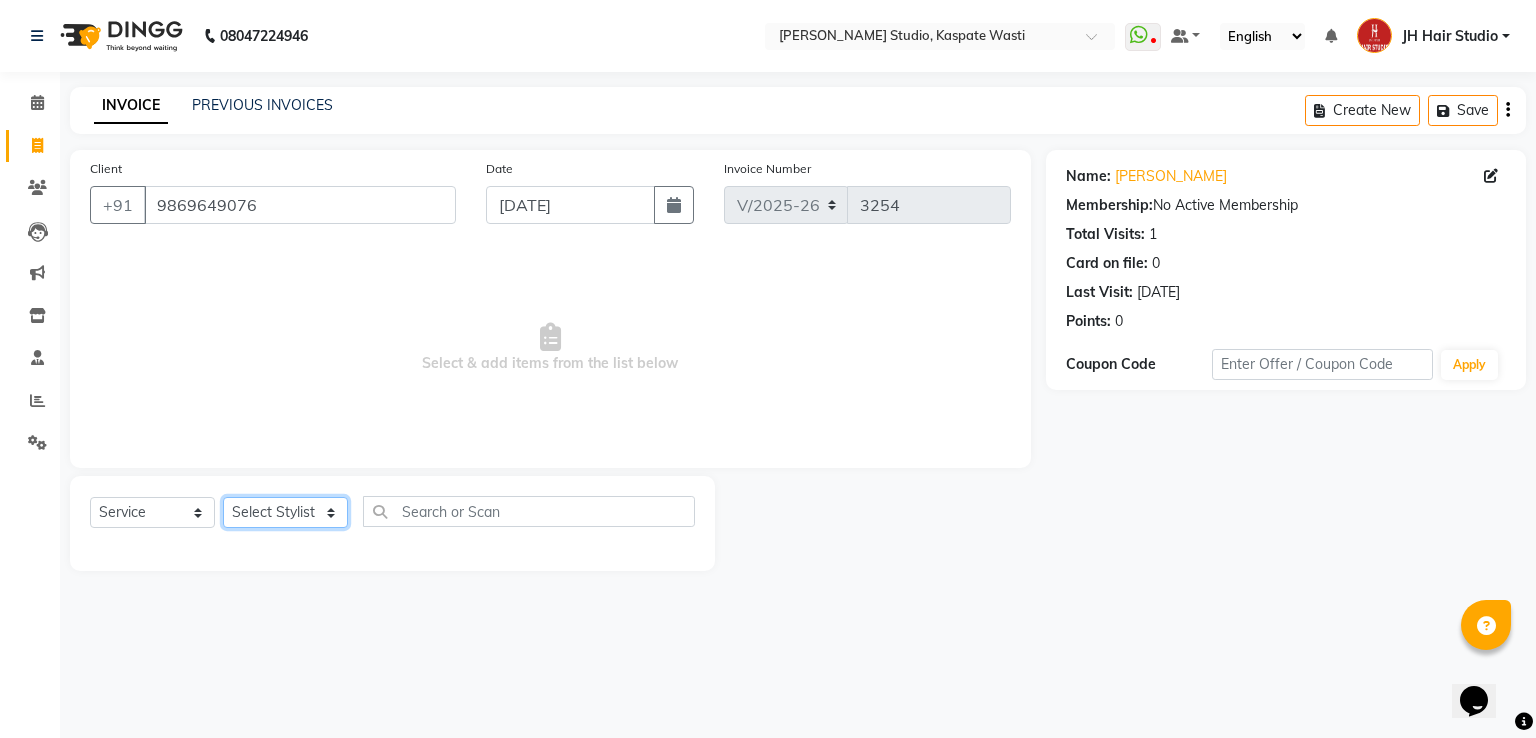 select on "84207" 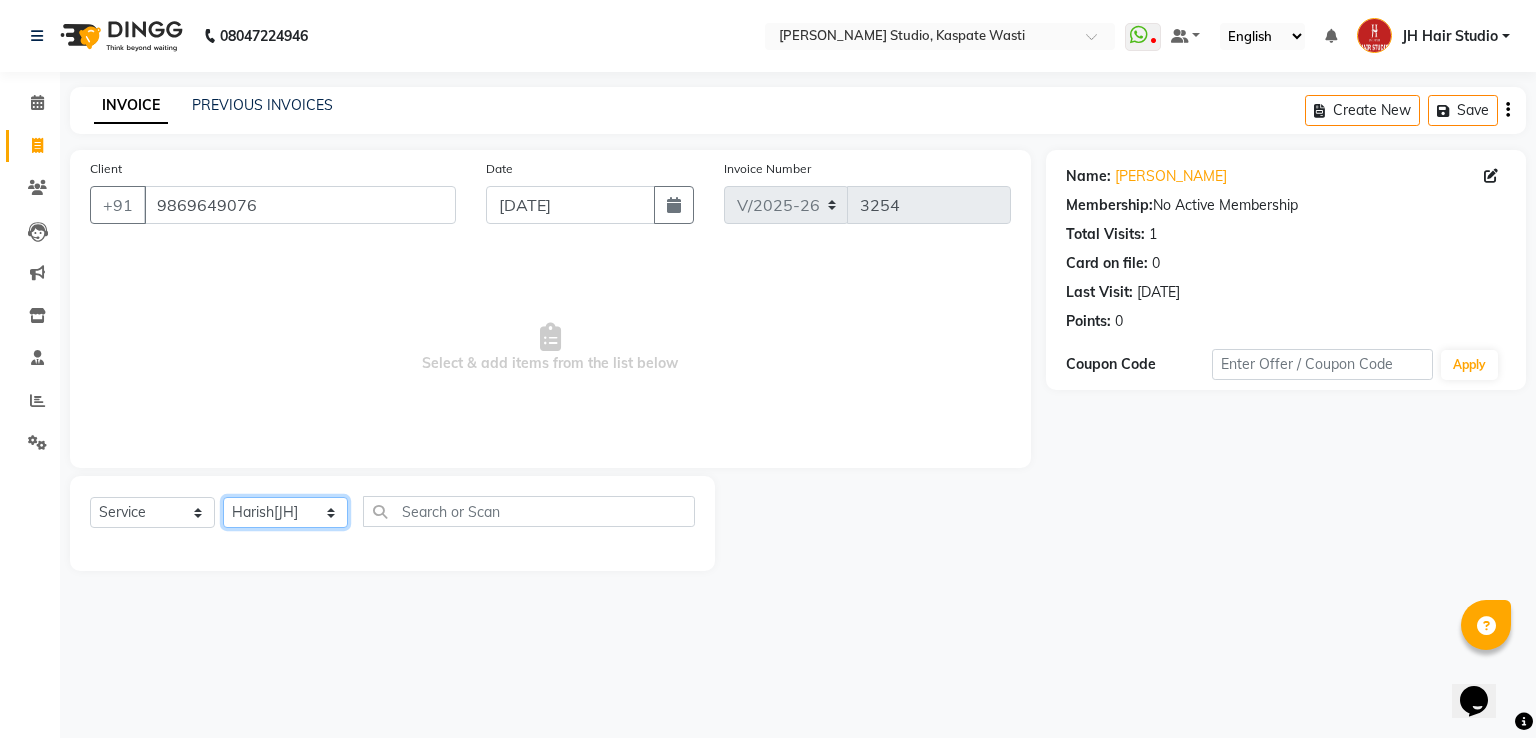click on "Select Stylist [PERSON_NAME] [JH]  [PERSON_NAME][JH] [F1] GANESH [ F1] RAM [F1]Sanjay [F1][PERSON_NAME]  [F1][PERSON_NAME]  F1 Suraj  [F1] USHA [PERSON_NAME][JH] Harish[JH] JH Hair Studio [PERSON_NAME][JH] [PERSON_NAME][JH] SID NEW [JH] [PERSON_NAME] [F3] [PERSON_NAME] [JH]" 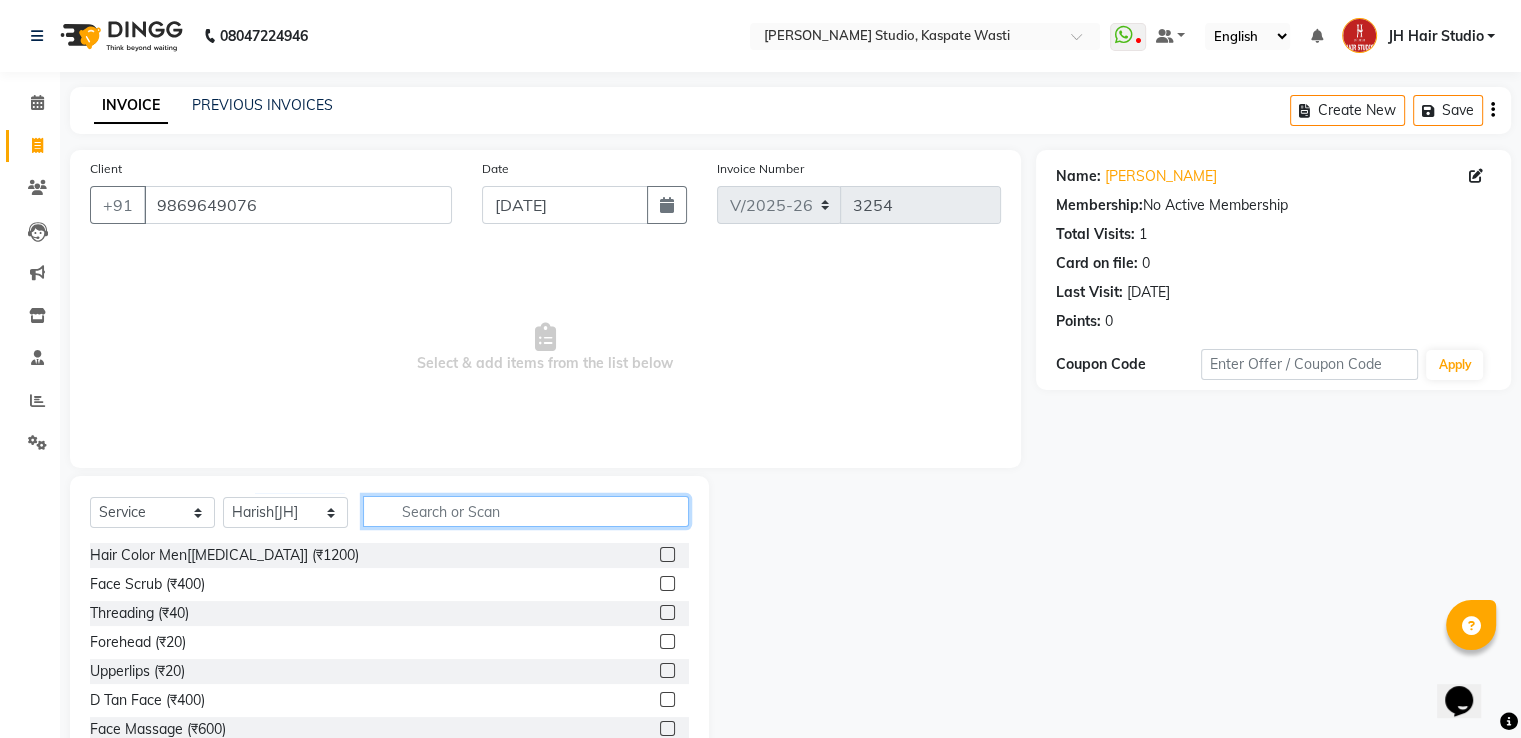 click 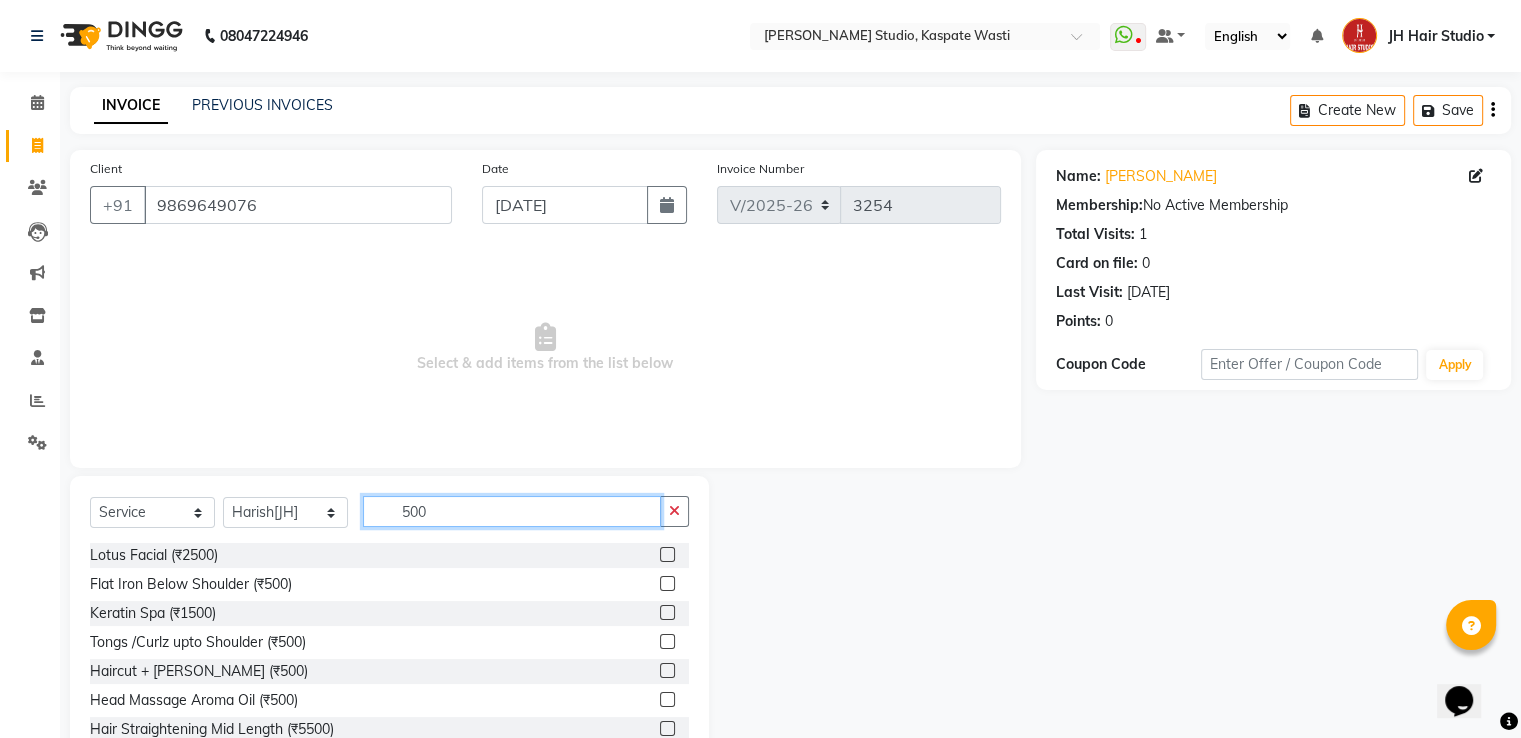 type on "500" 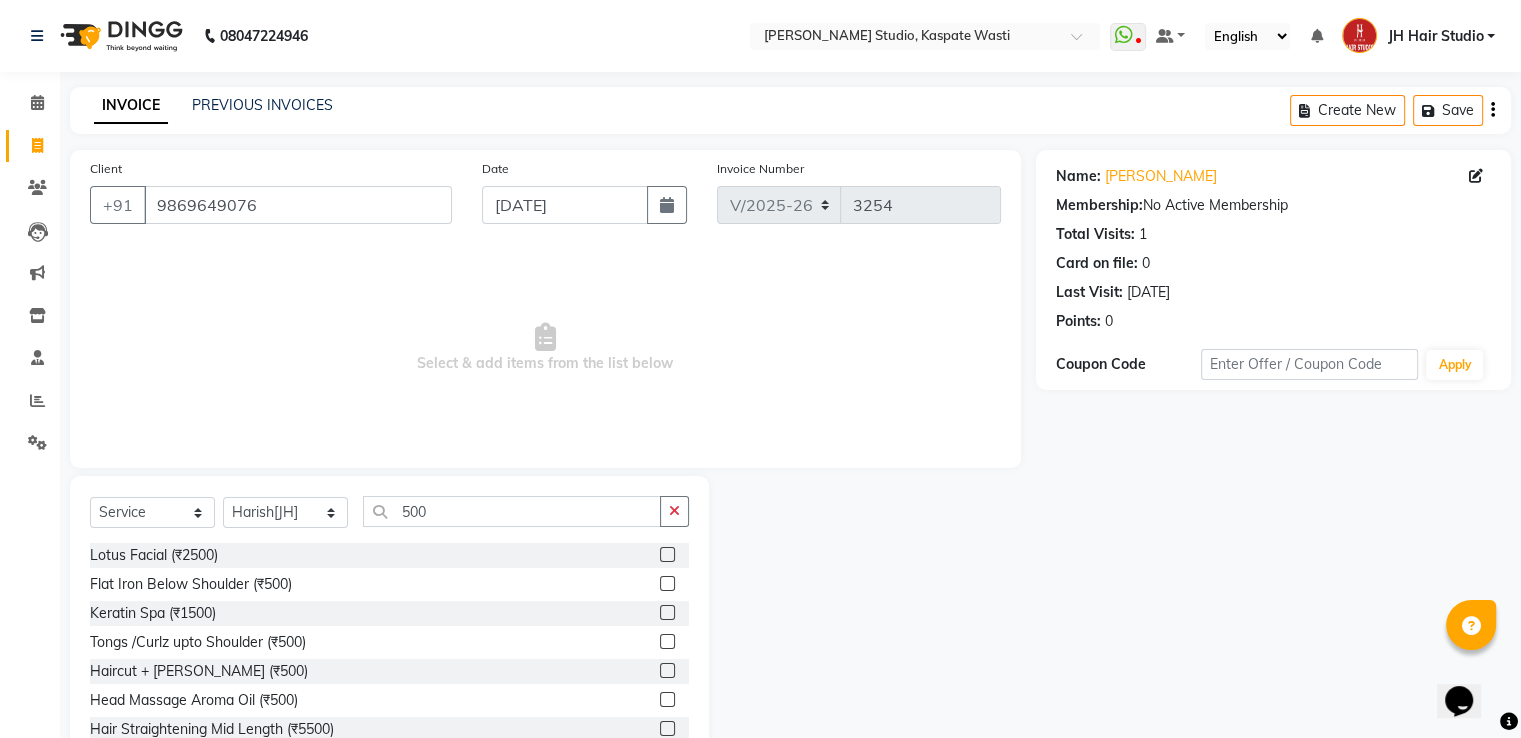 click 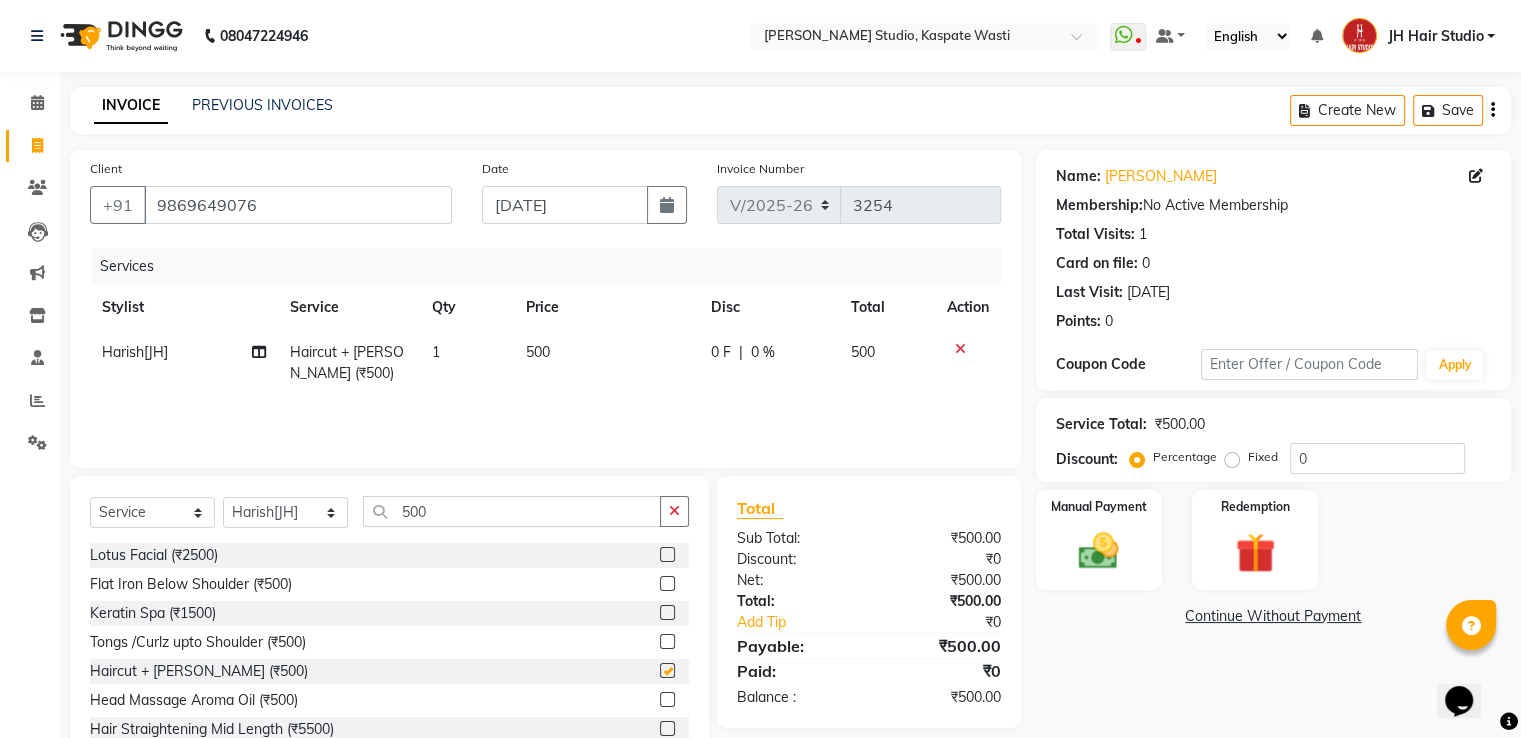 checkbox on "false" 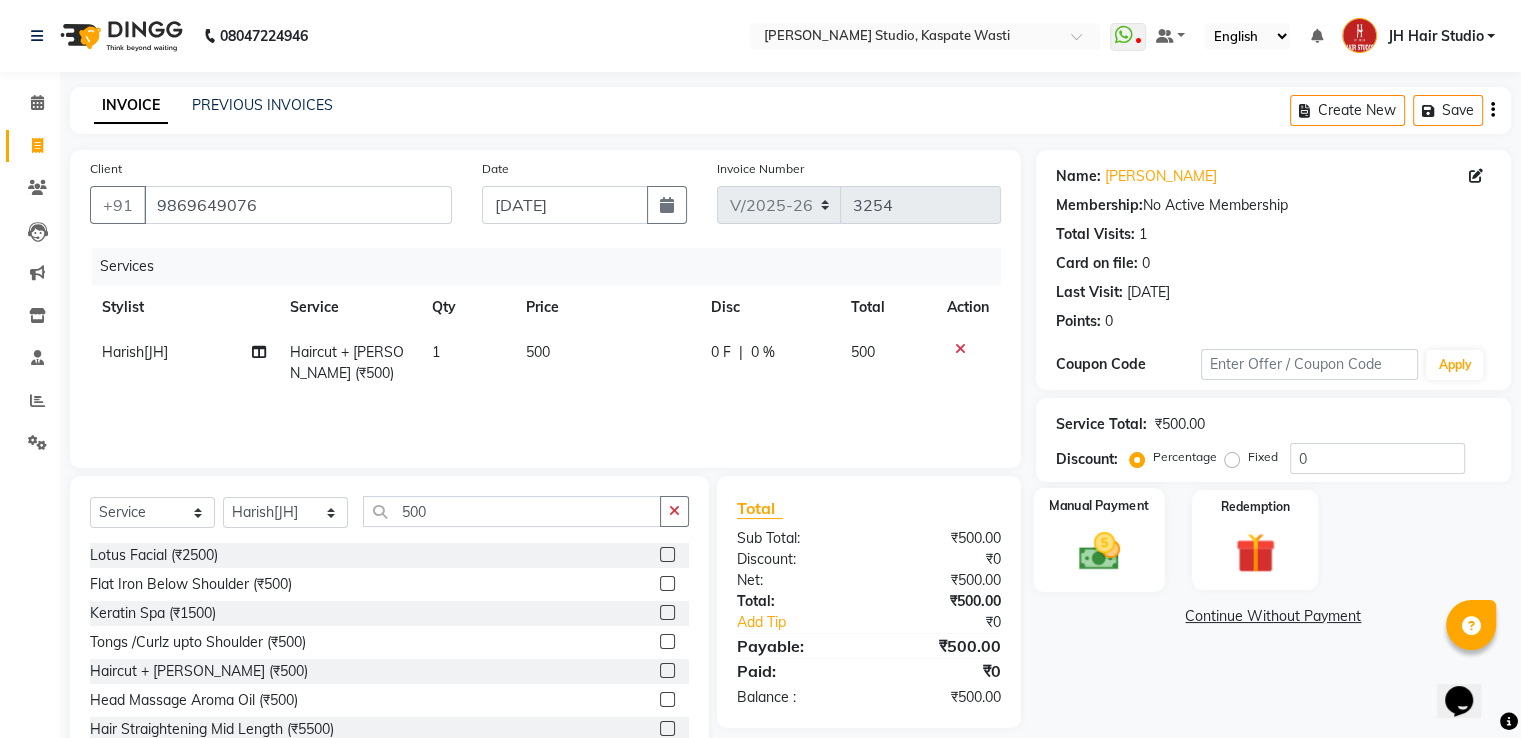 click 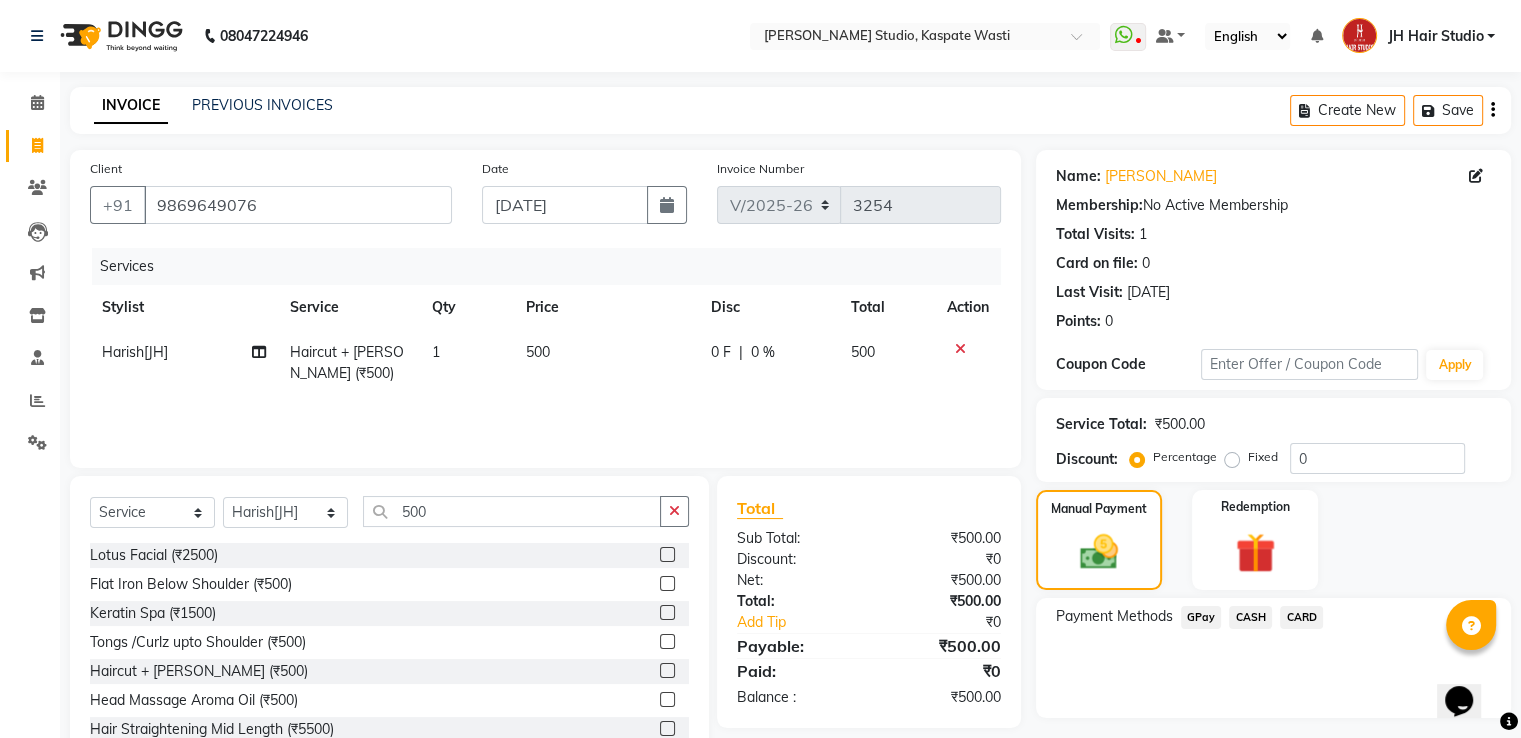click on "GPay" 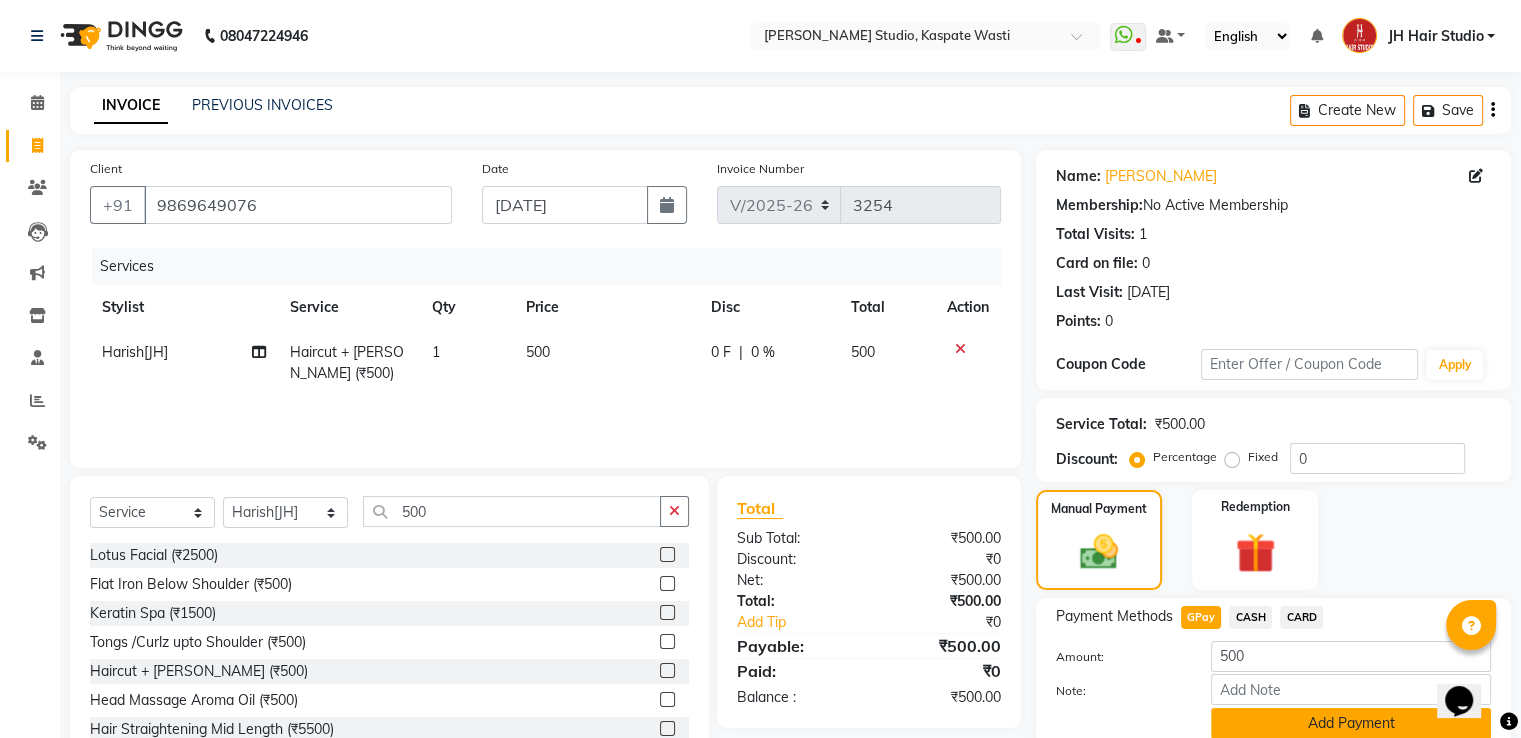 click on "Add Payment" 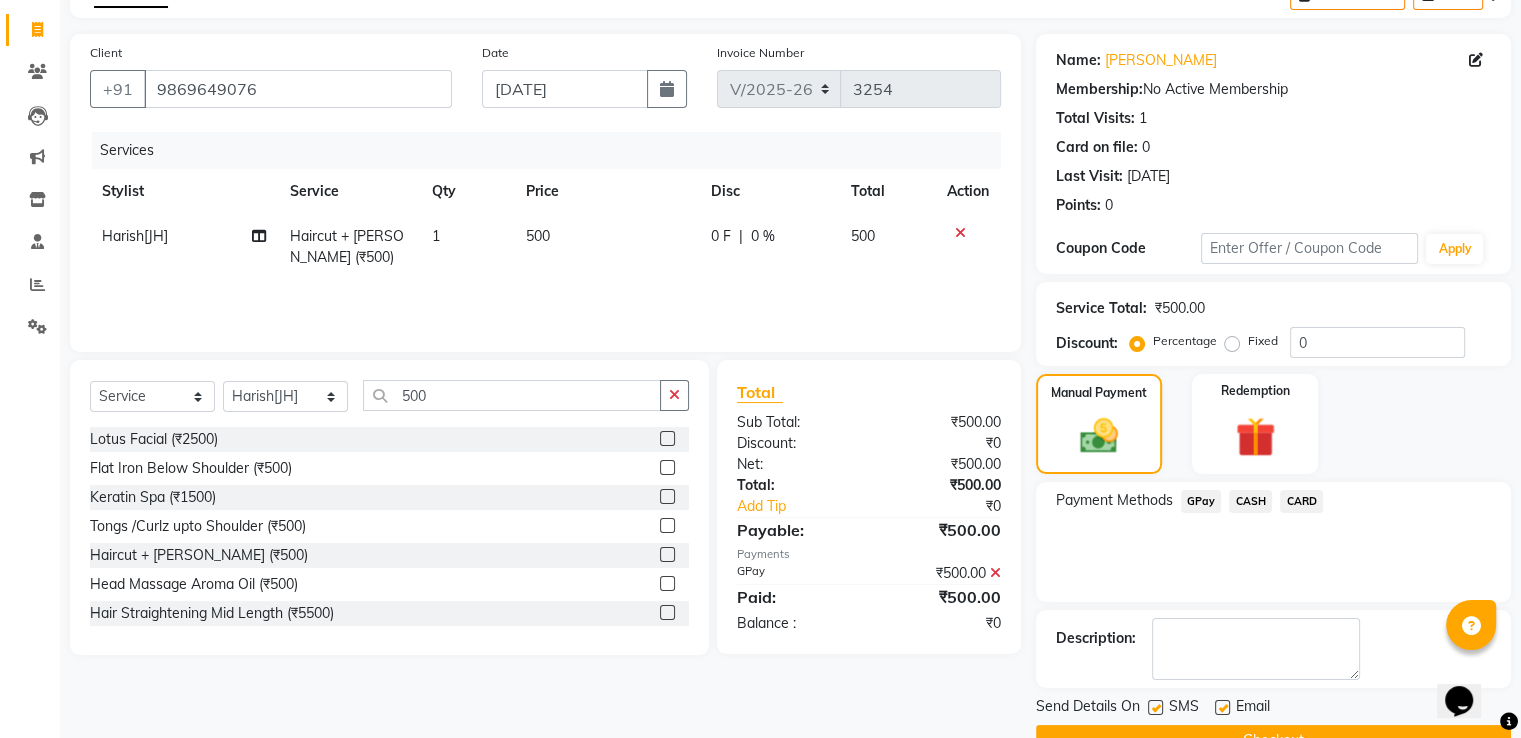 scroll, scrollTop: 163, scrollLeft: 0, axis: vertical 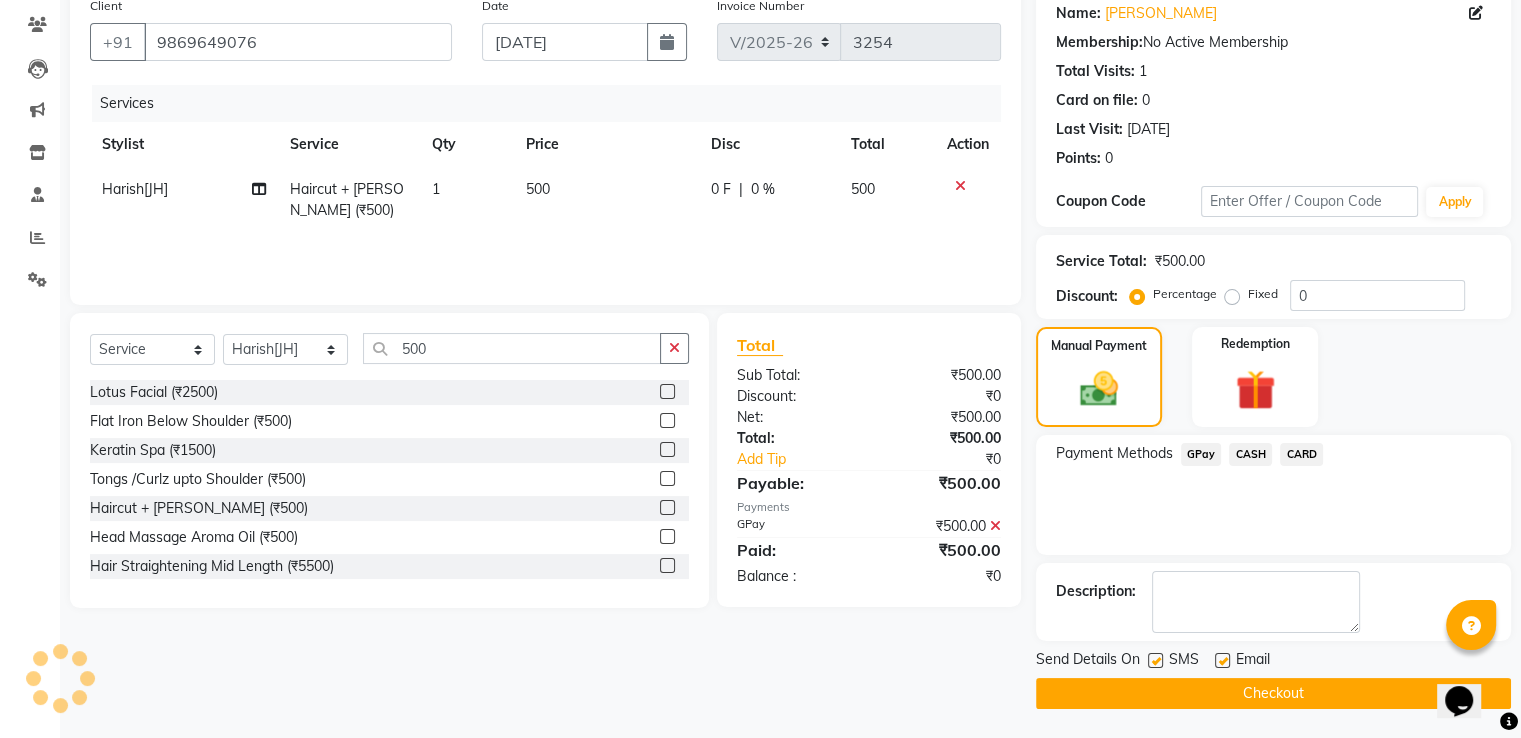 click on "Checkout" 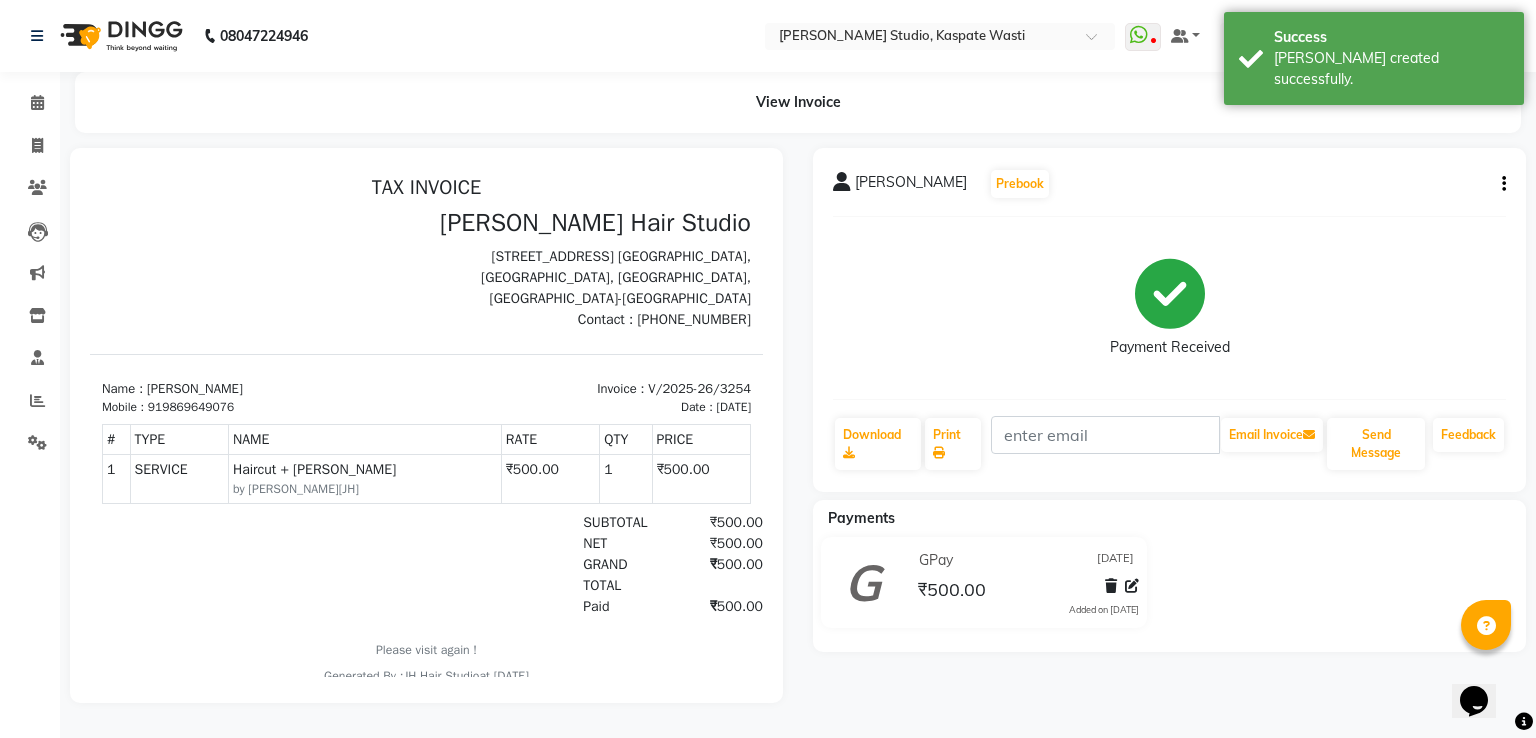 scroll, scrollTop: 0, scrollLeft: 0, axis: both 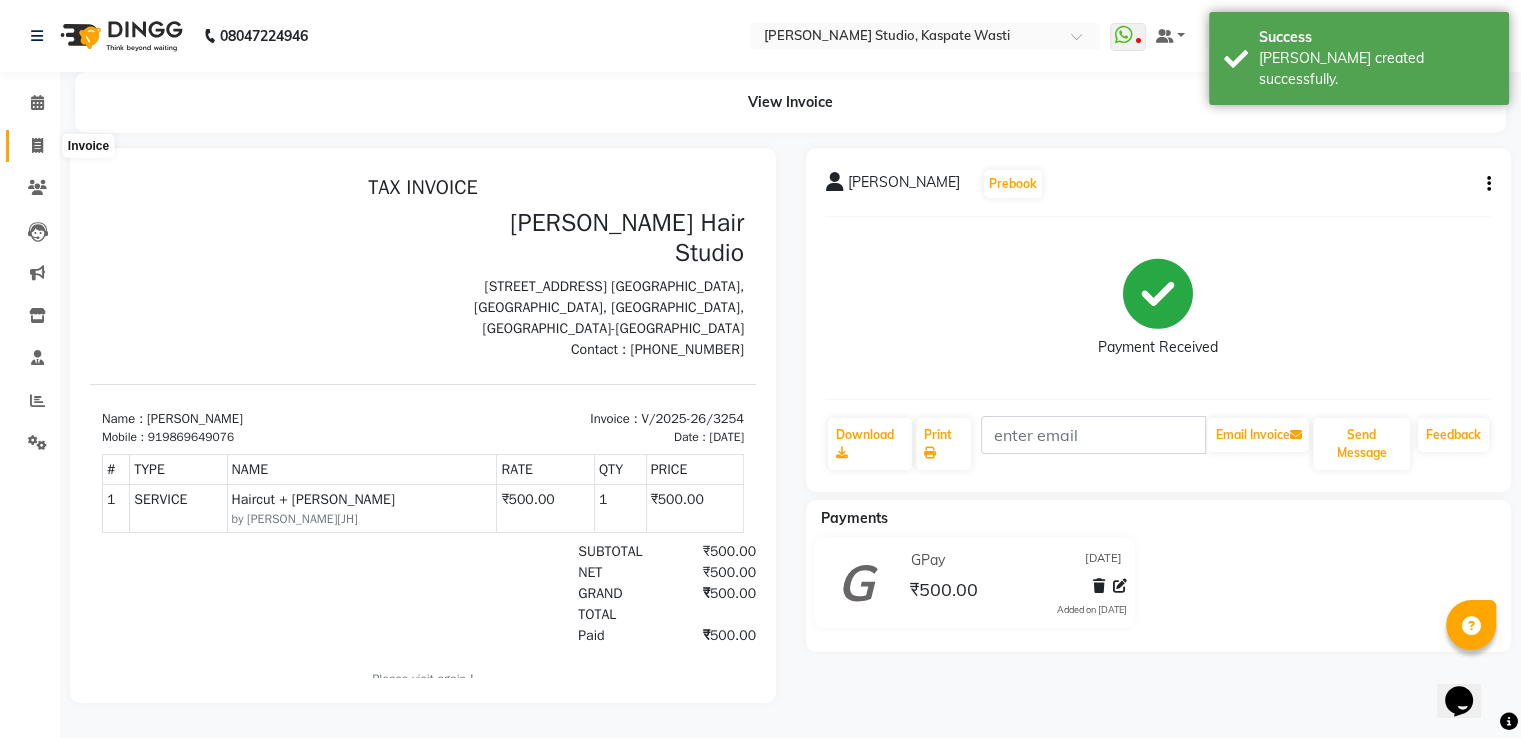 click 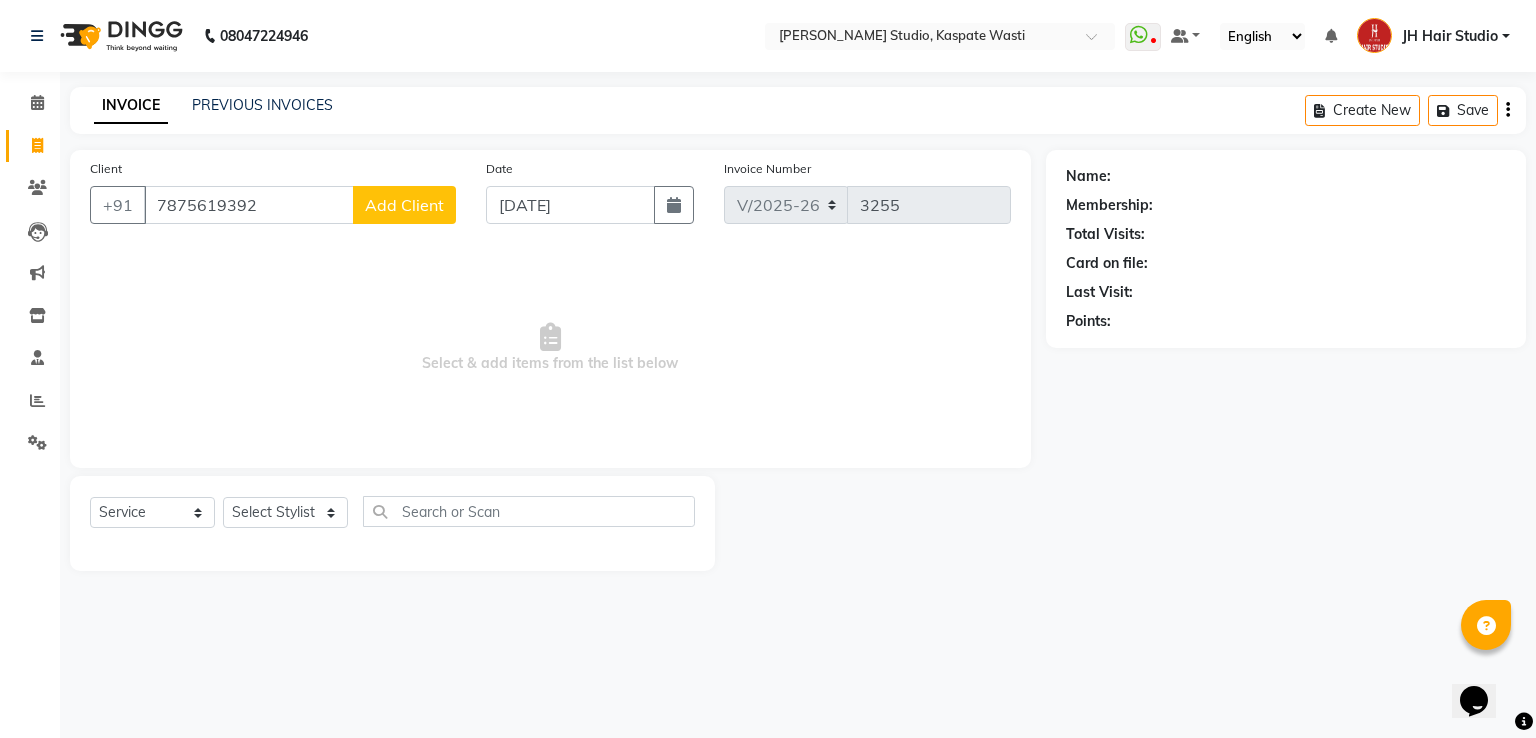 type on "7875619392" 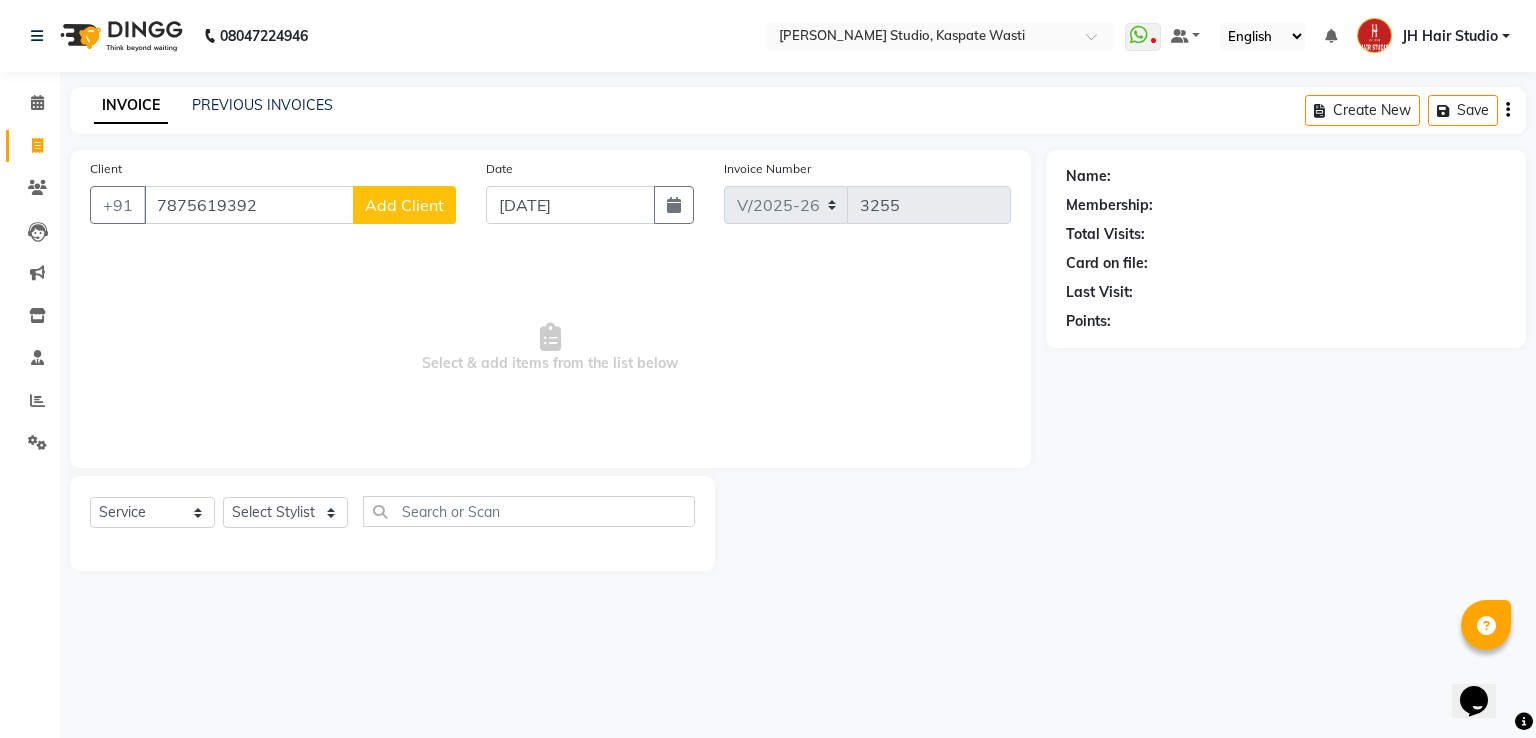 select on "22" 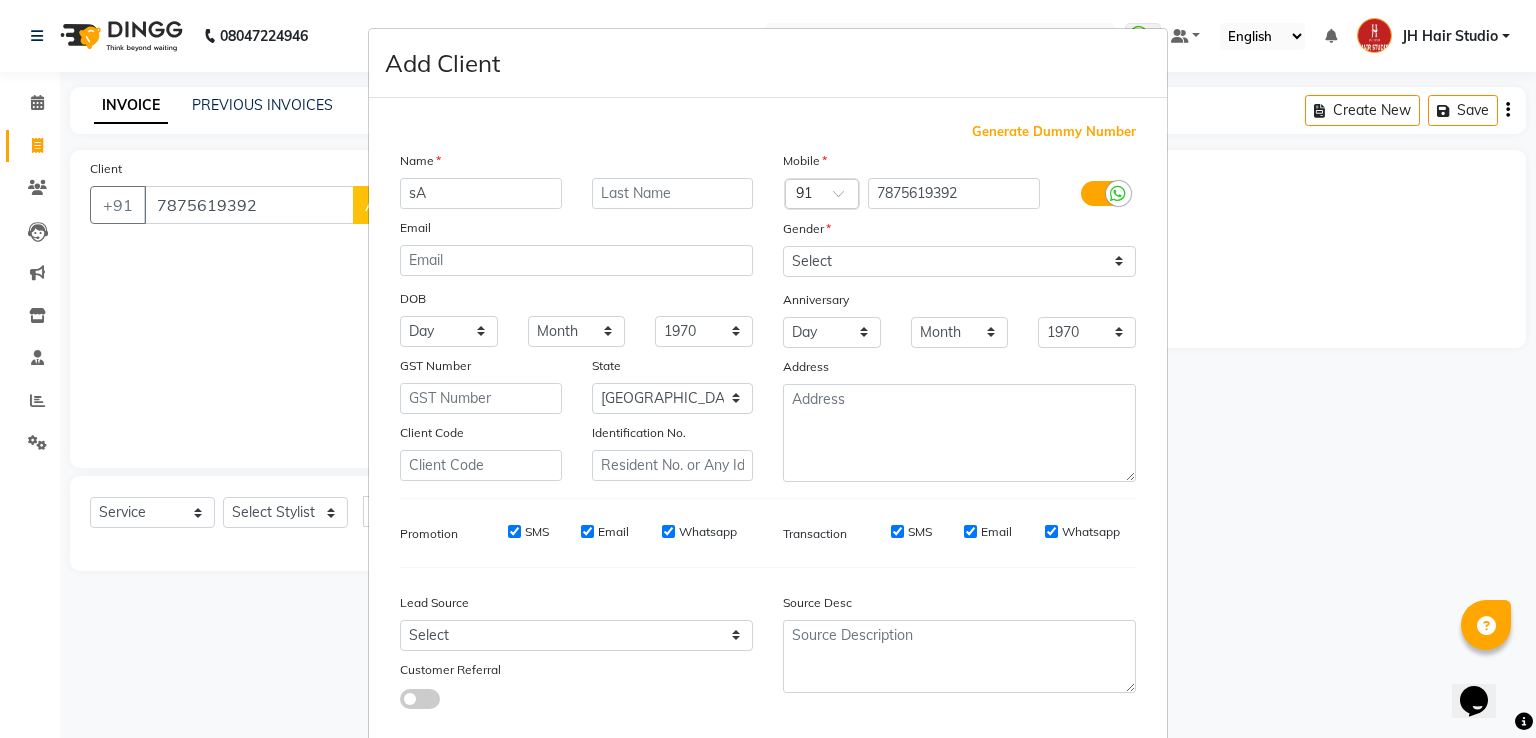 type on "s" 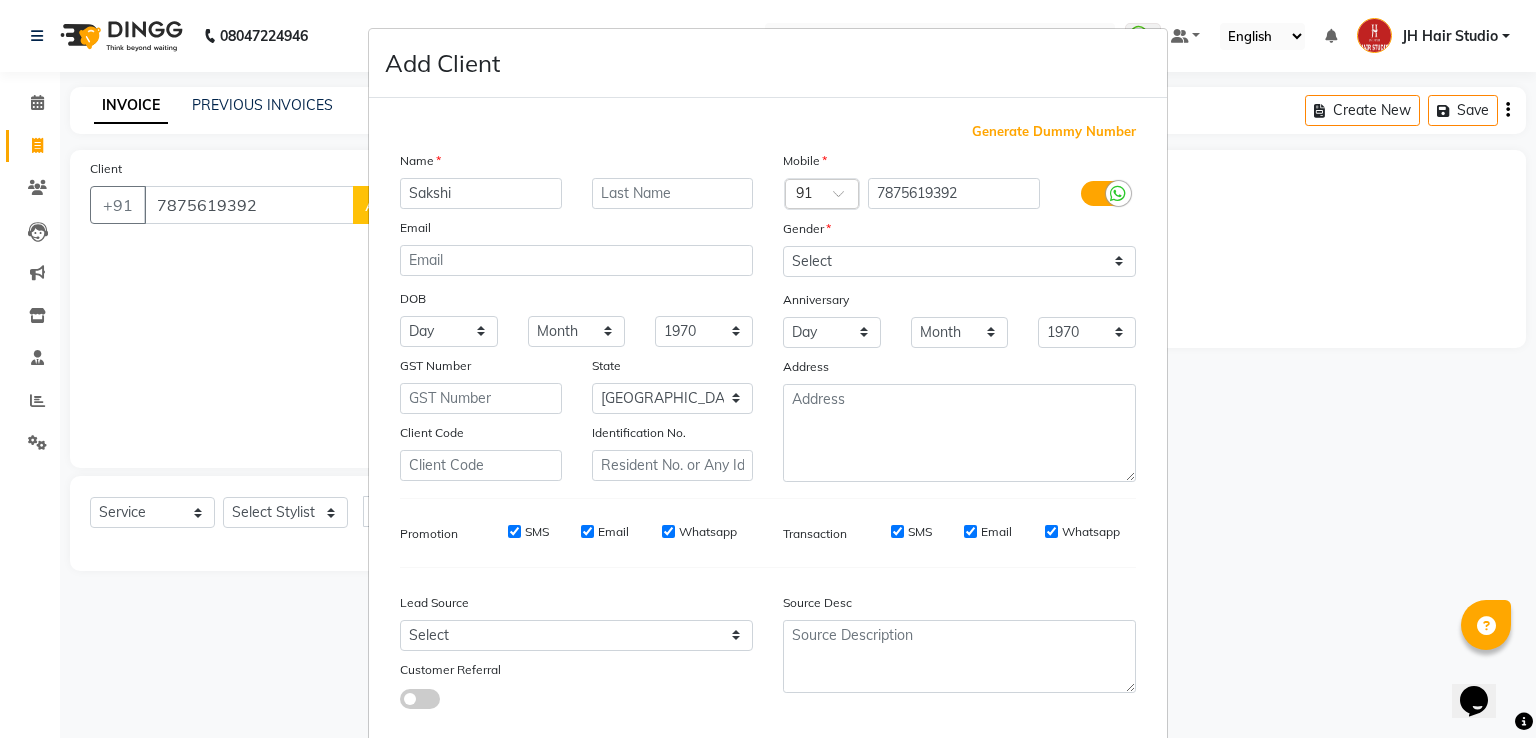 type on "Sakshi" 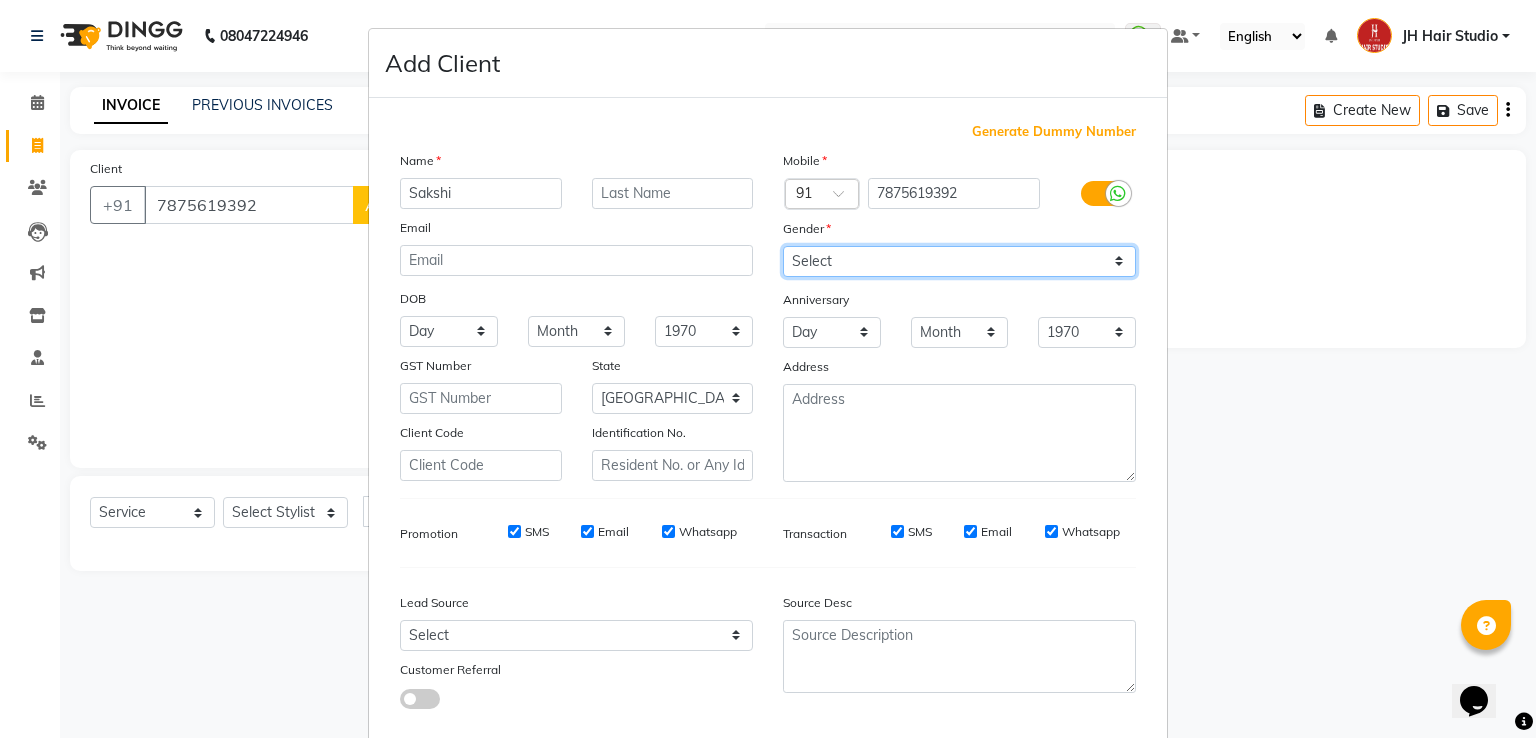 click on "Select [DEMOGRAPHIC_DATA] [DEMOGRAPHIC_DATA] Other Prefer Not To Say" at bounding box center [959, 261] 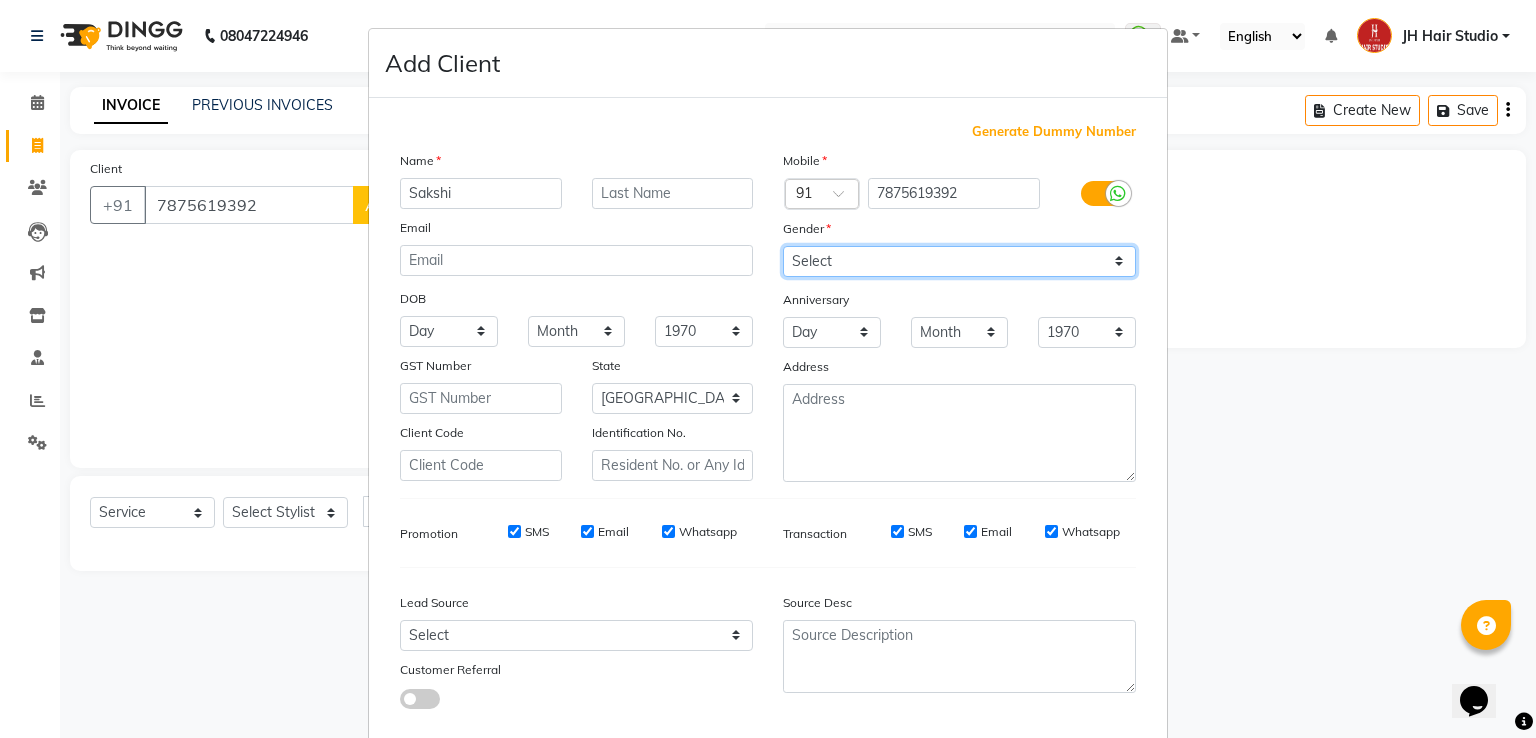 select on "[DEMOGRAPHIC_DATA]" 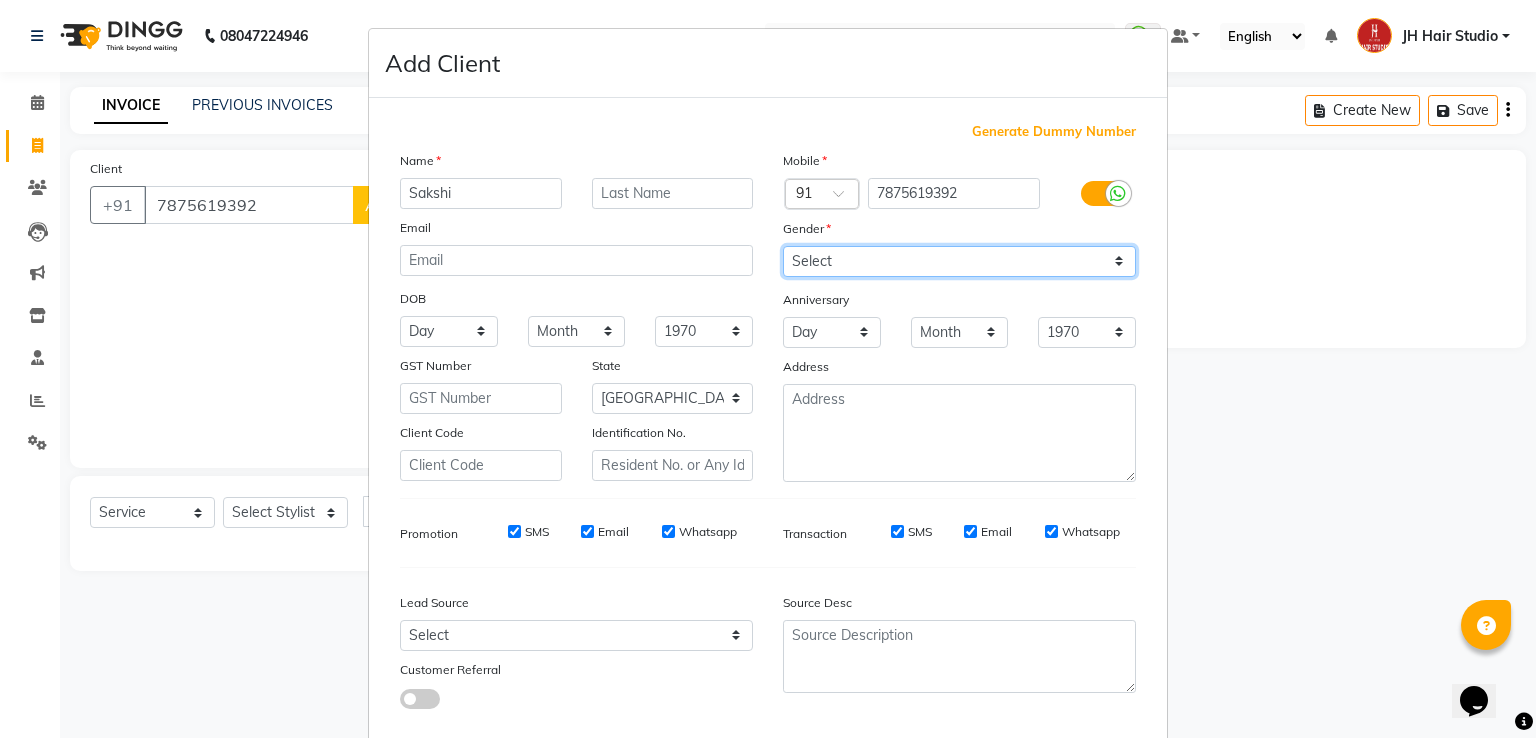 click on "Select [DEMOGRAPHIC_DATA] [DEMOGRAPHIC_DATA] Other Prefer Not To Say" at bounding box center (959, 261) 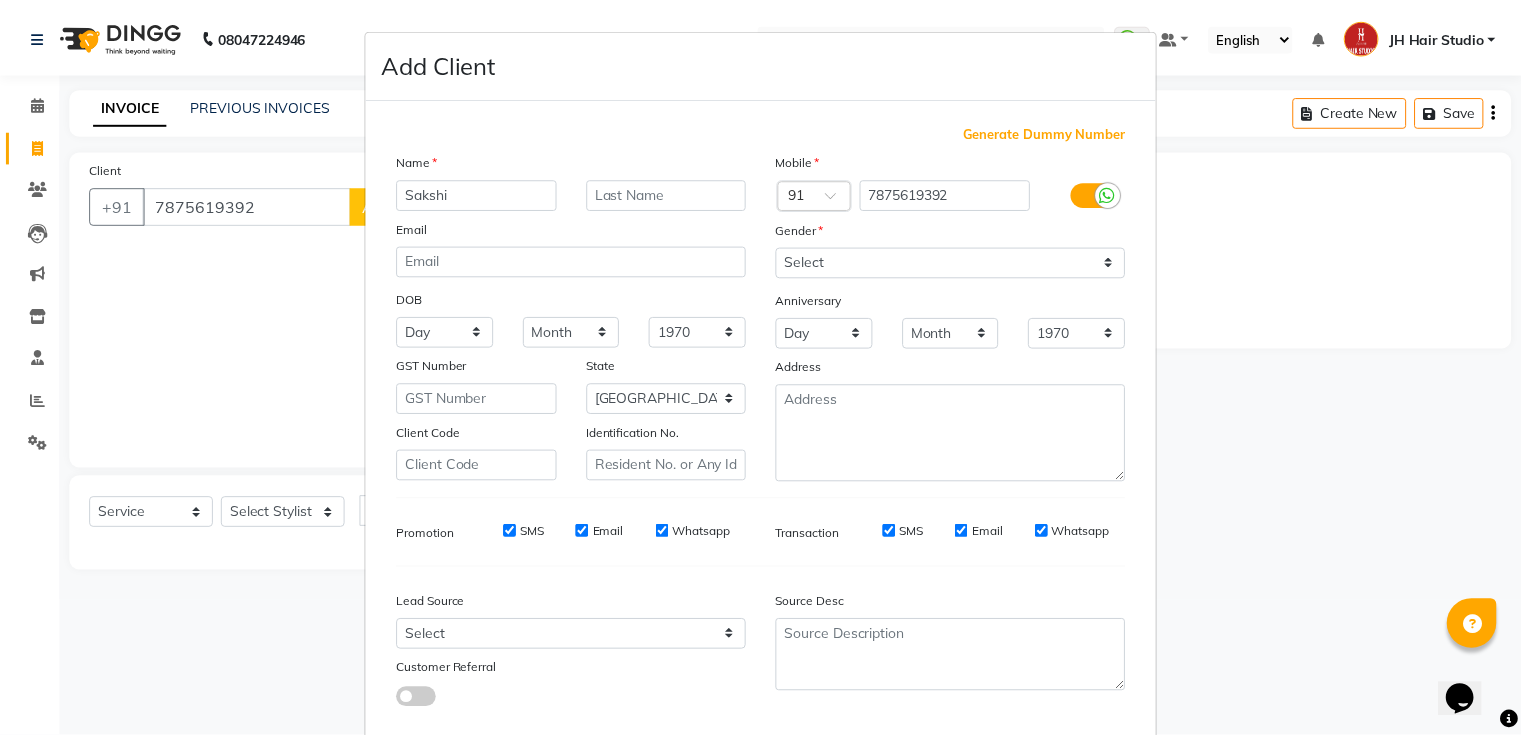 scroll, scrollTop: 119, scrollLeft: 0, axis: vertical 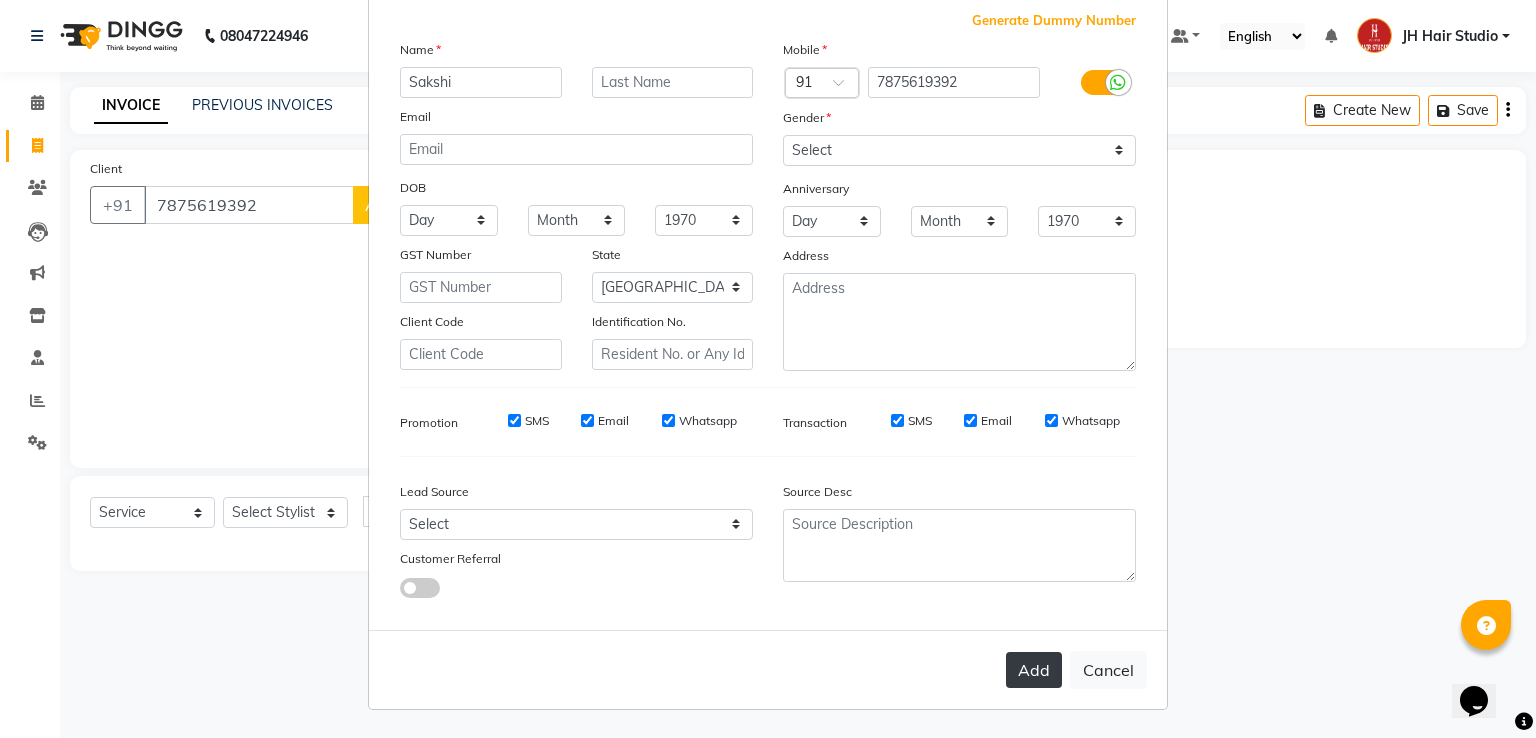 click on "Add" at bounding box center [1034, 670] 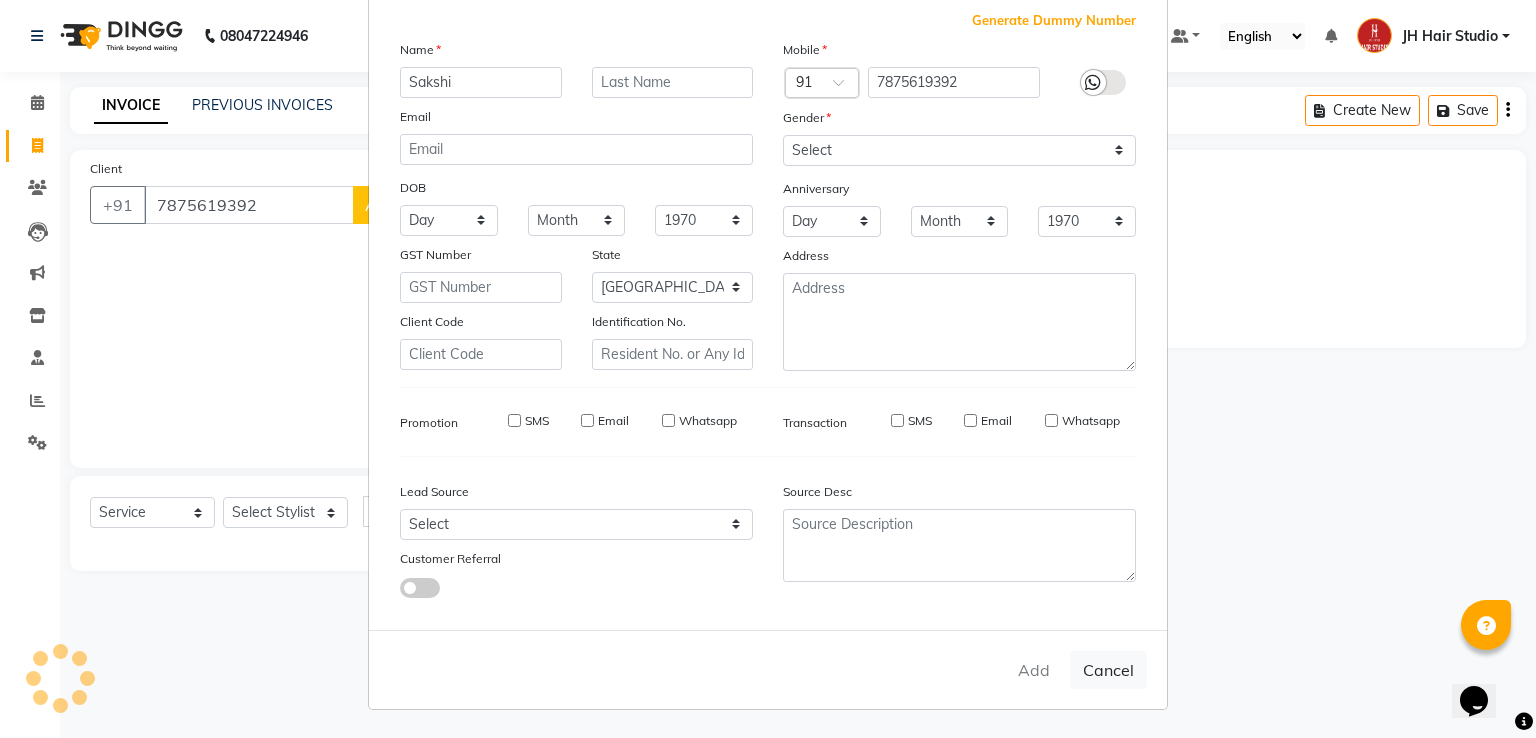 type 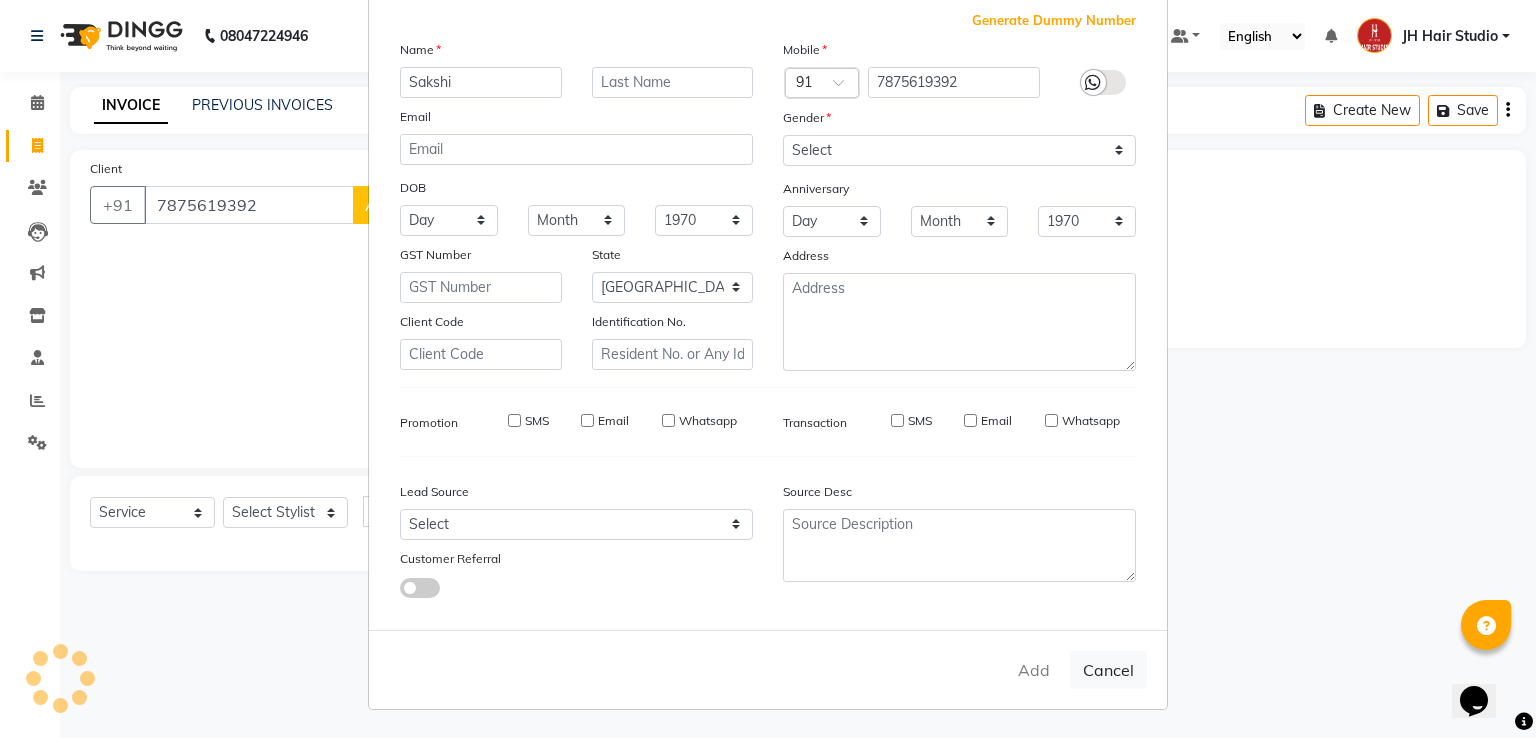 select 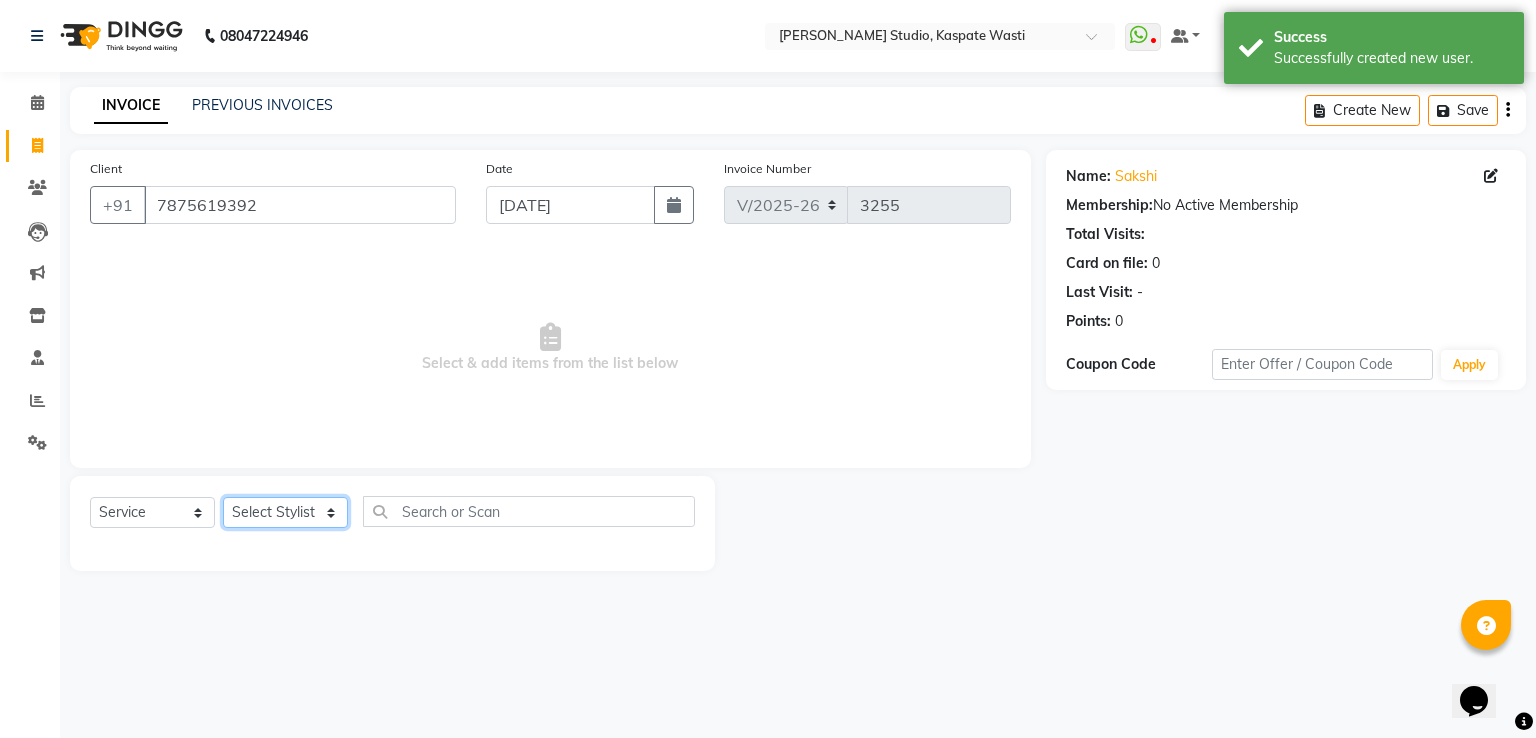 click on "Select Stylist [PERSON_NAME] [JH]  [PERSON_NAME][JH] [F1] GANESH [ F1] RAM [F1]Sanjay [F1][PERSON_NAME]  [F1][PERSON_NAME]  F1 Suraj  [F1] USHA [PERSON_NAME][JH] Harish[JH] JH Hair Studio [PERSON_NAME][JH] [PERSON_NAME][JH] SID NEW [JH] [PERSON_NAME] [F3] [PERSON_NAME] [JH]" 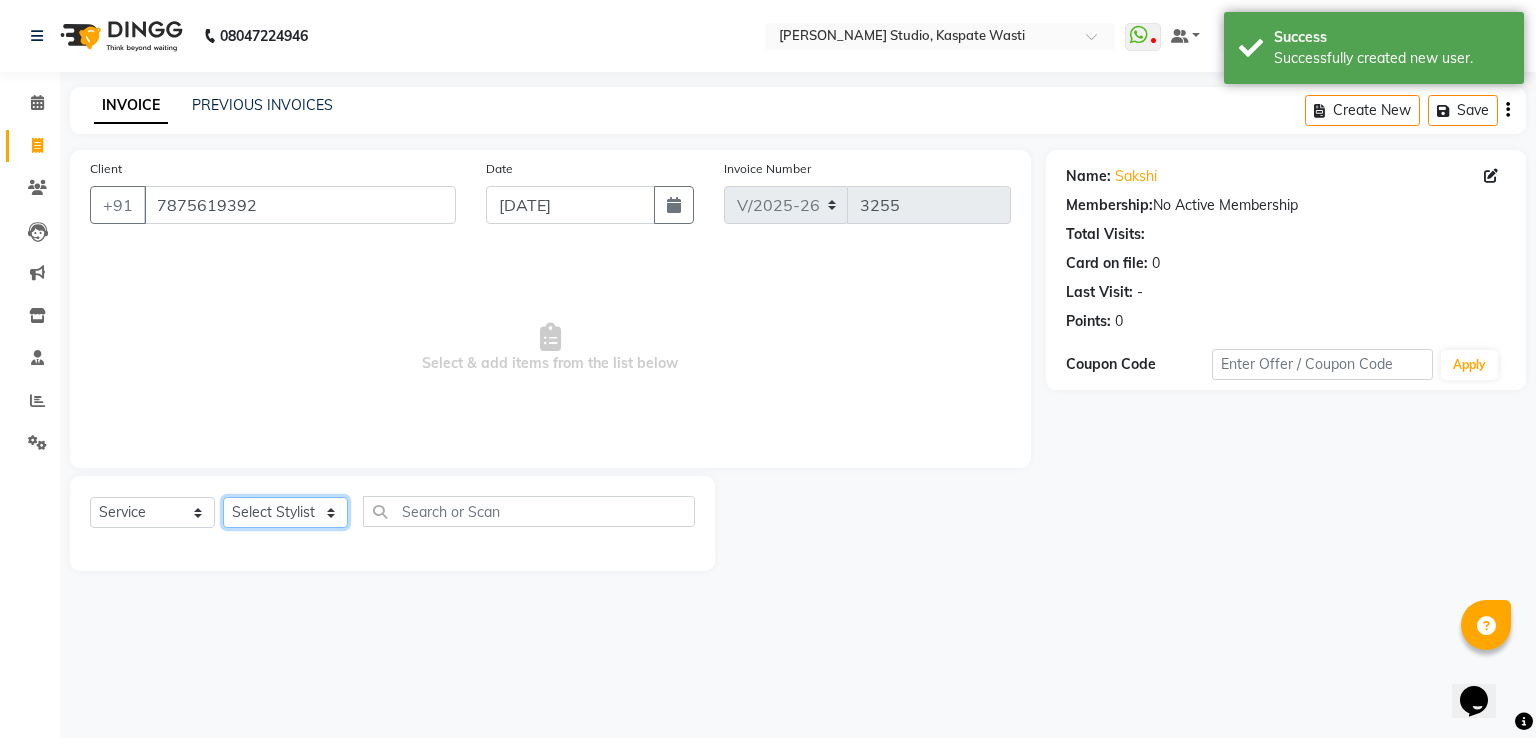 select on "68687" 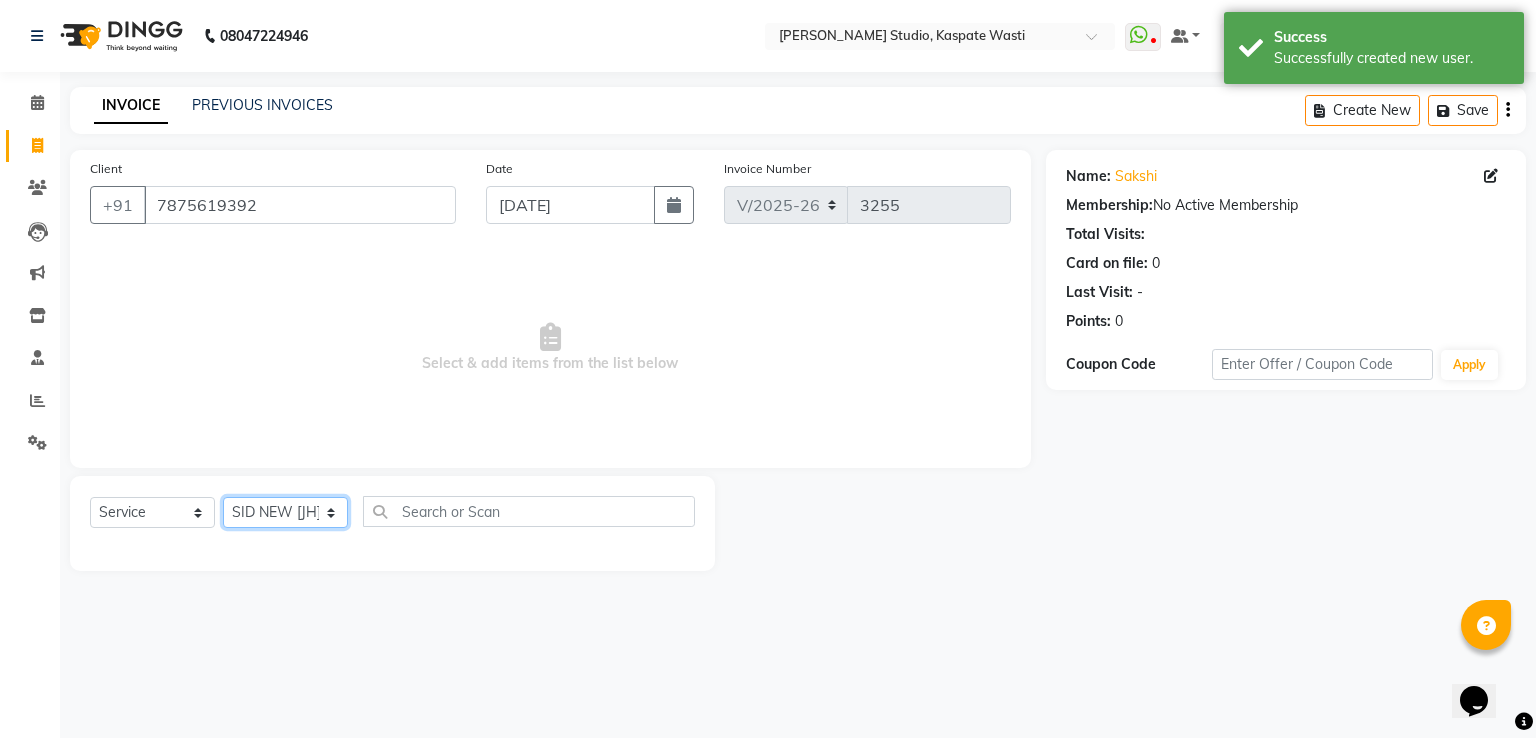 click on "Select Stylist [PERSON_NAME] [JH]  [PERSON_NAME][JH] [F1] GANESH [ F1] RAM [F1]Sanjay [F1][PERSON_NAME]  [F1][PERSON_NAME]  F1 Suraj  [F1] USHA [PERSON_NAME][JH] Harish[JH] JH Hair Studio [PERSON_NAME][JH] [PERSON_NAME][JH] SID NEW [JH] [PERSON_NAME] [F3] [PERSON_NAME] [JH]" 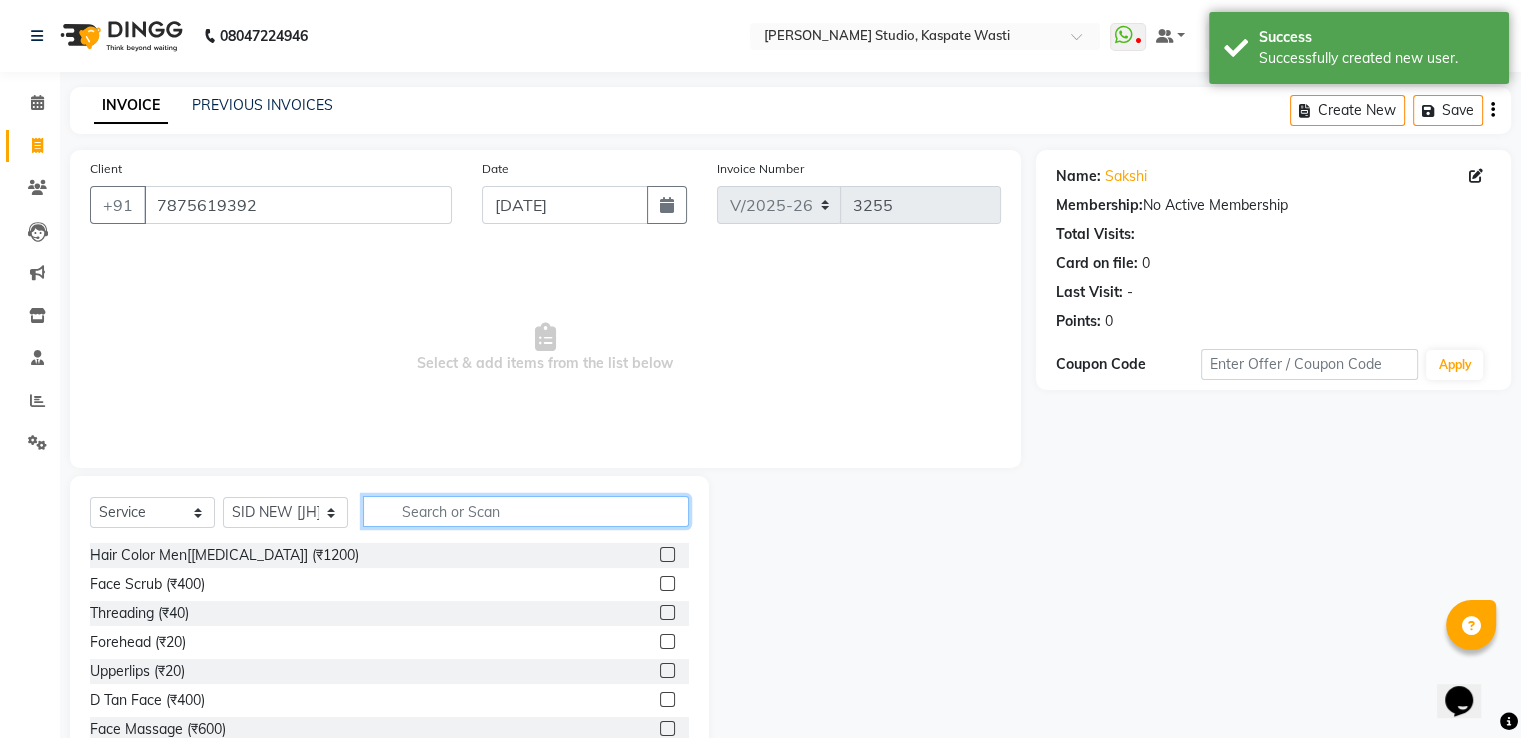 click 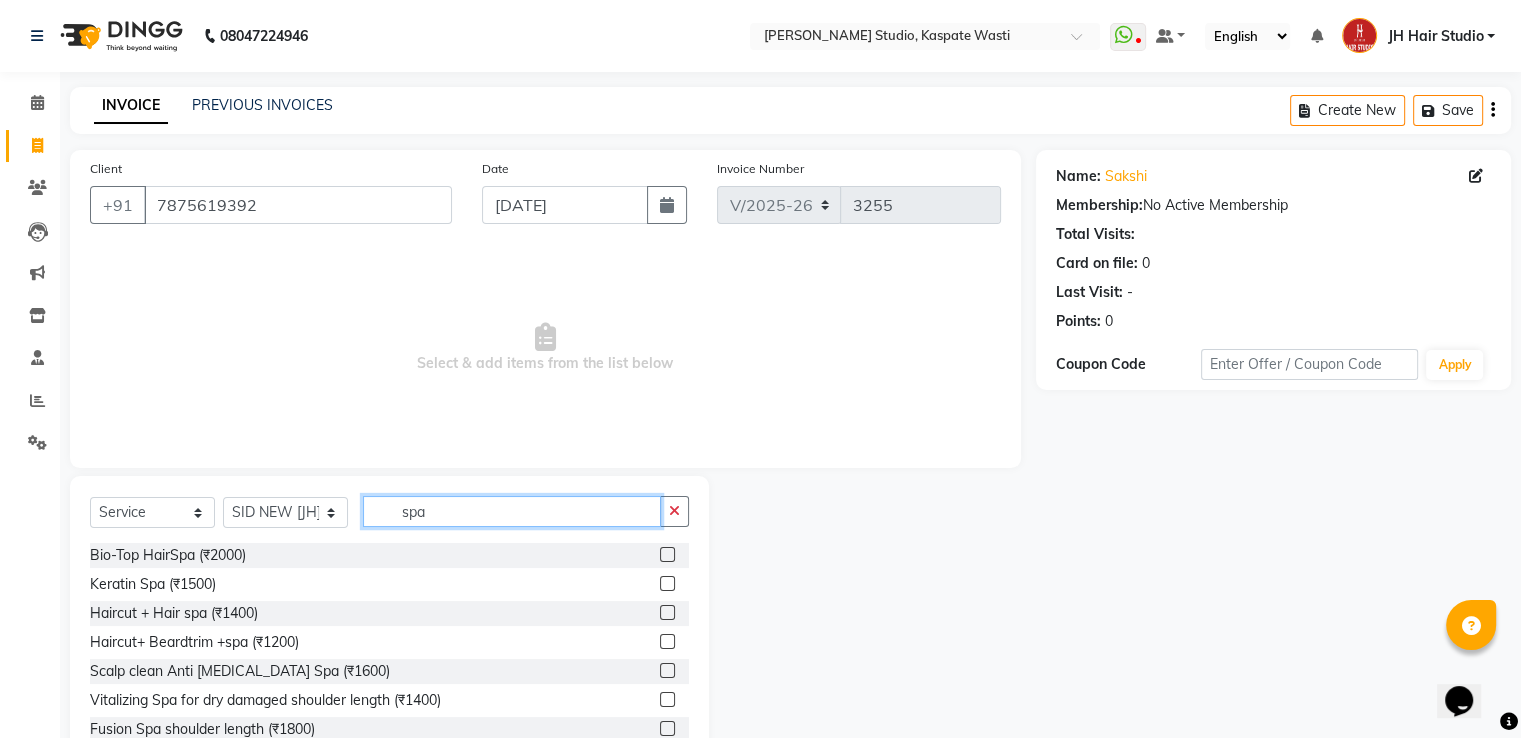 type on "spa" 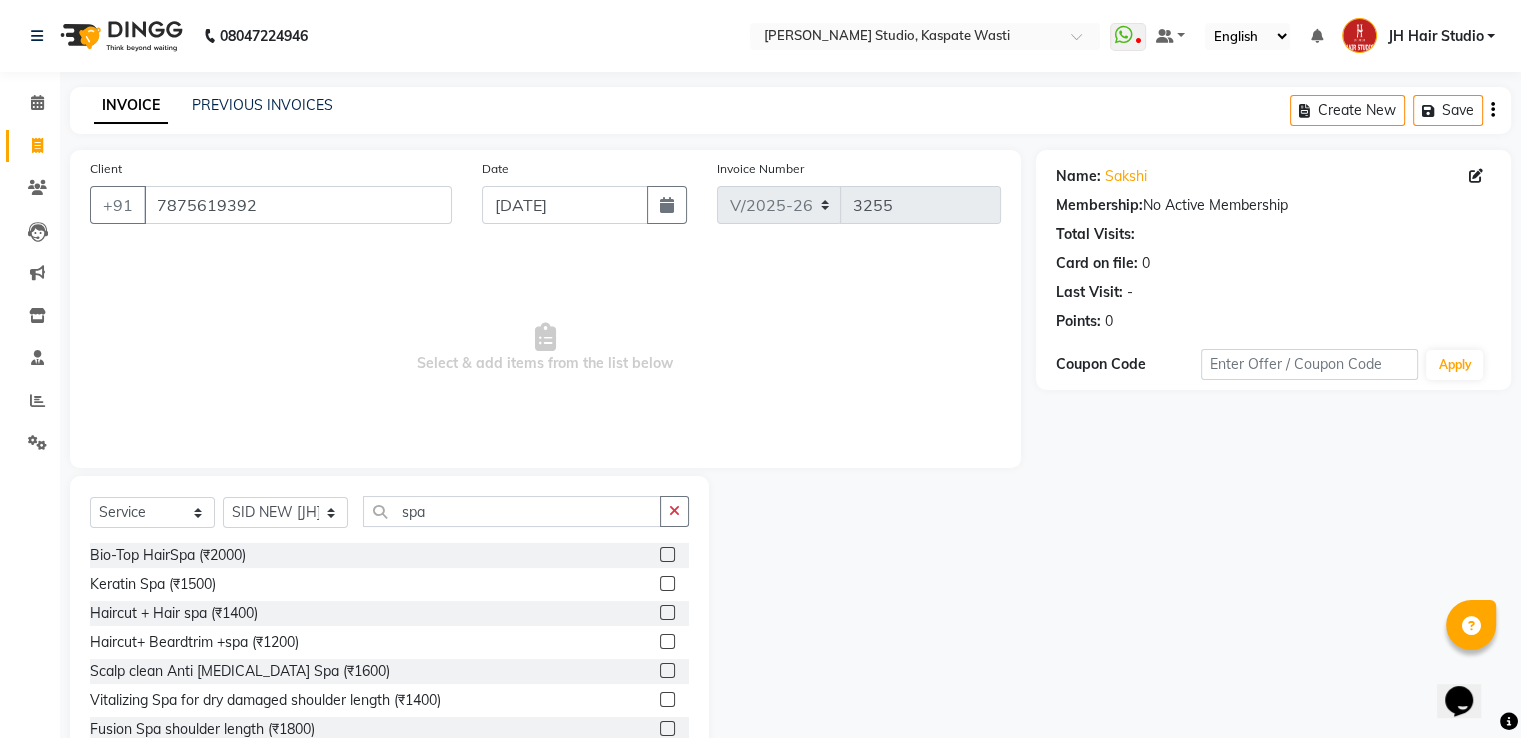 click 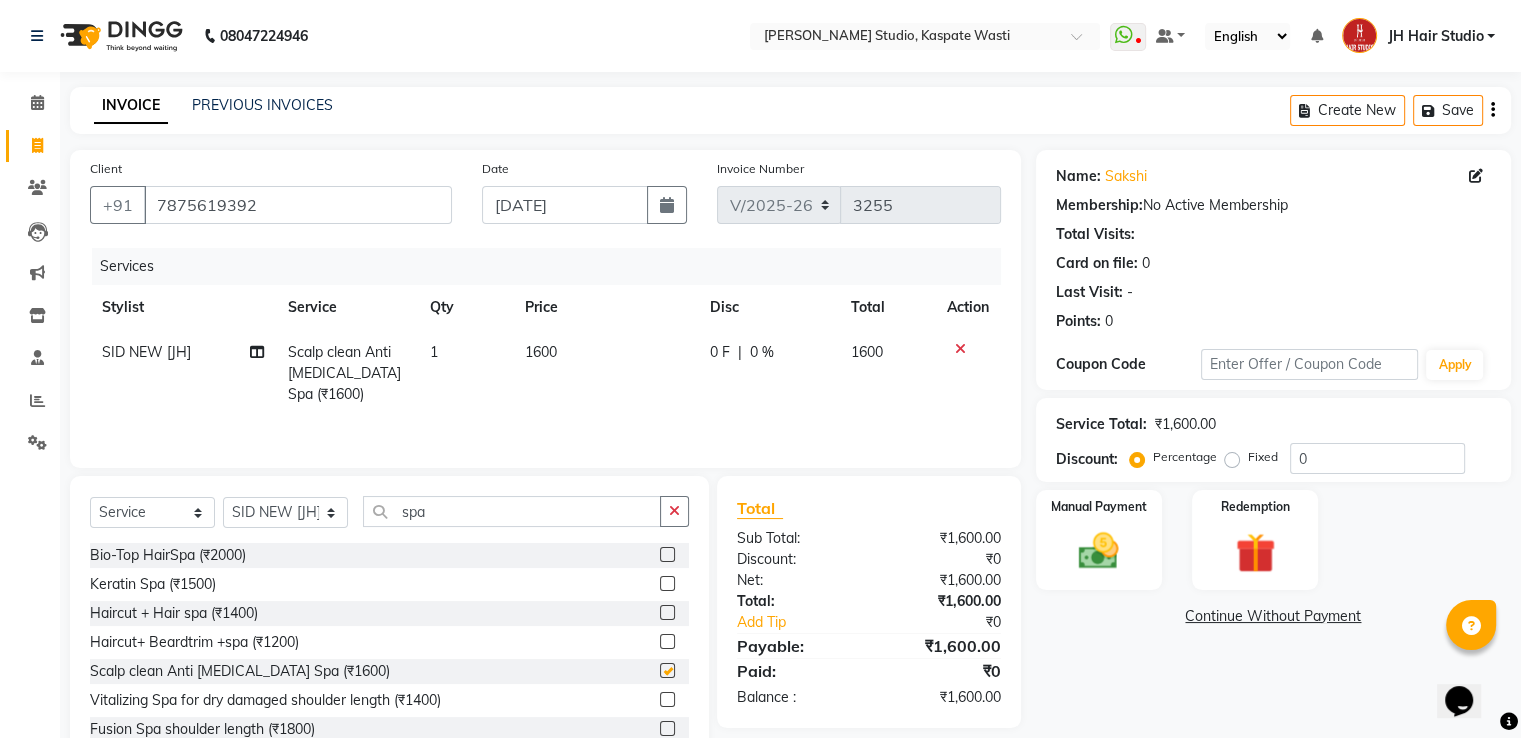 checkbox on "false" 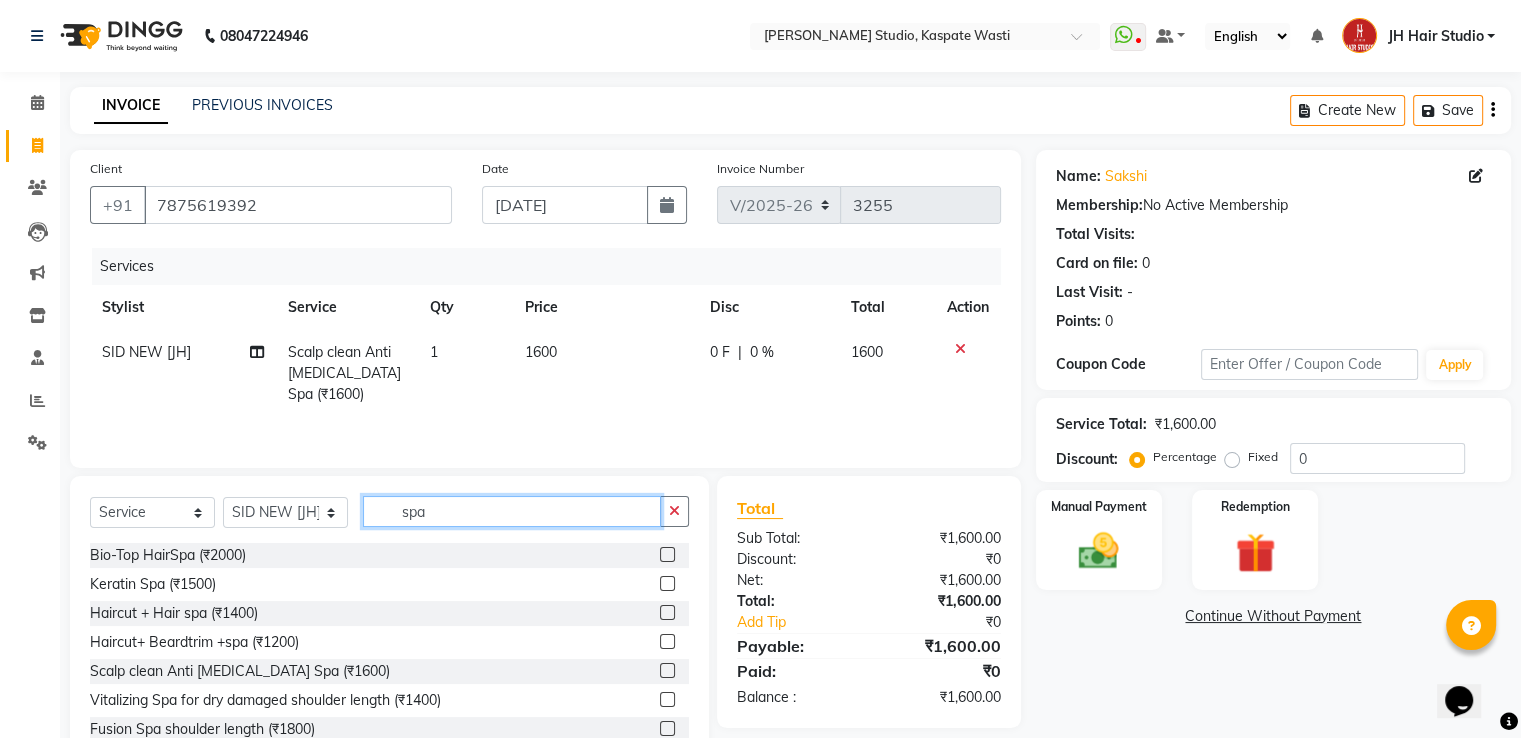 click on "spa" 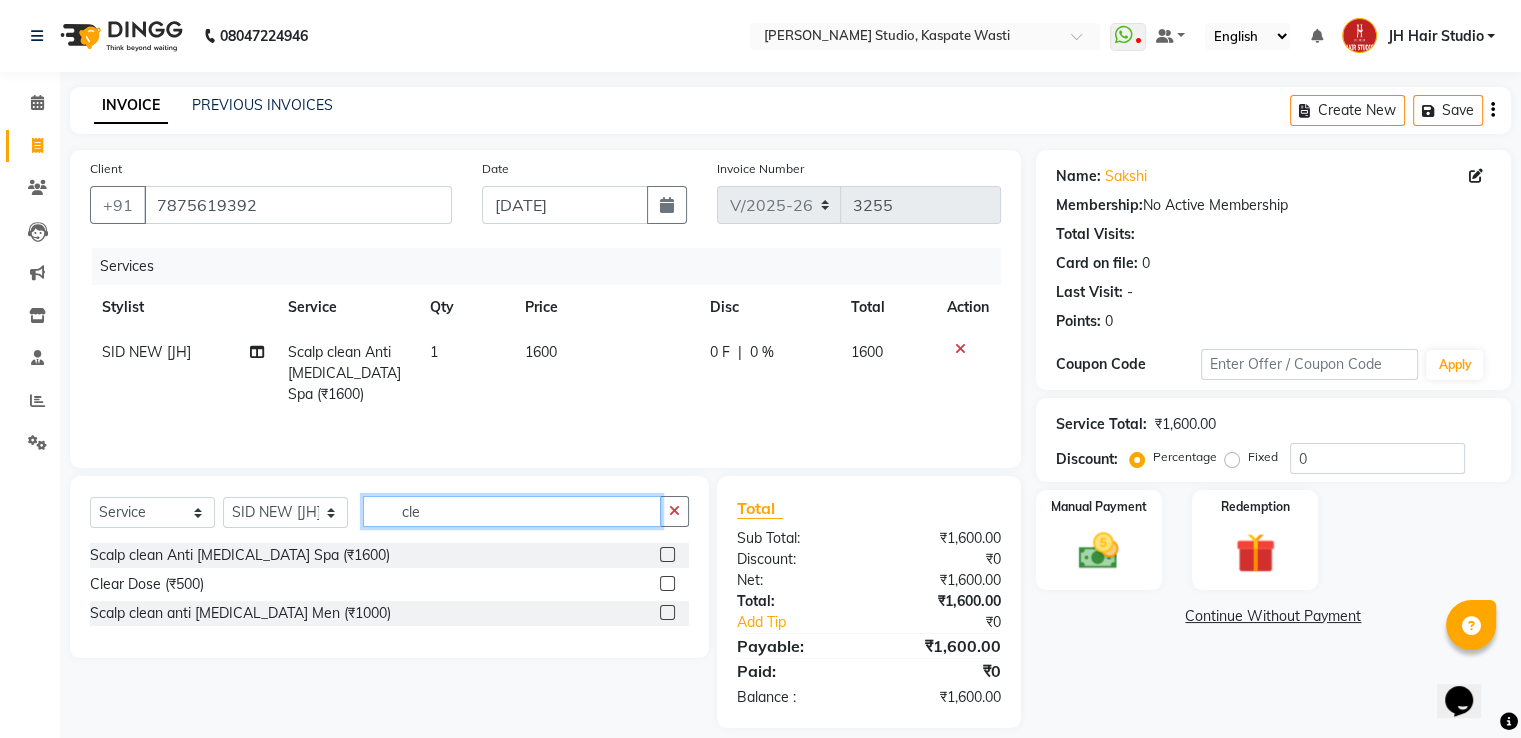 type on "cle" 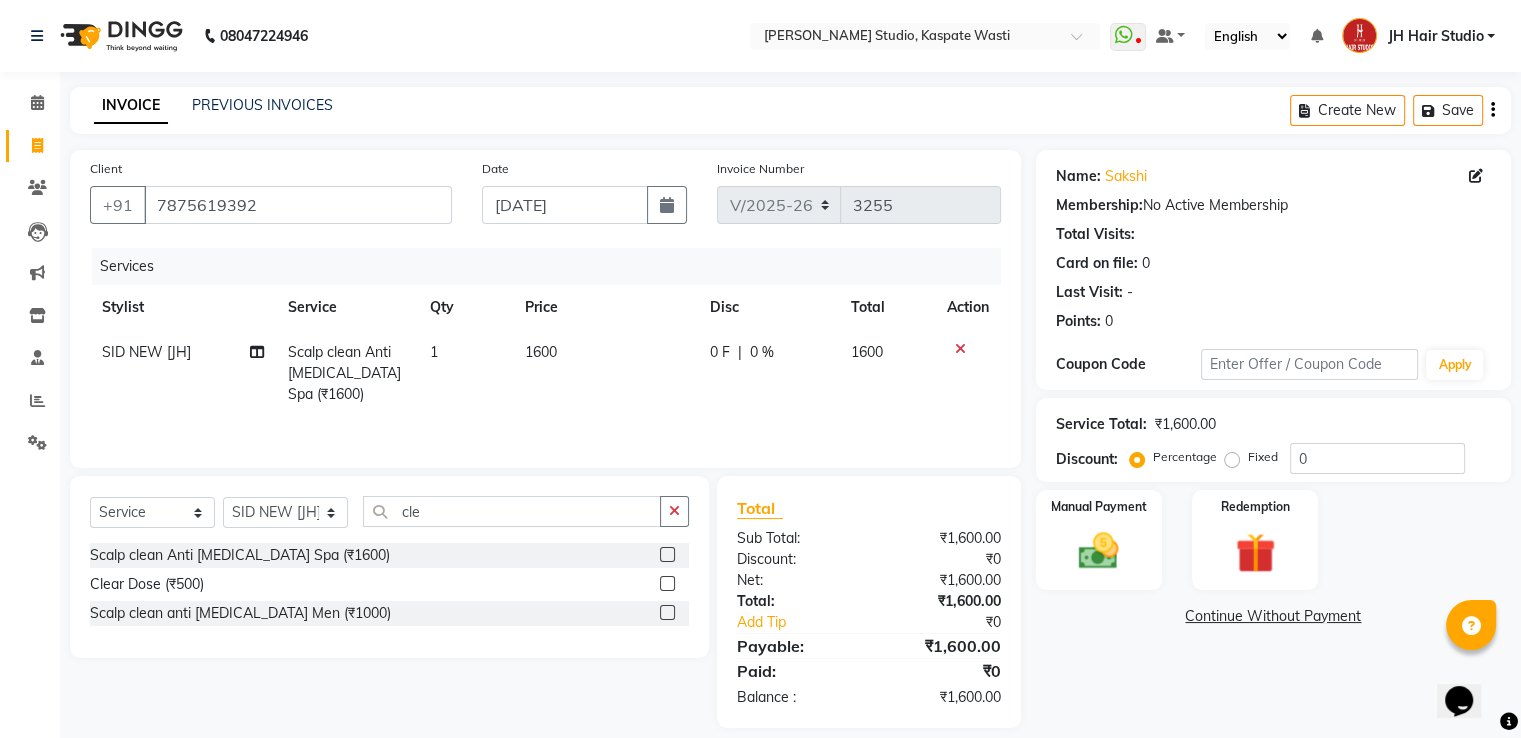 click 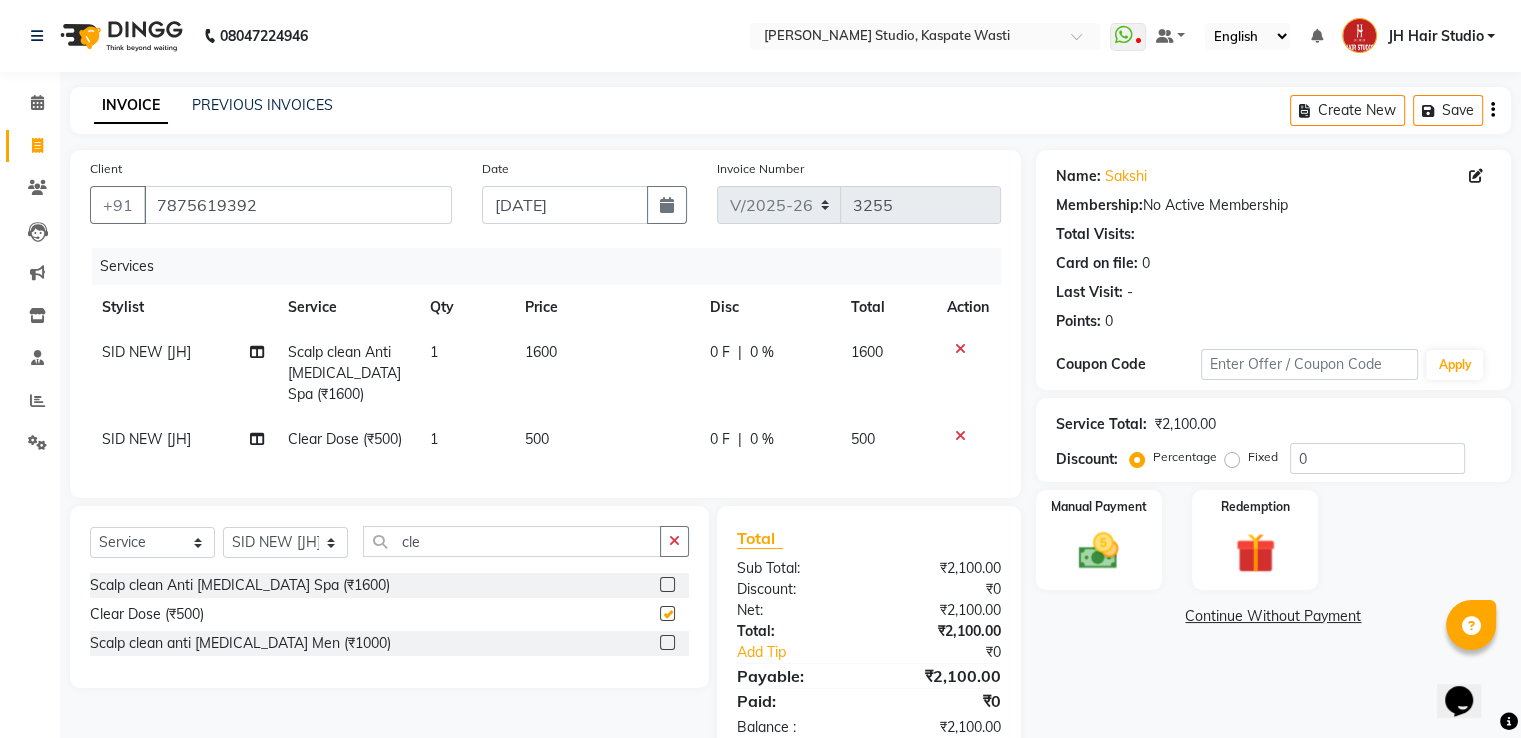checkbox on "false" 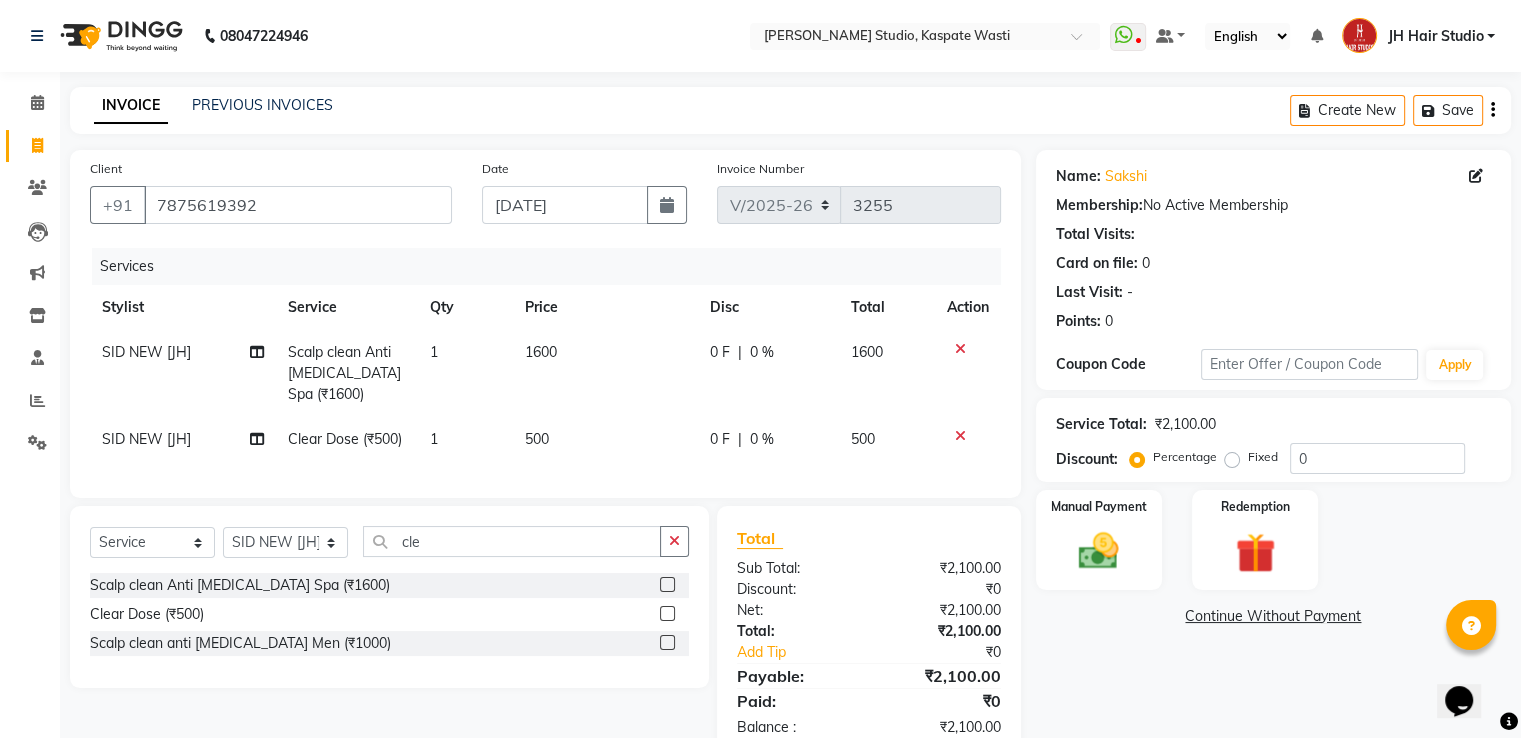 click on "1600" 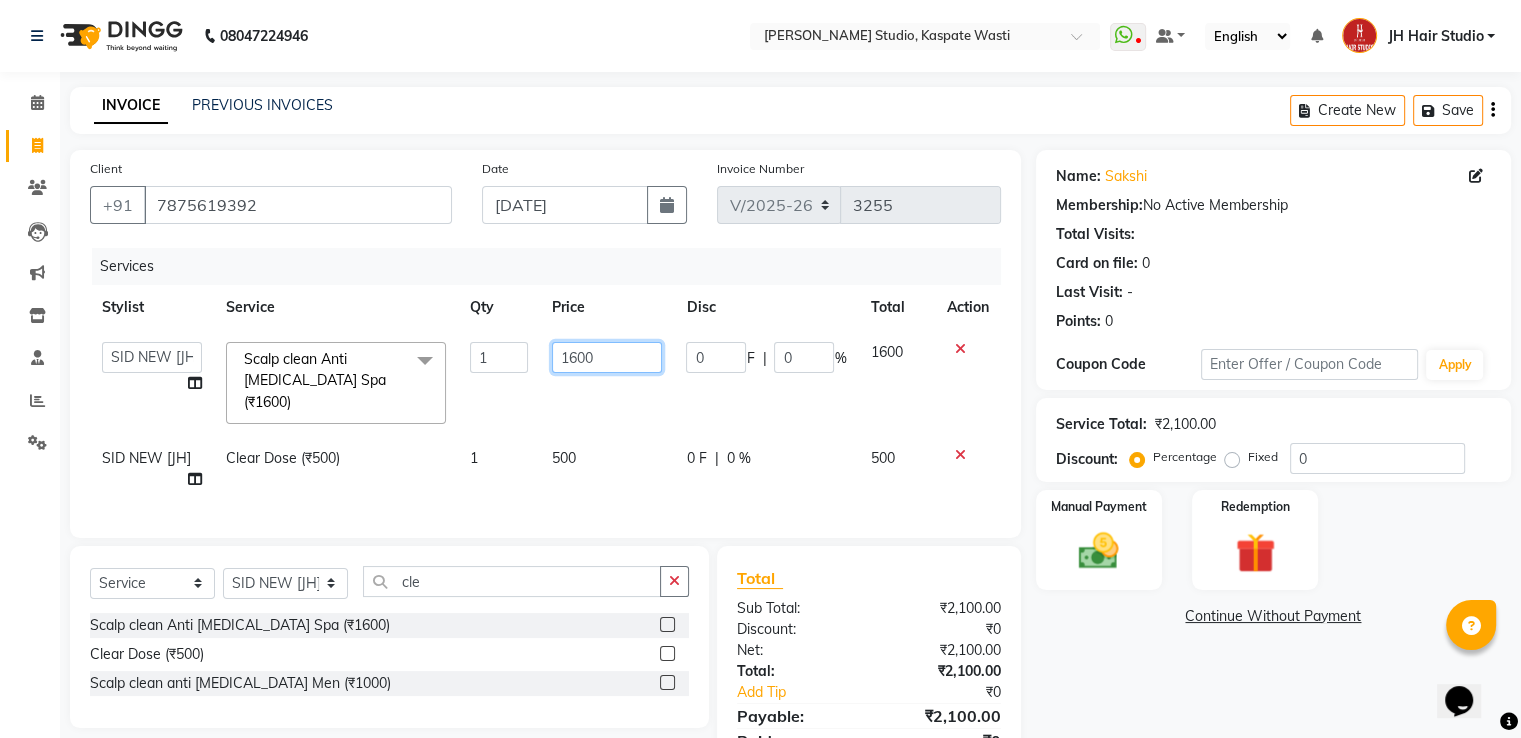 click on "1600" 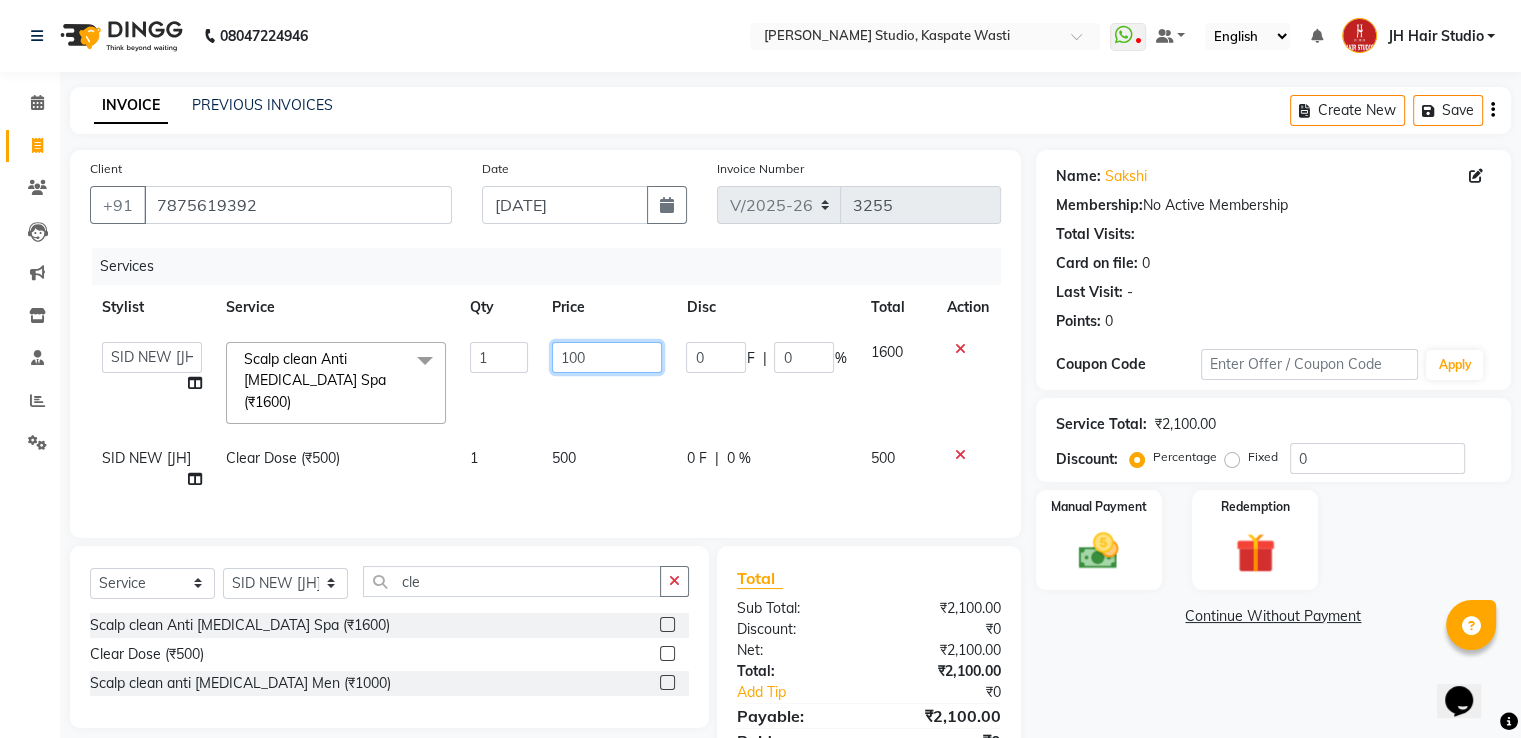 type on "1900" 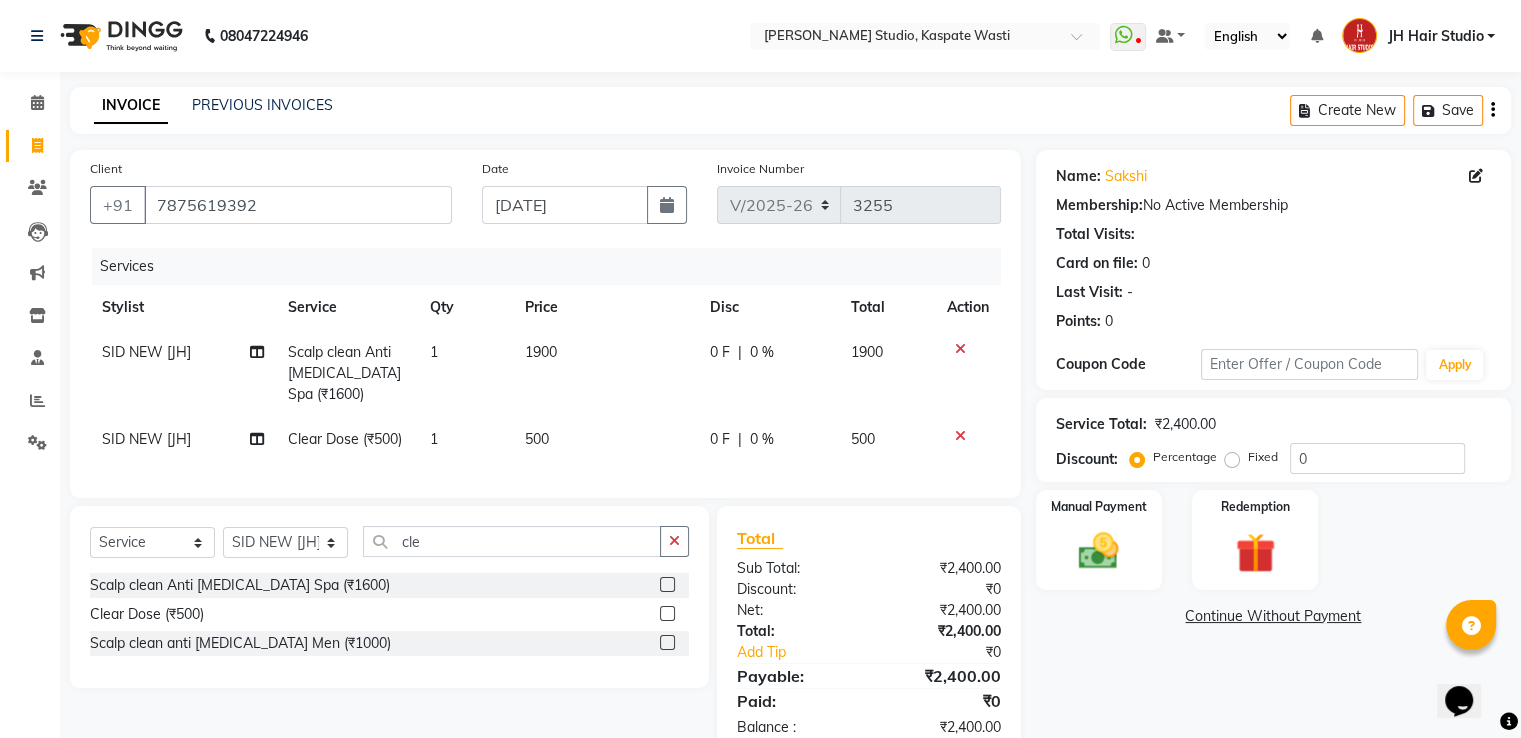 click on "1900" 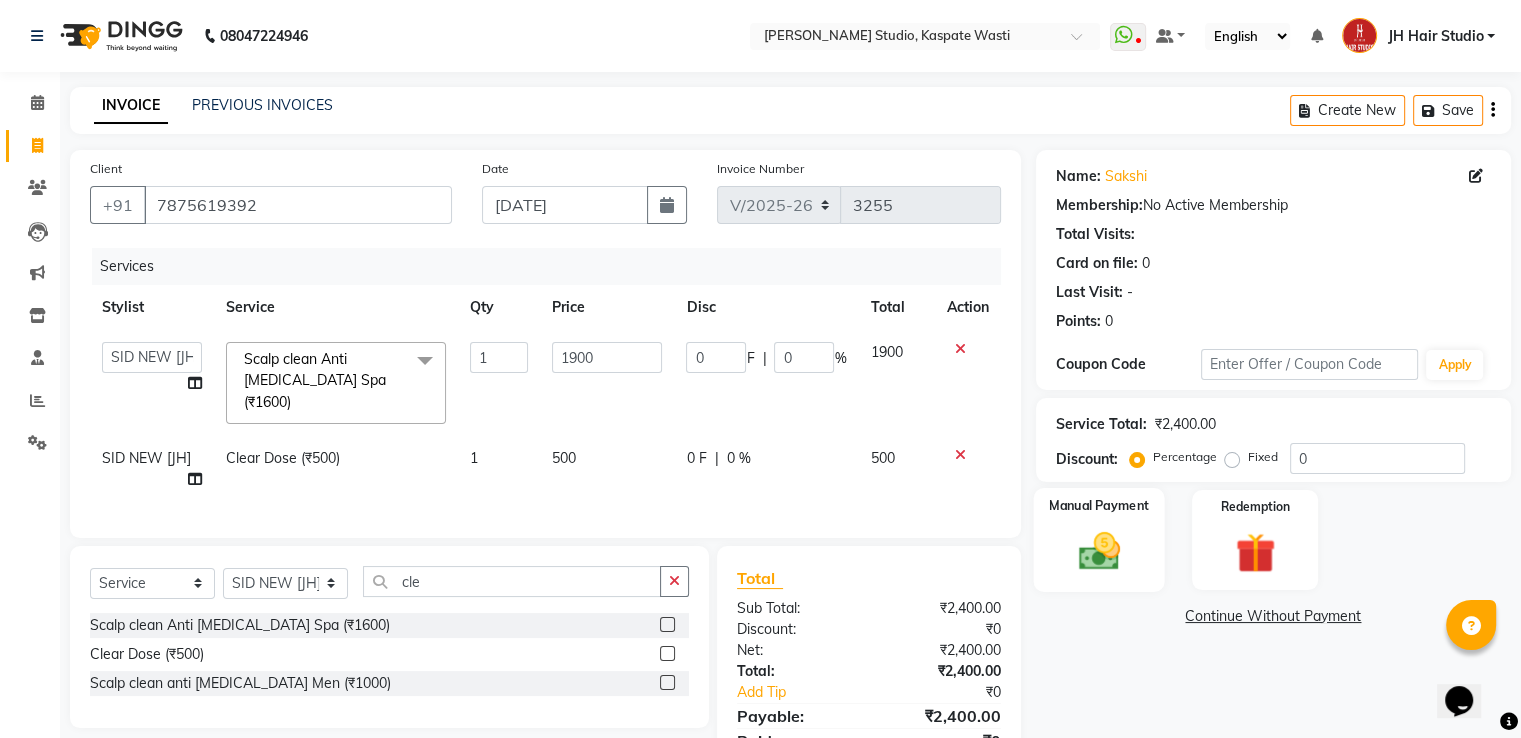 click 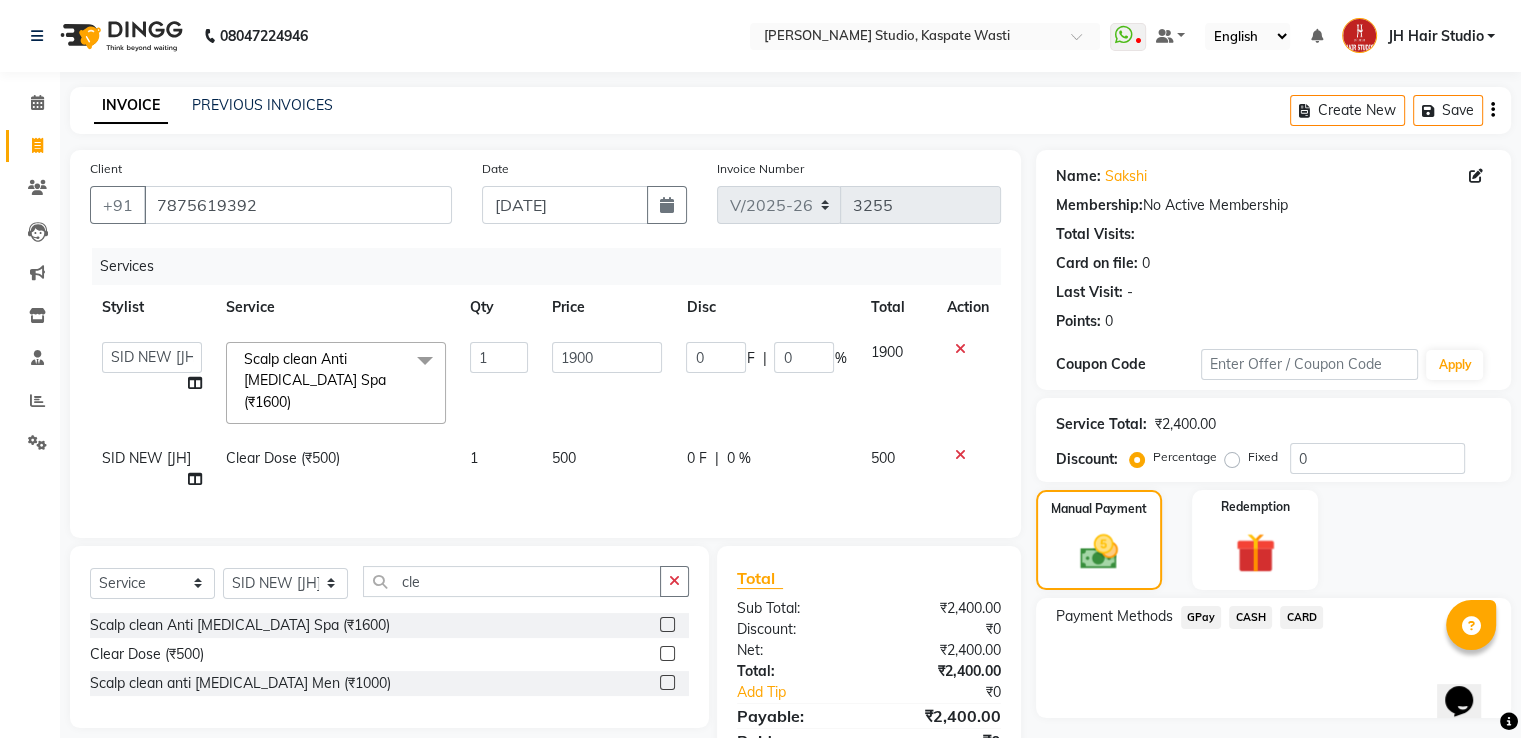 click on "GPay" 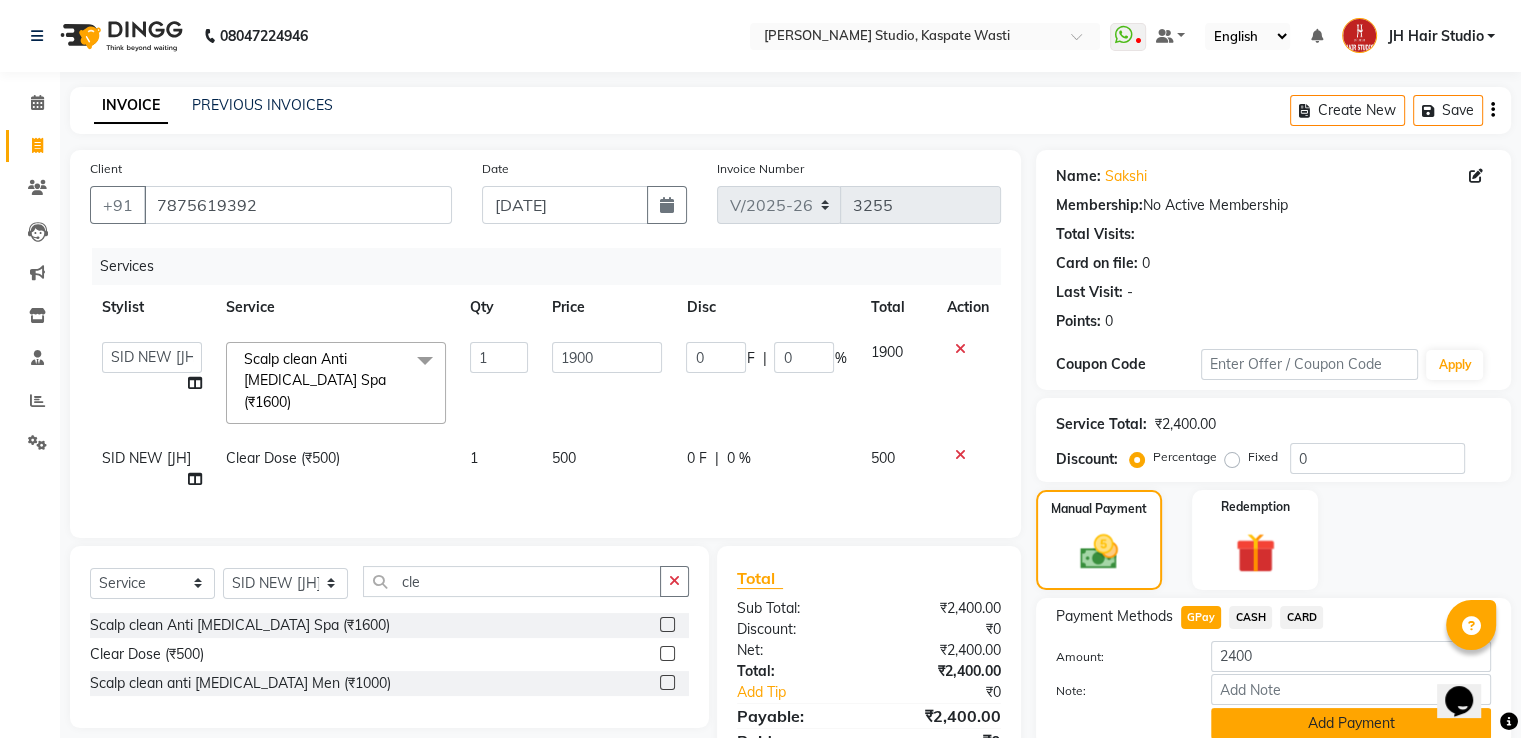 click on "Add Payment" 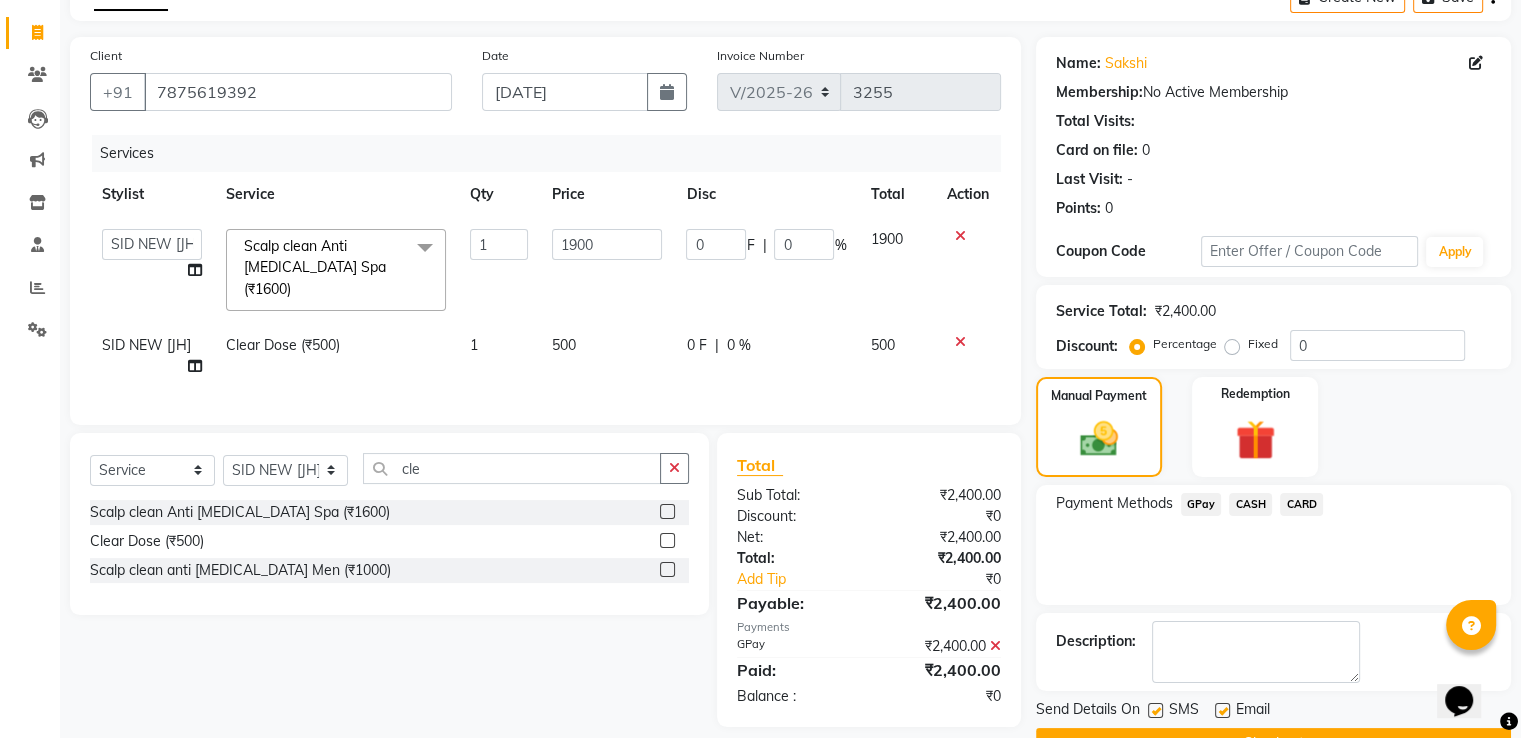 scroll, scrollTop: 163, scrollLeft: 0, axis: vertical 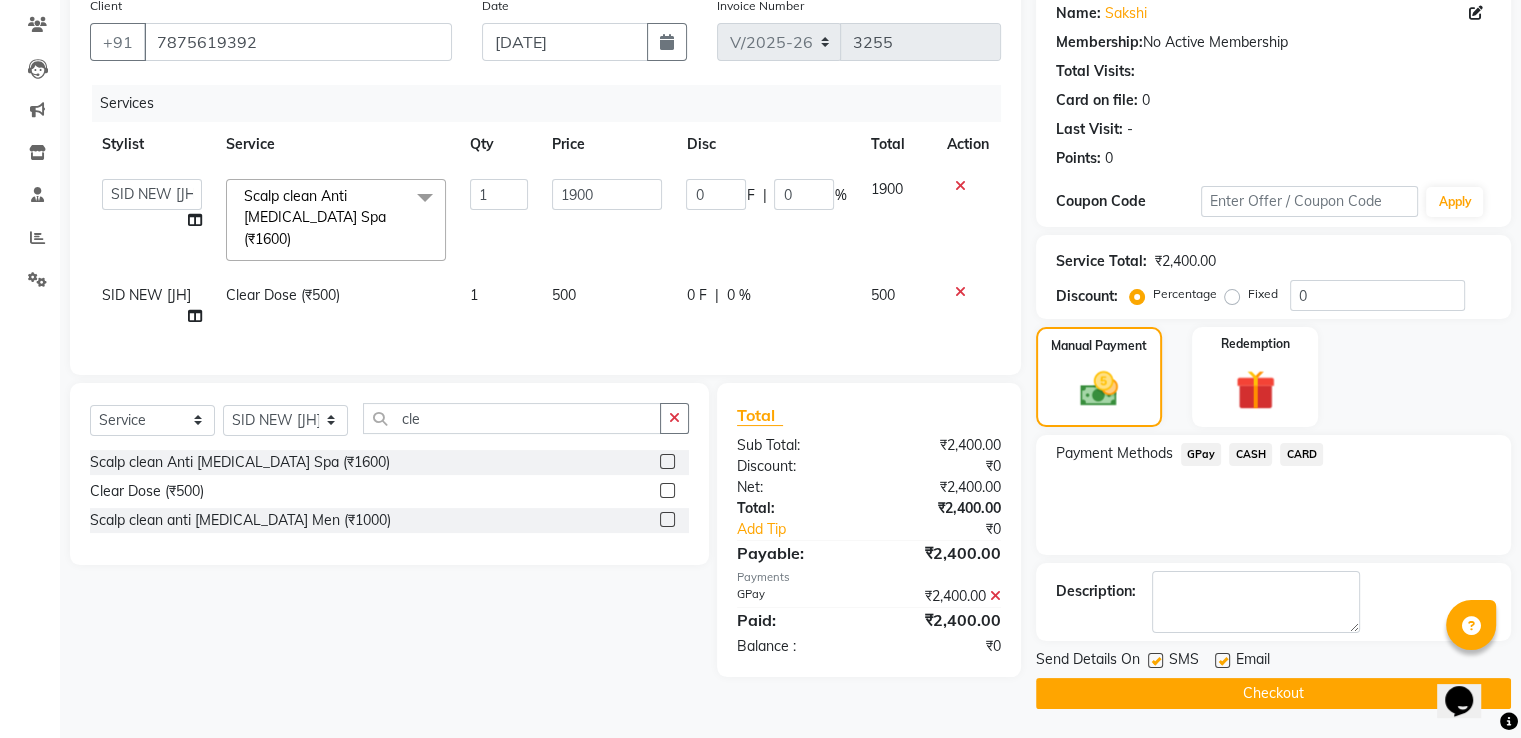click on "Checkout" 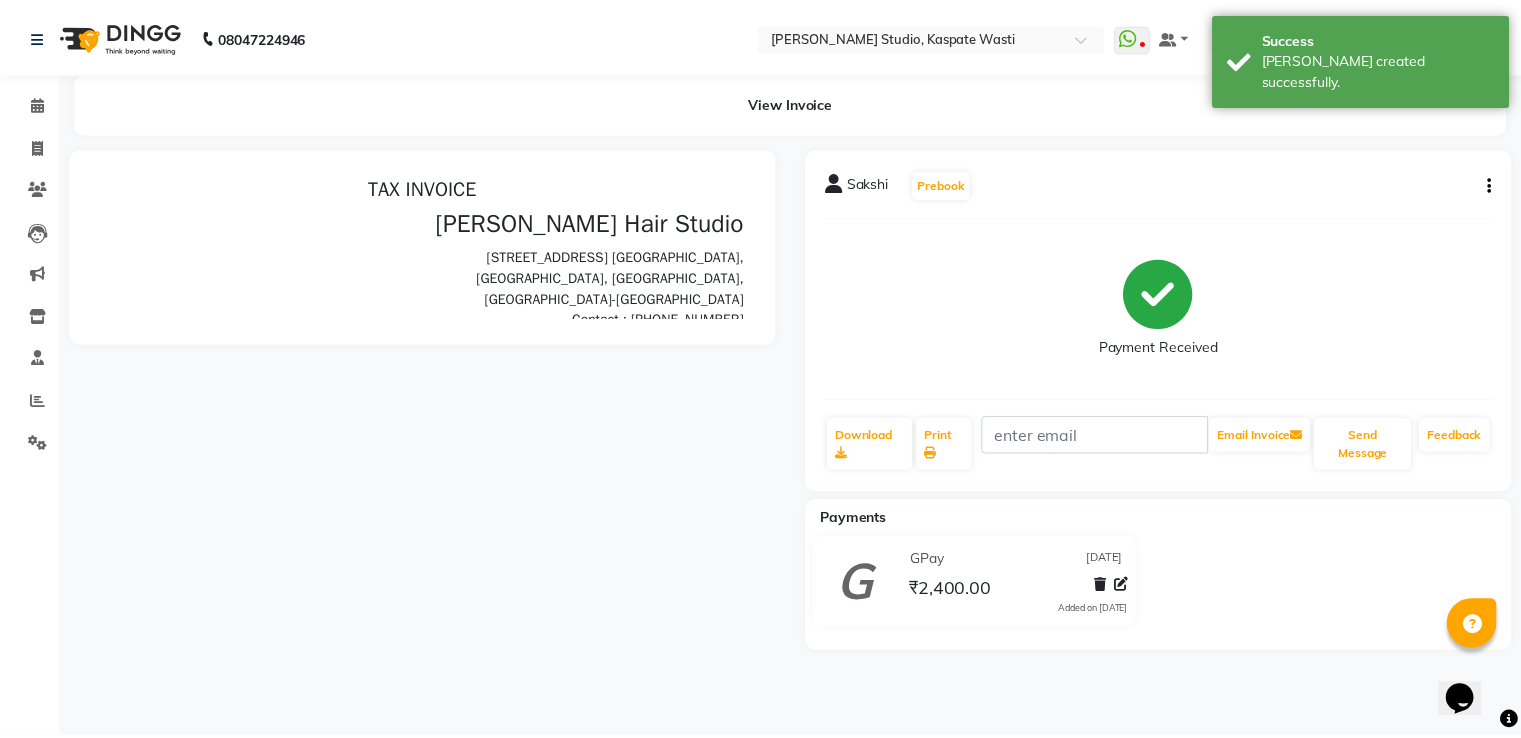 scroll, scrollTop: 0, scrollLeft: 0, axis: both 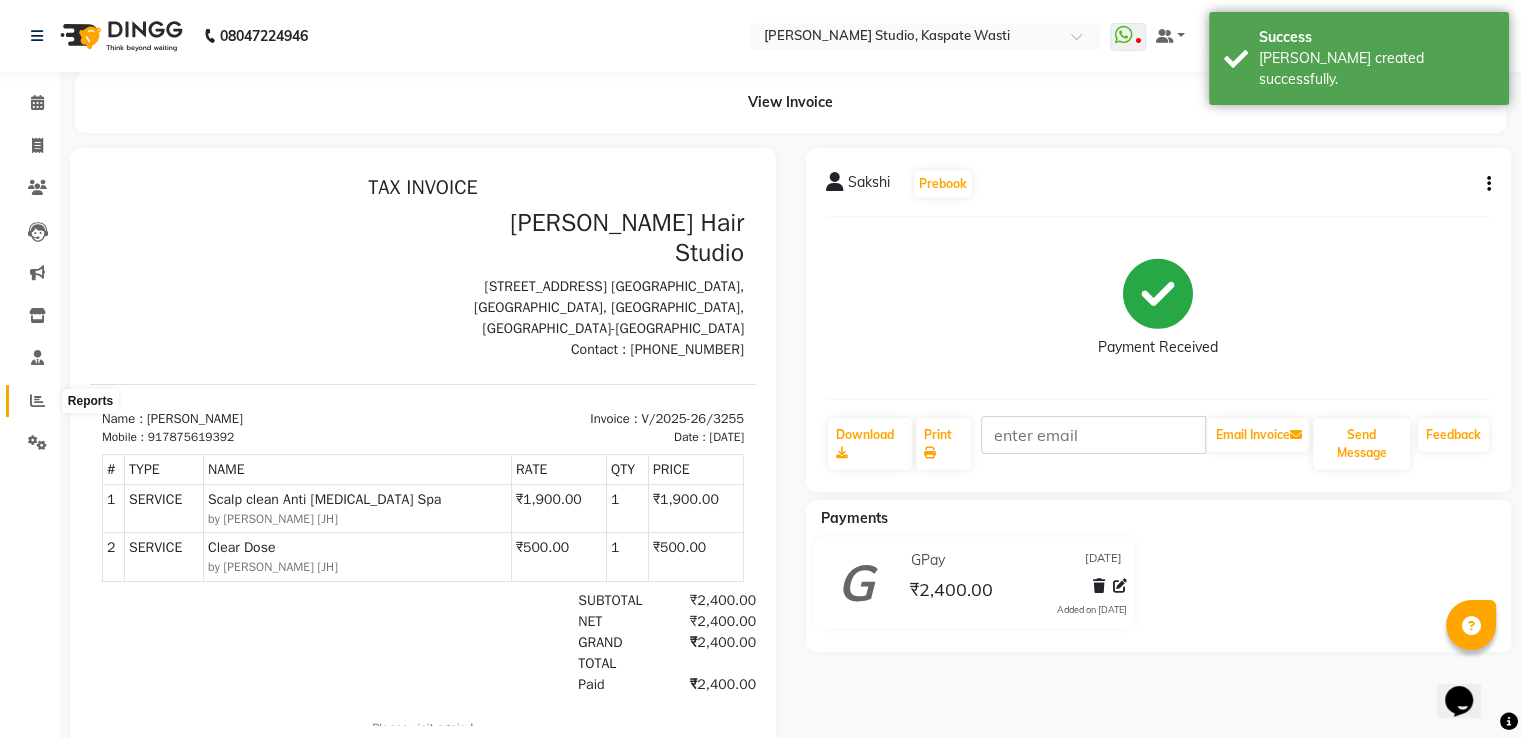 click 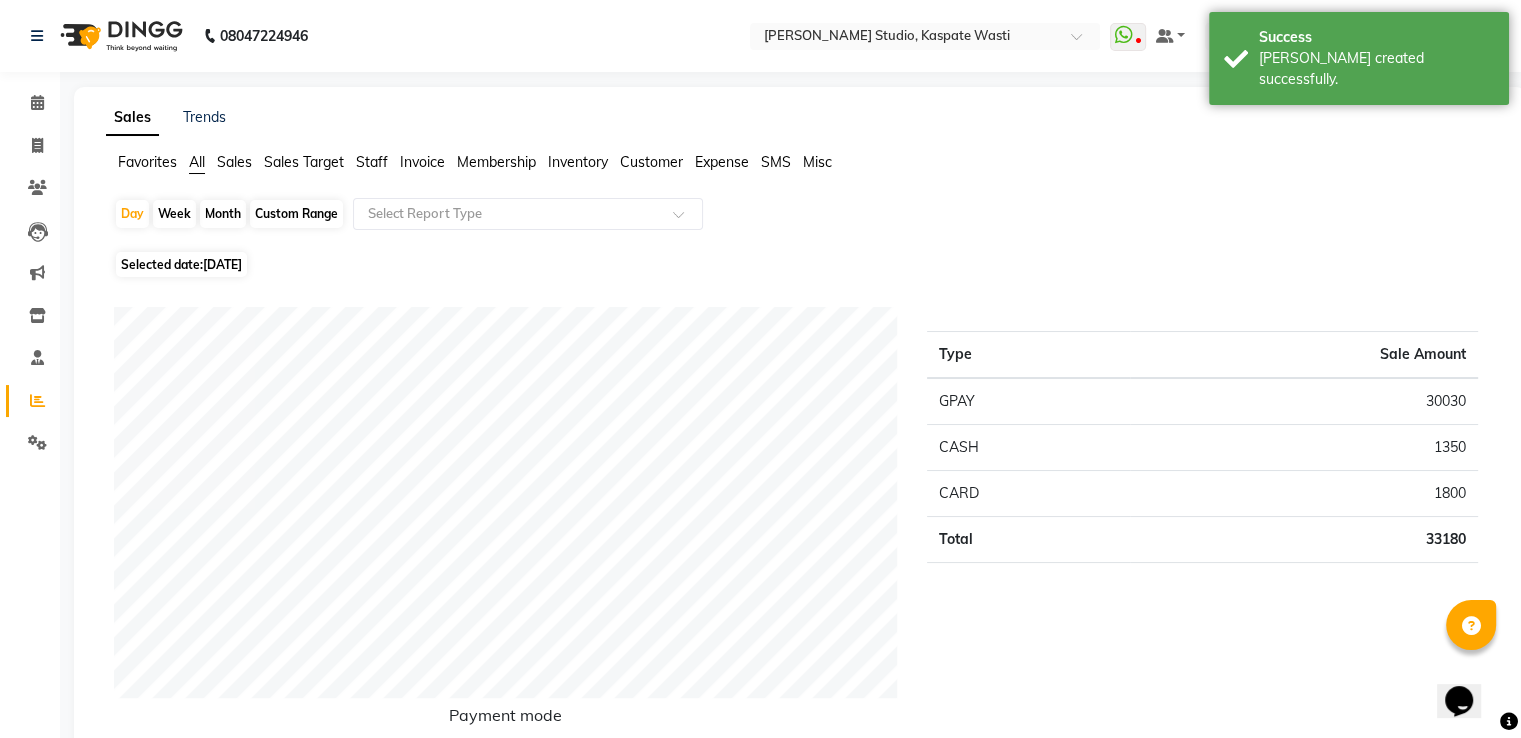 scroll, scrollTop: 644, scrollLeft: 0, axis: vertical 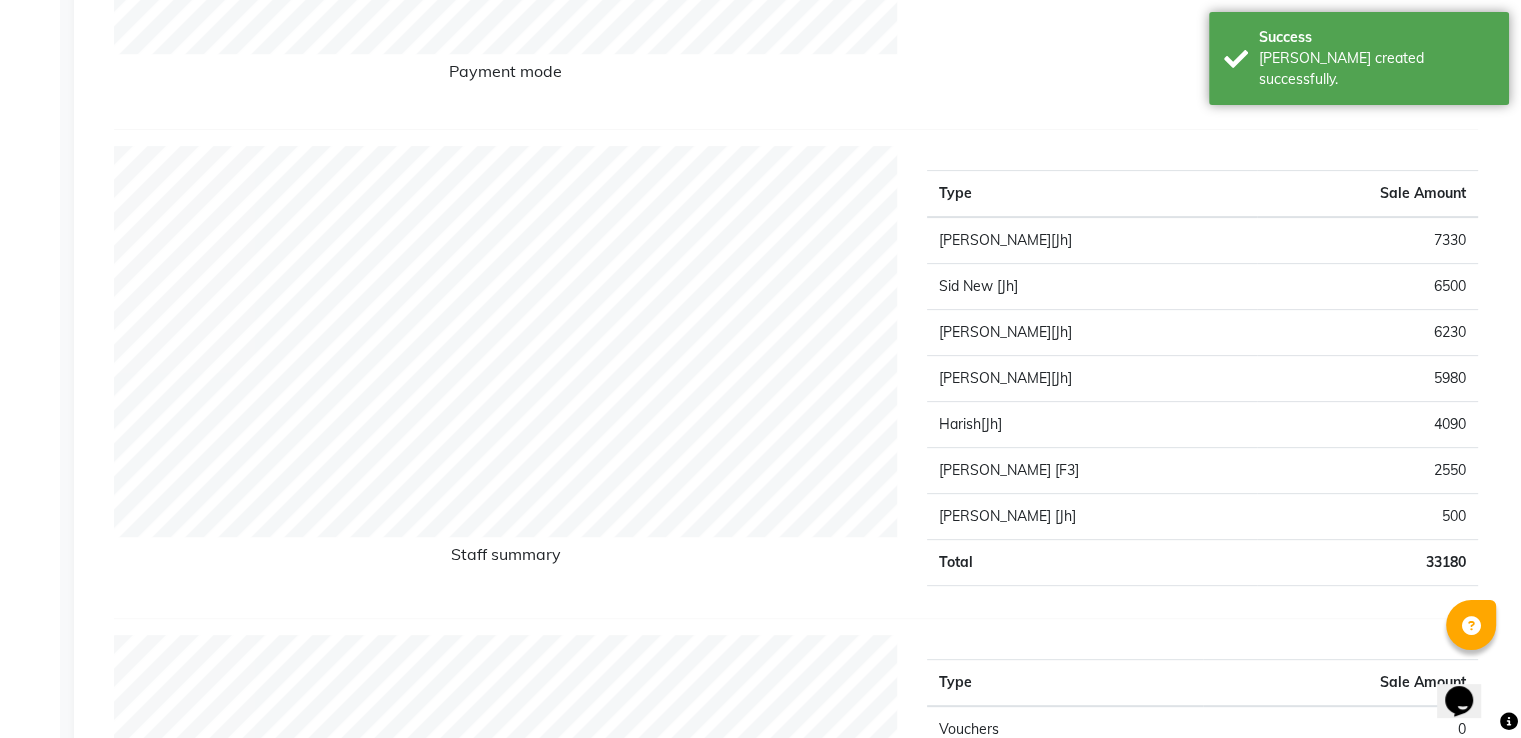 click on "4090" 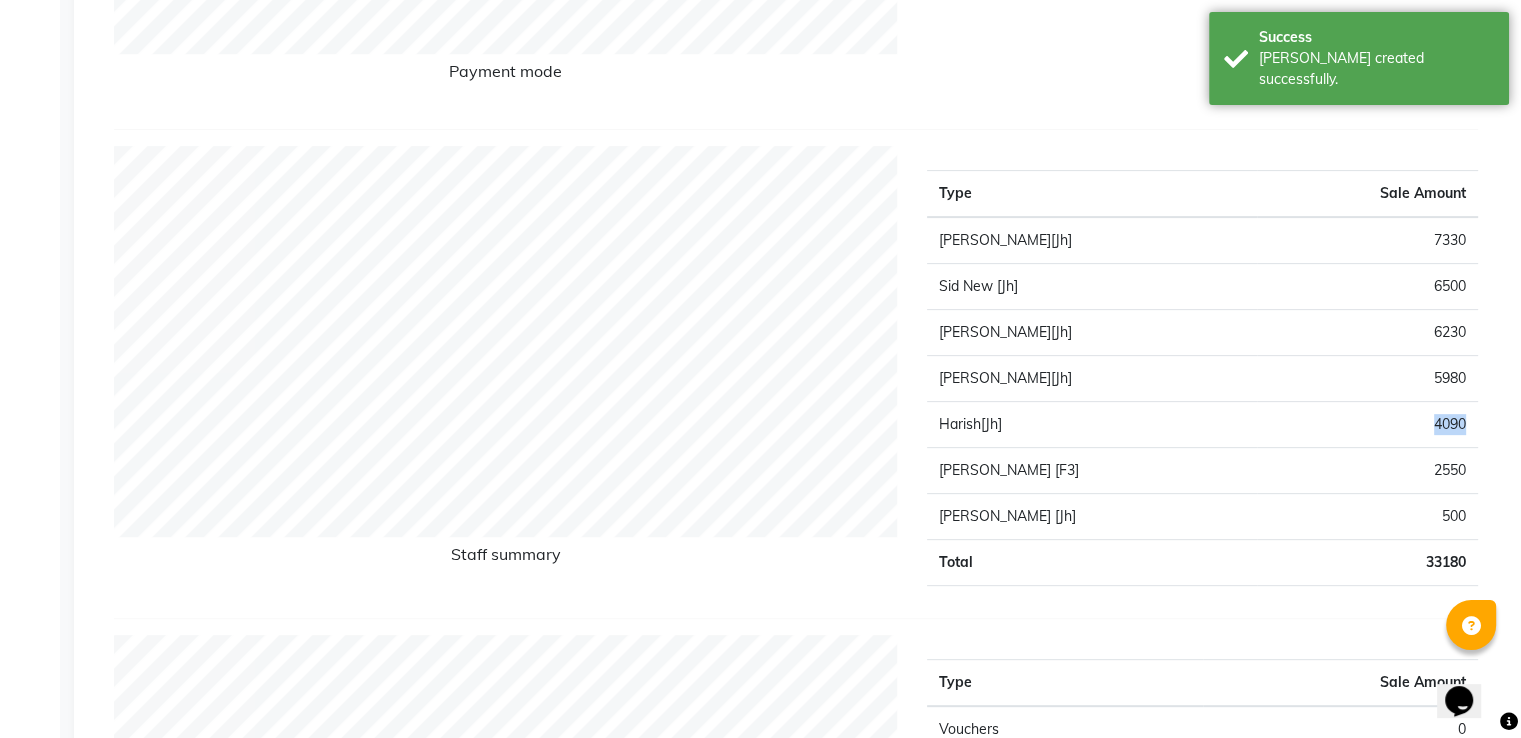 click on "4090" 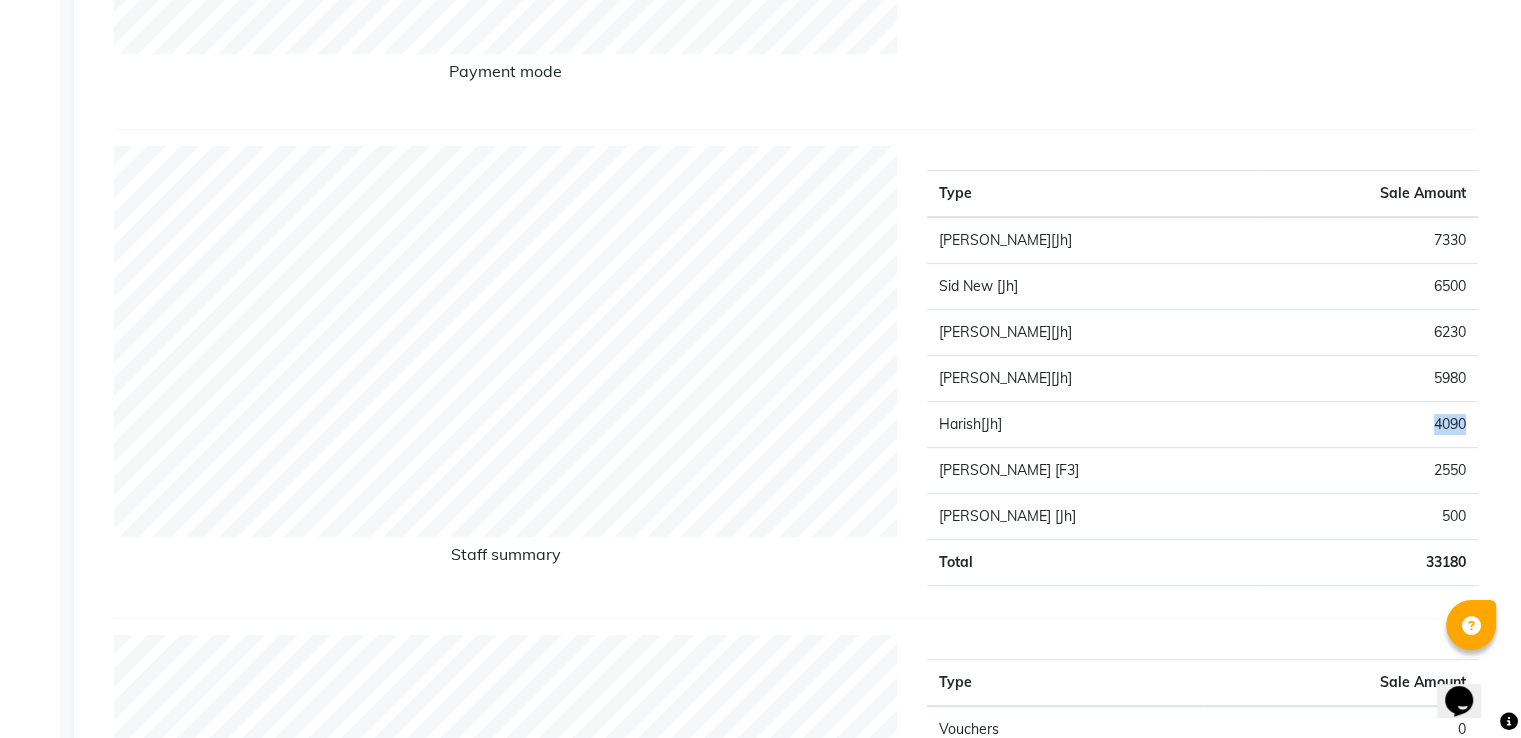 scroll, scrollTop: 0, scrollLeft: 0, axis: both 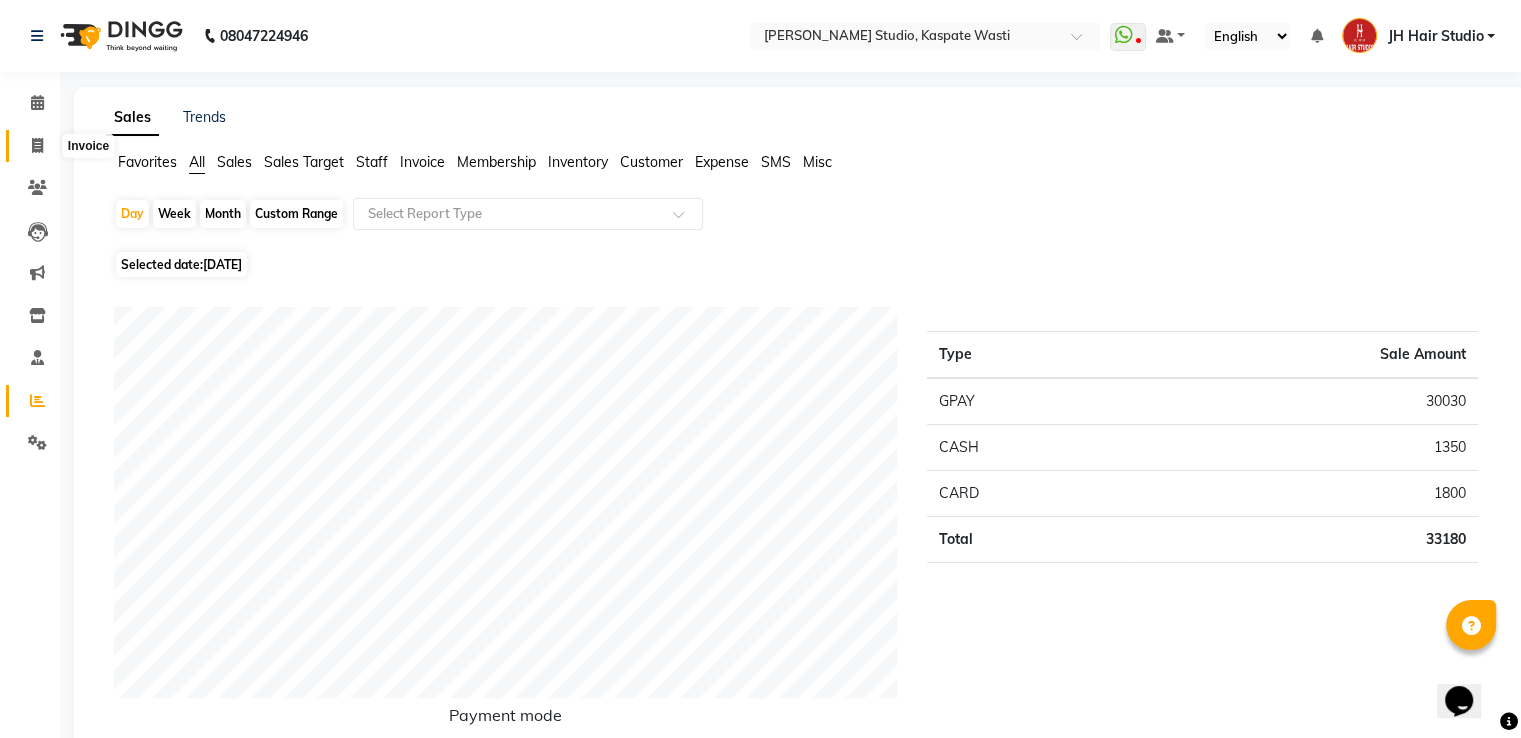 click 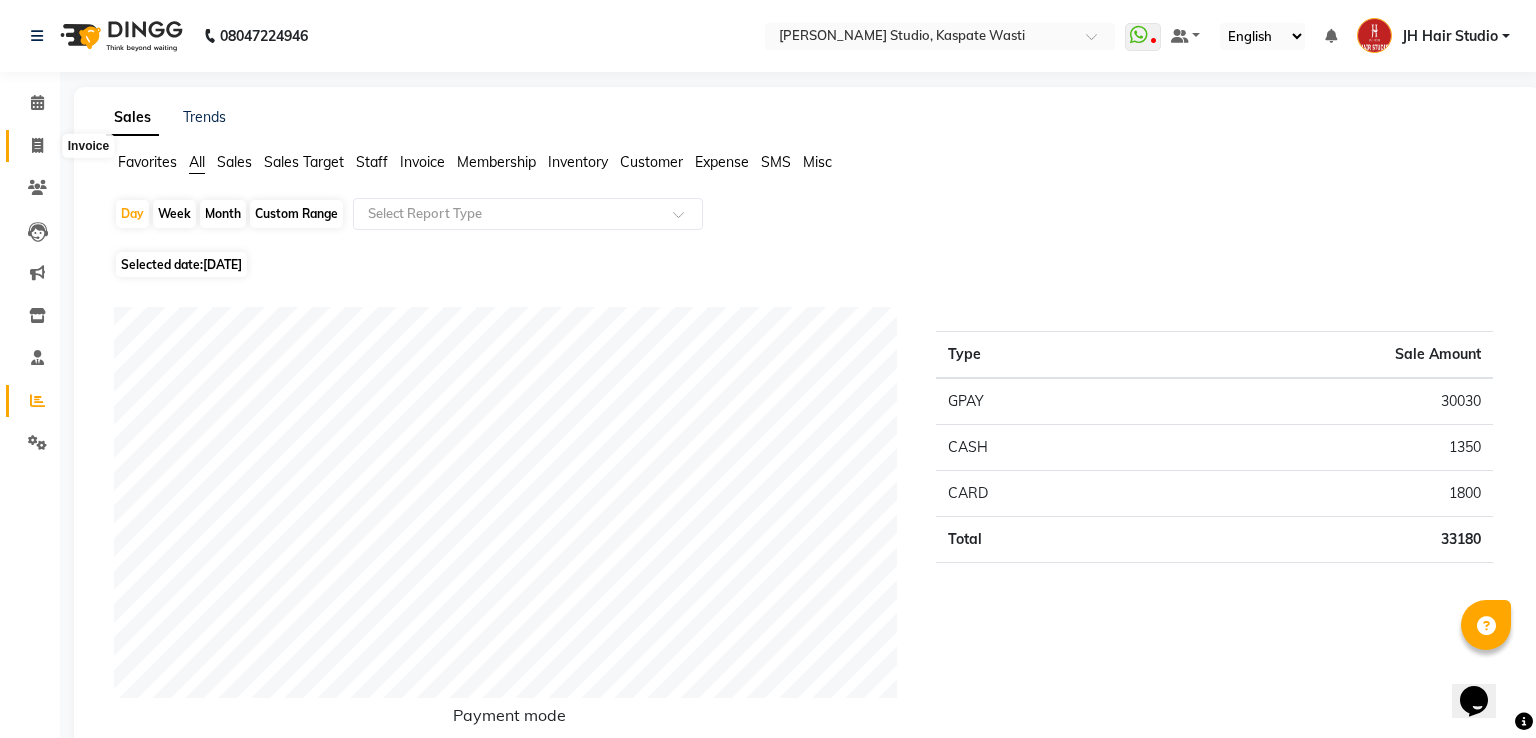 select on "130" 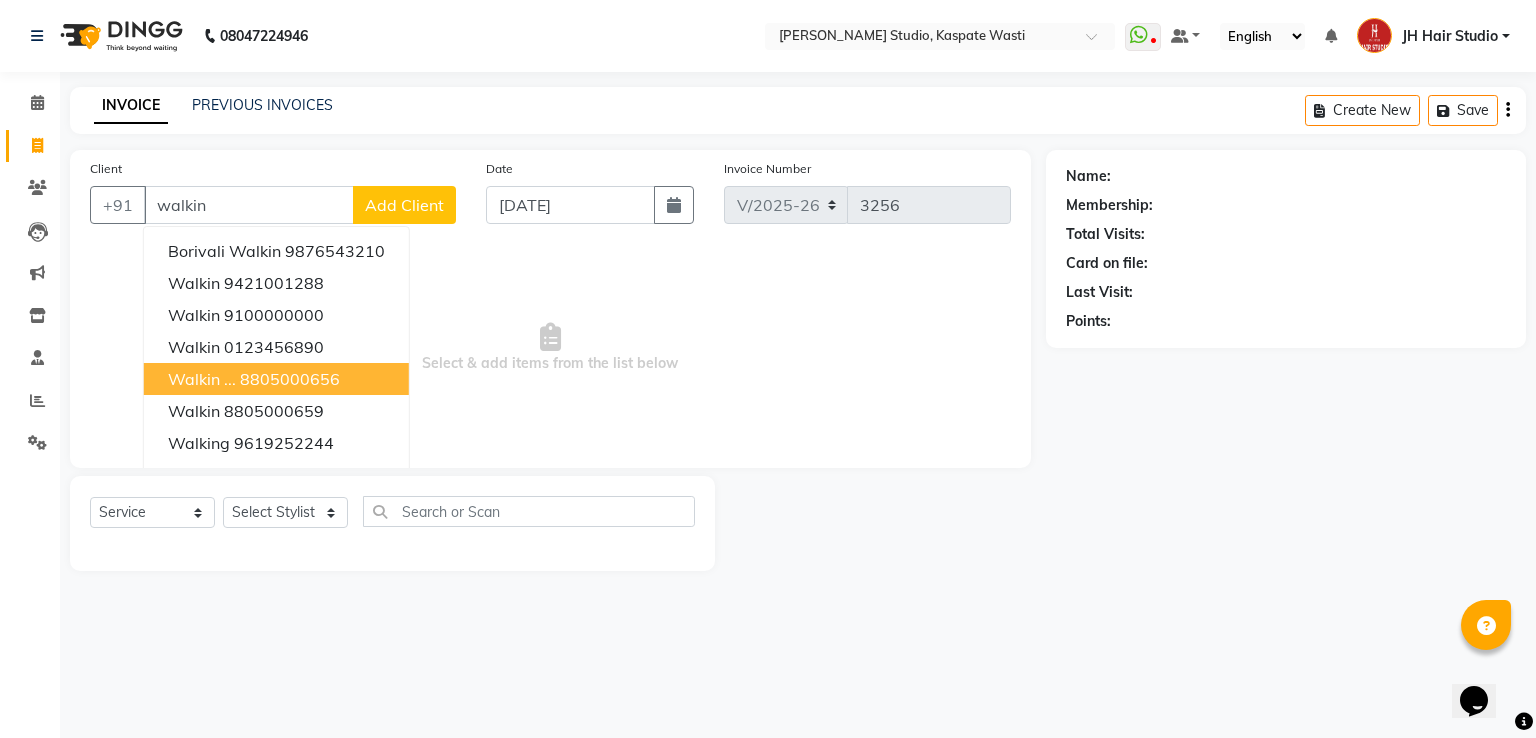 click on "Walkin ...  8805000656" at bounding box center (276, 379) 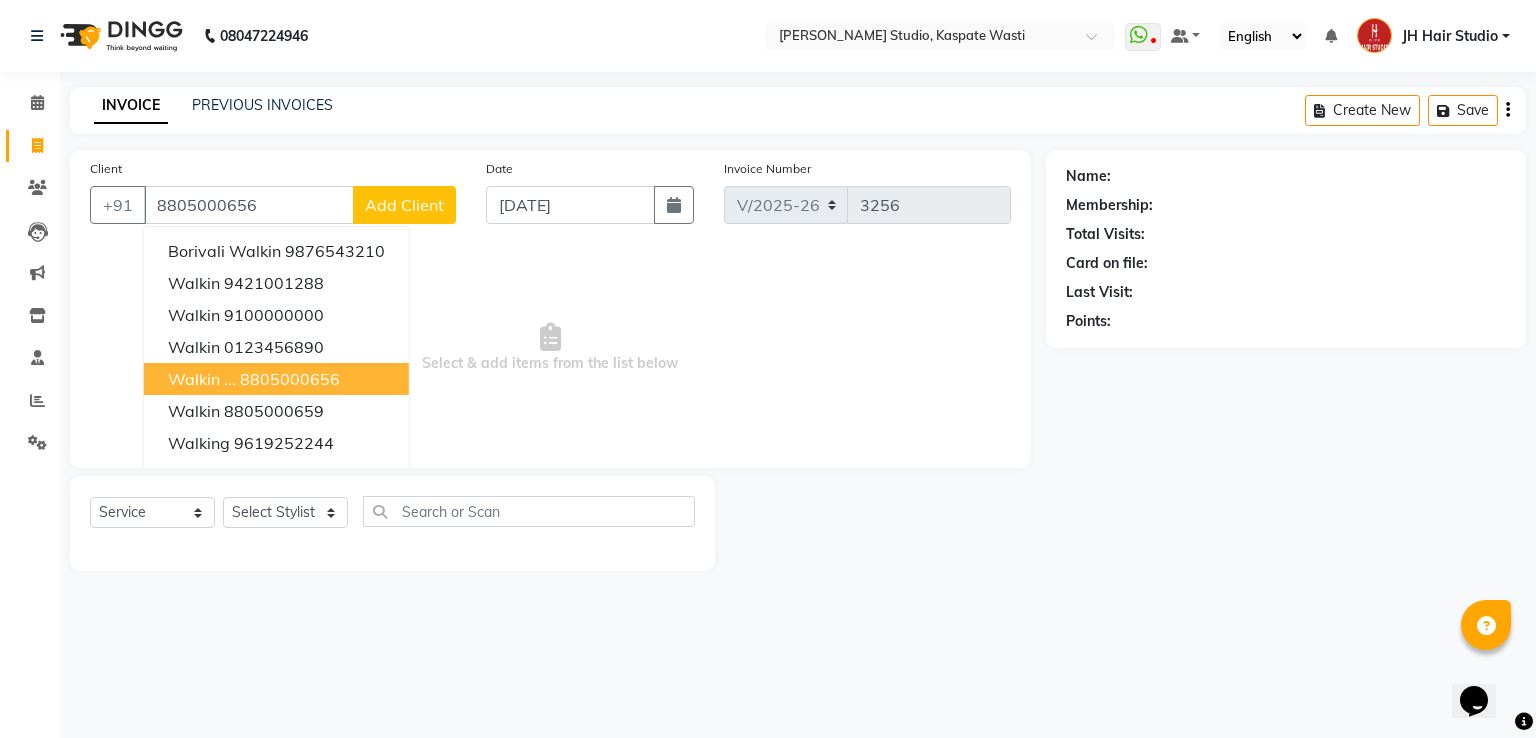 type on "8805000656" 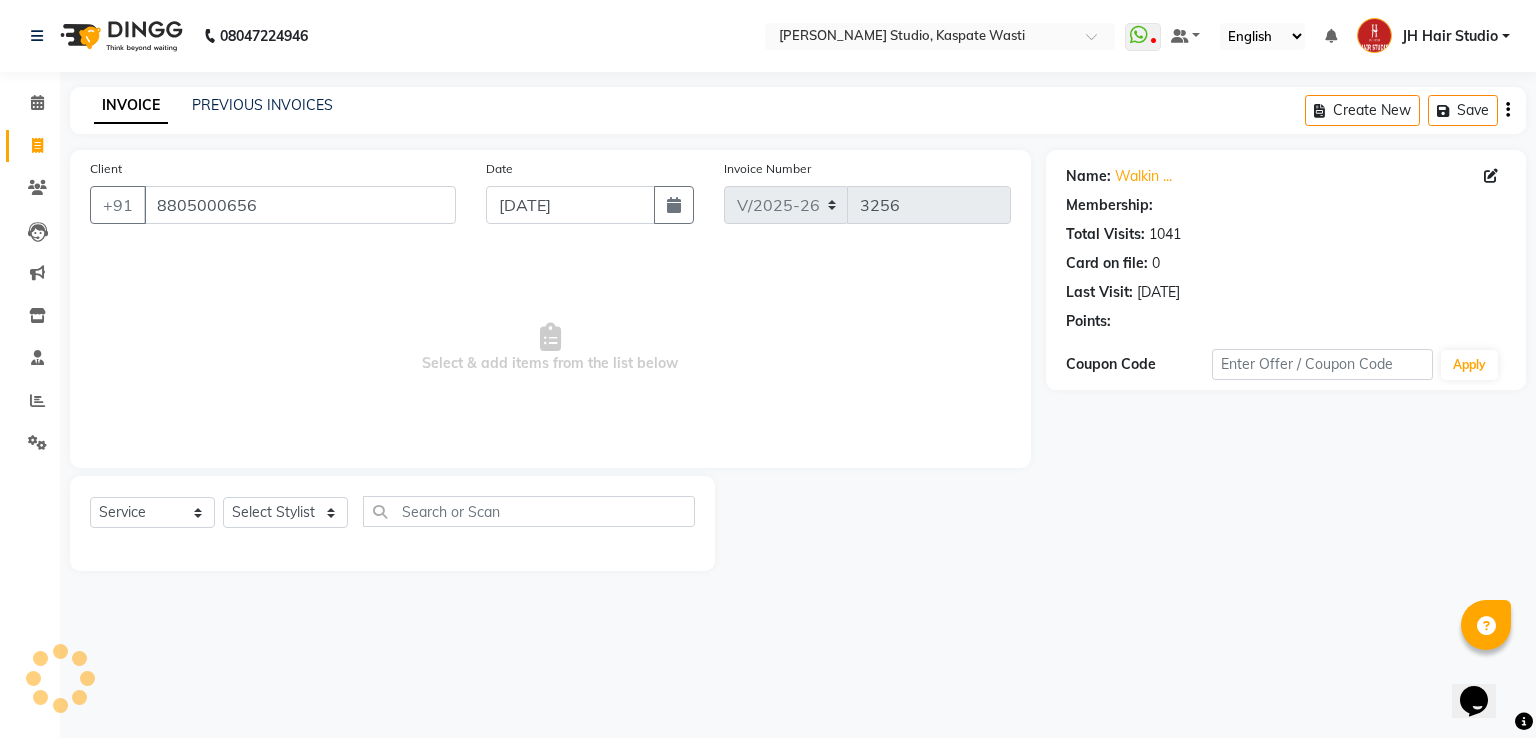 select on "1: Object" 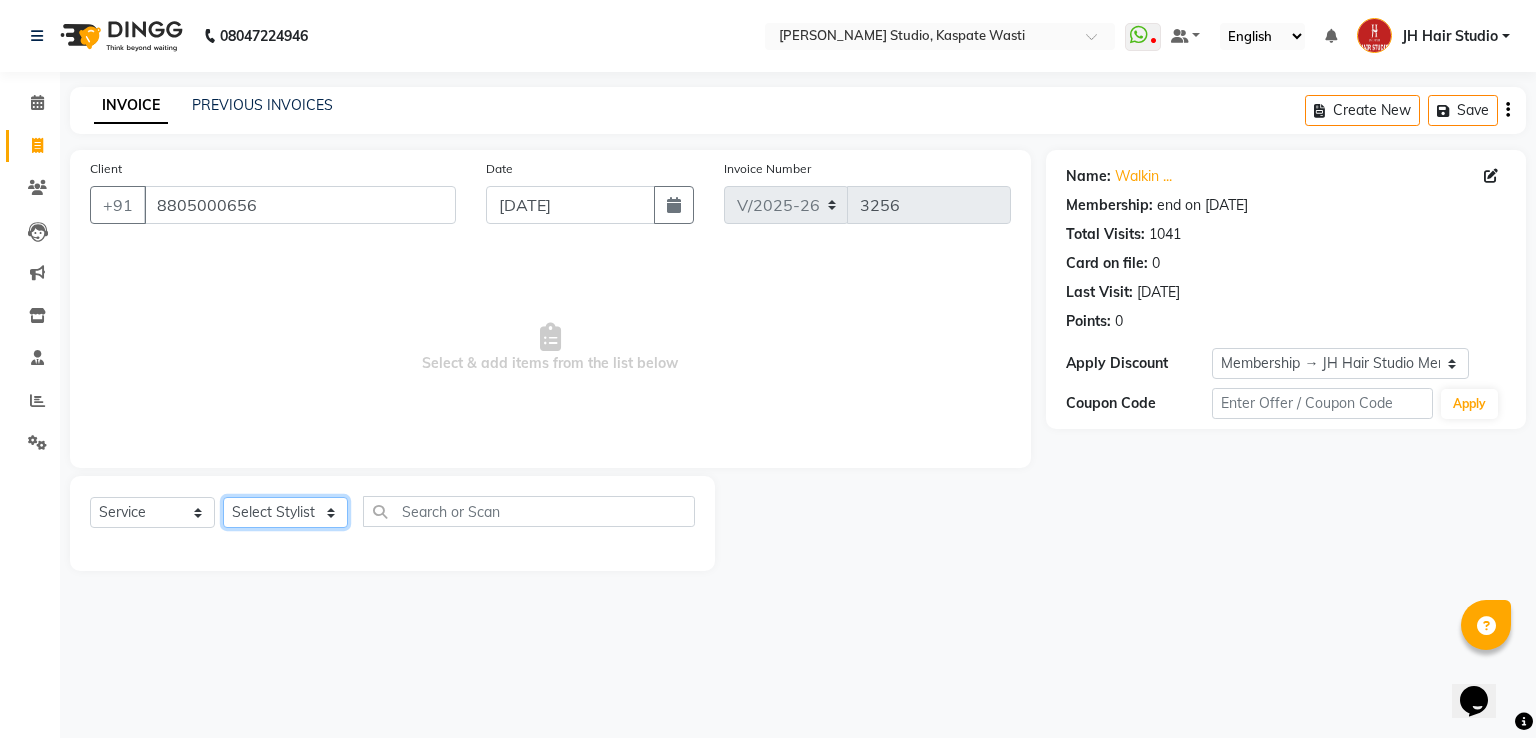 click on "Select Stylist [PERSON_NAME] [JH]  [PERSON_NAME][JH] [F1] GANESH [ F1] RAM [F1]Sanjay [F1][PERSON_NAME]  [F1][PERSON_NAME]  F1 Suraj  [F1] USHA [PERSON_NAME][JH] Harish[JH] JH Hair Studio [PERSON_NAME][JH] [PERSON_NAME][JH] SID NEW [JH] [PERSON_NAME] [F3] [PERSON_NAME] [JH]" 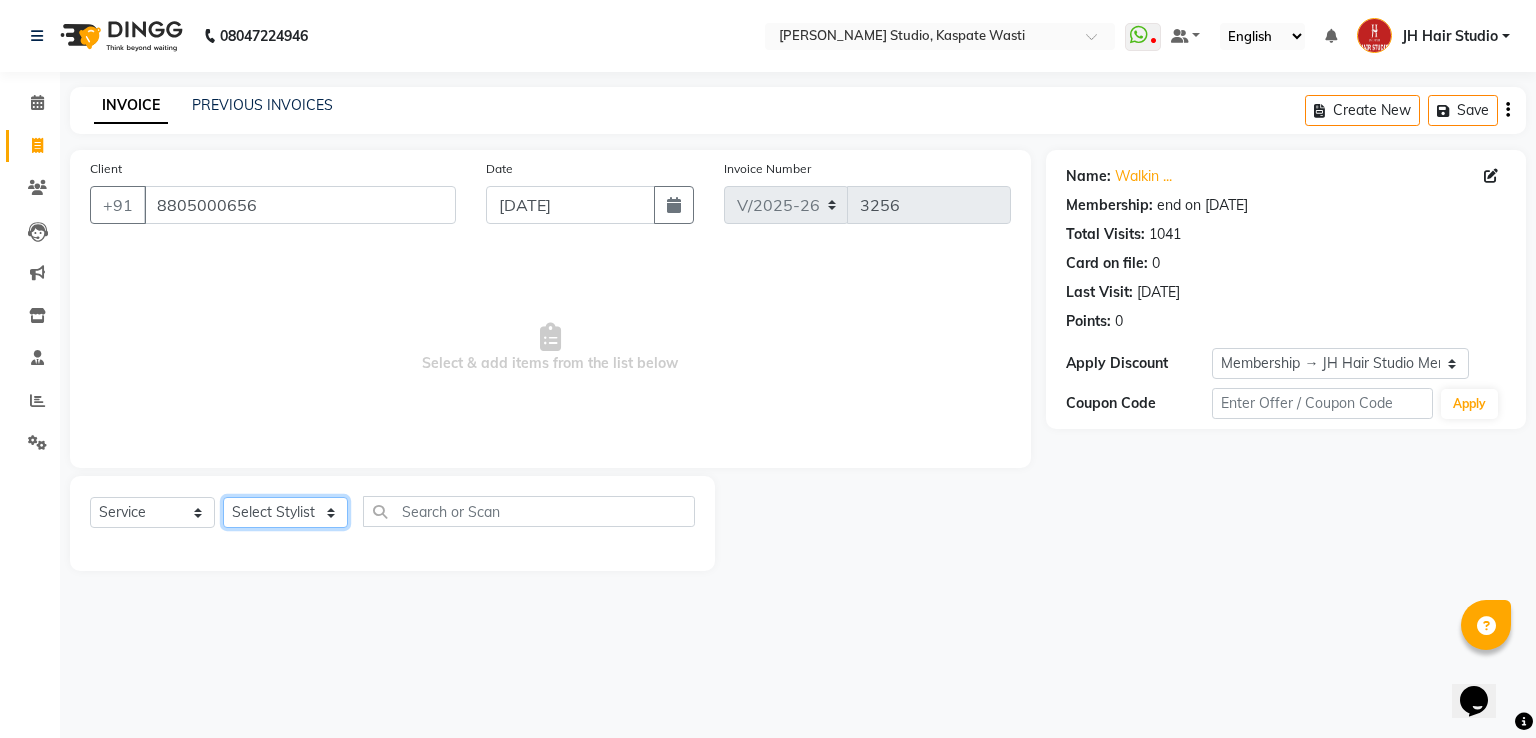 select on "68687" 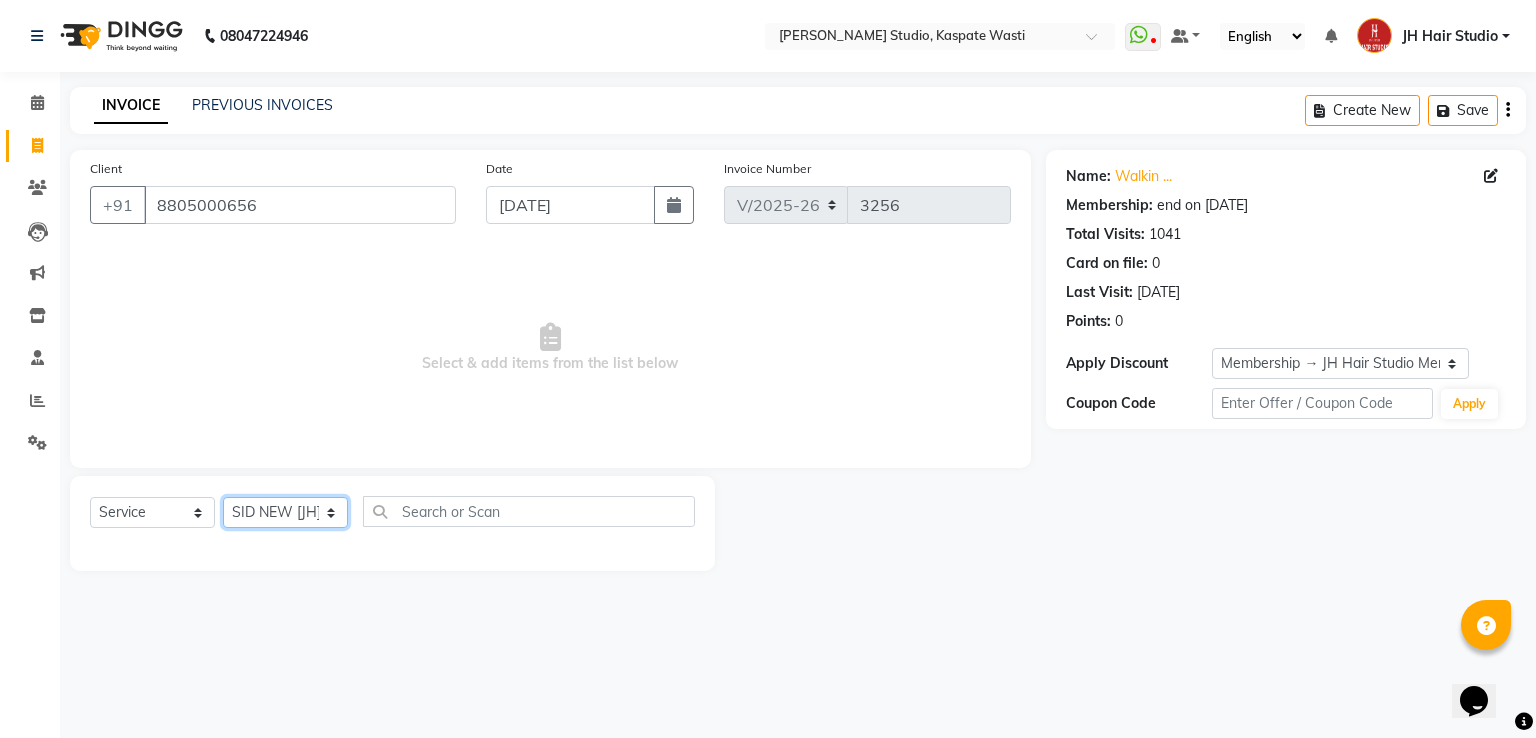 click on "Select Stylist [PERSON_NAME] [JH]  [PERSON_NAME][JH] [F1] GANESH [ F1] RAM [F1]Sanjay [F1][PERSON_NAME]  [F1][PERSON_NAME]  F1 Suraj  [F1] USHA [PERSON_NAME][JH] Harish[JH] JH Hair Studio [PERSON_NAME][JH] [PERSON_NAME][JH] SID NEW [JH] [PERSON_NAME] [F3] [PERSON_NAME] [JH]" 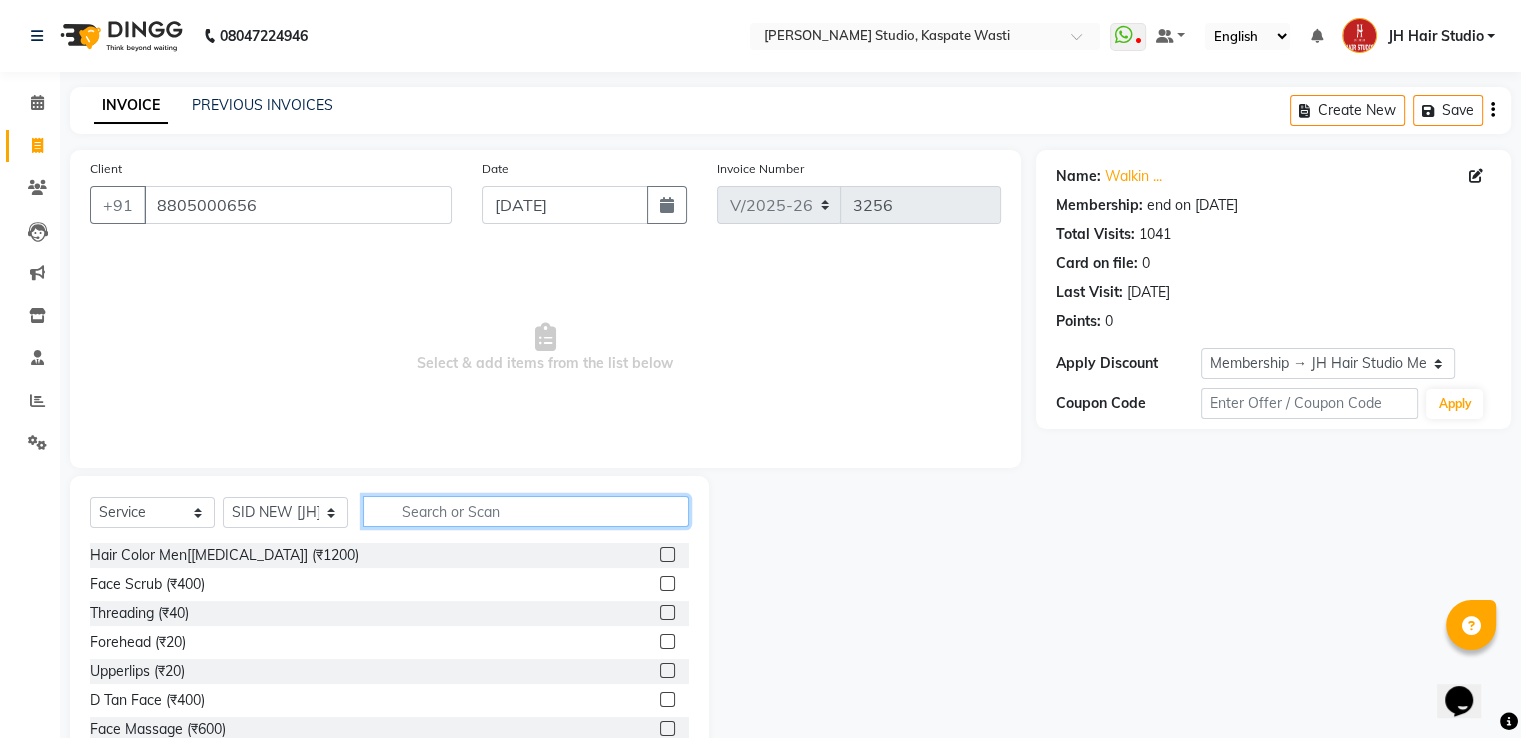 click 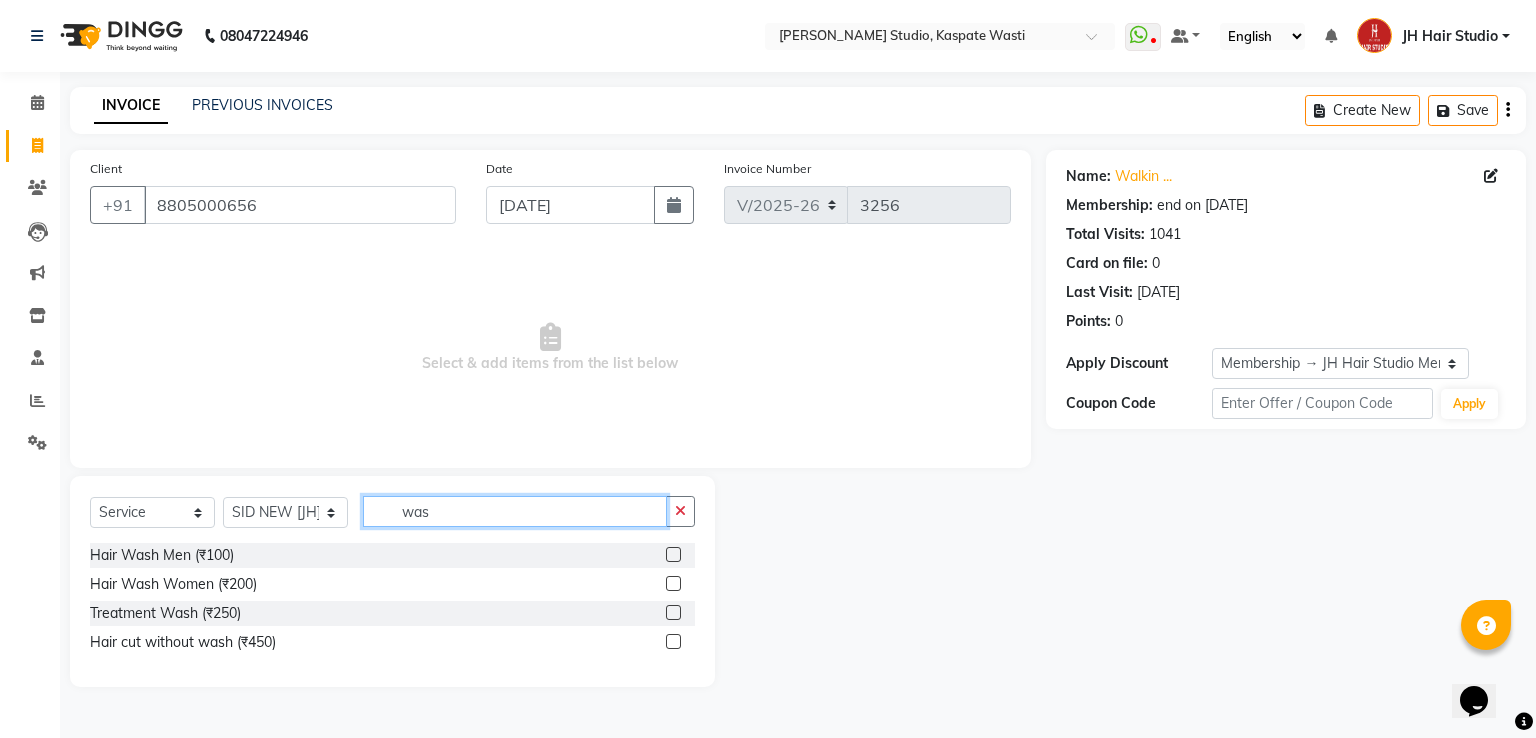 type 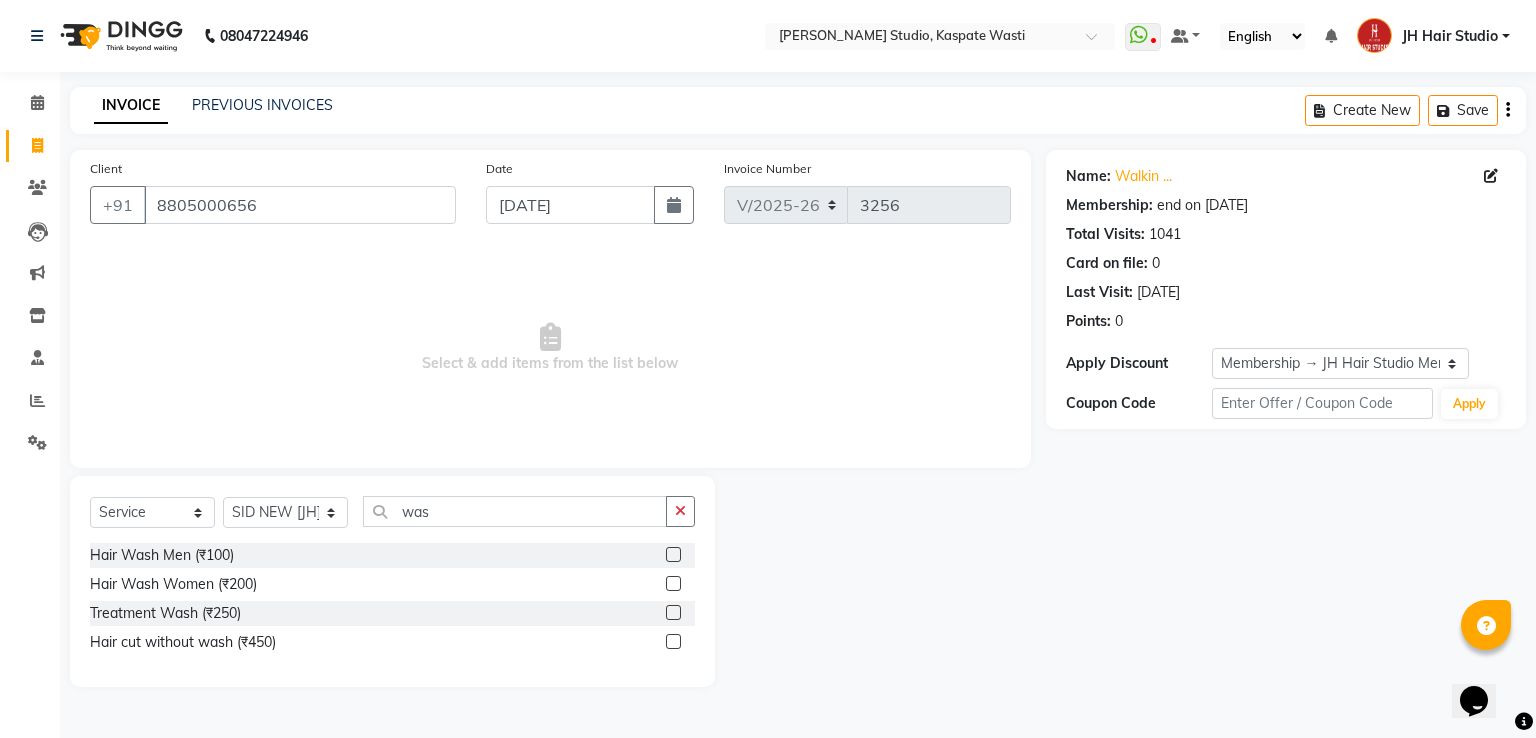 click 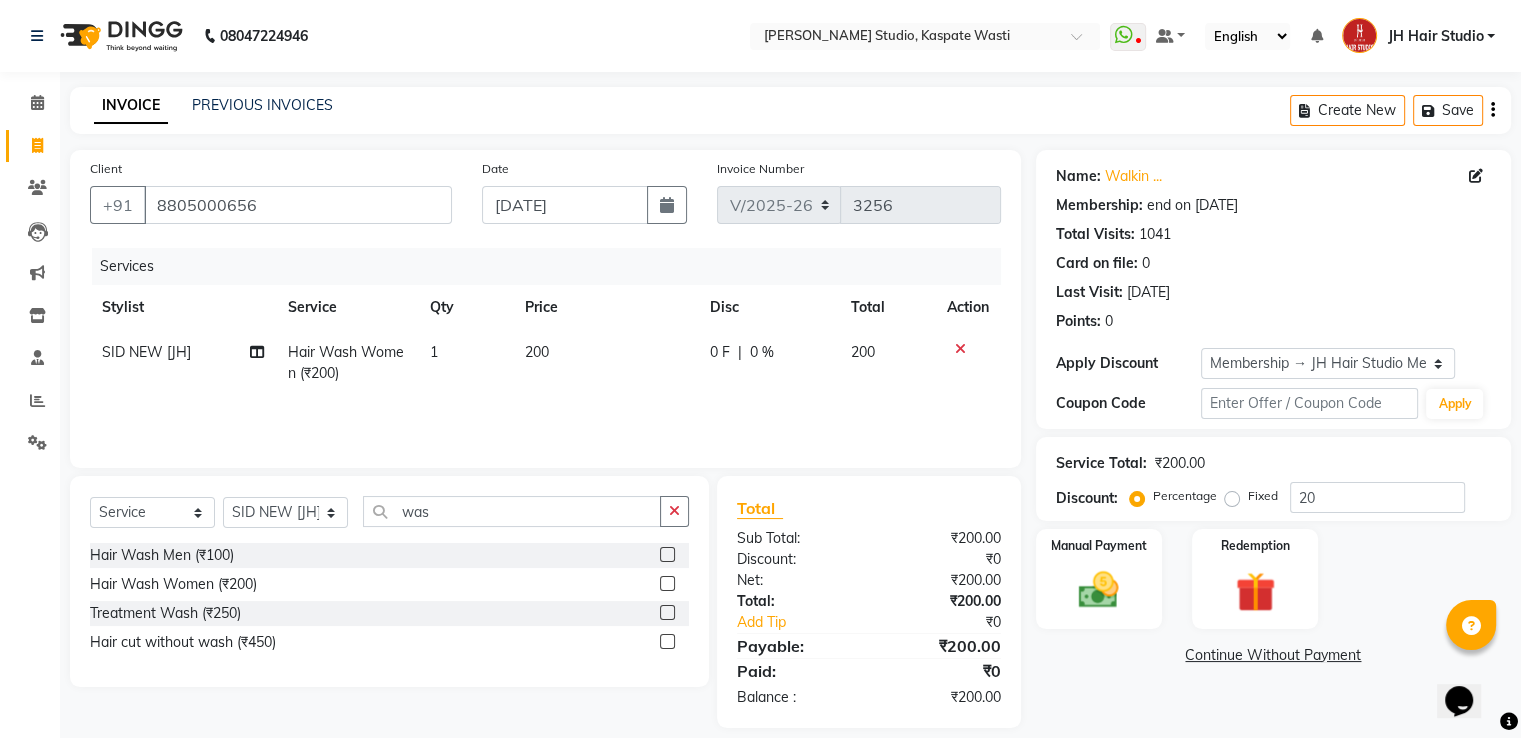 click on "Manual Payment Redemption" 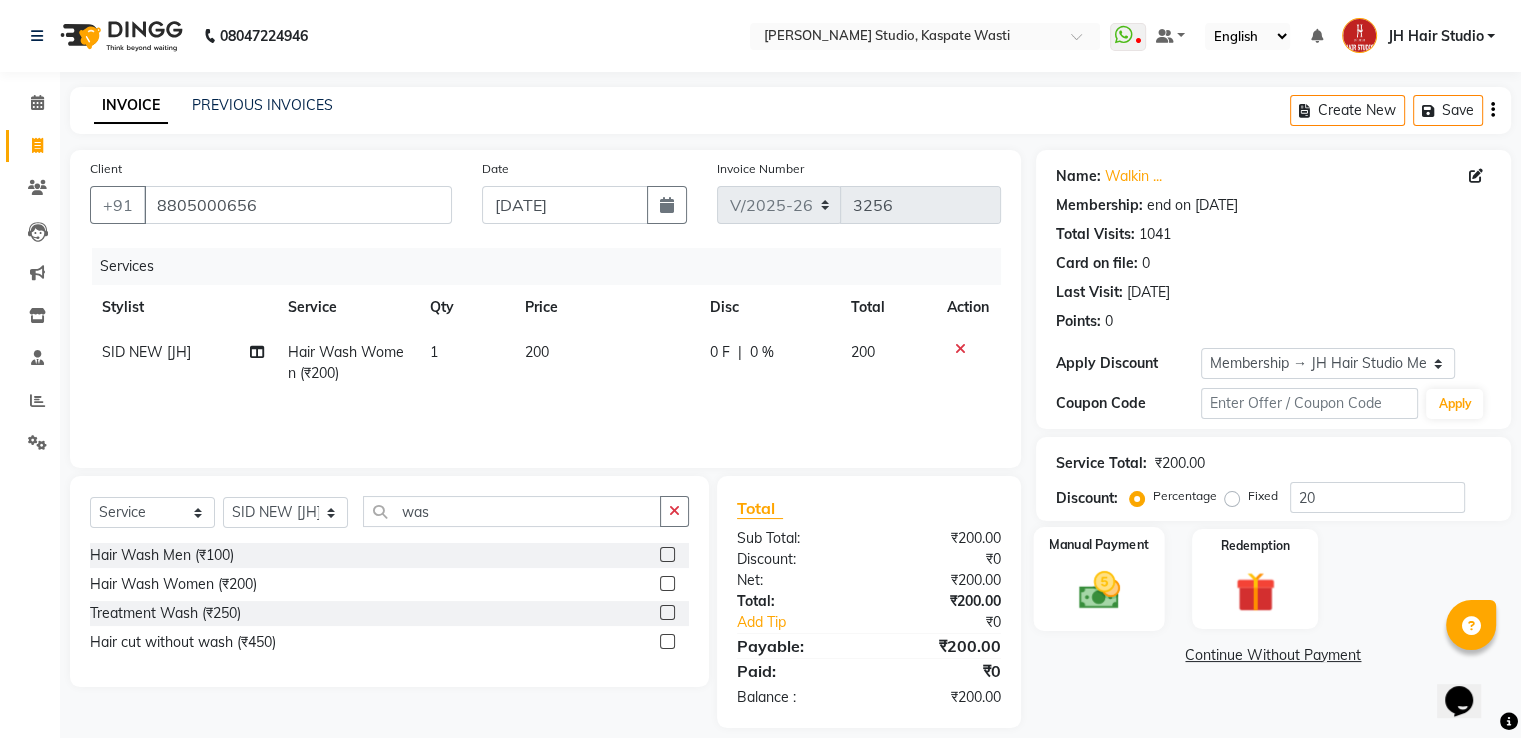click 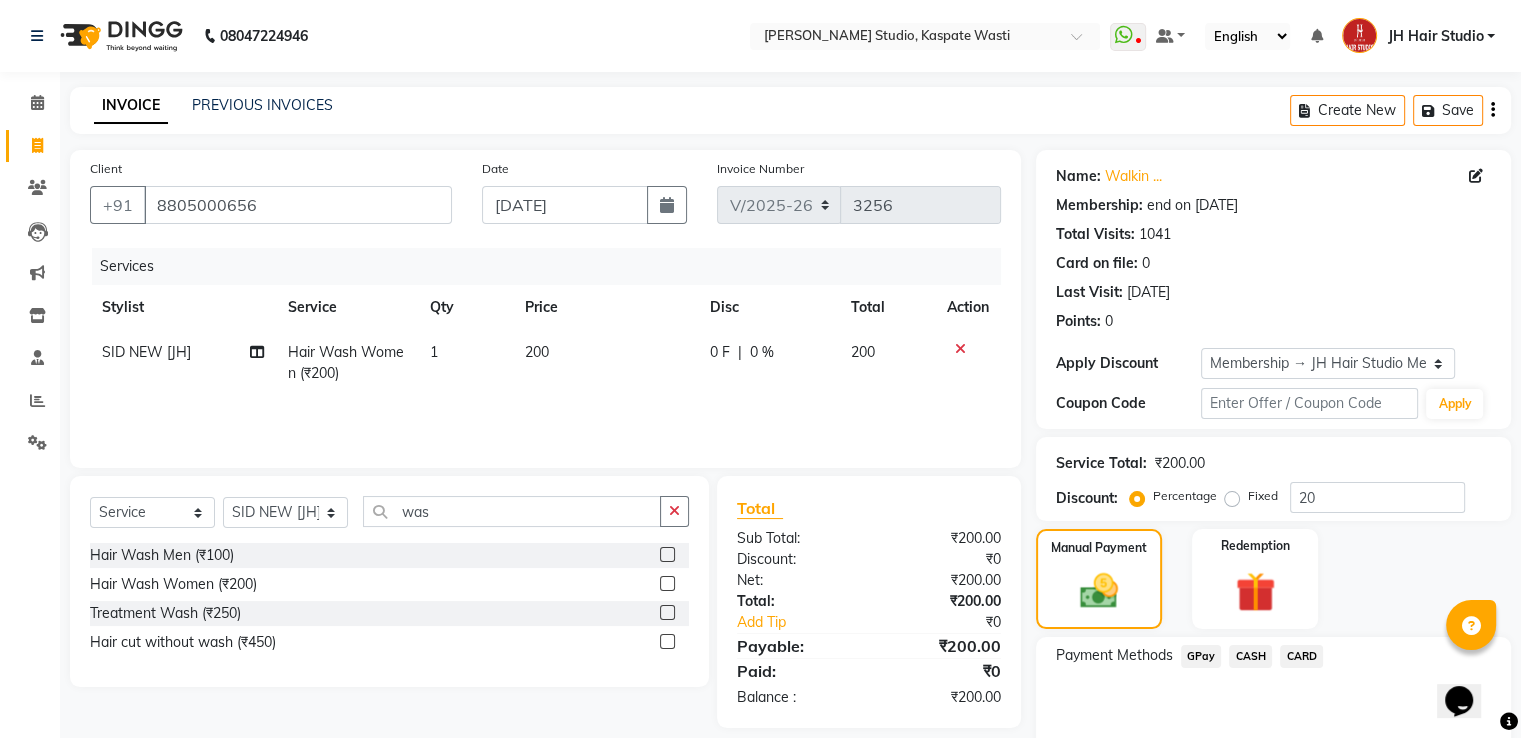 click on "GPay" 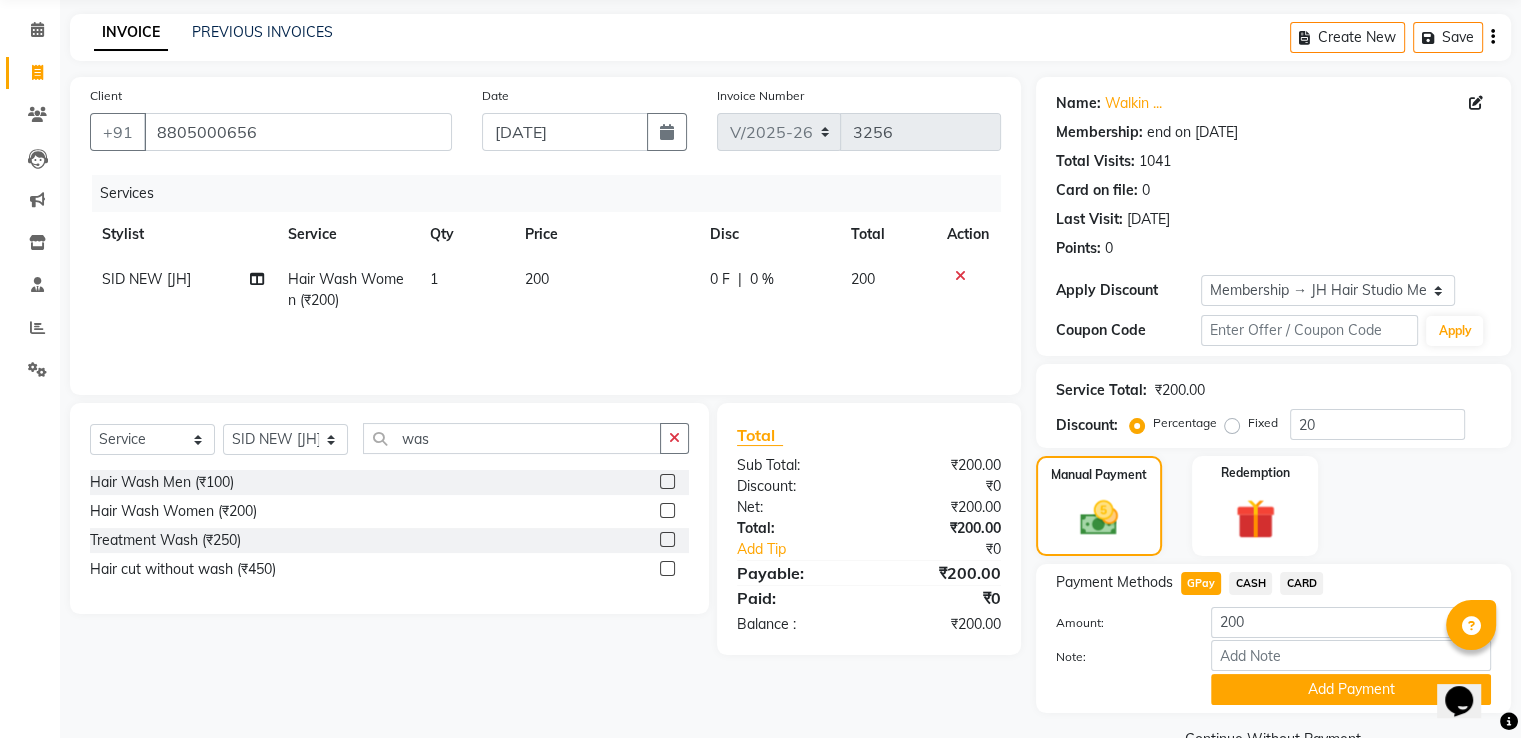 scroll, scrollTop: 120, scrollLeft: 0, axis: vertical 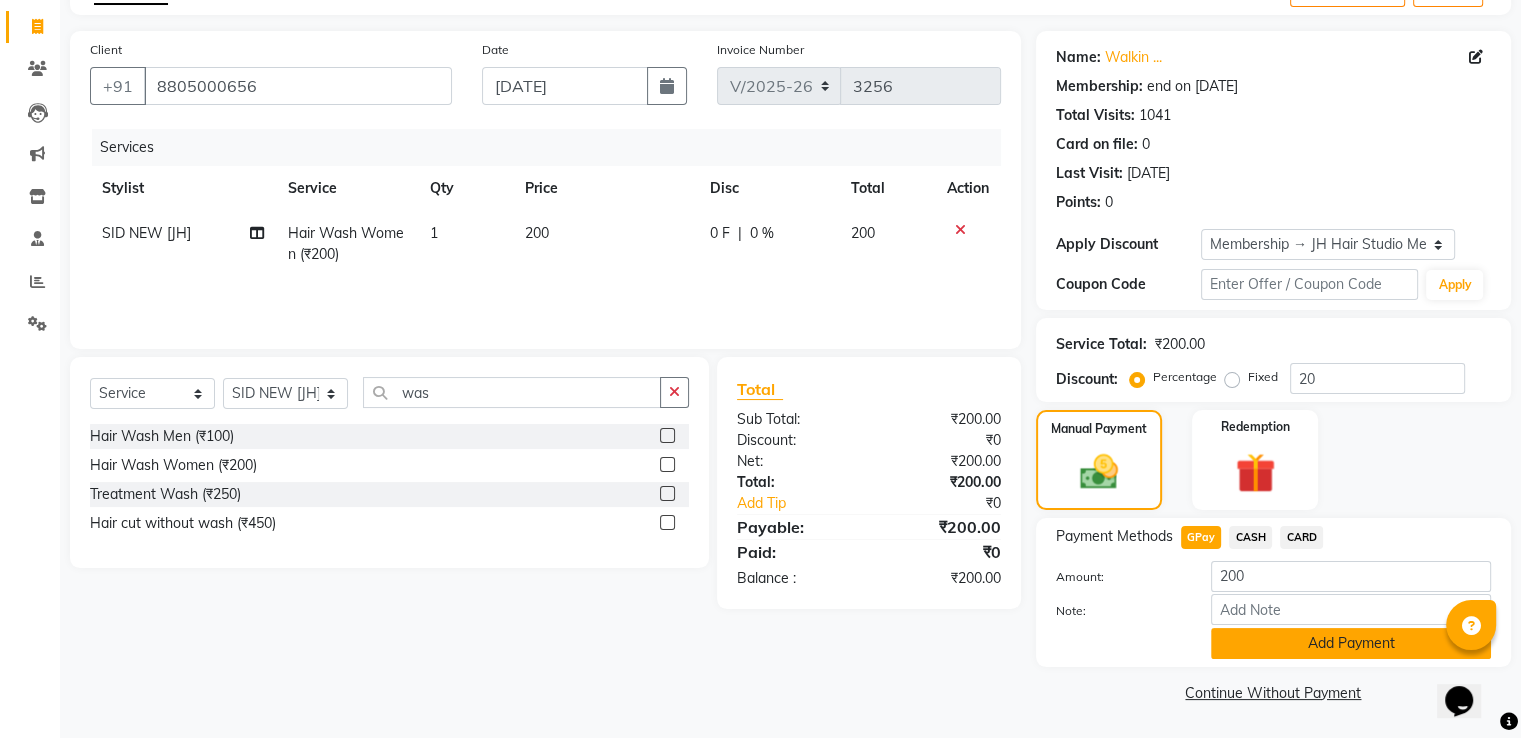 click on "Add Payment" 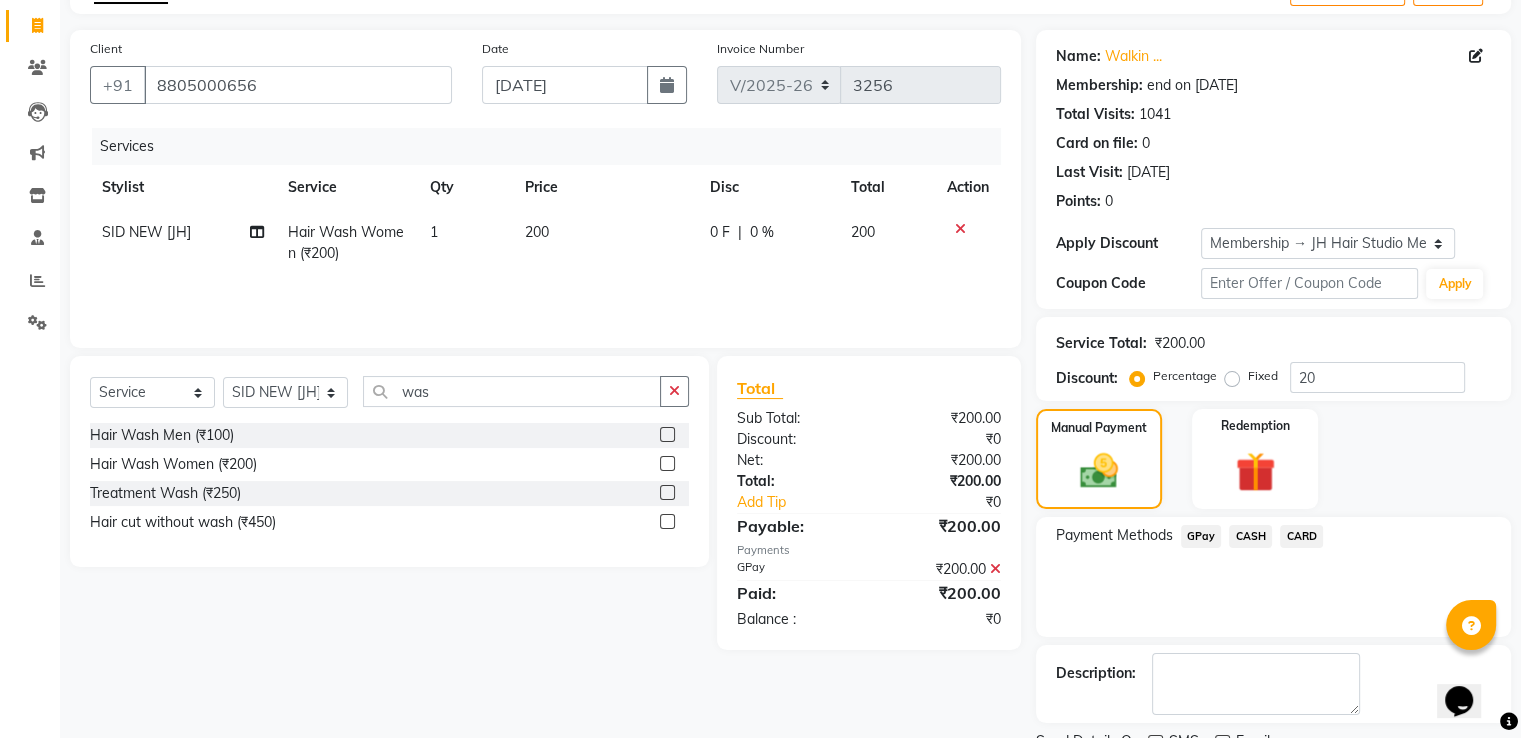 scroll, scrollTop: 201, scrollLeft: 0, axis: vertical 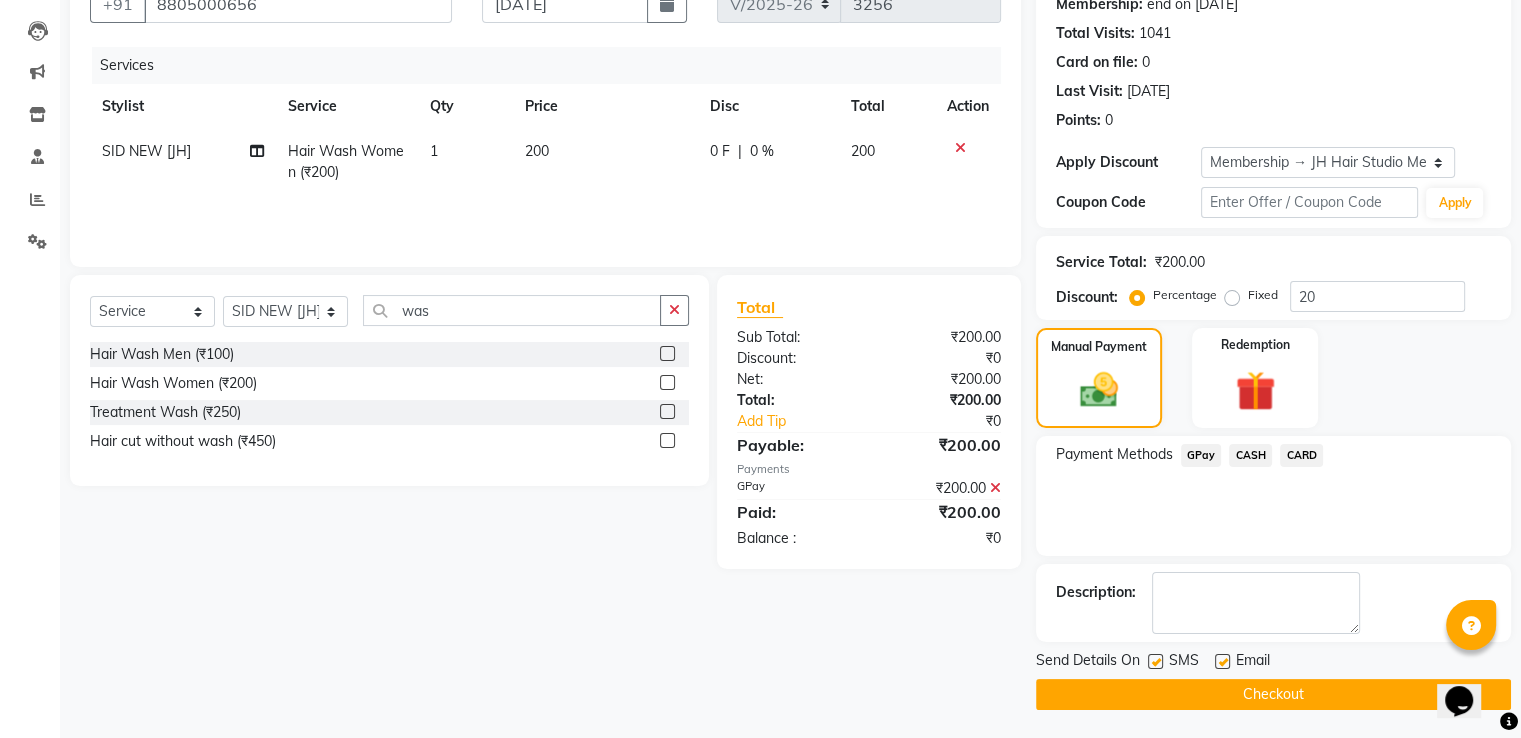 click on "Checkout" 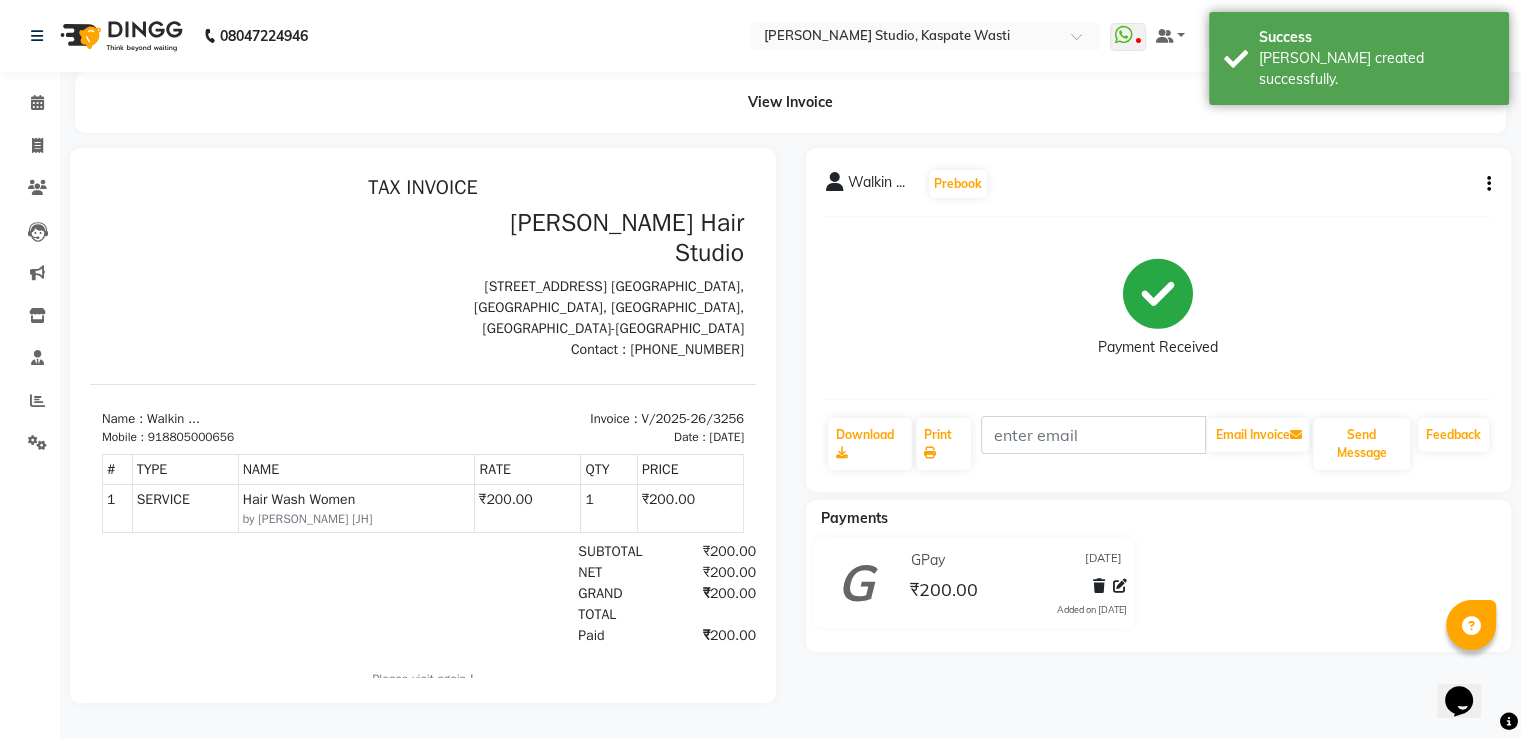 scroll, scrollTop: 0, scrollLeft: 0, axis: both 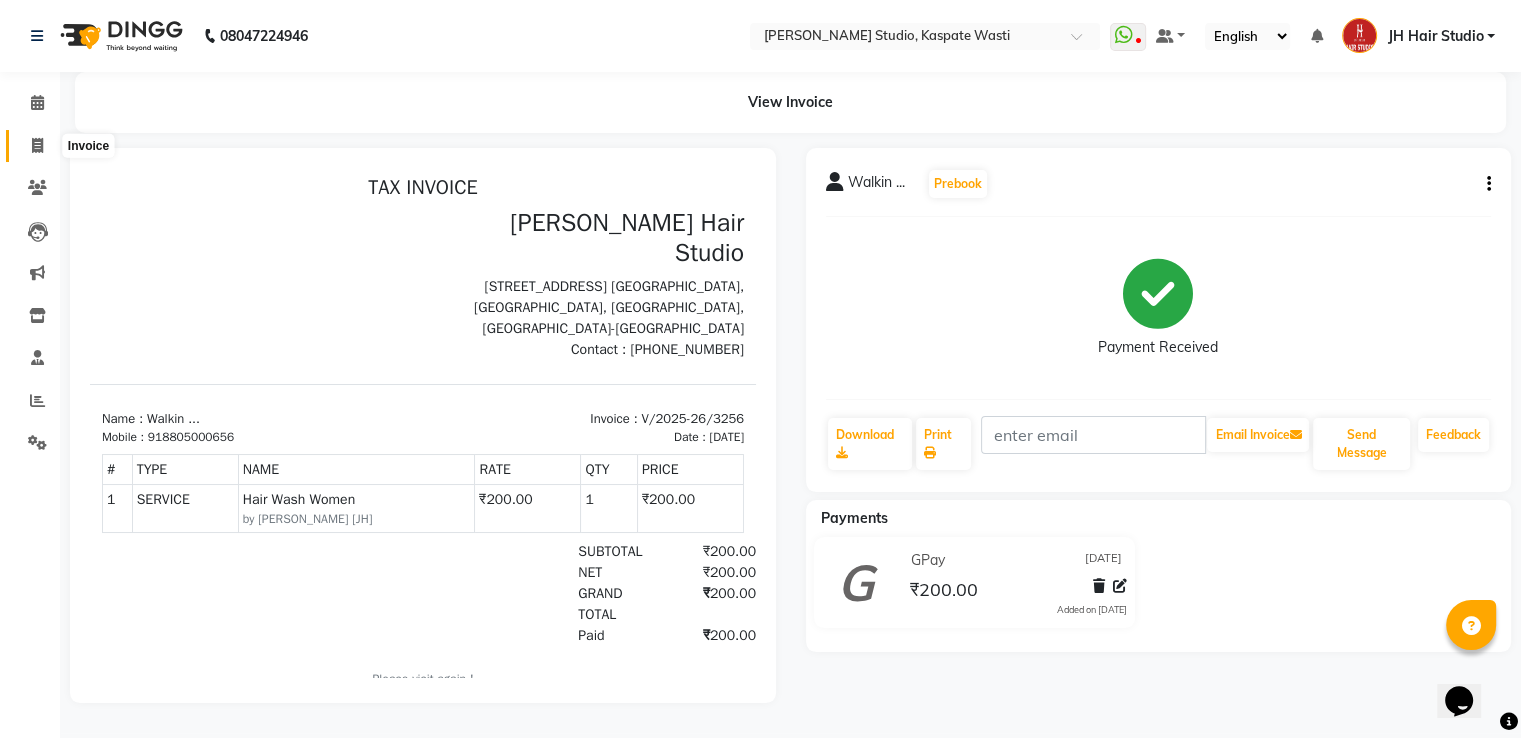 click 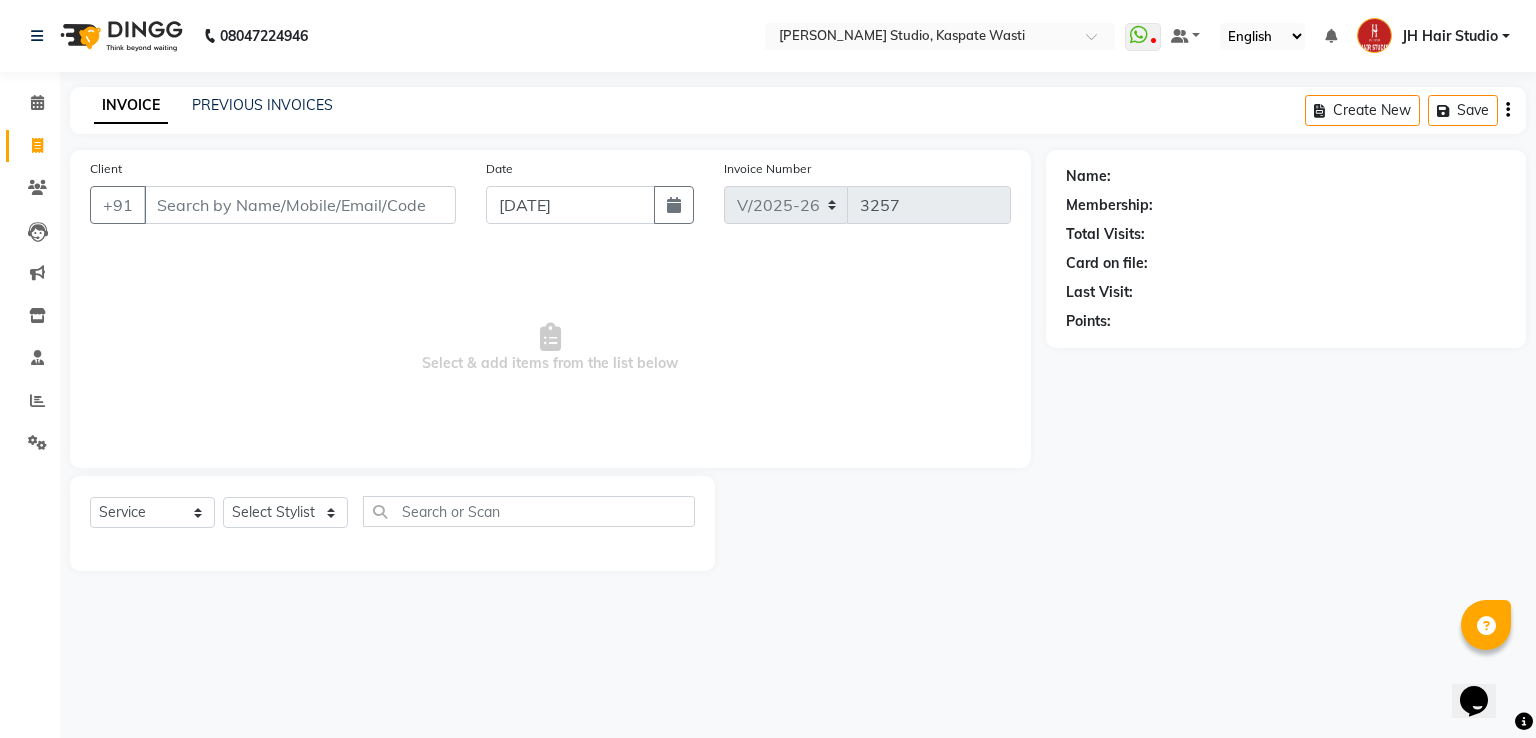 click on "Client" at bounding box center [300, 205] 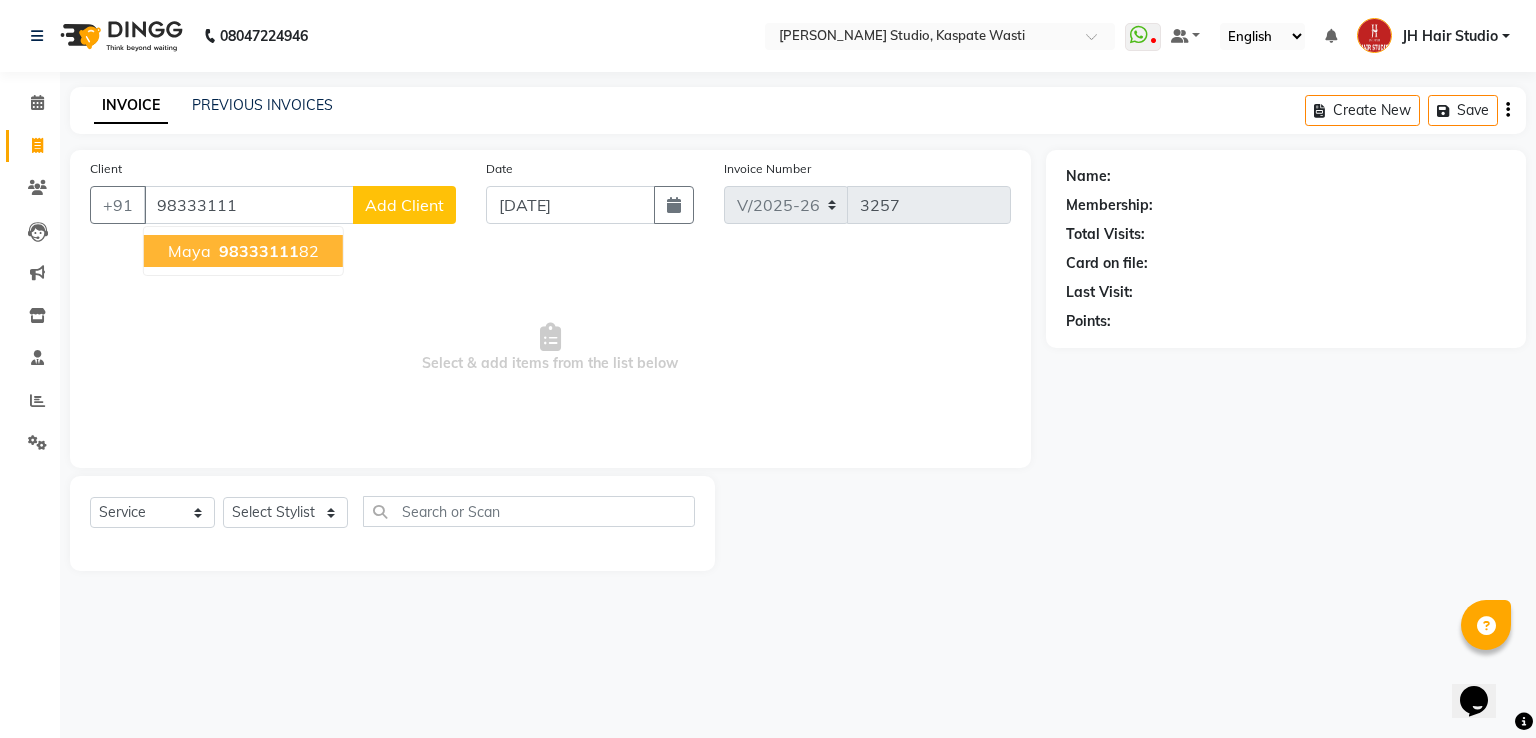 click on "98333111 82" at bounding box center (267, 251) 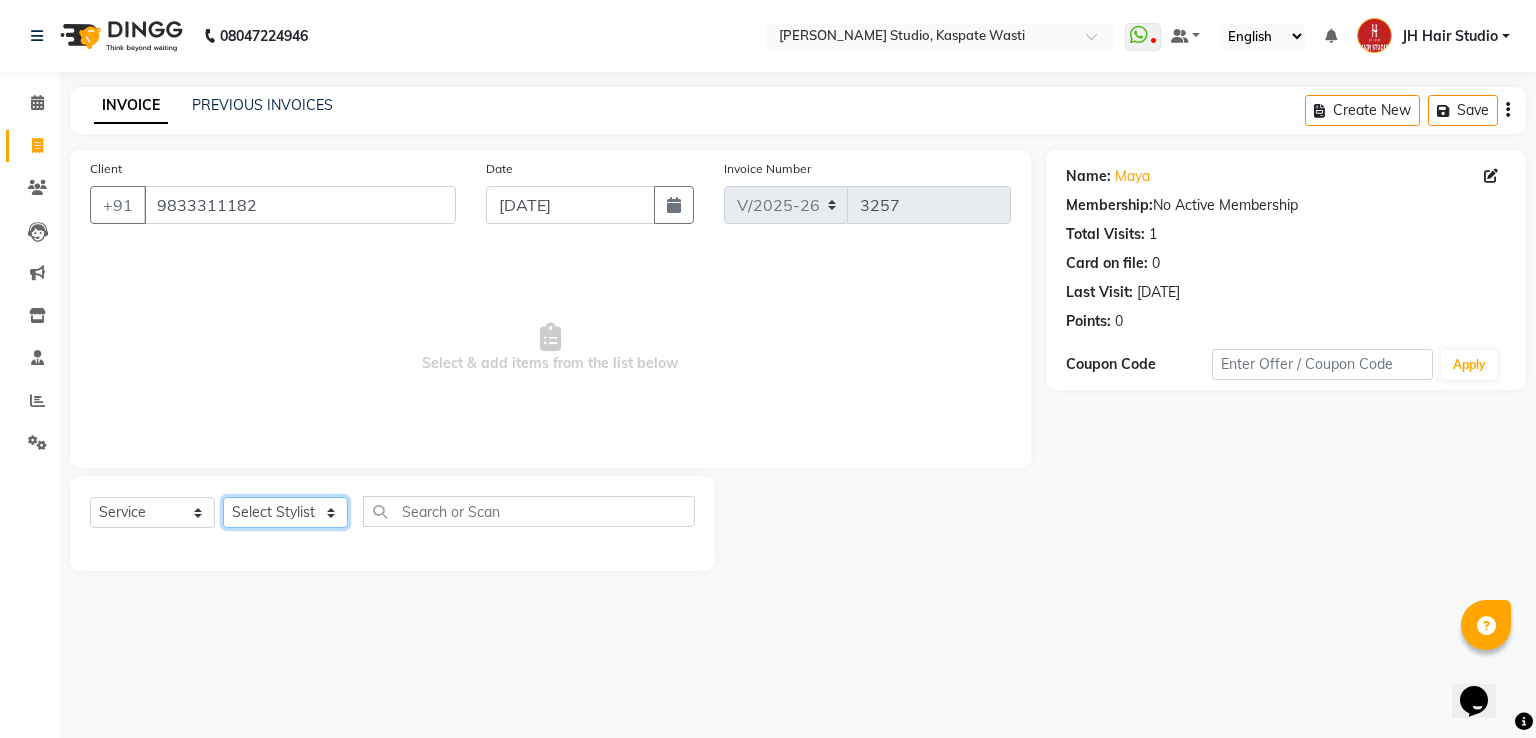 click on "Select Stylist [PERSON_NAME] [JH]  [PERSON_NAME][JH] [F1] GANESH [ F1] RAM [F1]Sanjay [F1][PERSON_NAME]  [F1][PERSON_NAME]  F1 Suraj  [F1] USHA [PERSON_NAME][JH] Harish[JH] JH Hair Studio [PERSON_NAME][JH] [PERSON_NAME][JH] SID NEW [JH] [PERSON_NAME] [F3] [PERSON_NAME] [JH]" 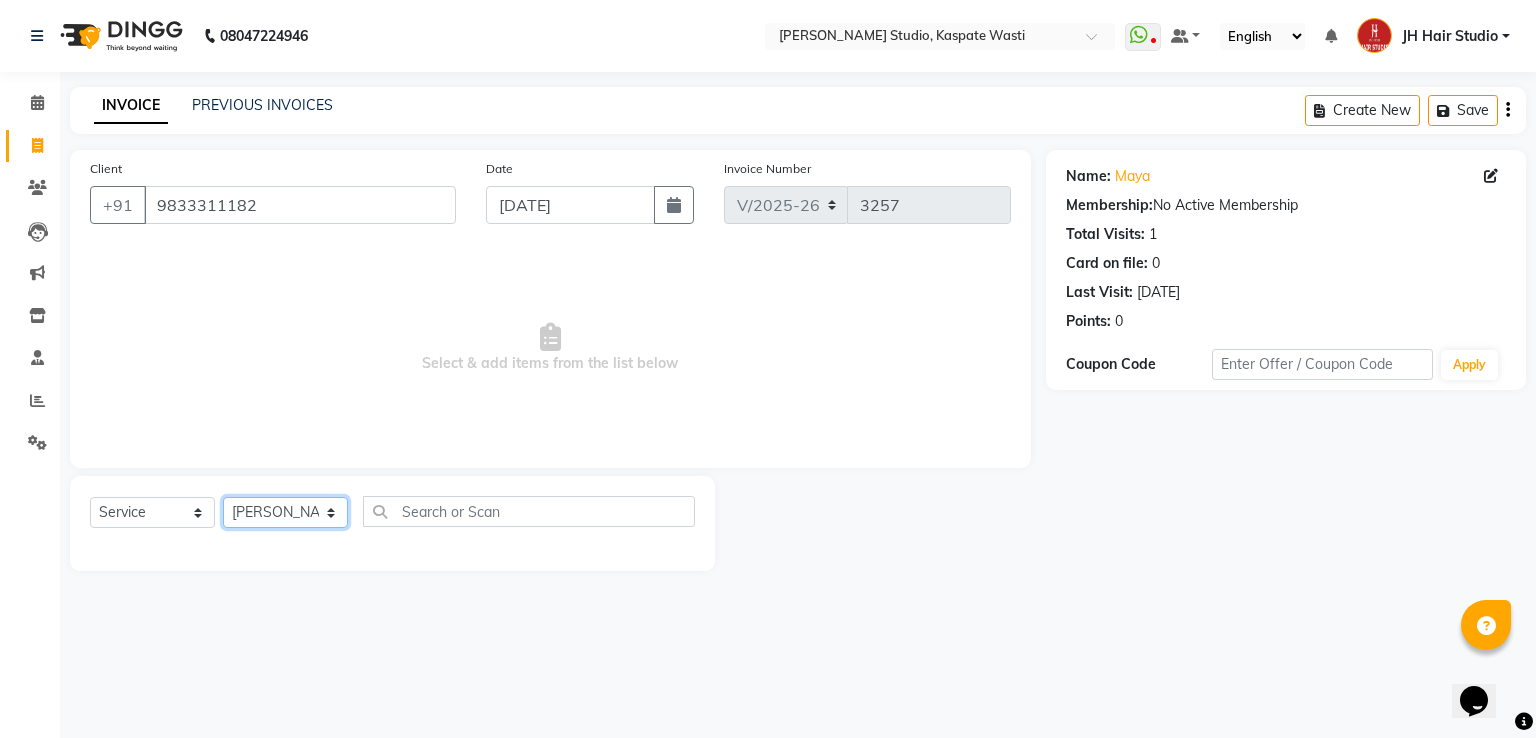 click on "Select Stylist [PERSON_NAME] [JH]  [PERSON_NAME][JH] [F1] GANESH [ F1] RAM [F1]Sanjay [F1][PERSON_NAME]  [F1][PERSON_NAME]  F1 Suraj  [F1] USHA [PERSON_NAME][JH] Harish[JH] JH Hair Studio [PERSON_NAME][JH] [PERSON_NAME][JH] SID NEW [JH] [PERSON_NAME] [F3] [PERSON_NAME] [JH]" 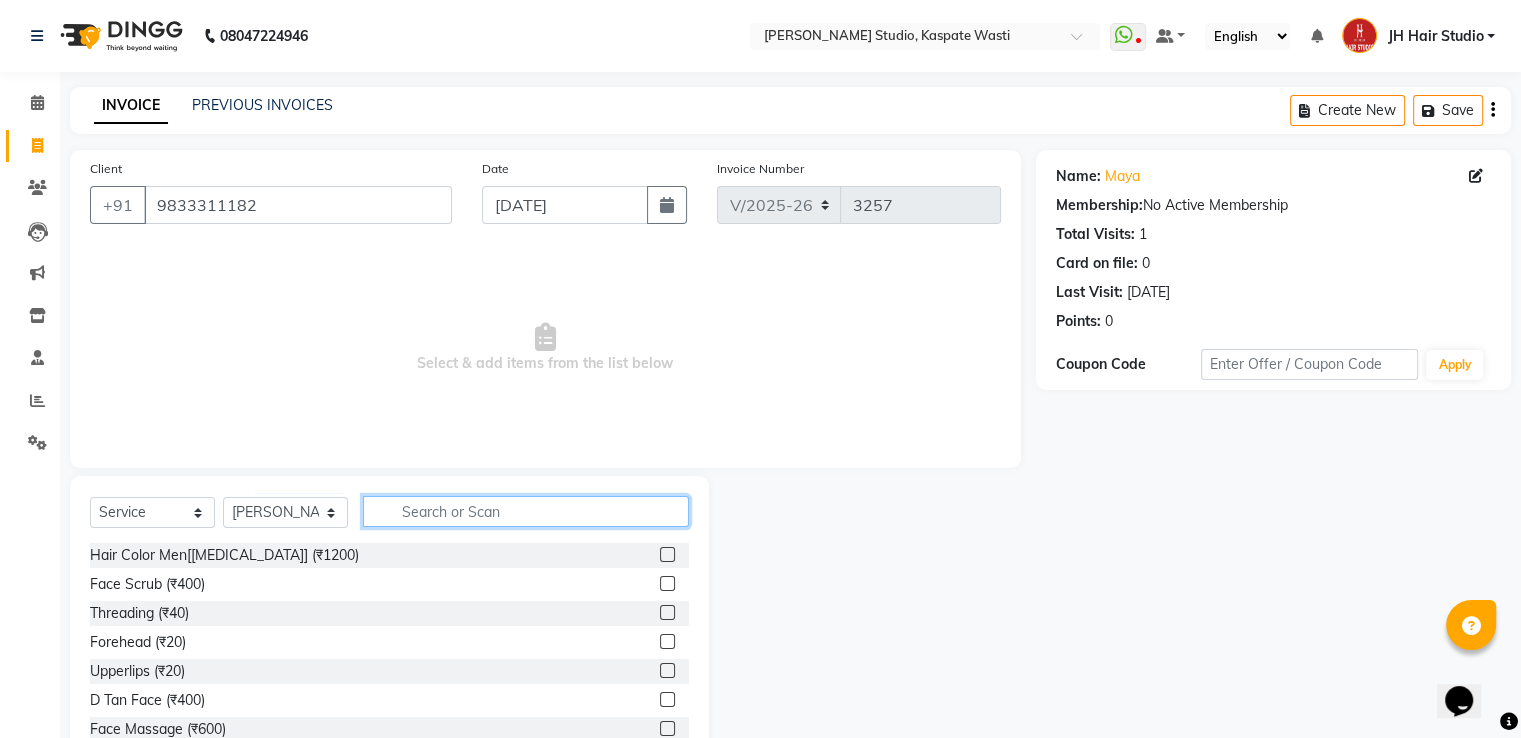 click 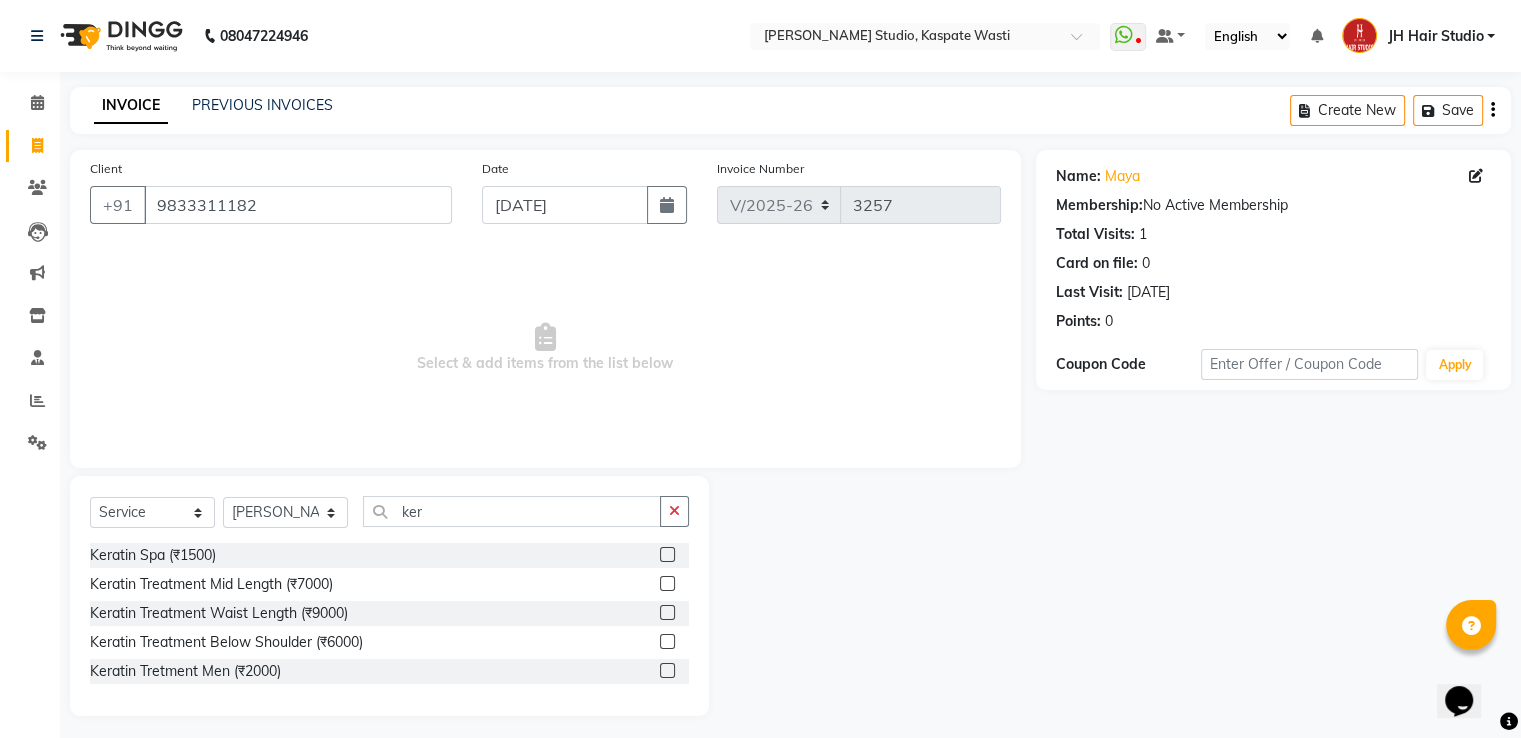 click 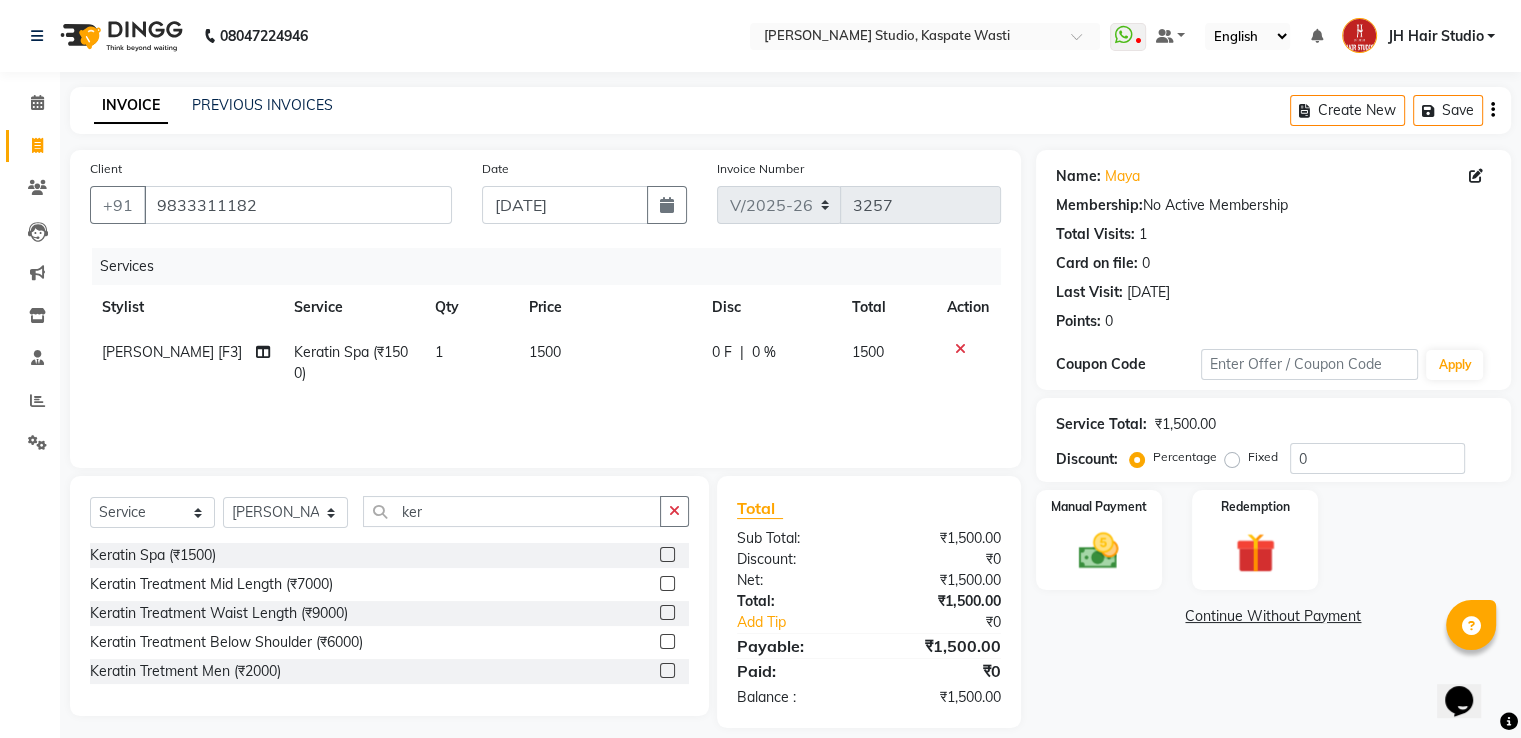 click on "1500" 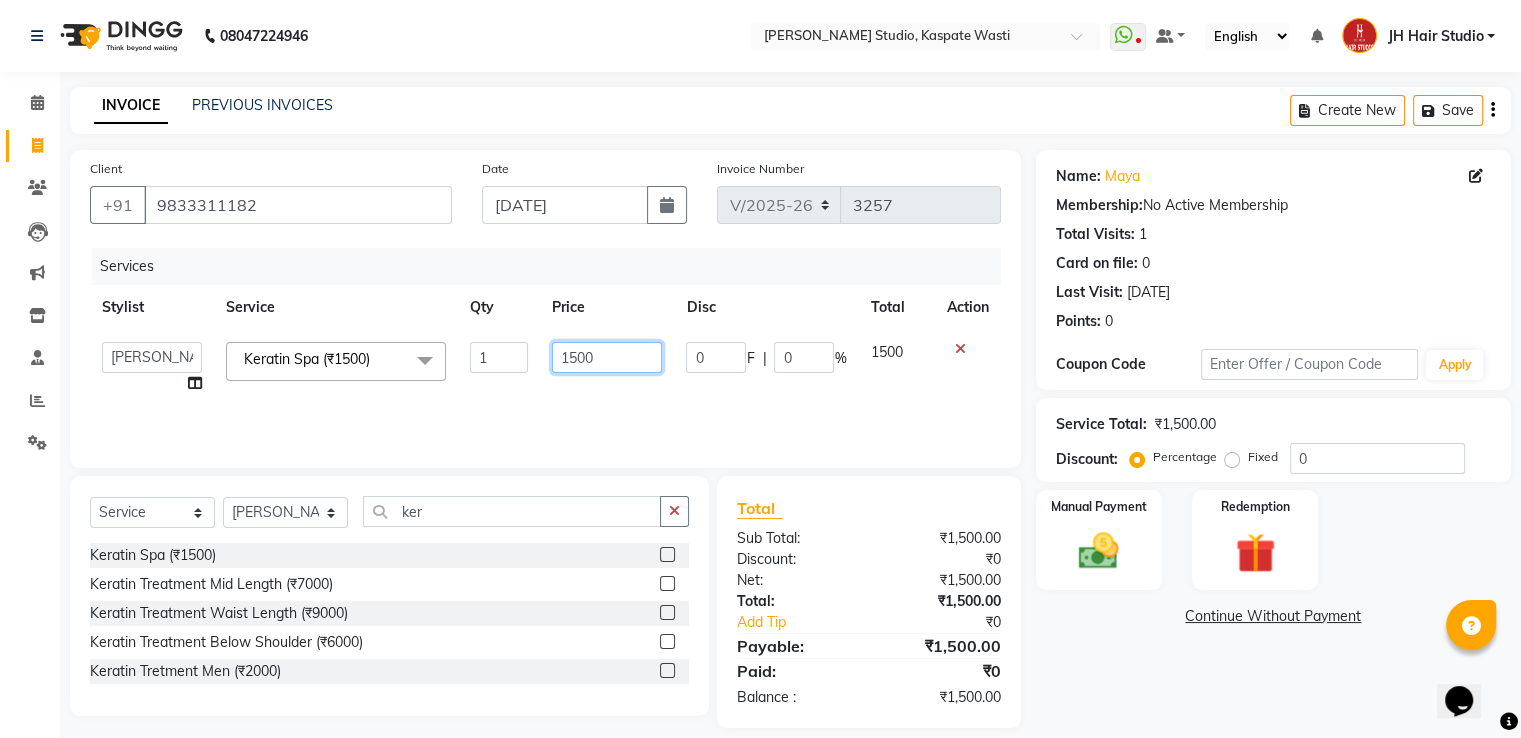 click on "1500" 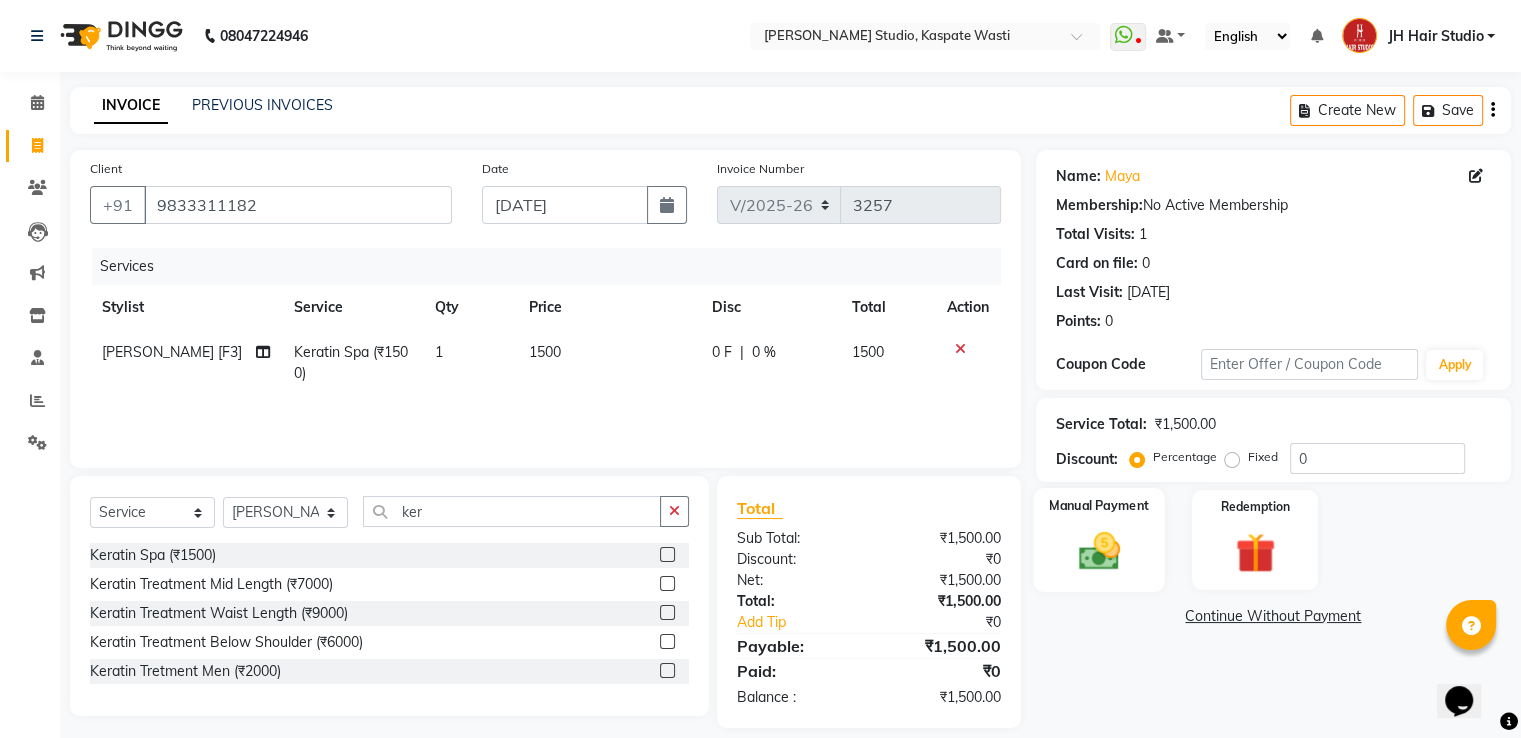 click 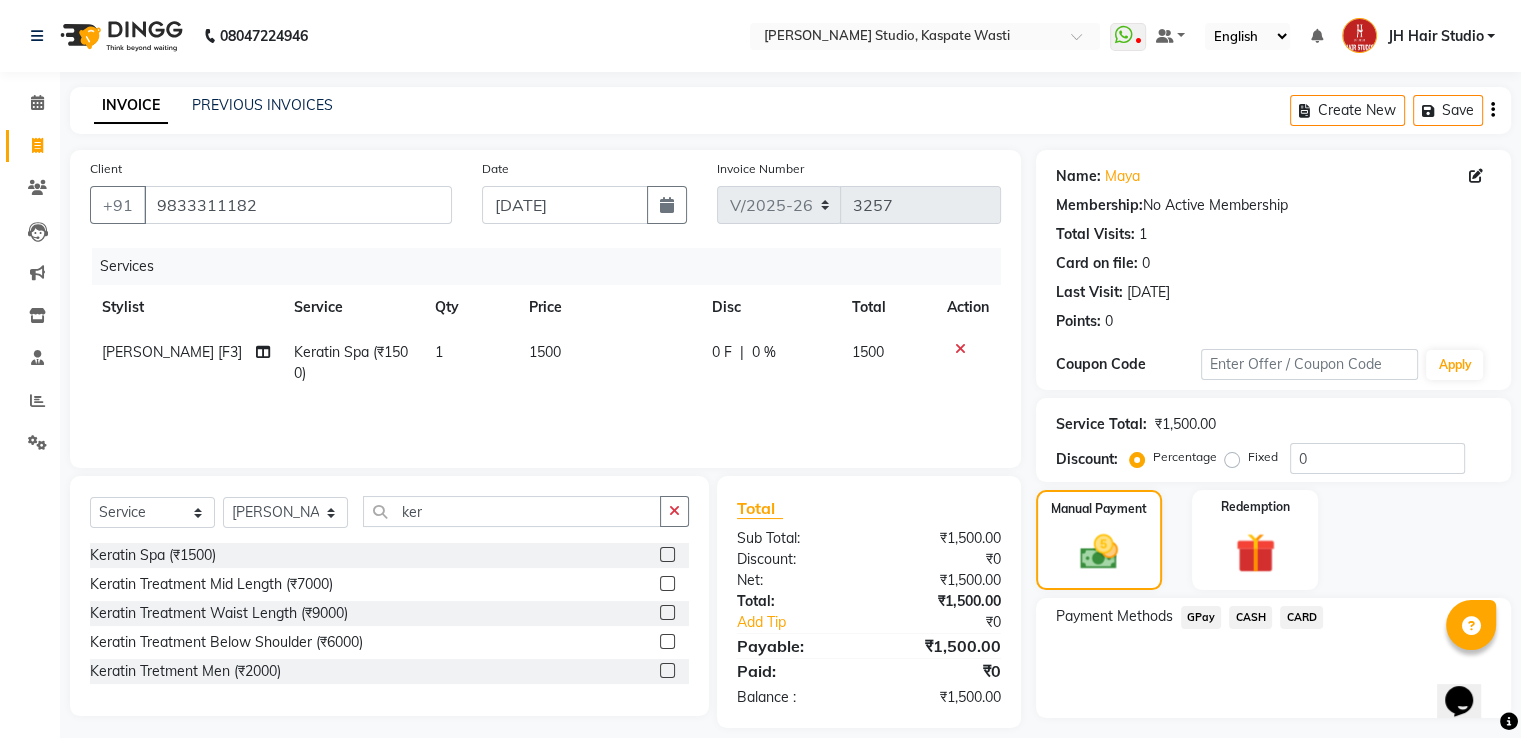 click on "GPay" 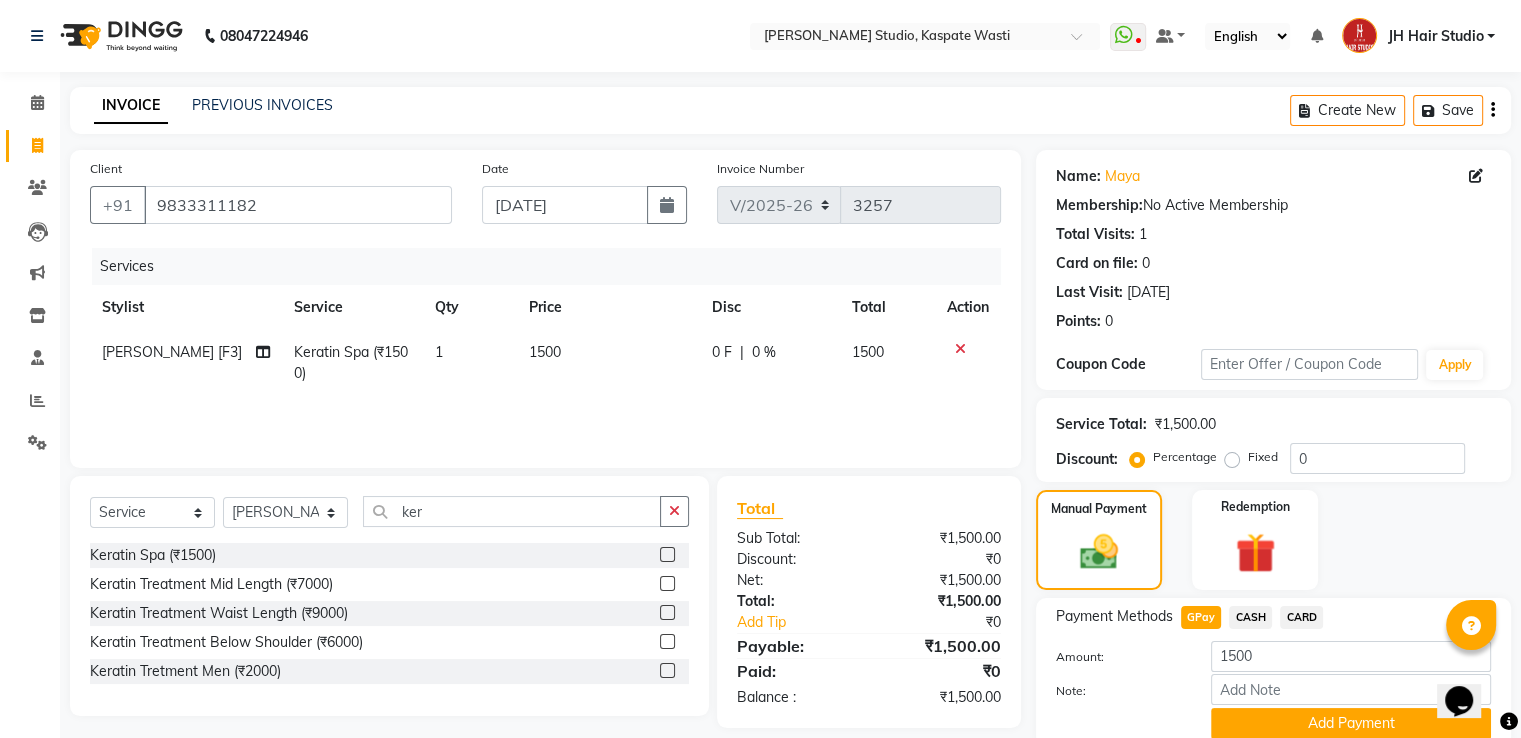 scroll, scrollTop: 81, scrollLeft: 0, axis: vertical 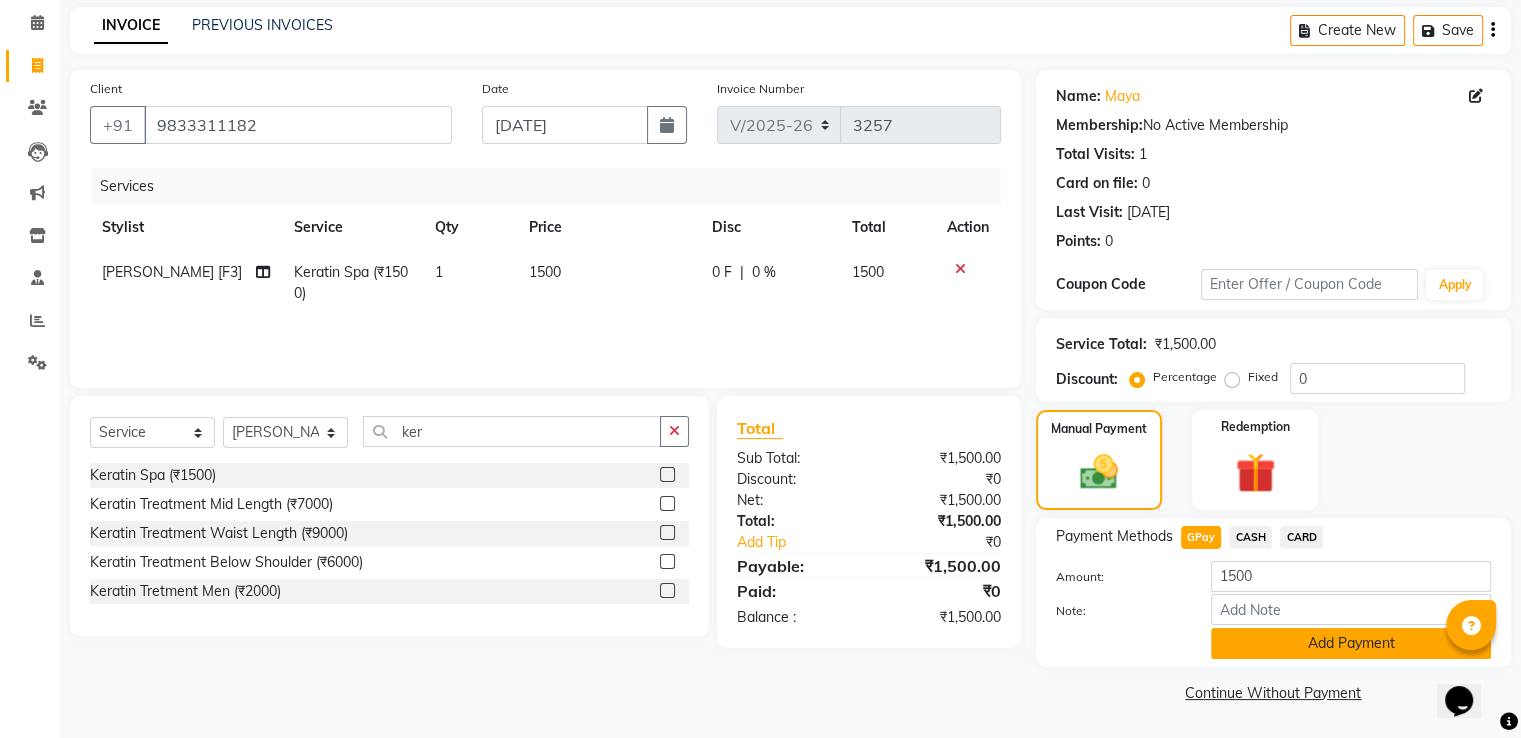 click on "Add Payment" 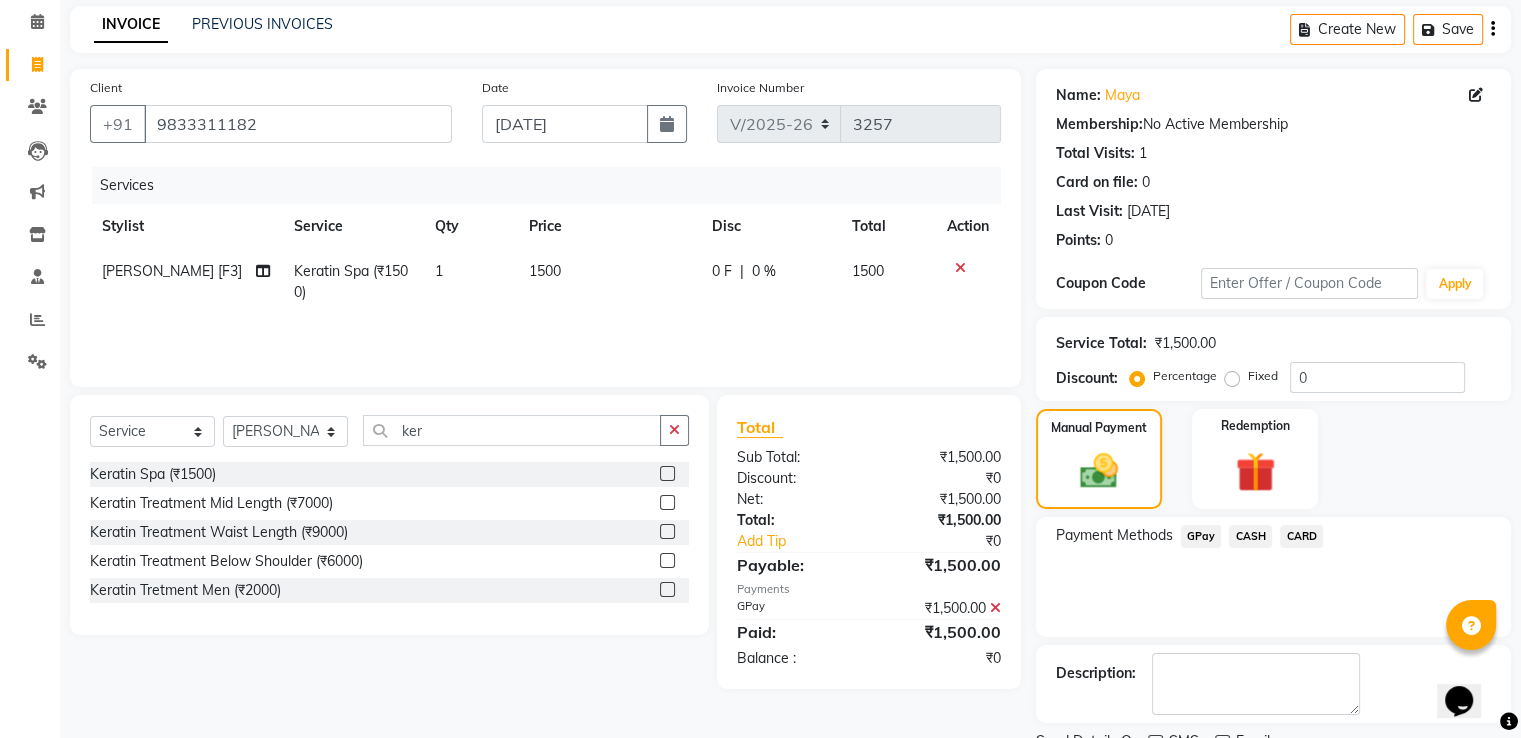 scroll, scrollTop: 163, scrollLeft: 0, axis: vertical 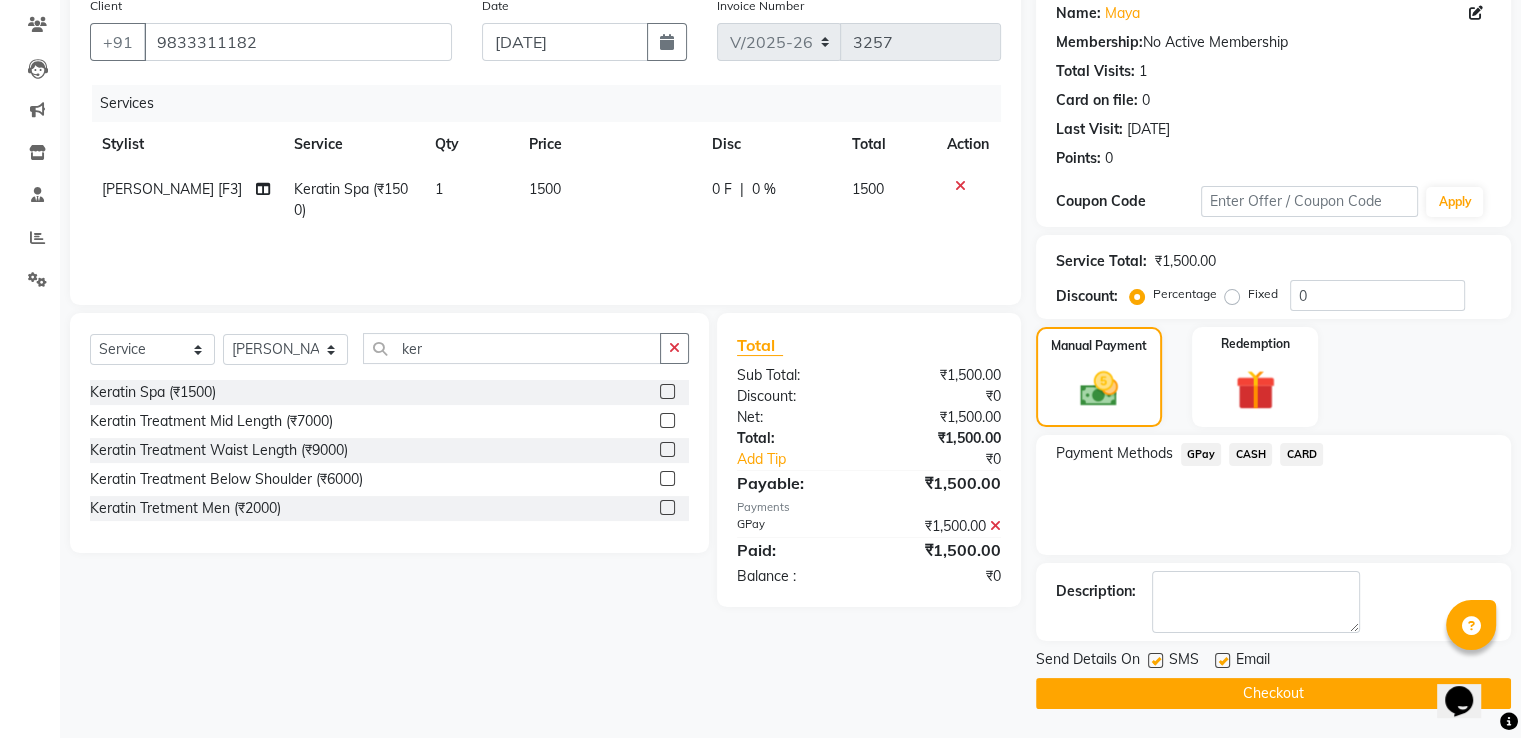 click on "Checkout" 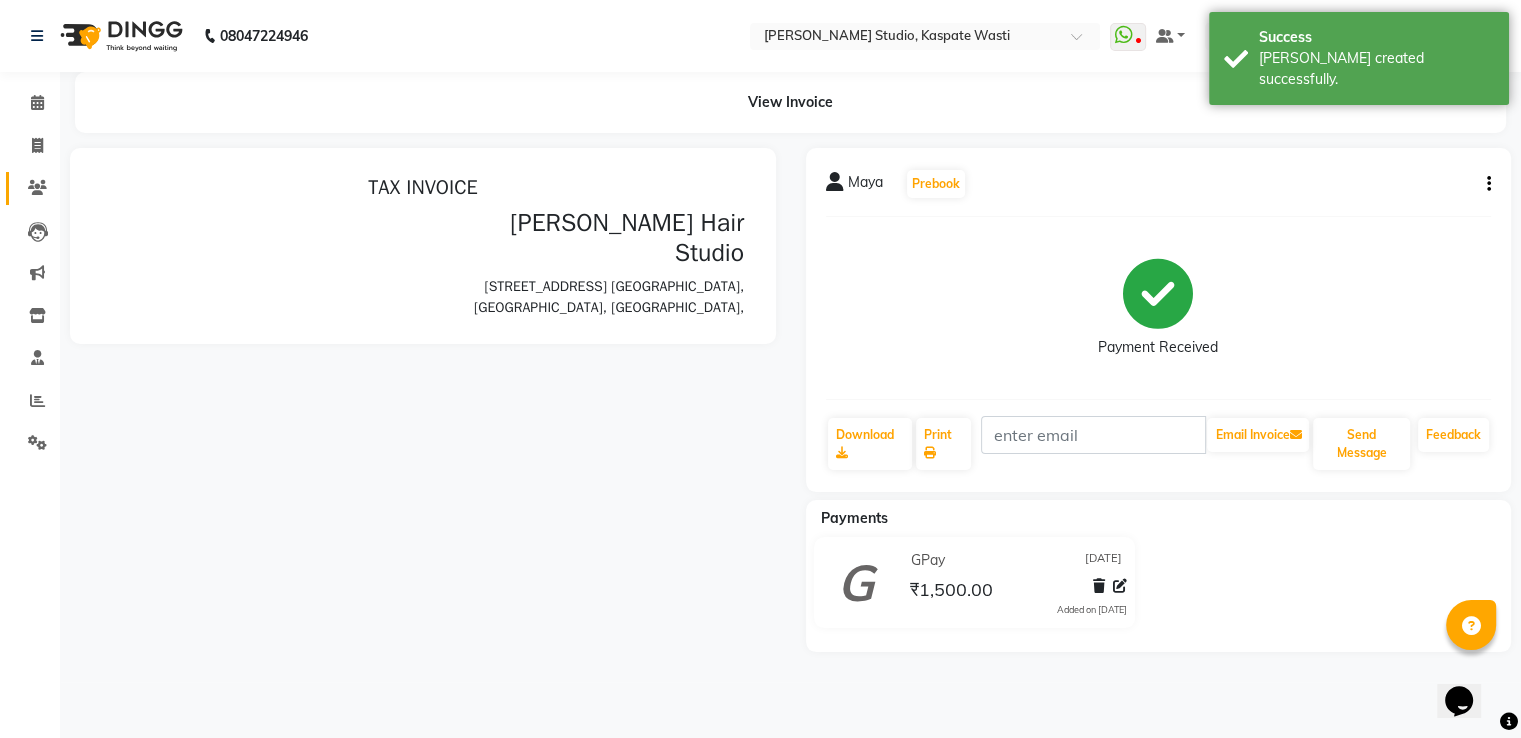scroll, scrollTop: 0, scrollLeft: 0, axis: both 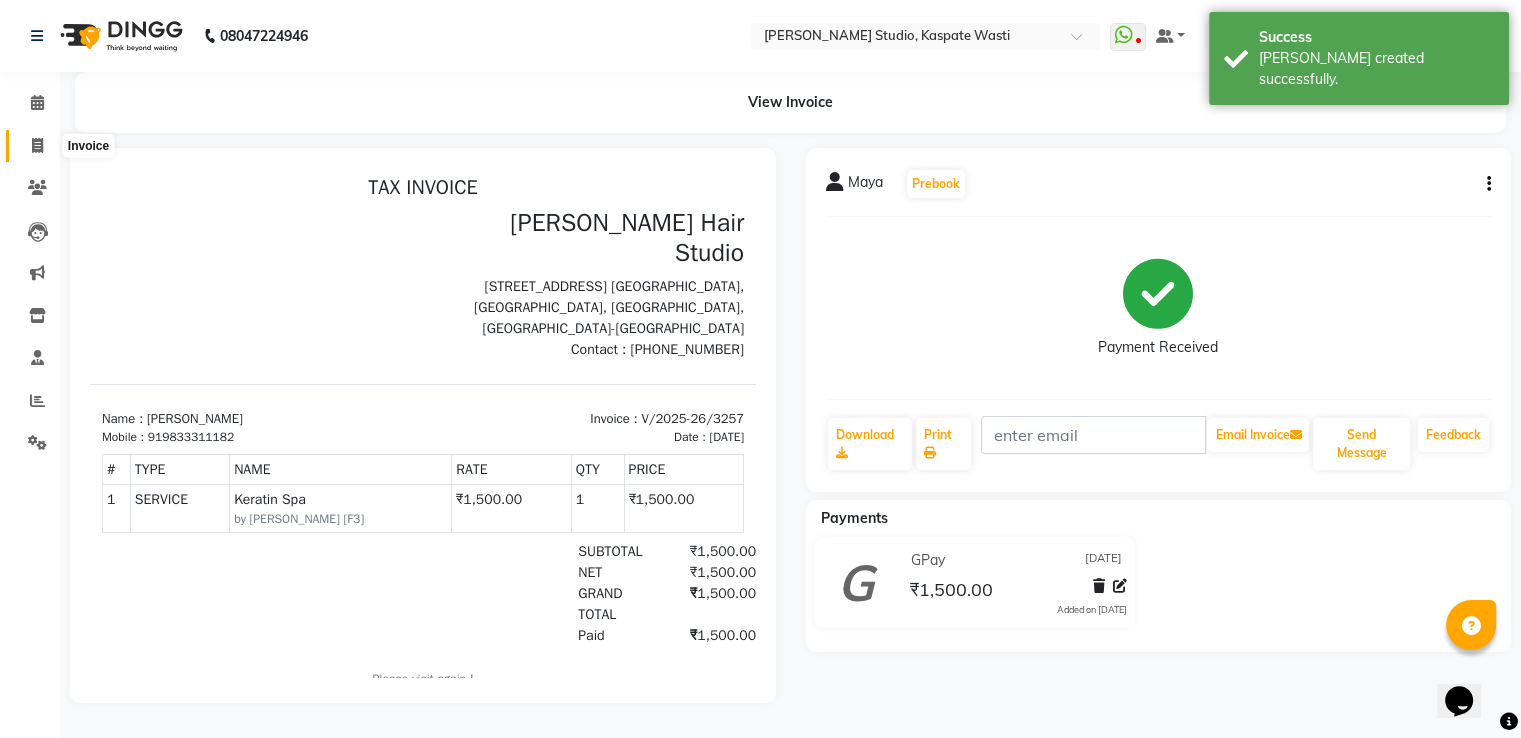 click 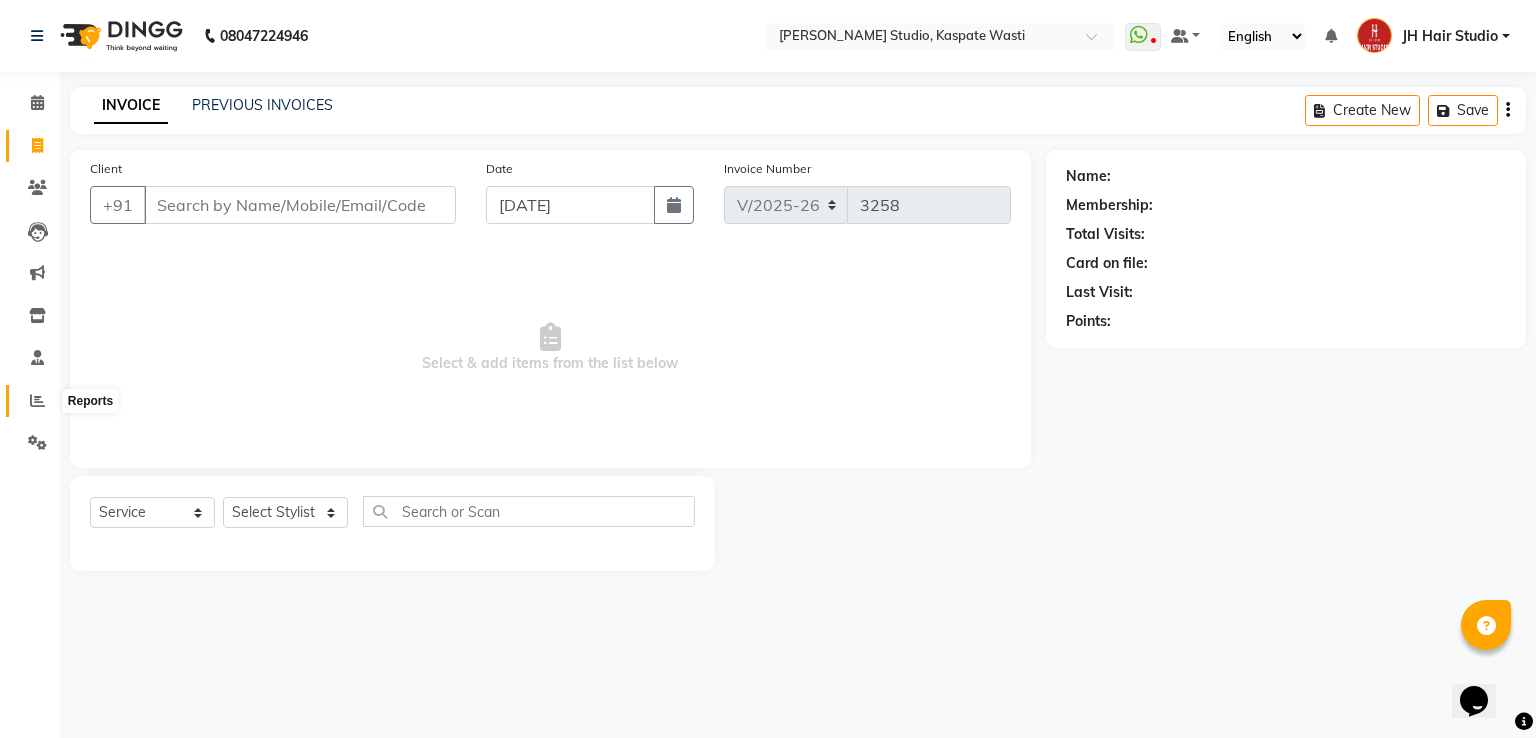 click 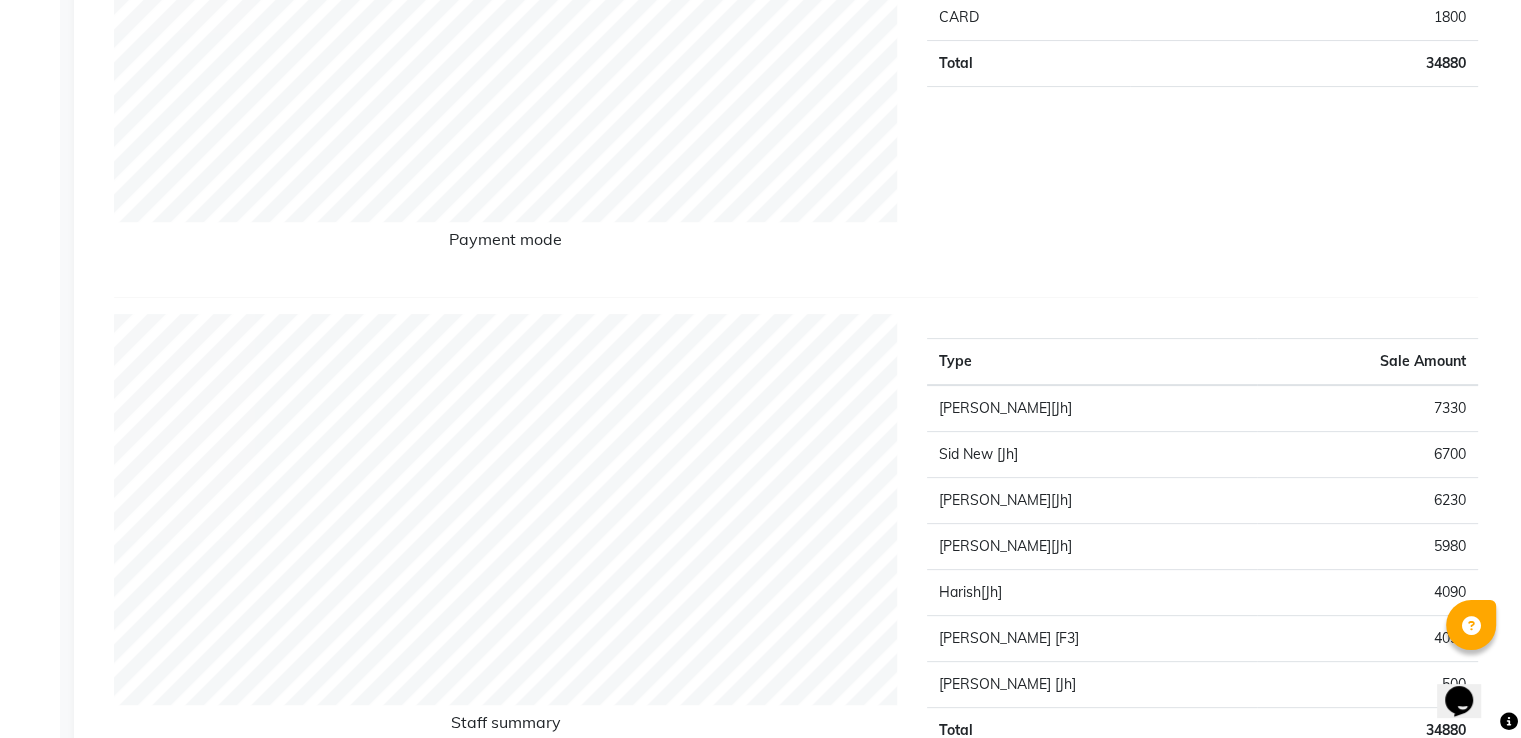 scroll, scrollTop: 480, scrollLeft: 0, axis: vertical 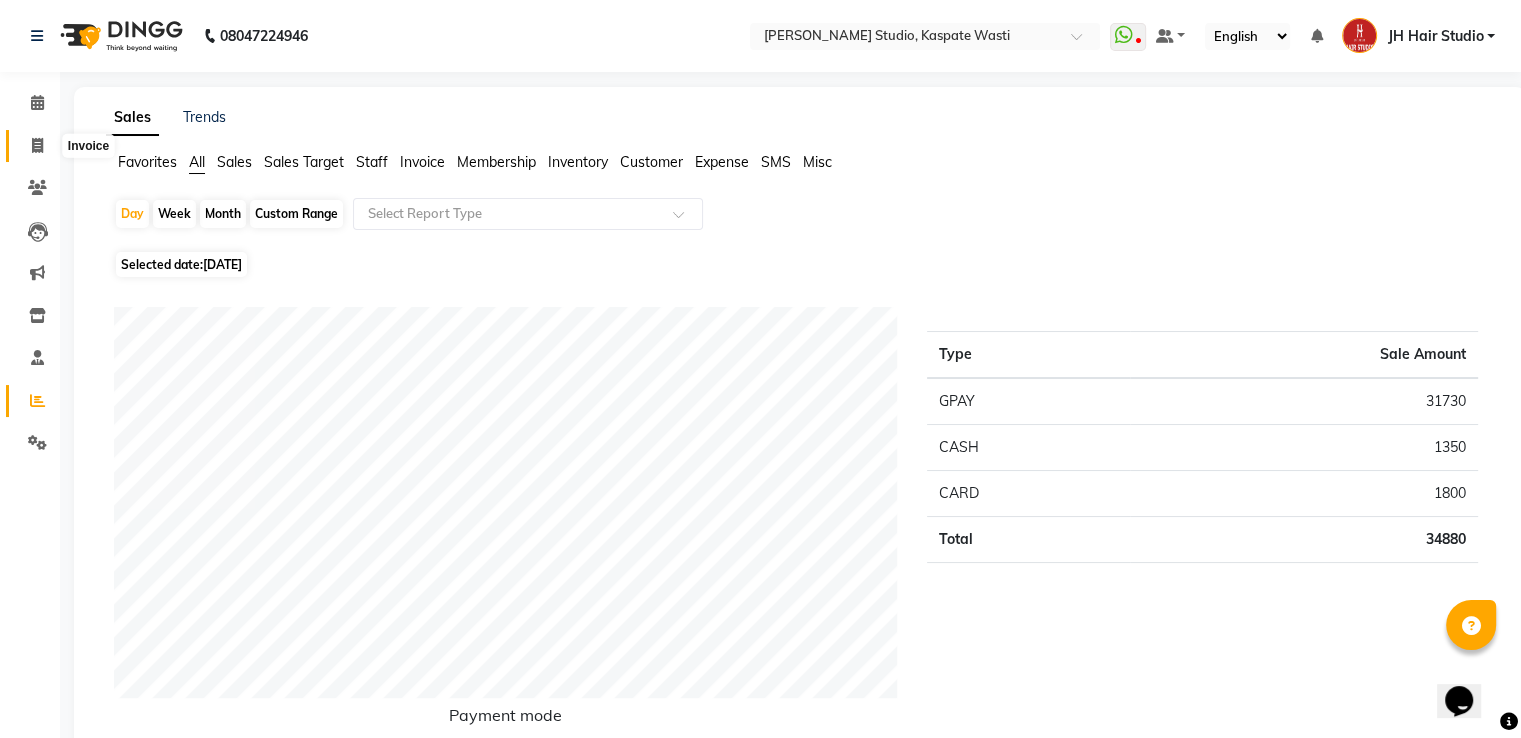 click 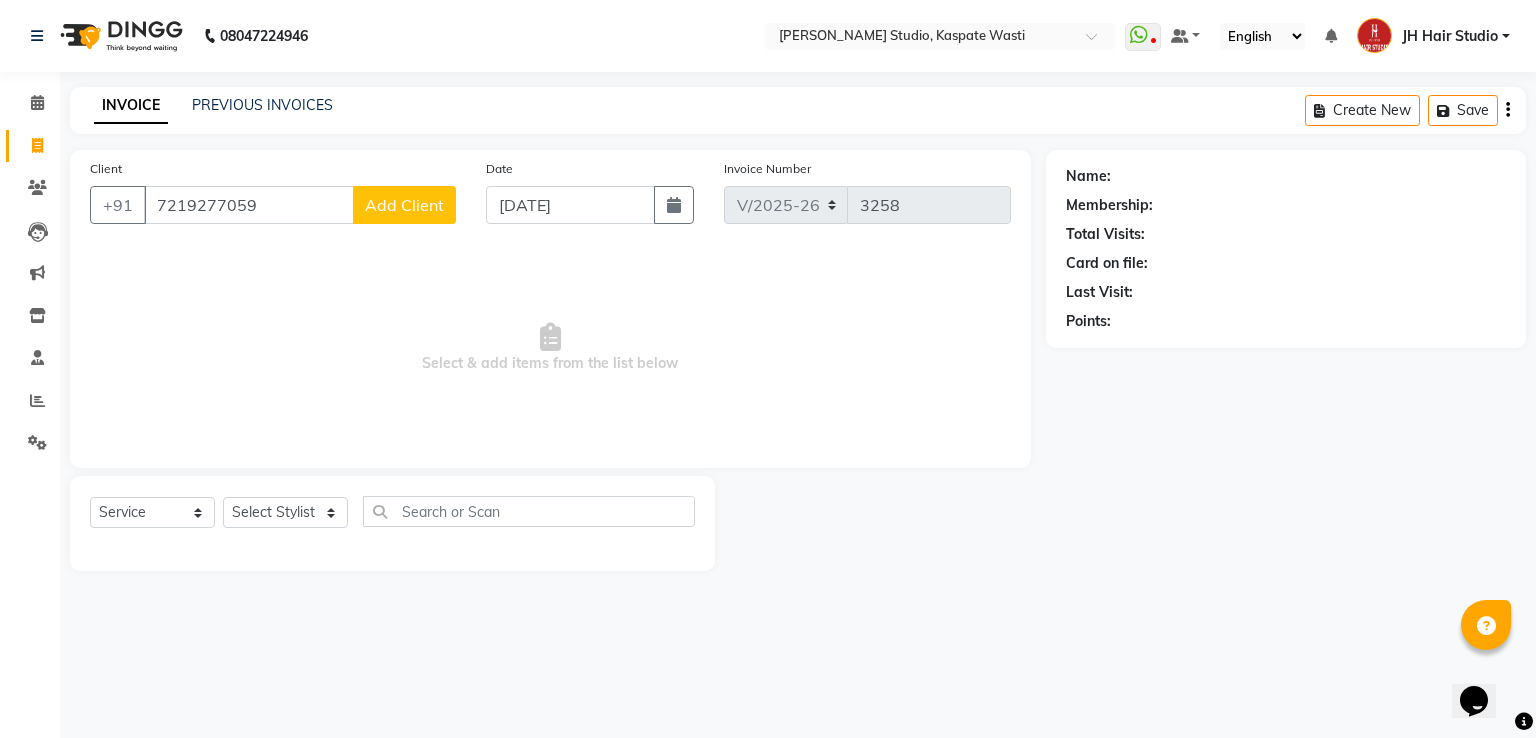 click on "Add Client" 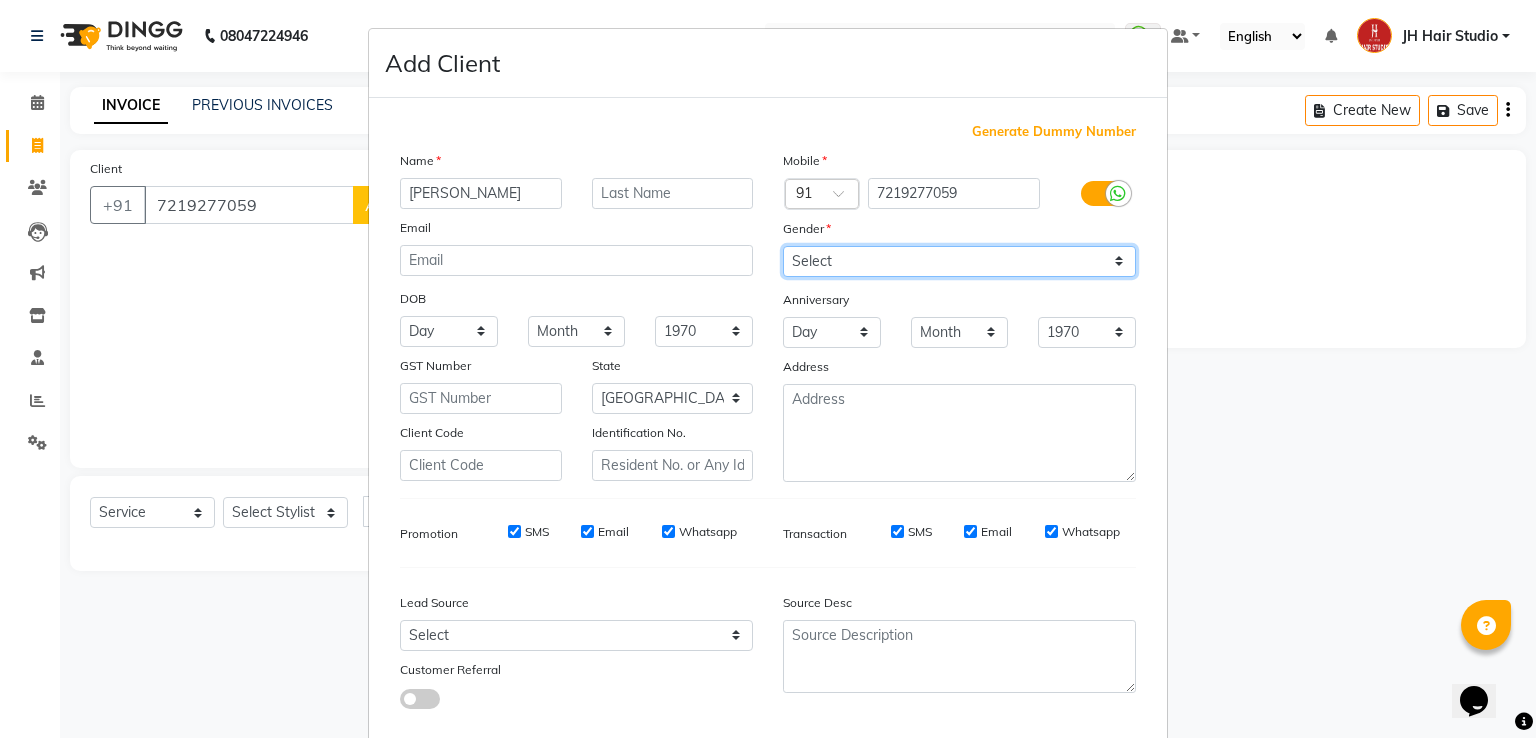 click on "Select [DEMOGRAPHIC_DATA] [DEMOGRAPHIC_DATA] Other Prefer Not To Say" at bounding box center [959, 261] 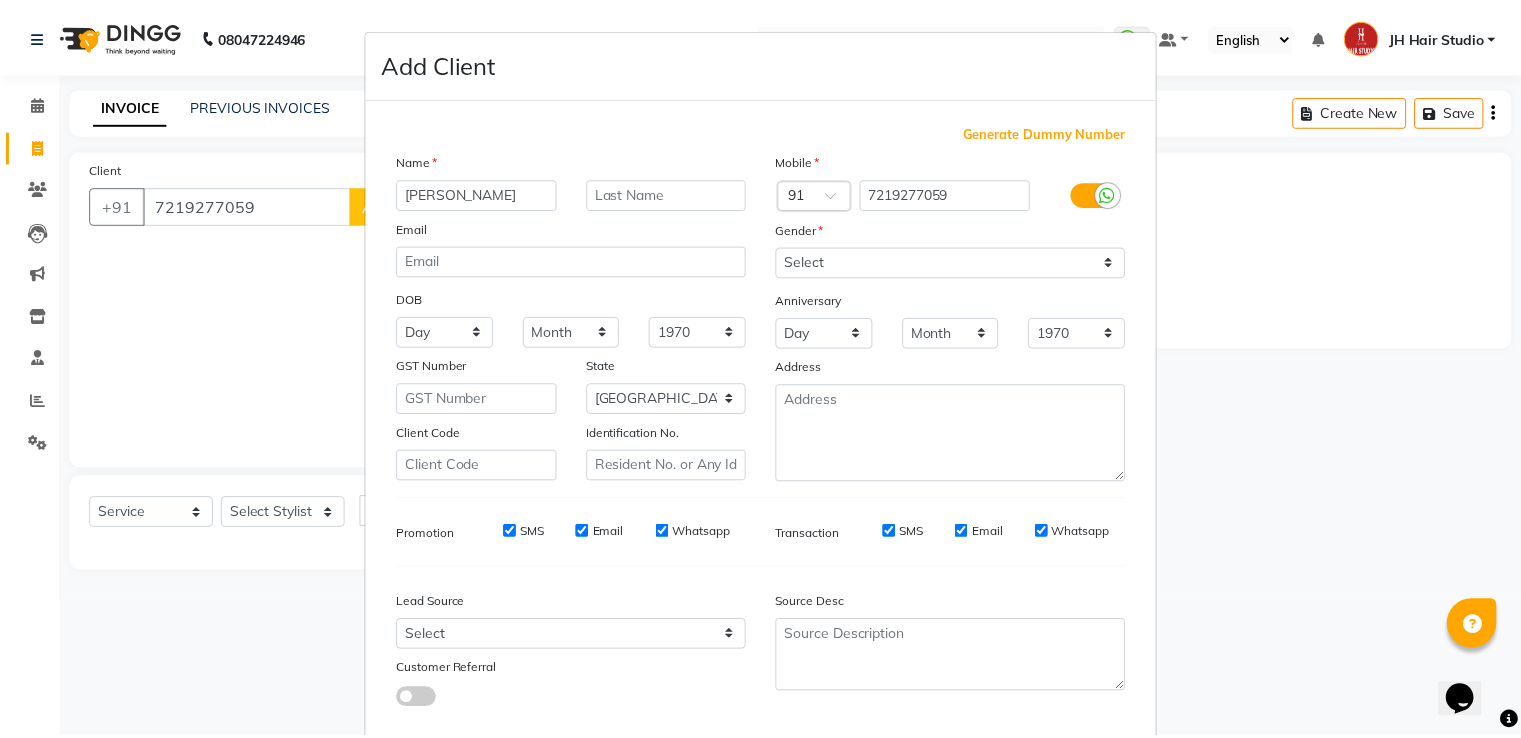scroll, scrollTop: 119, scrollLeft: 0, axis: vertical 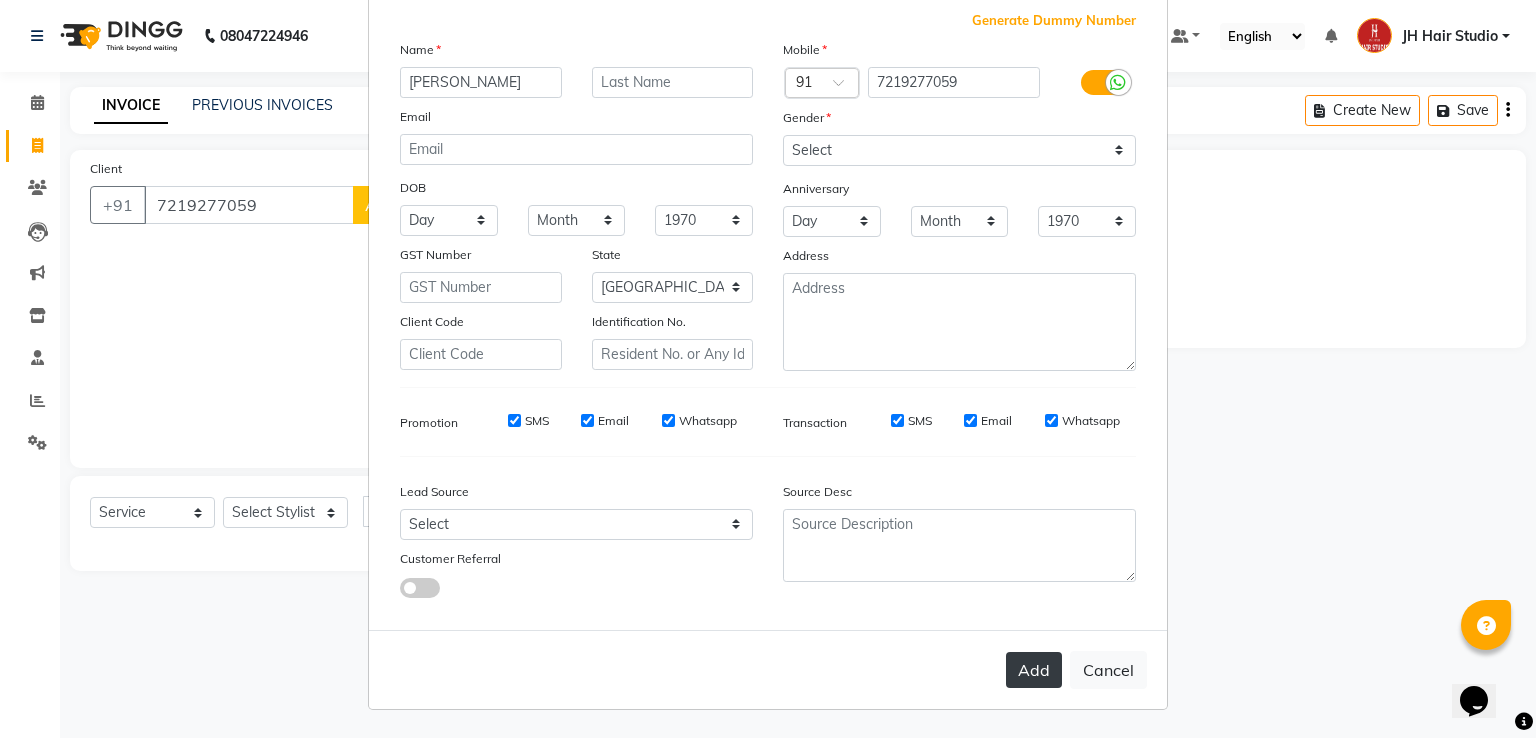 click on "Add" at bounding box center [1034, 670] 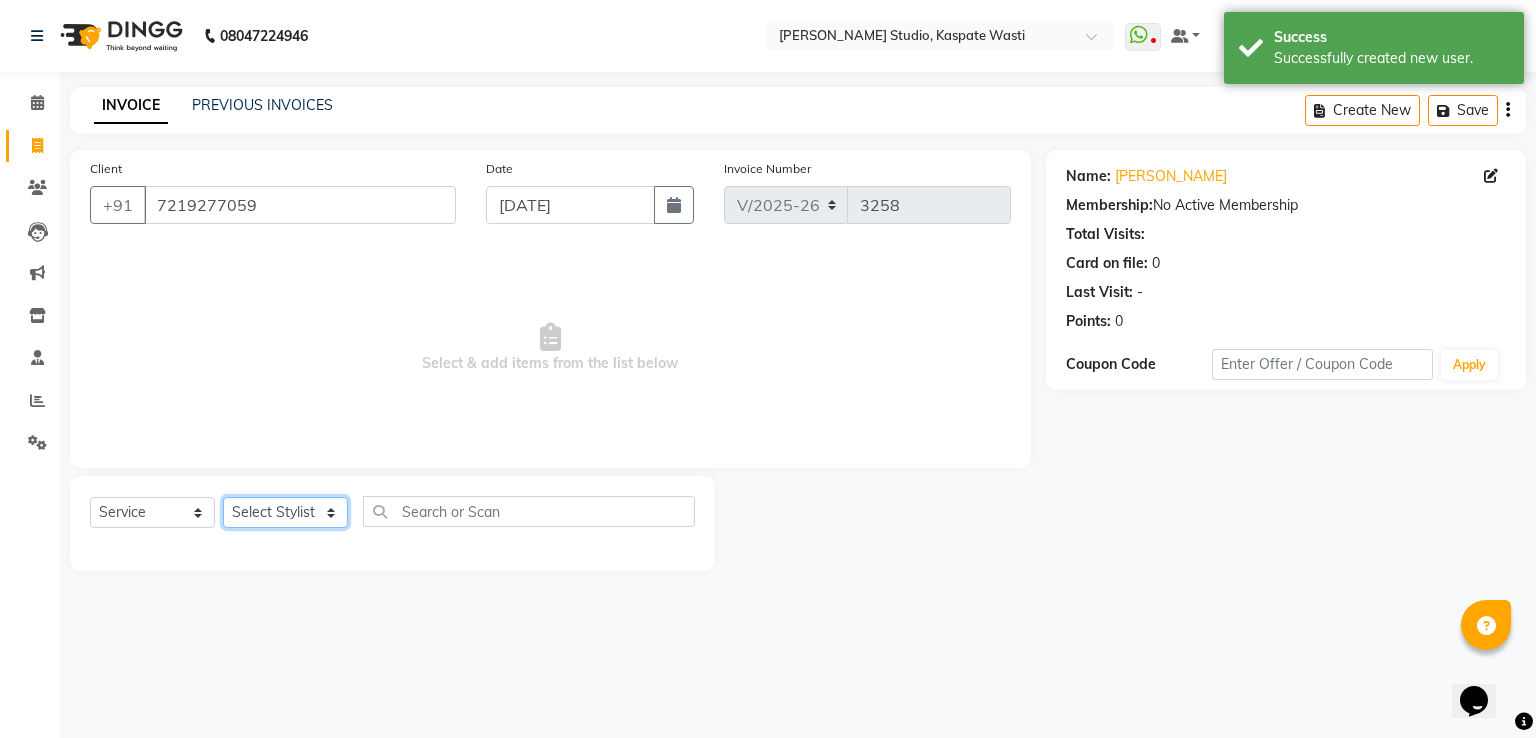click on "Select Stylist [PERSON_NAME] [JH]  [PERSON_NAME][JH] [F1] GANESH [ F1] RAM [F1]Sanjay [F1][PERSON_NAME]  [F1][PERSON_NAME]  F1 Suraj  [F1] USHA [PERSON_NAME][JH] Harish[JH] JH Hair Studio [PERSON_NAME][JH] [PERSON_NAME][JH] SID NEW [JH] [PERSON_NAME] [F3] [PERSON_NAME] [JH]" 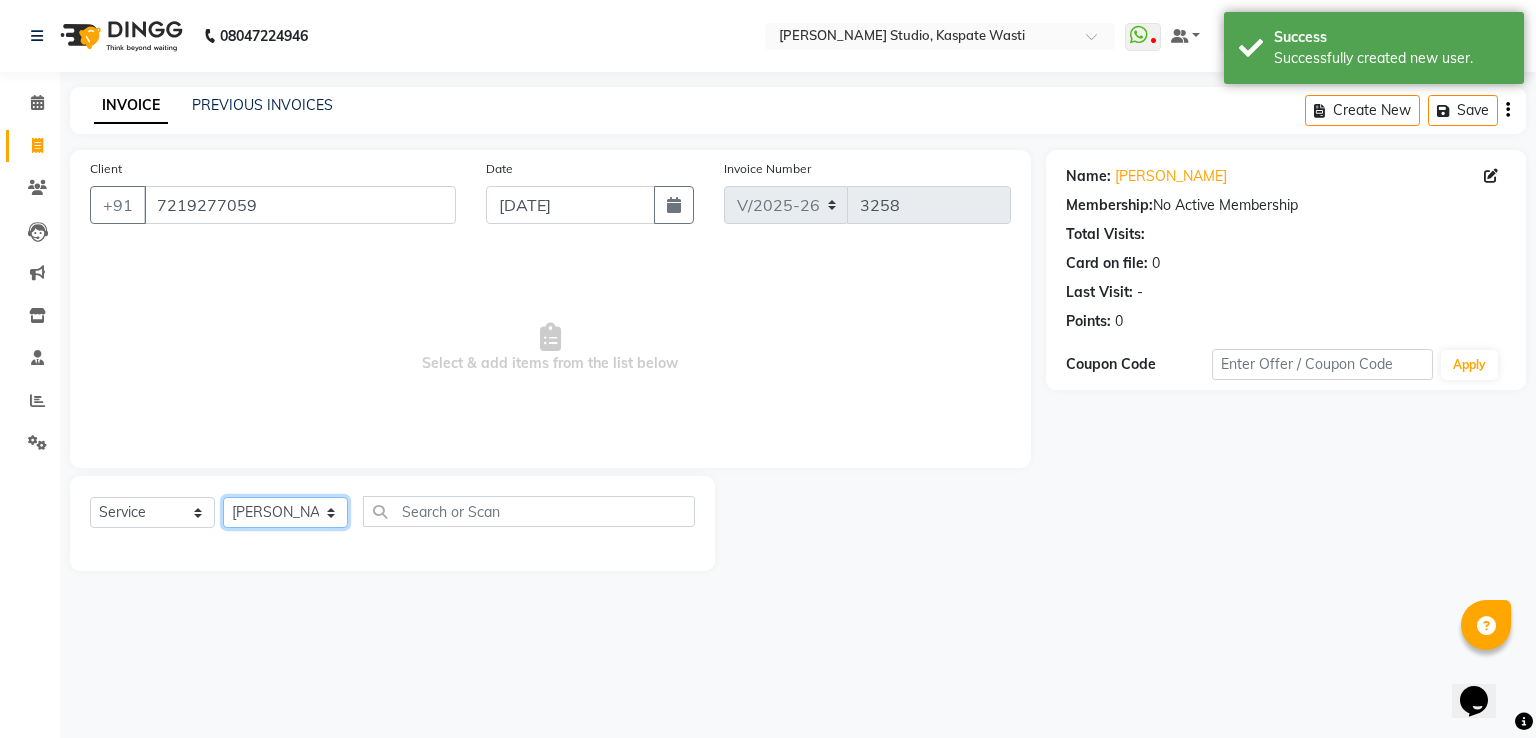 click on "Select Stylist [PERSON_NAME] [JH]  [PERSON_NAME][JH] [F1] GANESH [ F1] RAM [F1]Sanjay [F1][PERSON_NAME]  [F1][PERSON_NAME]  F1 Suraj  [F1] USHA [PERSON_NAME][JH] Harish[JH] JH Hair Studio [PERSON_NAME][JH] [PERSON_NAME][JH] SID NEW [JH] [PERSON_NAME] [F3] [PERSON_NAME] [JH]" 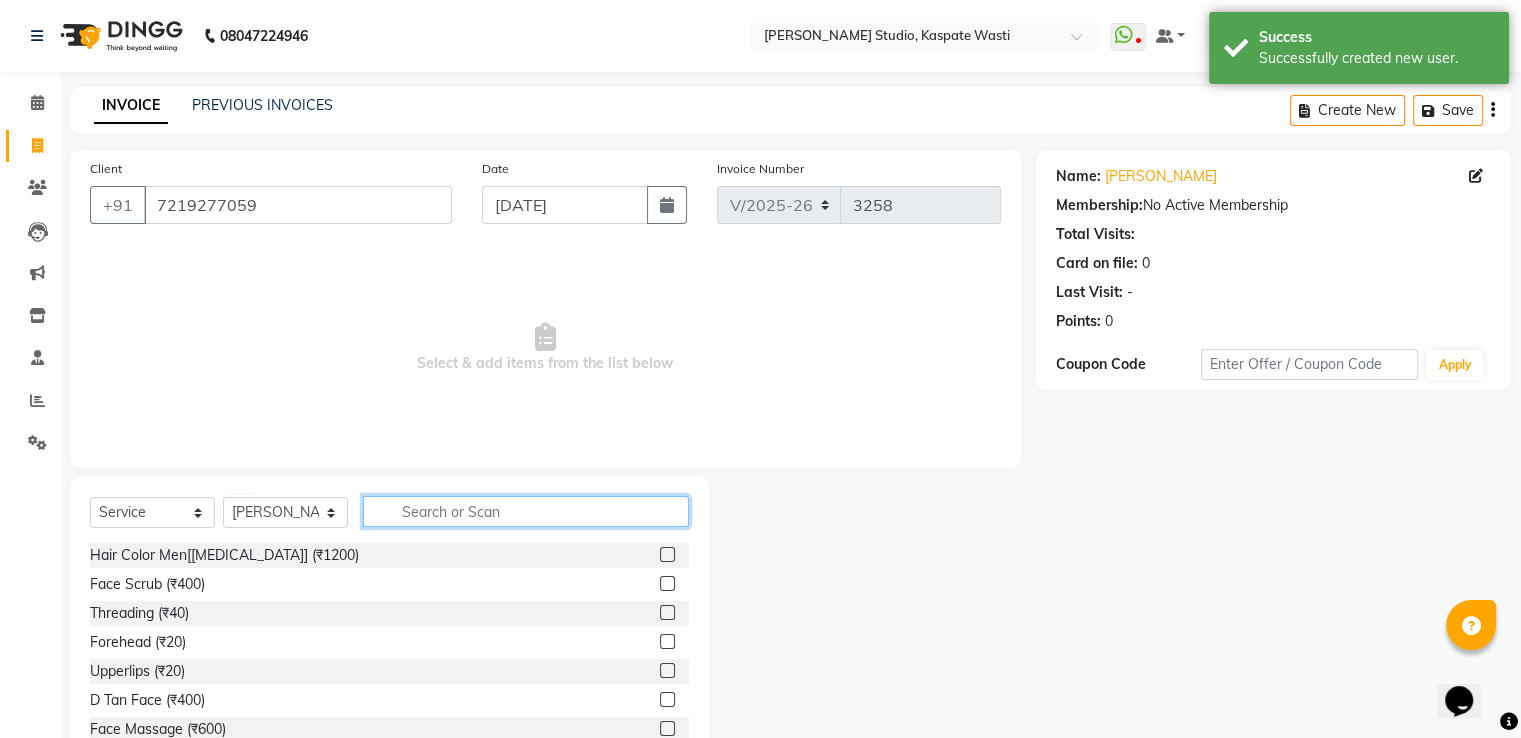 click 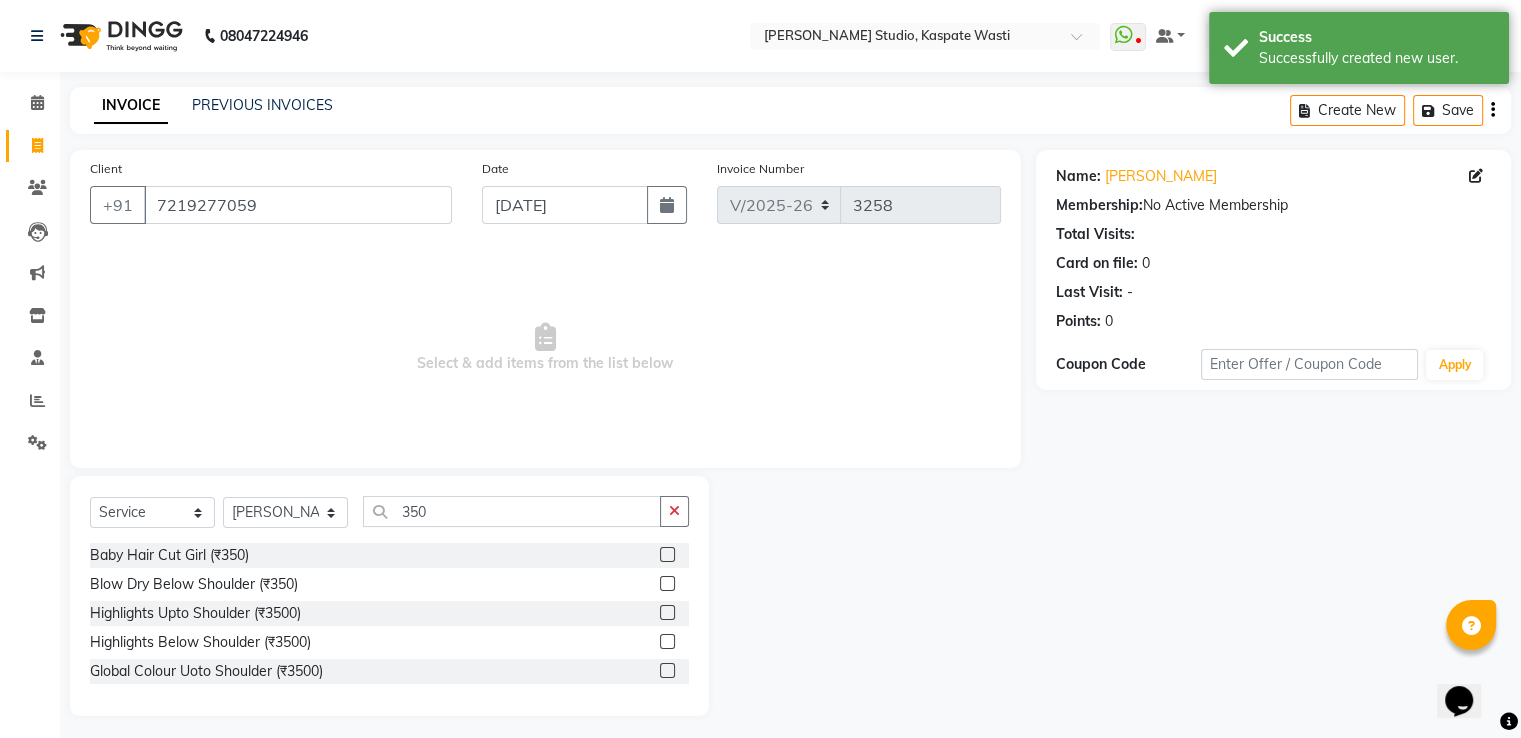 click 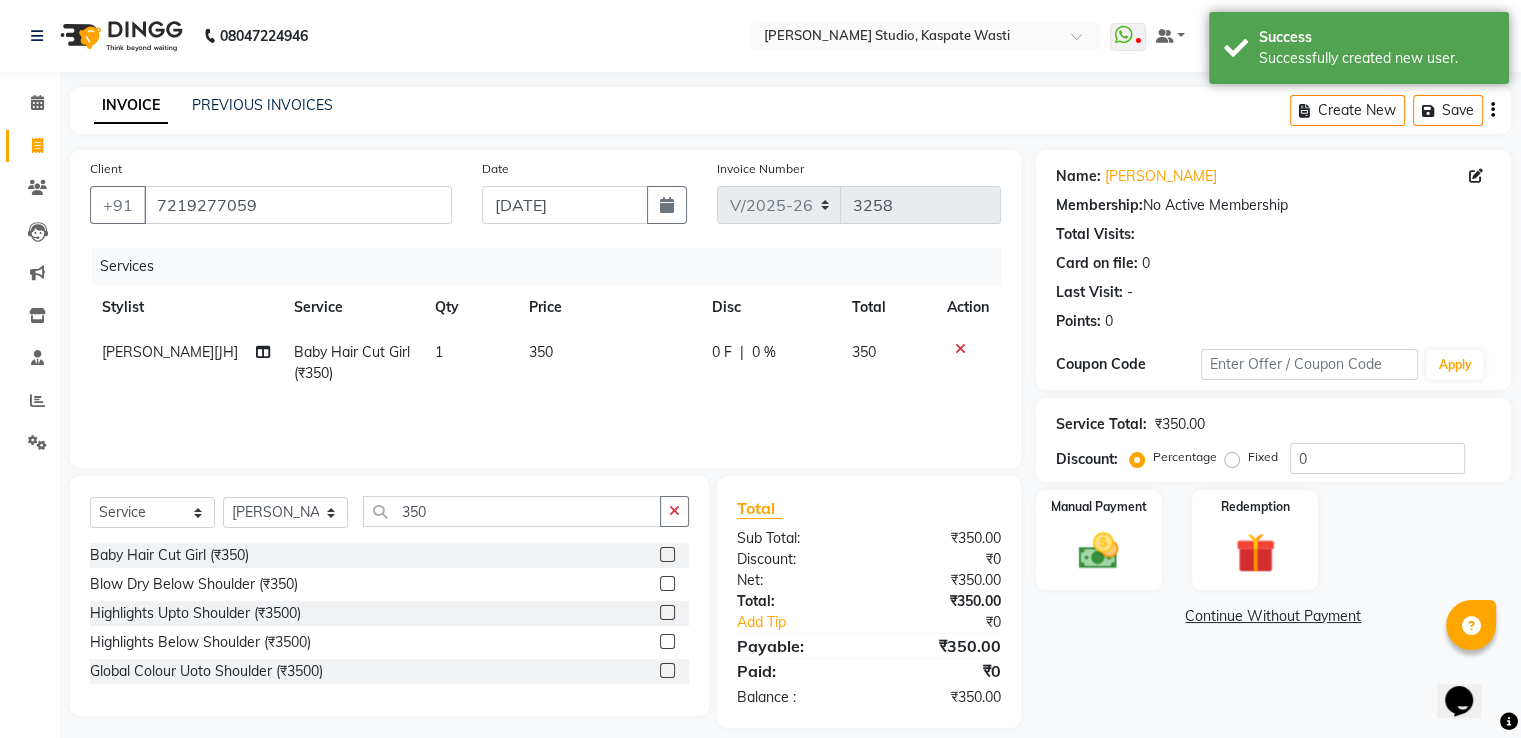click on "350" 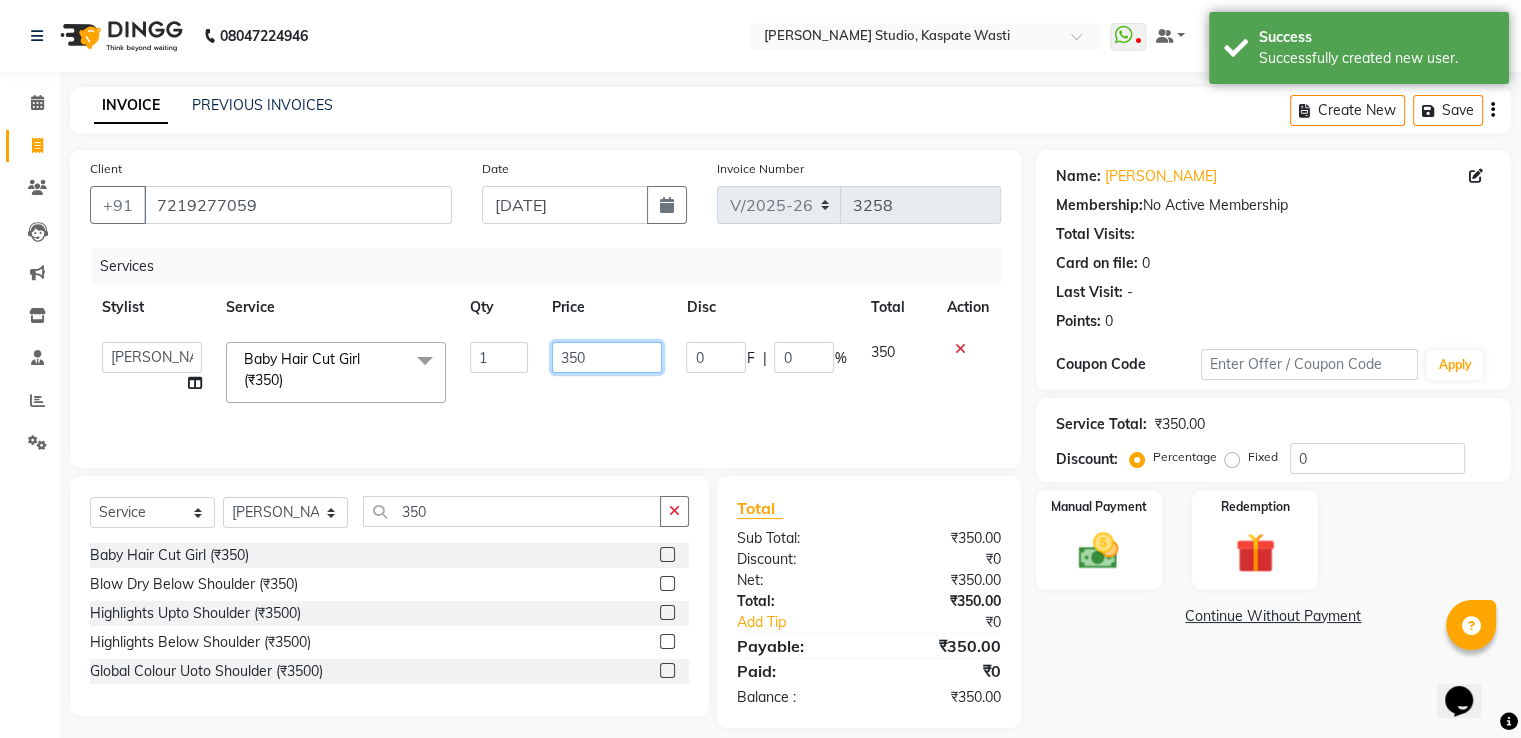 click on "350" 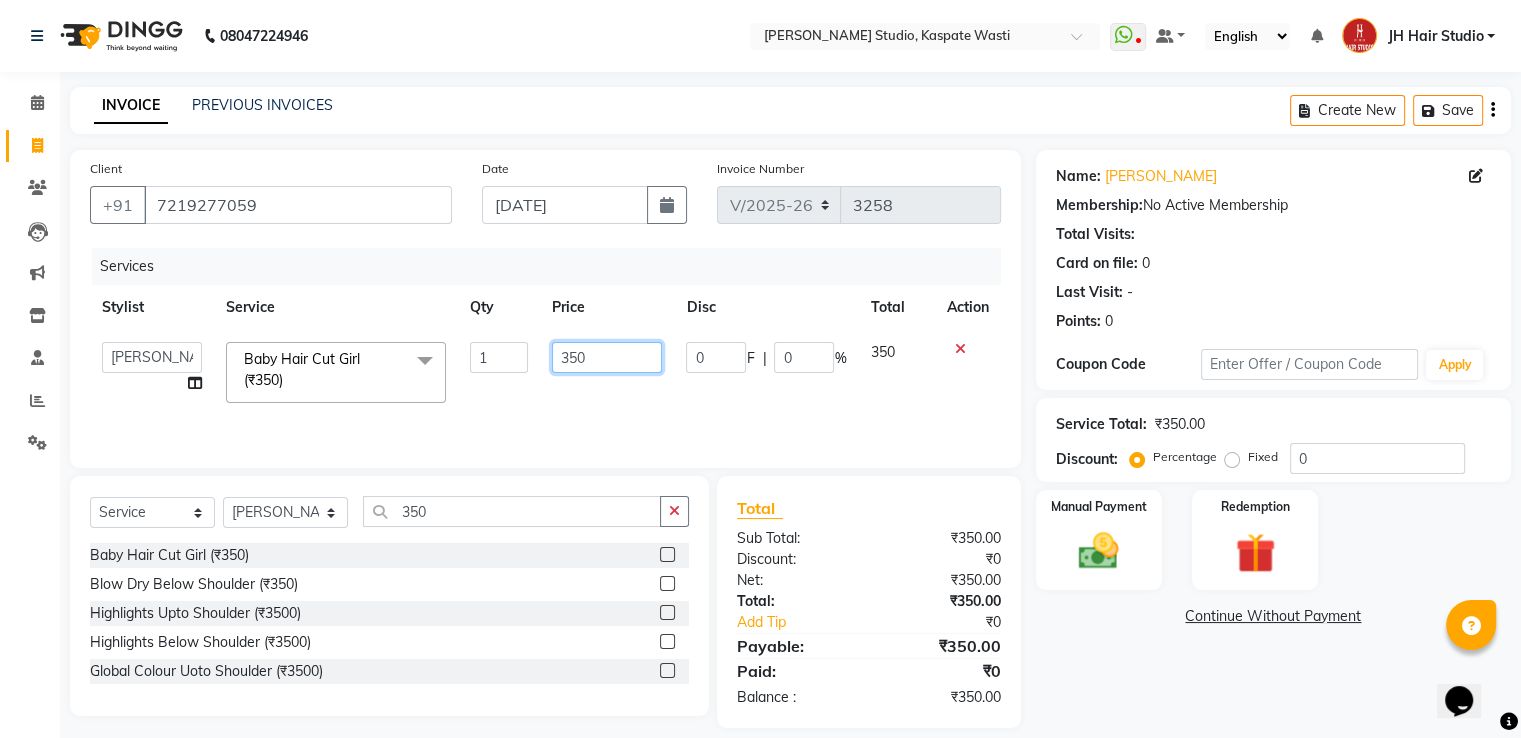 click on "350" 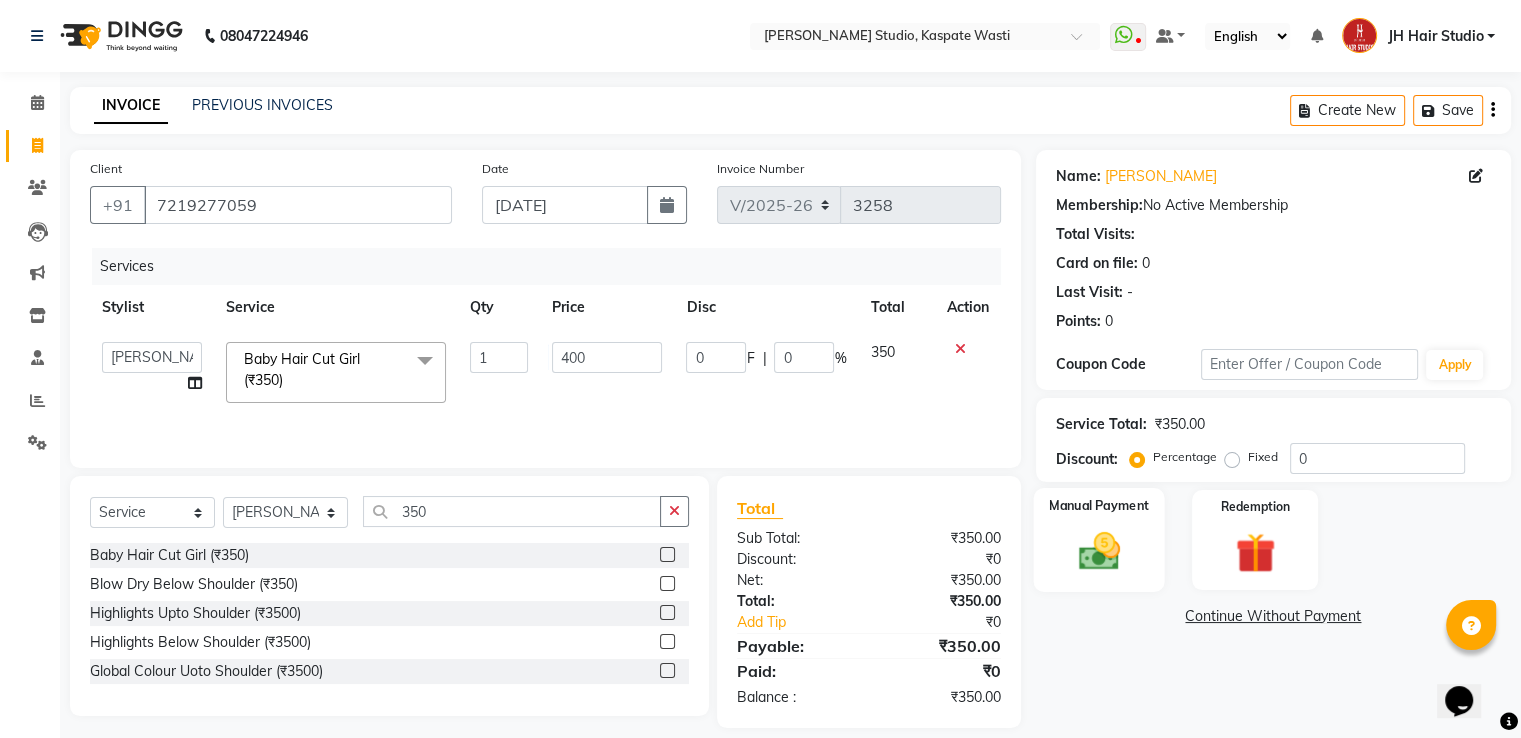 click 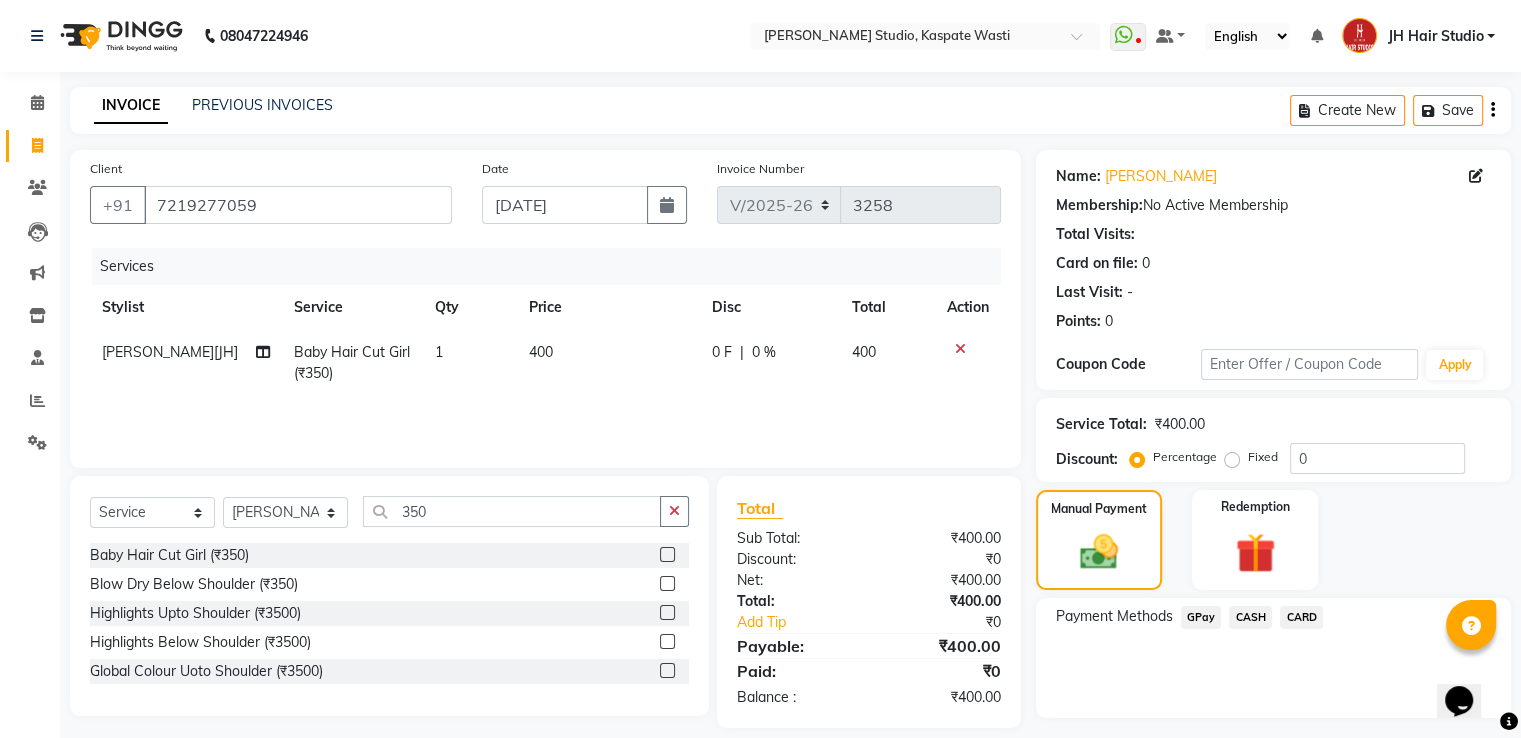 click on "GPay" 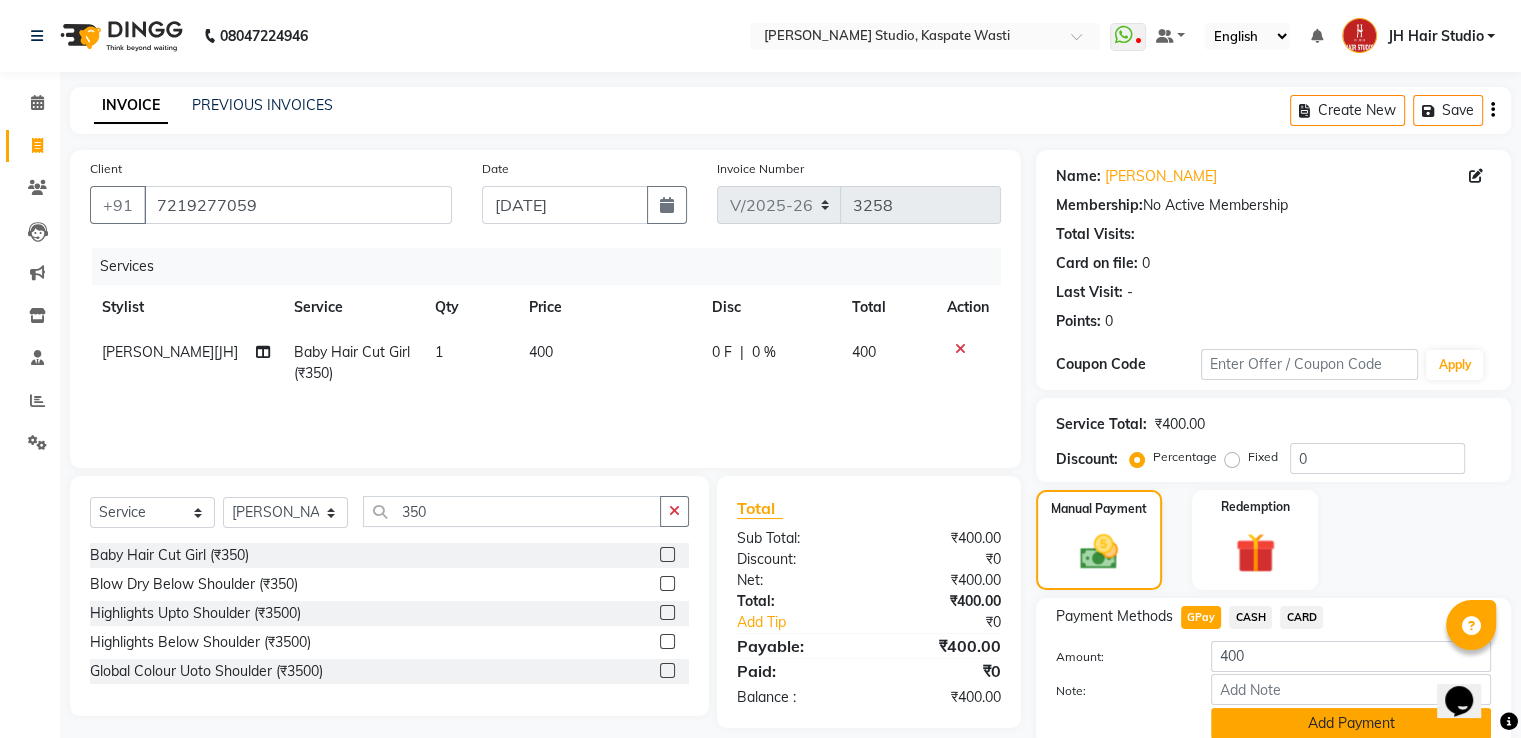 click on "Add Payment" 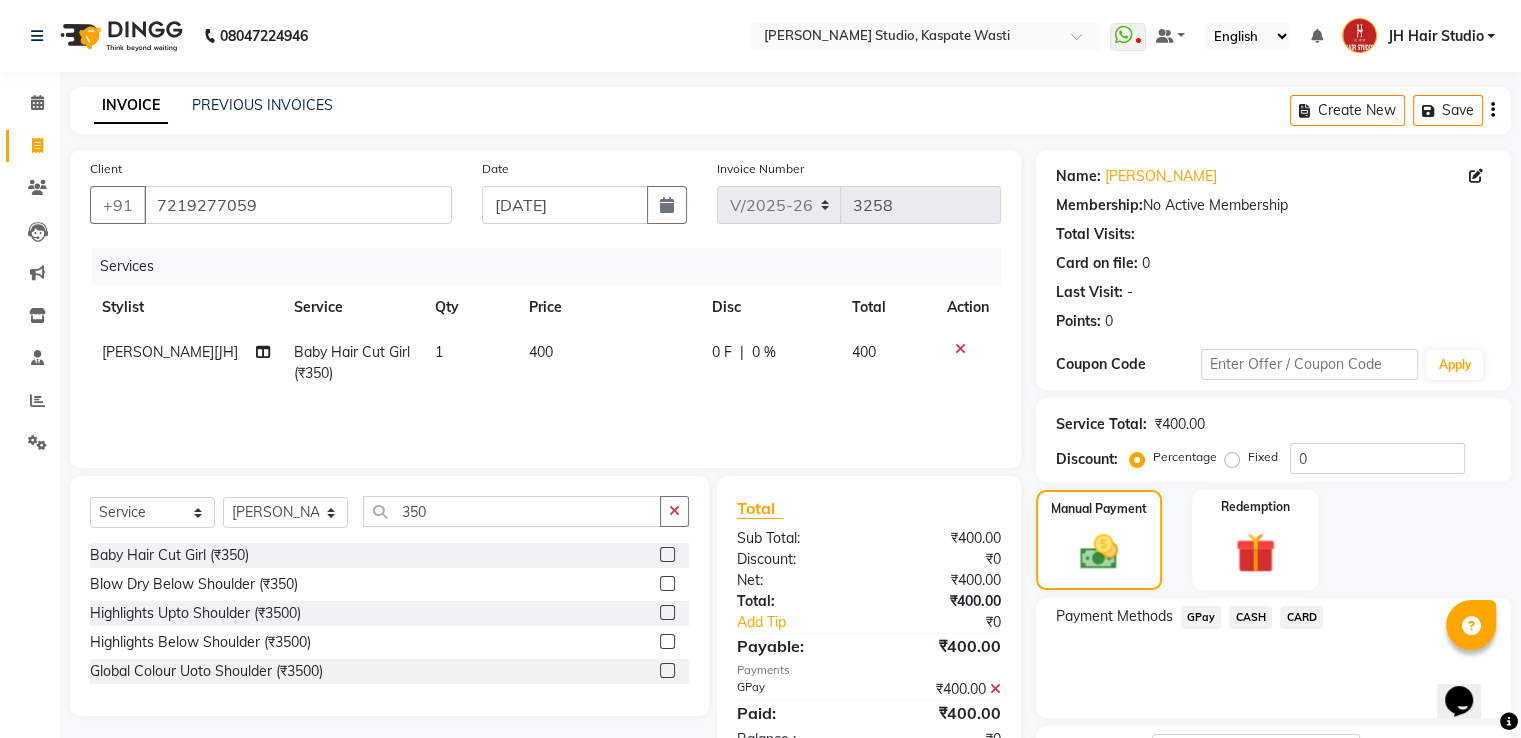 scroll, scrollTop: 163, scrollLeft: 0, axis: vertical 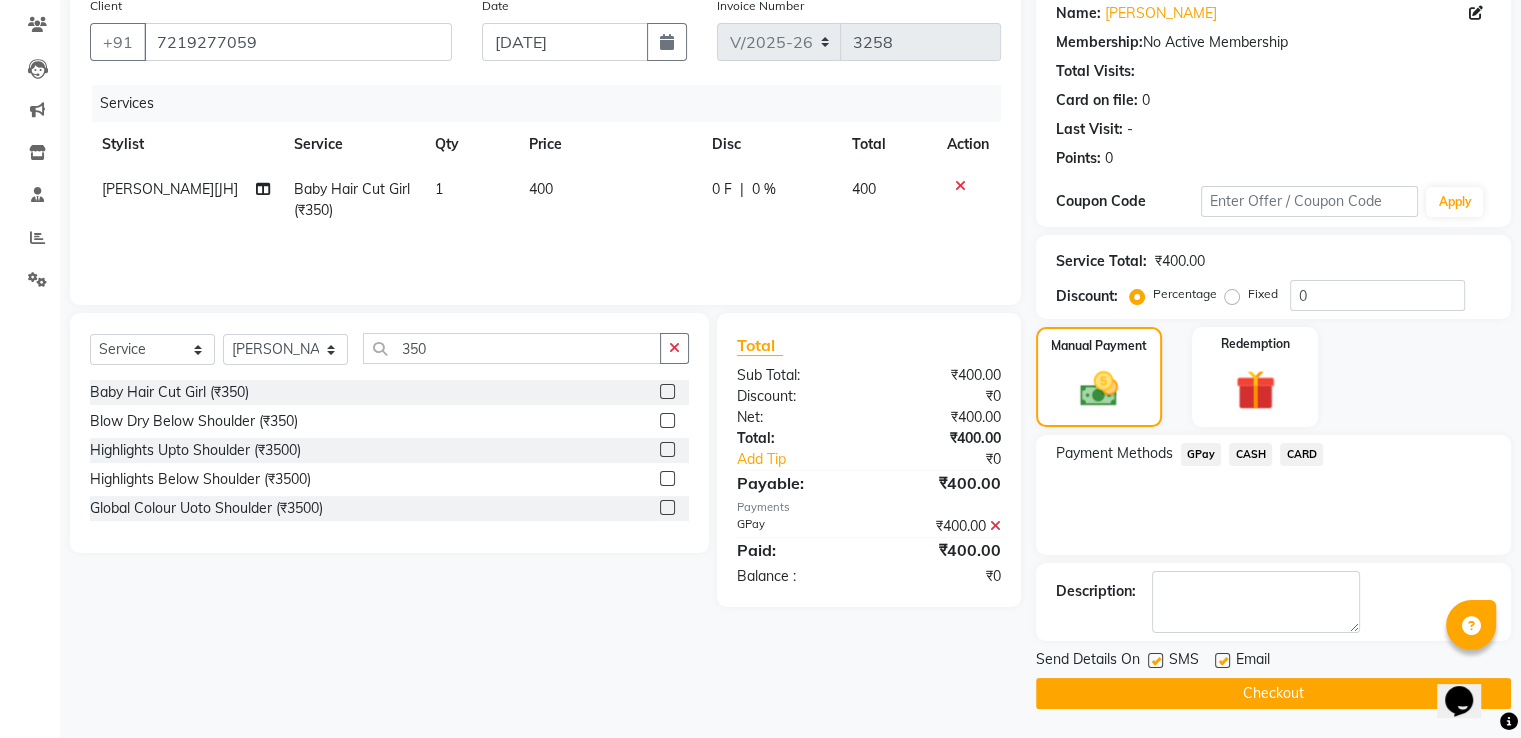 click on "Checkout" 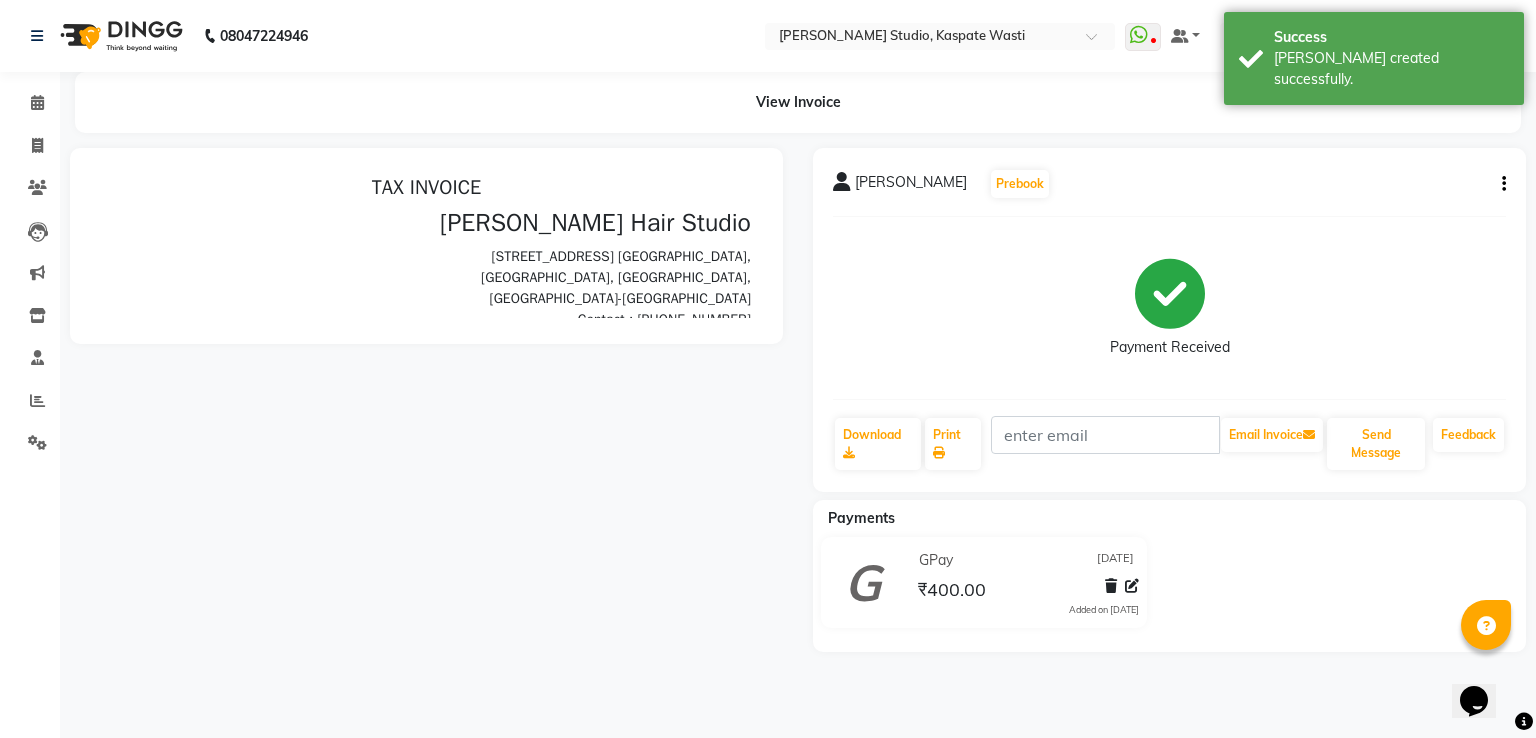 scroll, scrollTop: 0, scrollLeft: 0, axis: both 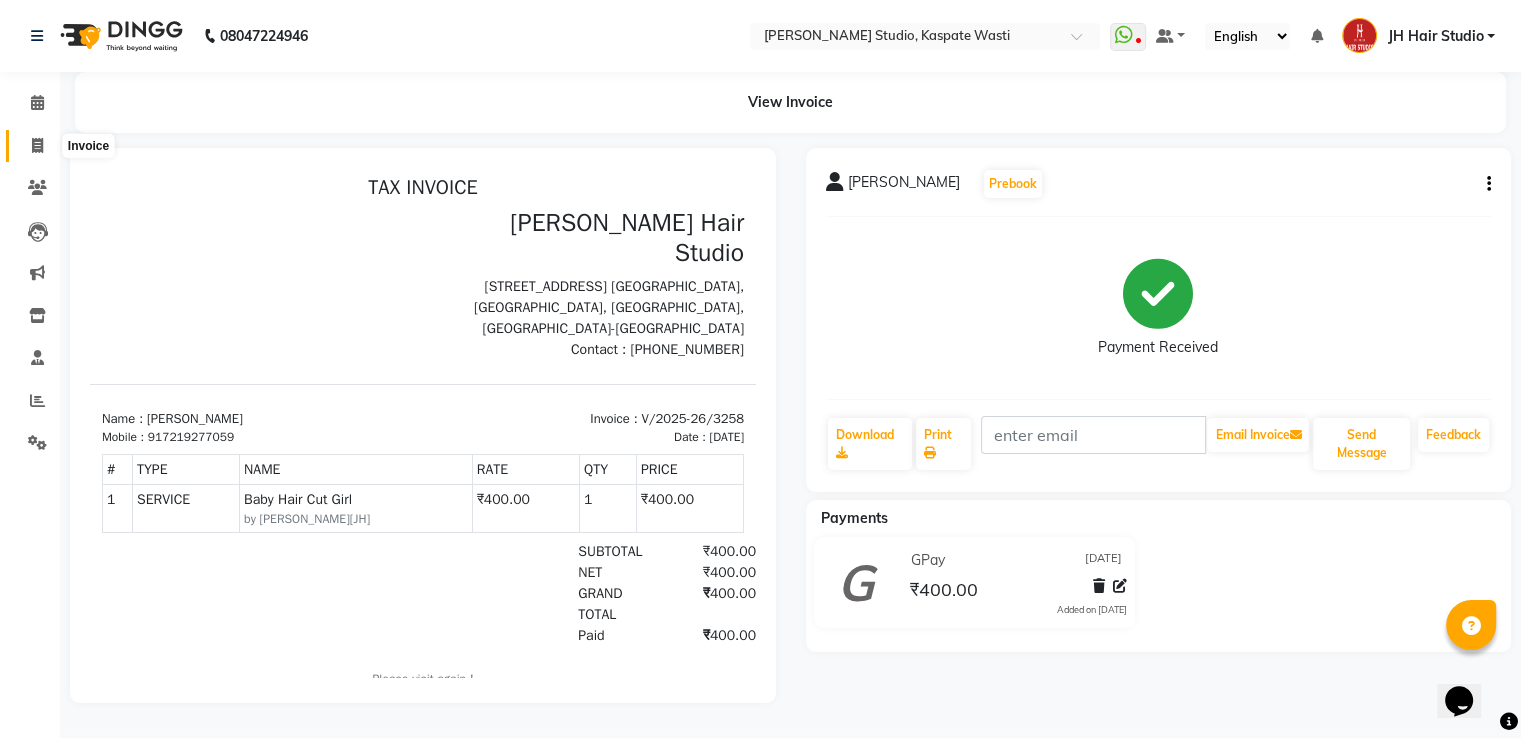 click 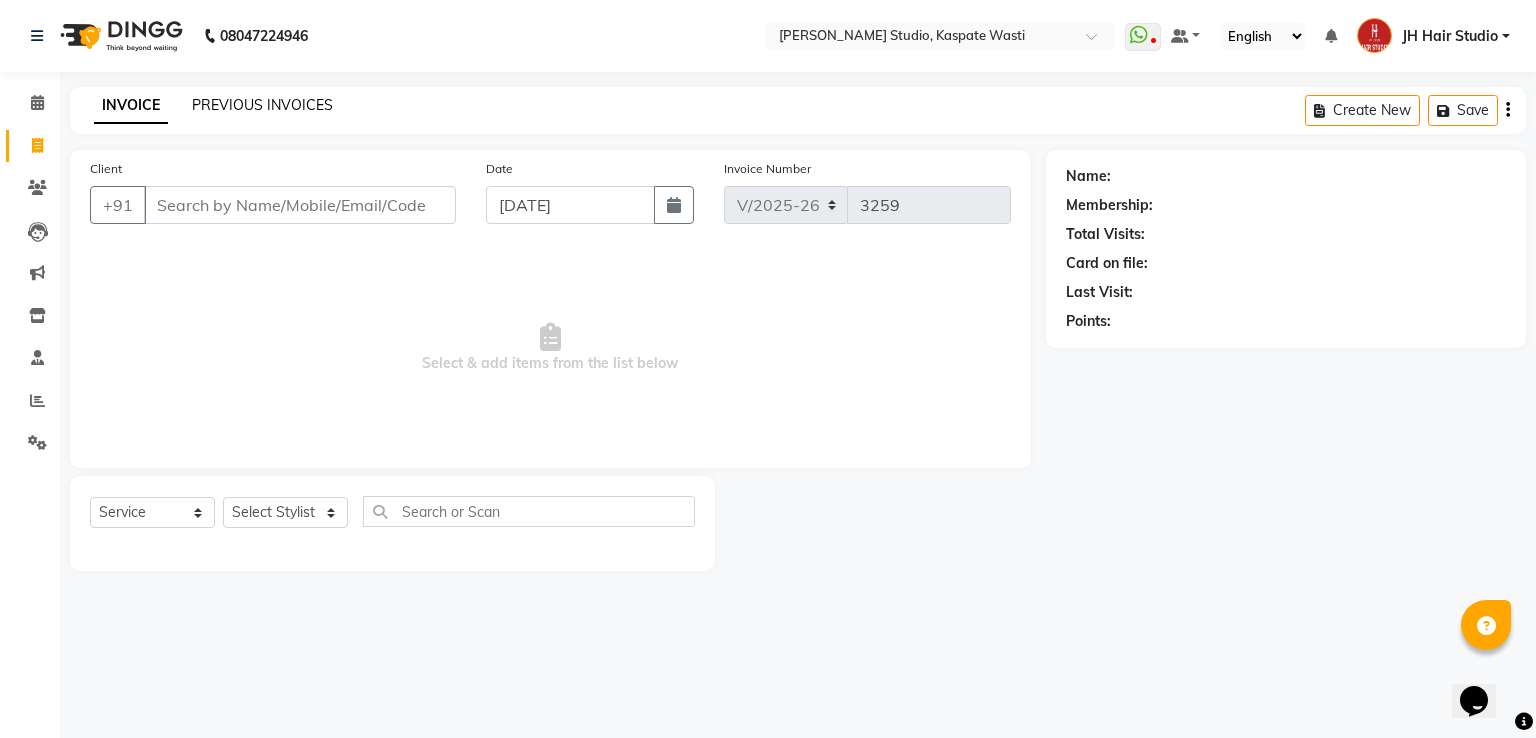 click on "PREVIOUS INVOICES" 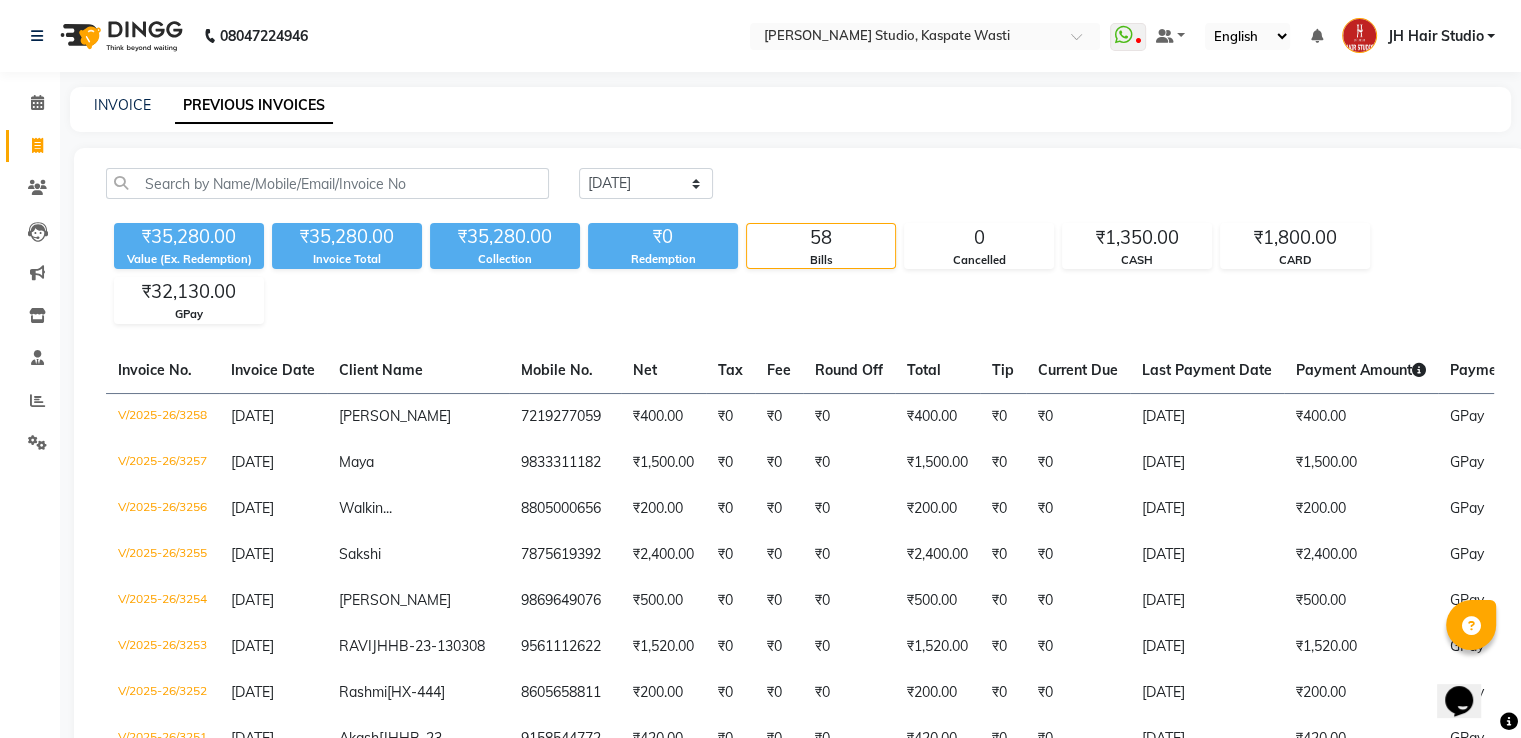 click on "JH Hair Studio" at bounding box center [1435, 36] 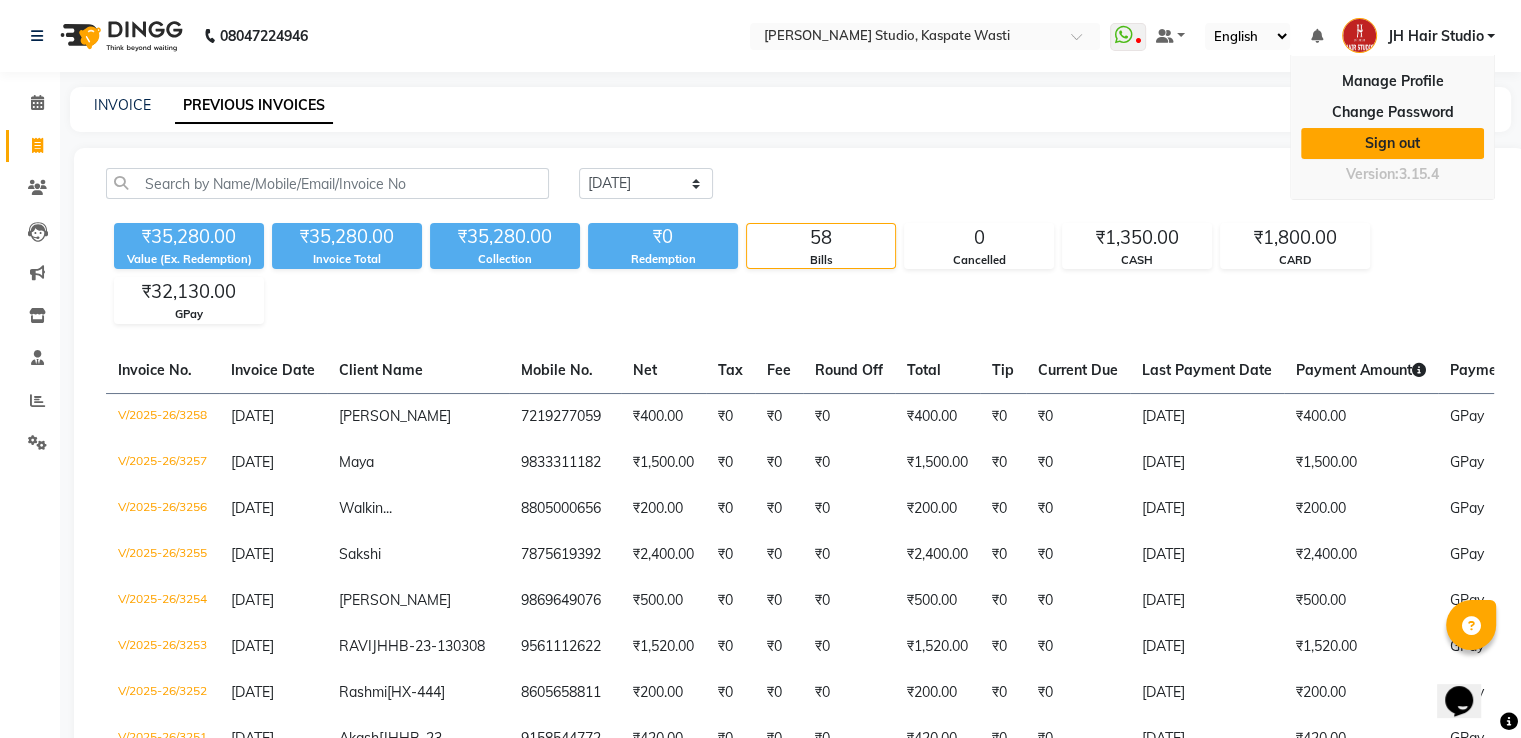 click on "Sign out" at bounding box center [1392, 143] 